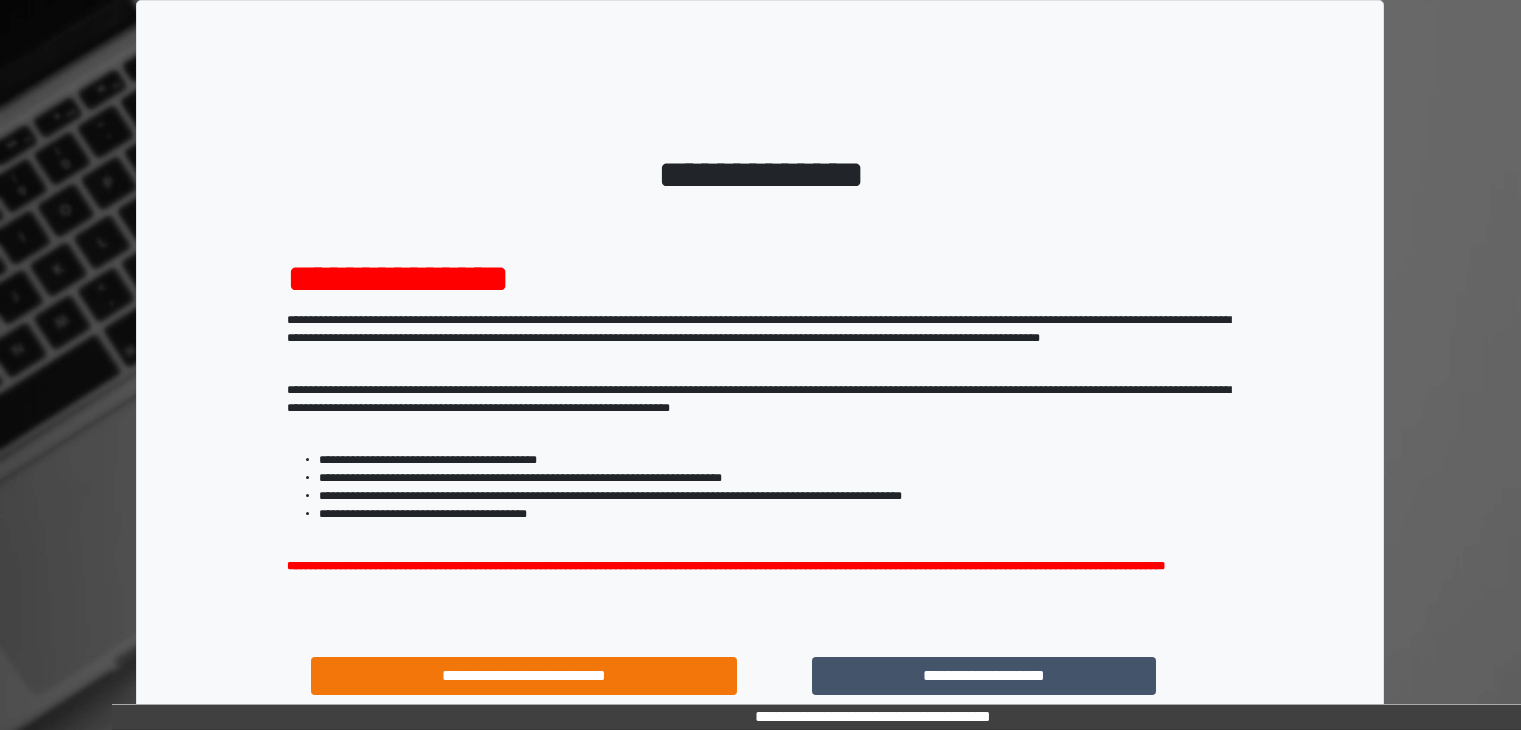 scroll, scrollTop: 0, scrollLeft: 0, axis: both 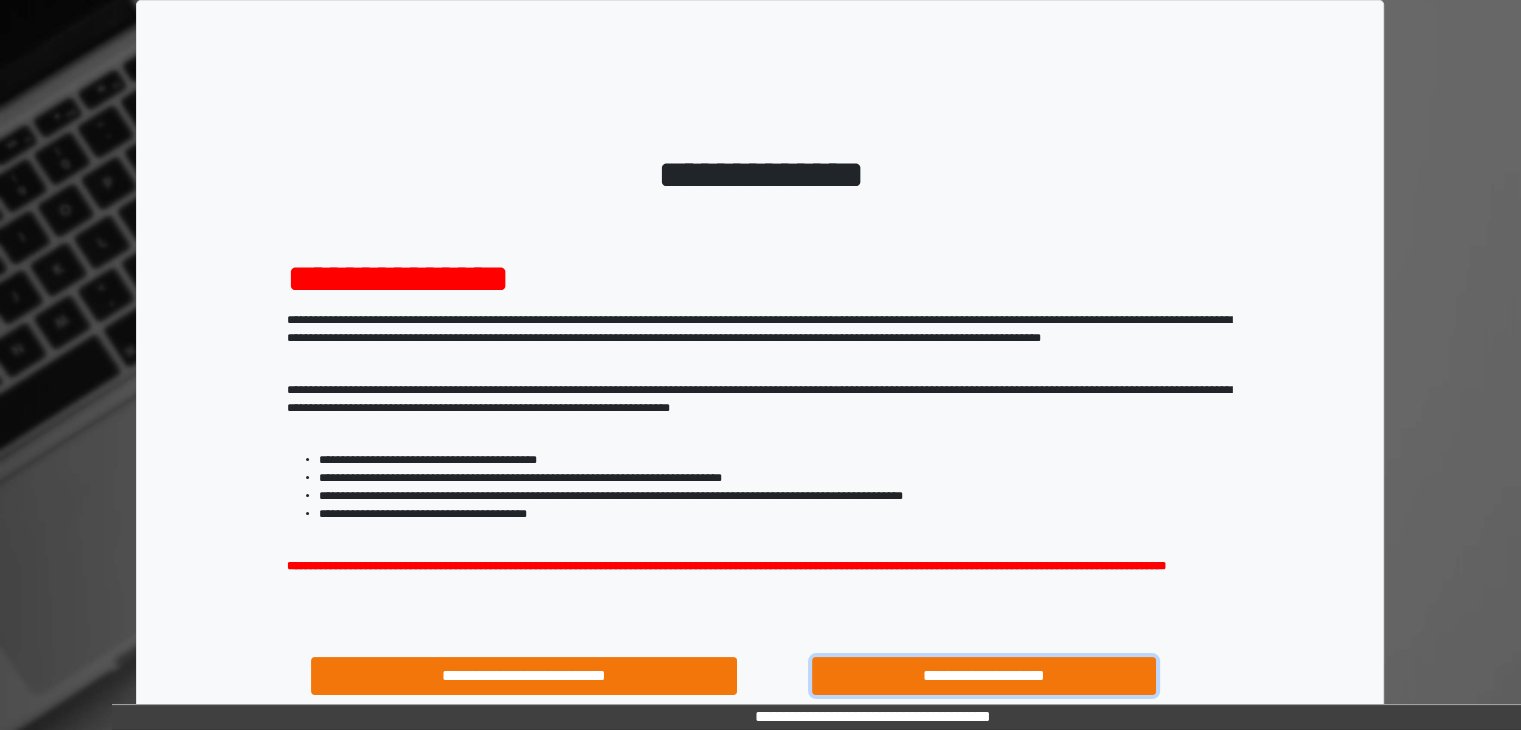 click on "**********" at bounding box center (984, 676) 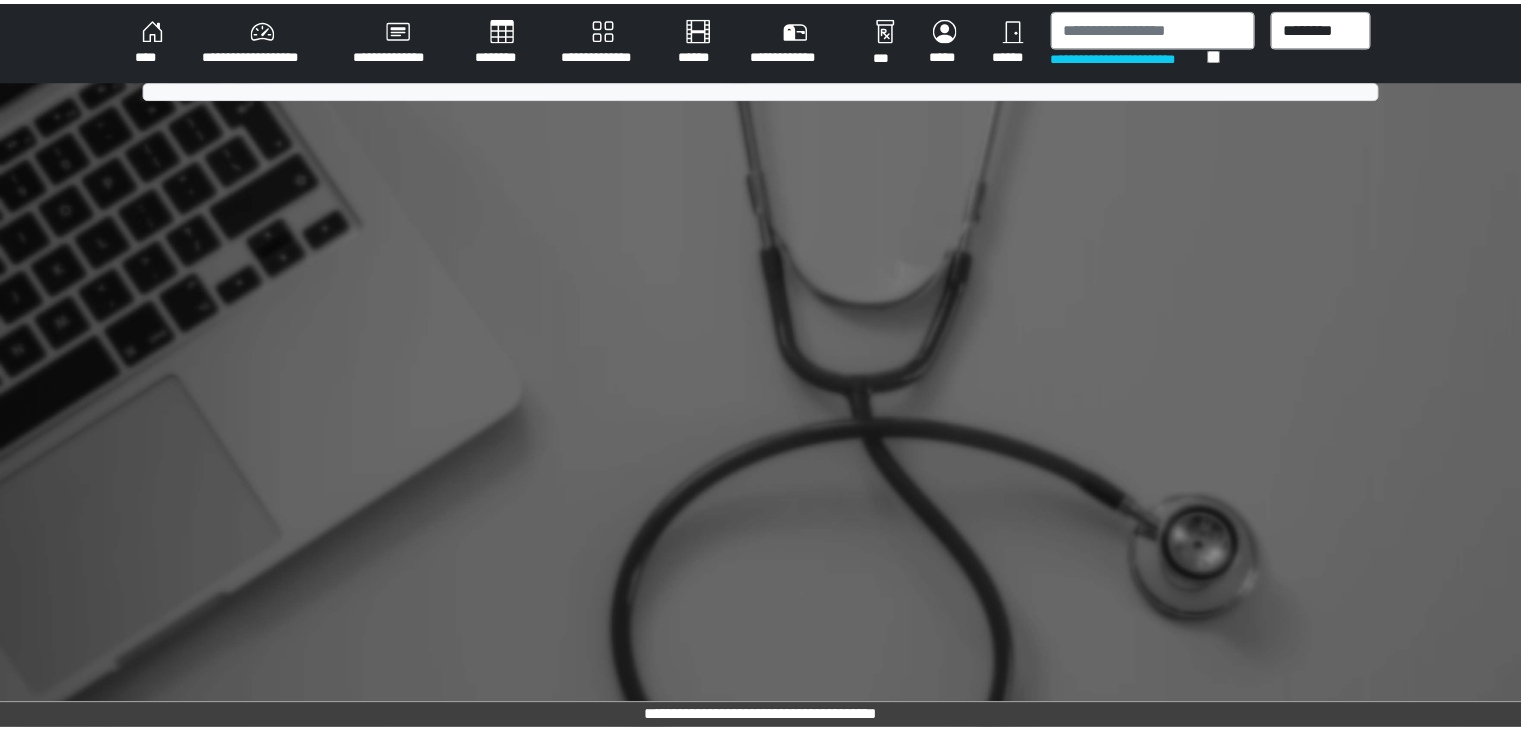scroll, scrollTop: 0, scrollLeft: 0, axis: both 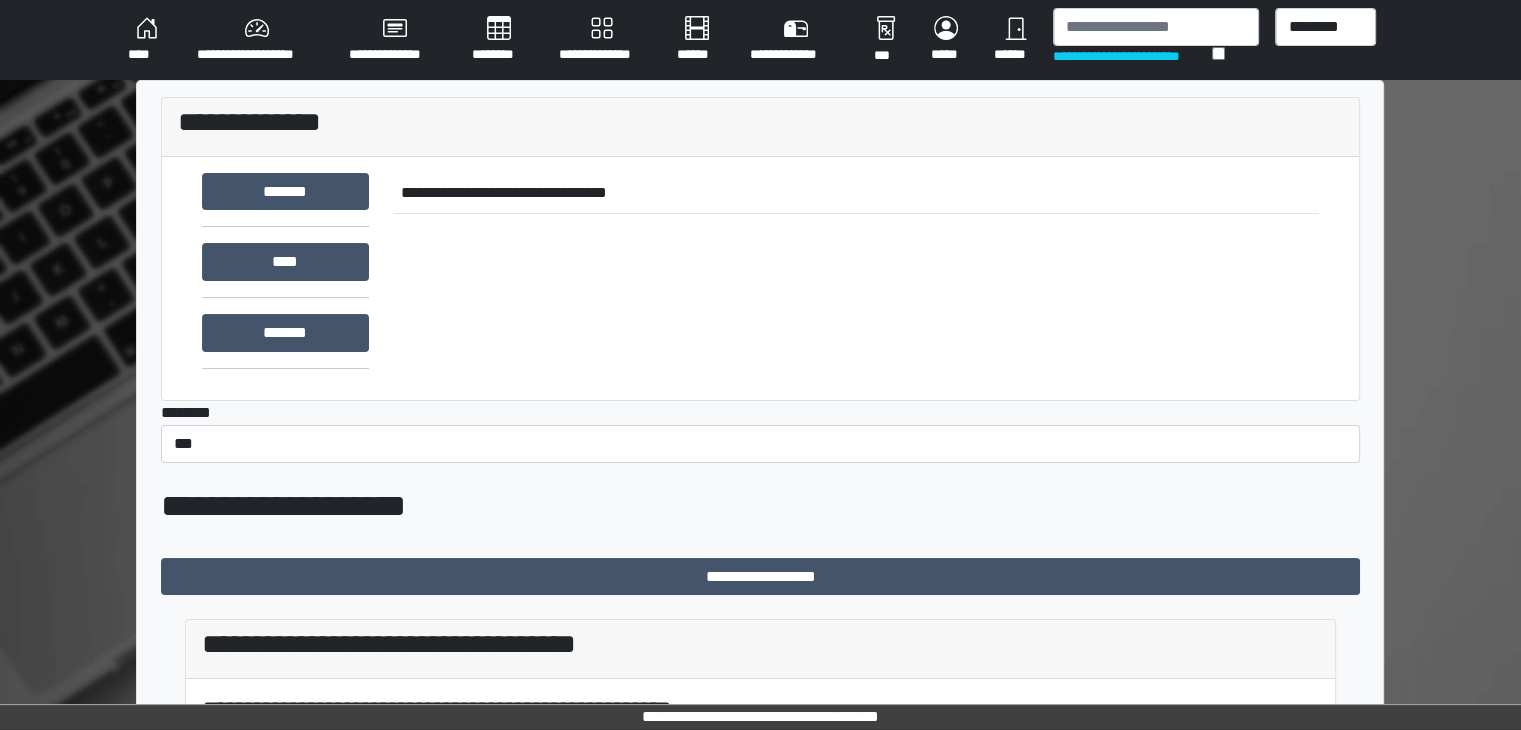 click on "**********" at bounding box center (257, 40) 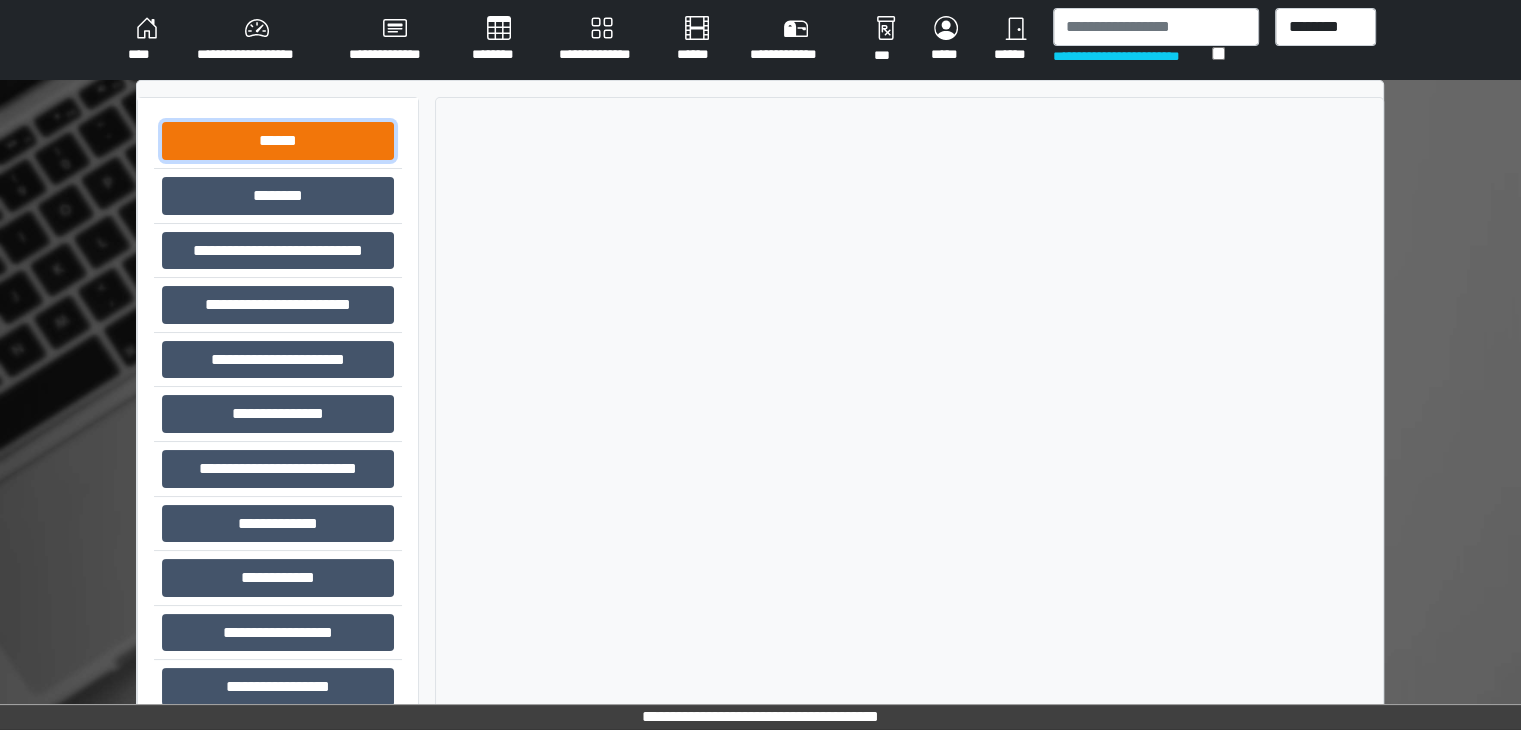 click on "******" at bounding box center [278, 141] 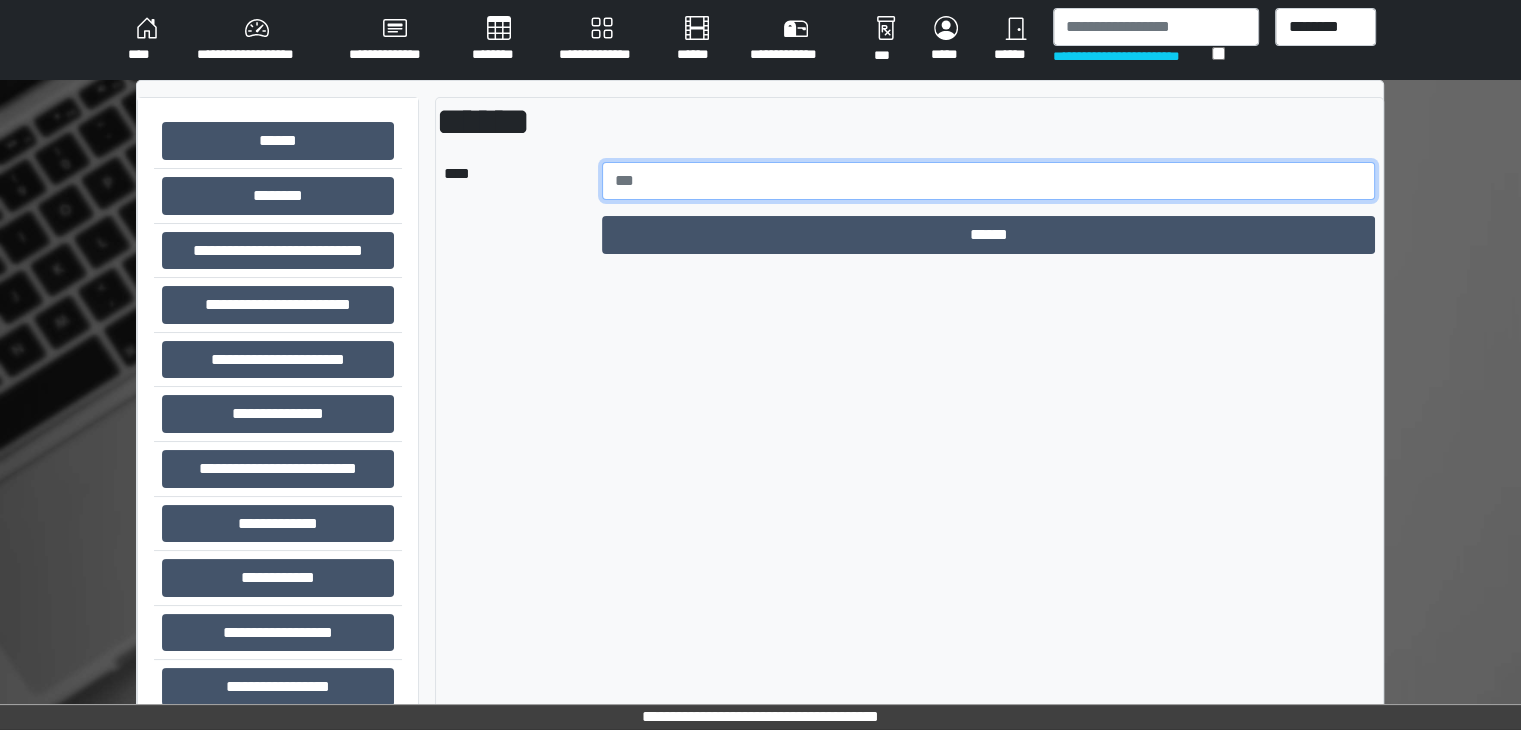 click at bounding box center [989, 181] 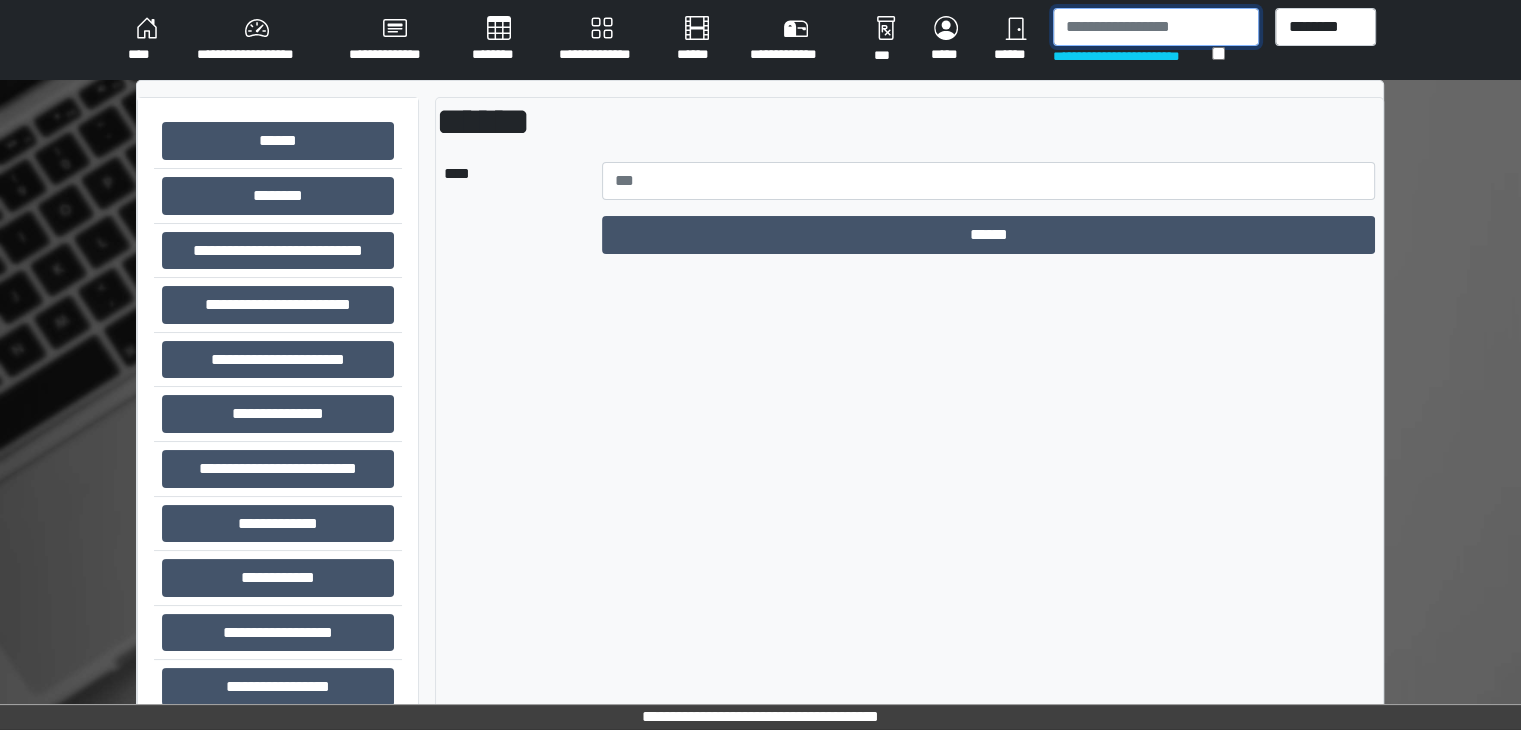 click at bounding box center (1156, 27) 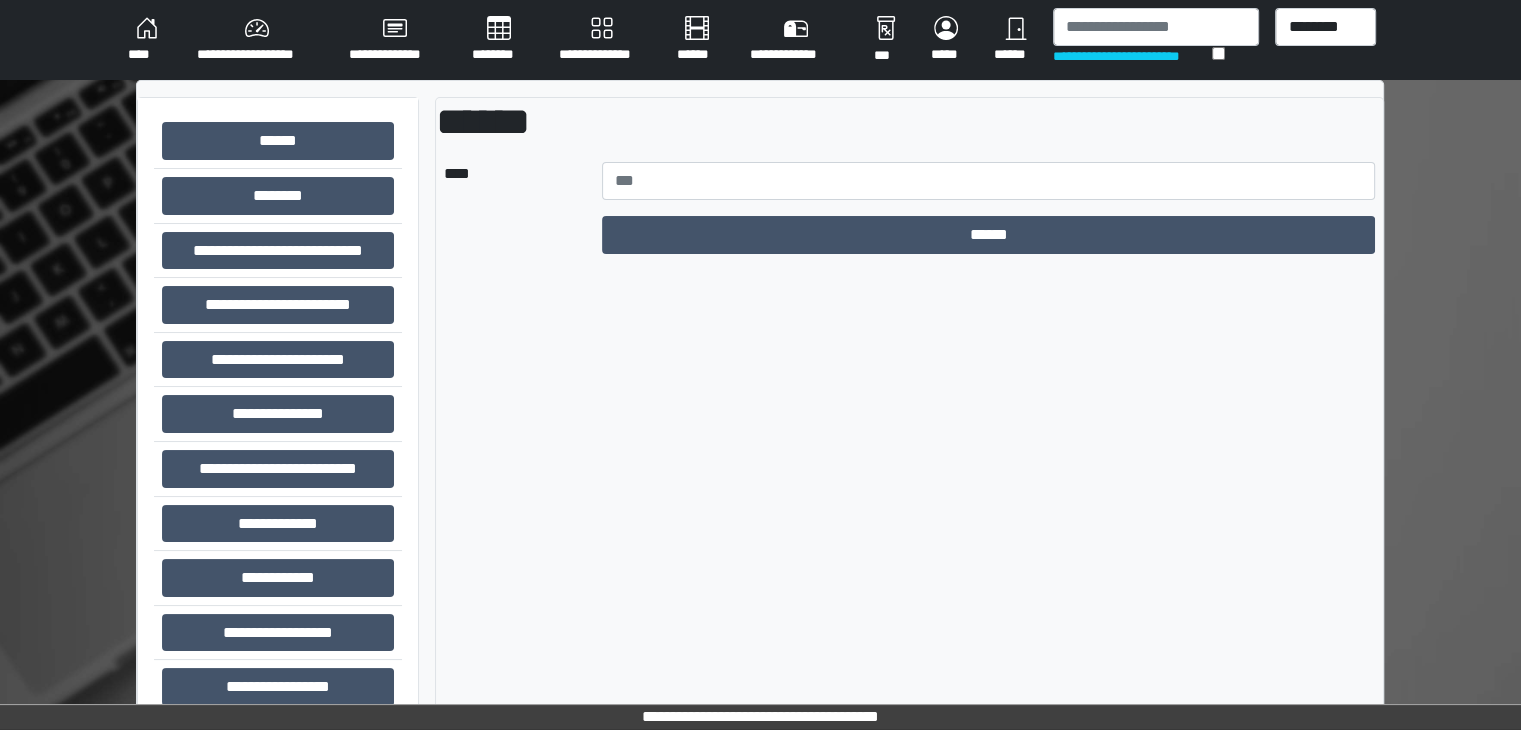 click on "****" at bounding box center (146, 40) 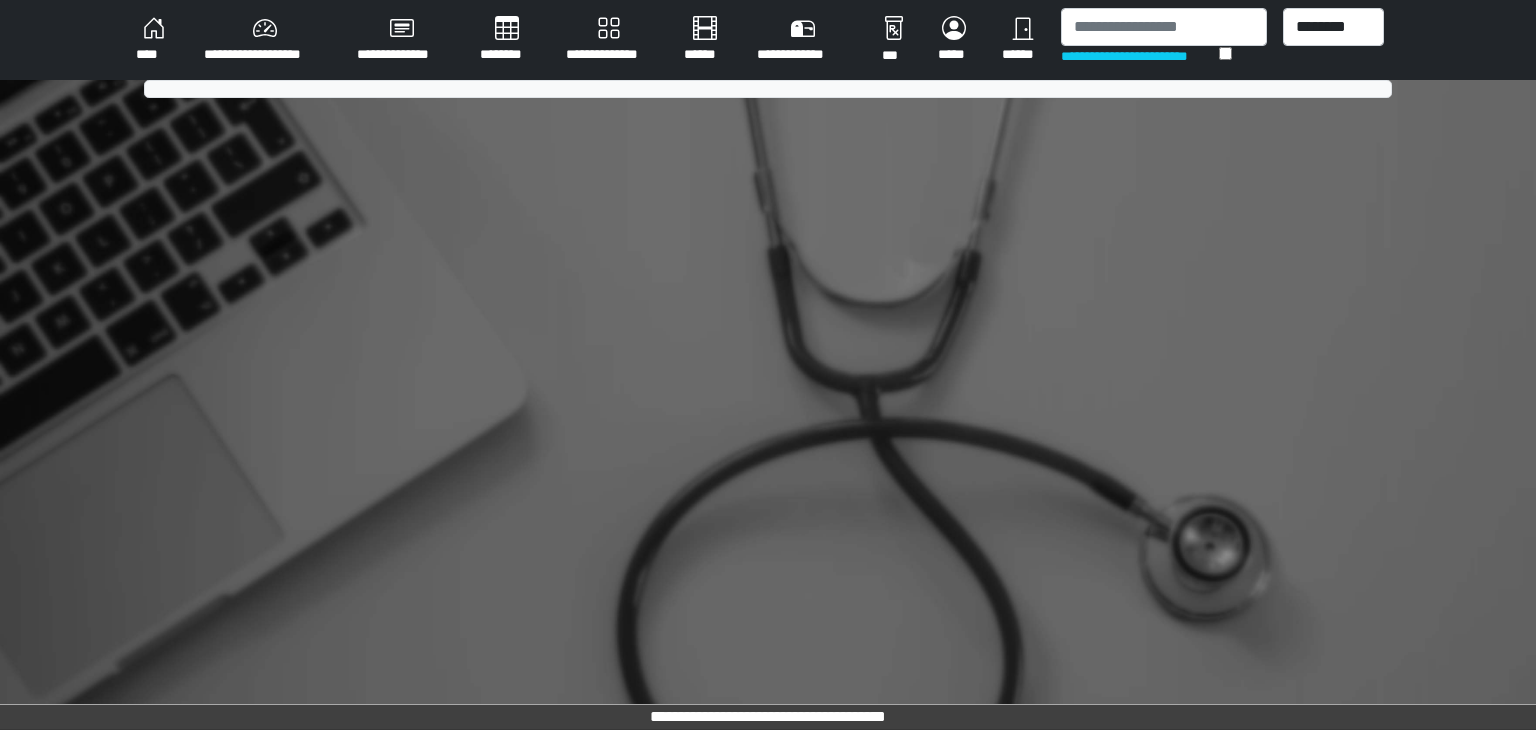 scroll, scrollTop: 0, scrollLeft: 0, axis: both 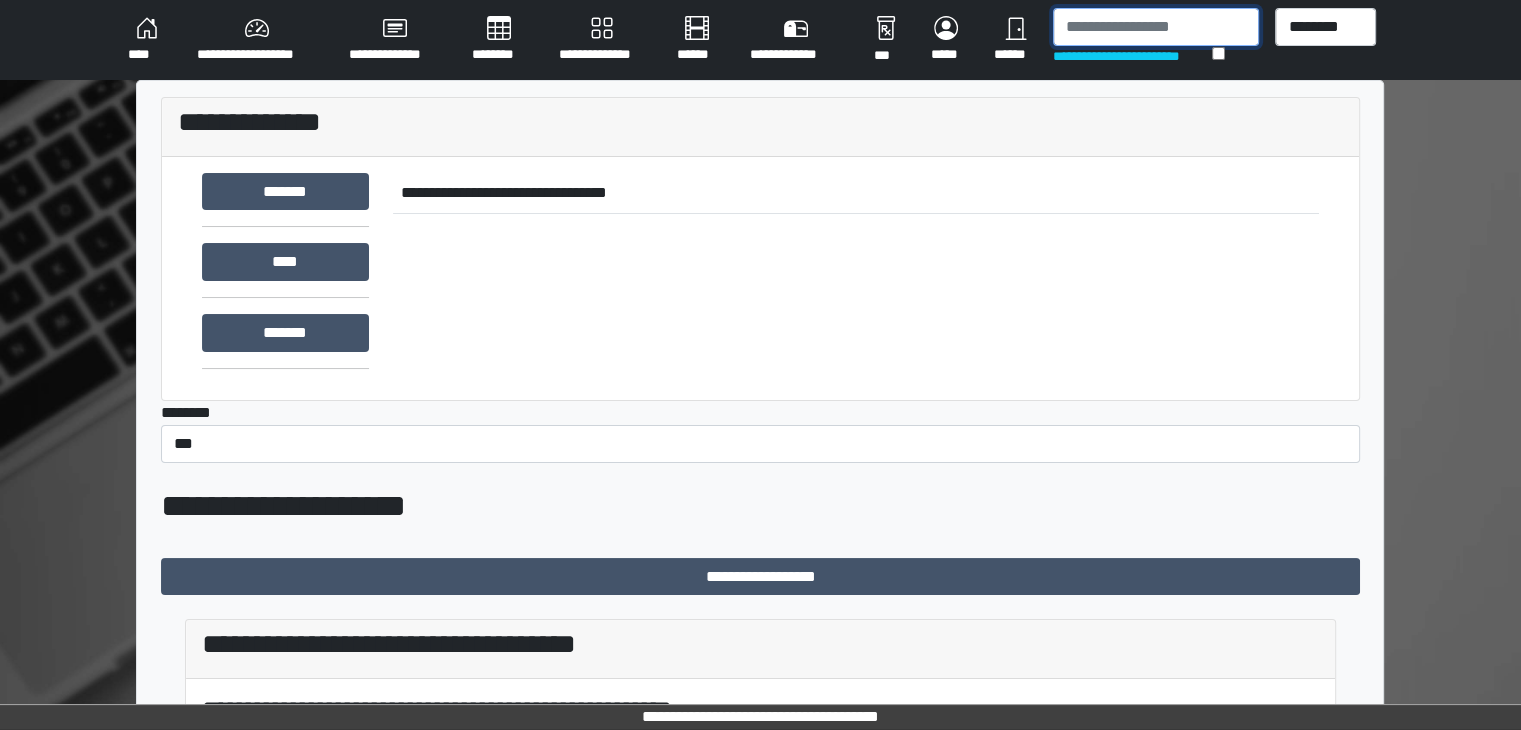 click at bounding box center [1156, 27] 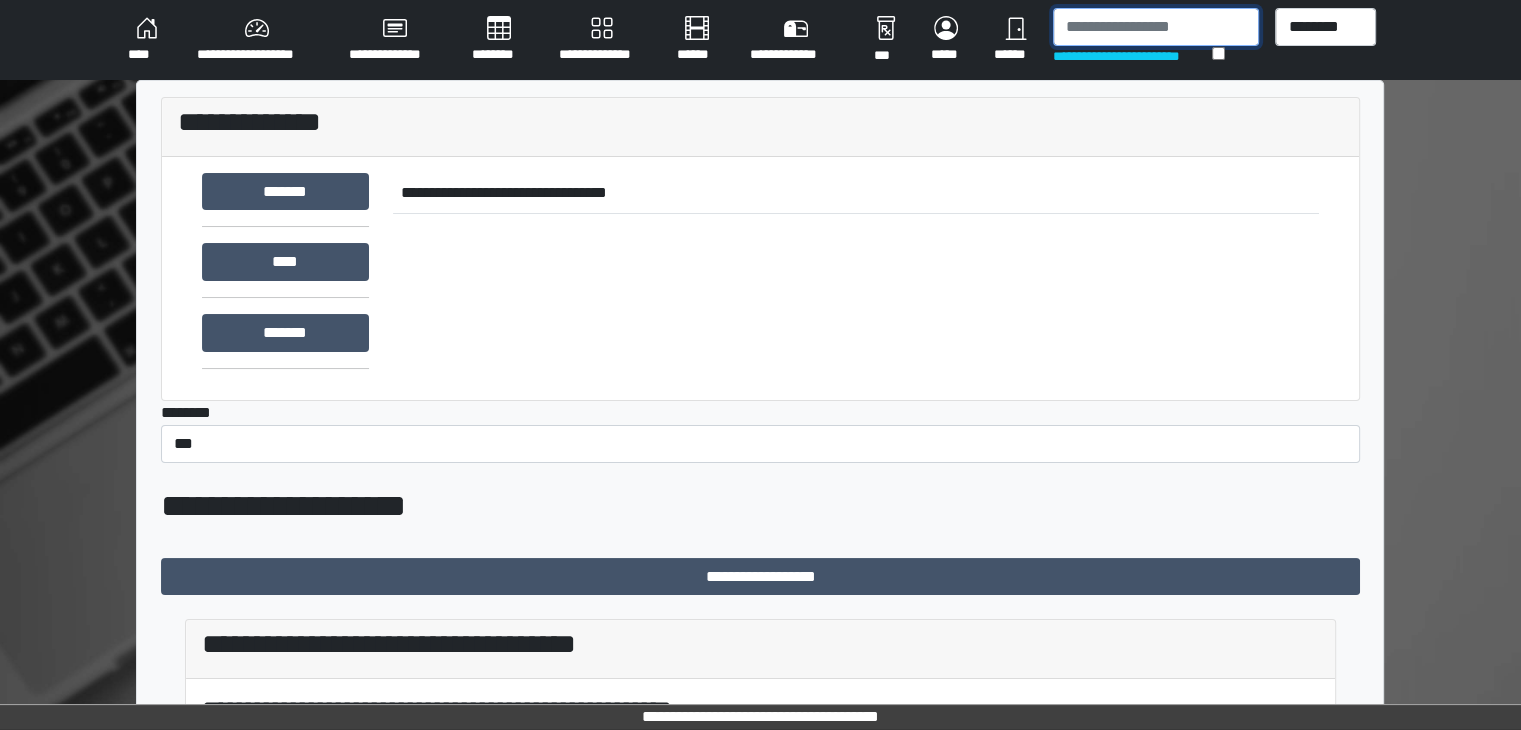 click at bounding box center (1156, 27) 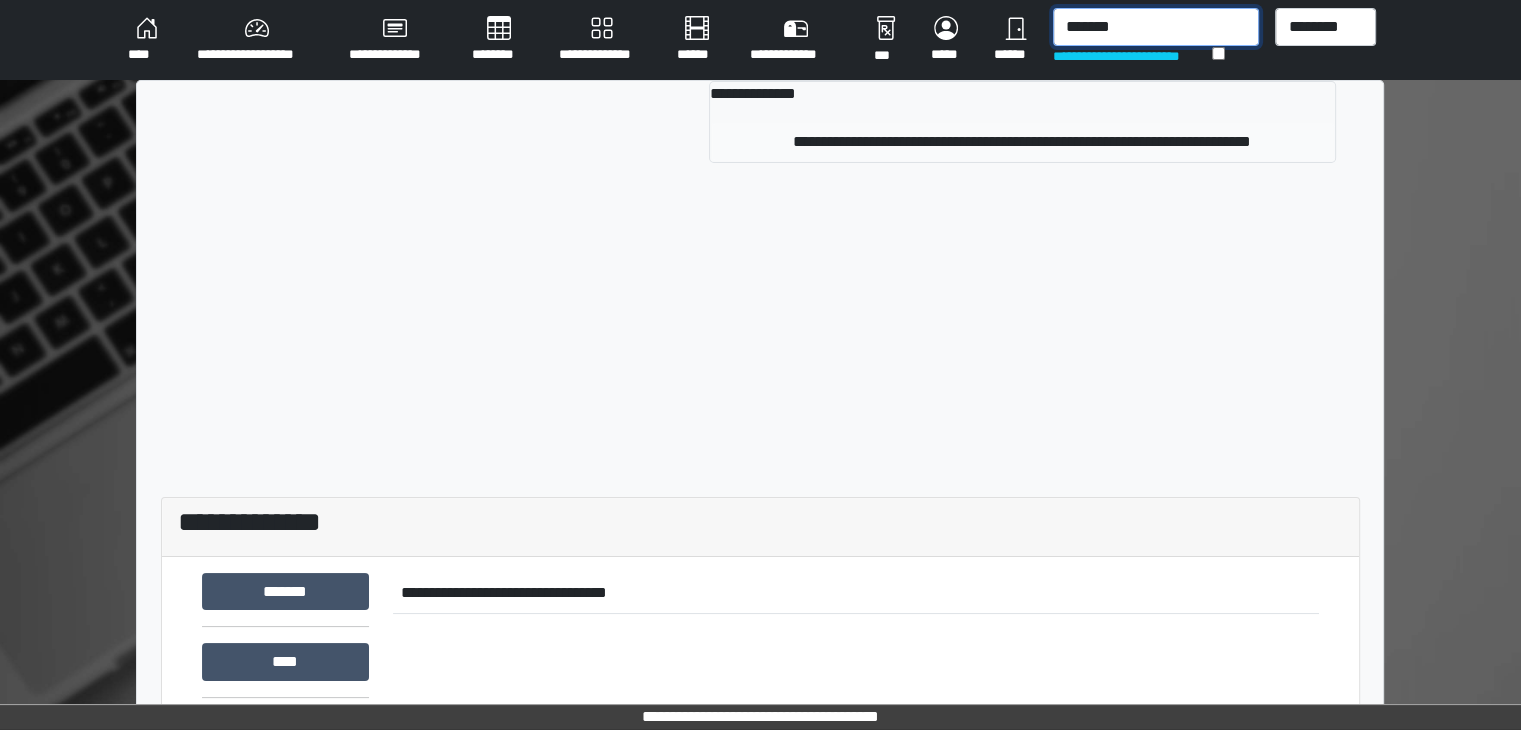 type on "*******" 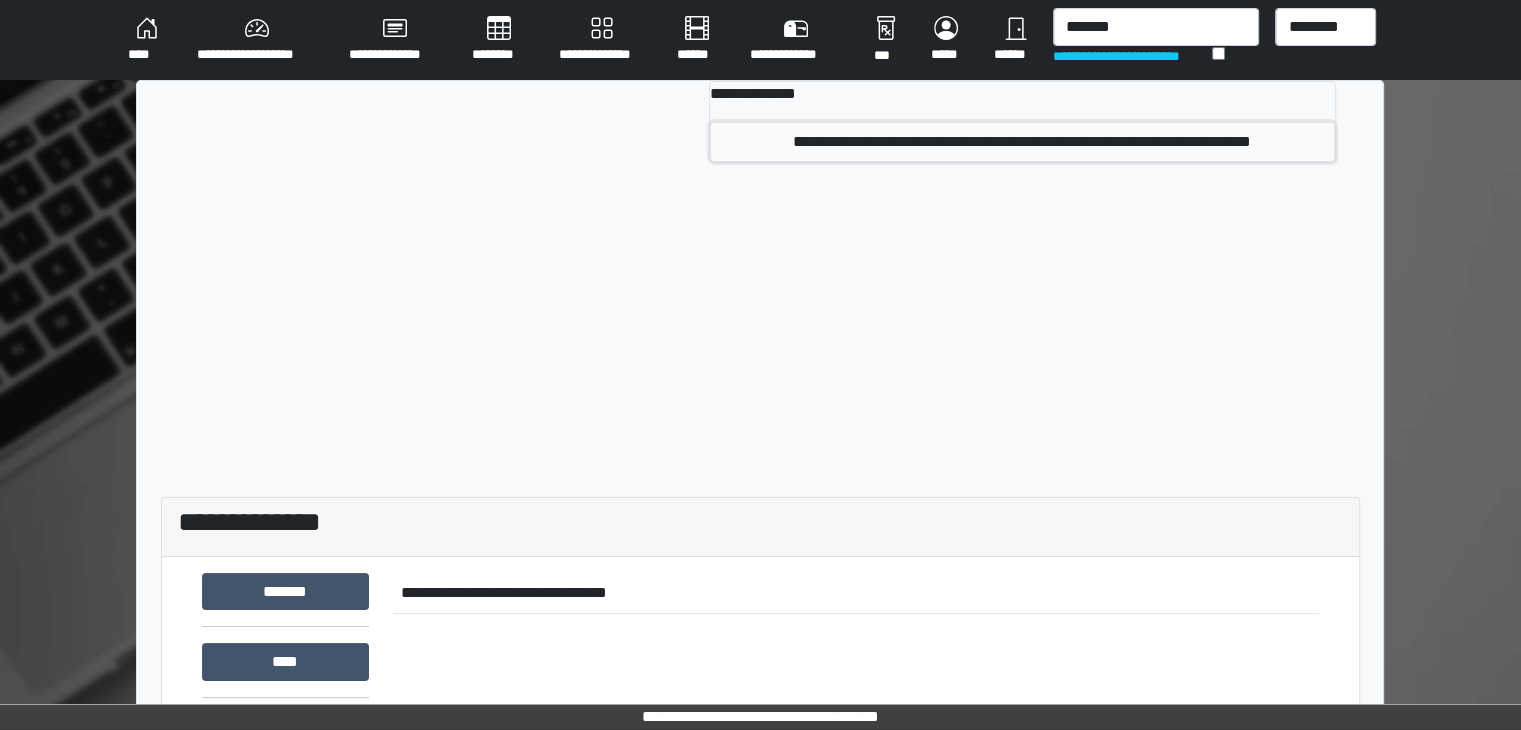 click on "**********" at bounding box center [1022, 142] 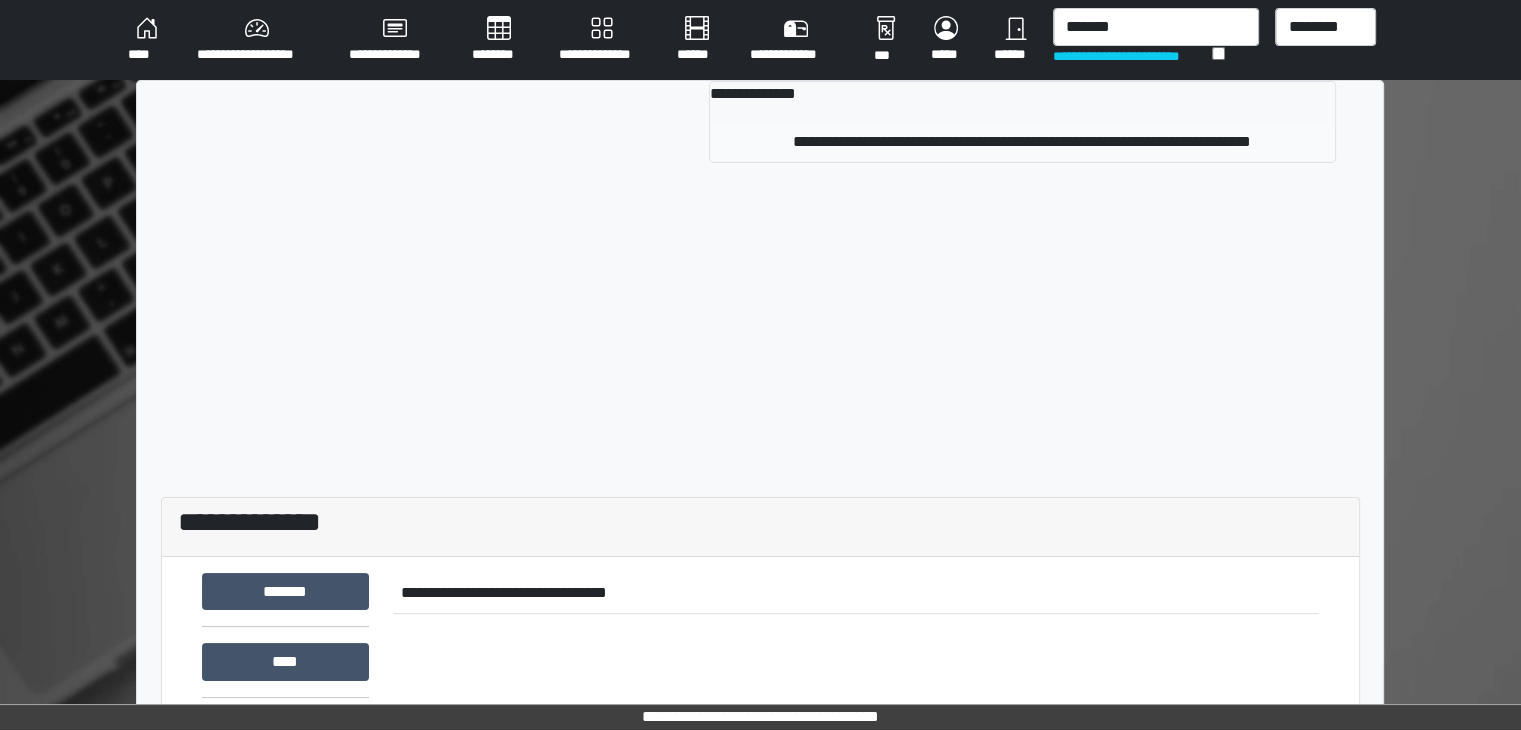 type 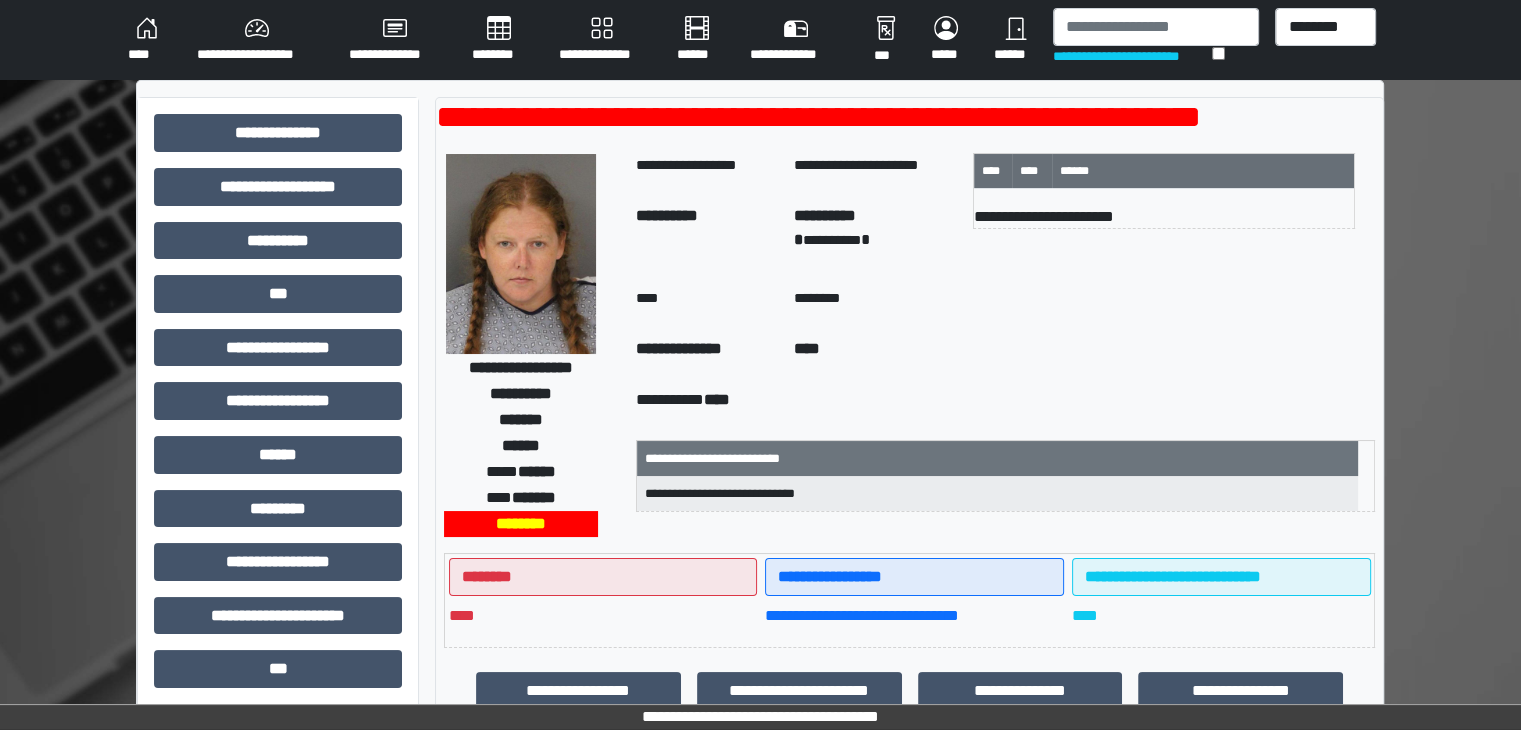 click on "**********" at bounding box center (257, 40) 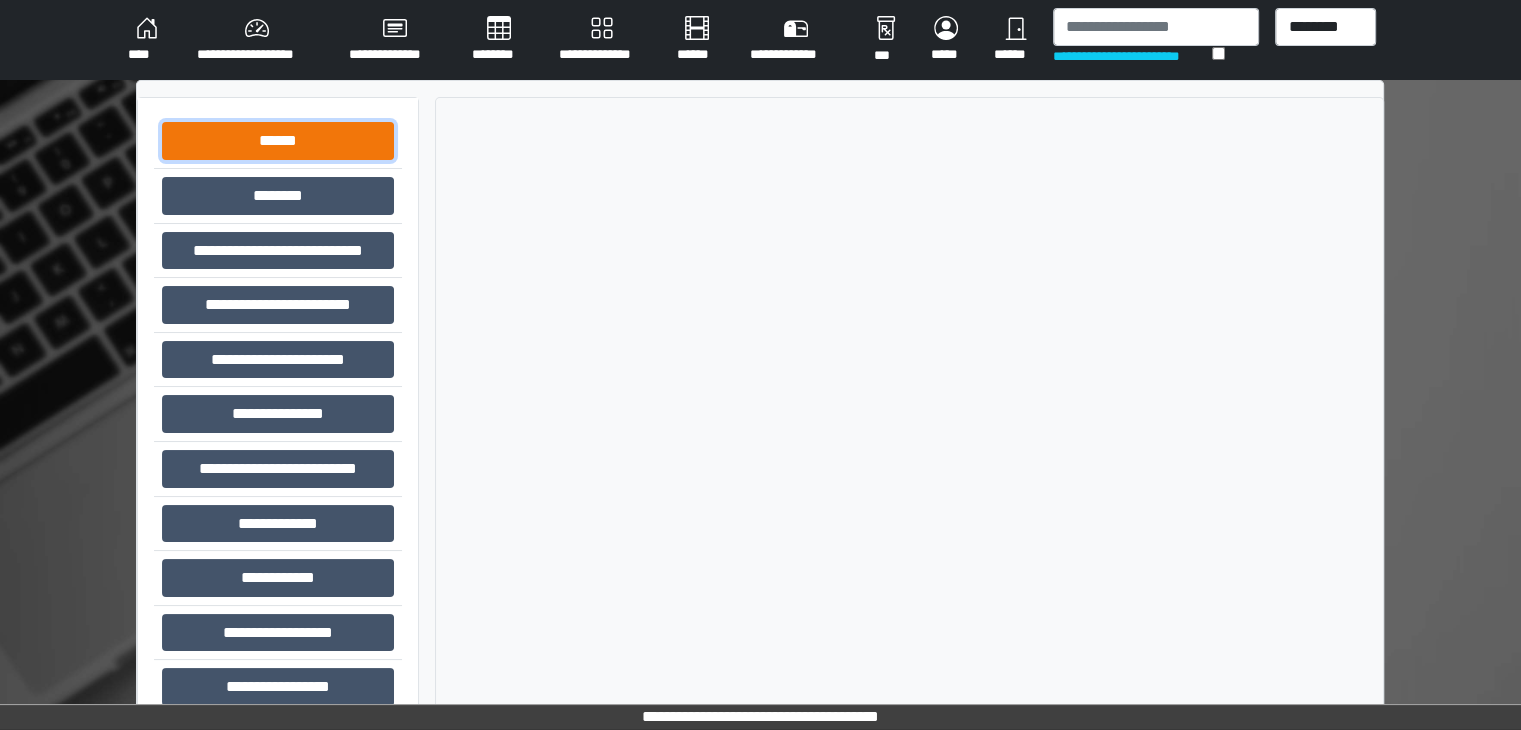 click on "******" at bounding box center [278, 141] 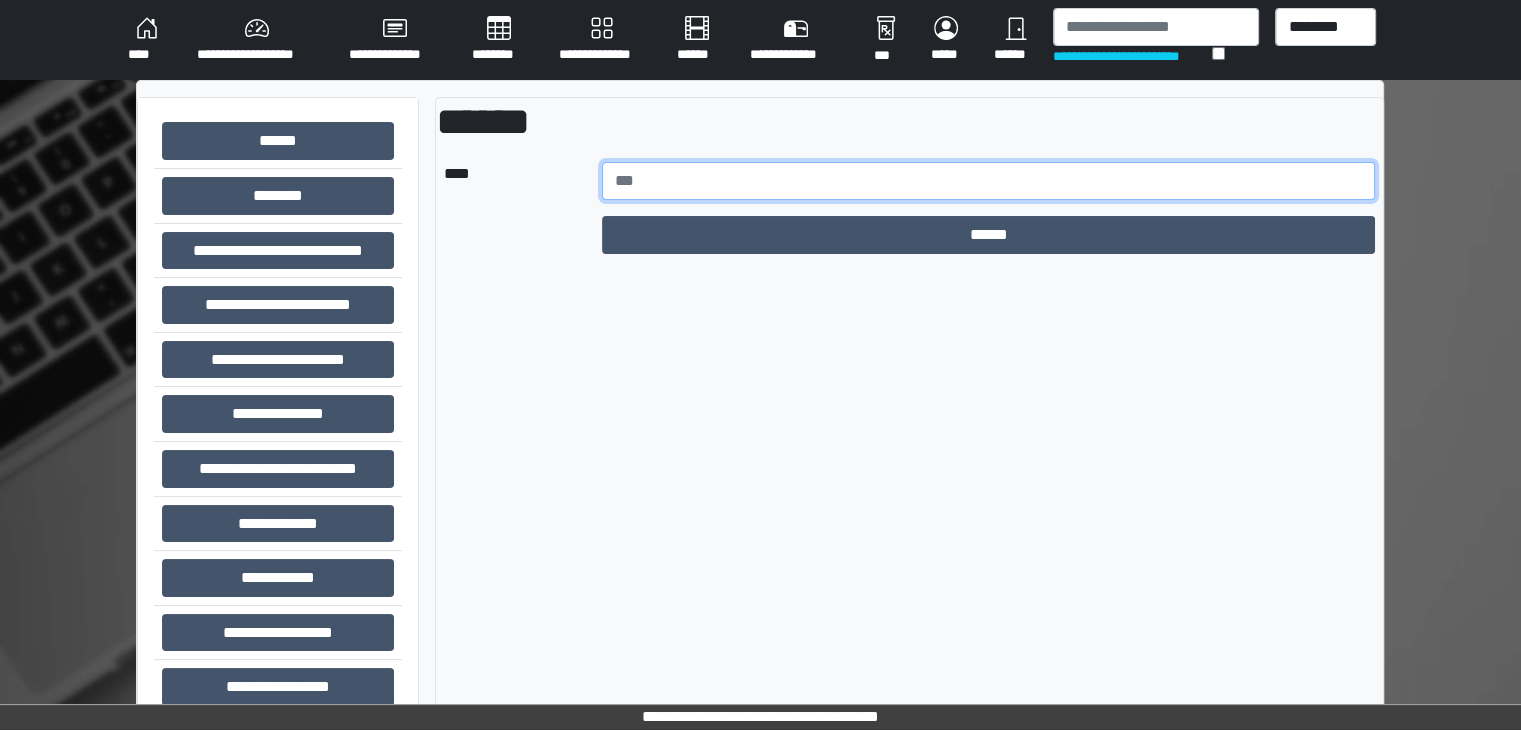click at bounding box center (989, 181) 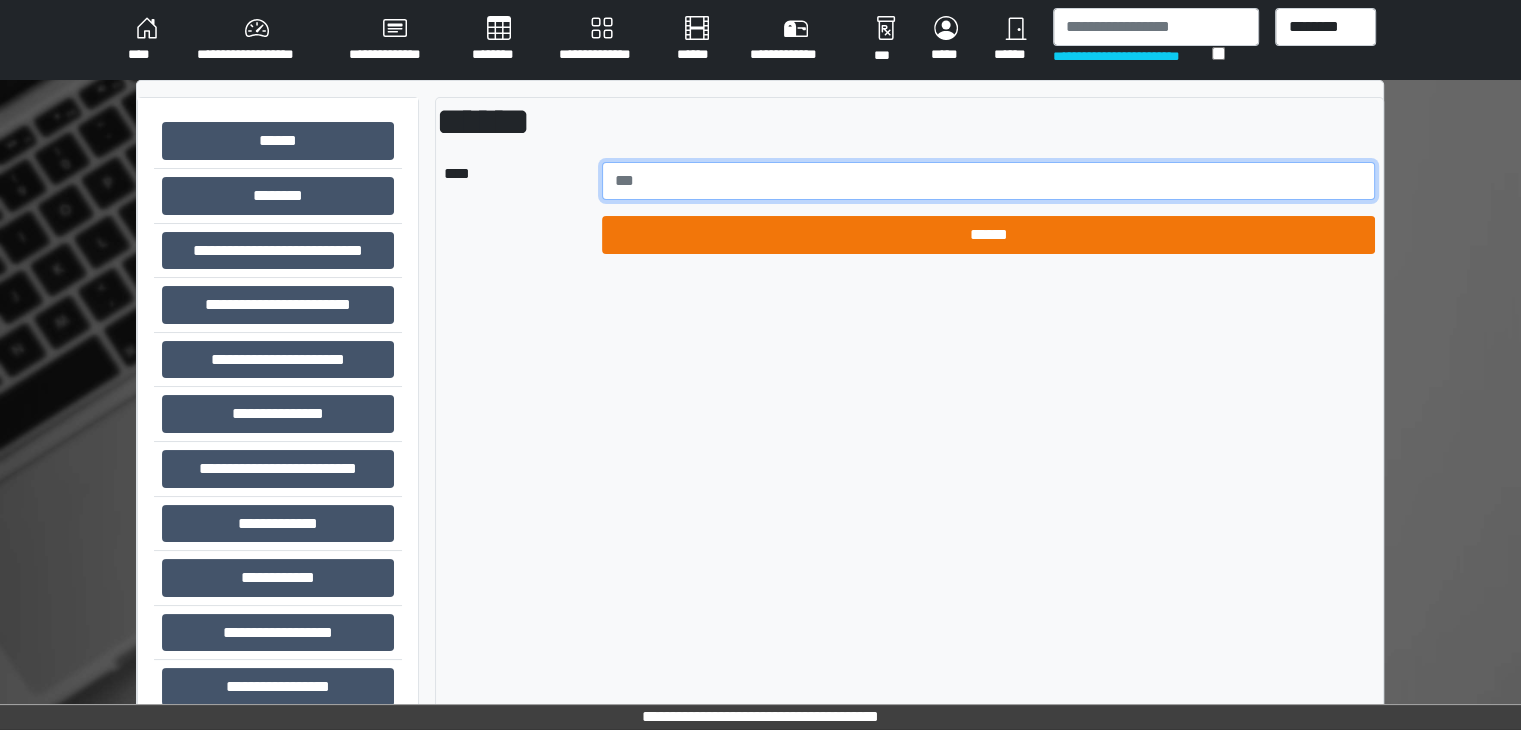 type on "******" 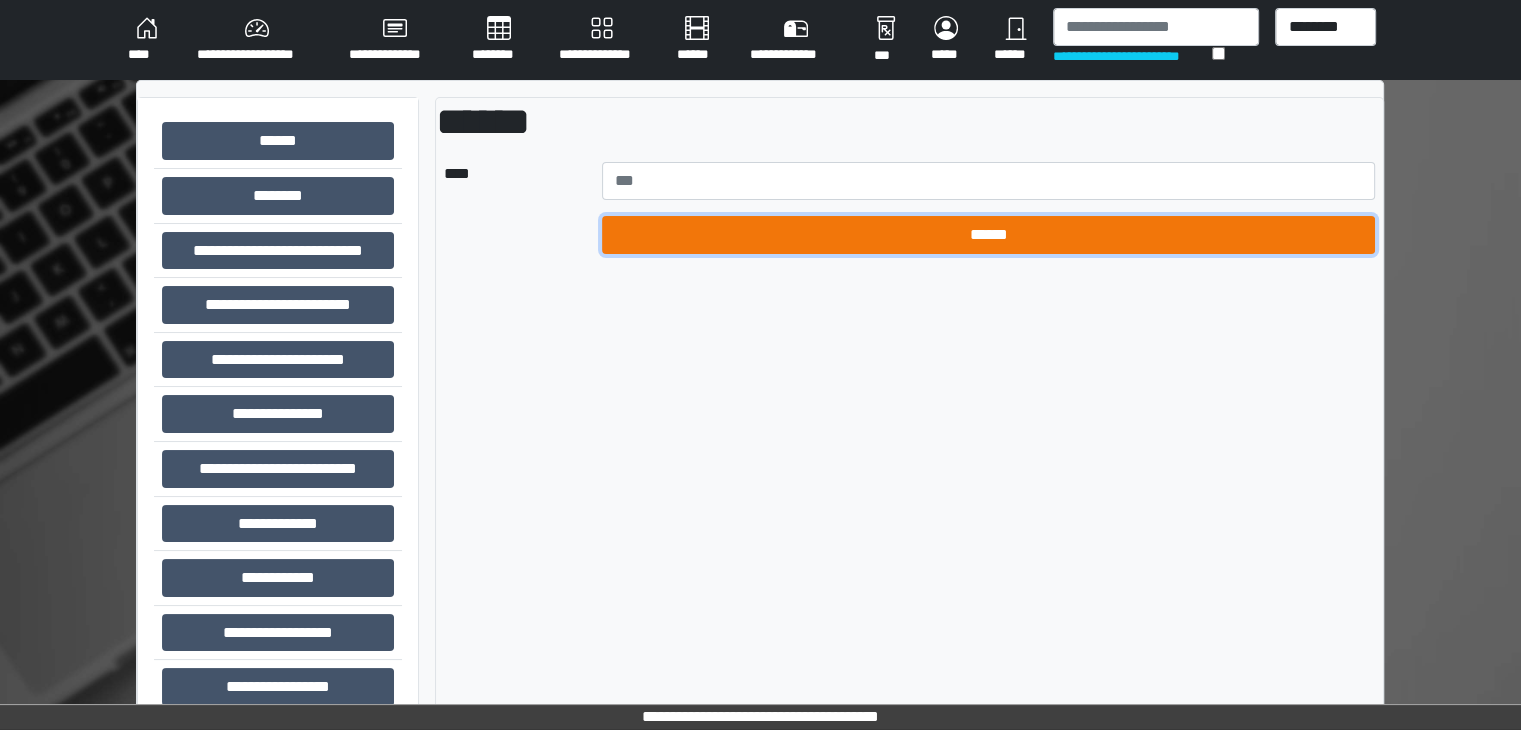 click on "******" at bounding box center [989, 235] 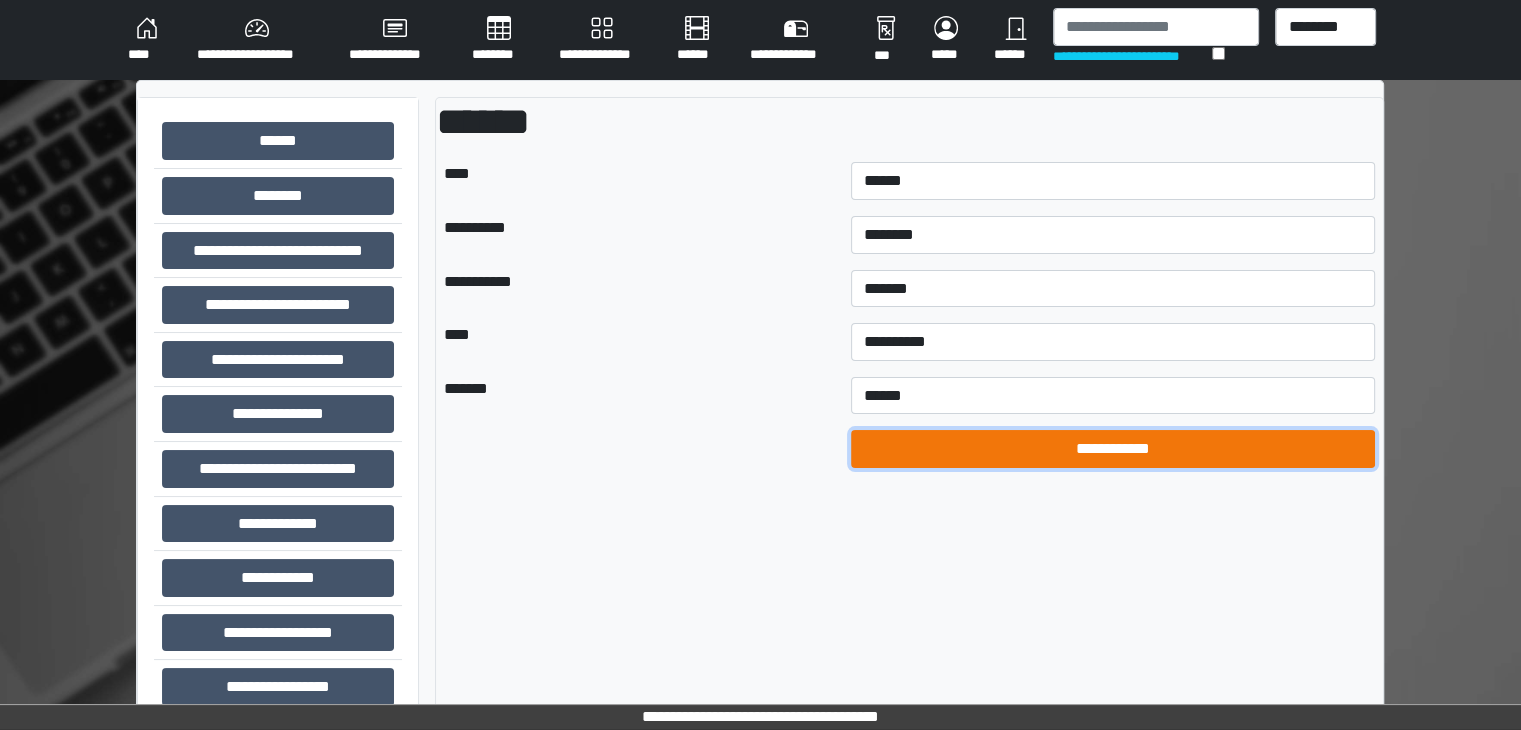 click on "**********" at bounding box center (1113, 449) 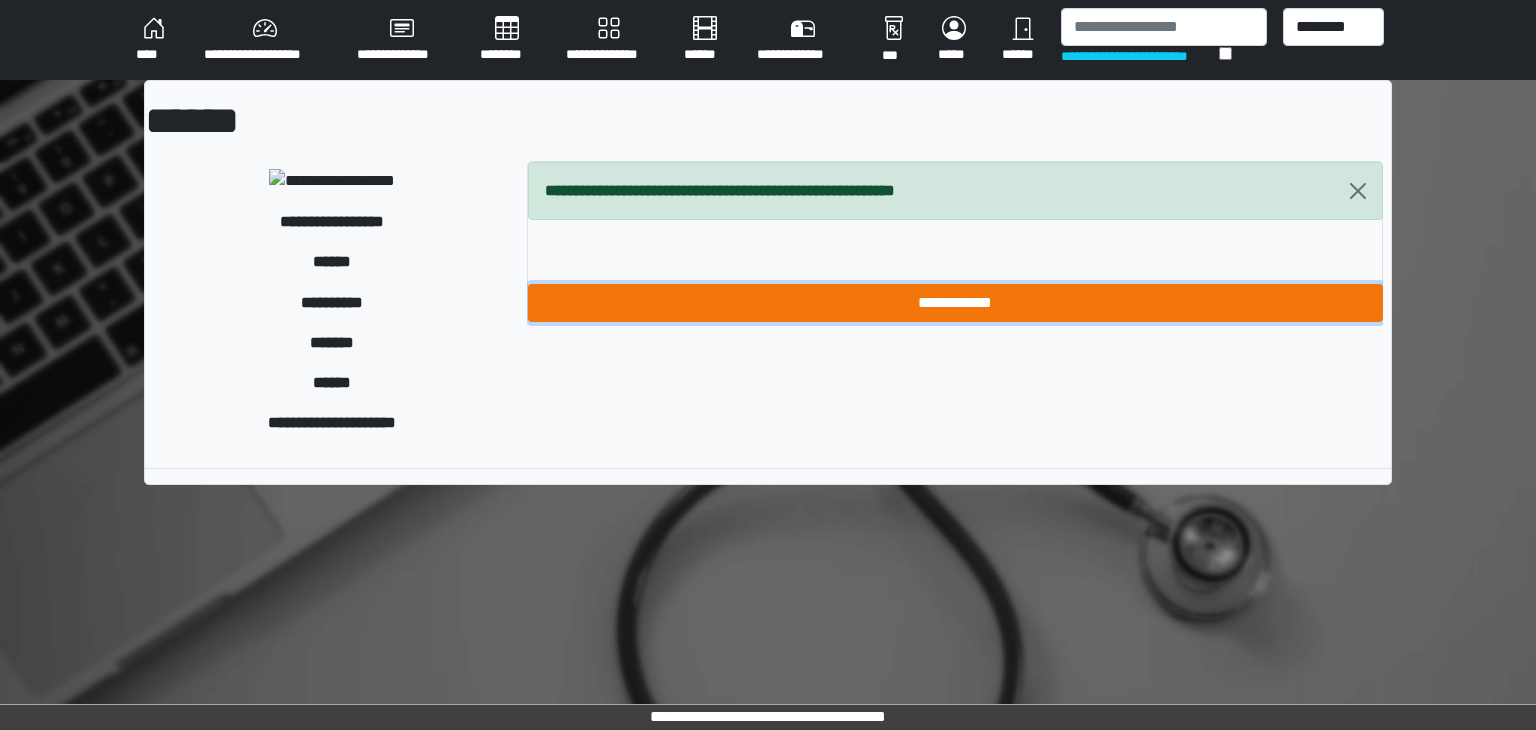 click on "**********" at bounding box center (955, 303) 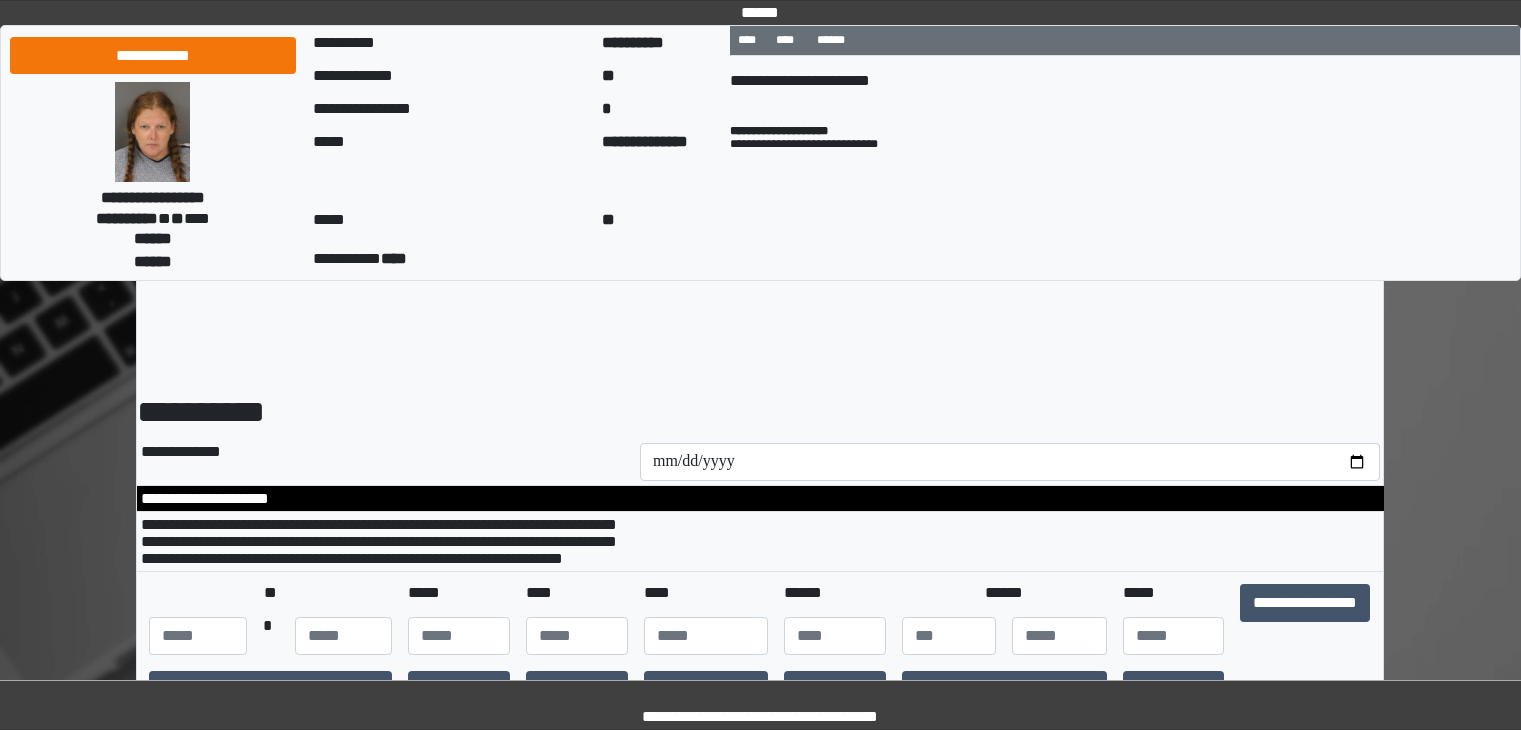 scroll, scrollTop: 0, scrollLeft: 0, axis: both 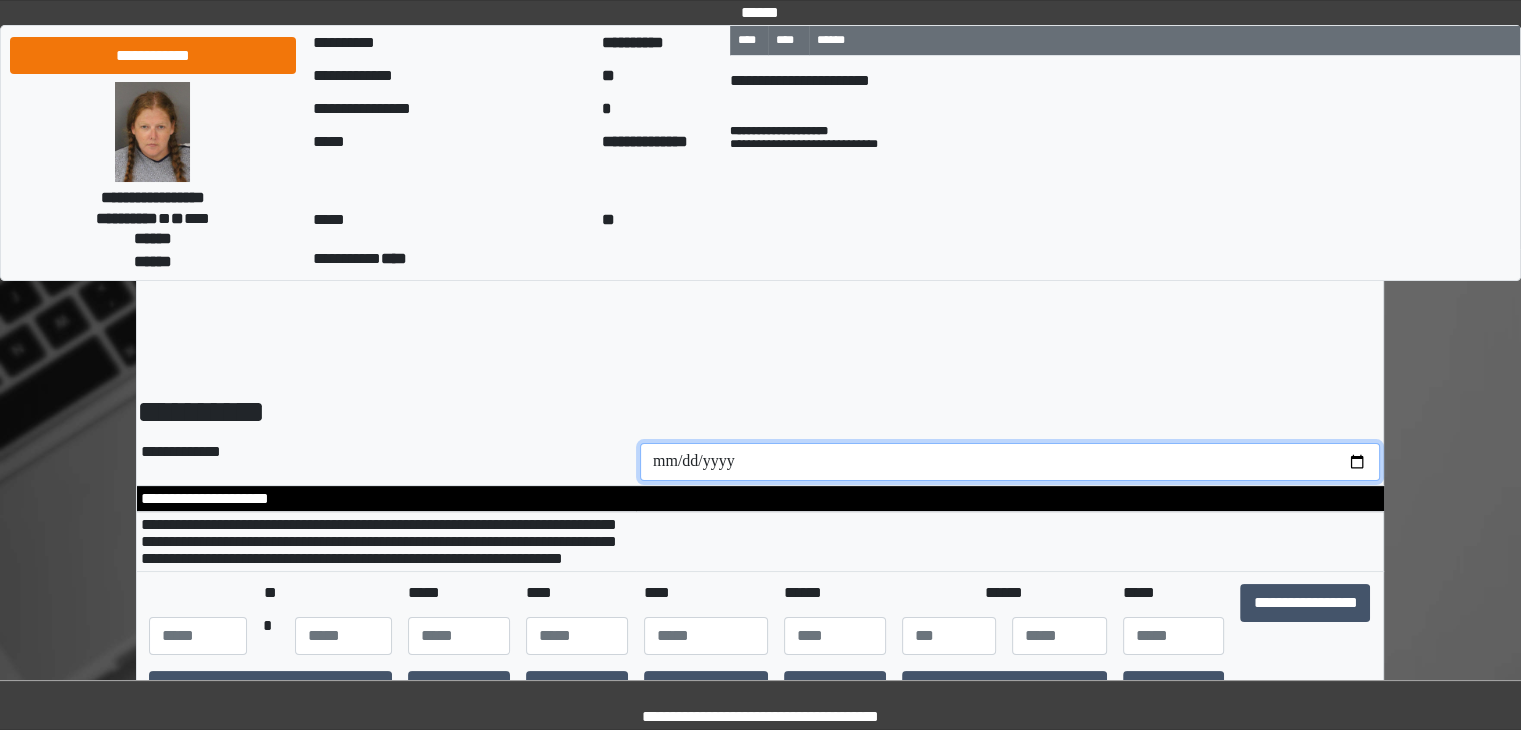 click at bounding box center (1010, 462) 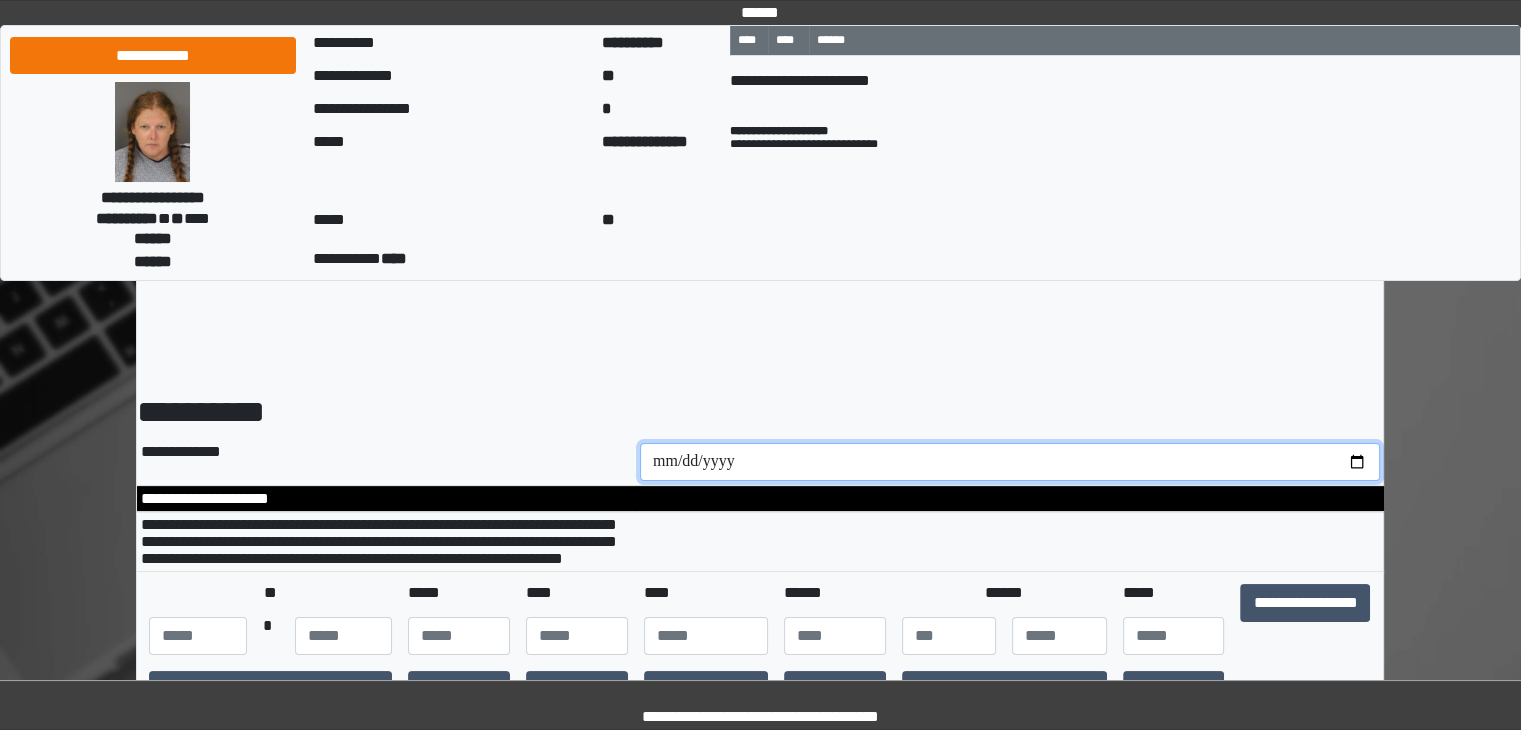 type on "**********" 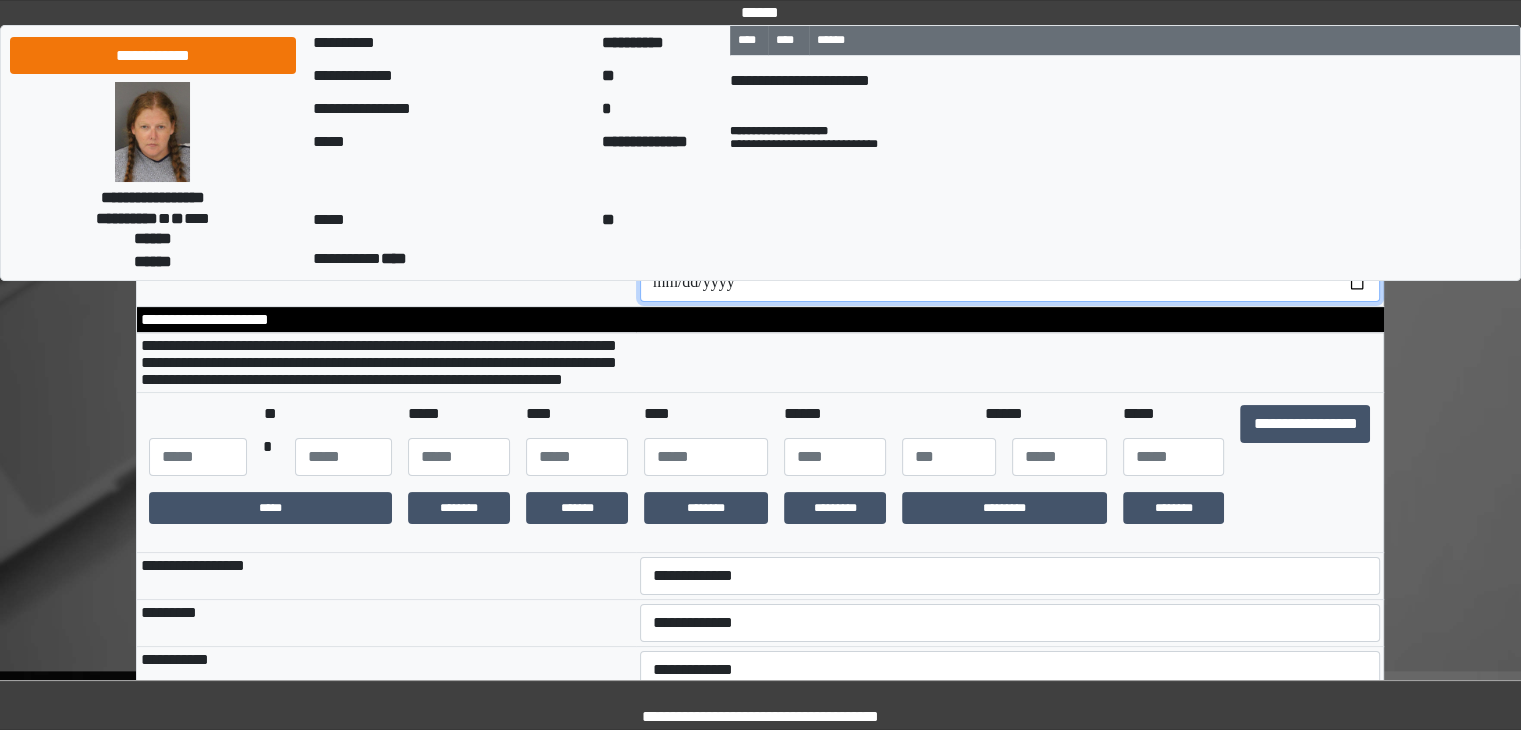 scroll, scrollTop: 182, scrollLeft: 0, axis: vertical 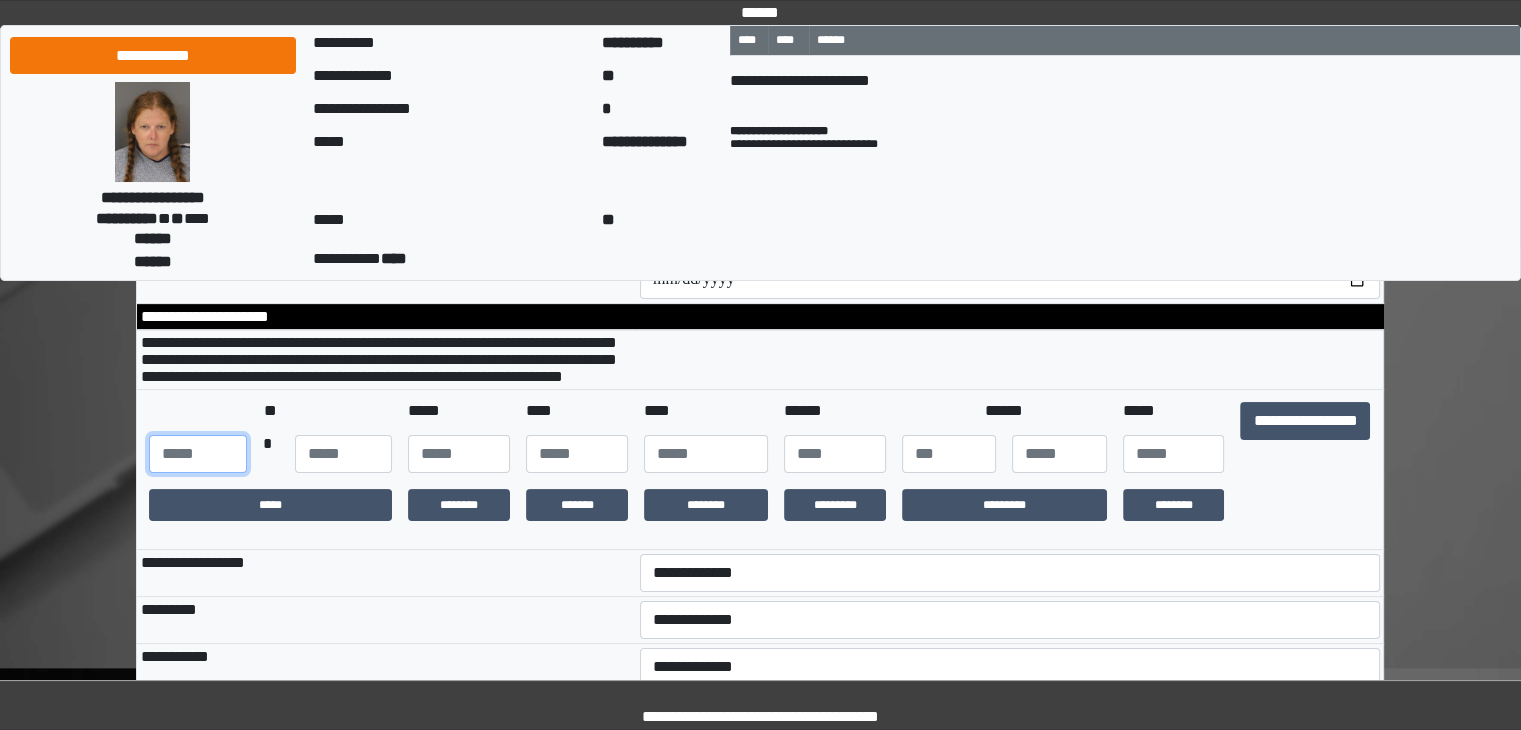 click at bounding box center [197, 454] 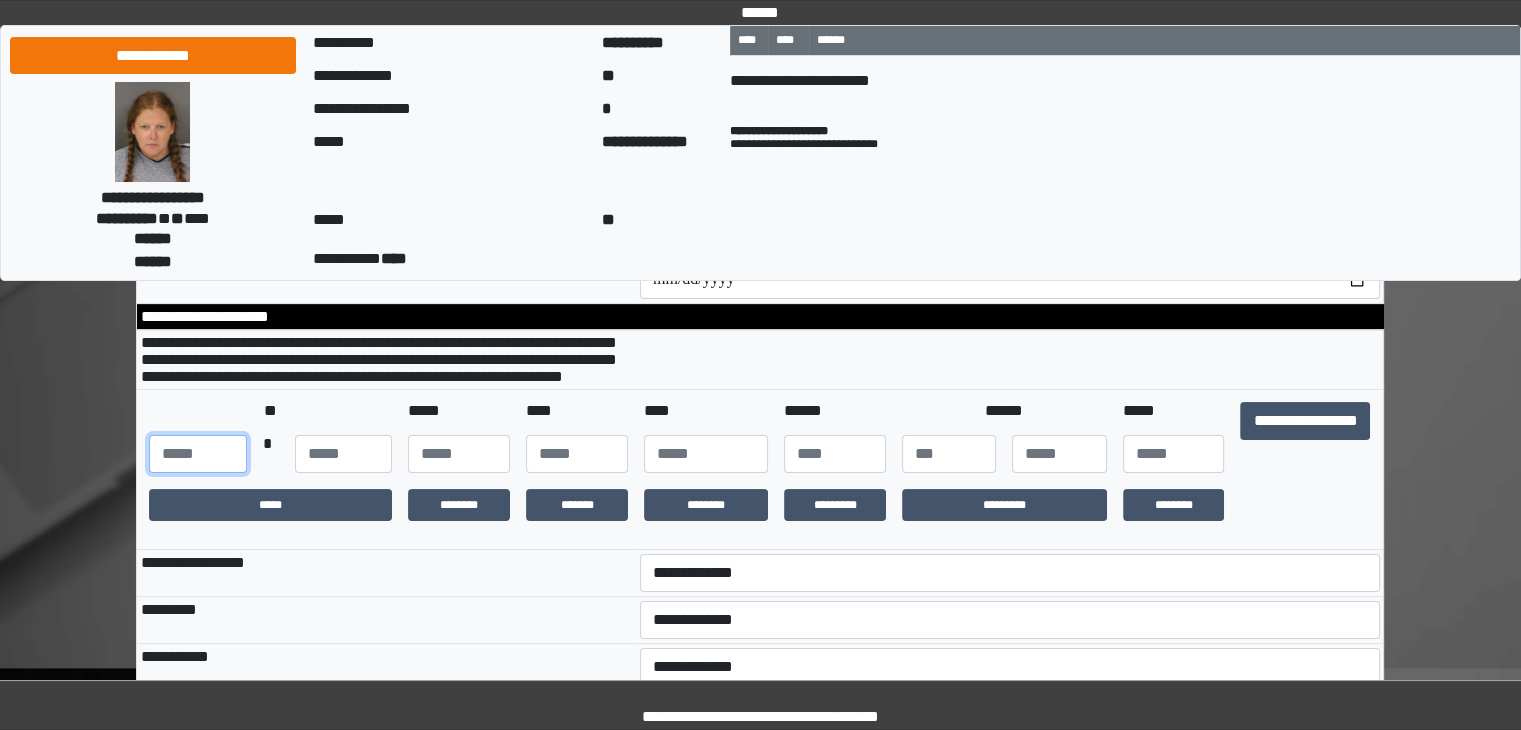 type on "***" 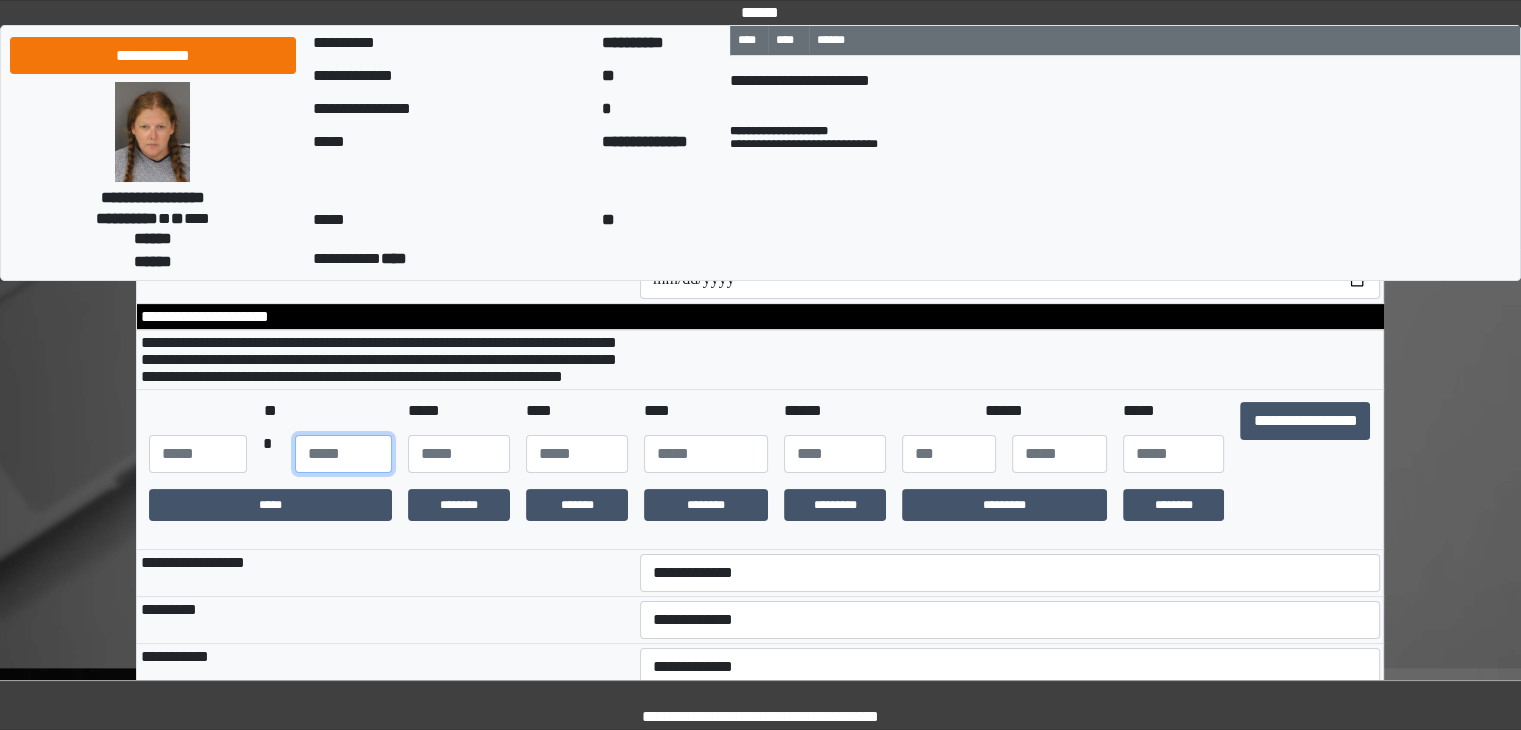 type on "**" 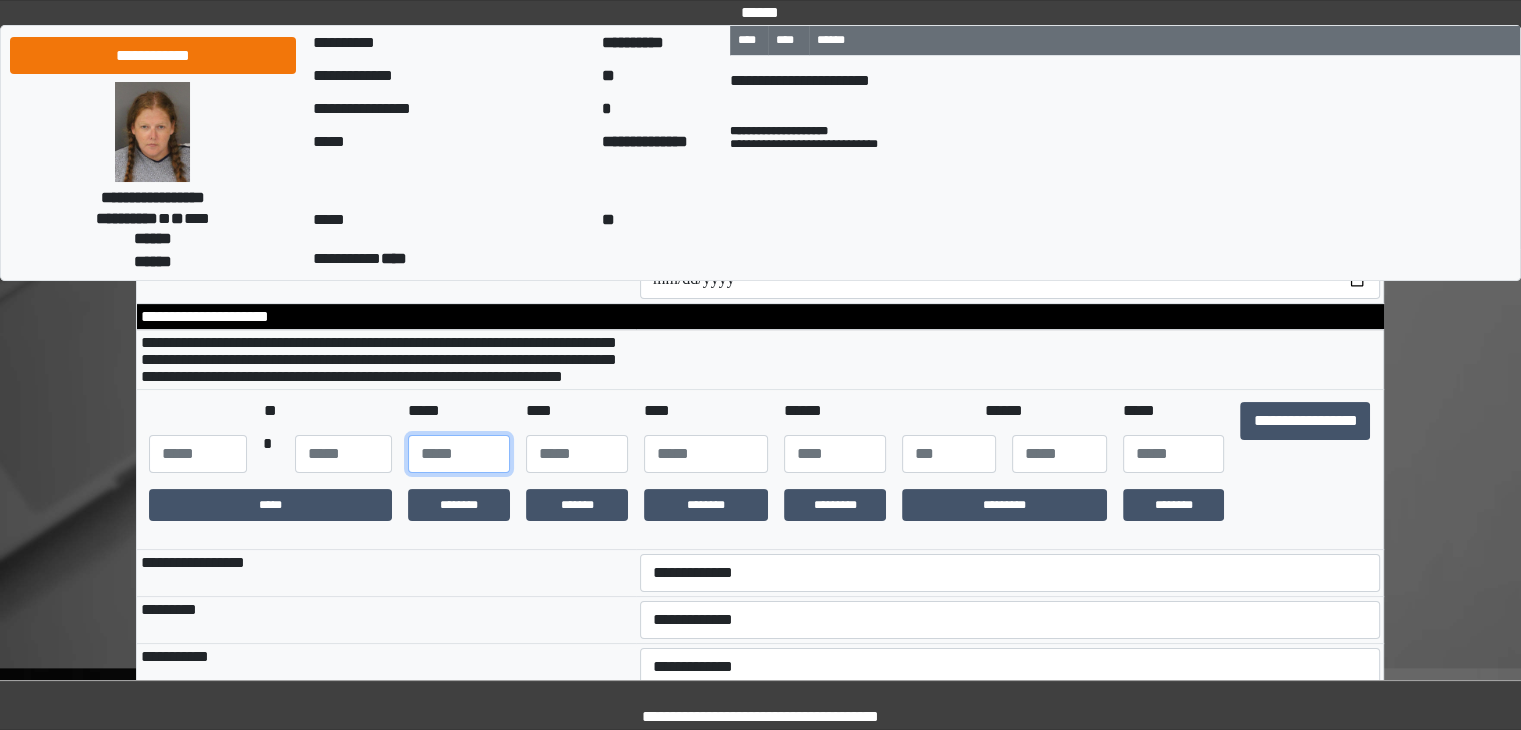 type on "*" 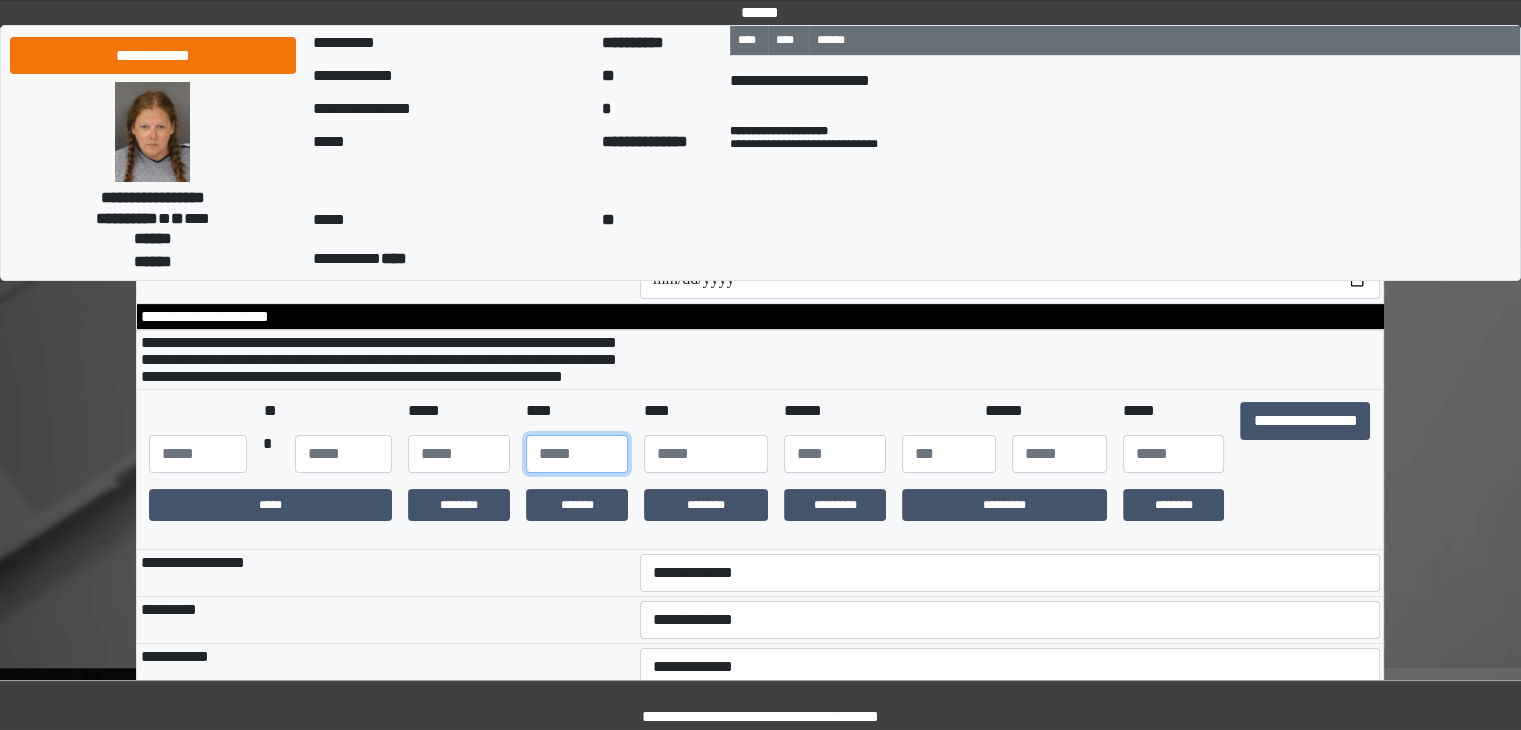 click at bounding box center (577, 454) 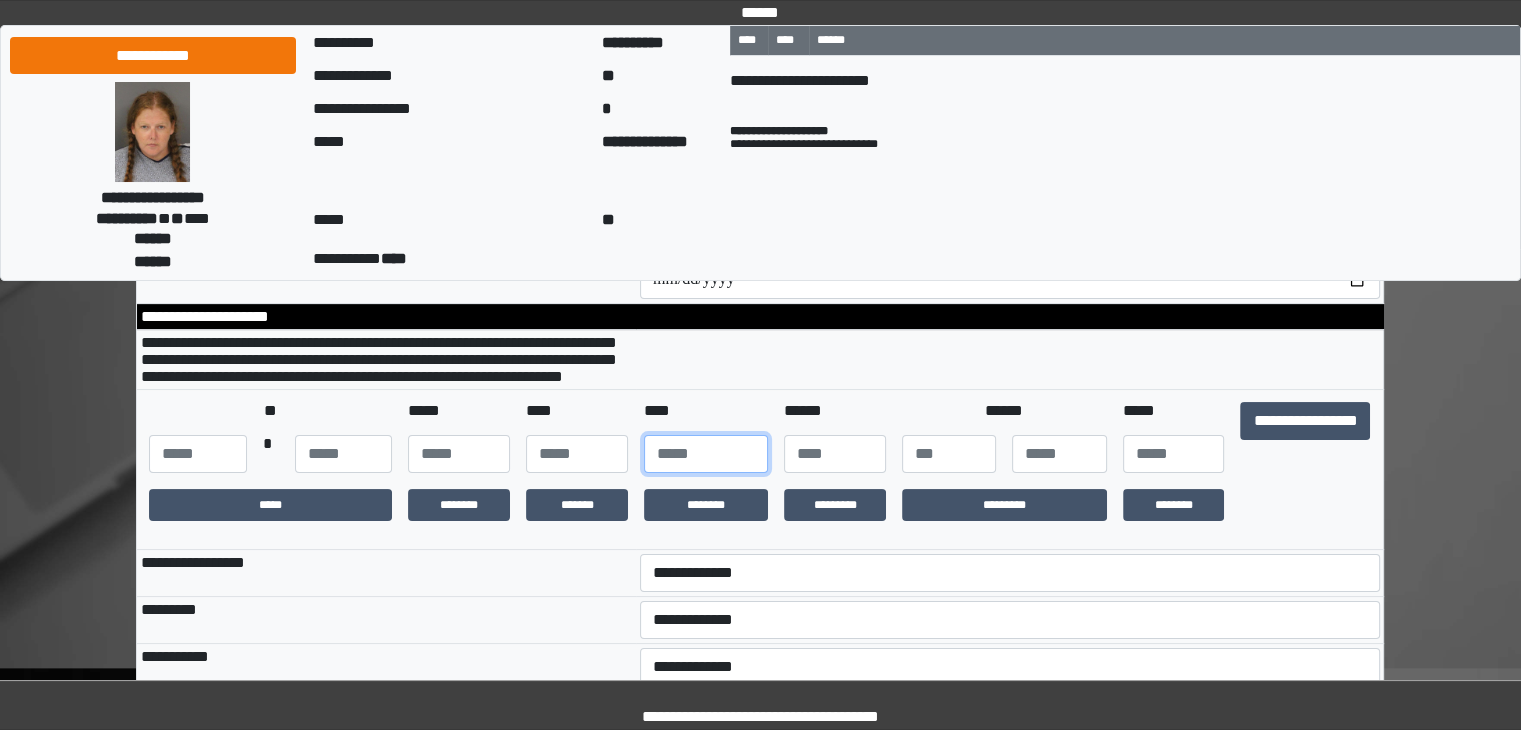 click at bounding box center (706, 454) 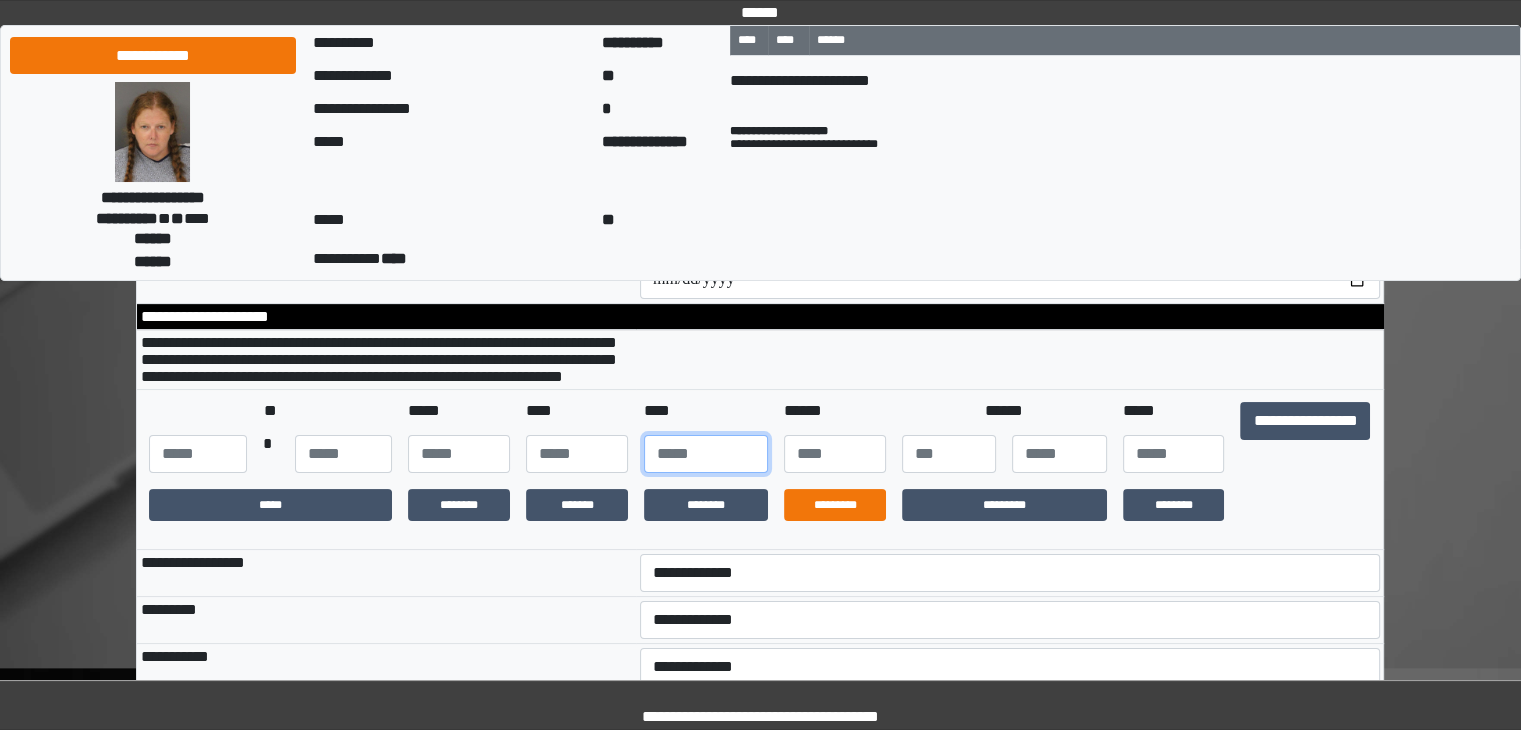 type on "****" 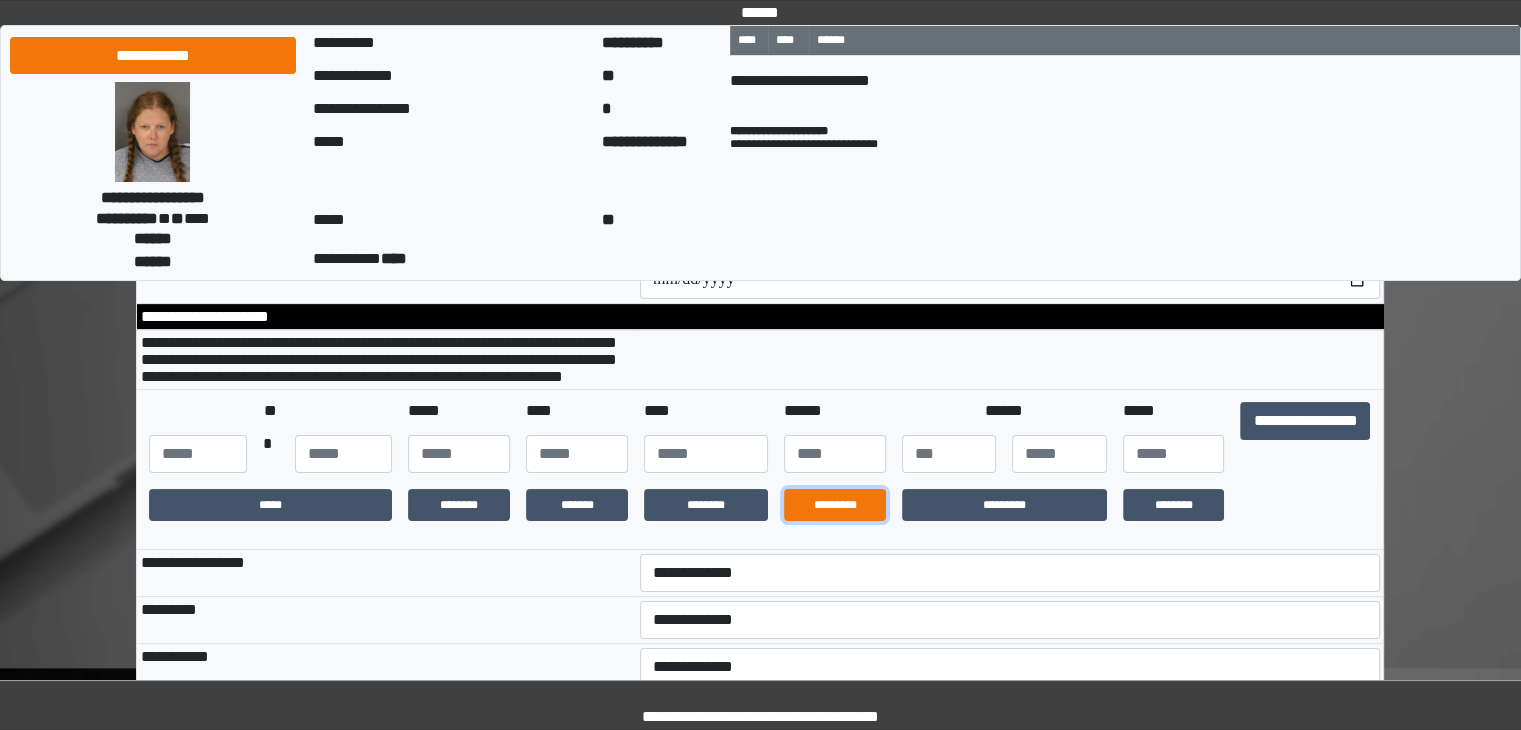 click on "*********" at bounding box center (835, 505) 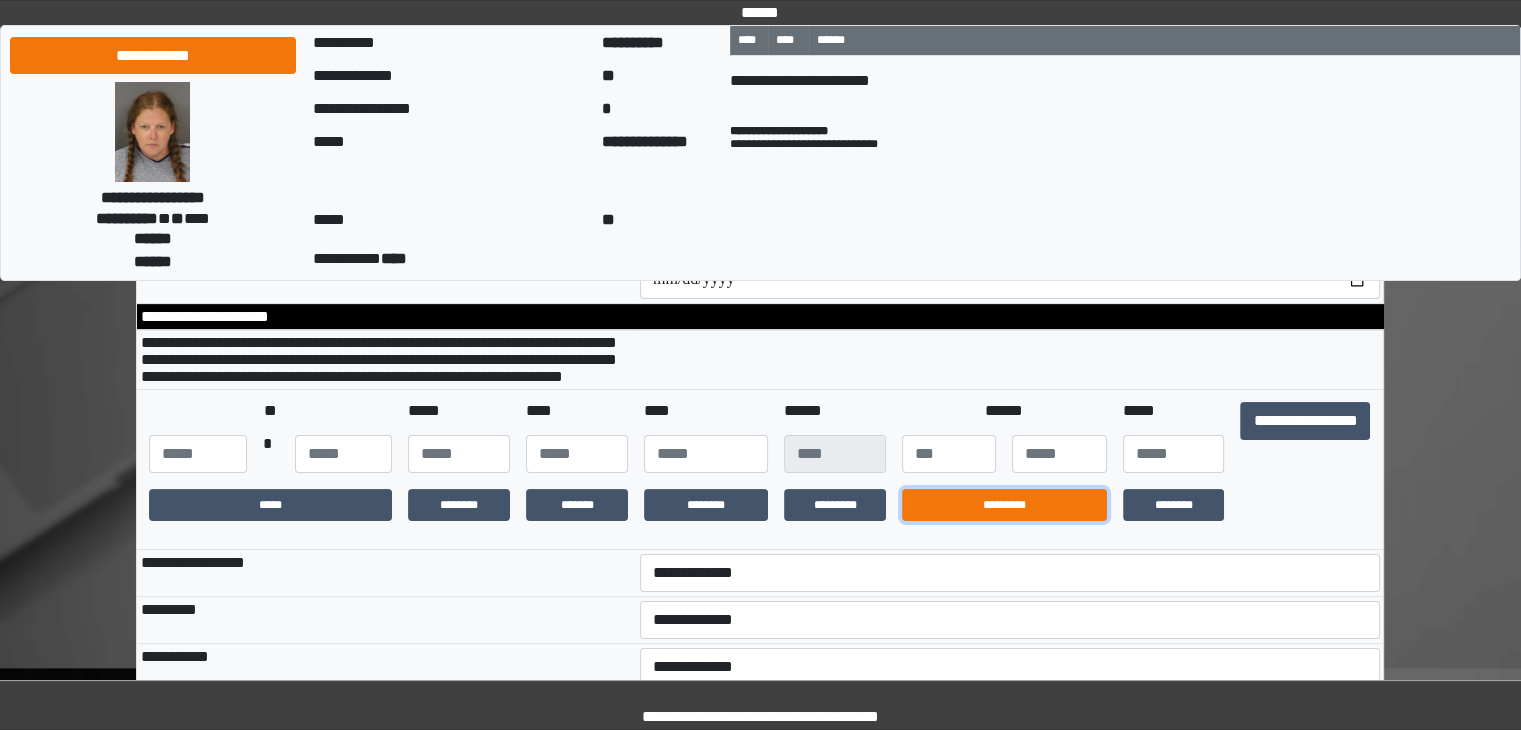 click on "*********" at bounding box center [1004, 505] 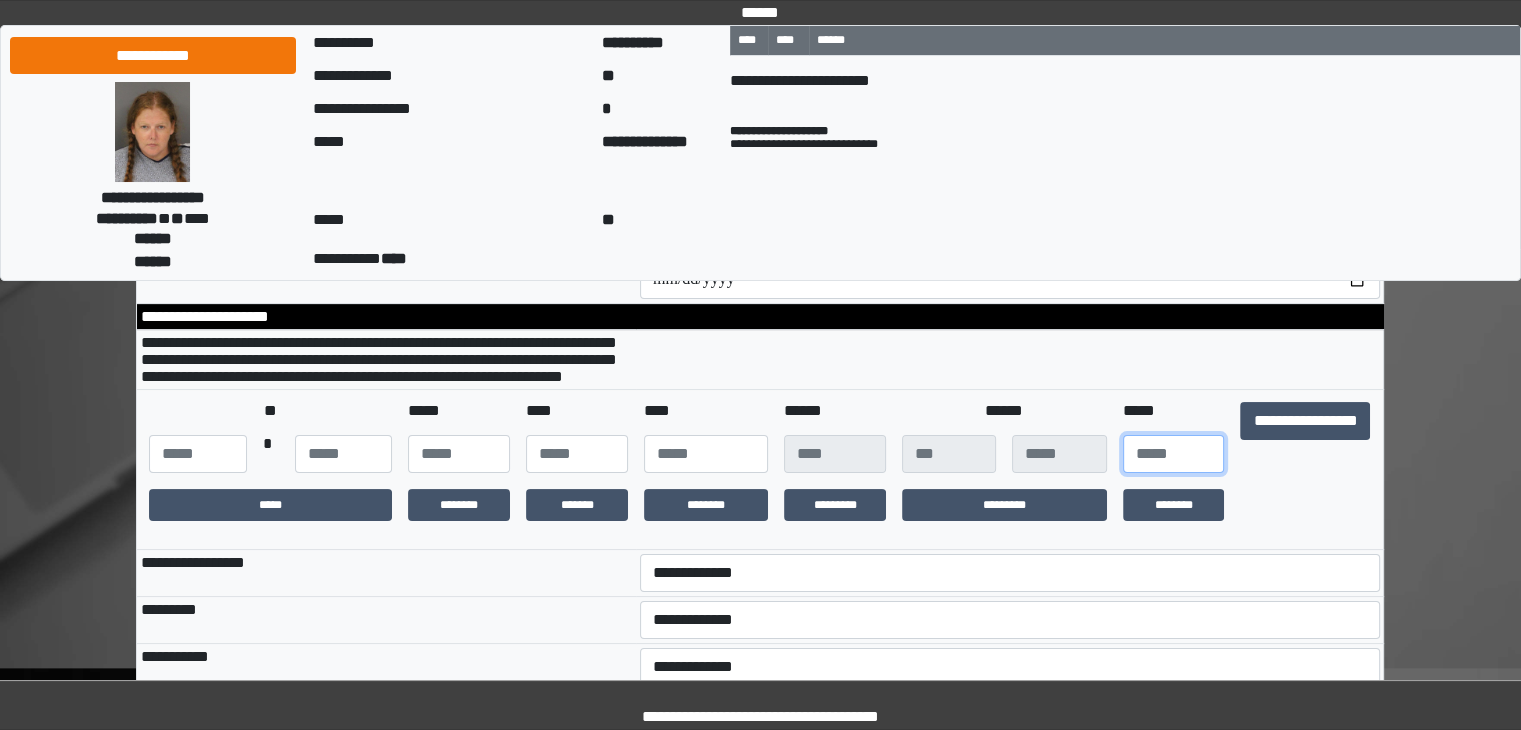click at bounding box center [1174, 454] 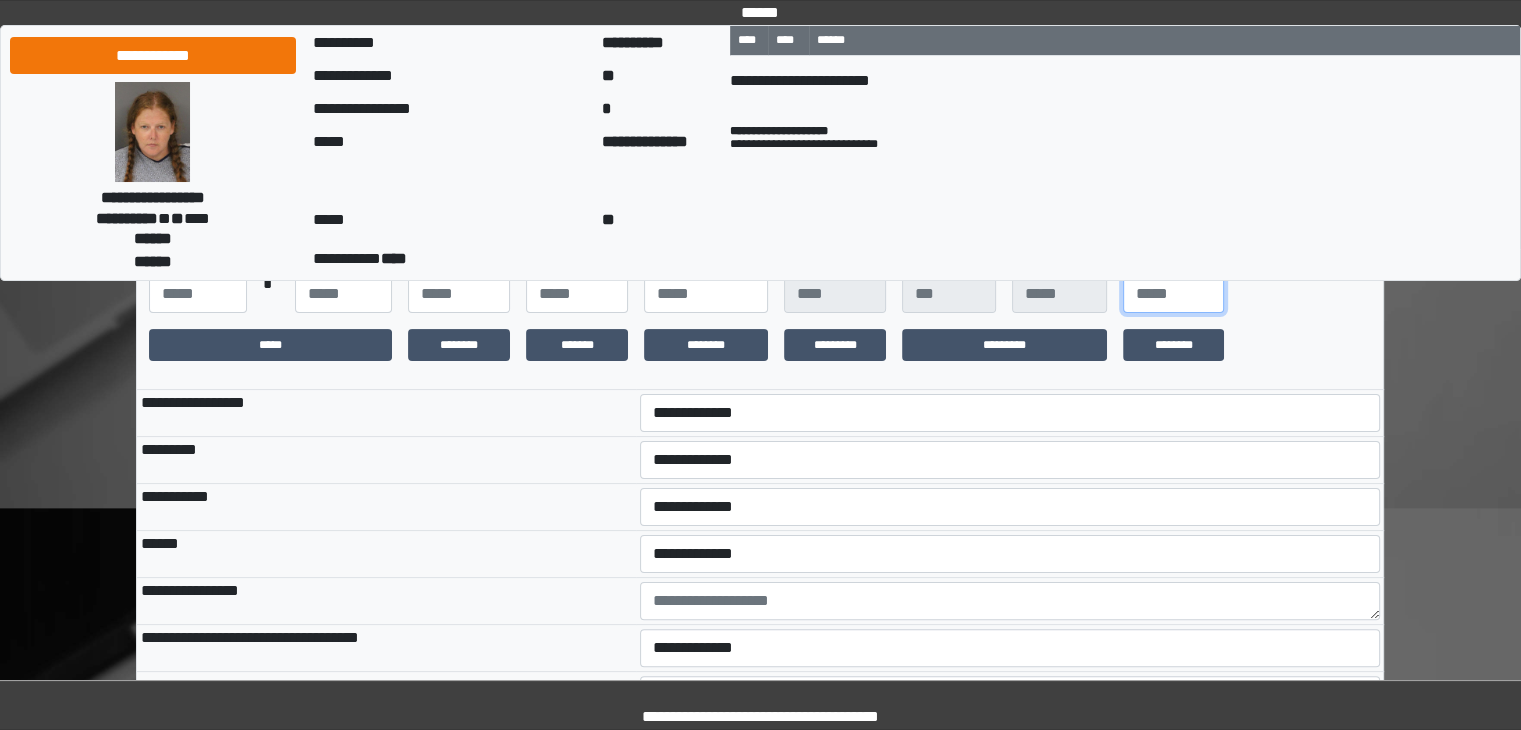 scroll, scrollTop: 347, scrollLeft: 0, axis: vertical 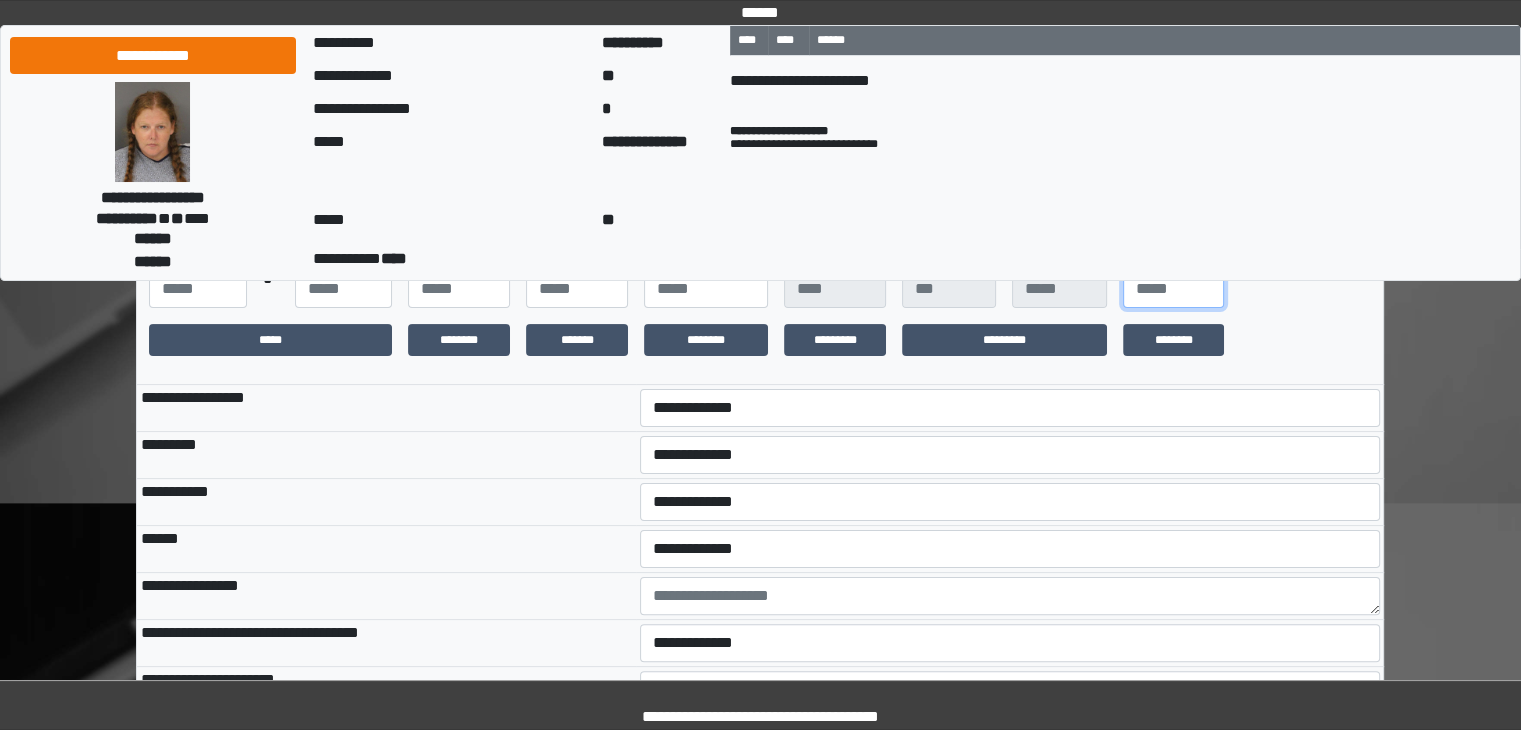 type on "**" 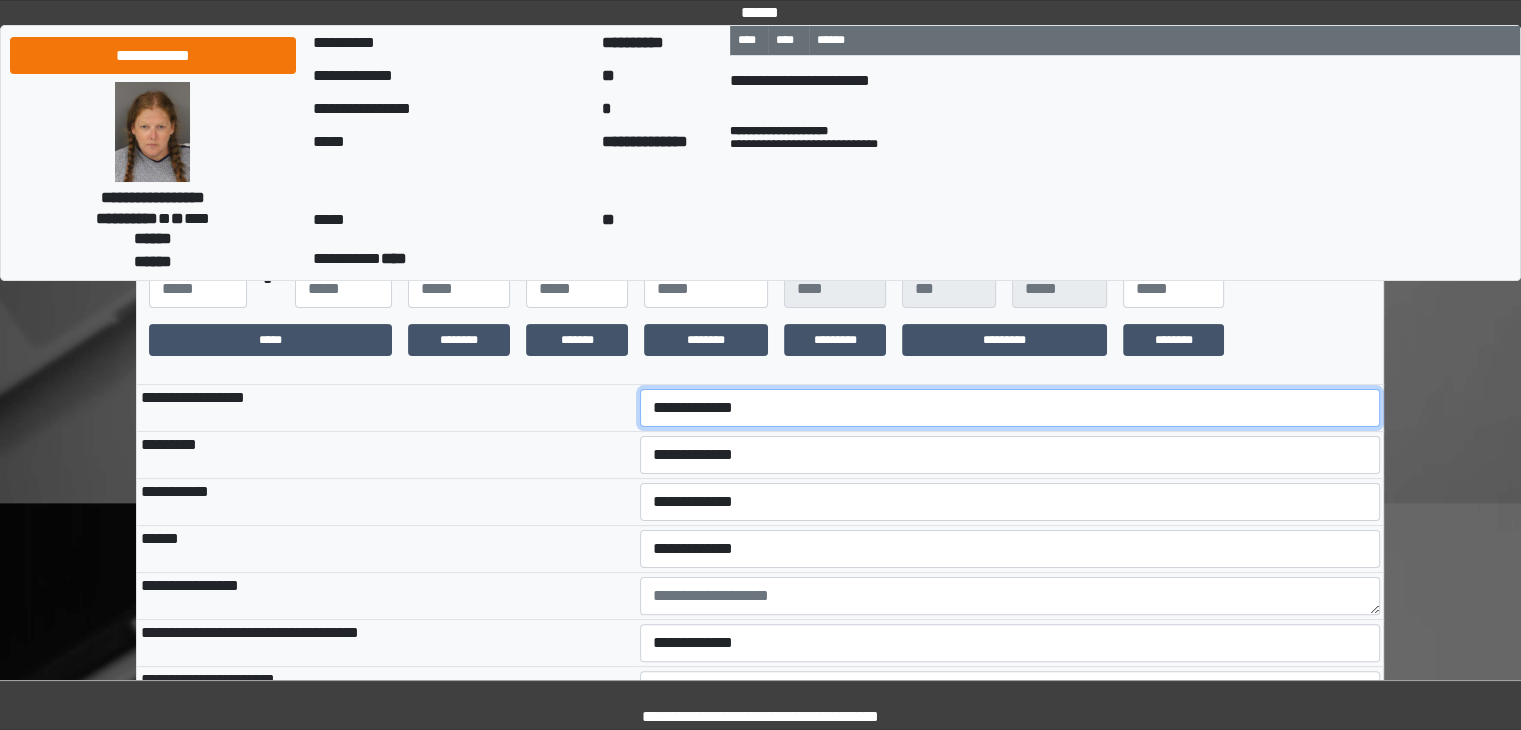 click on "**********" at bounding box center (1010, 408) 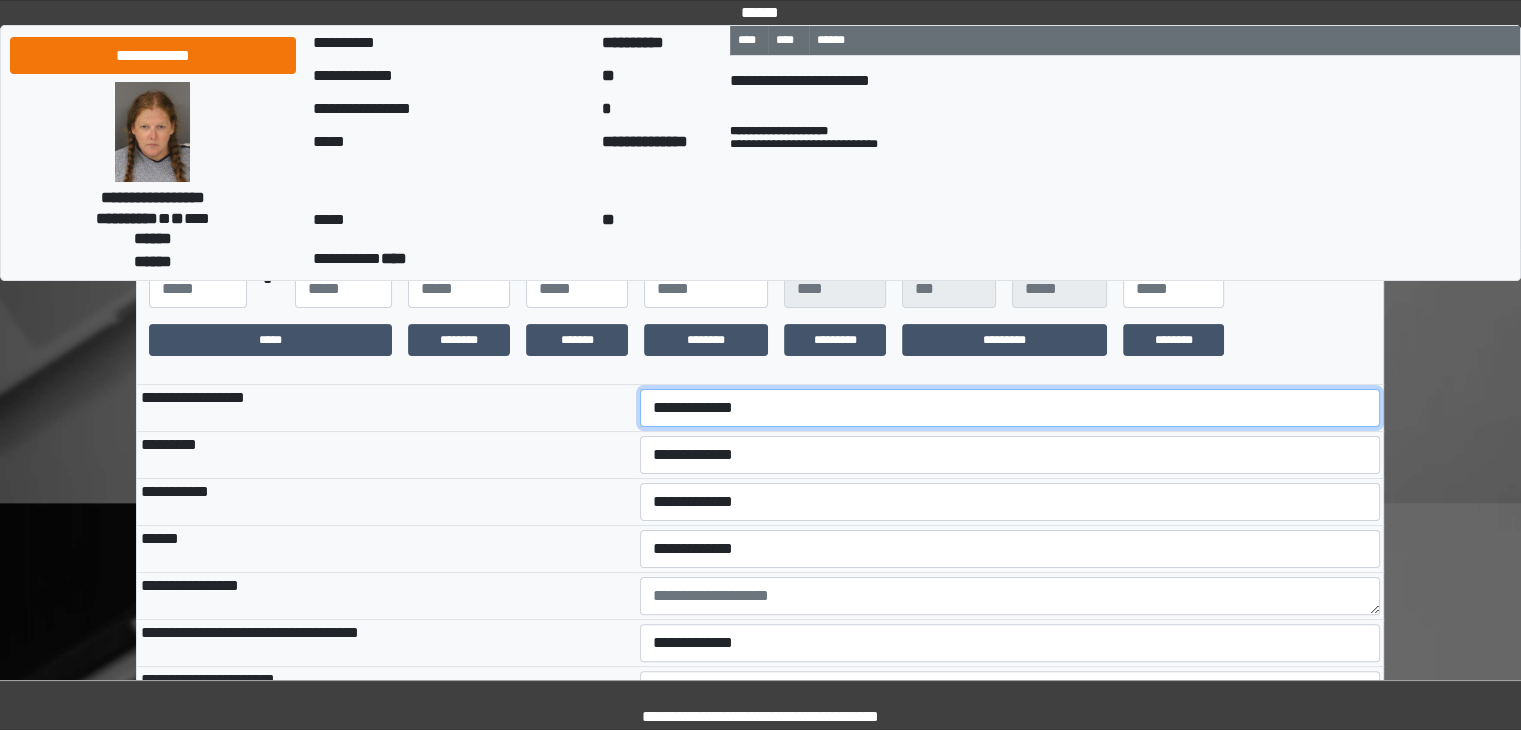 select on "***" 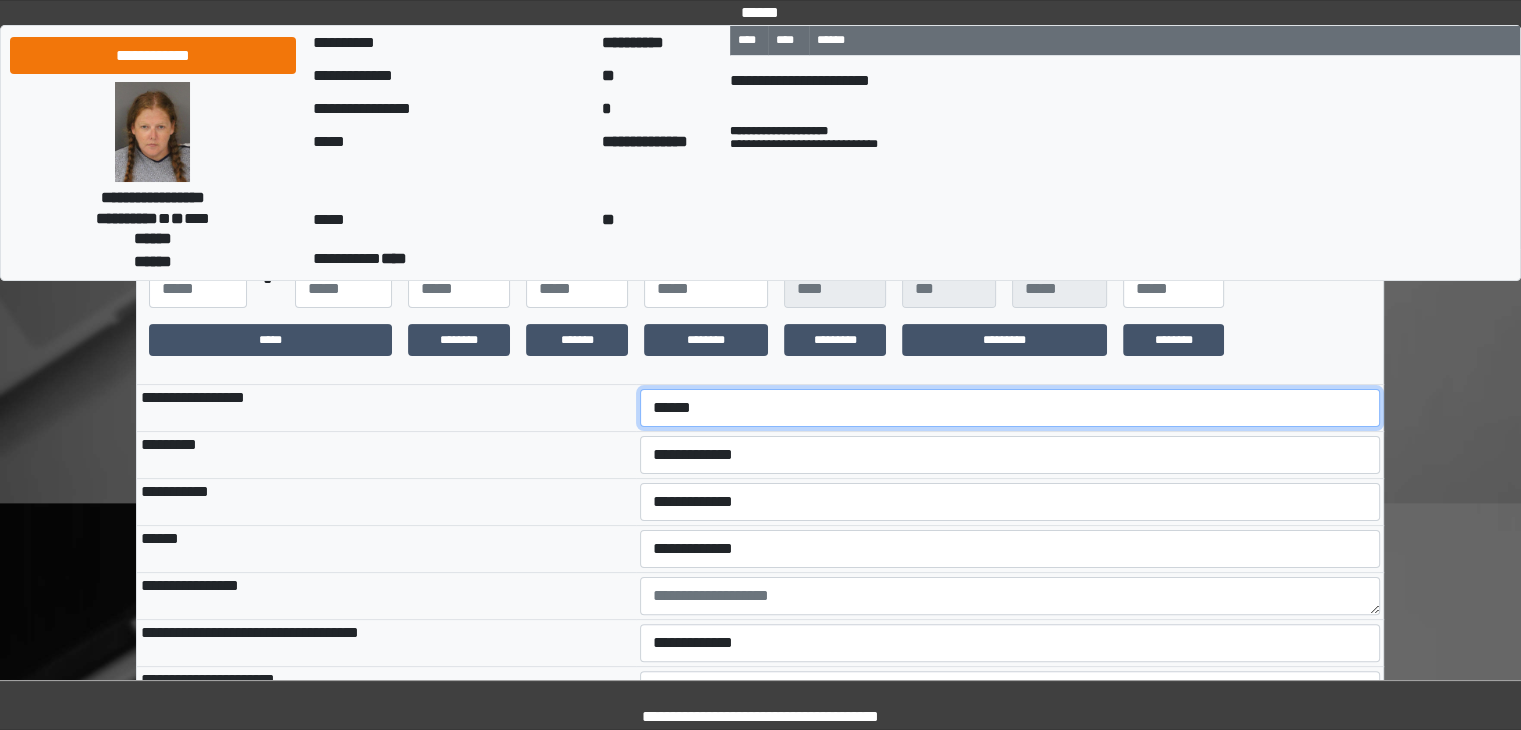 click on "**********" at bounding box center (1010, 408) 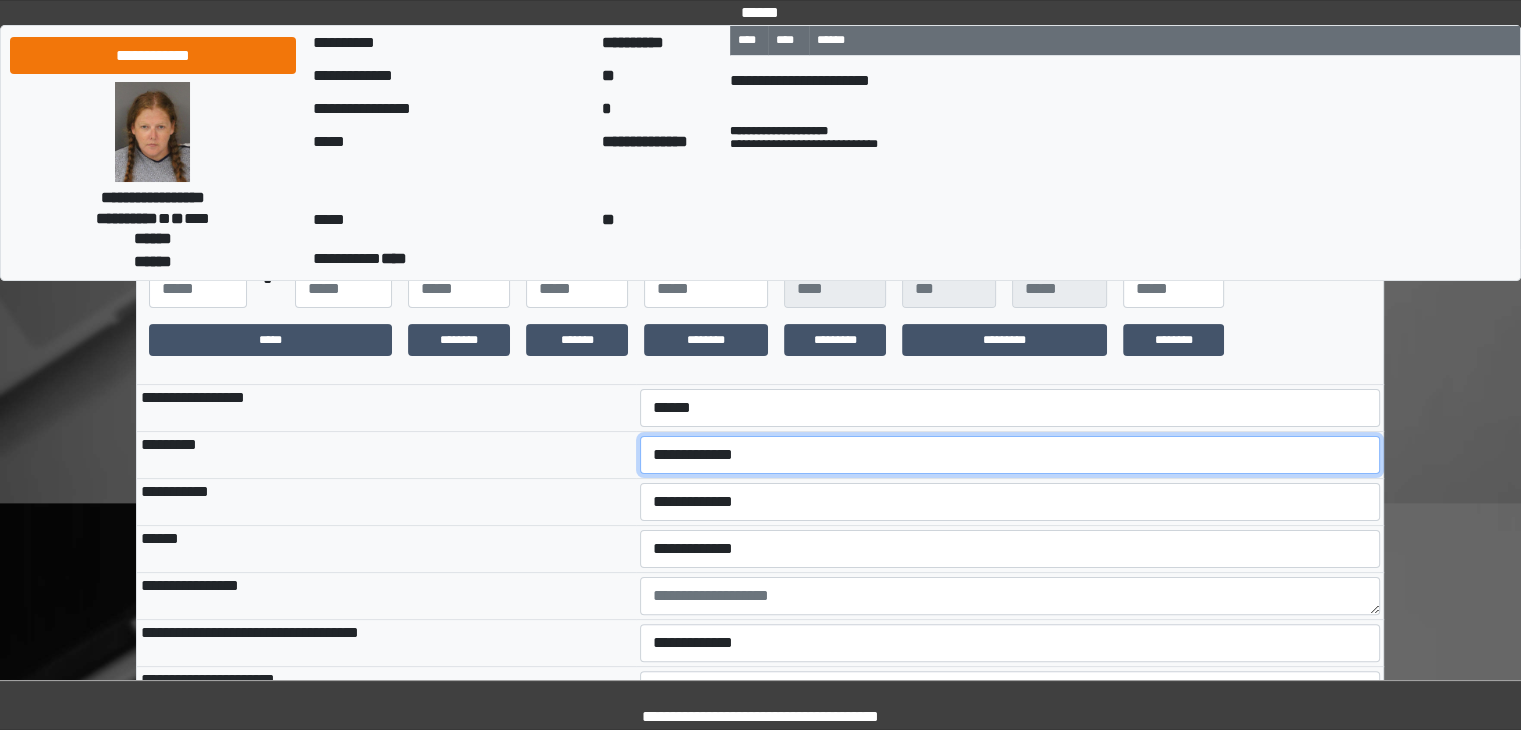 click on "**********" at bounding box center [1010, 455] 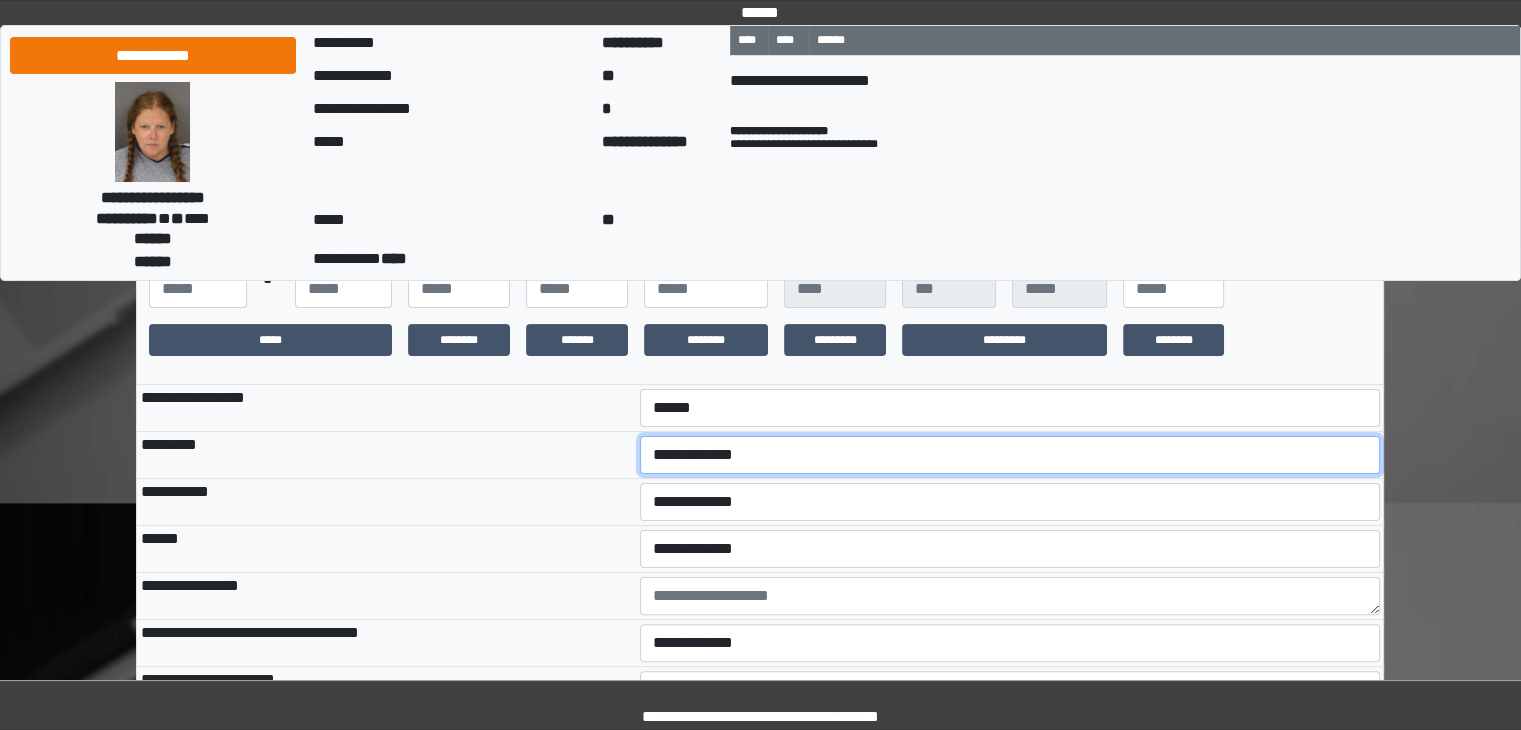 select on "*" 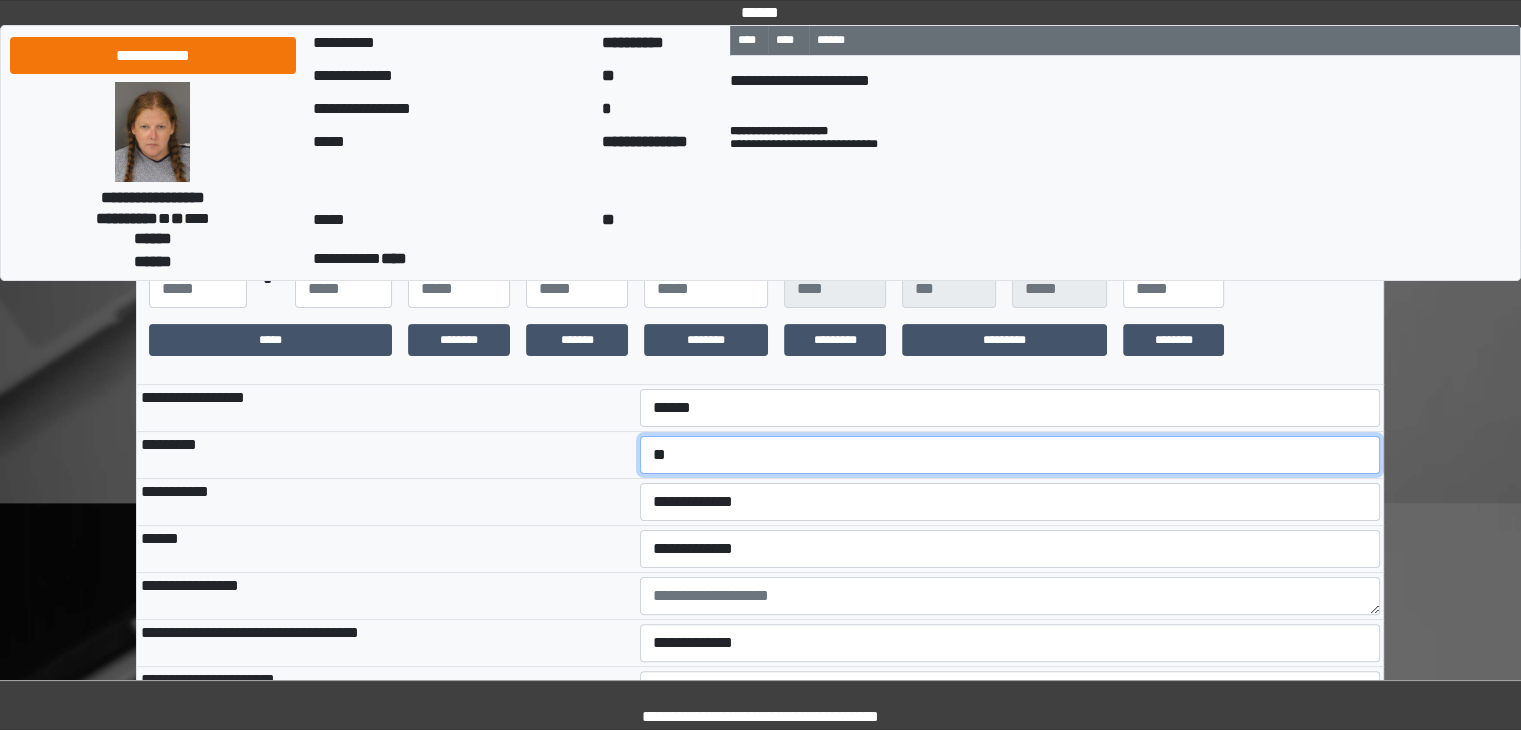 click on "**********" at bounding box center (1010, 455) 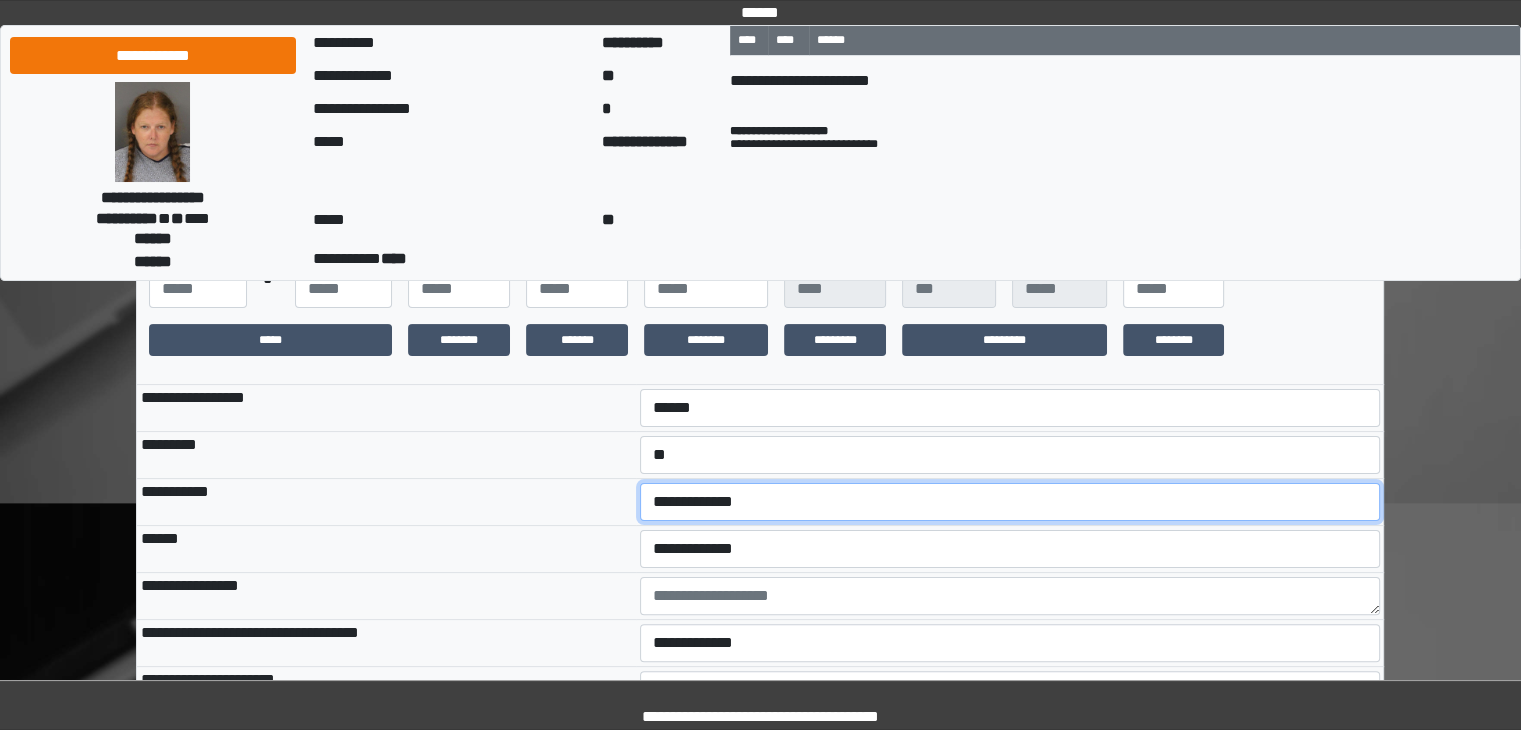 click on "**********" at bounding box center [1010, 502] 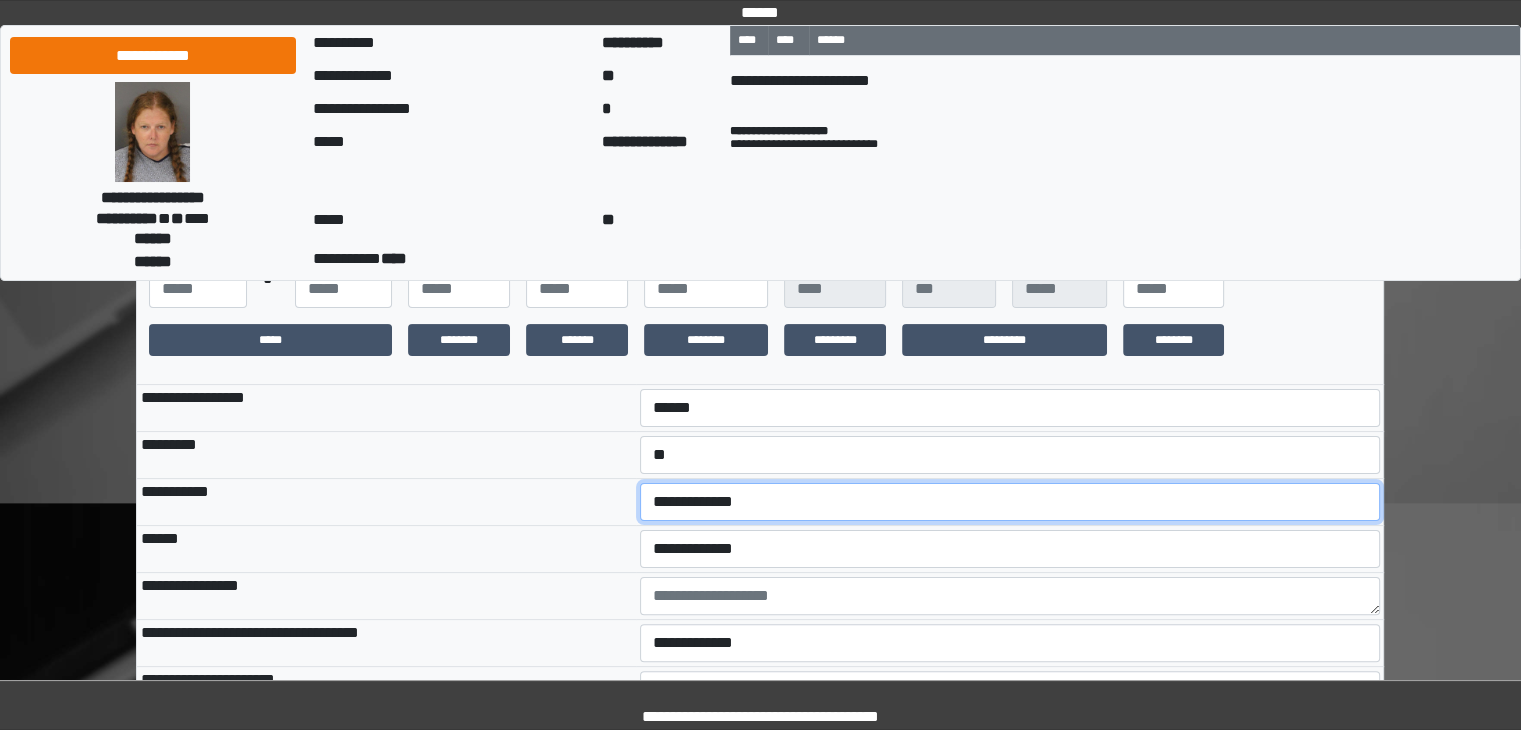 select on "***" 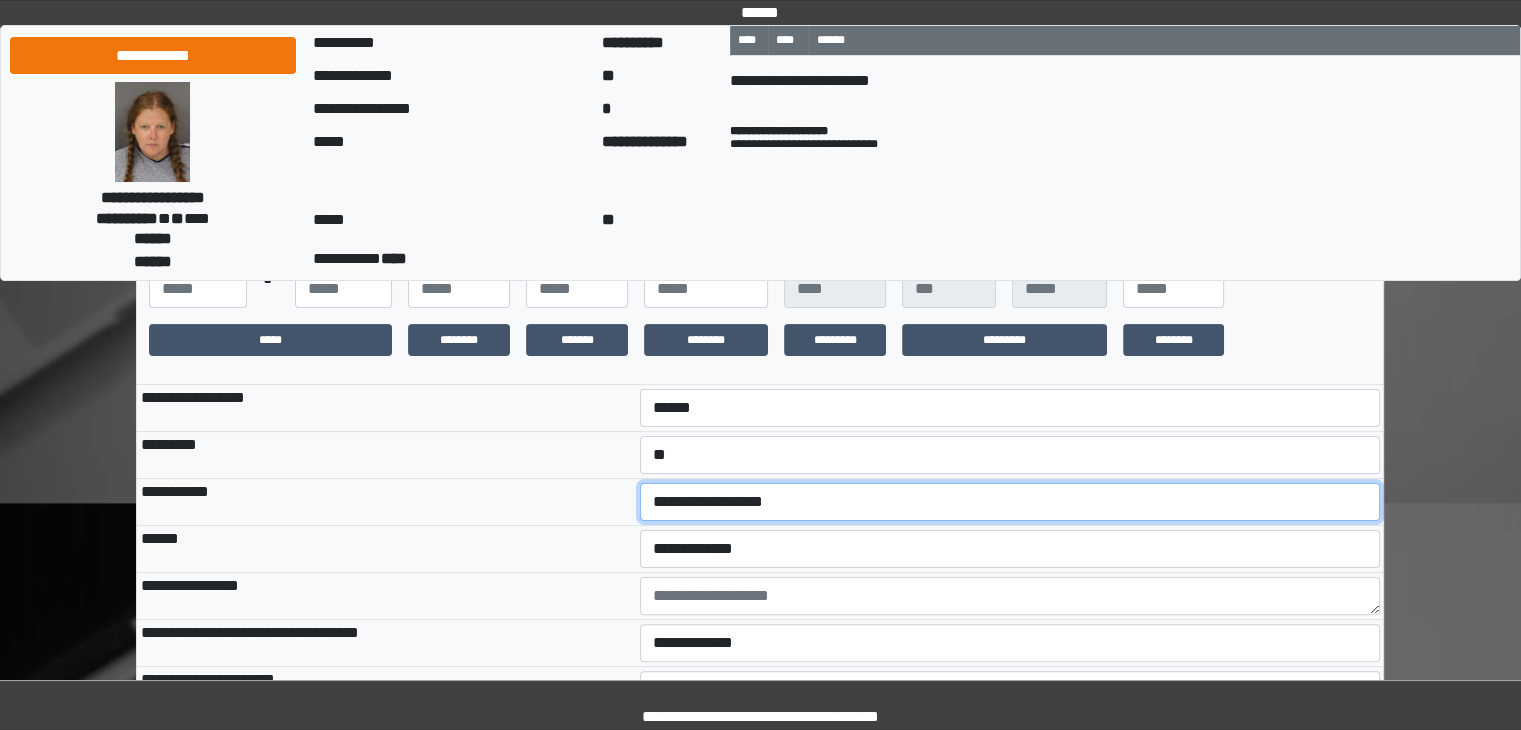 click on "**********" at bounding box center (1010, 502) 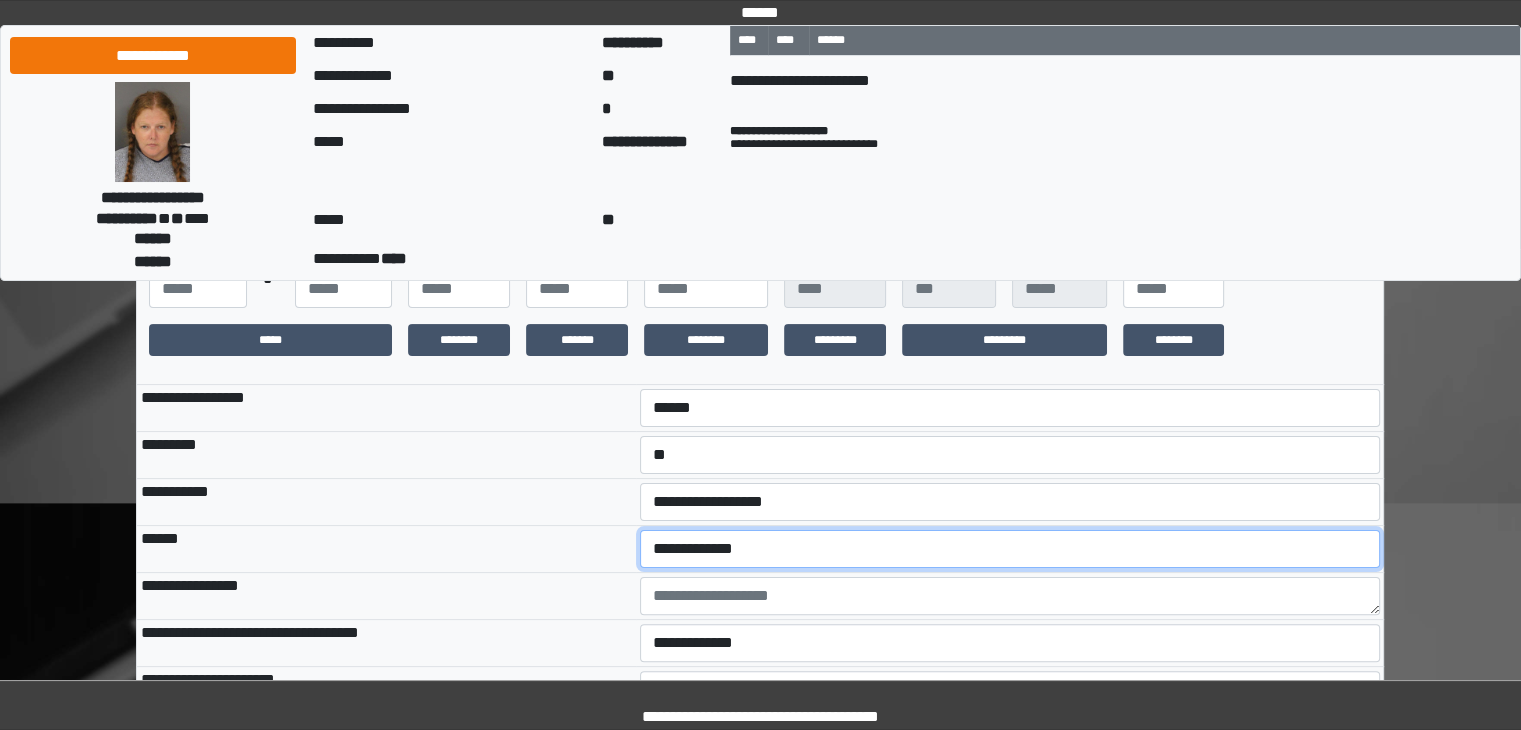click on "**********" at bounding box center [1010, 549] 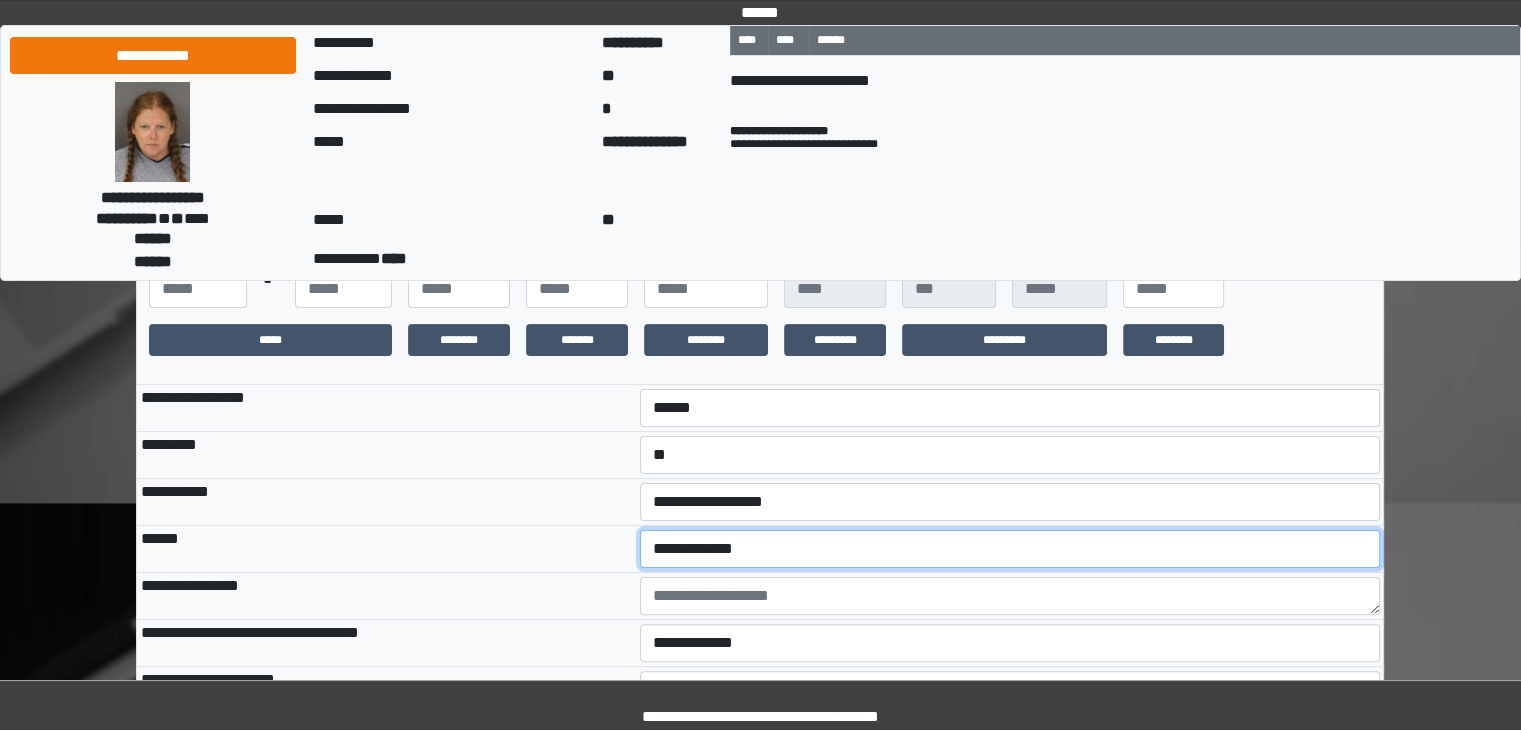 select on "**" 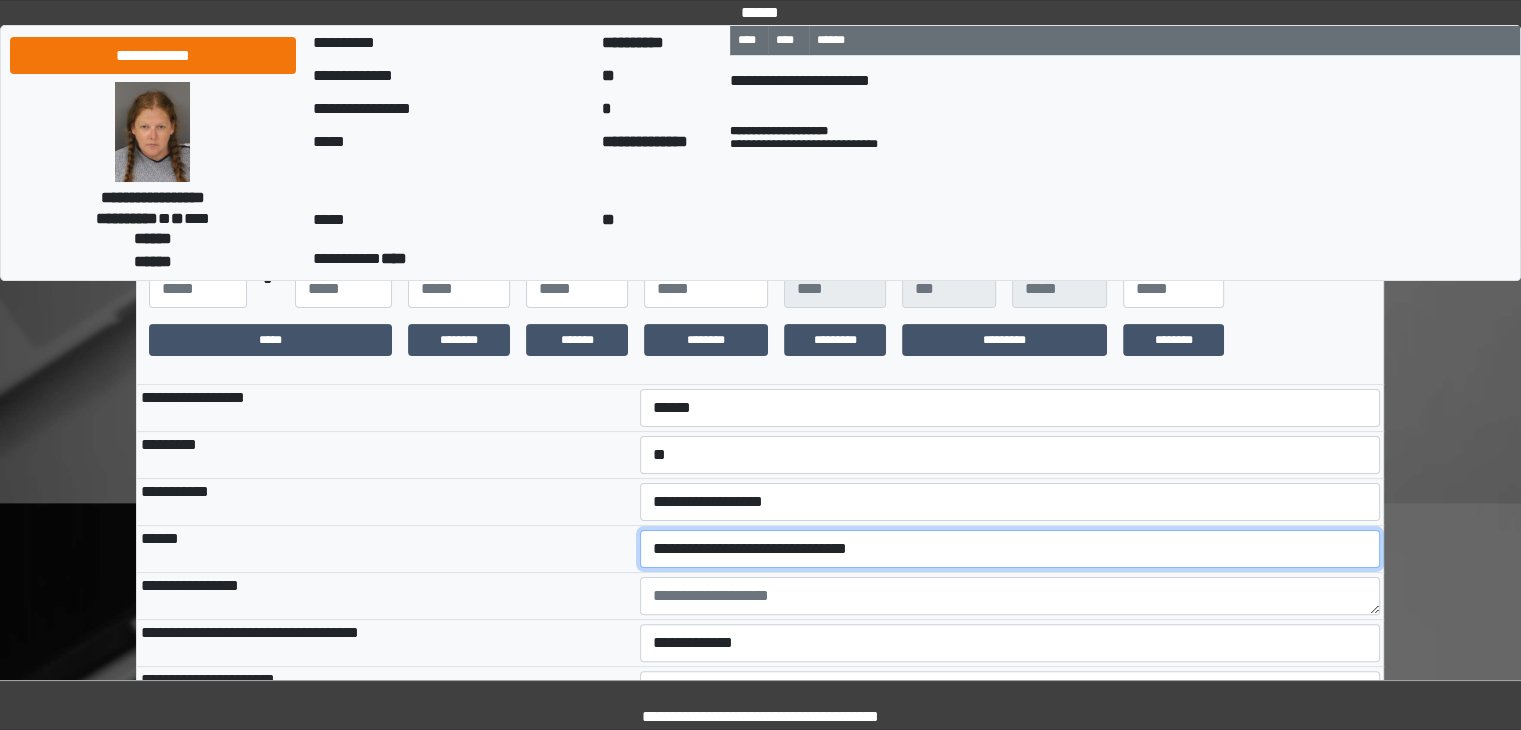click on "**********" at bounding box center [1010, 549] 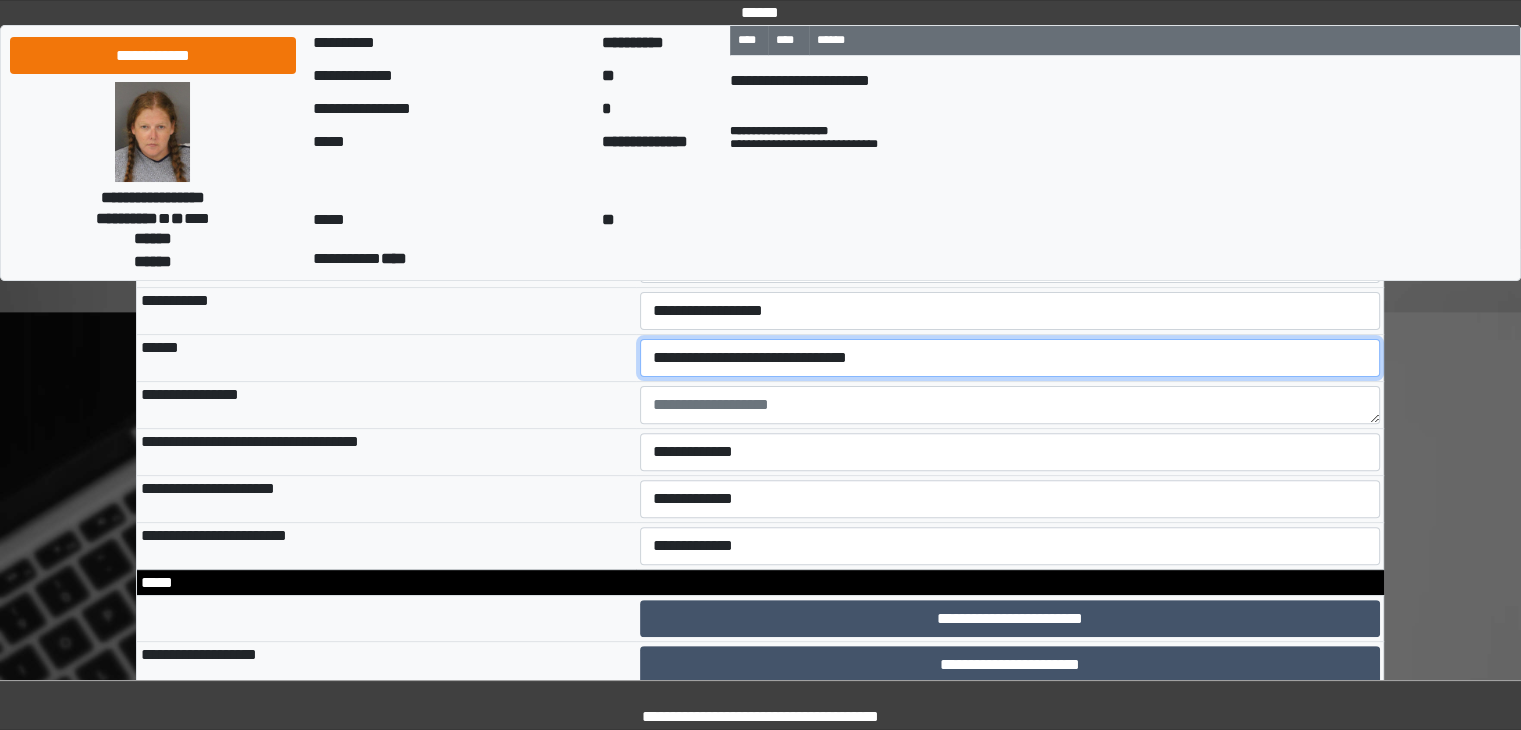 scroll, scrollTop: 540, scrollLeft: 0, axis: vertical 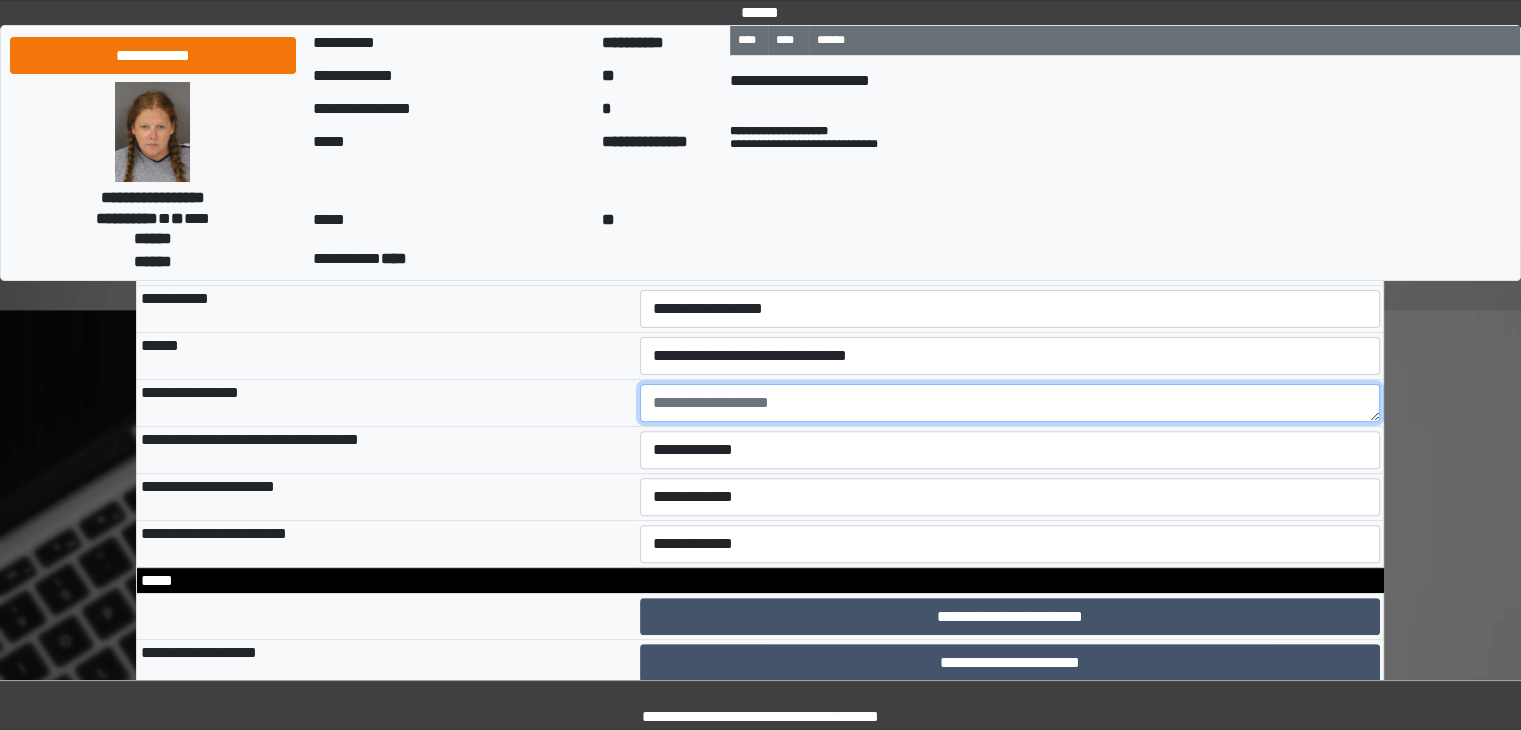 click at bounding box center [1010, 403] 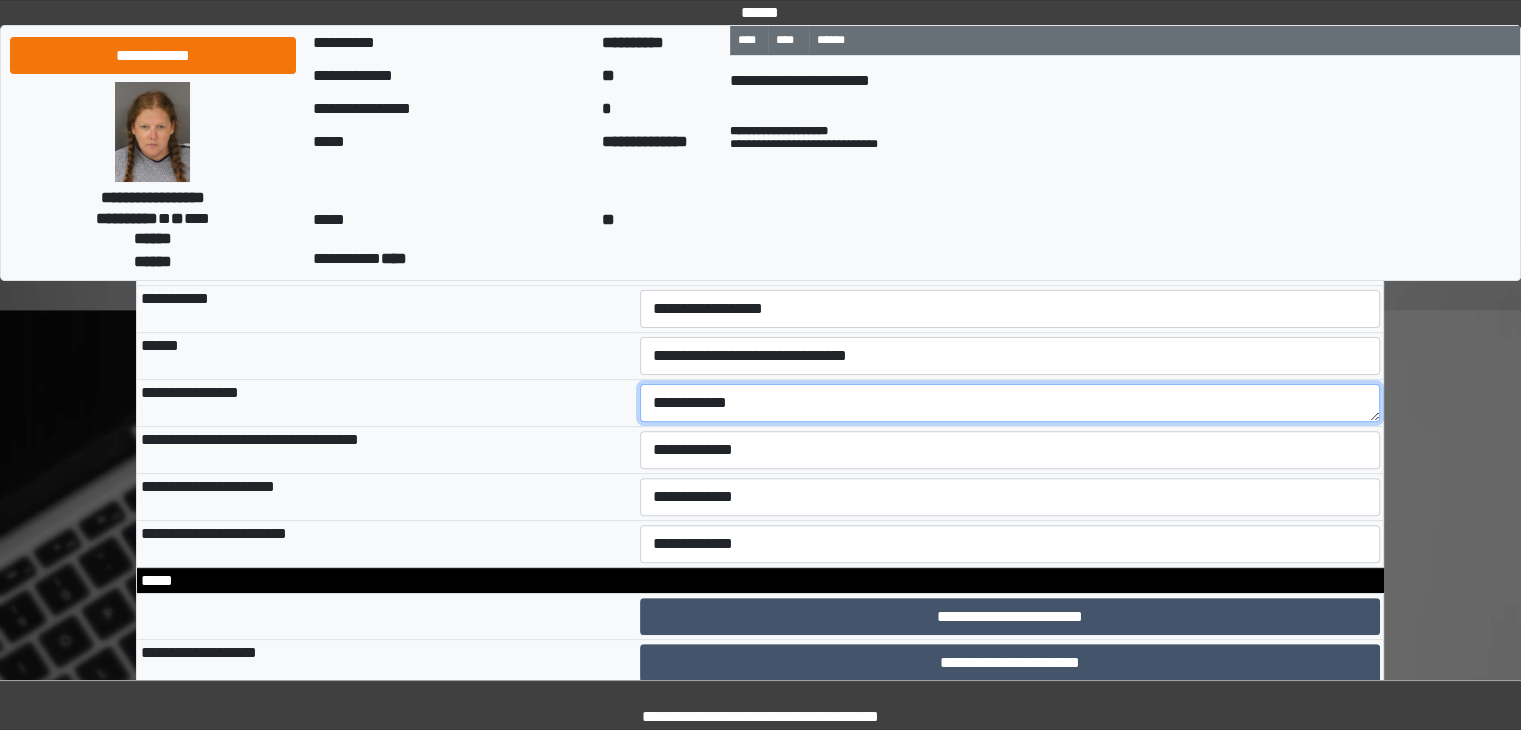 type on "**********" 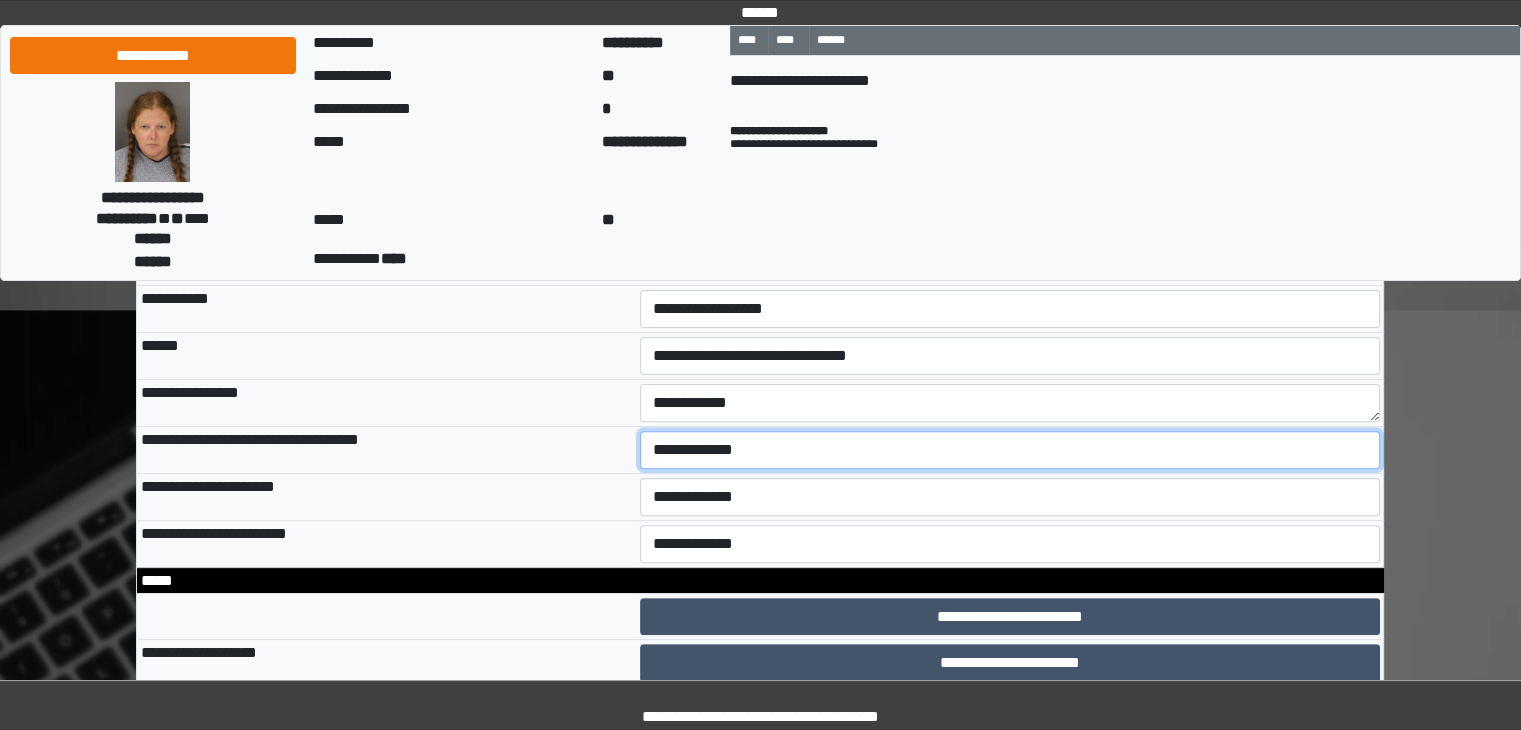 click on "**********" at bounding box center (1010, 450) 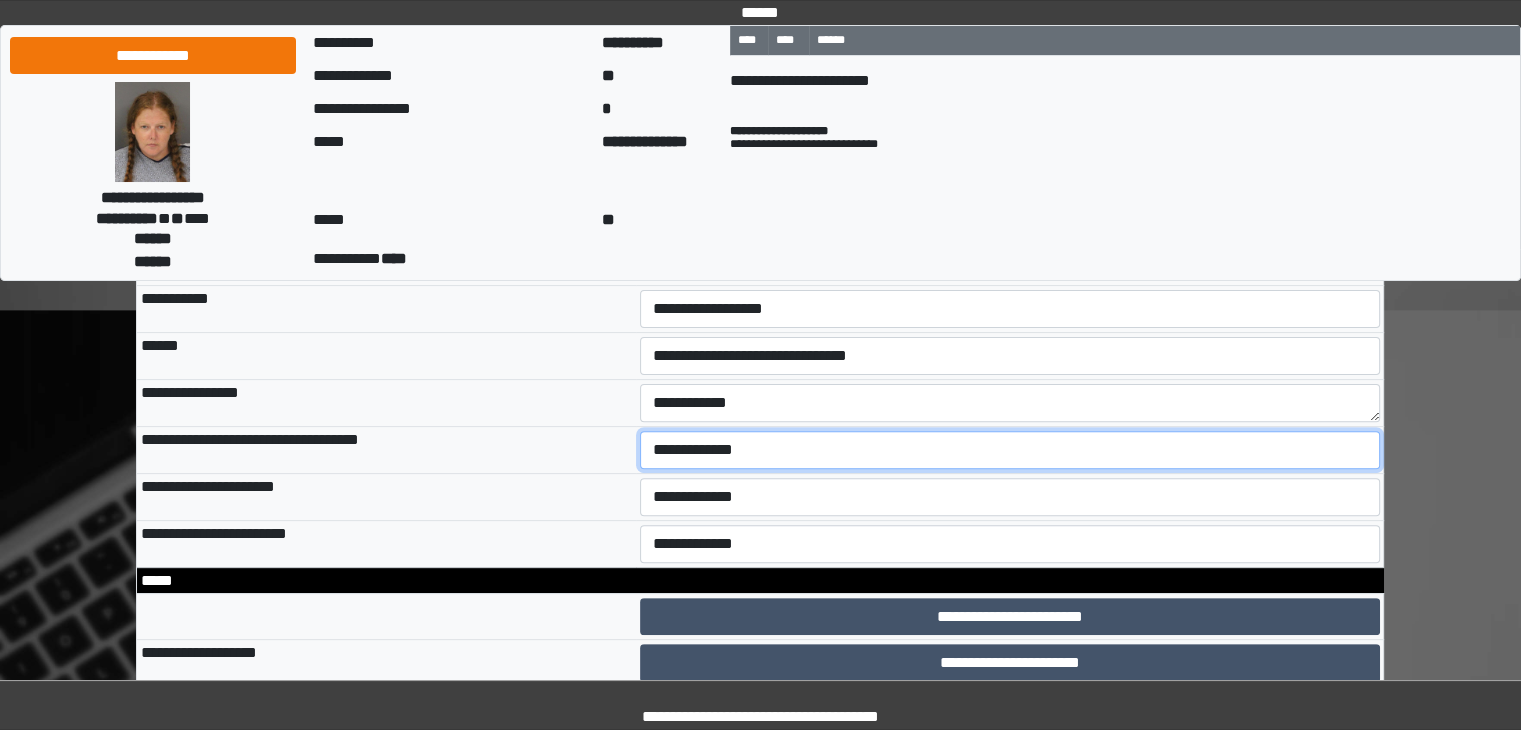 select on "*" 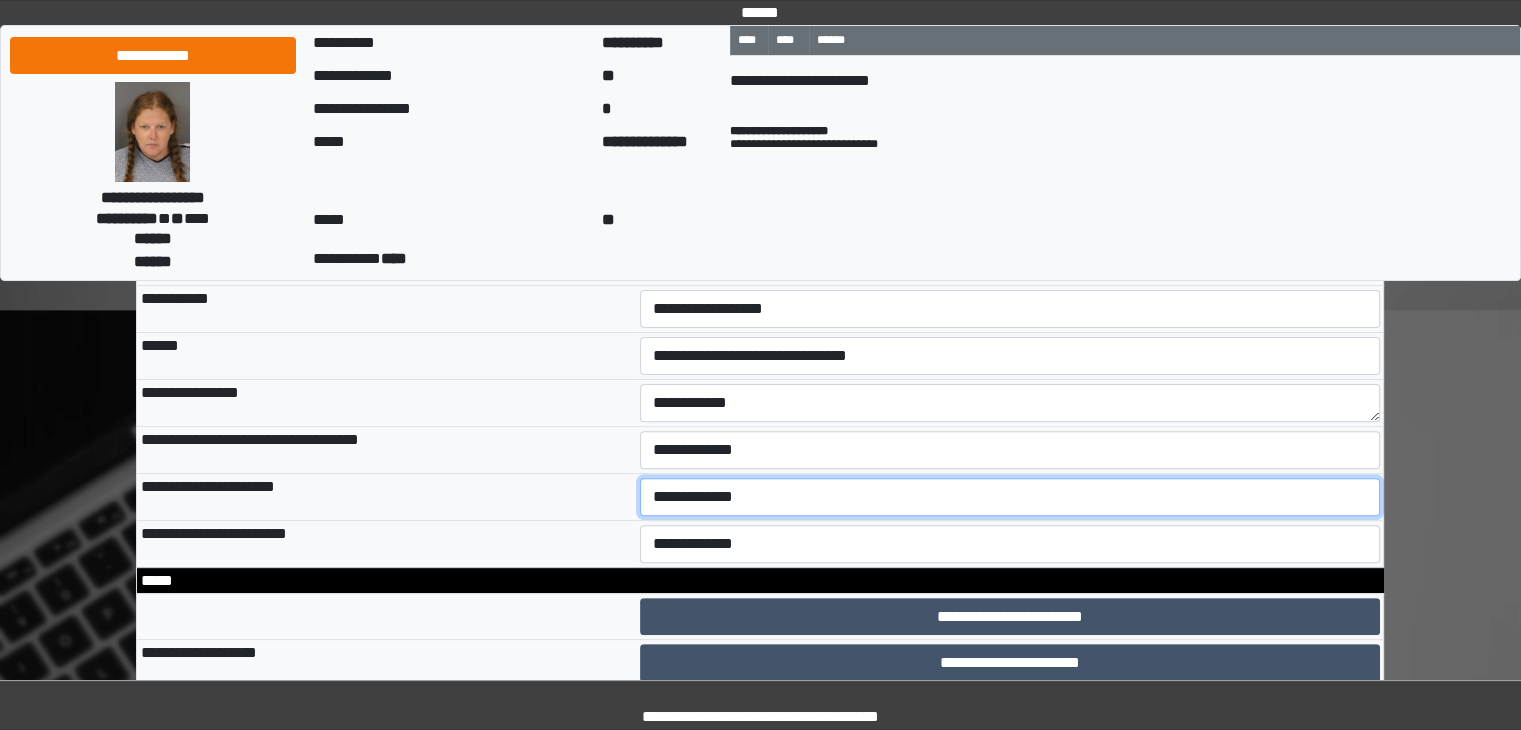 click on "**********" at bounding box center (1010, 497) 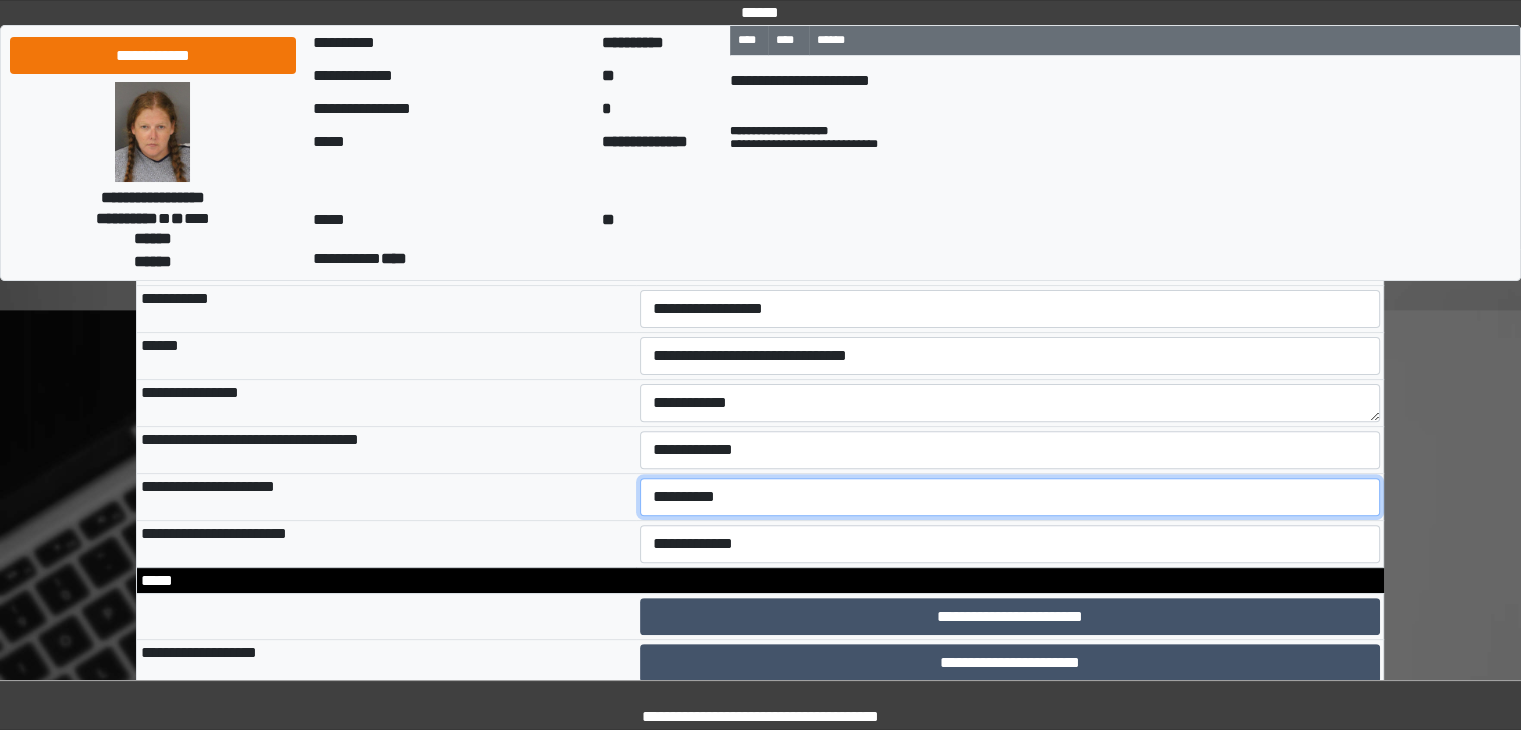 click on "**********" at bounding box center [1010, 497] 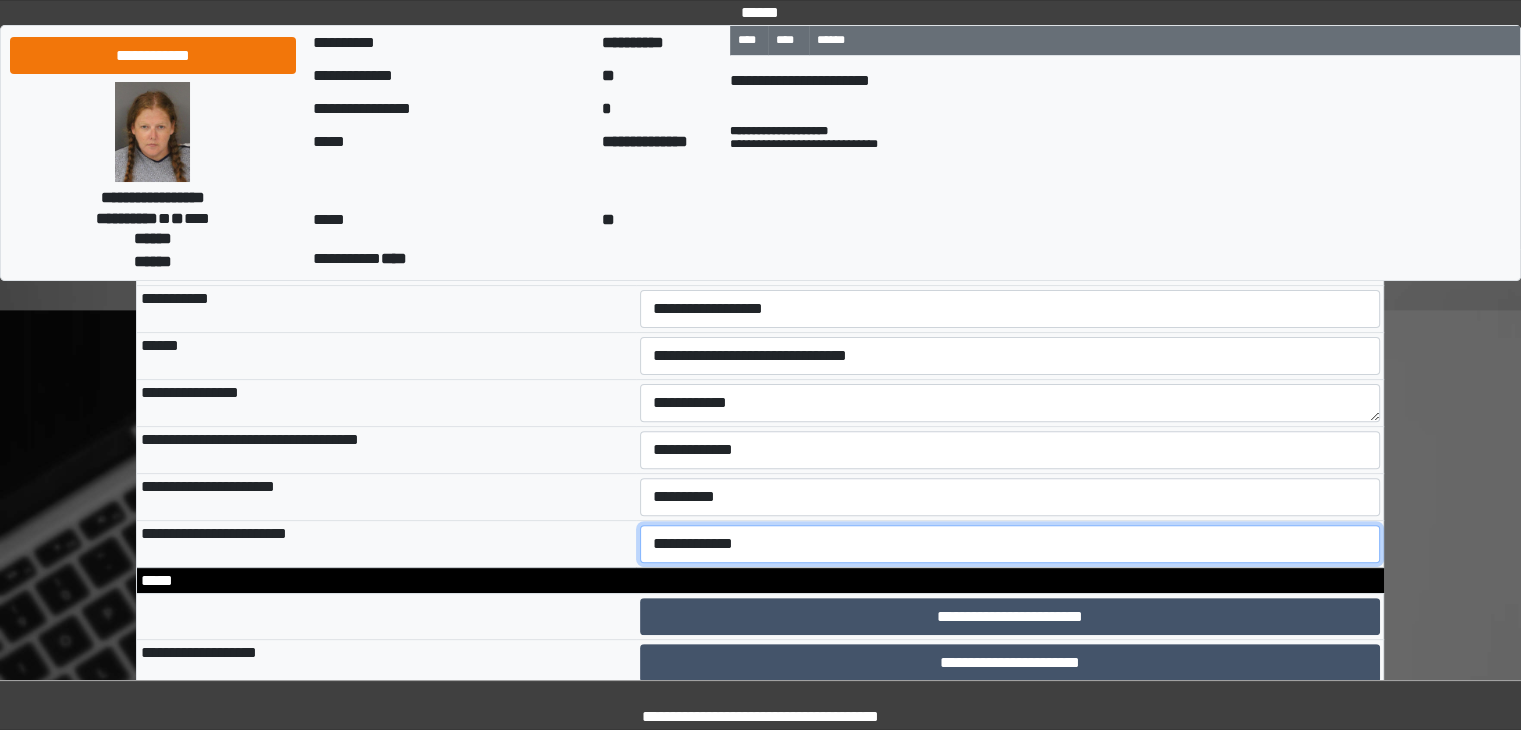 click on "**********" at bounding box center (1010, 544) 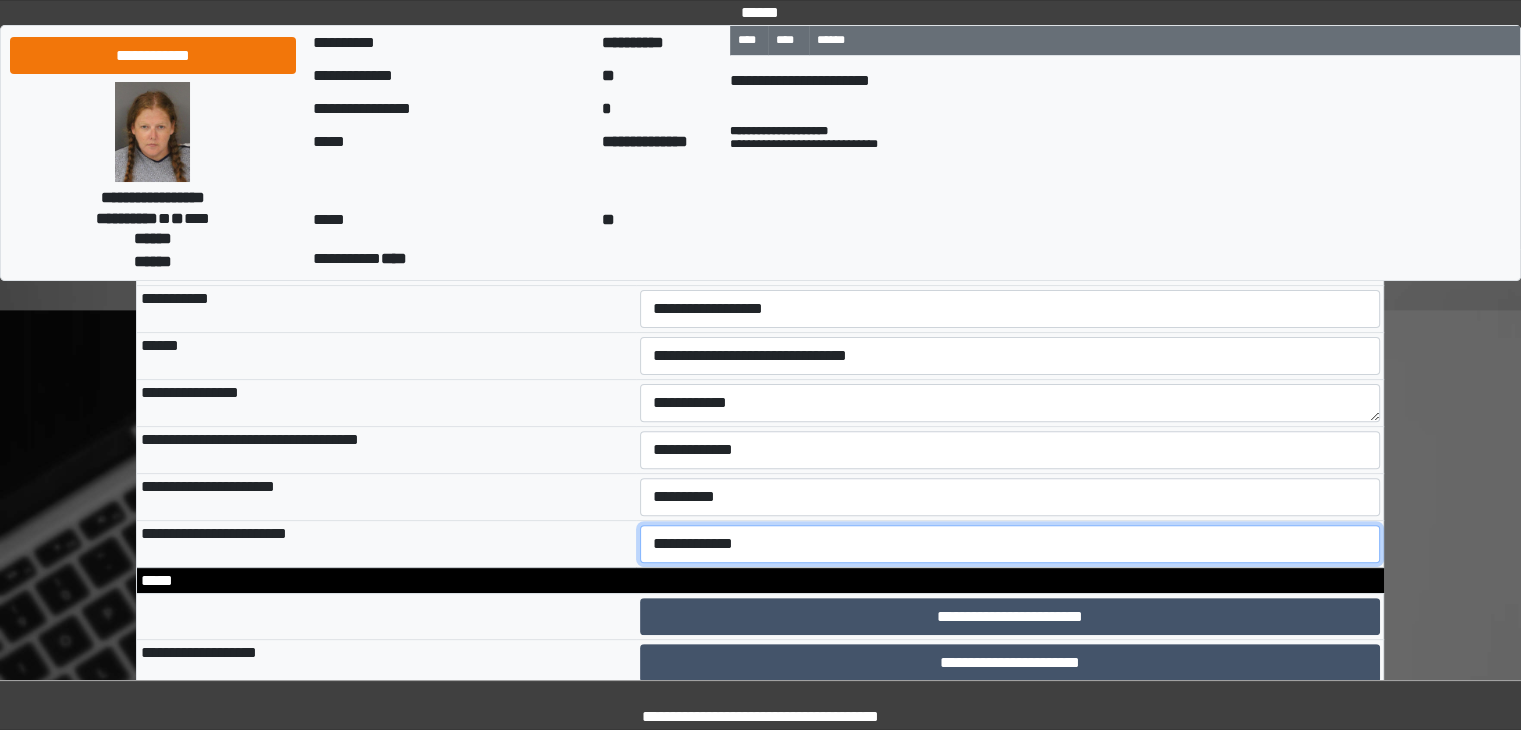 select on "*" 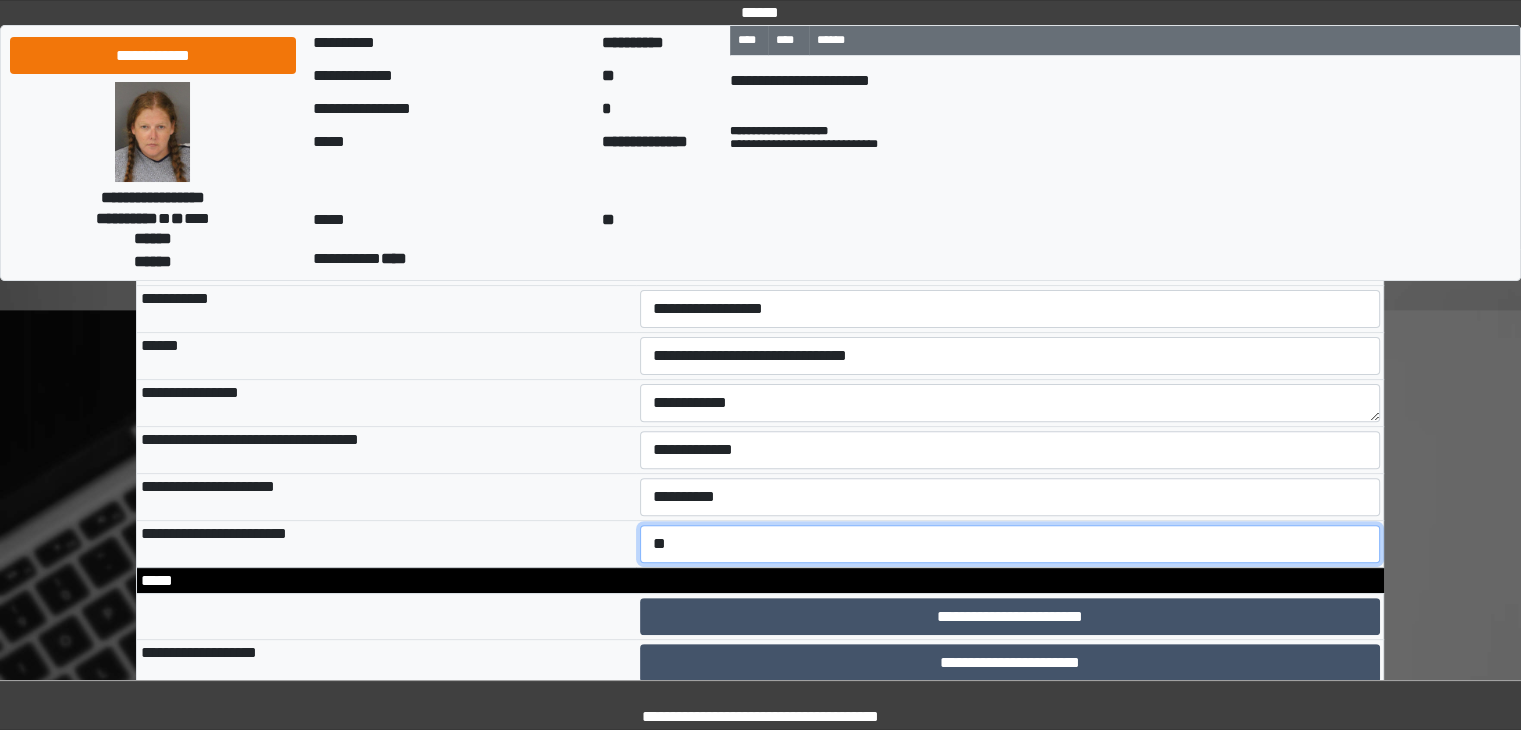 click on "**********" at bounding box center [1010, 544] 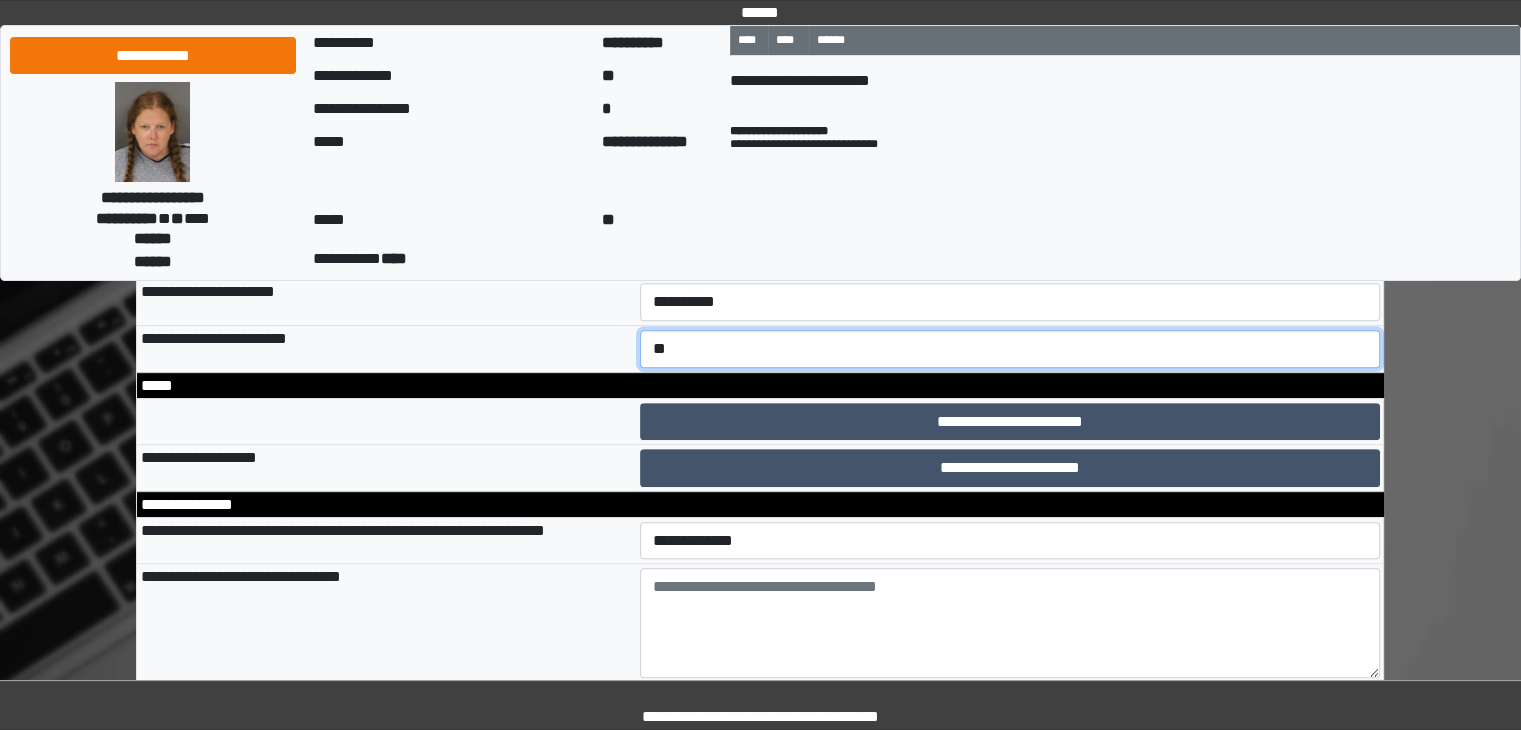 scroll, scrollTop: 740, scrollLeft: 0, axis: vertical 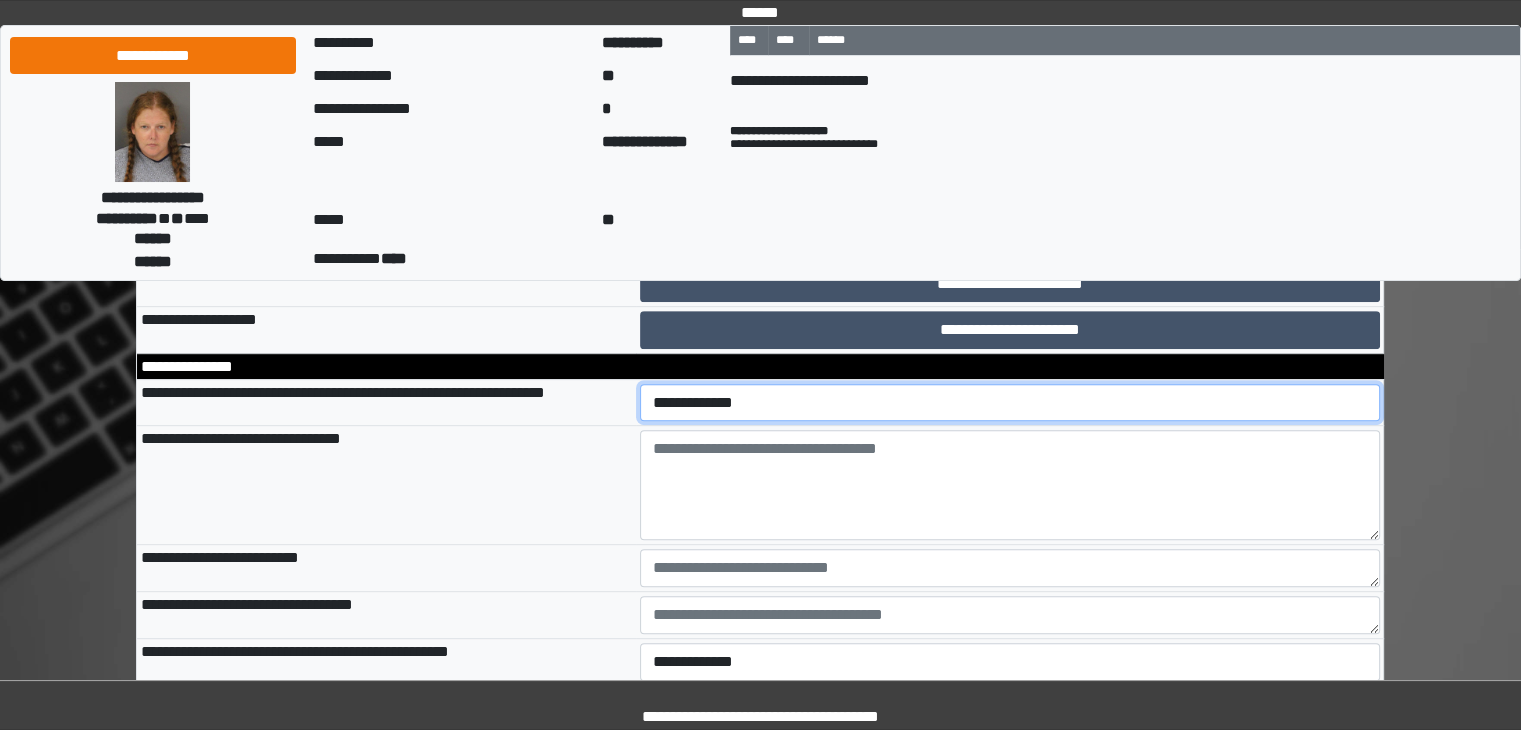 click on "**********" at bounding box center [1010, 403] 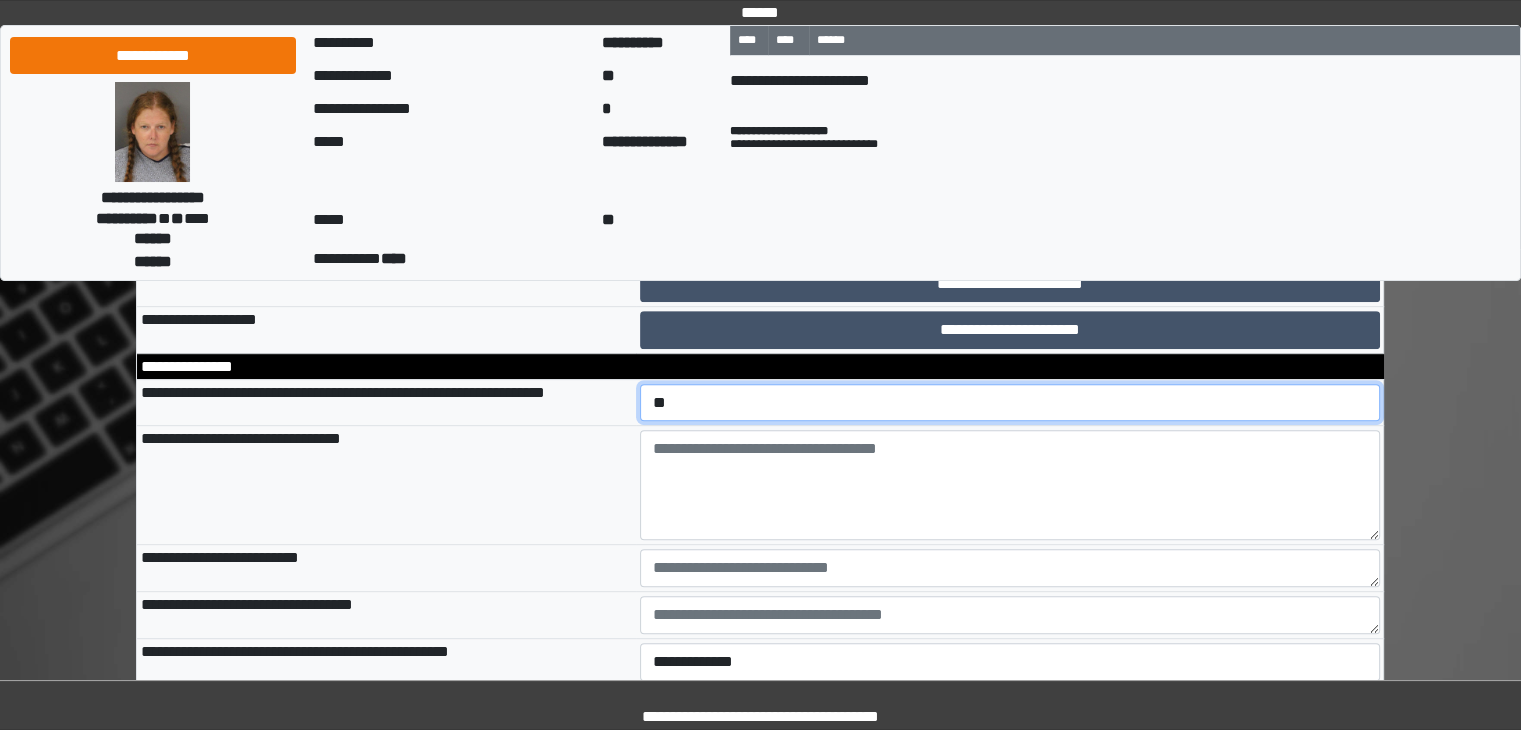 click on "**********" at bounding box center (1010, 403) 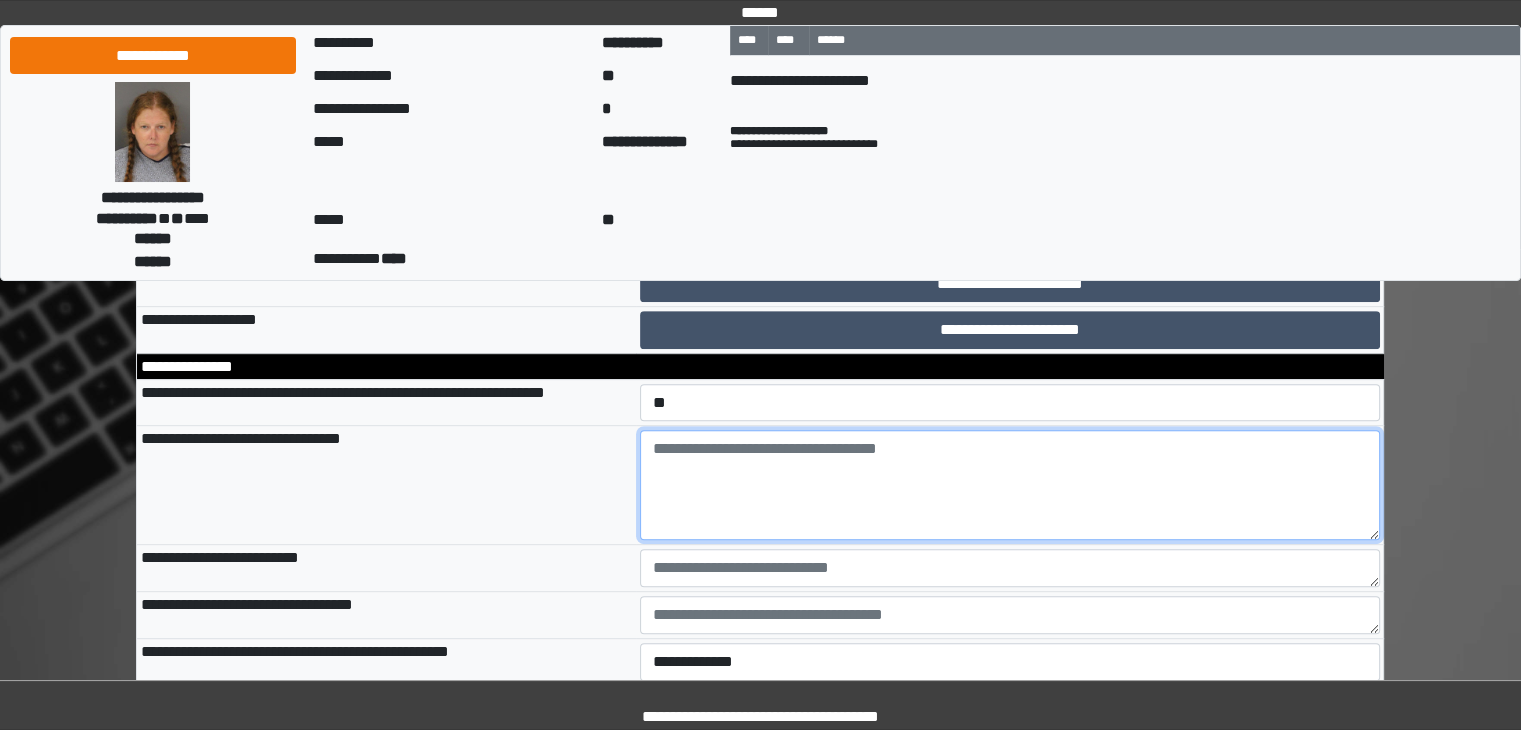 click at bounding box center (1010, 485) 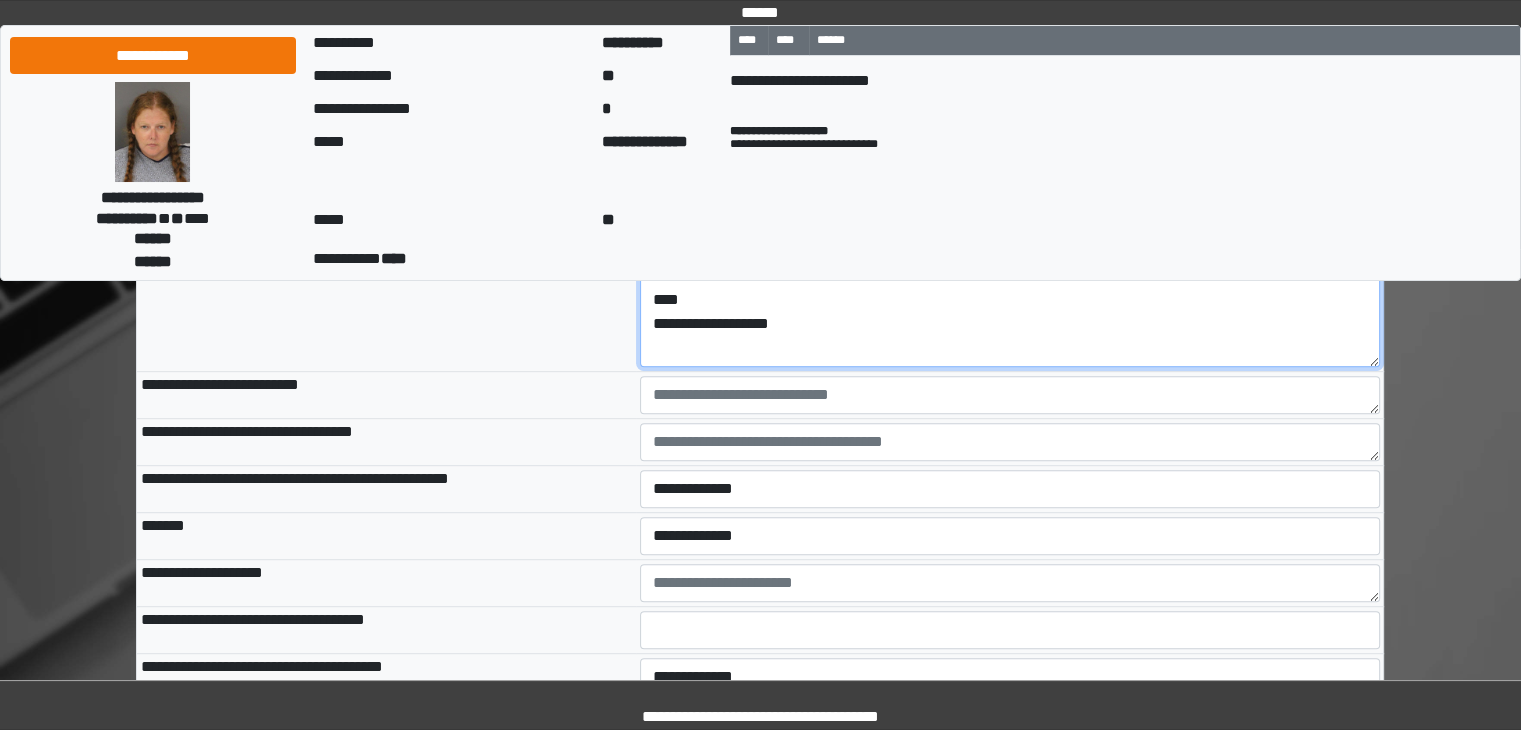 scroll, scrollTop: 1086, scrollLeft: 0, axis: vertical 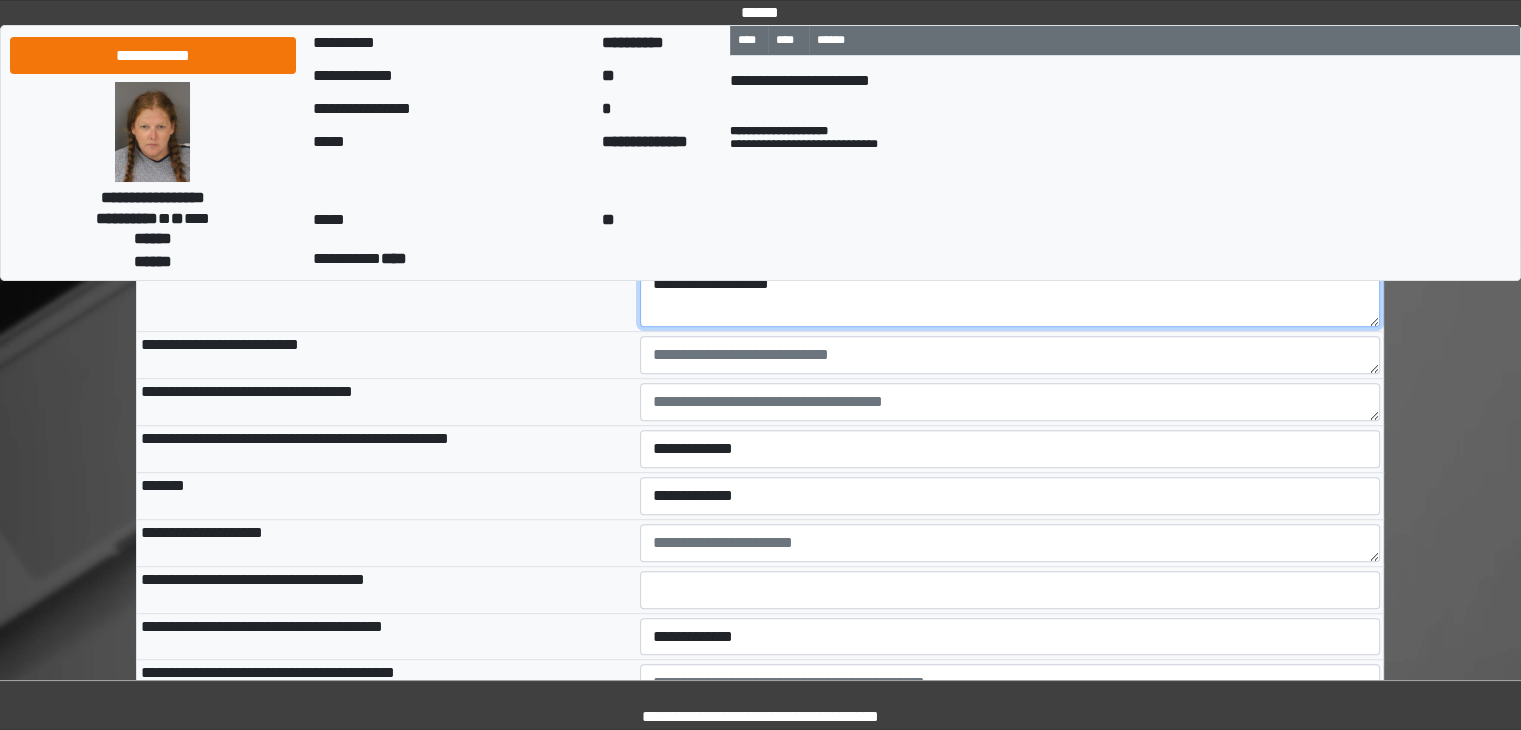 type on "**********" 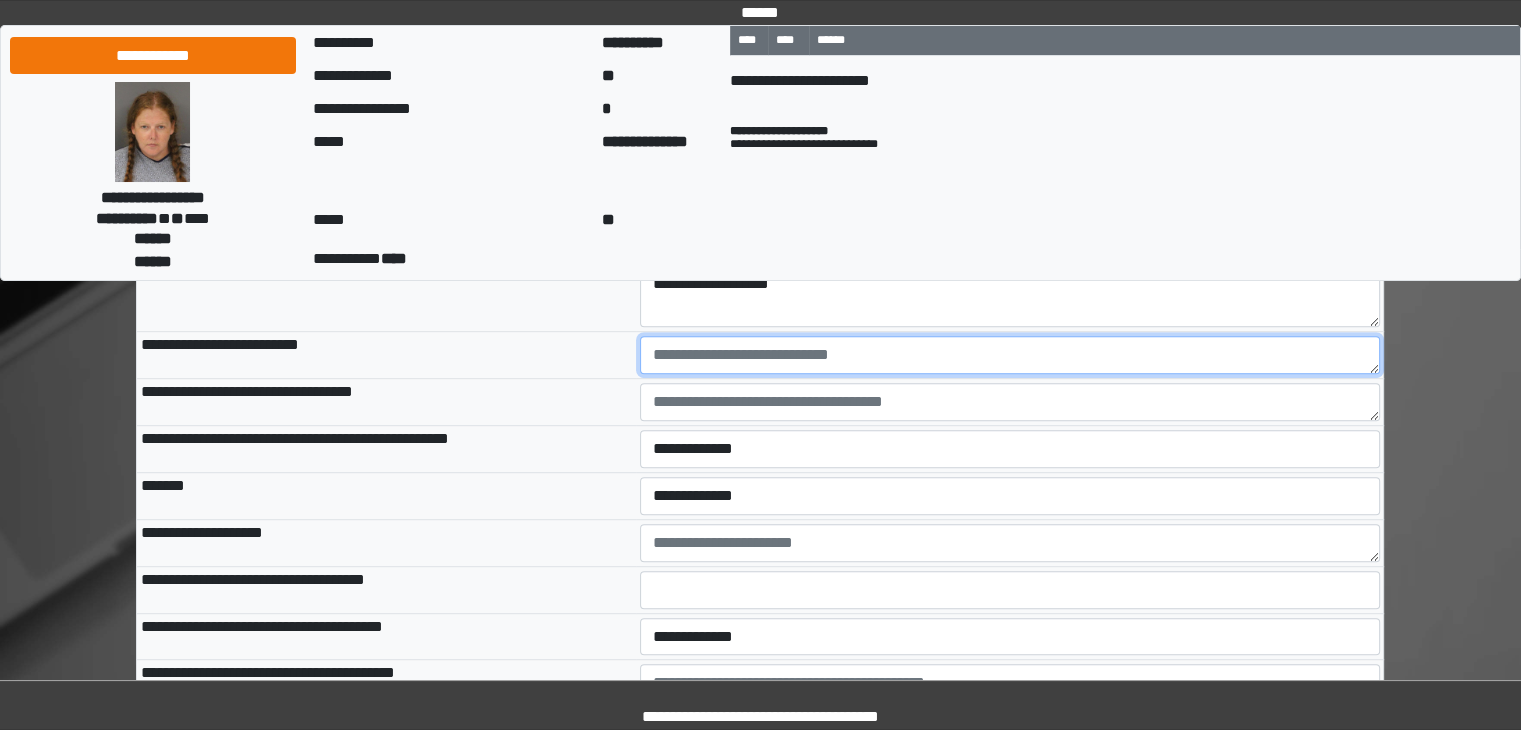 click at bounding box center [1010, 355] 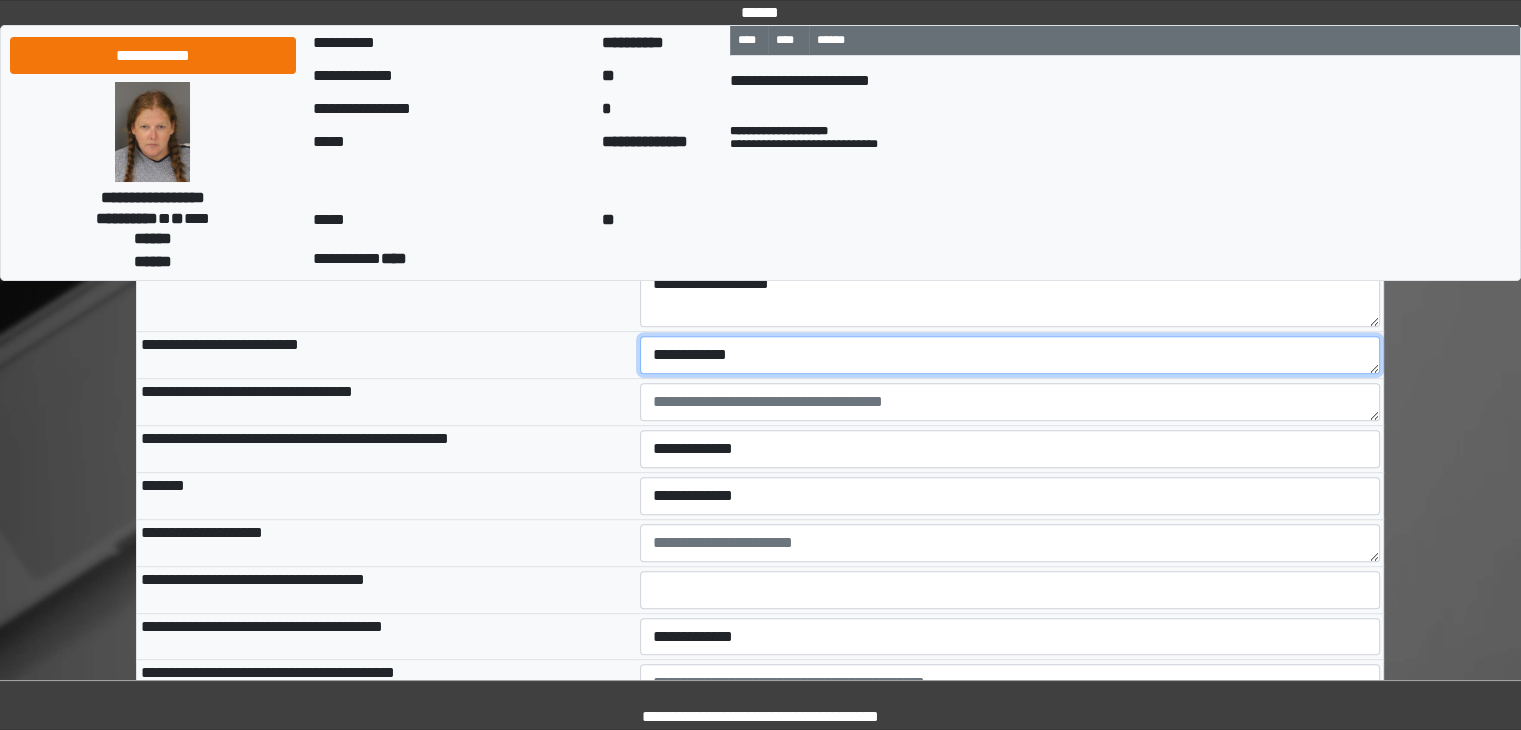 type on "**********" 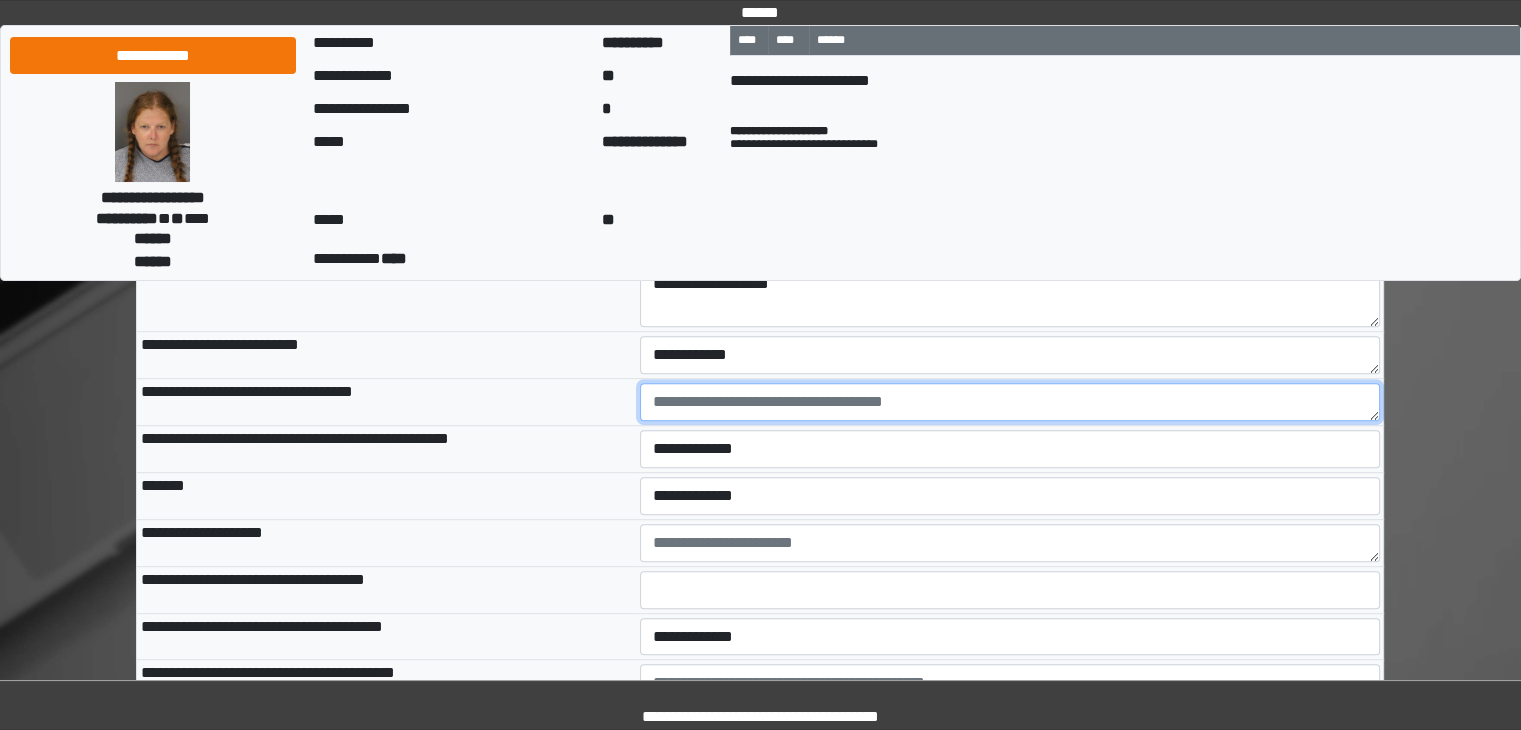 click at bounding box center (1010, 402) 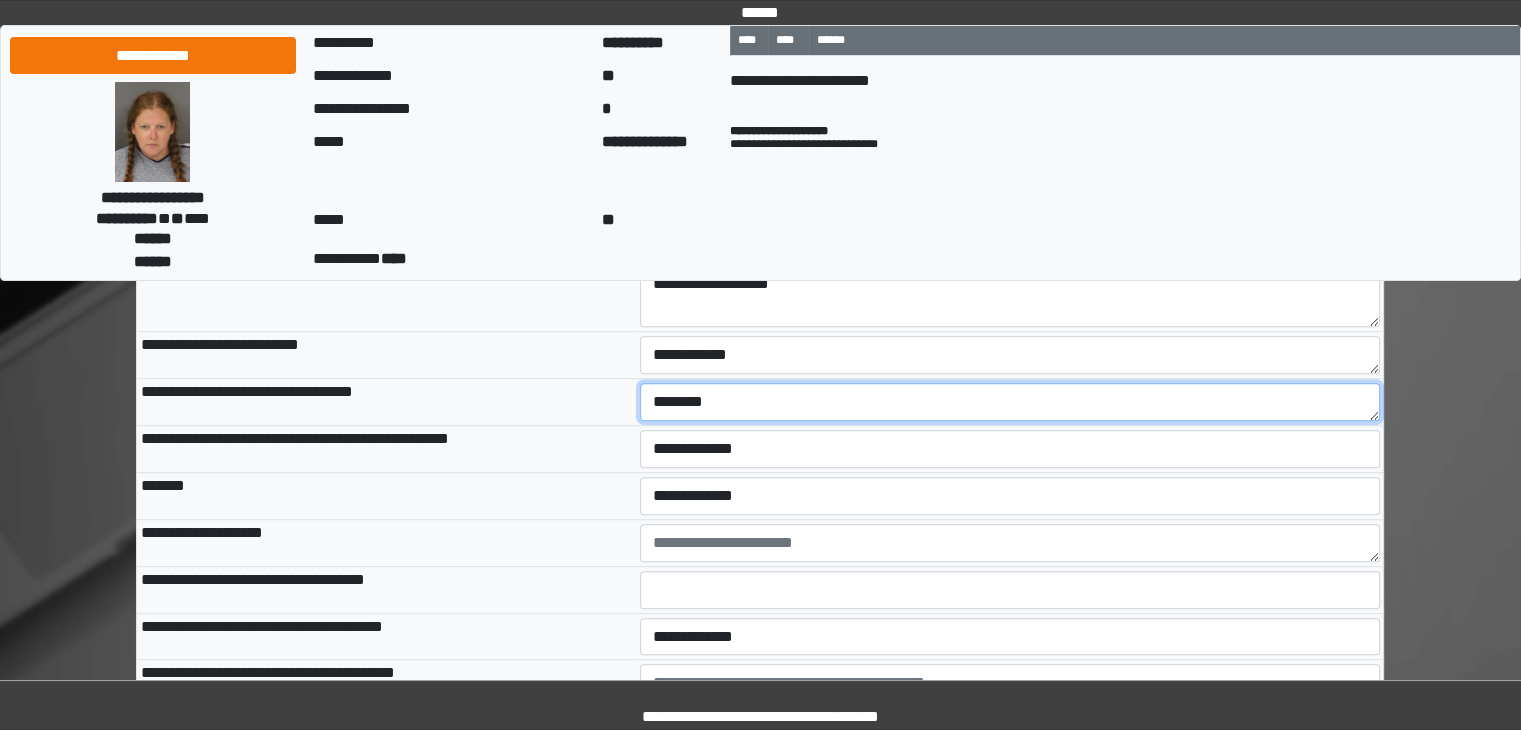 type on "********" 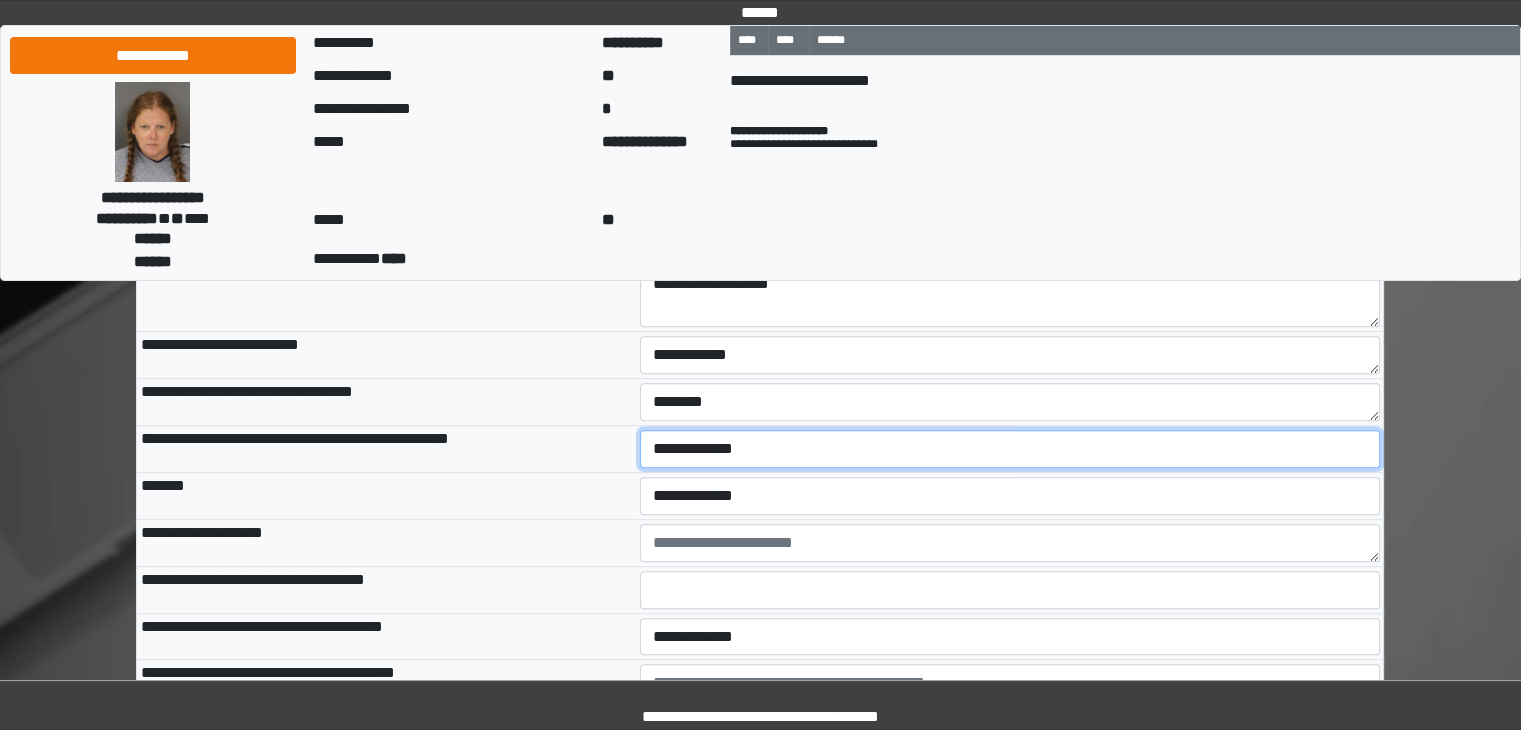 click on "**********" at bounding box center [1010, 449] 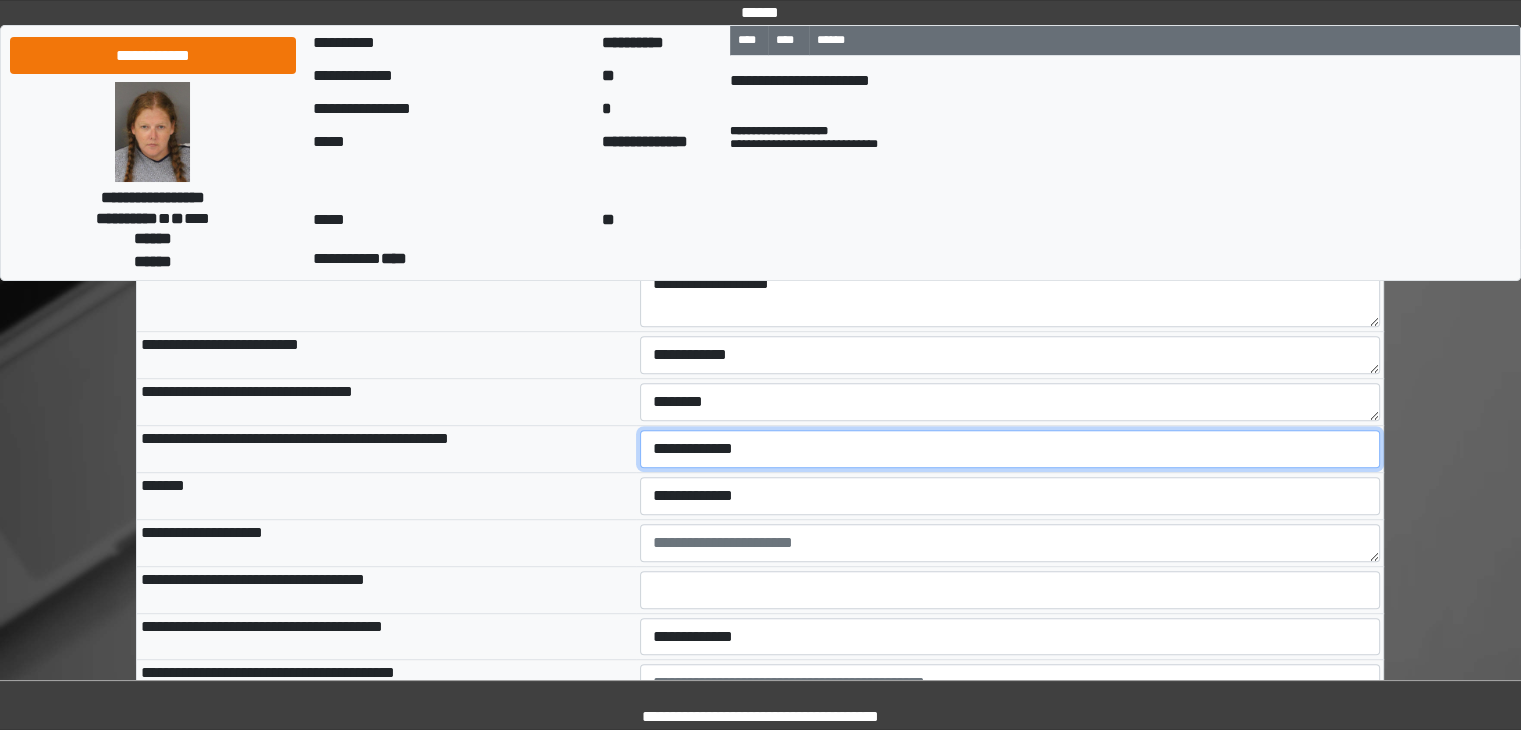 select on "*" 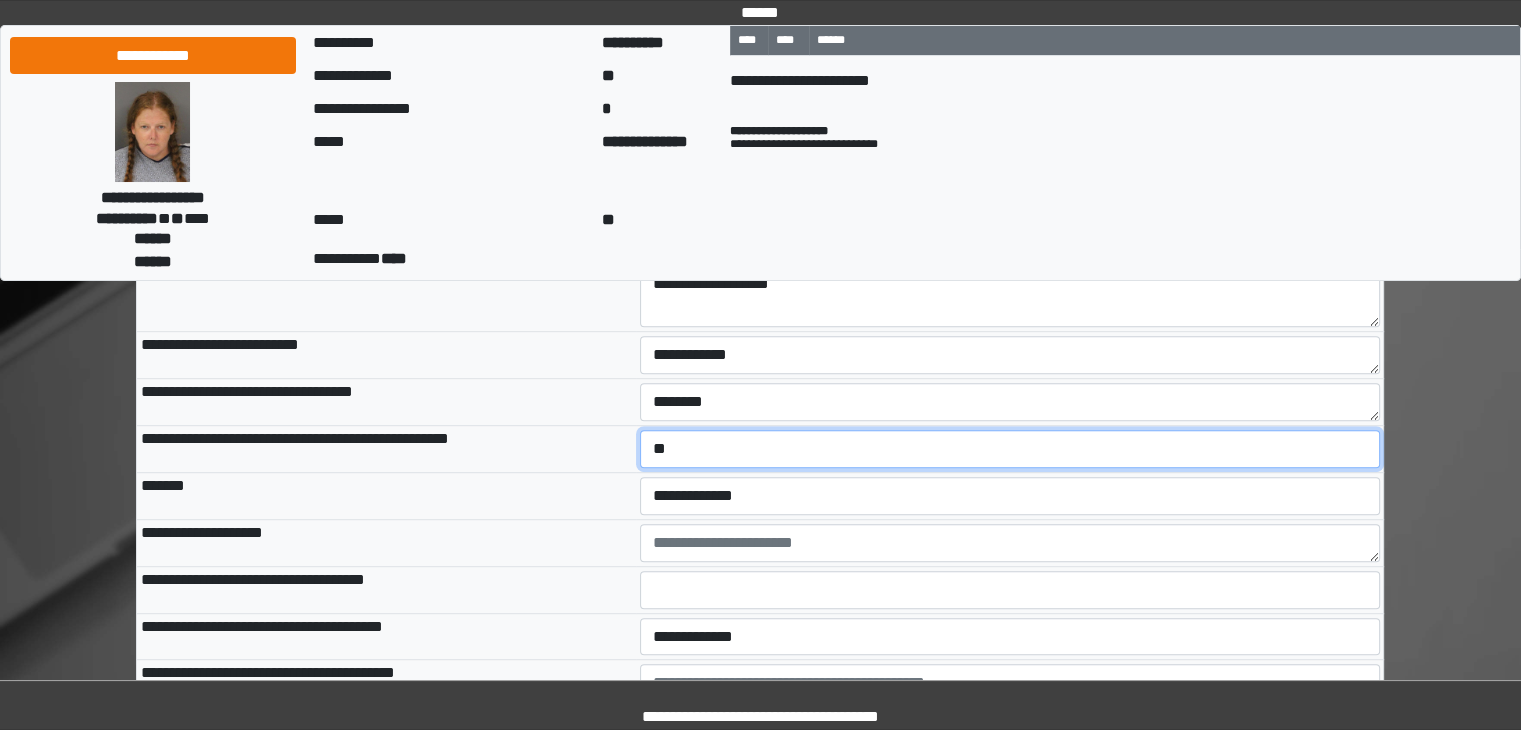 click on "**********" at bounding box center [1010, 449] 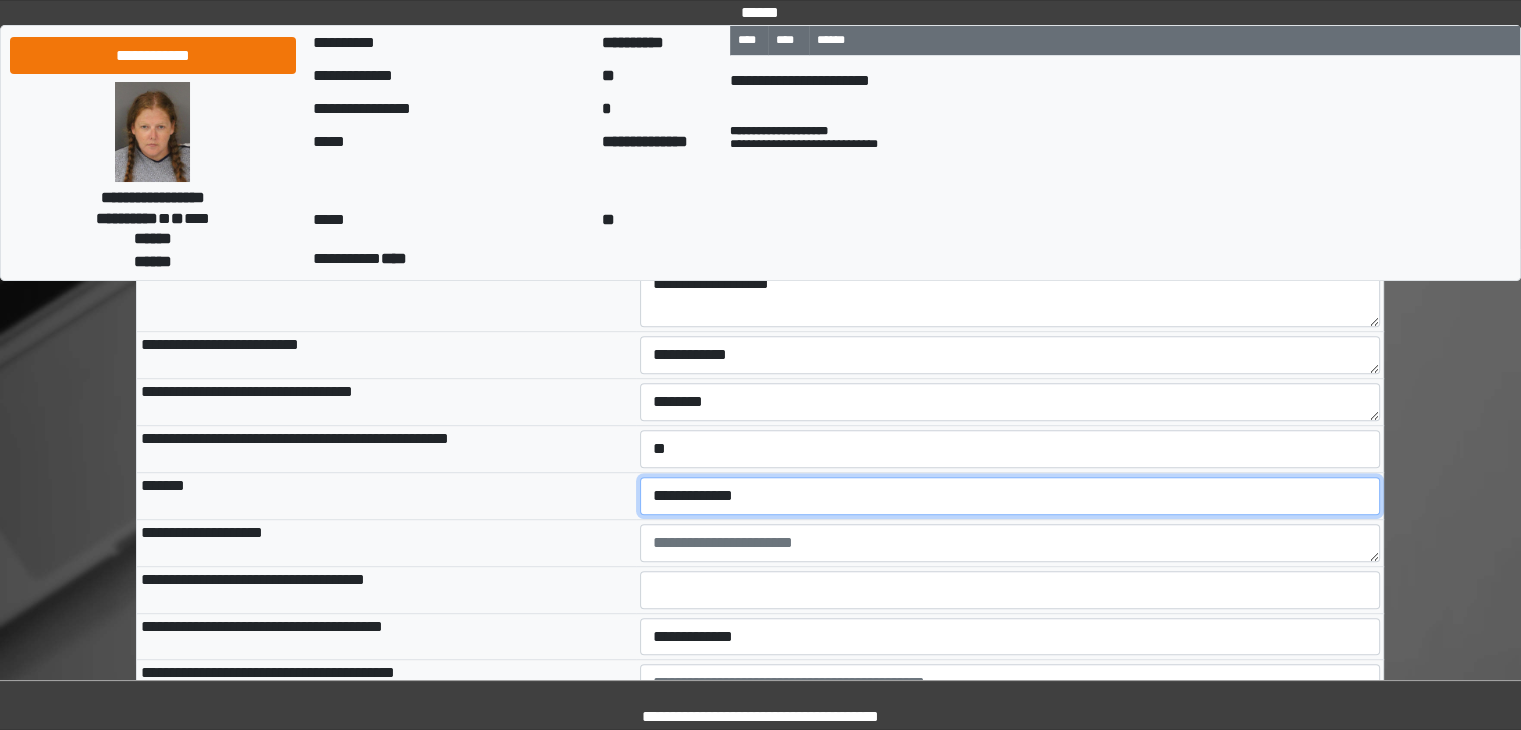 click on "**********" at bounding box center [1010, 496] 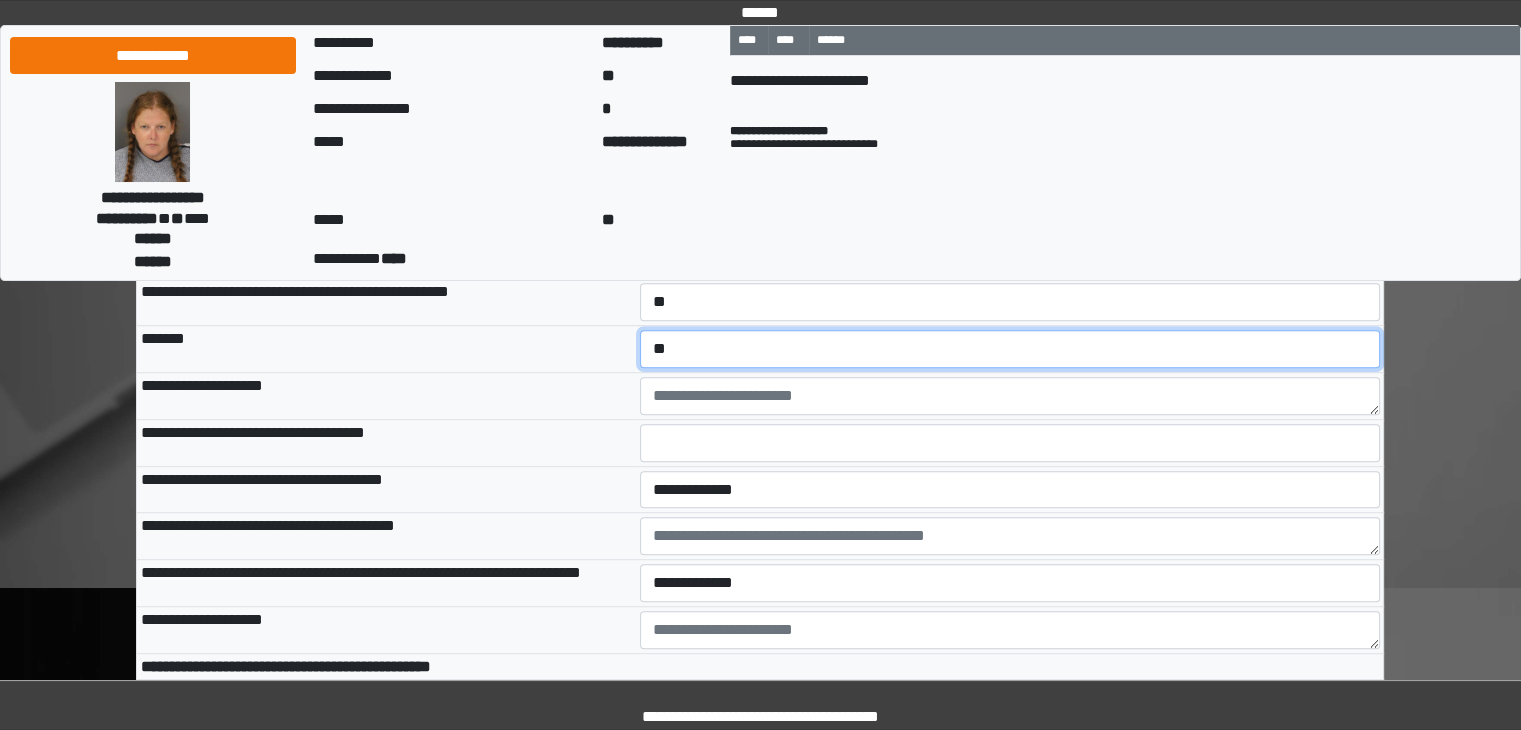 scroll, scrollTop: 1273, scrollLeft: 0, axis: vertical 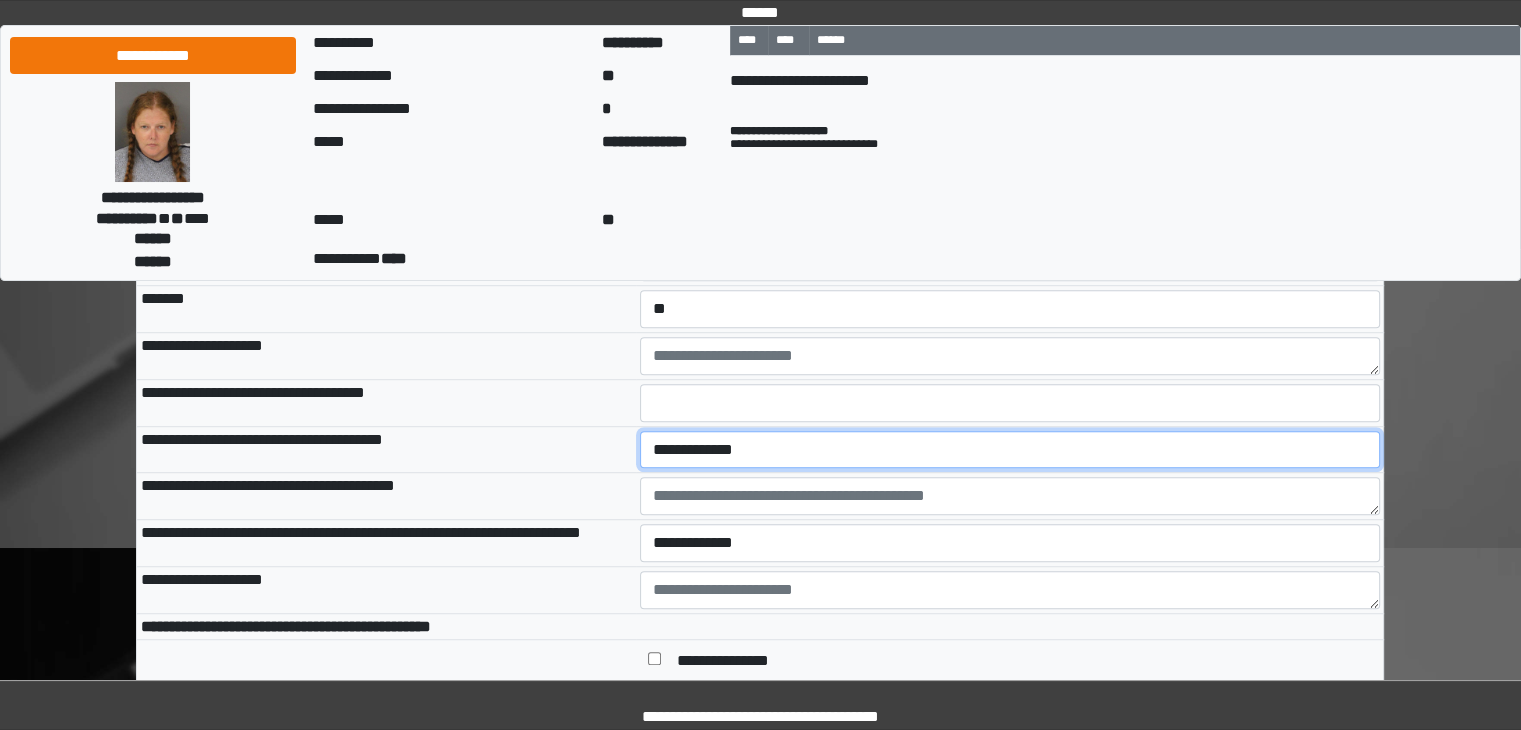 click on "**********" at bounding box center [1010, 450] 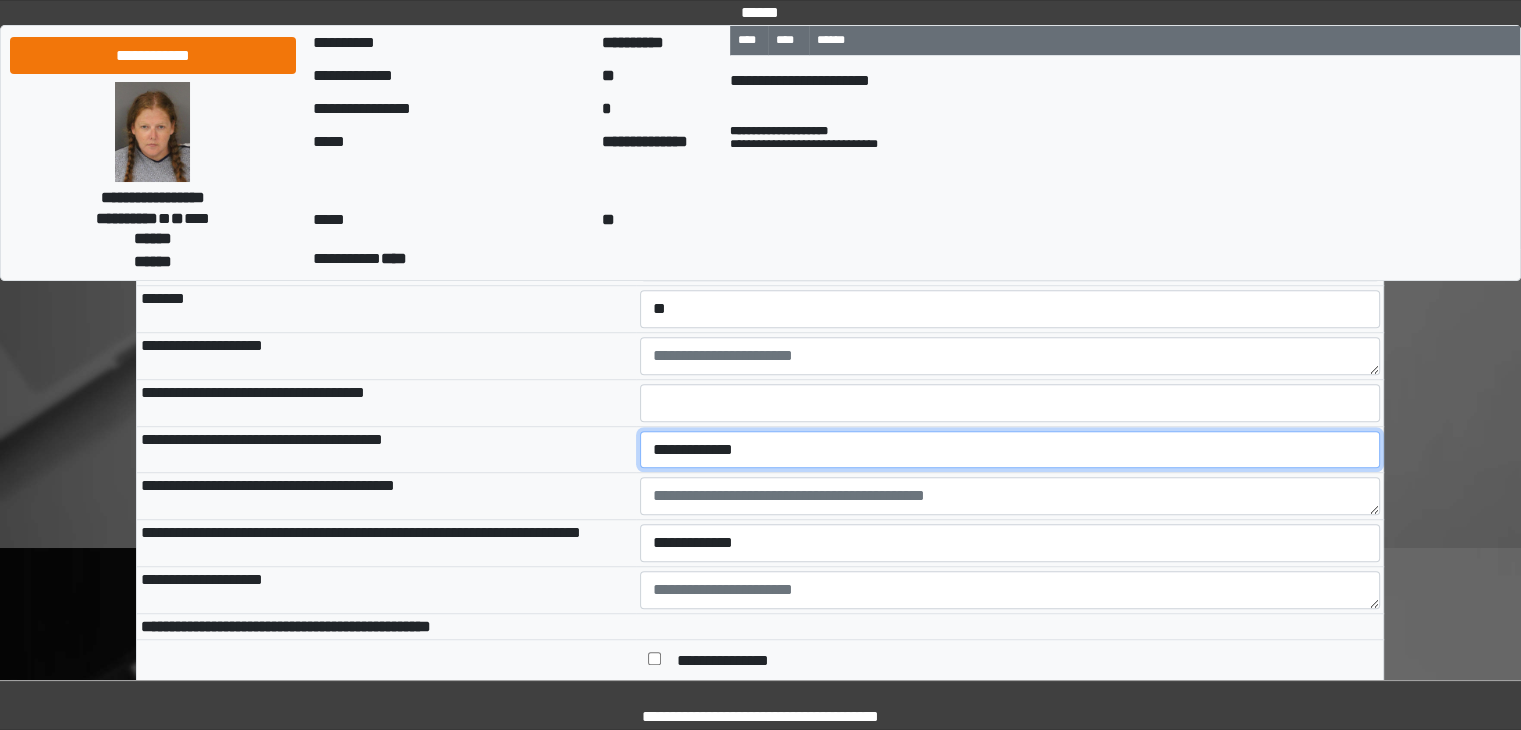 select on "*" 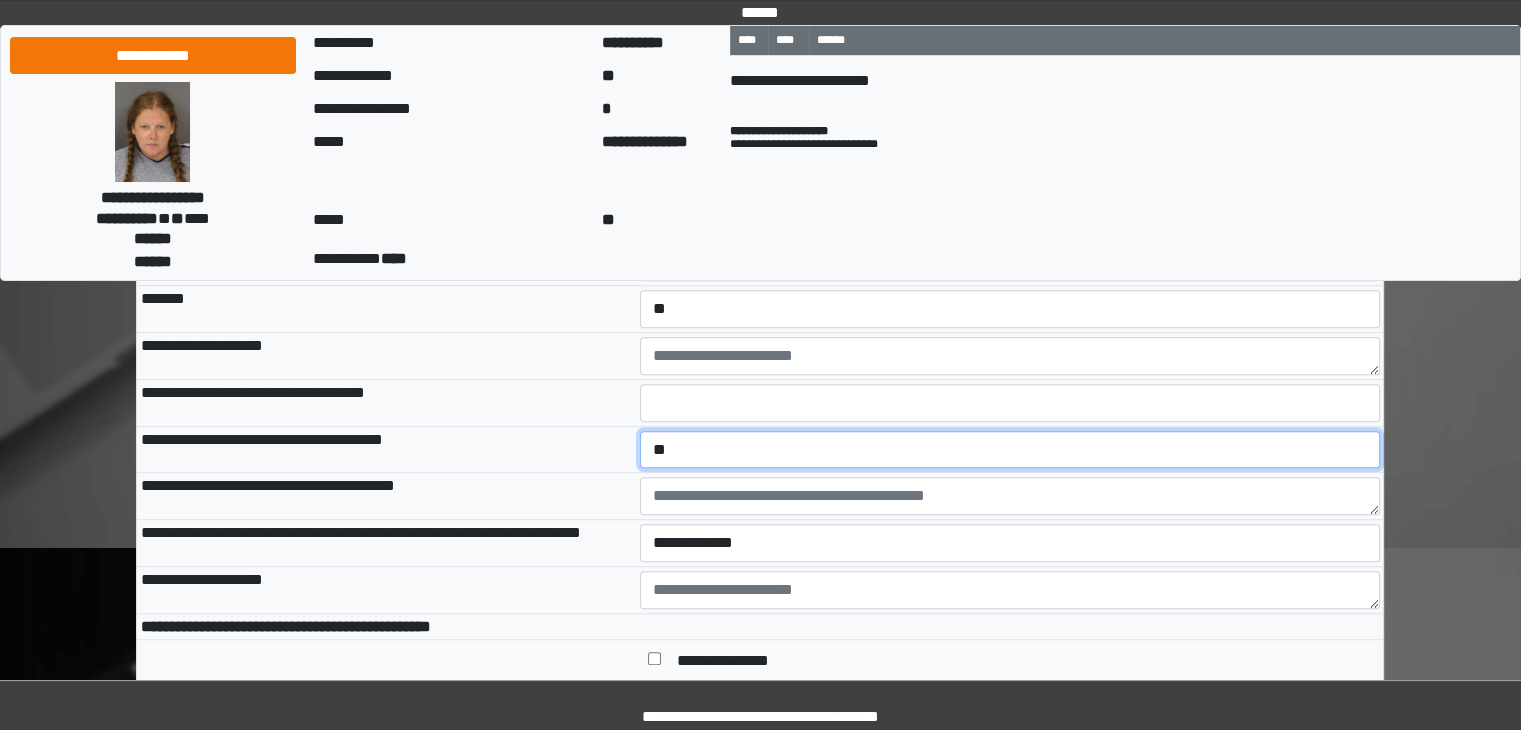 click on "**********" at bounding box center [1010, 450] 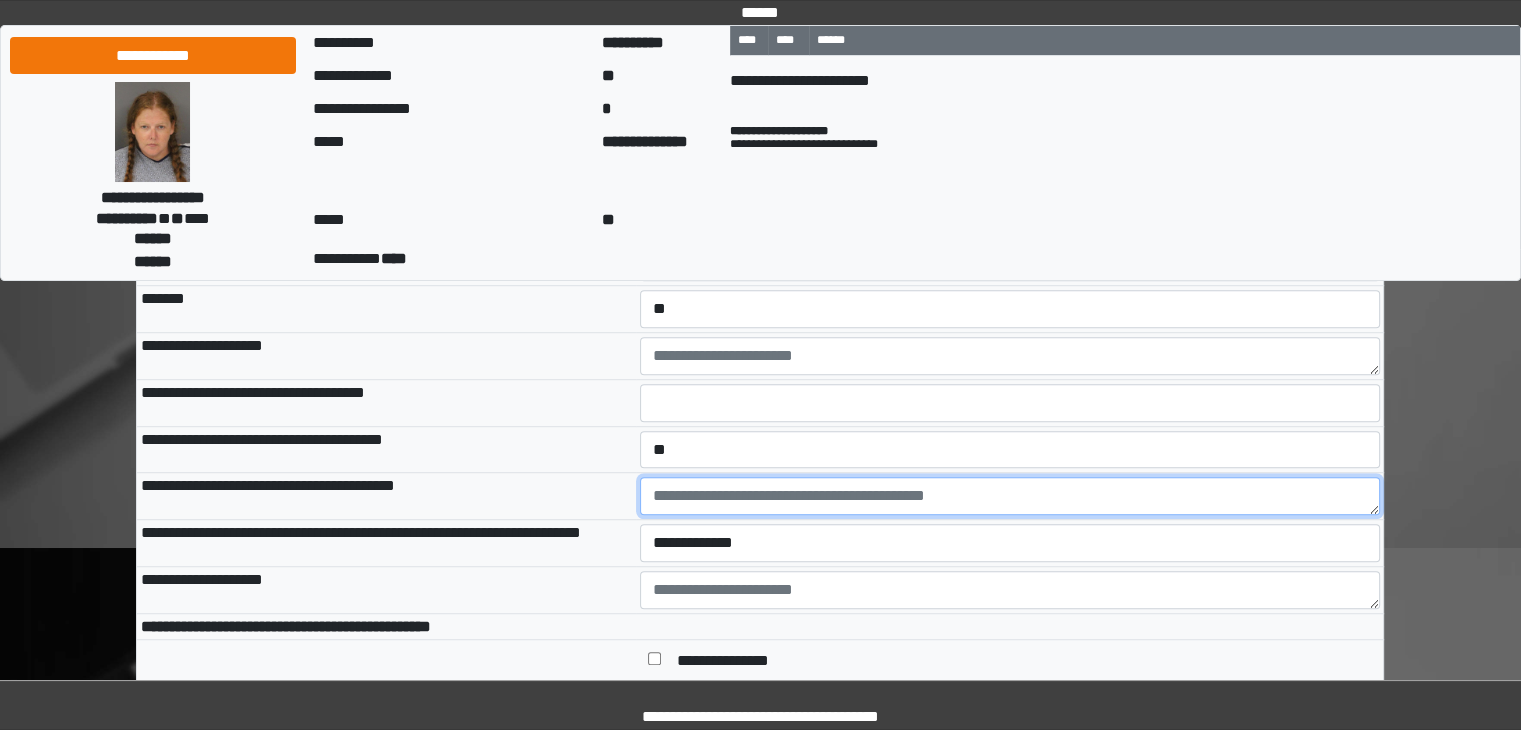 click at bounding box center [1010, 496] 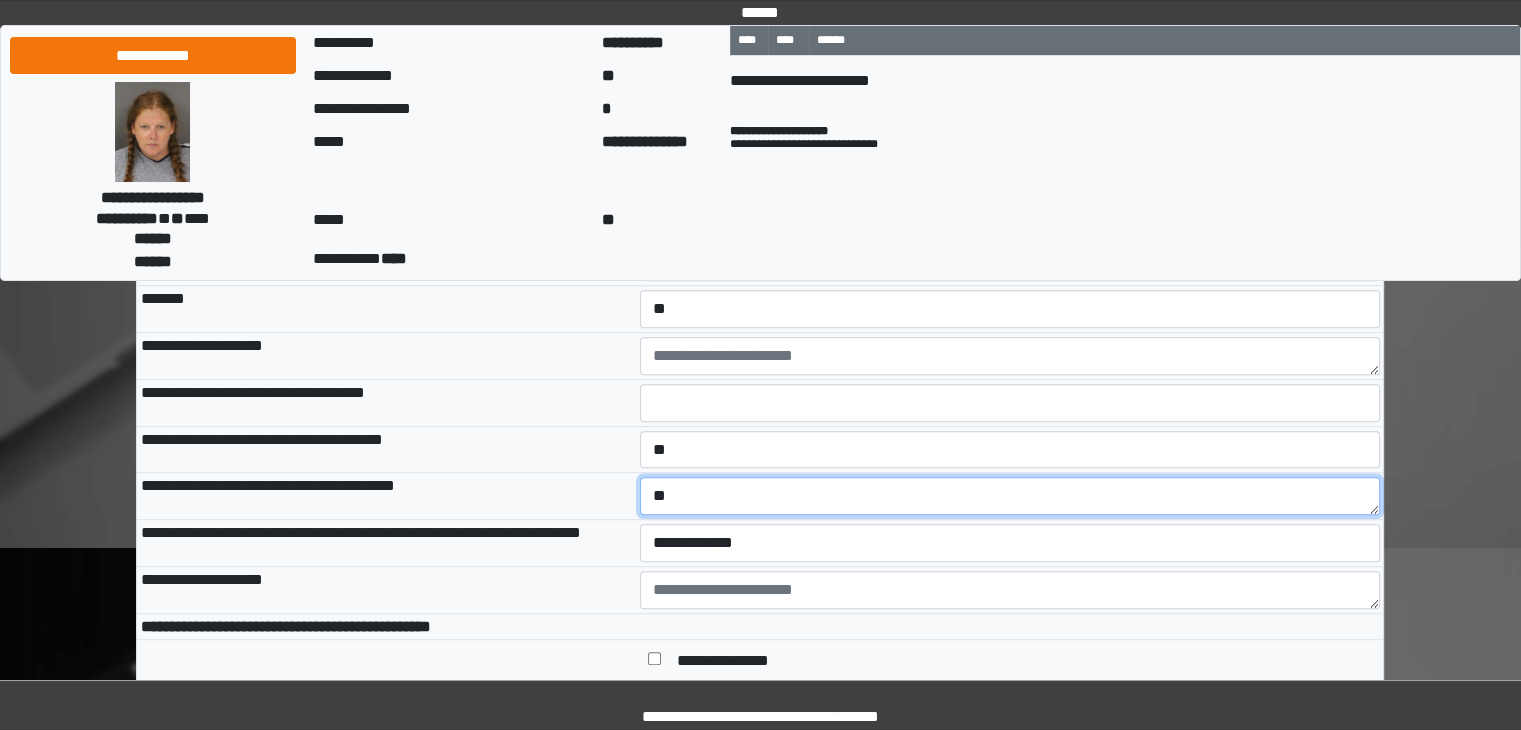 type on "*" 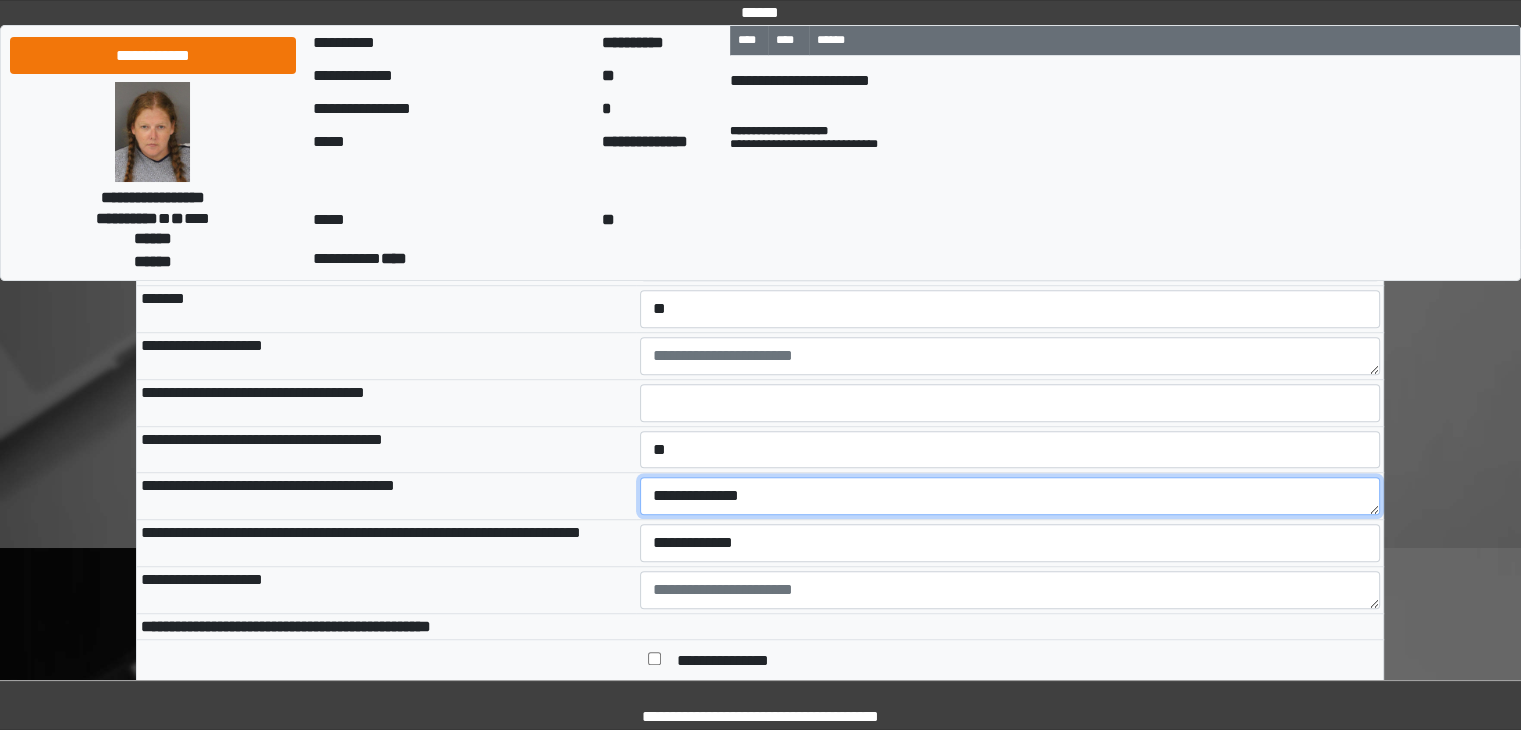 click on "**********" at bounding box center [1010, 496] 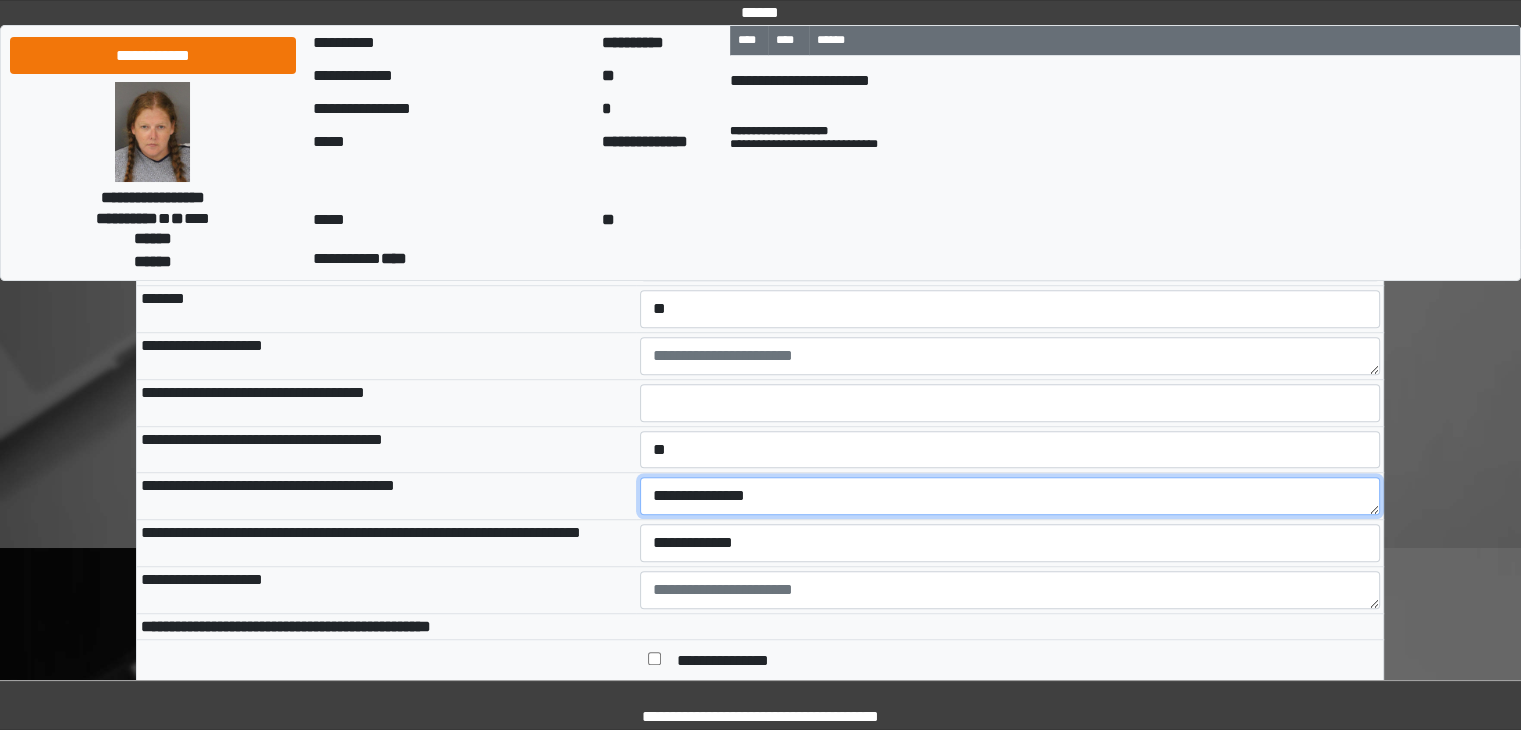 type on "**********" 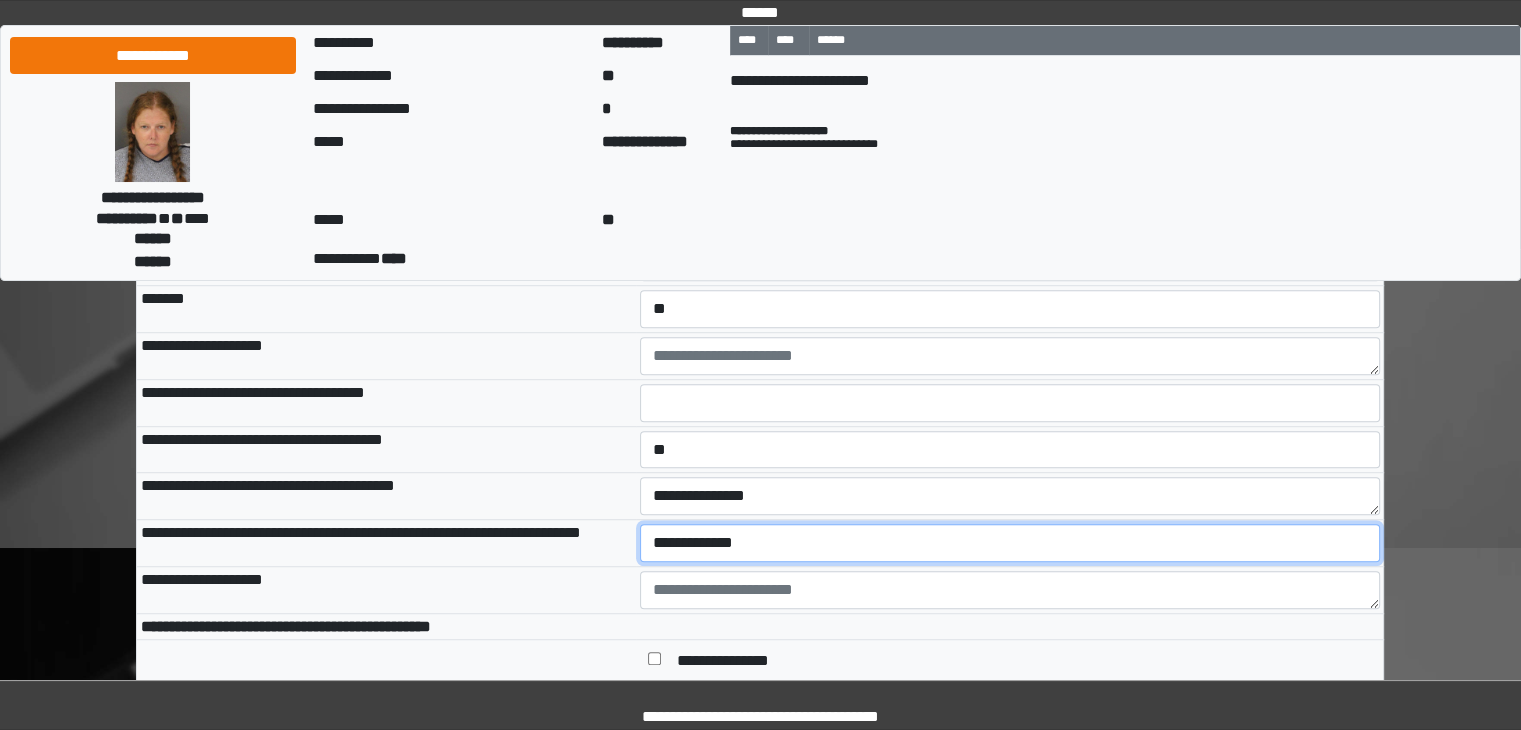 click on "**********" at bounding box center (1010, 543) 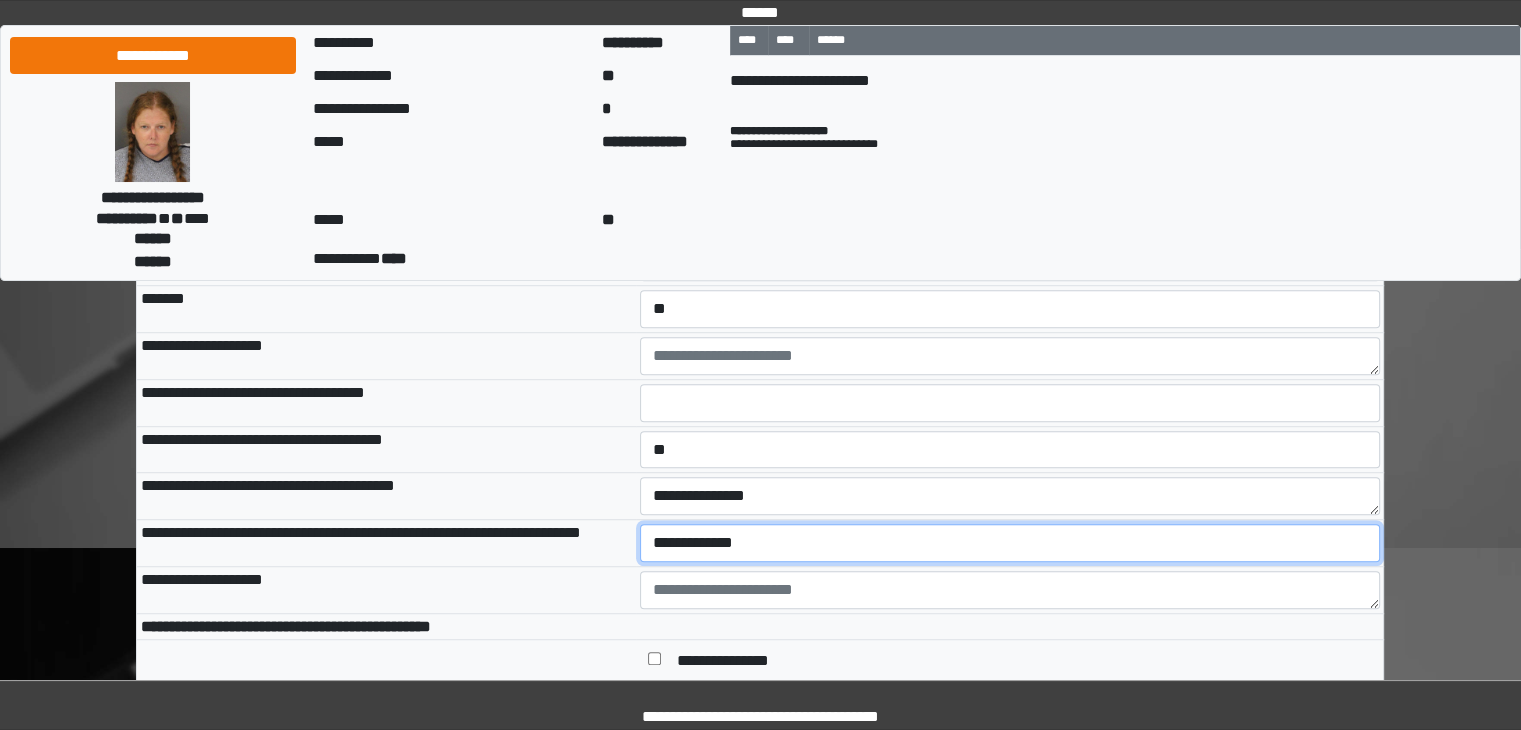 select on "*" 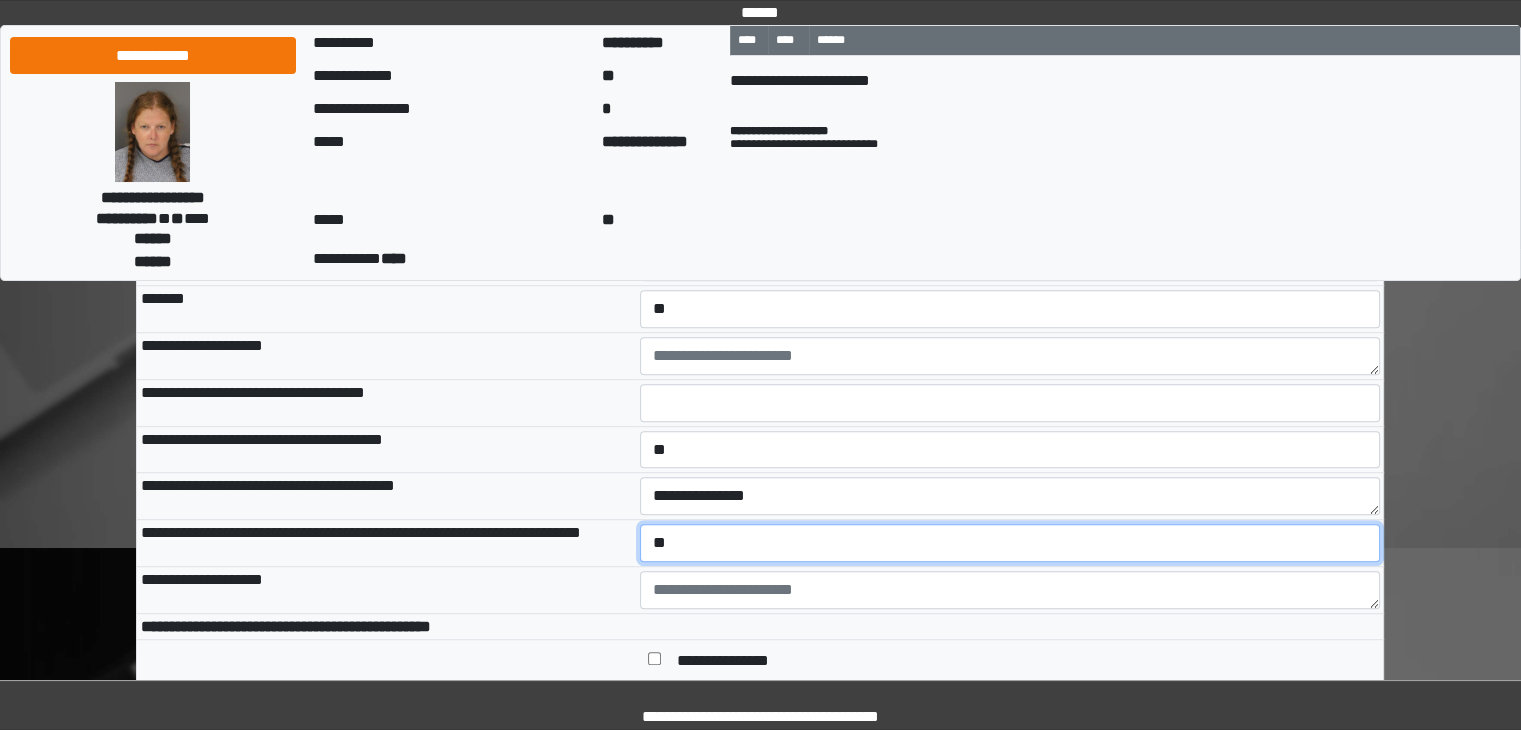 click on "**********" at bounding box center (1010, 543) 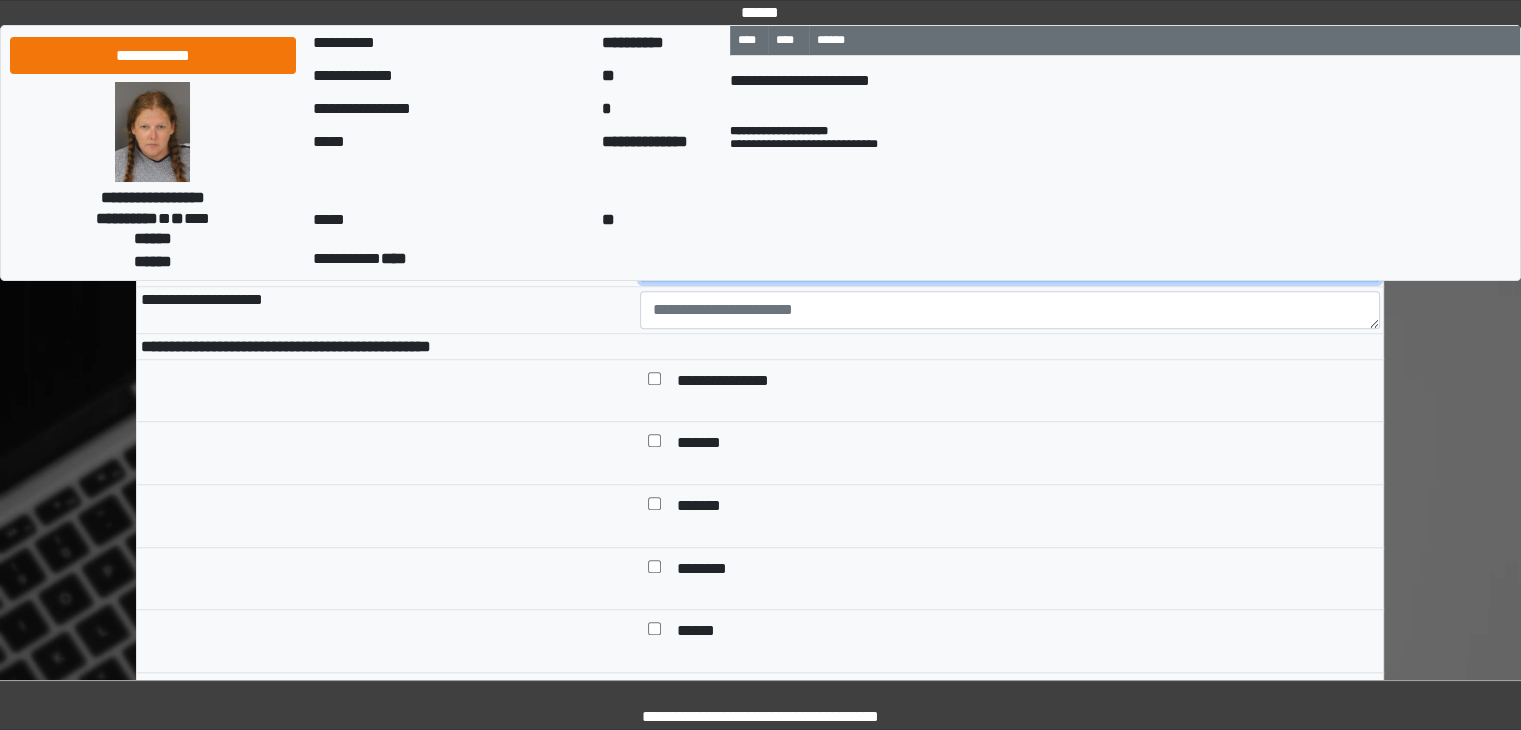 scroll, scrollTop: 1593, scrollLeft: 0, axis: vertical 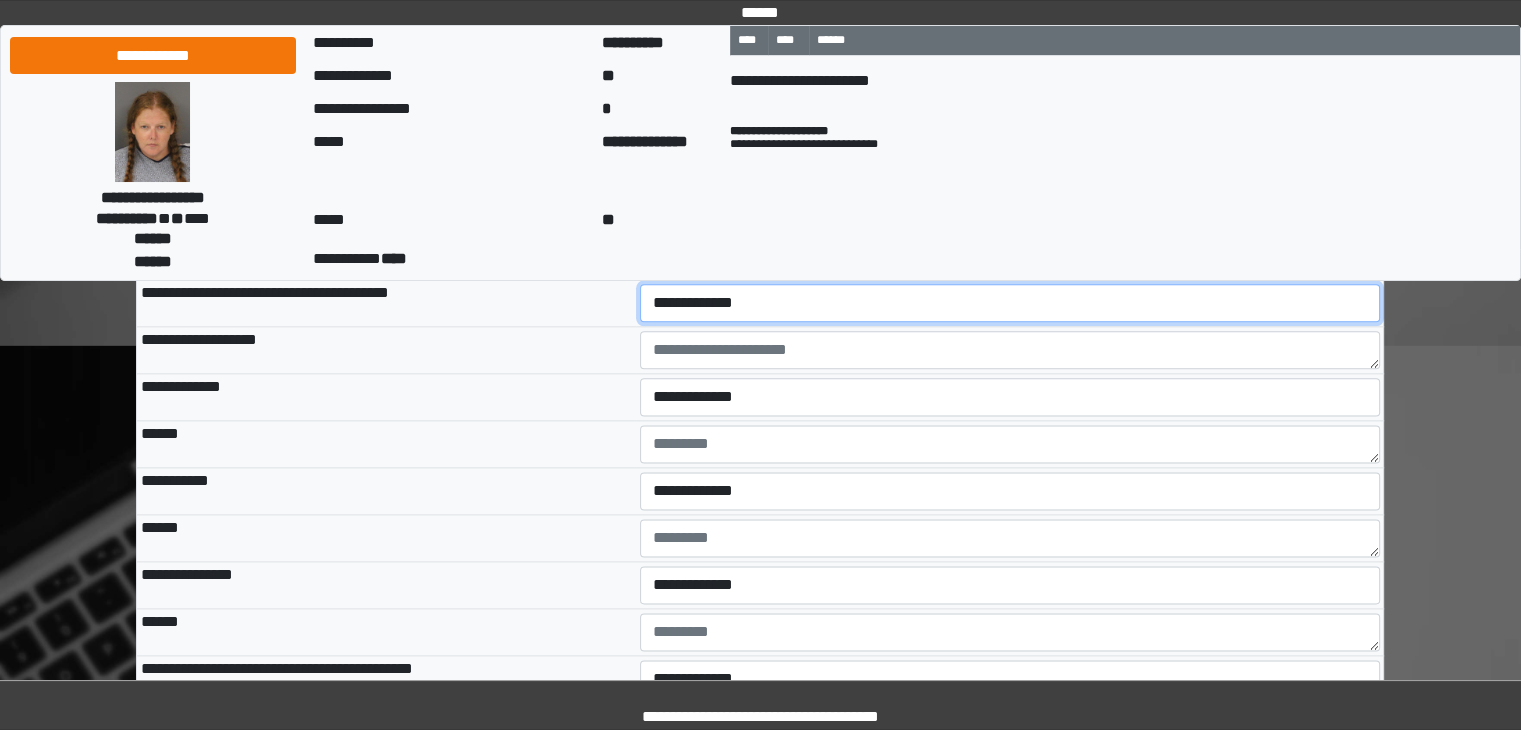 click on "**********" at bounding box center [1010, 303] 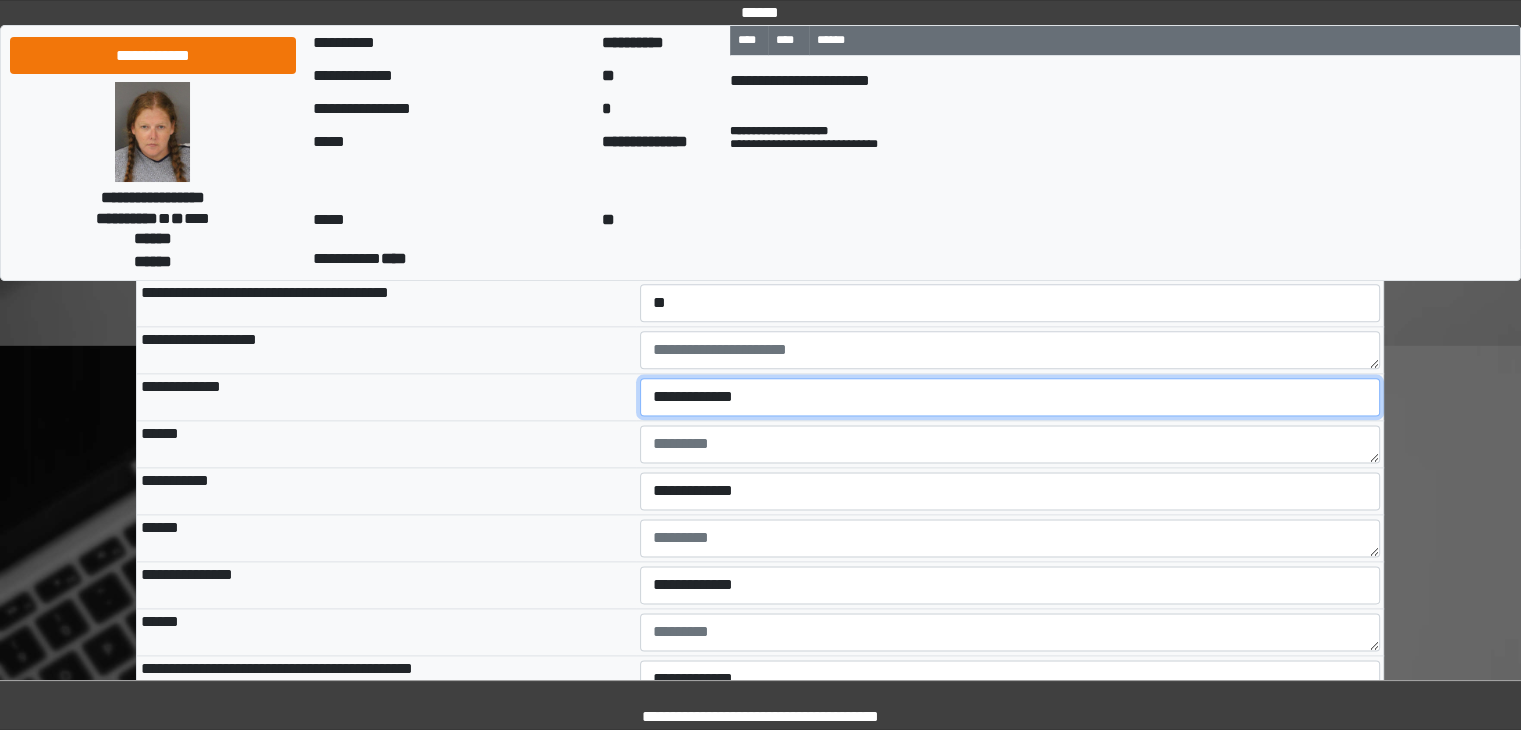 click on "**********" at bounding box center [1010, 397] 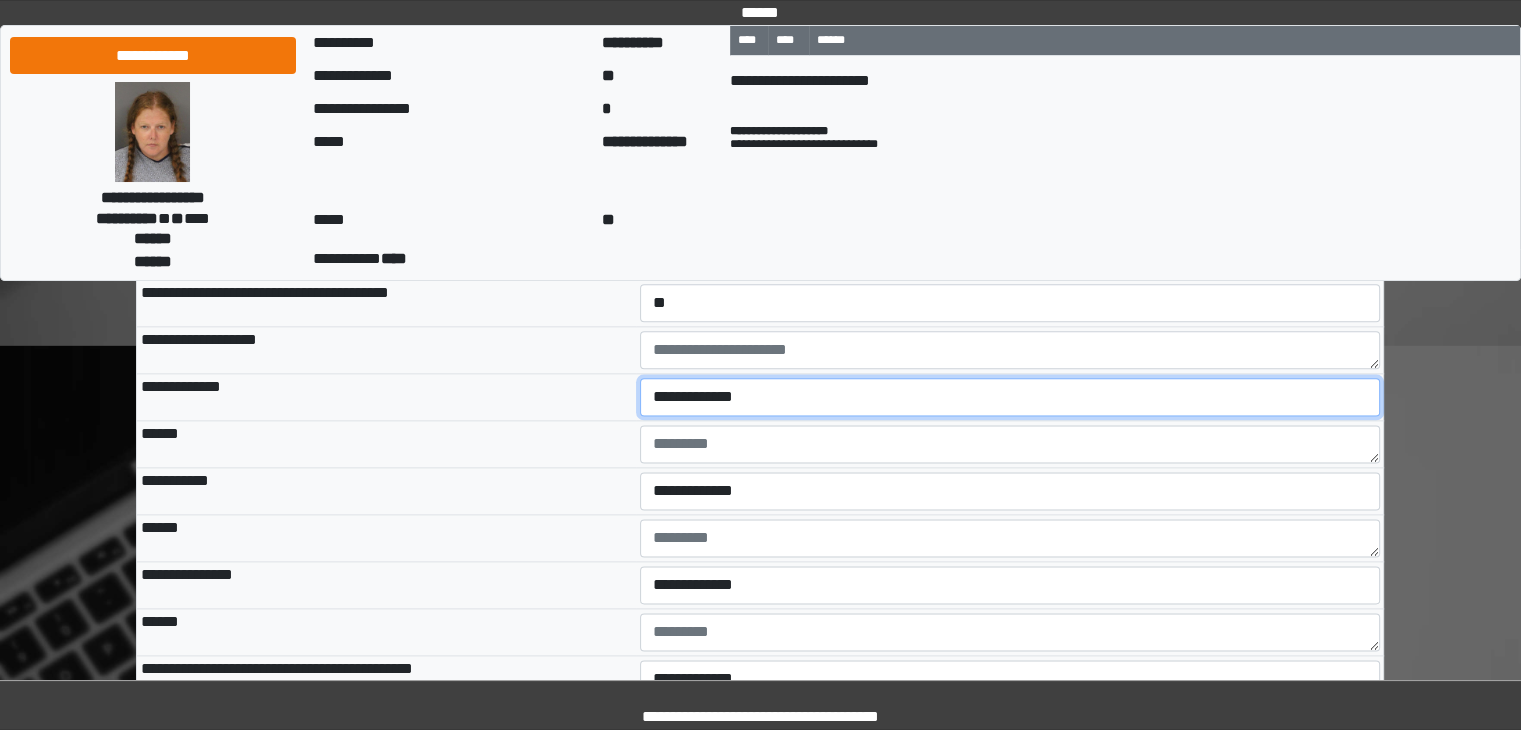 select on "***" 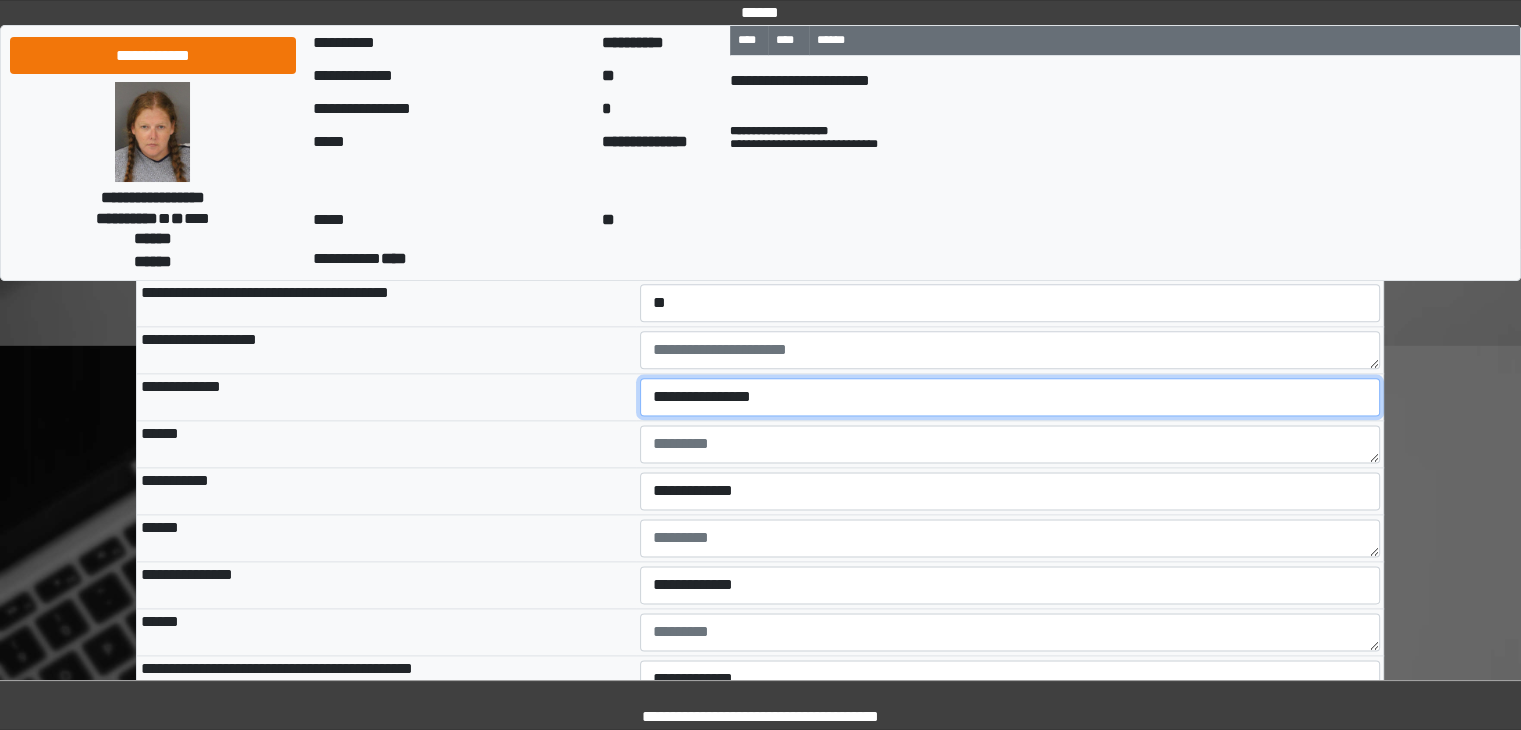click on "**********" at bounding box center (1010, 397) 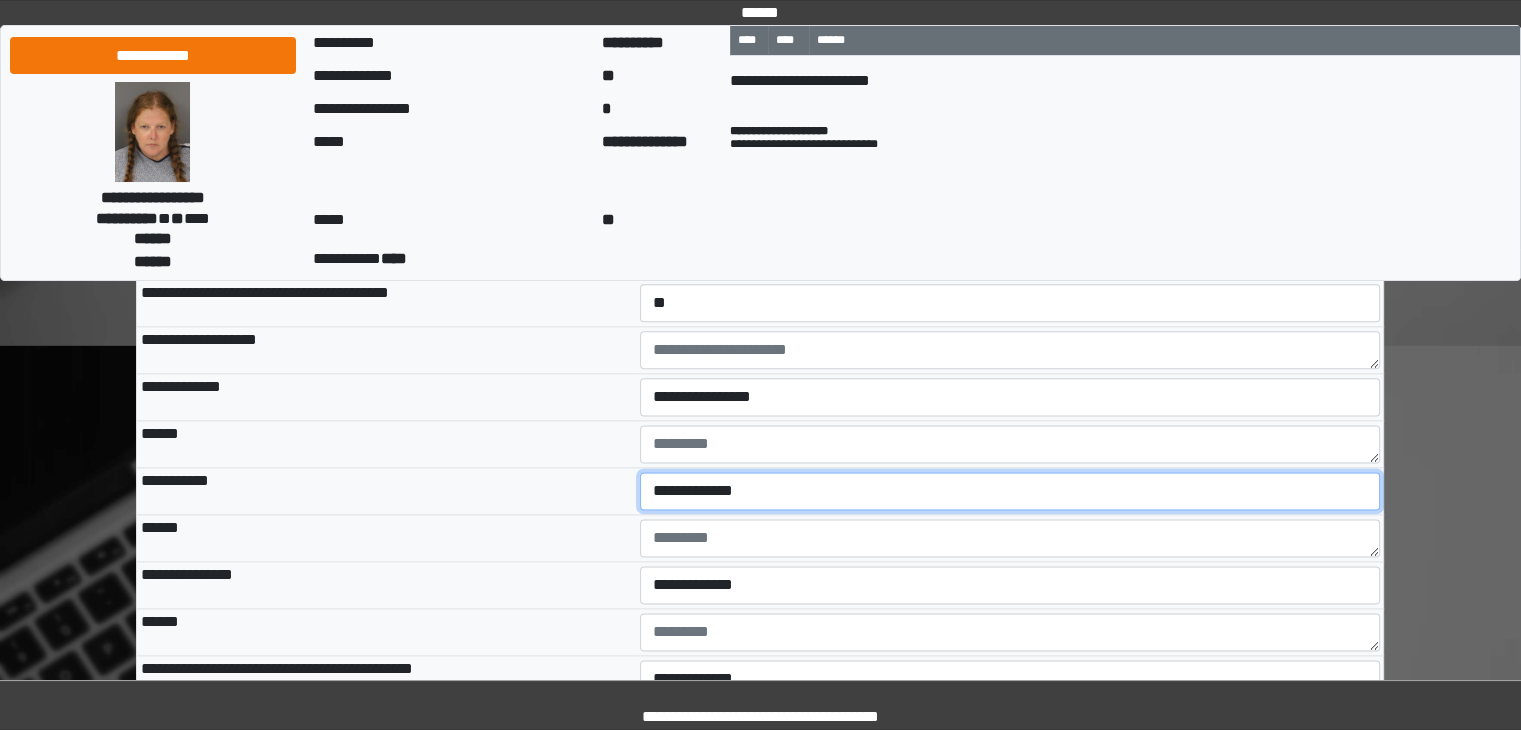 click on "**********" at bounding box center [1010, 491] 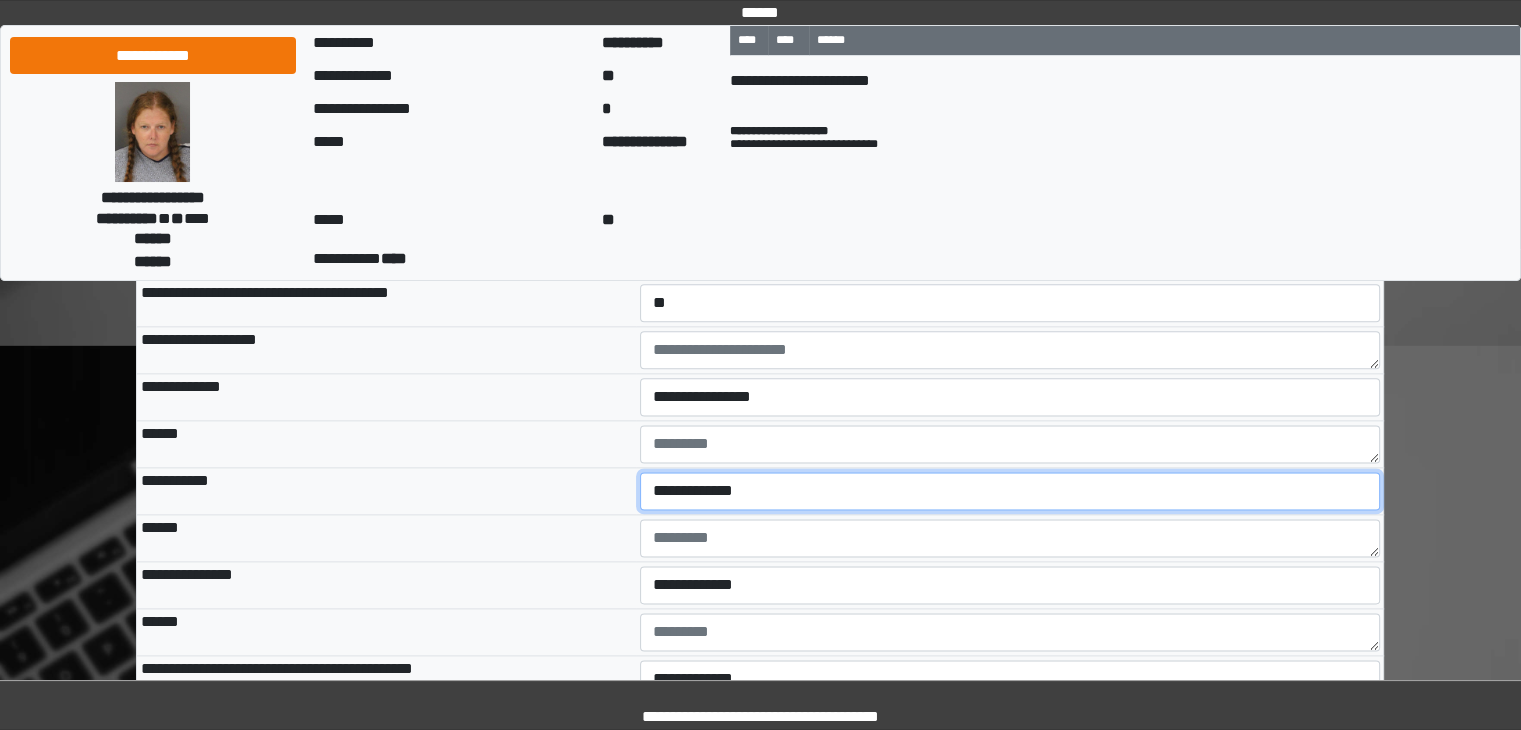 select on "***" 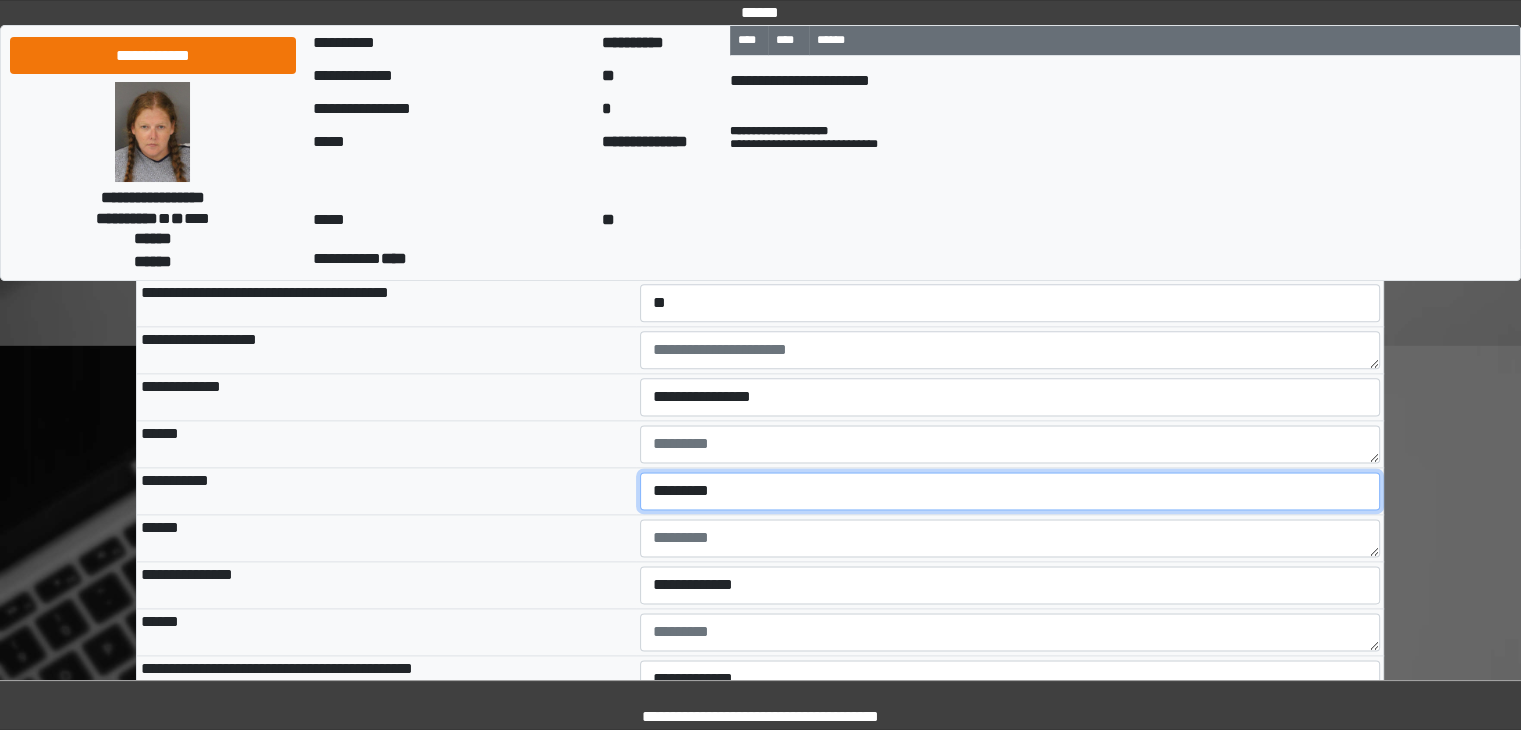 click on "**********" at bounding box center (1010, 491) 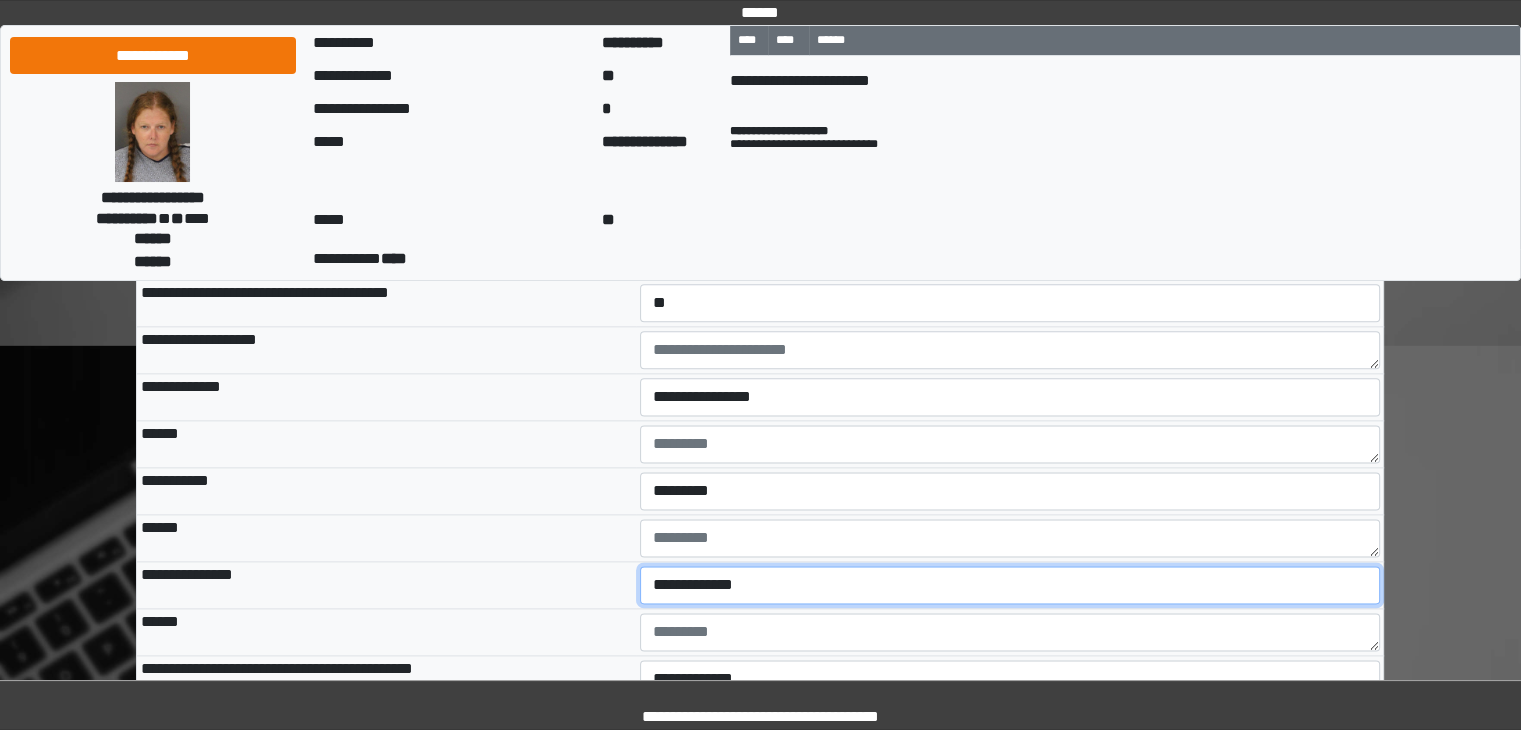click on "**********" at bounding box center (1010, 585) 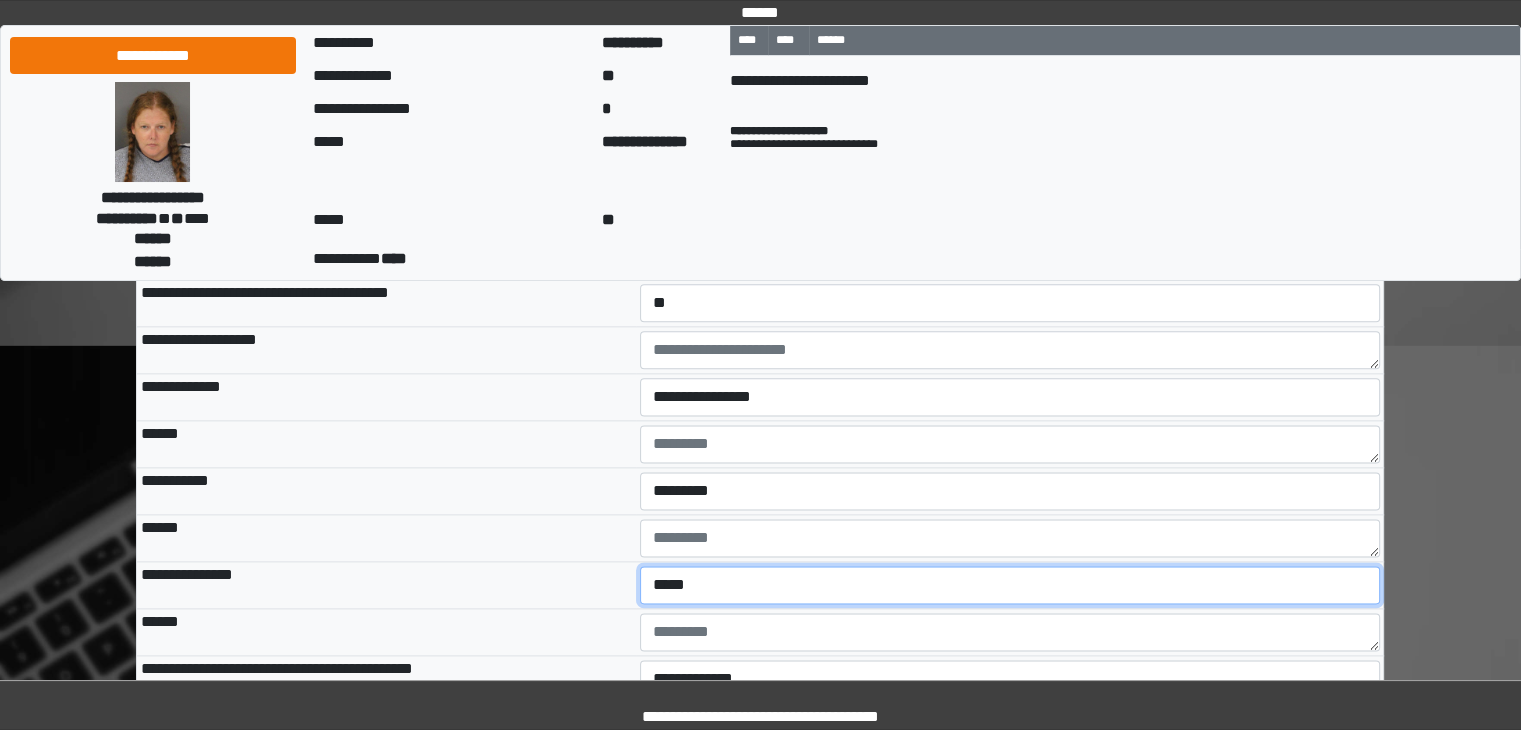 click on "**********" at bounding box center (1010, 585) 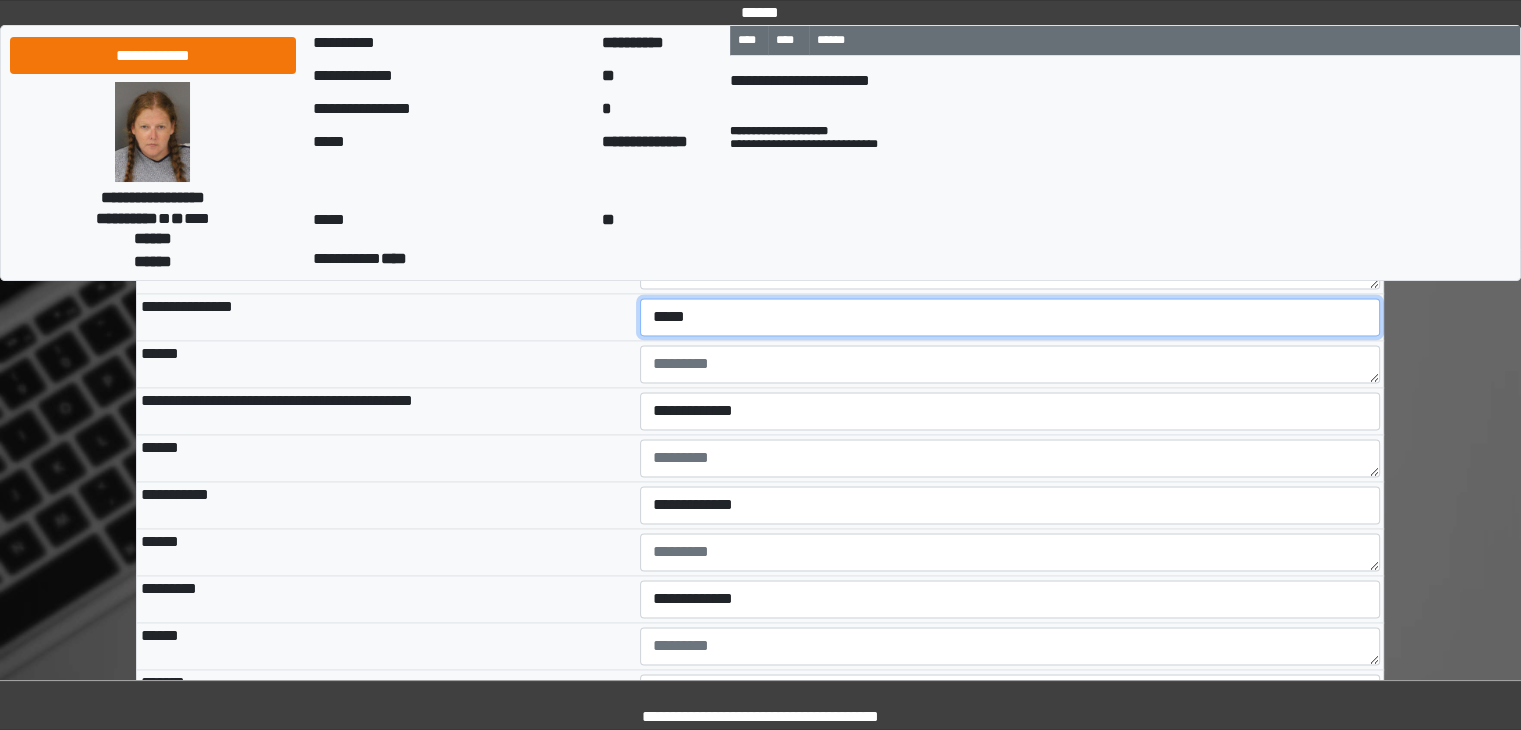 scroll, scrollTop: 2726, scrollLeft: 0, axis: vertical 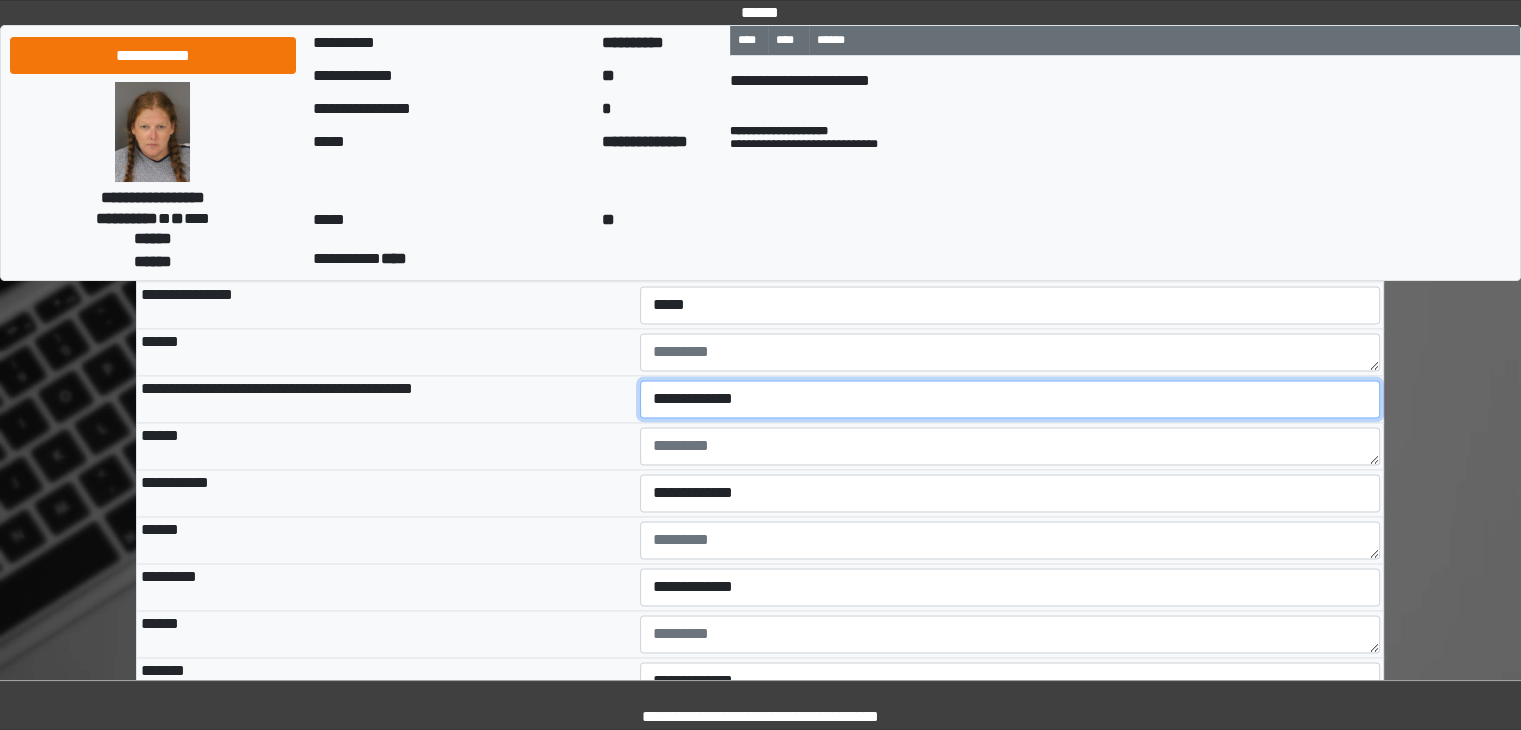 click on "**********" at bounding box center [1010, 399] 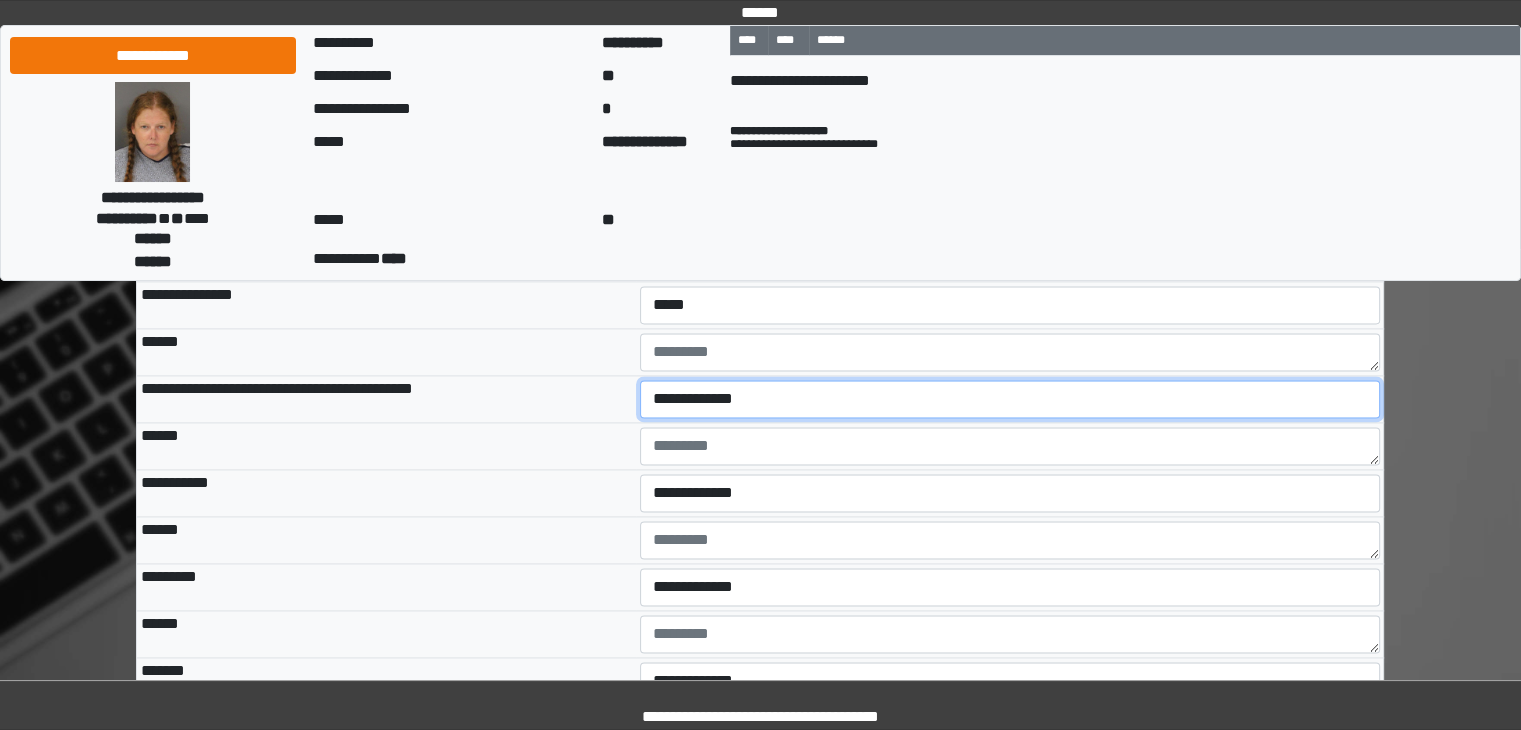 select on "***" 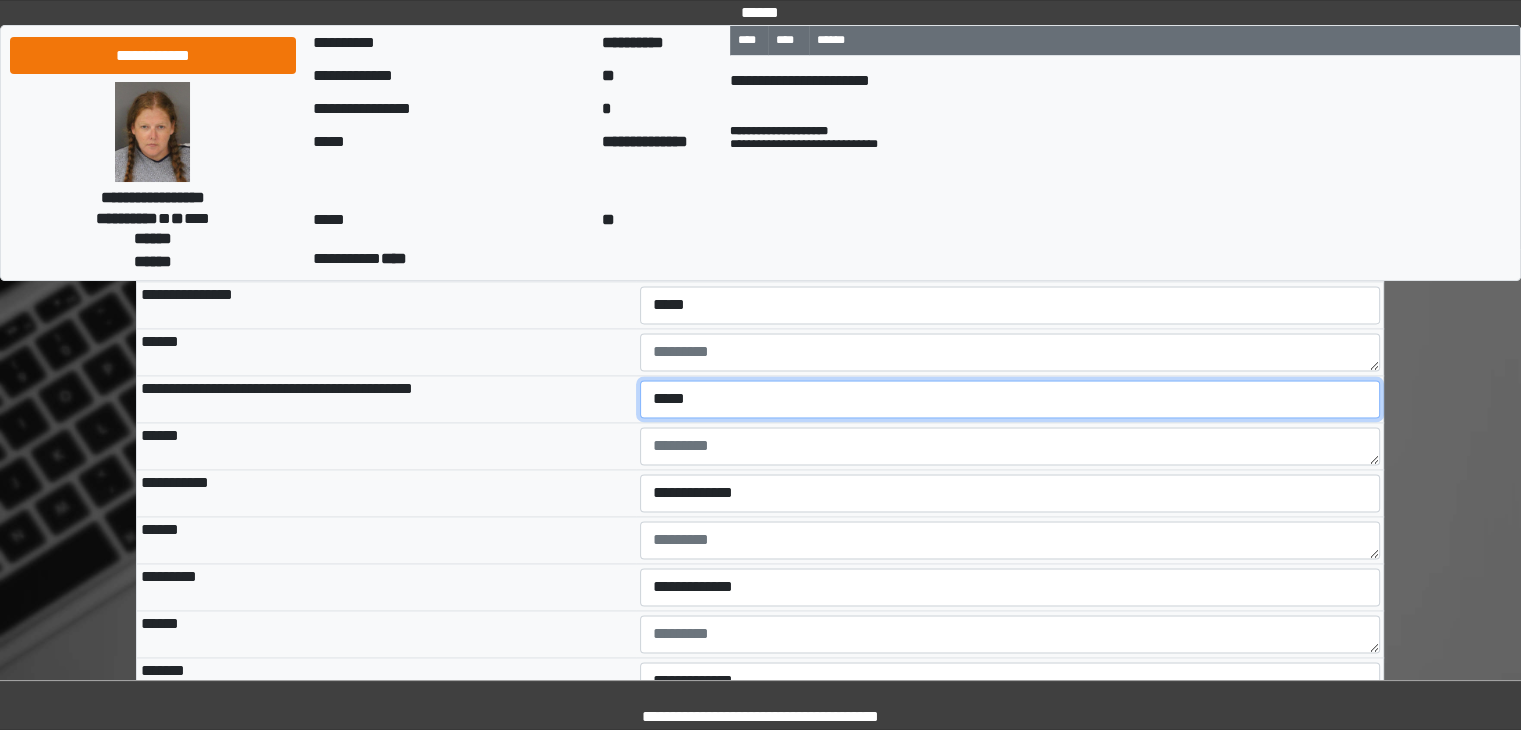 click on "**********" at bounding box center (1010, 399) 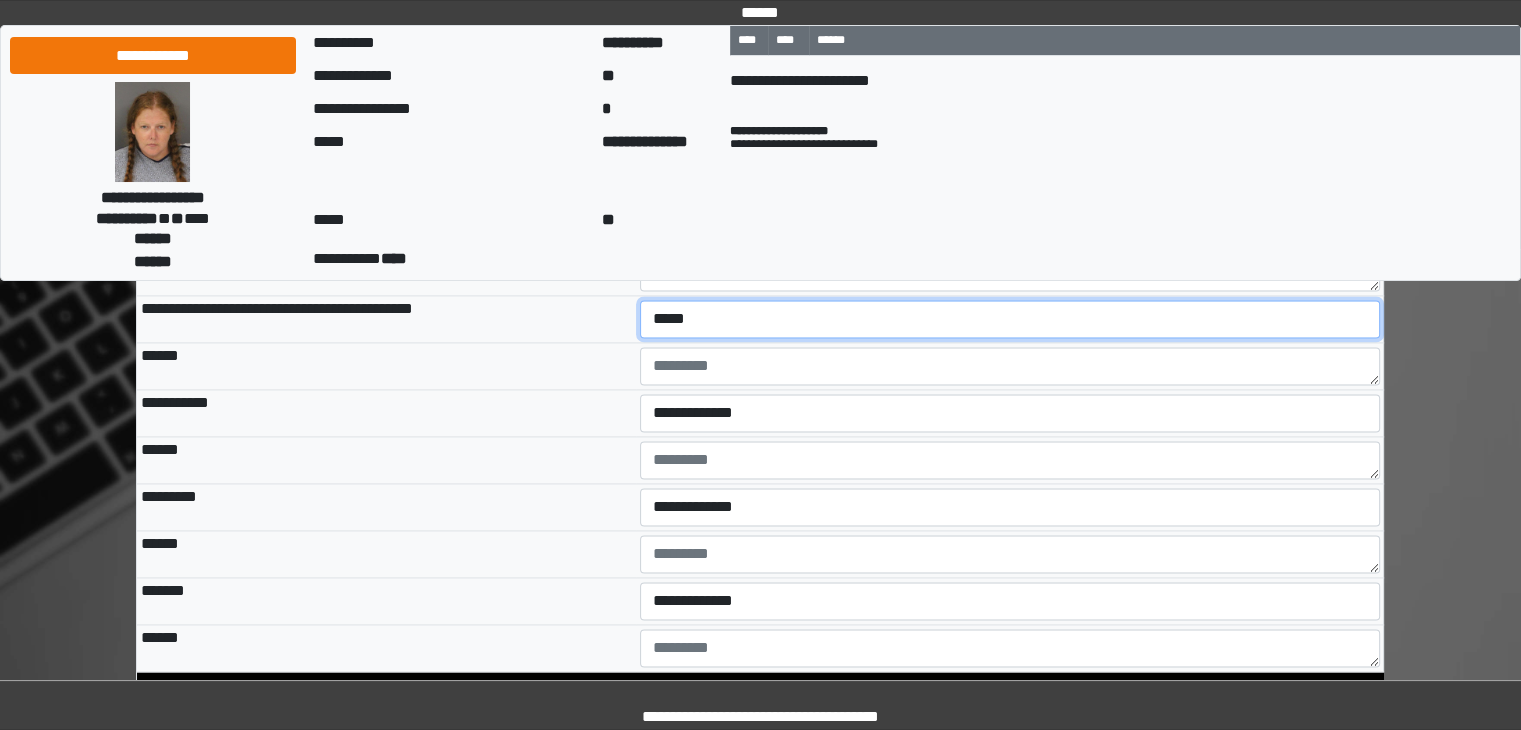 scroll, scrollTop: 2846, scrollLeft: 0, axis: vertical 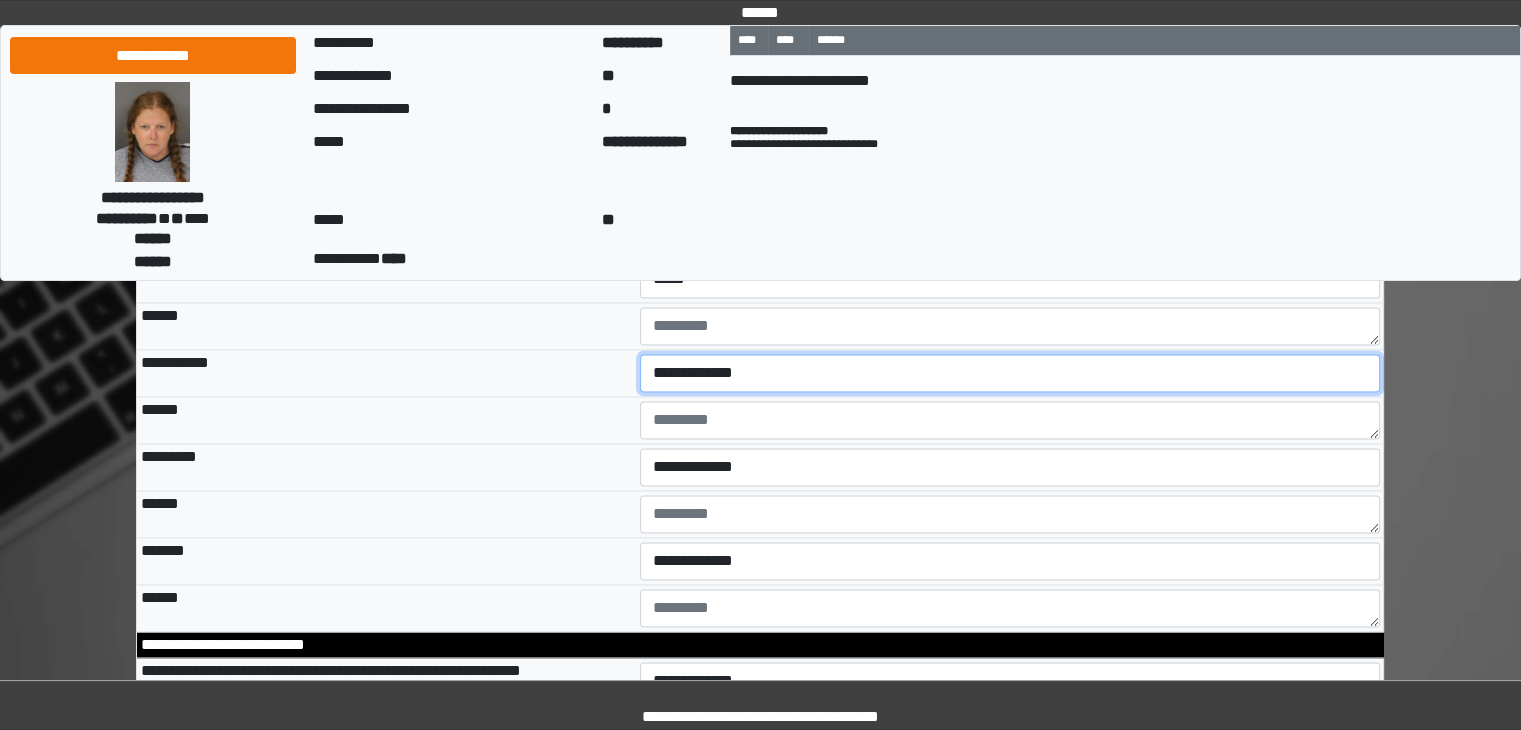 click on "**********" at bounding box center (1010, 373) 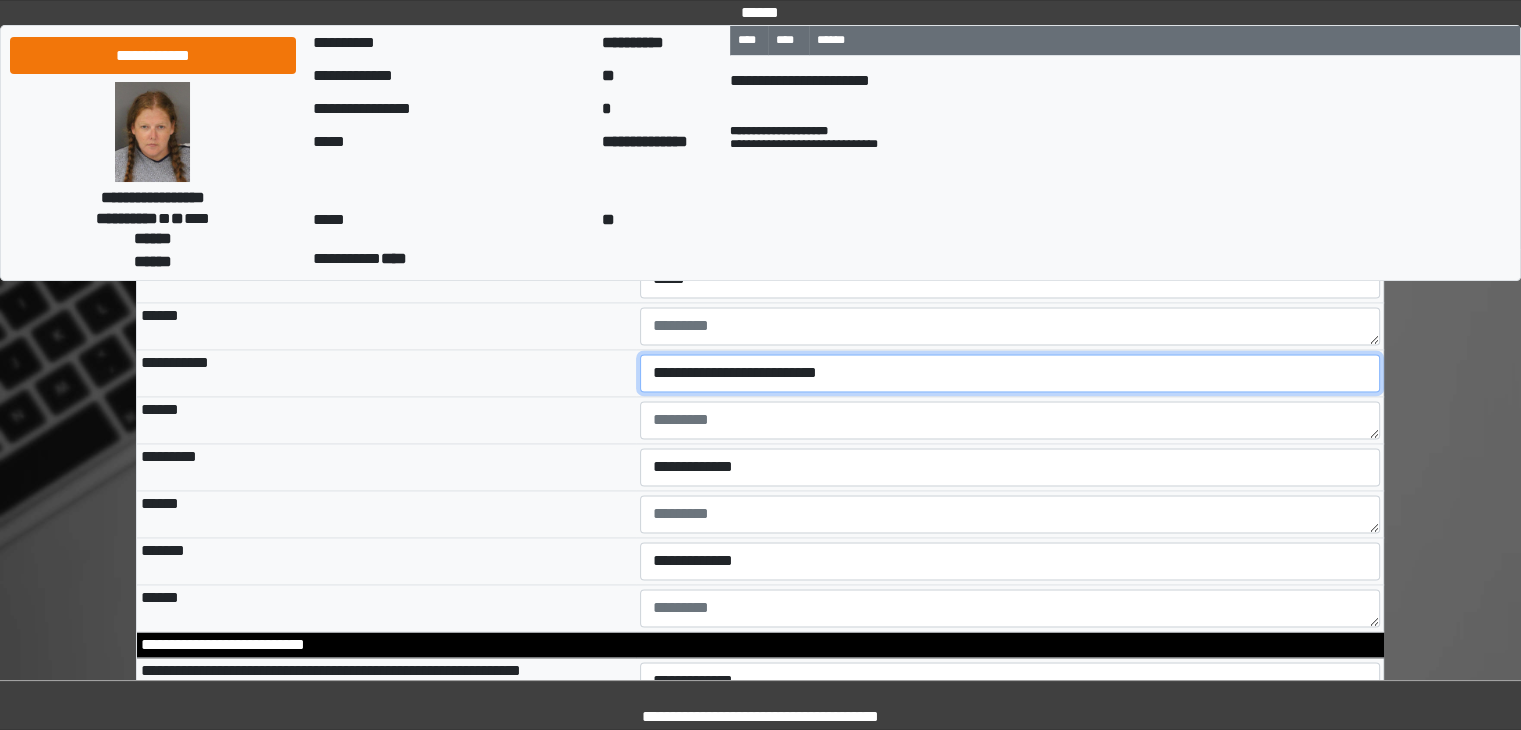 click on "**********" at bounding box center [1010, 373] 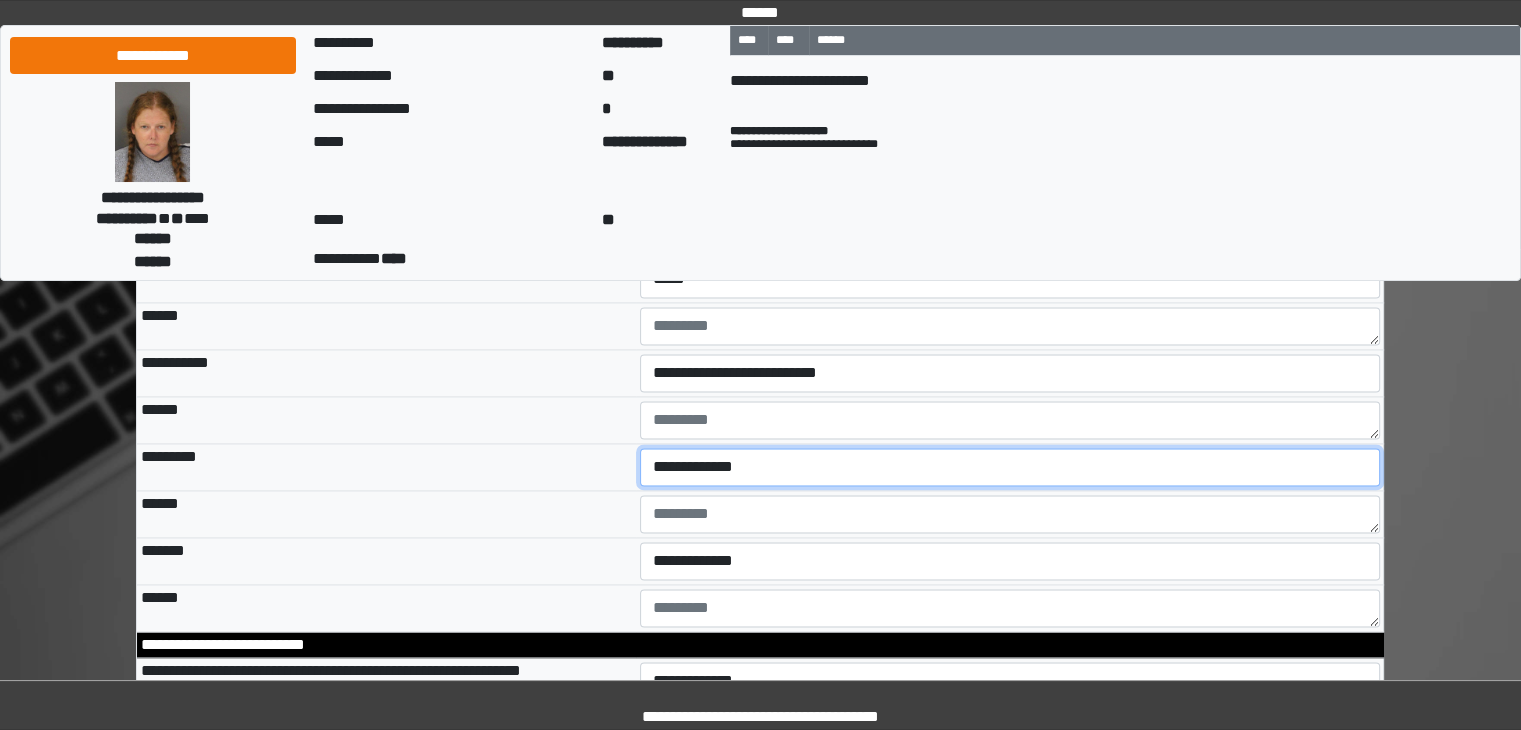 click on "**********" at bounding box center (1010, 467) 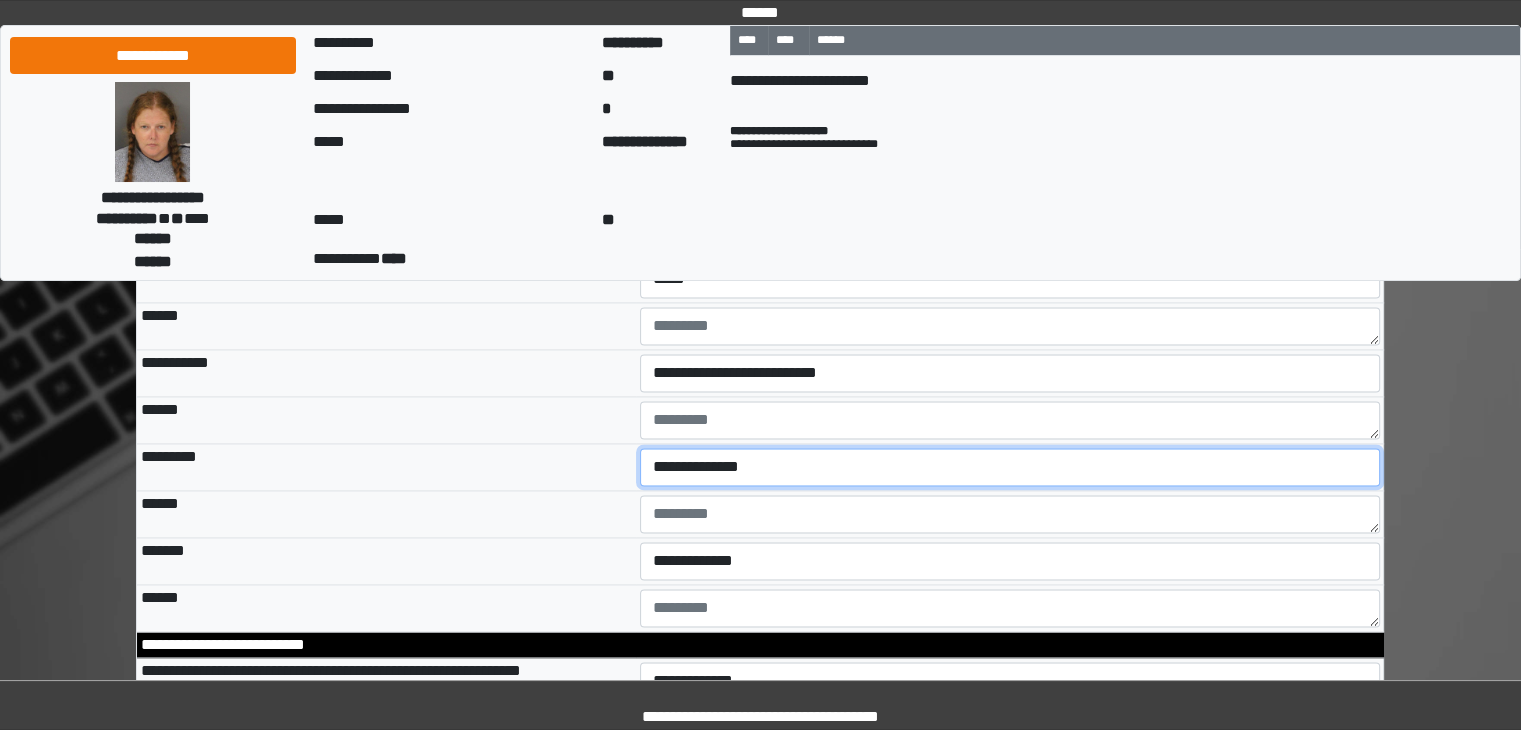 click on "**********" at bounding box center [1010, 467] 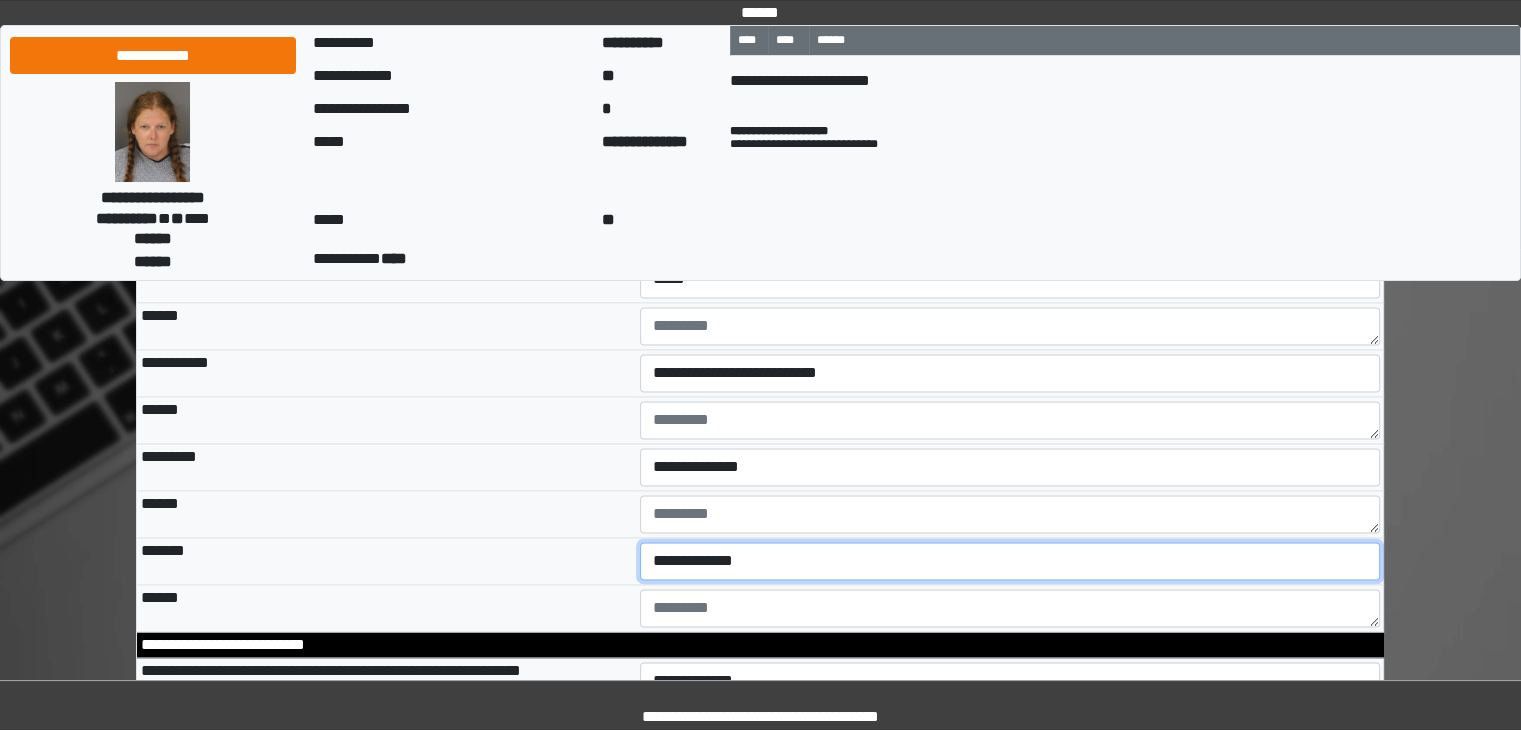 click on "**********" at bounding box center [1010, 561] 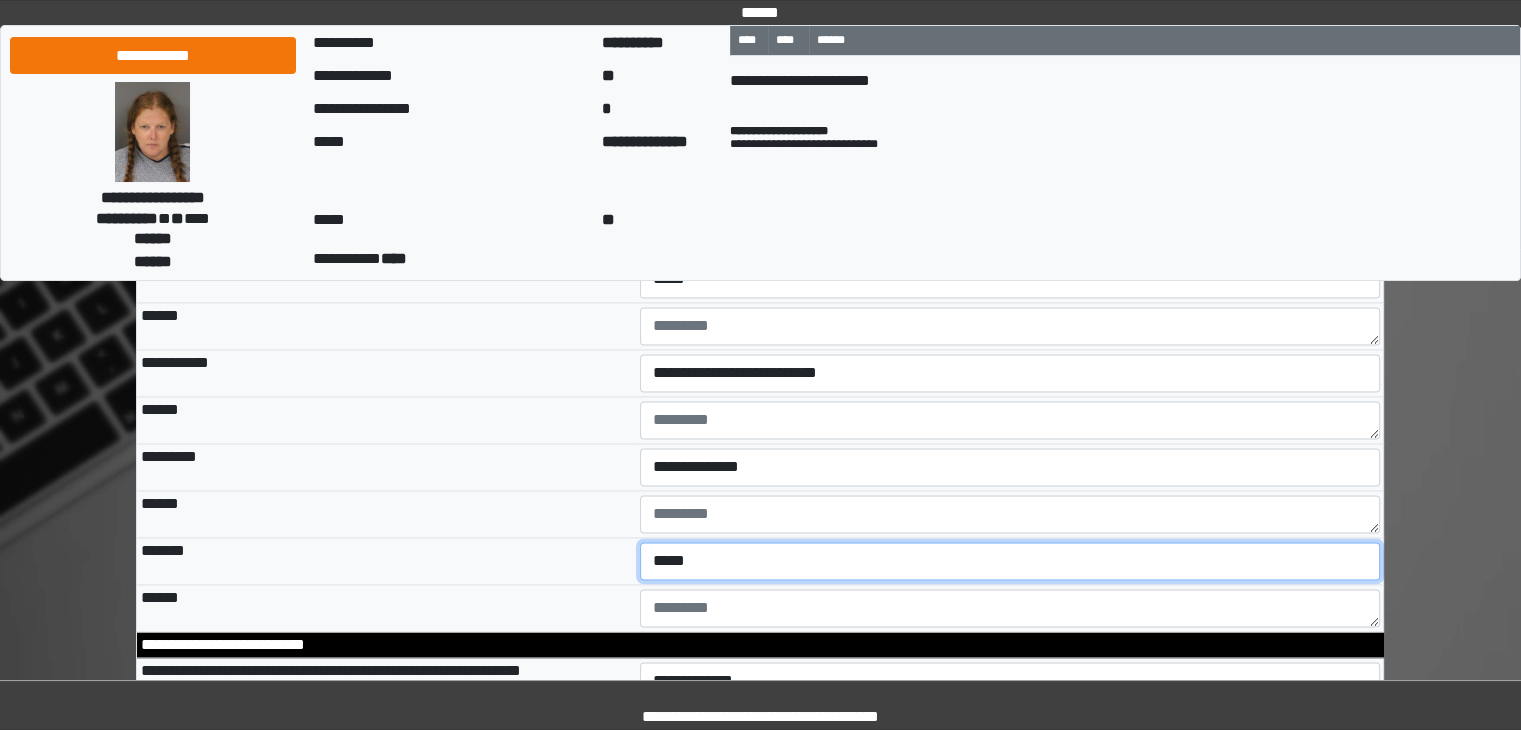 click on "**********" at bounding box center (1010, 561) 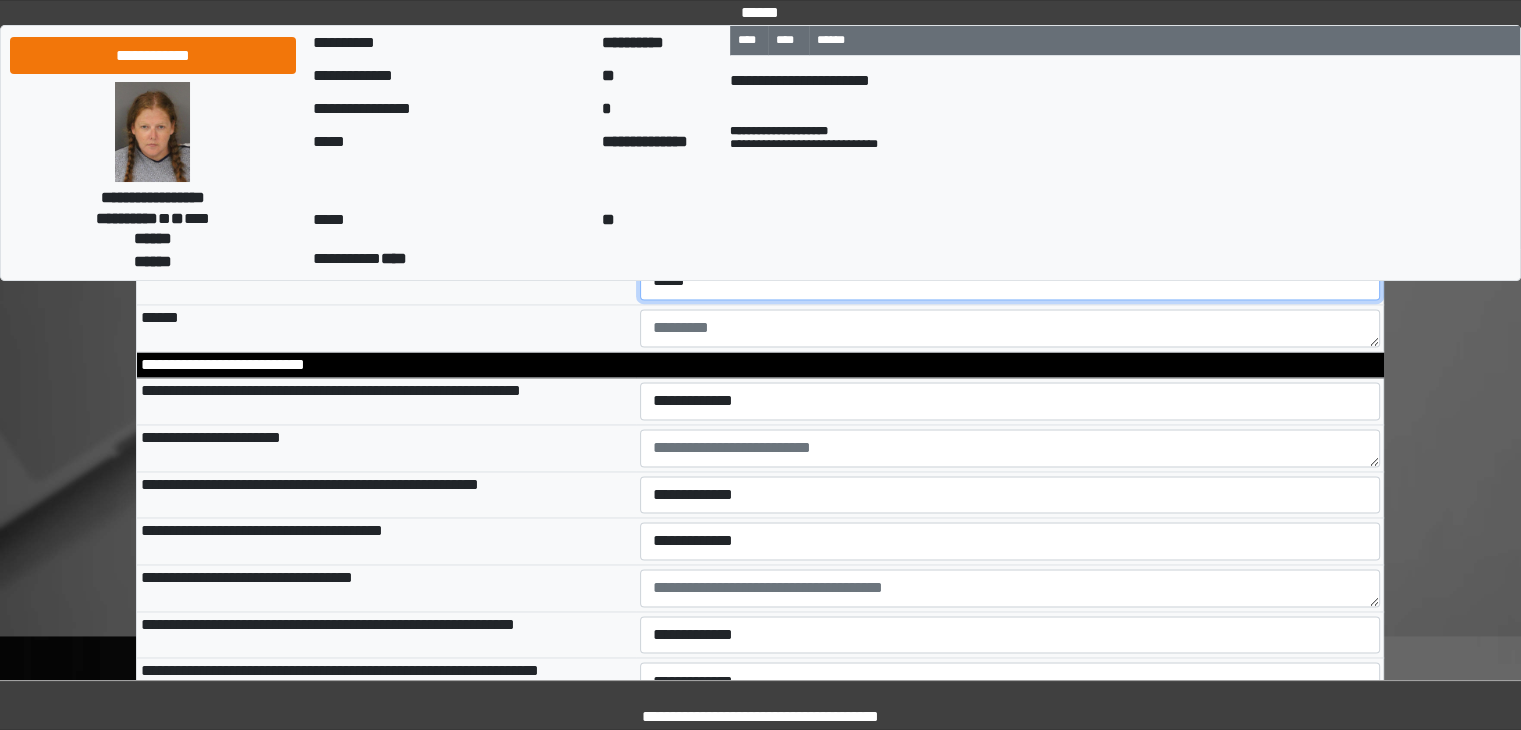 scroll, scrollTop: 3166, scrollLeft: 0, axis: vertical 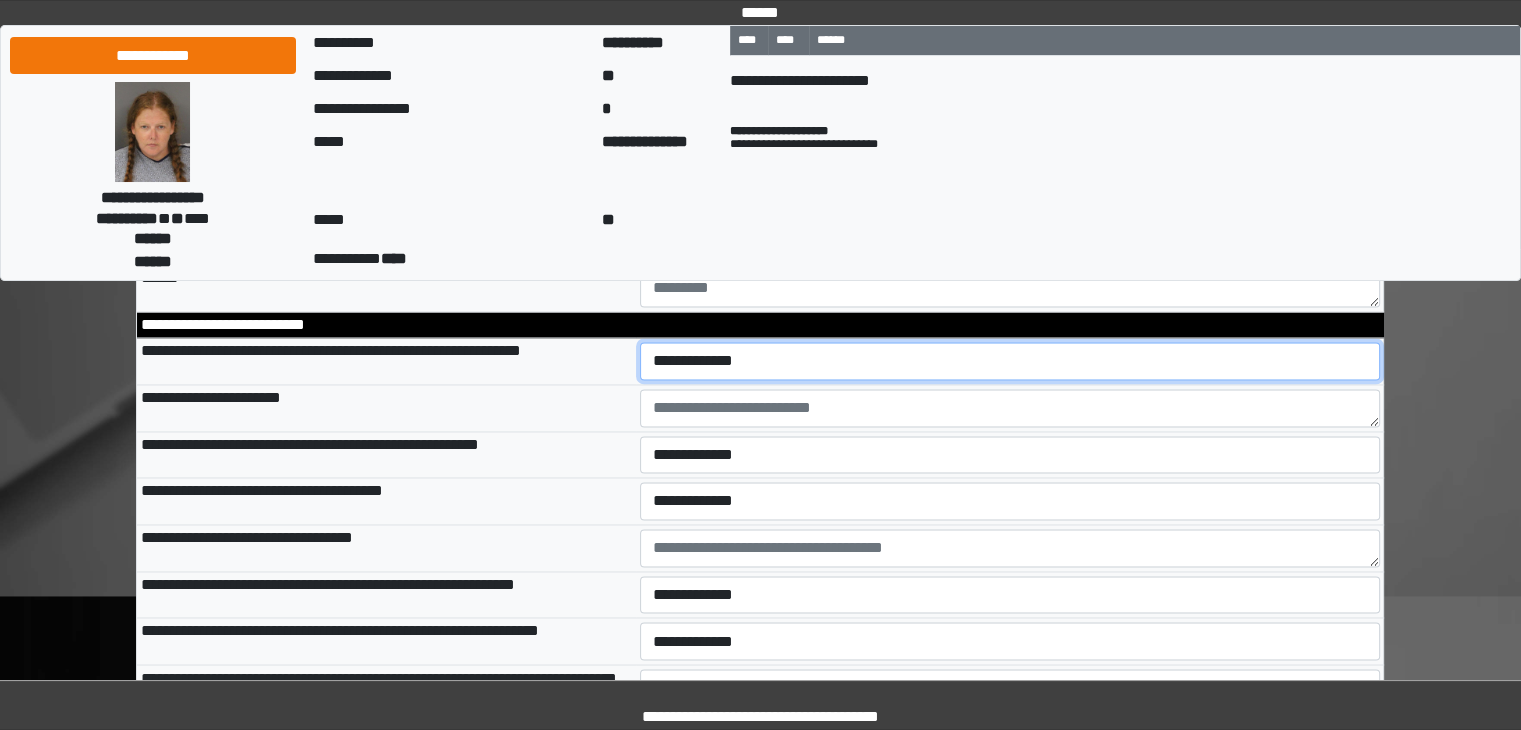 click on "**********" at bounding box center [1010, 361] 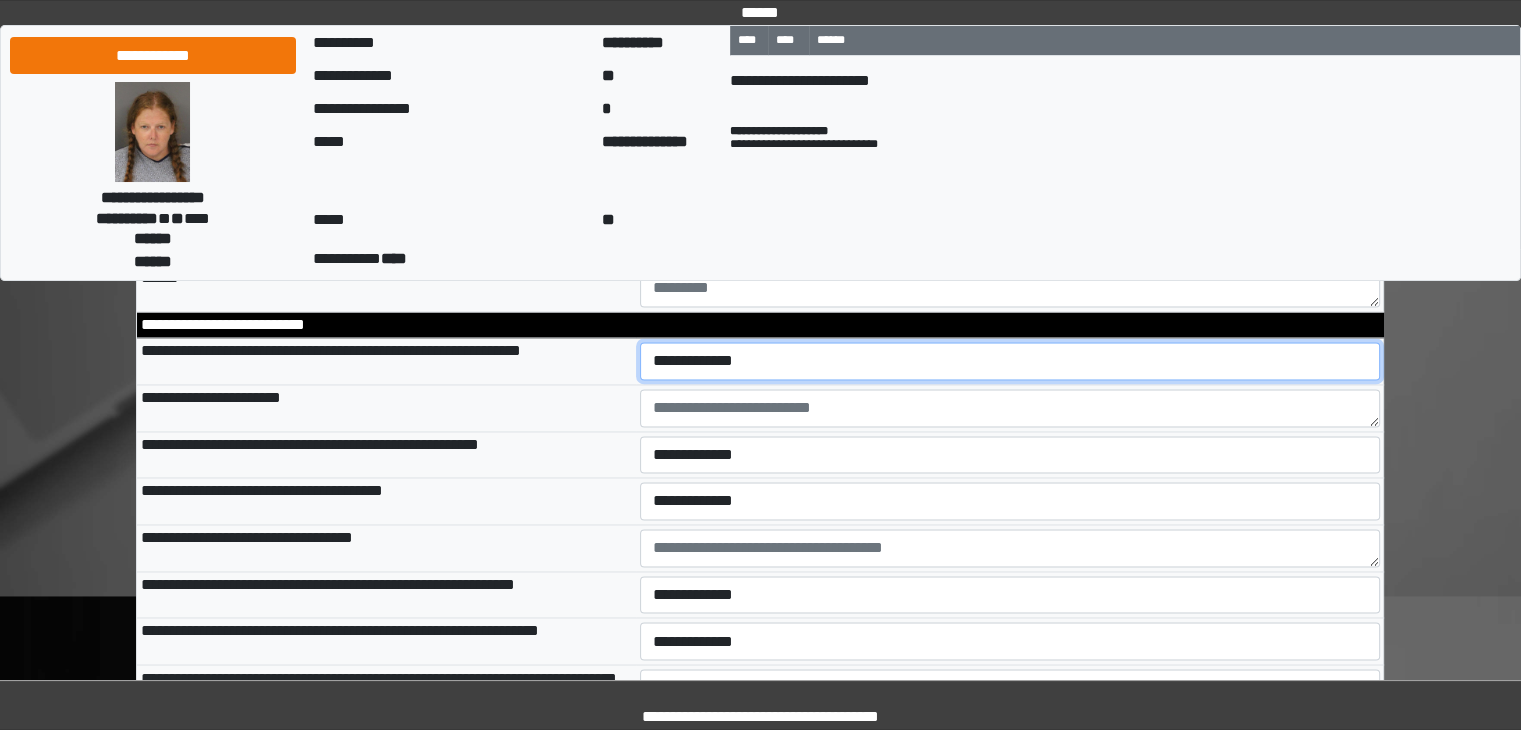 select on "*" 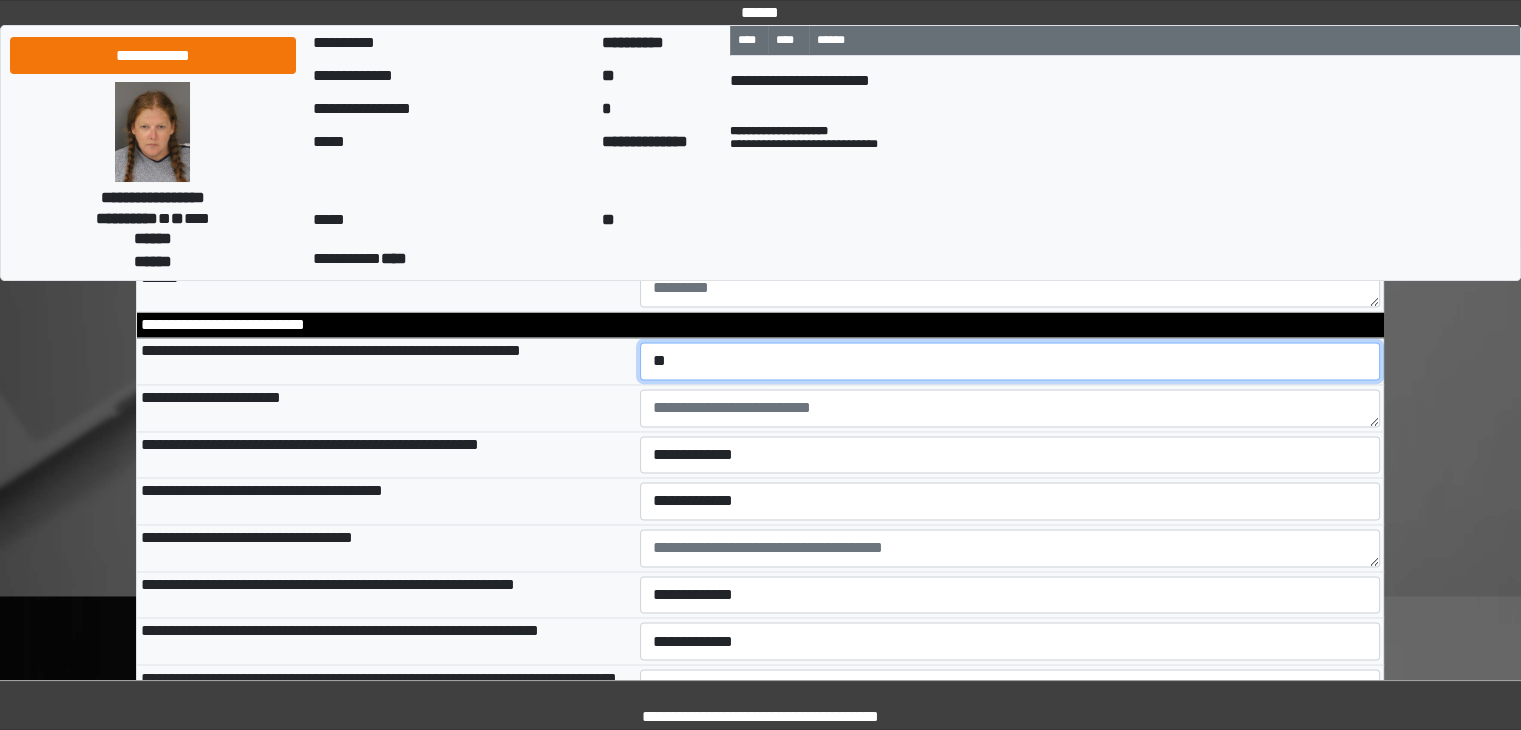 click on "**********" at bounding box center [1010, 361] 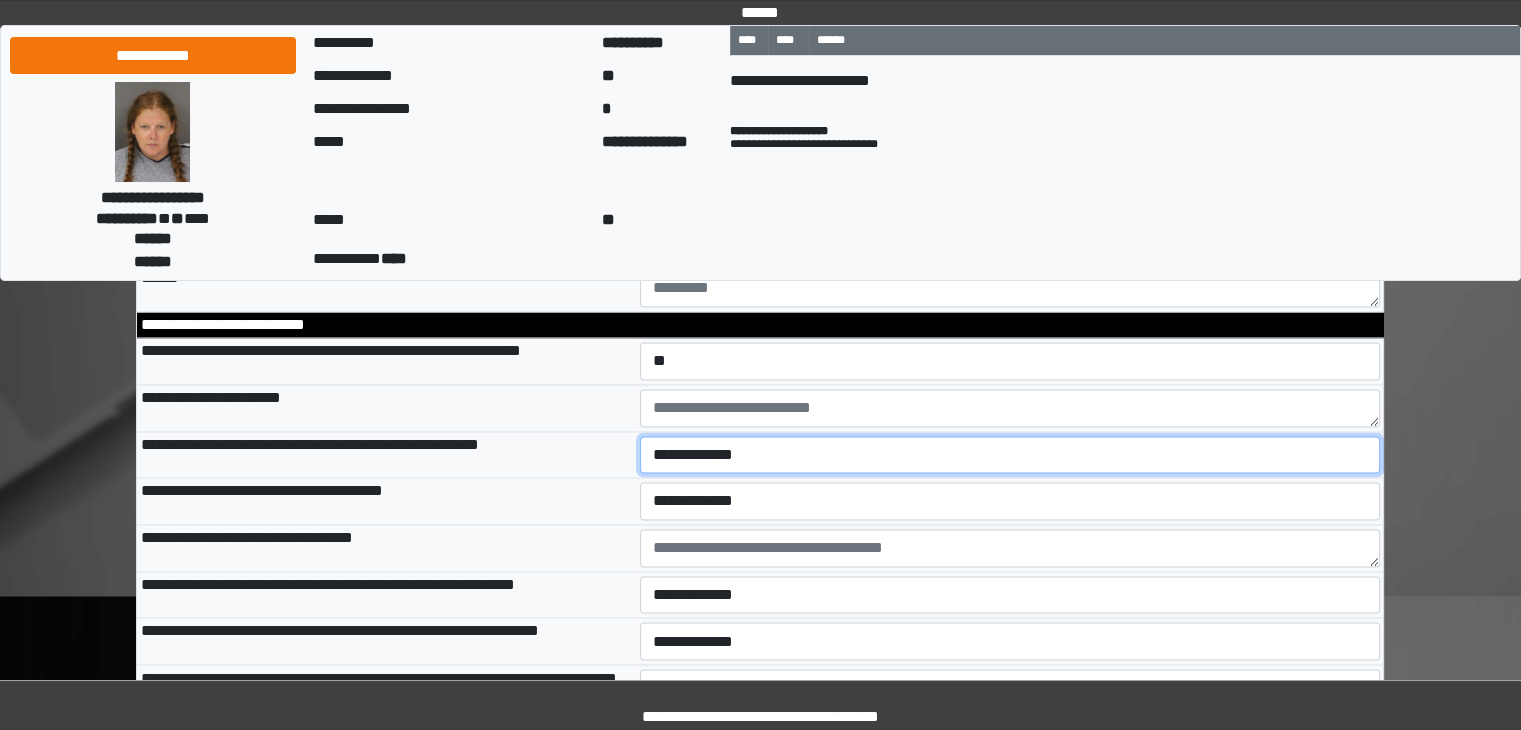 click on "**********" at bounding box center [1010, 455] 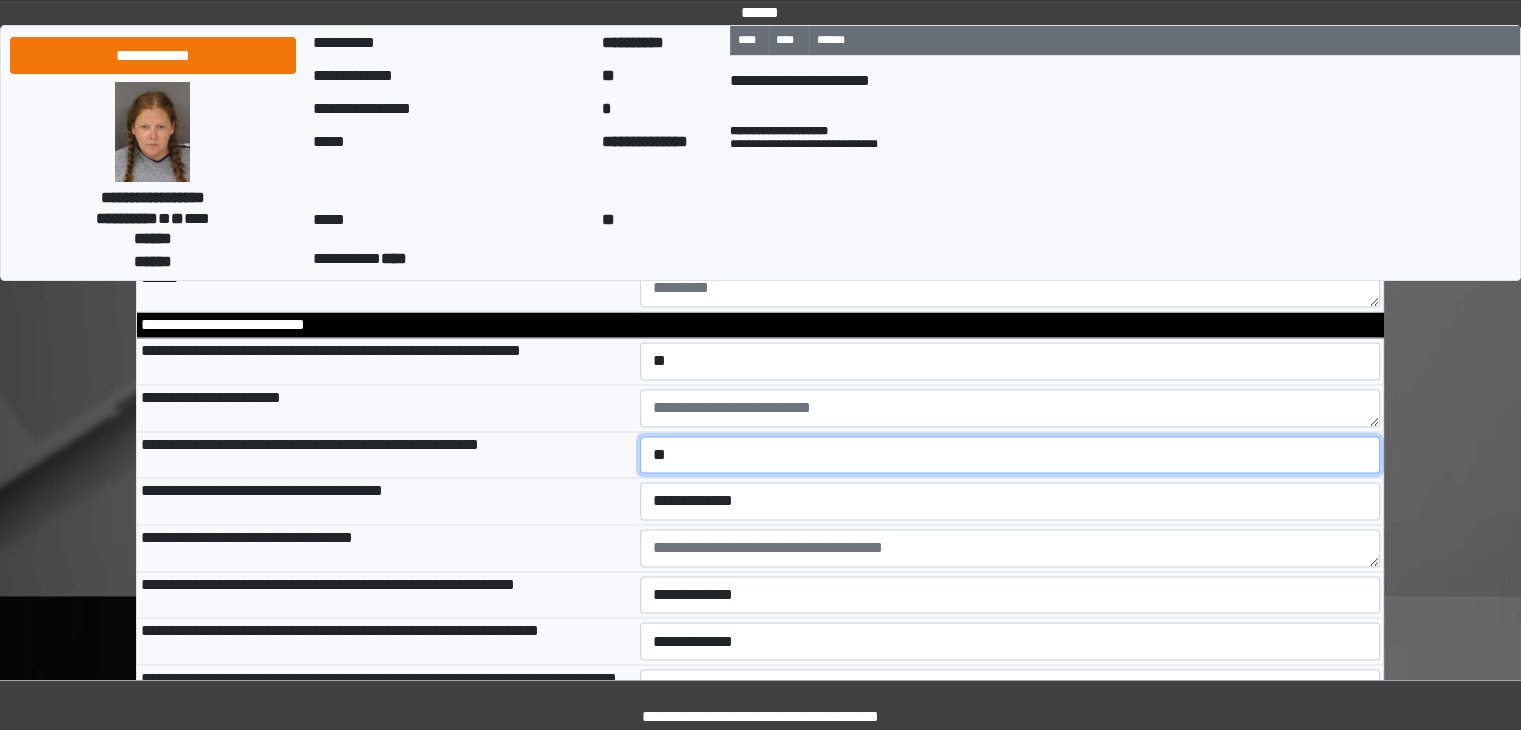 click on "**********" at bounding box center (1010, 455) 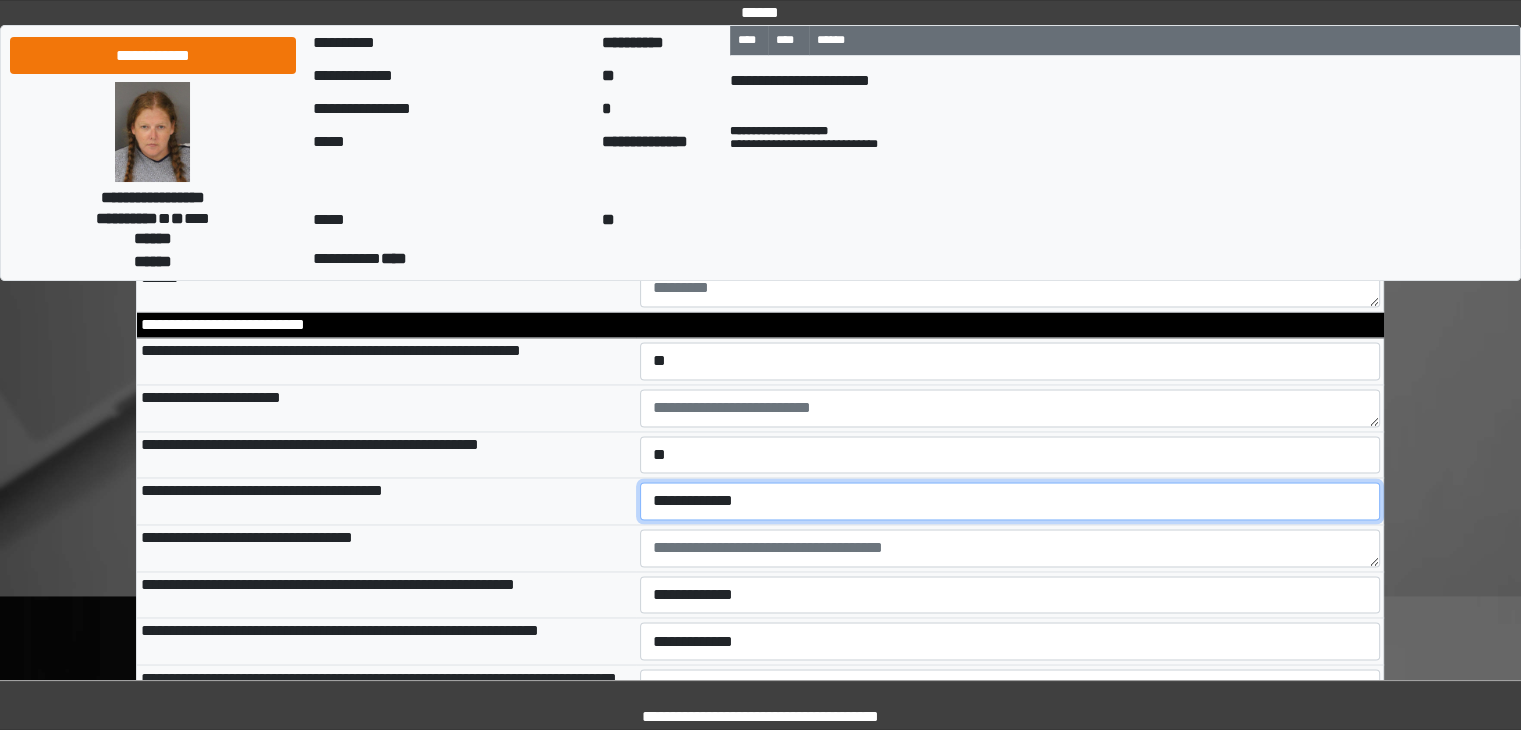 click on "**********" at bounding box center (1010, 501) 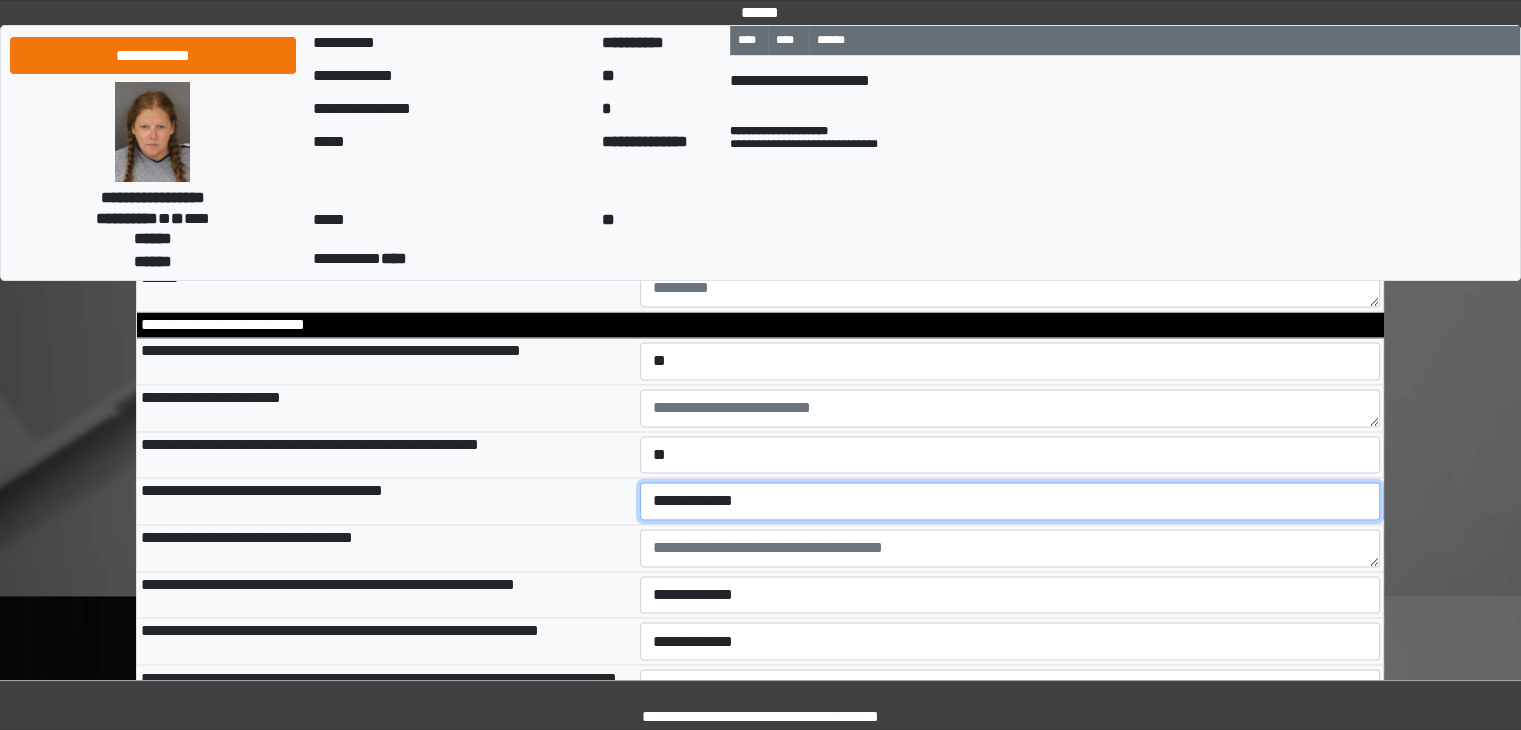 select on "*" 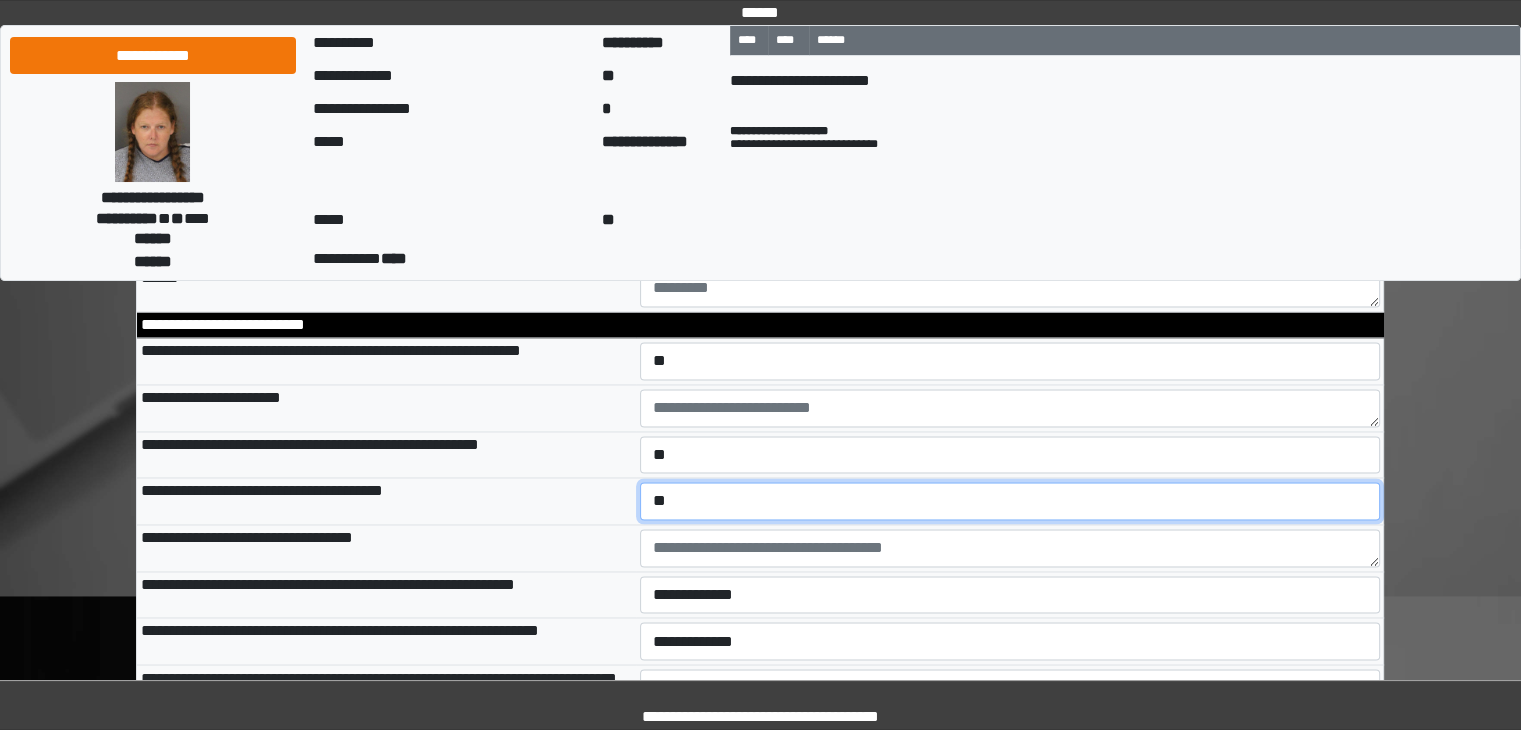 click on "**********" at bounding box center (1010, 501) 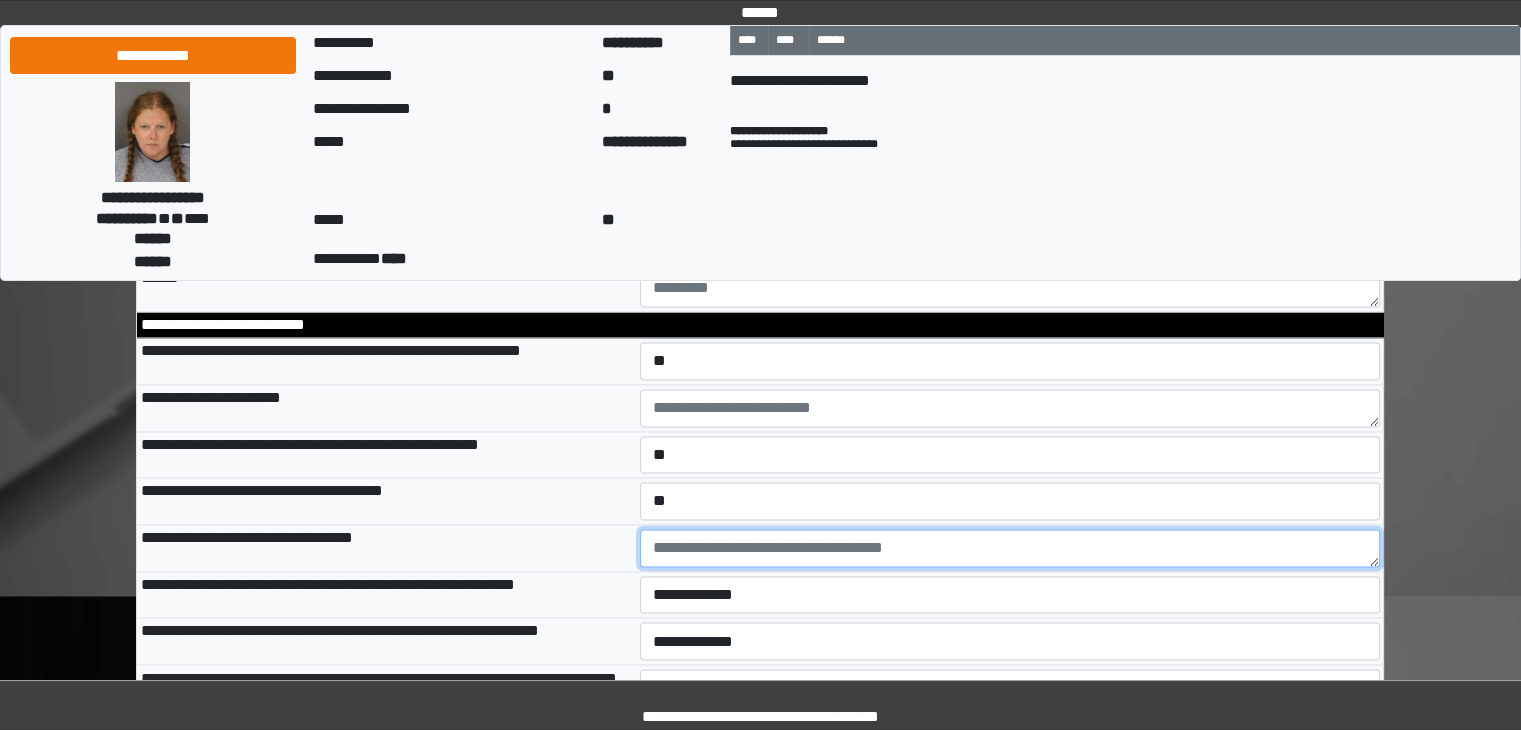 click at bounding box center (1010, 548) 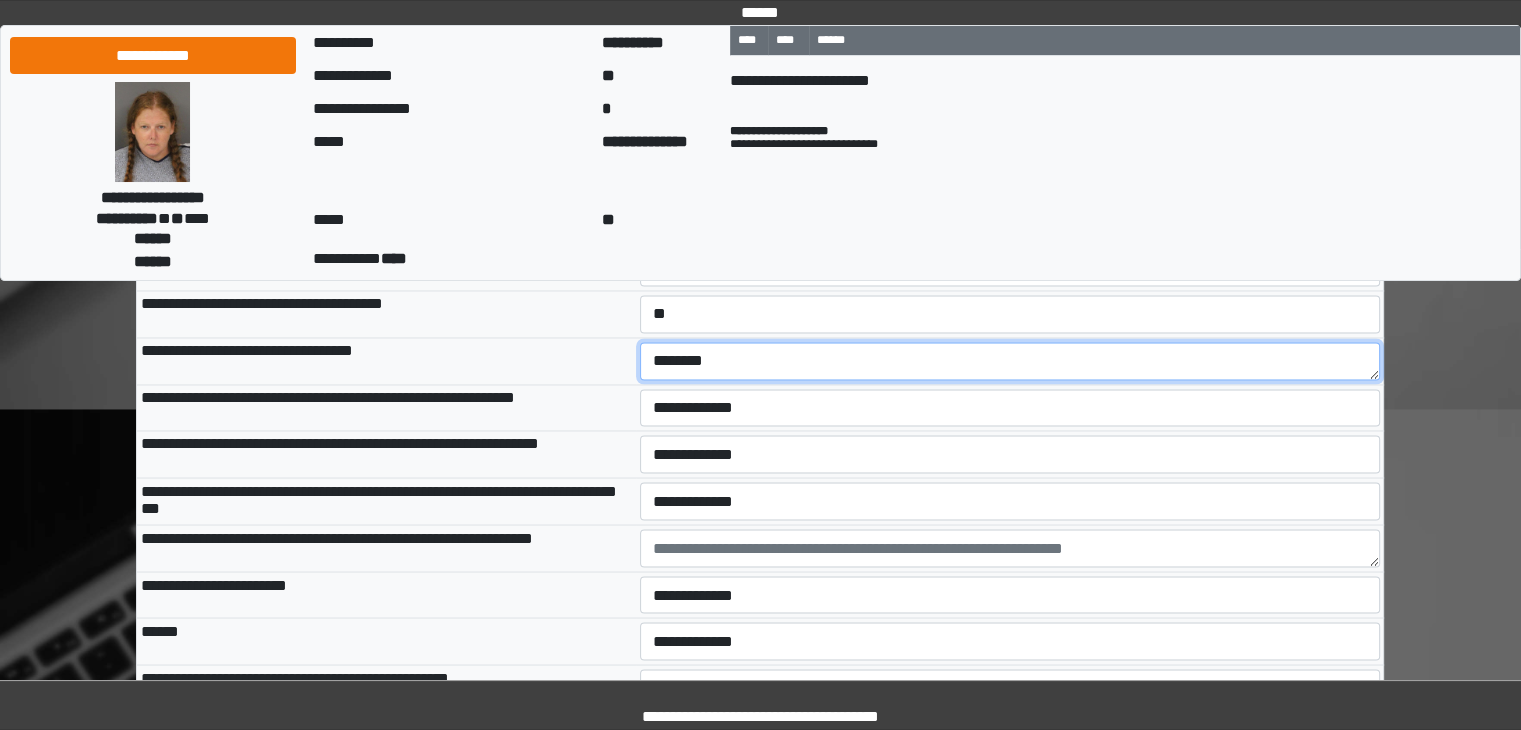 scroll, scrollTop: 3366, scrollLeft: 0, axis: vertical 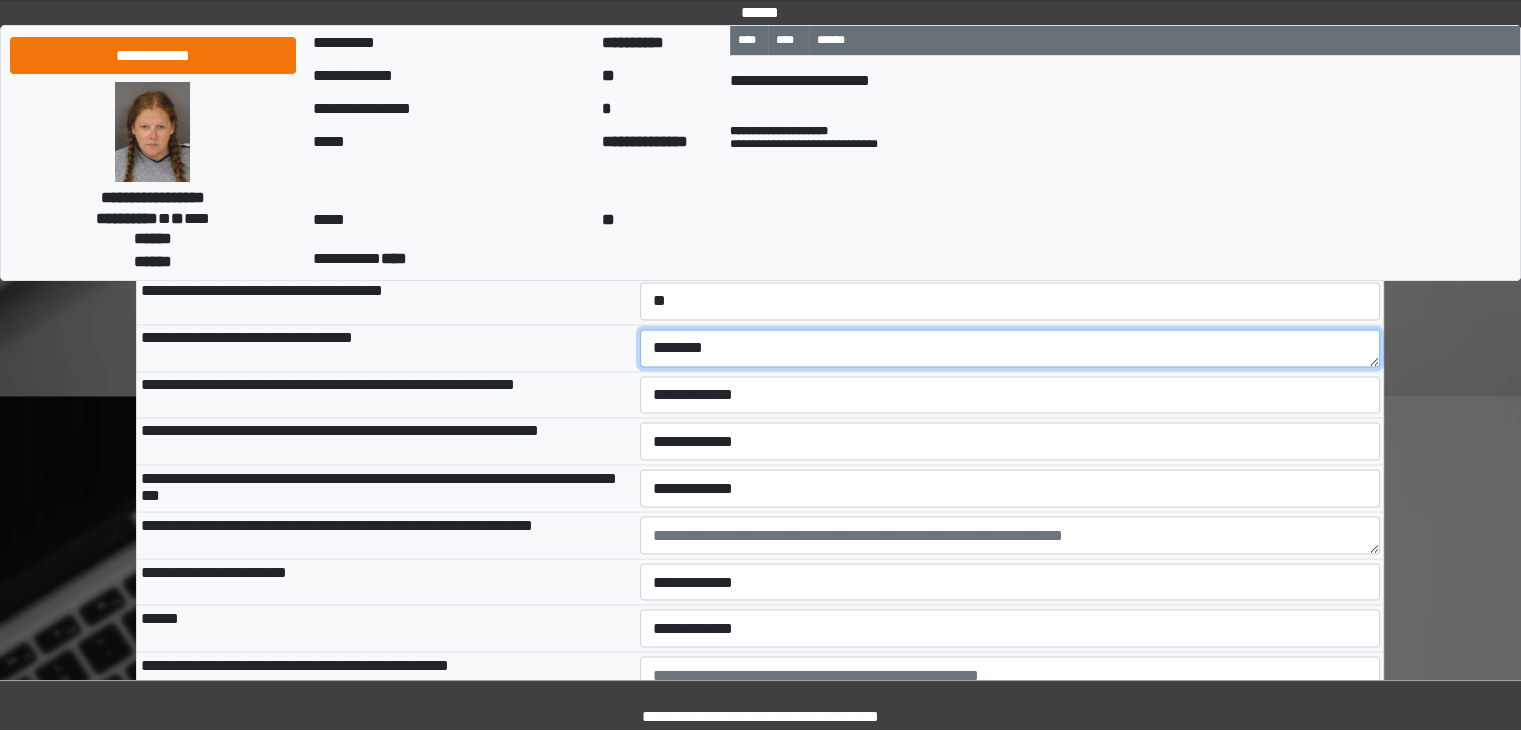 type on "********" 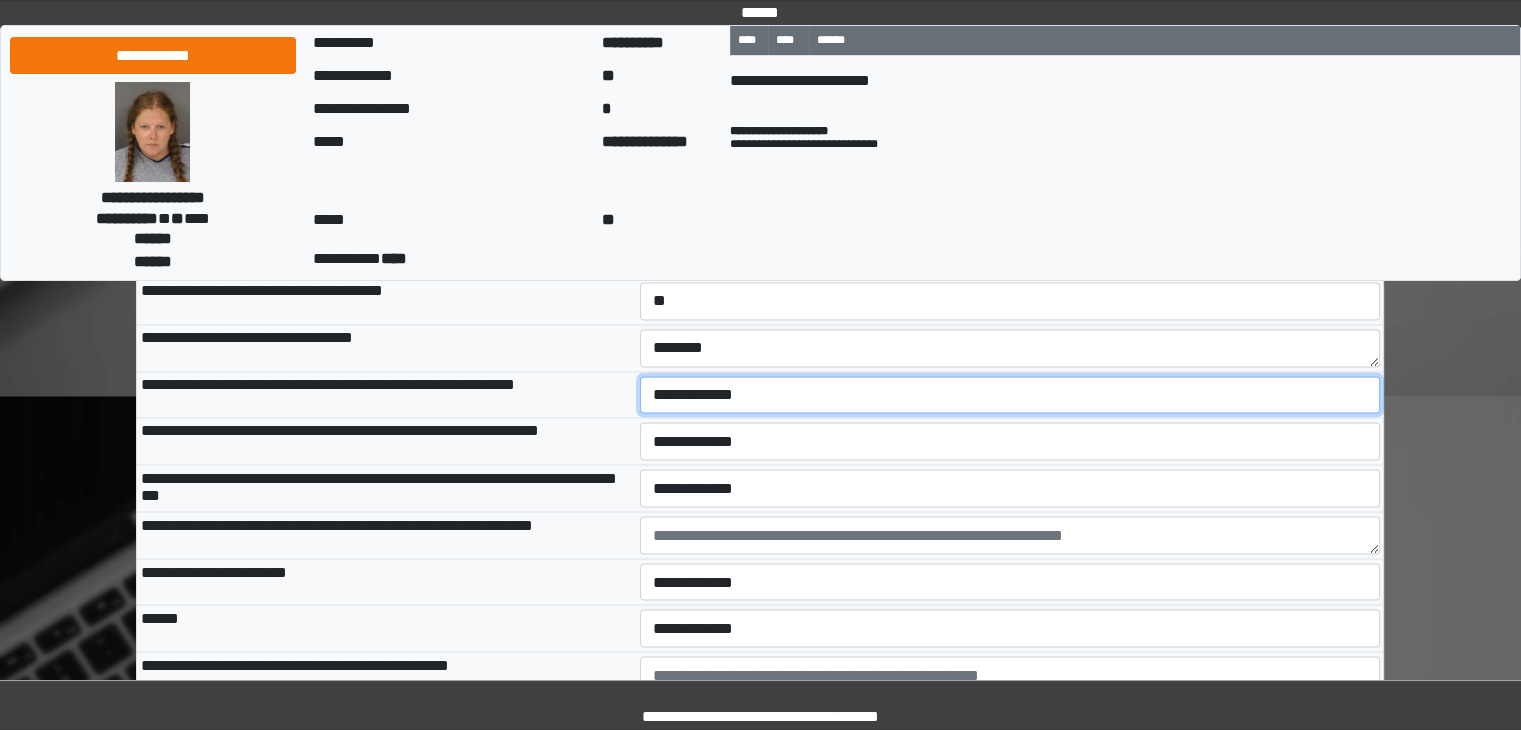 click on "**********" at bounding box center [1010, 395] 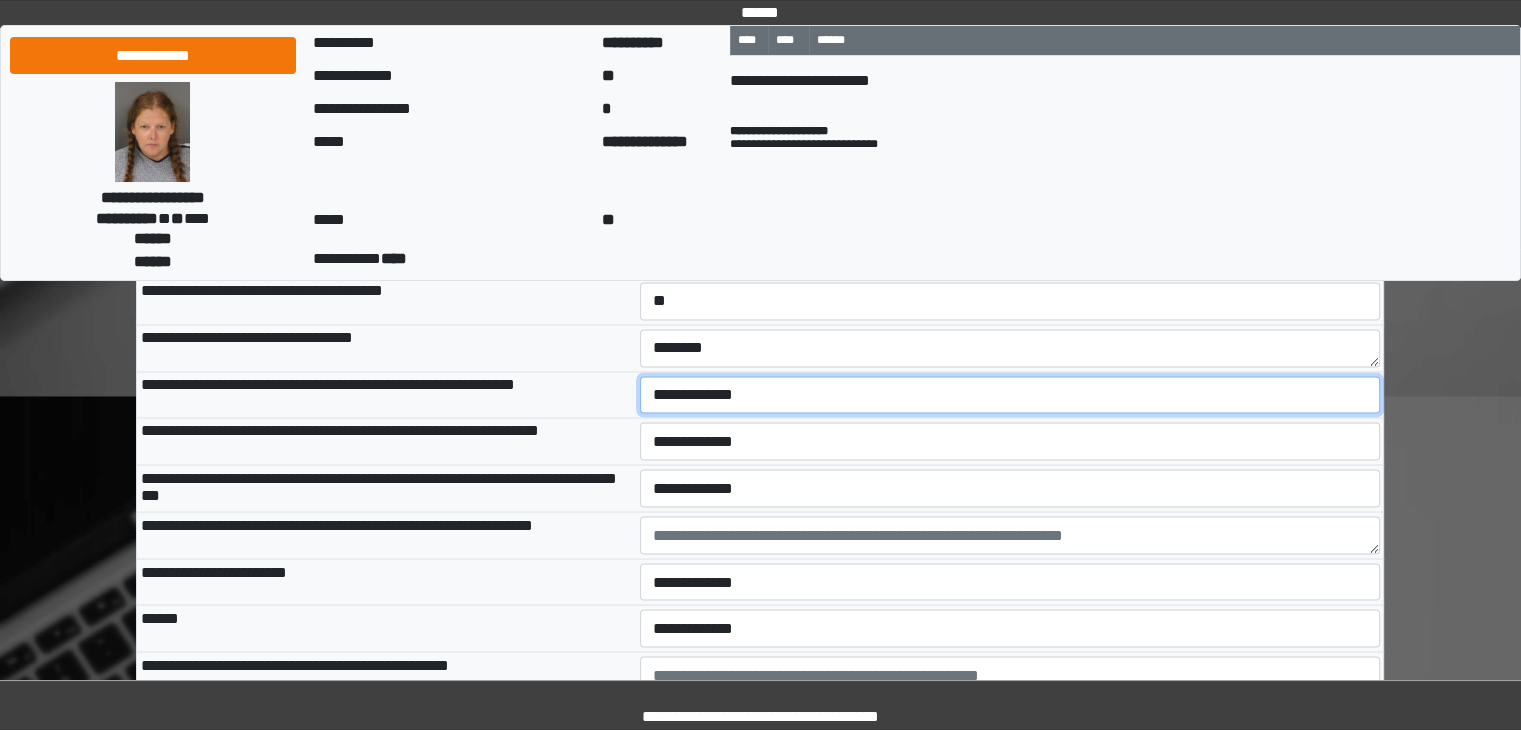 select on "*" 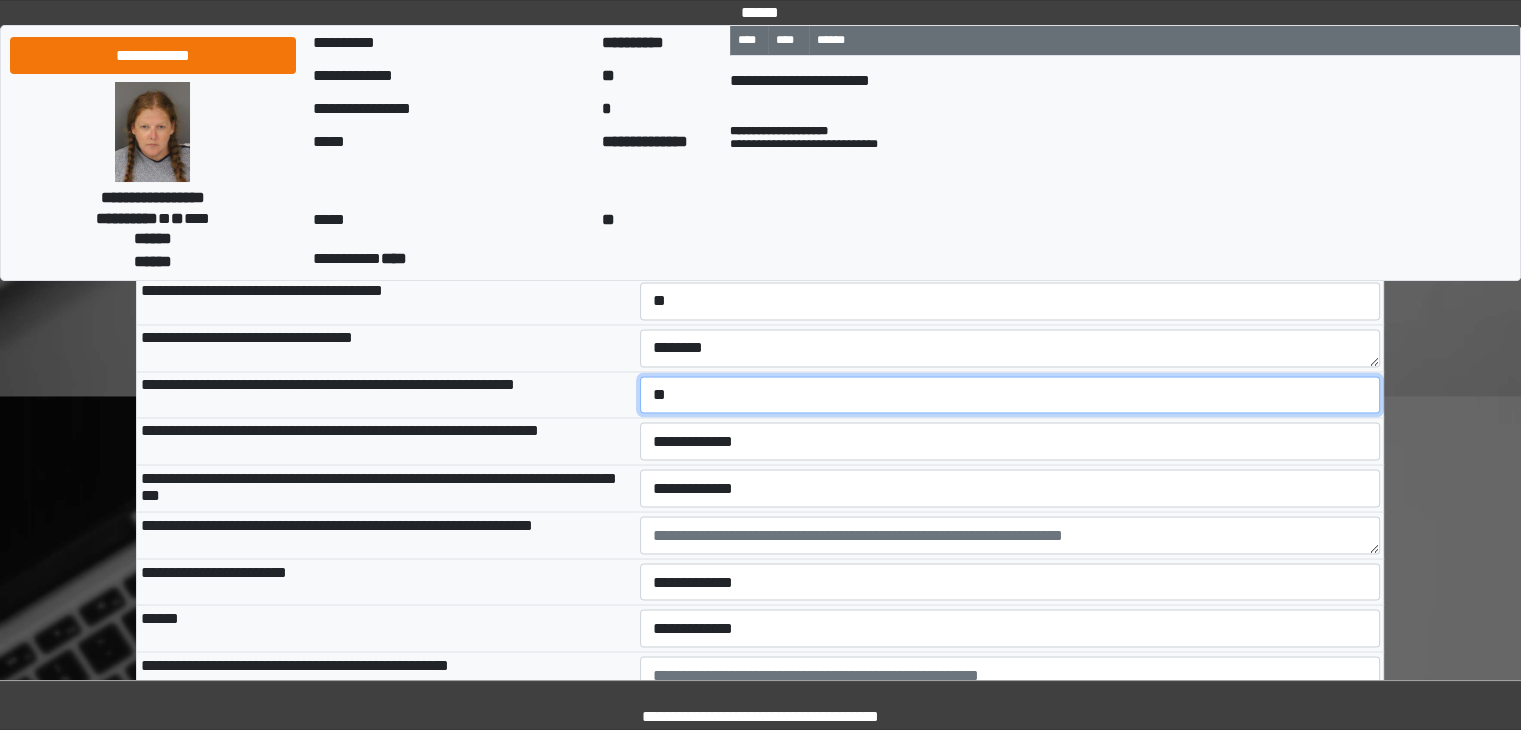 click on "**********" at bounding box center (1010, 395) 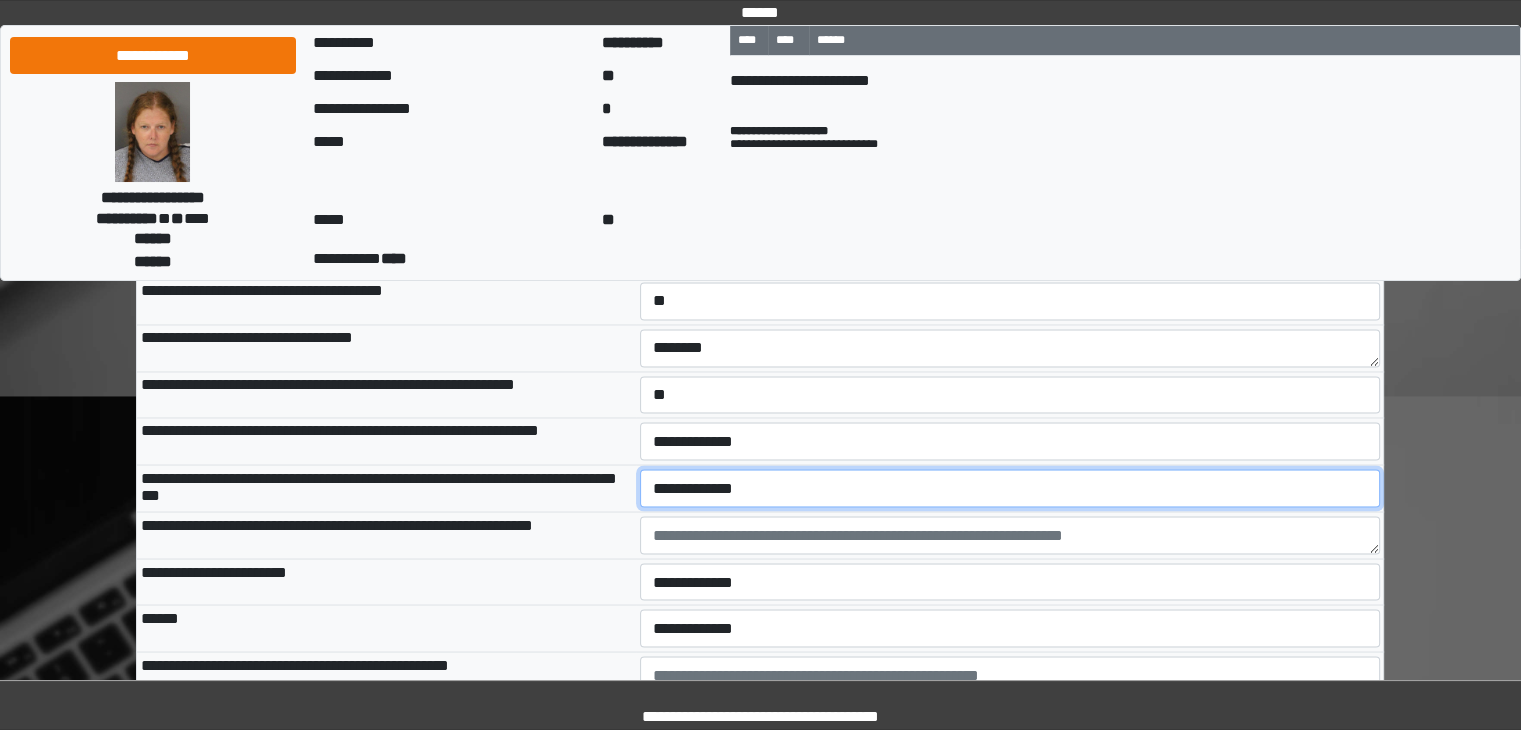 click on "**********" at bounding box center (1010, 488) 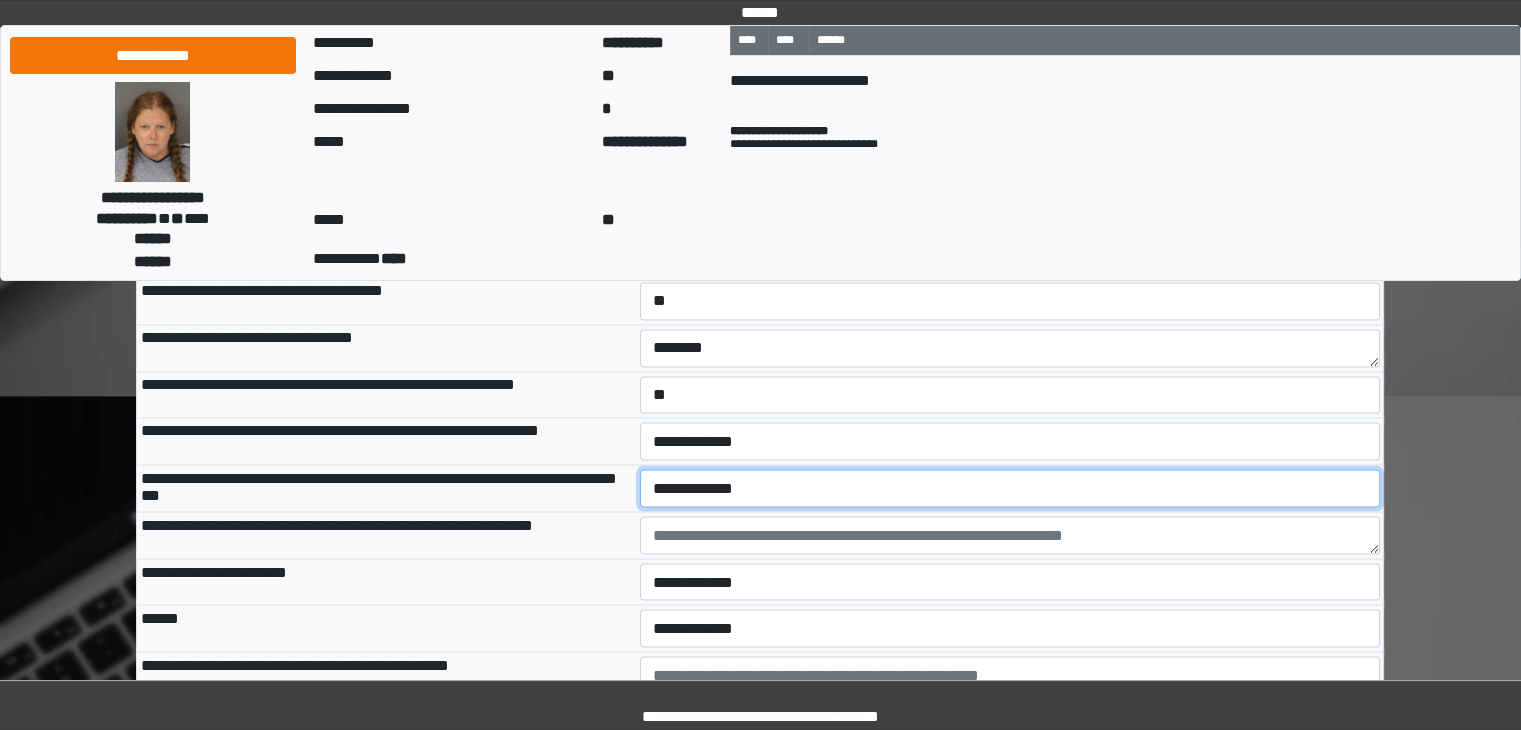 select on "*" 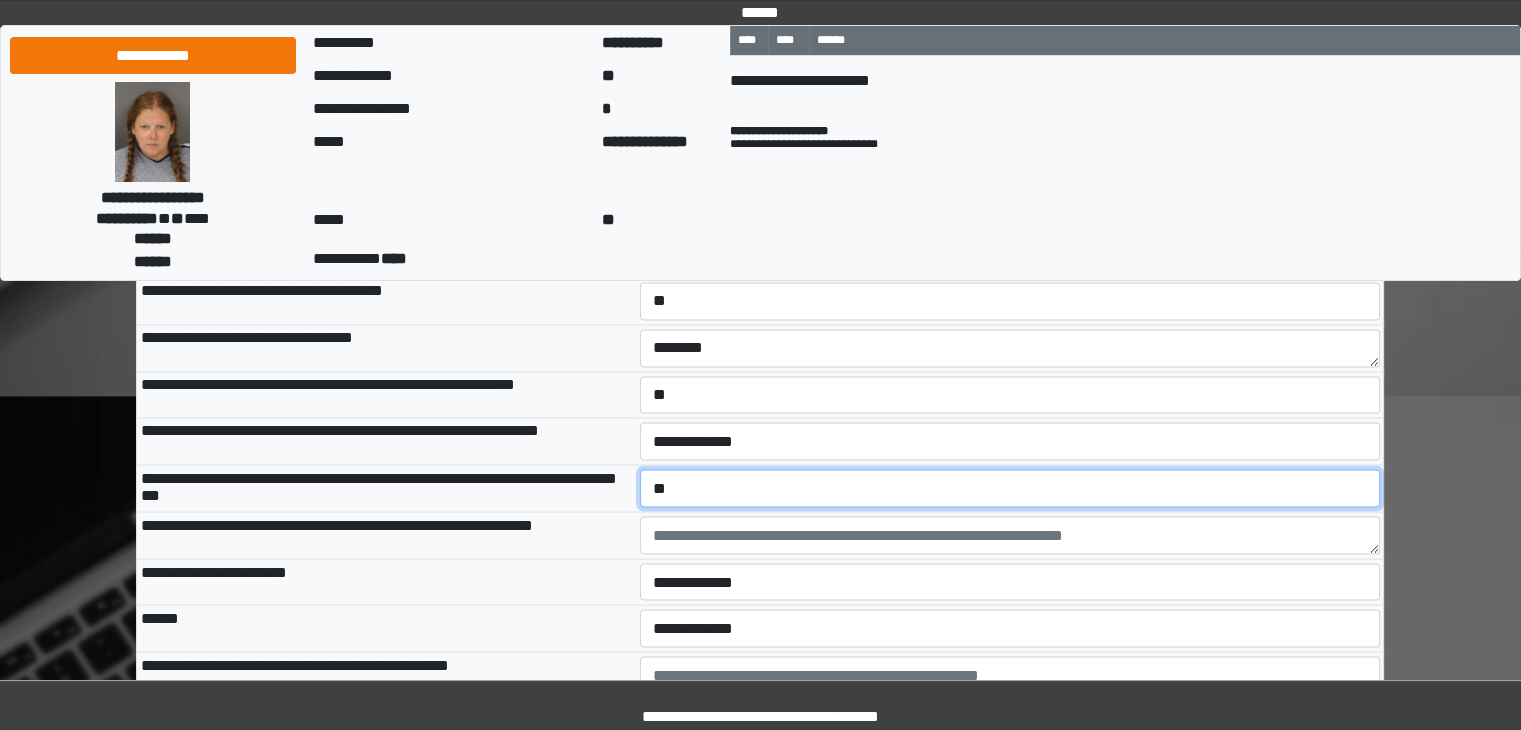 click on "**********" at bounding box center [1010, 488] 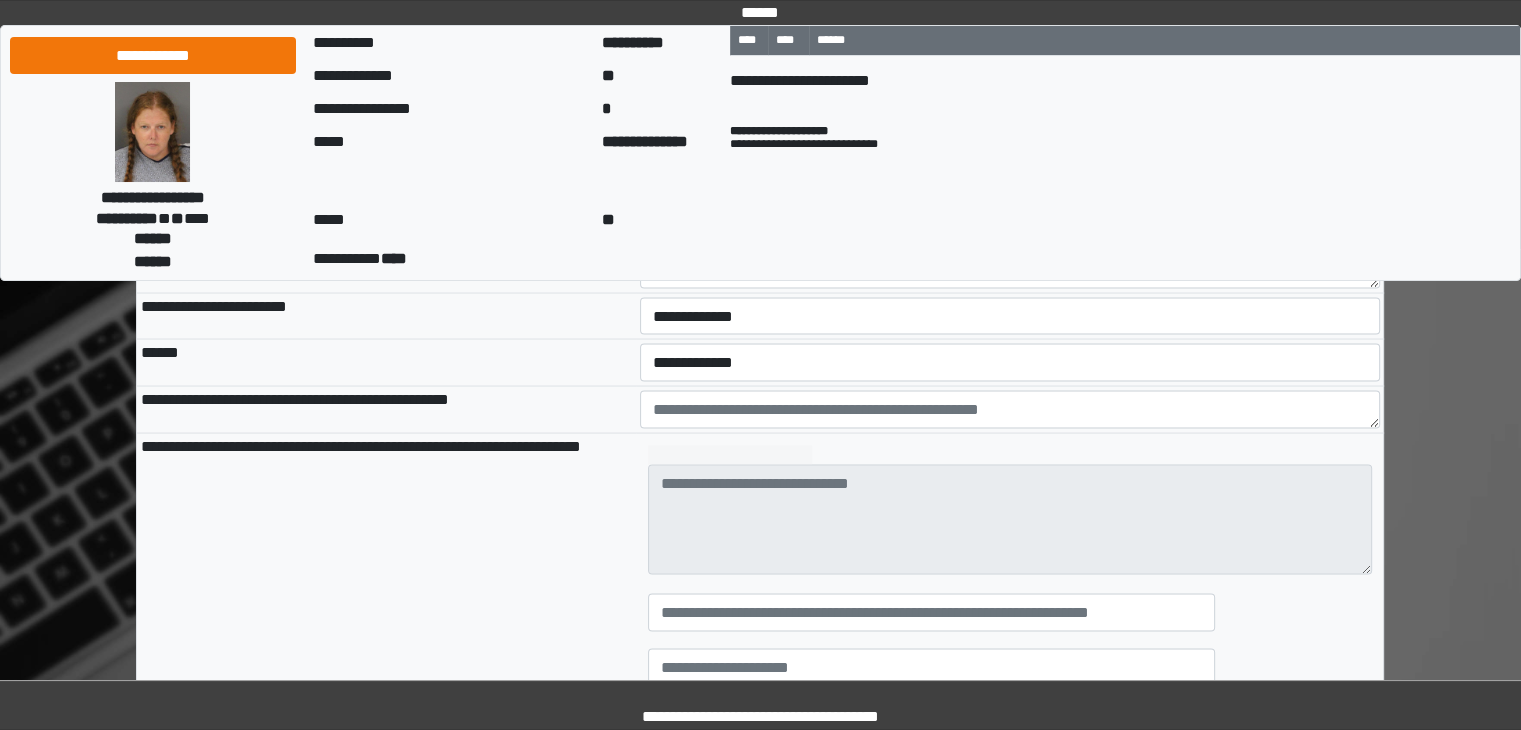 scroll, scrollTop: 3646, scrollLeft: 0, axis: vertical 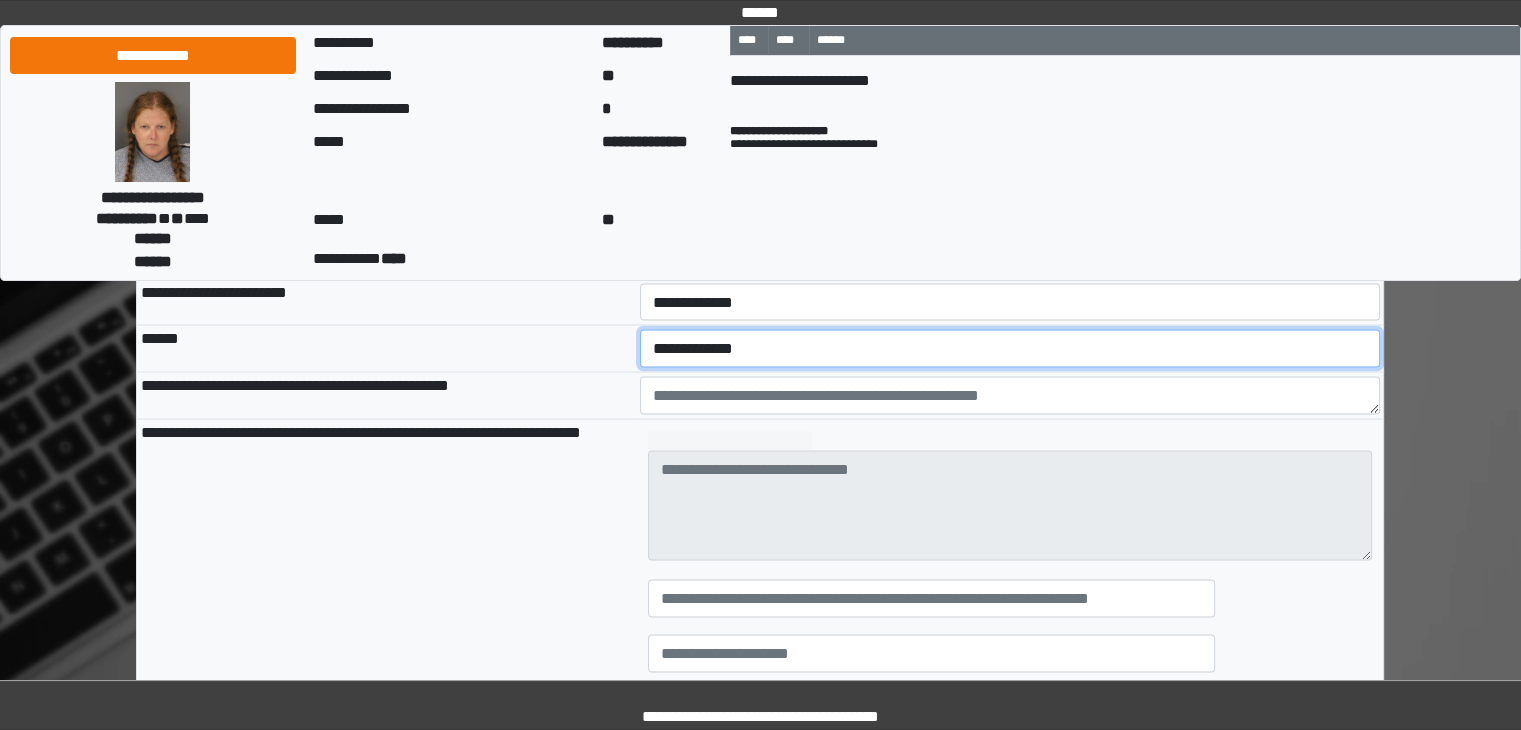 click on "**********" at bounding box center [1010, 348] 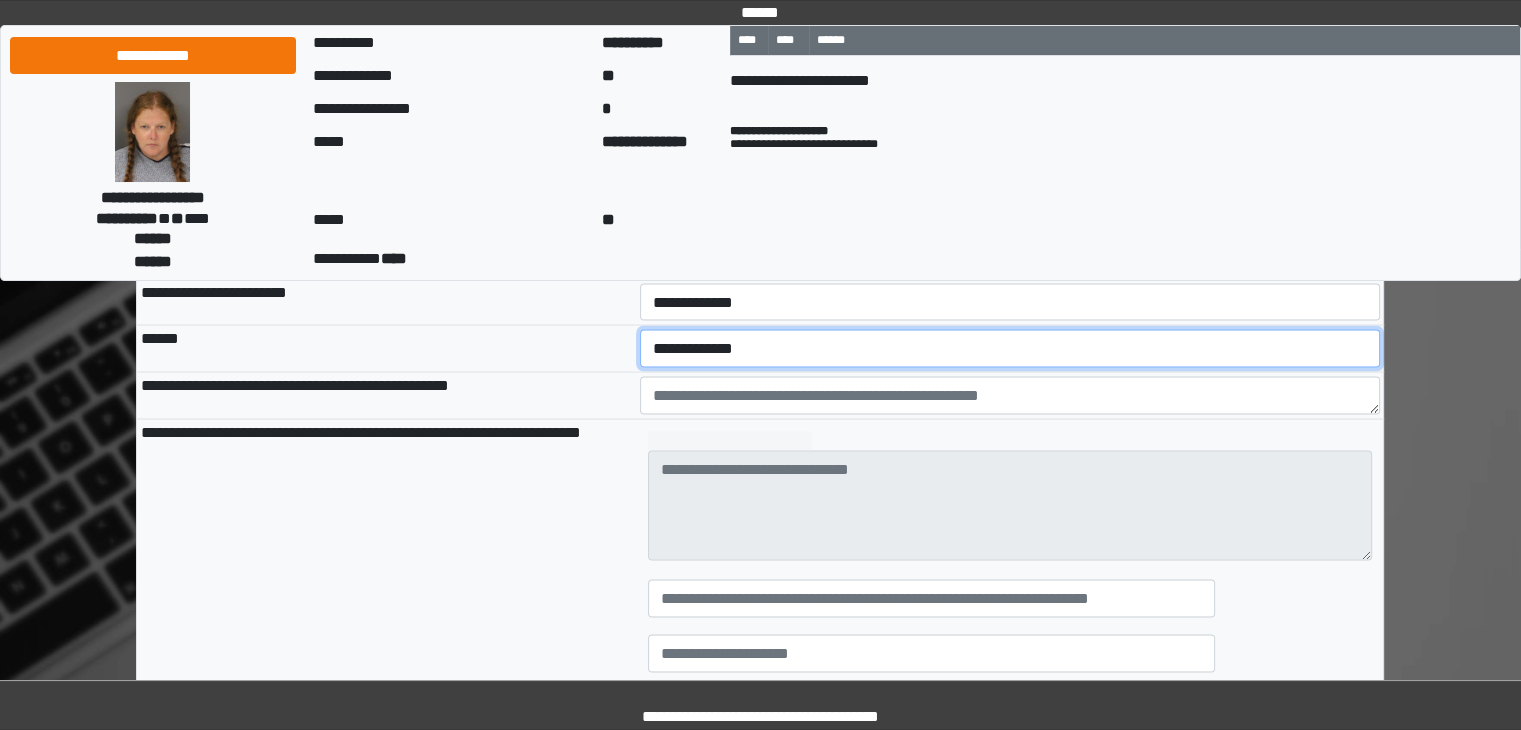 select on "*" 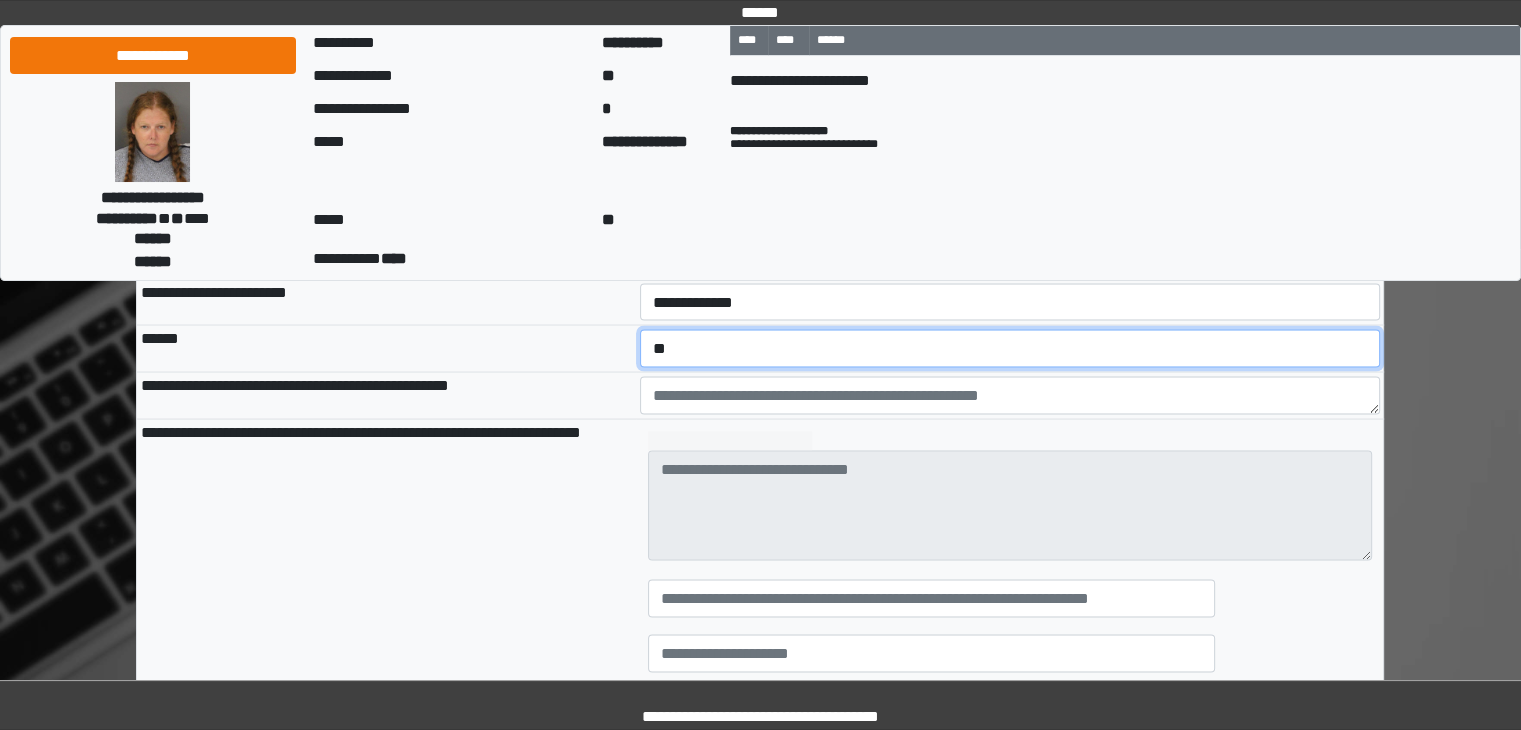 click on "**********" at bounding box center [1010, 348] 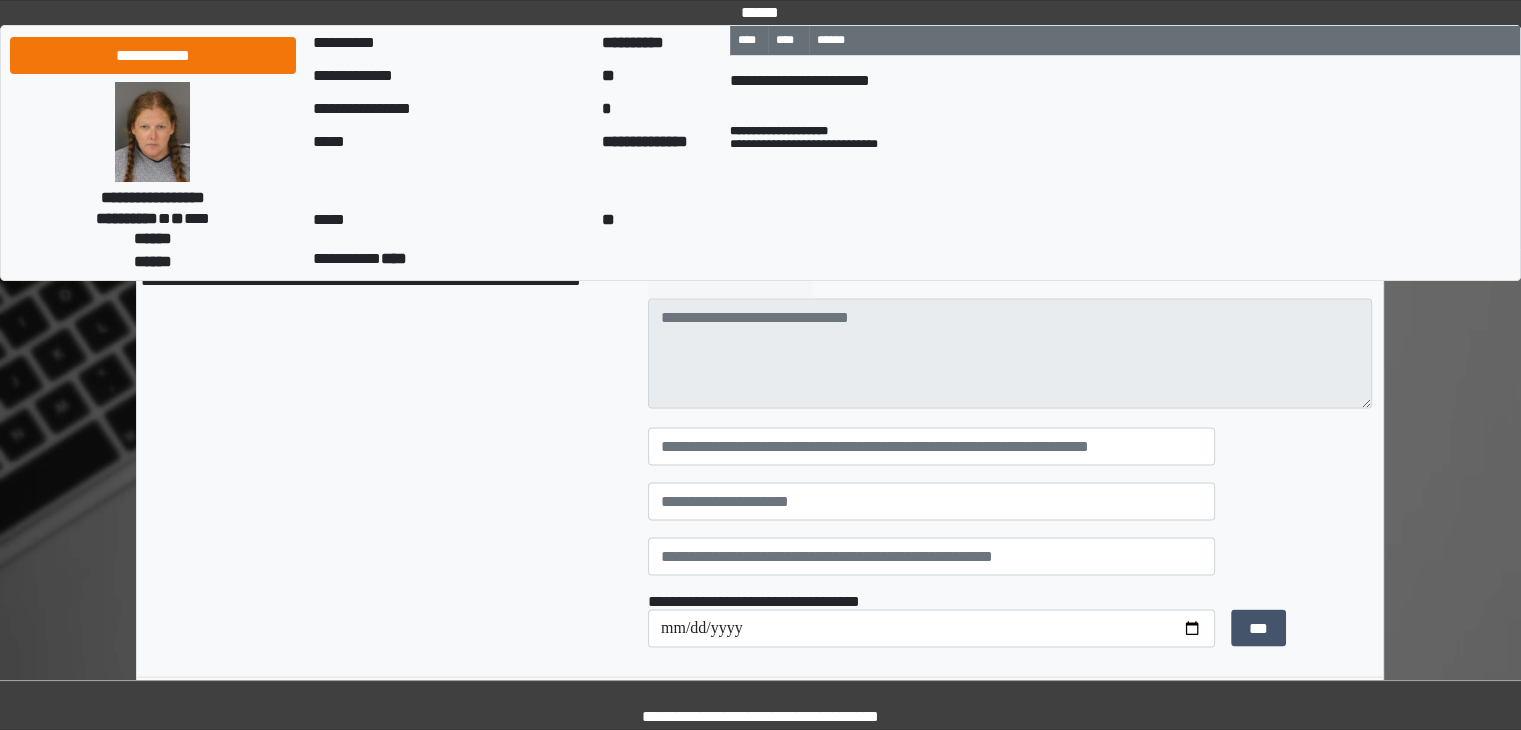 scroll, scrollTop: 3802, scrollLeft: 0, axis: vertical 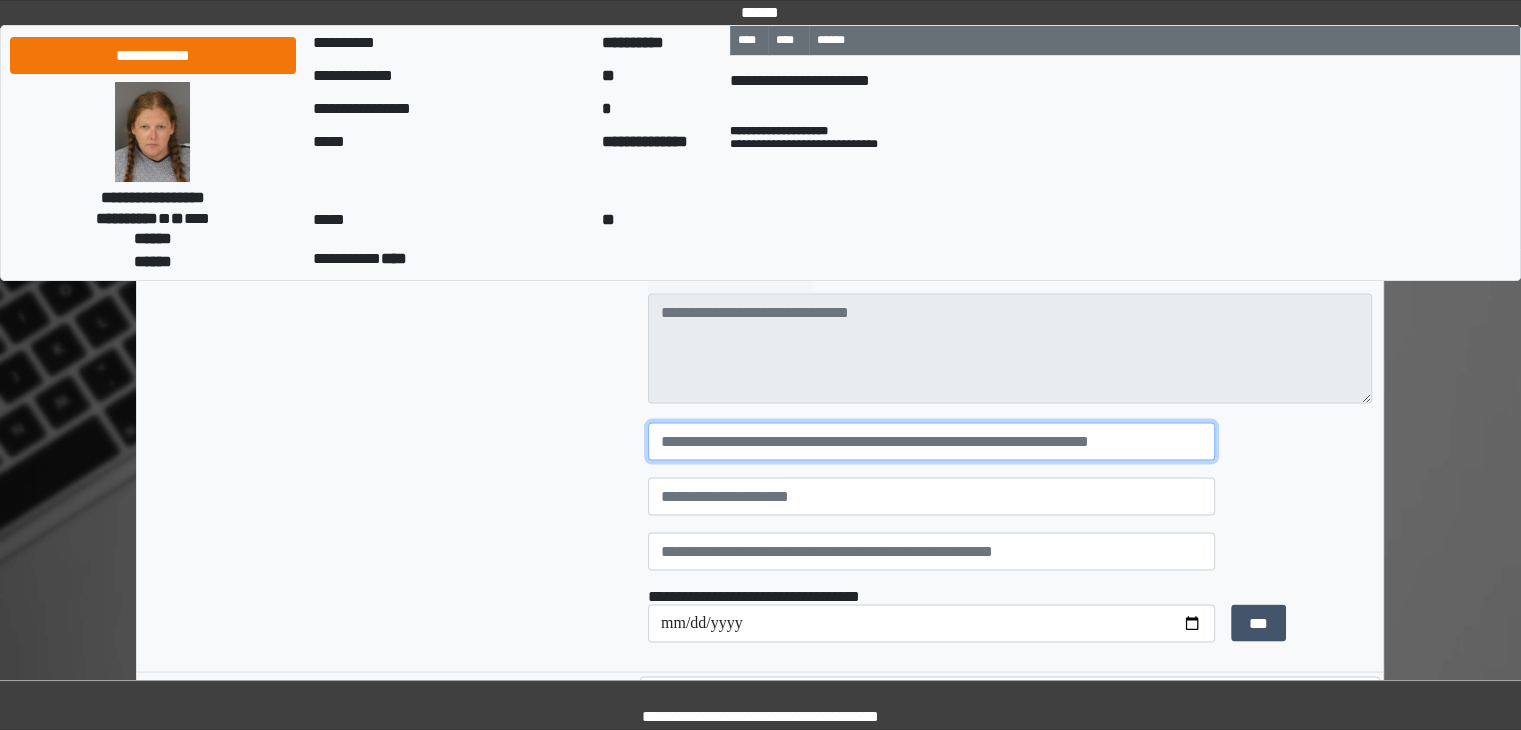 click at bounding box center [931, 442] 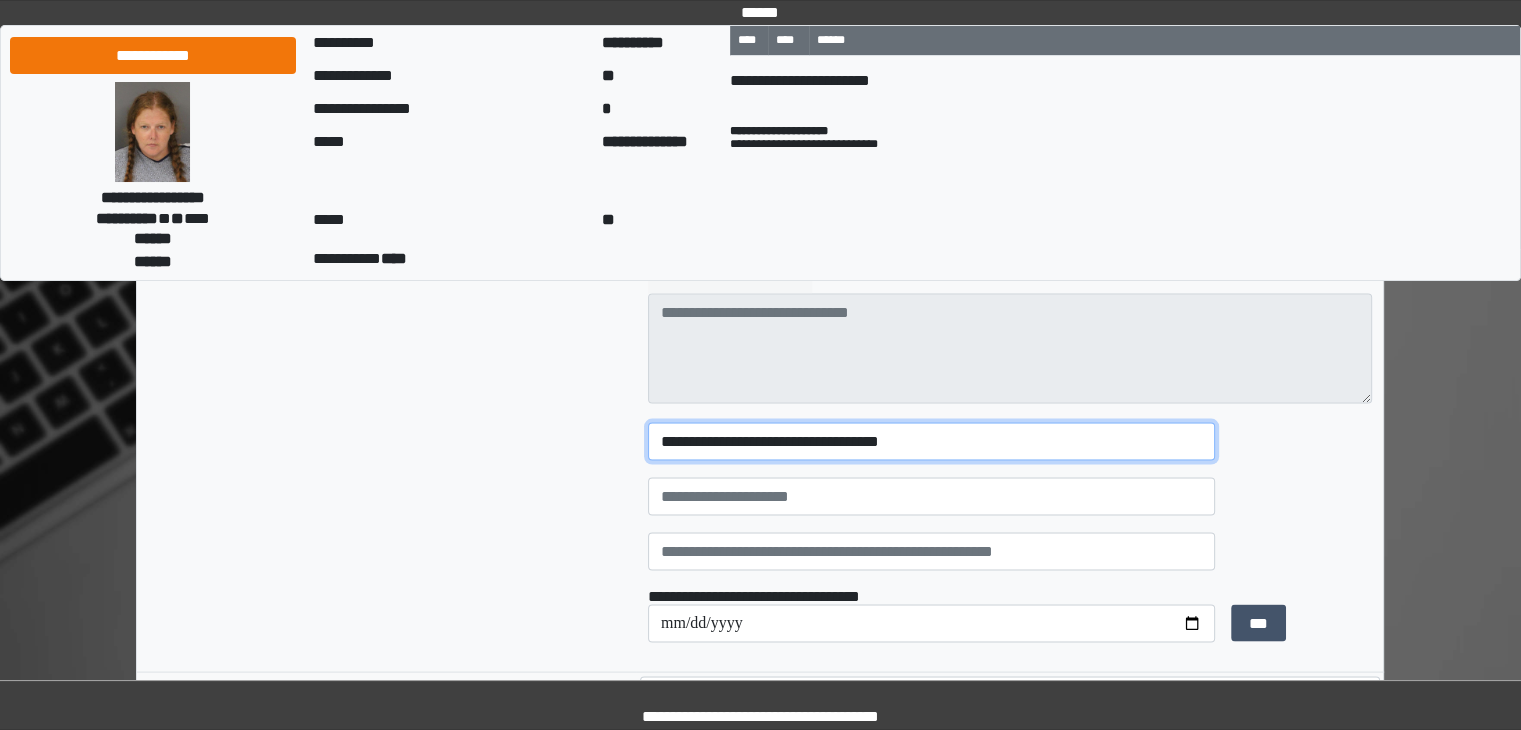 click on "****" at bounding box center [760, 11941] 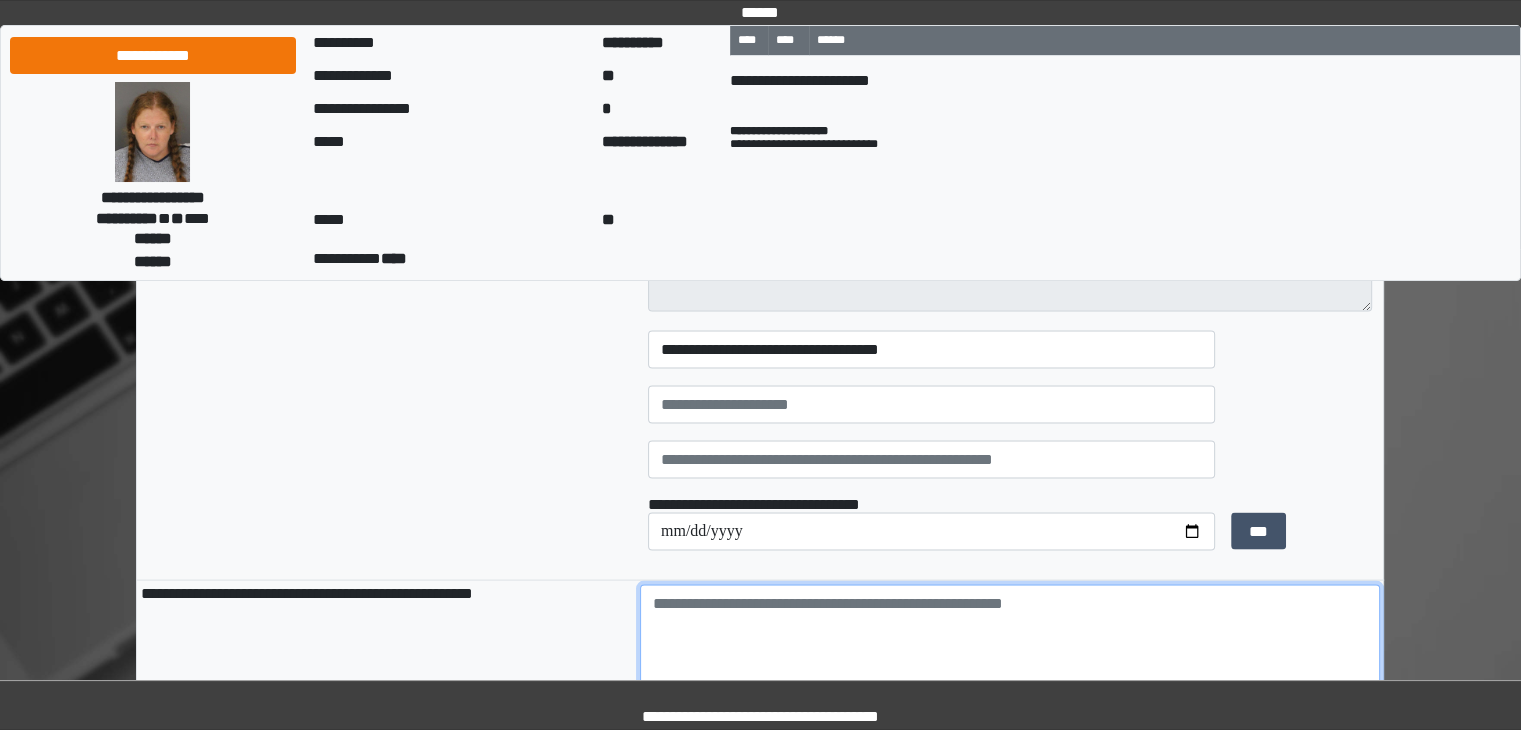 scroll, scrollTop: 3892, scrollLeft: 0, axis: vertical 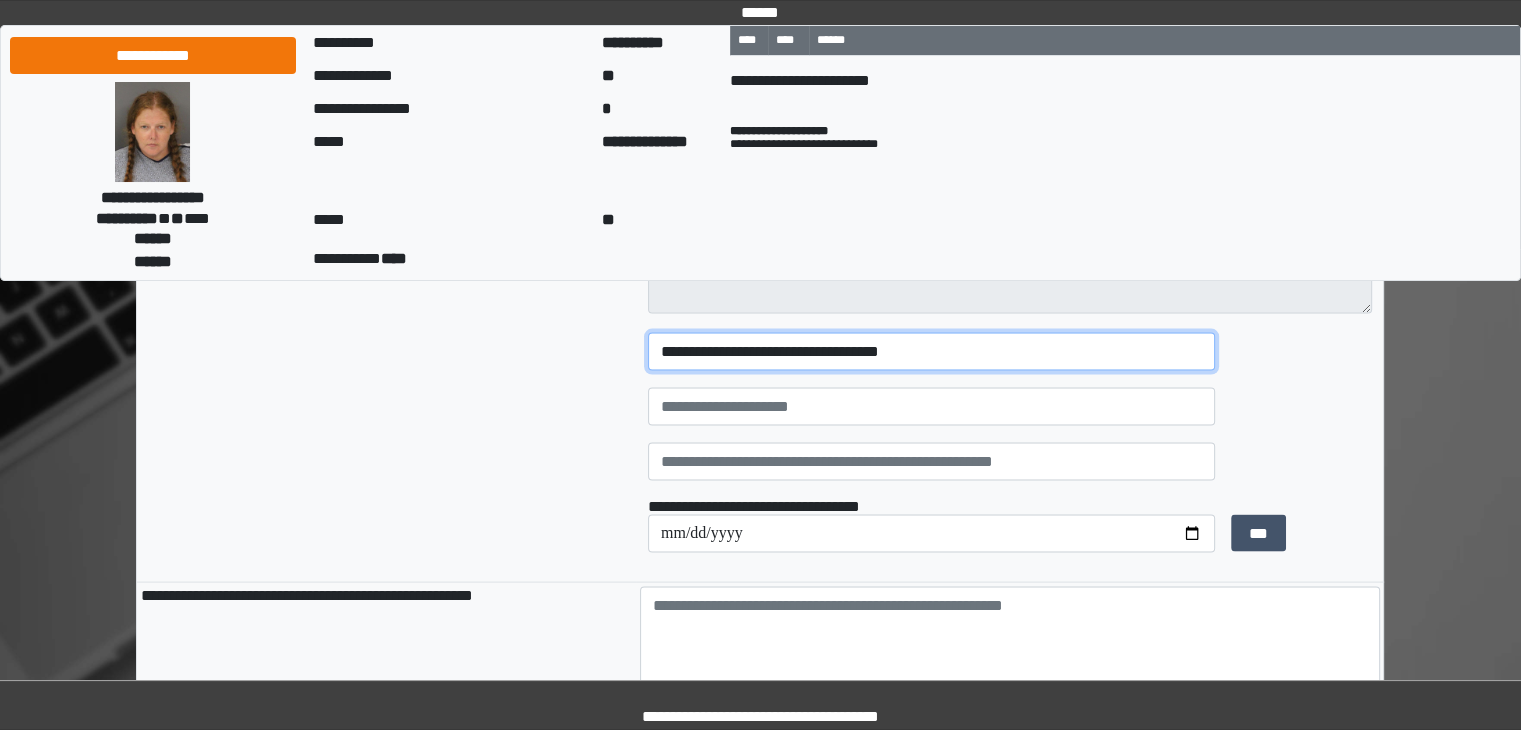 click on "**********" at bounding box center [931, 352] 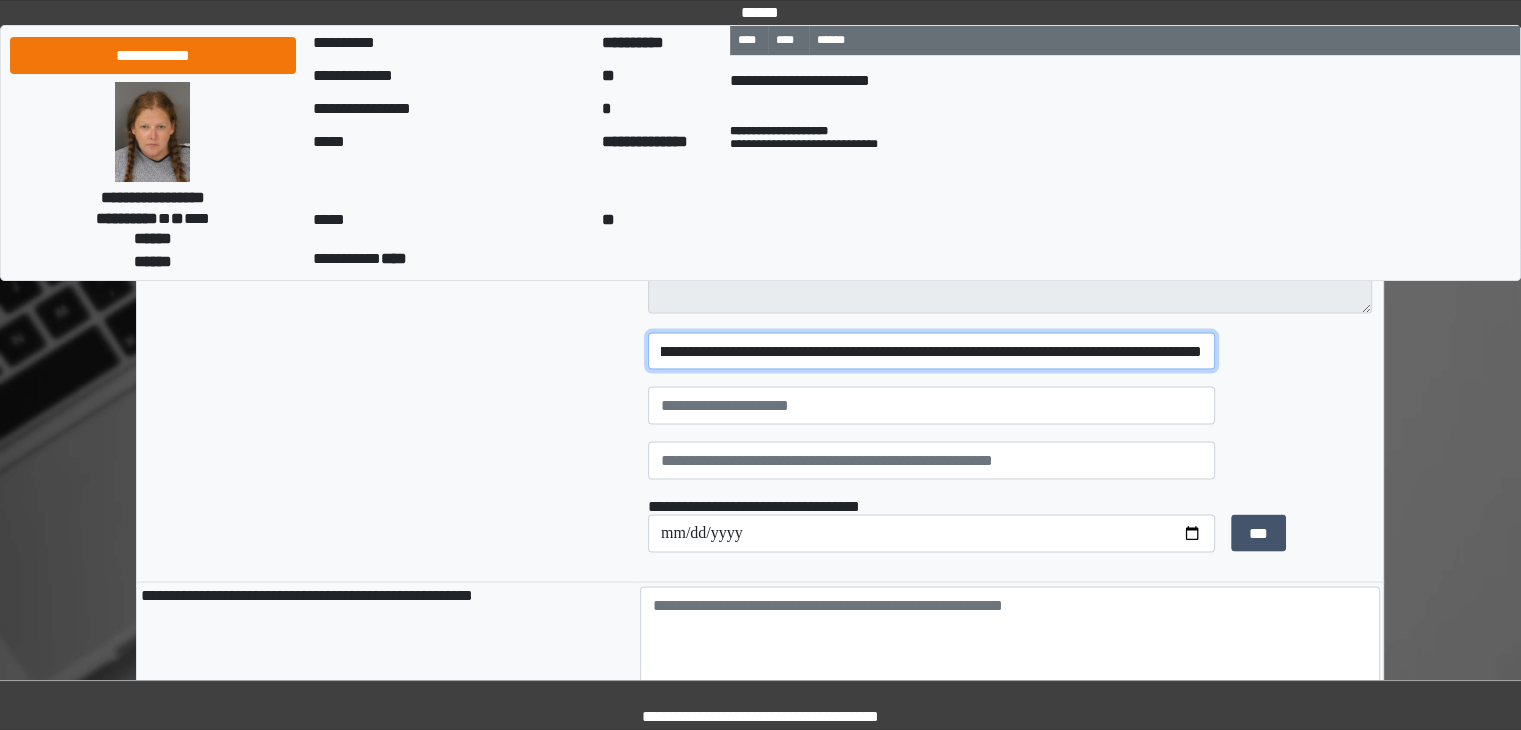 scroll, scrollTop: 0, scrollLeft: 724, axis: horizontal 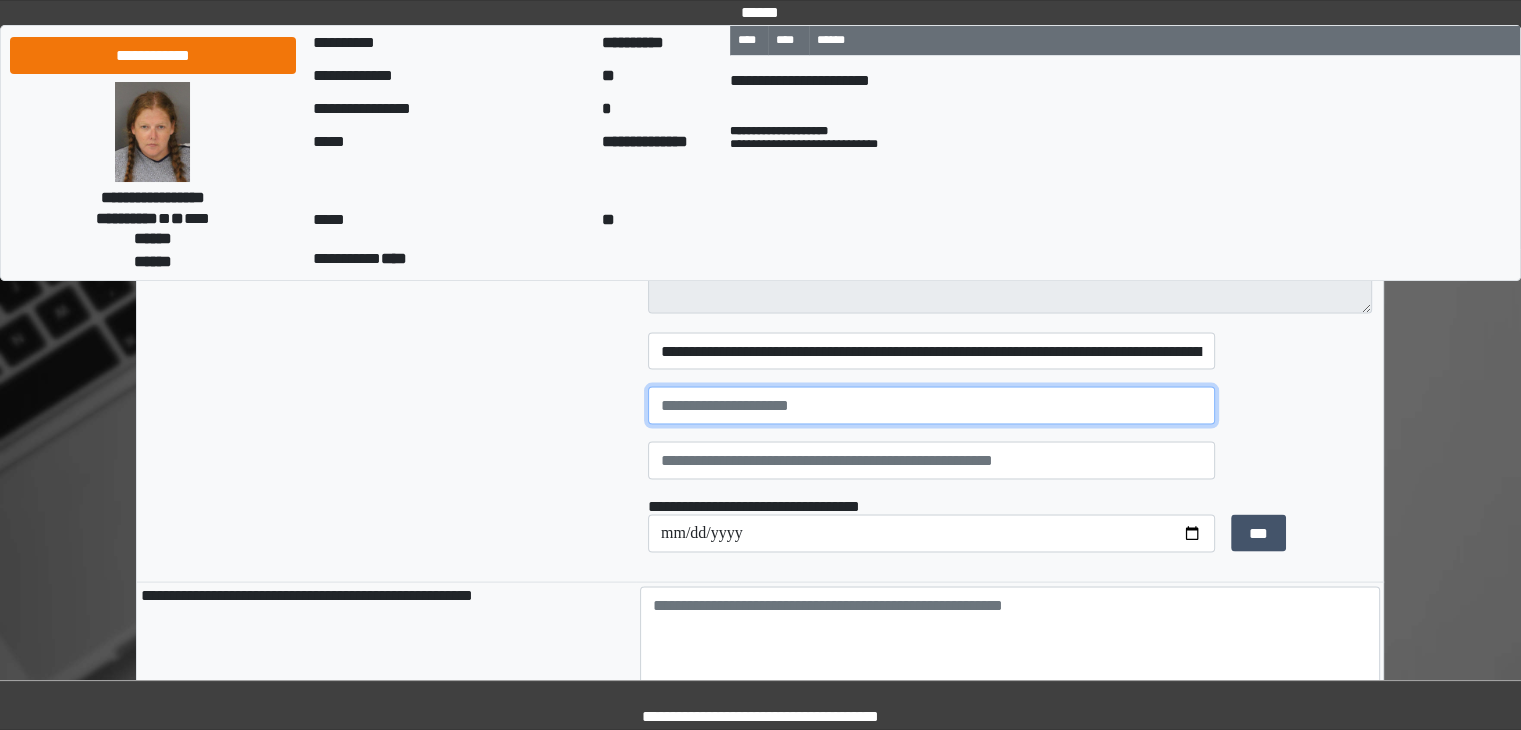click at bounding box center [931, 406] 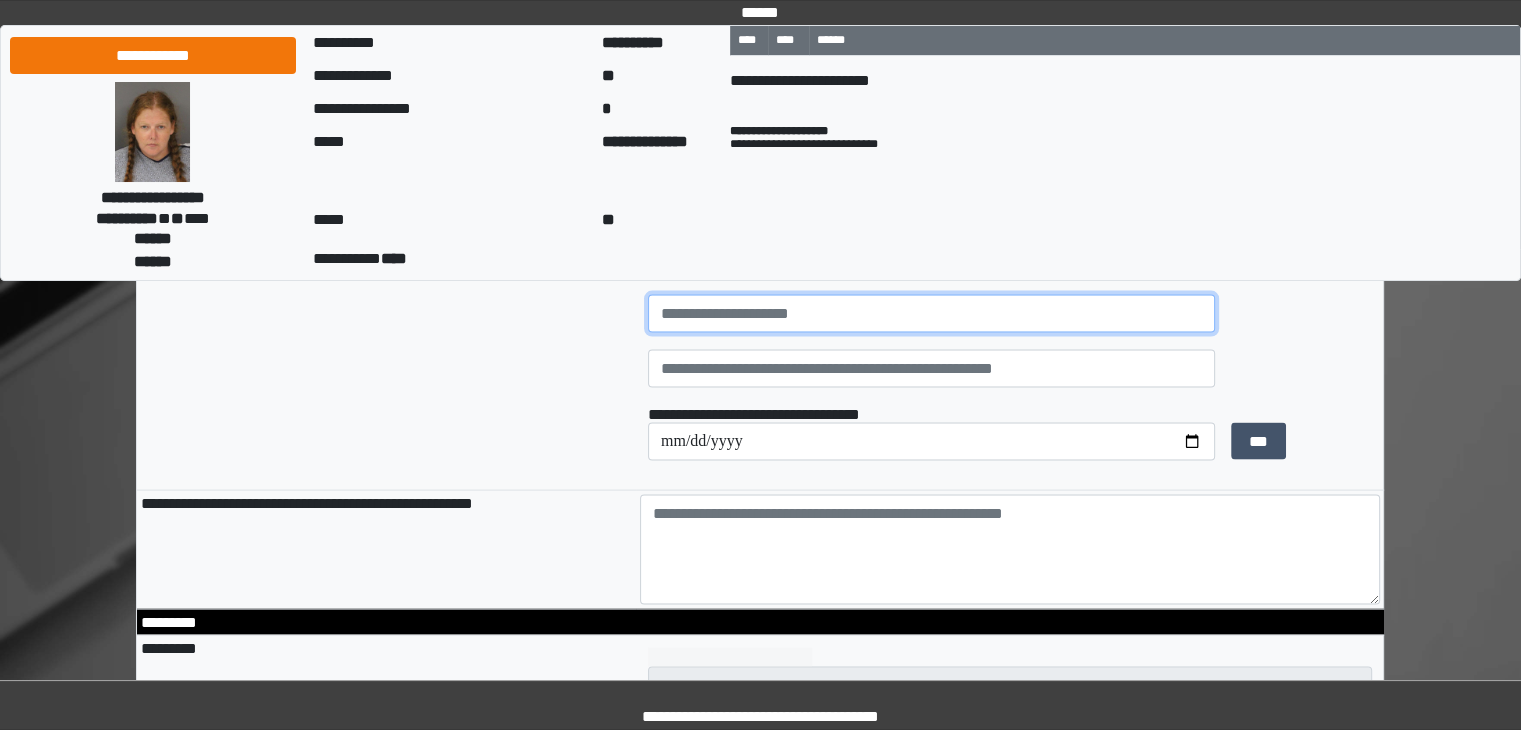 scroll, scrollTop: 3990, scrollLeft: 0, axis: vertical 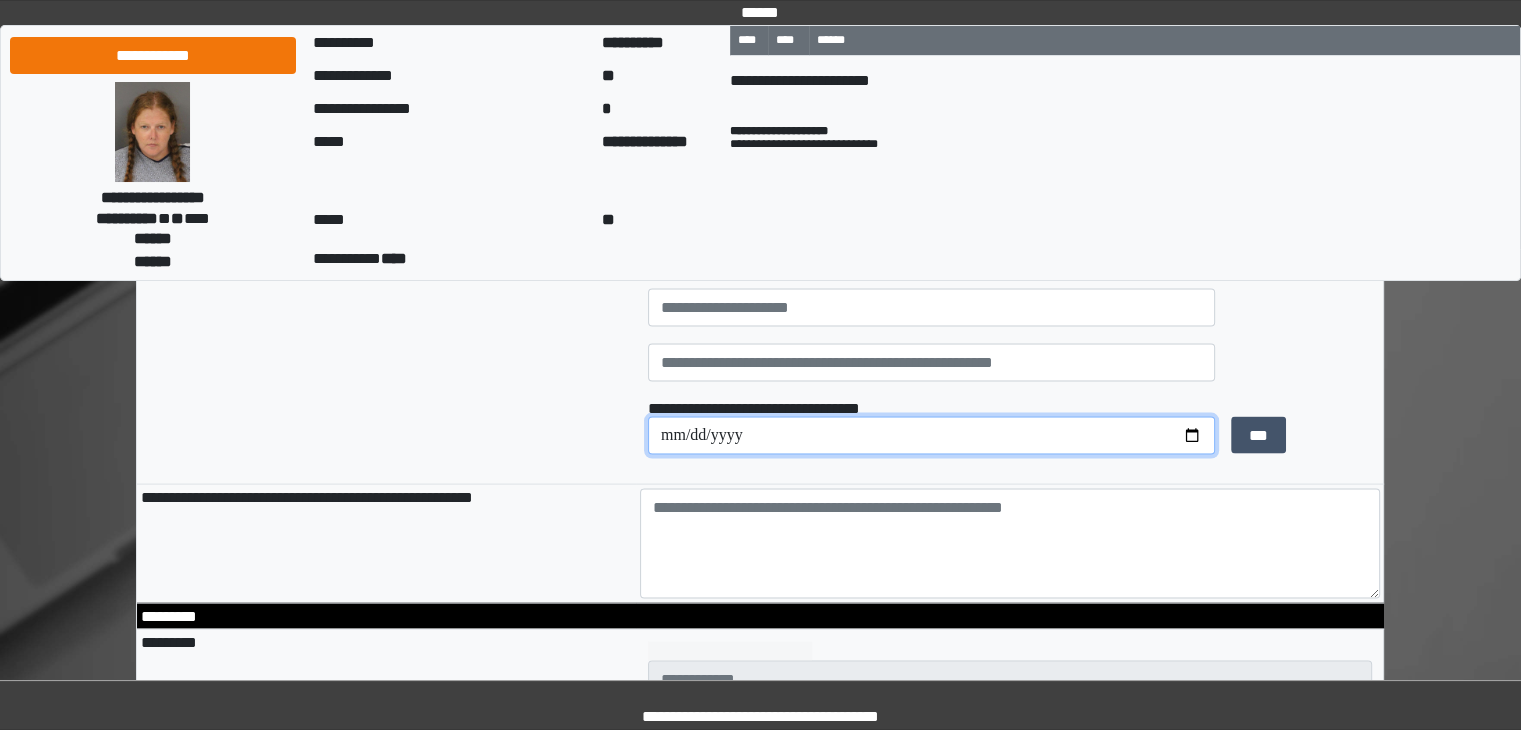 click at bounding box center (931, 436) 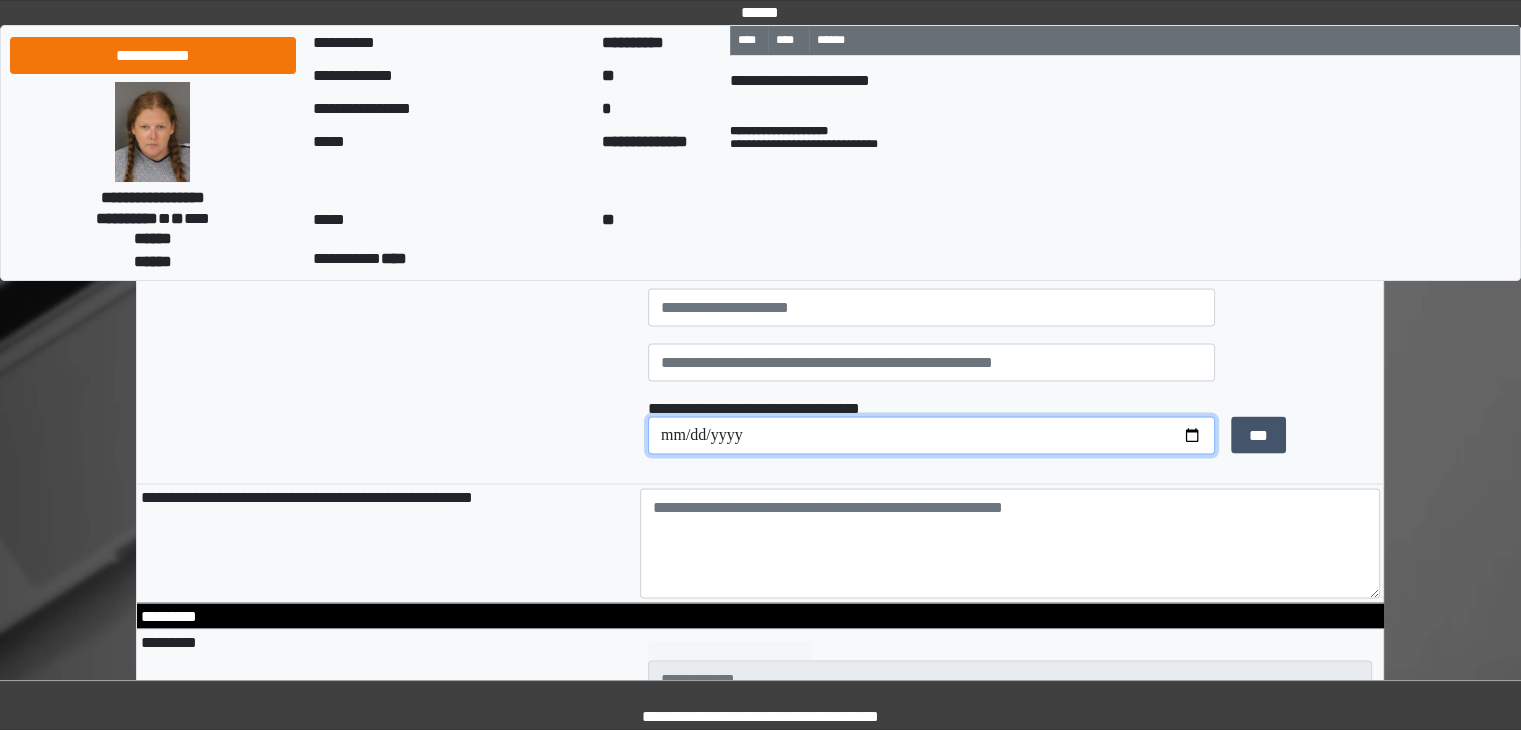 type on "**********" 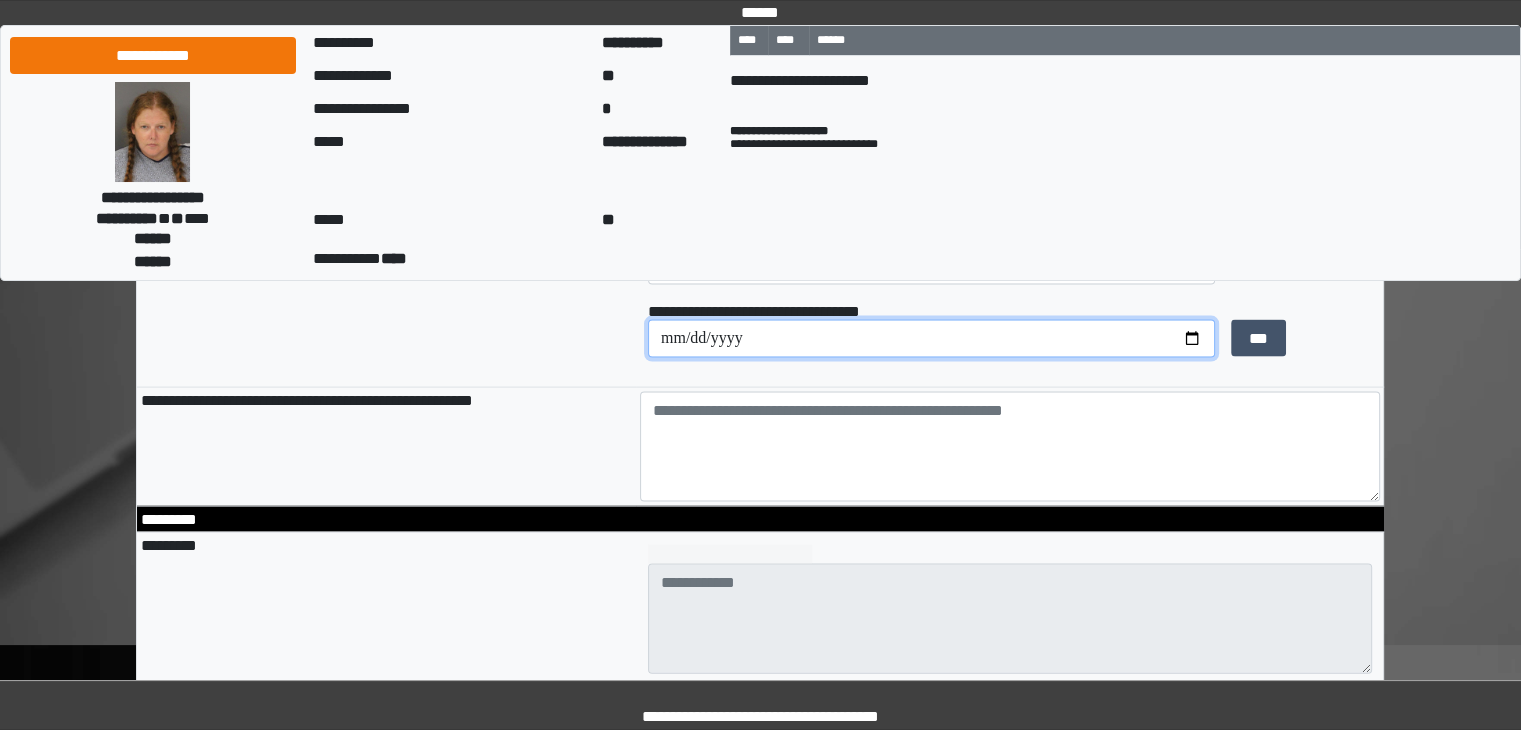 scroll, scrollTop: 4088, scrollLeft: 0, axis: vertical 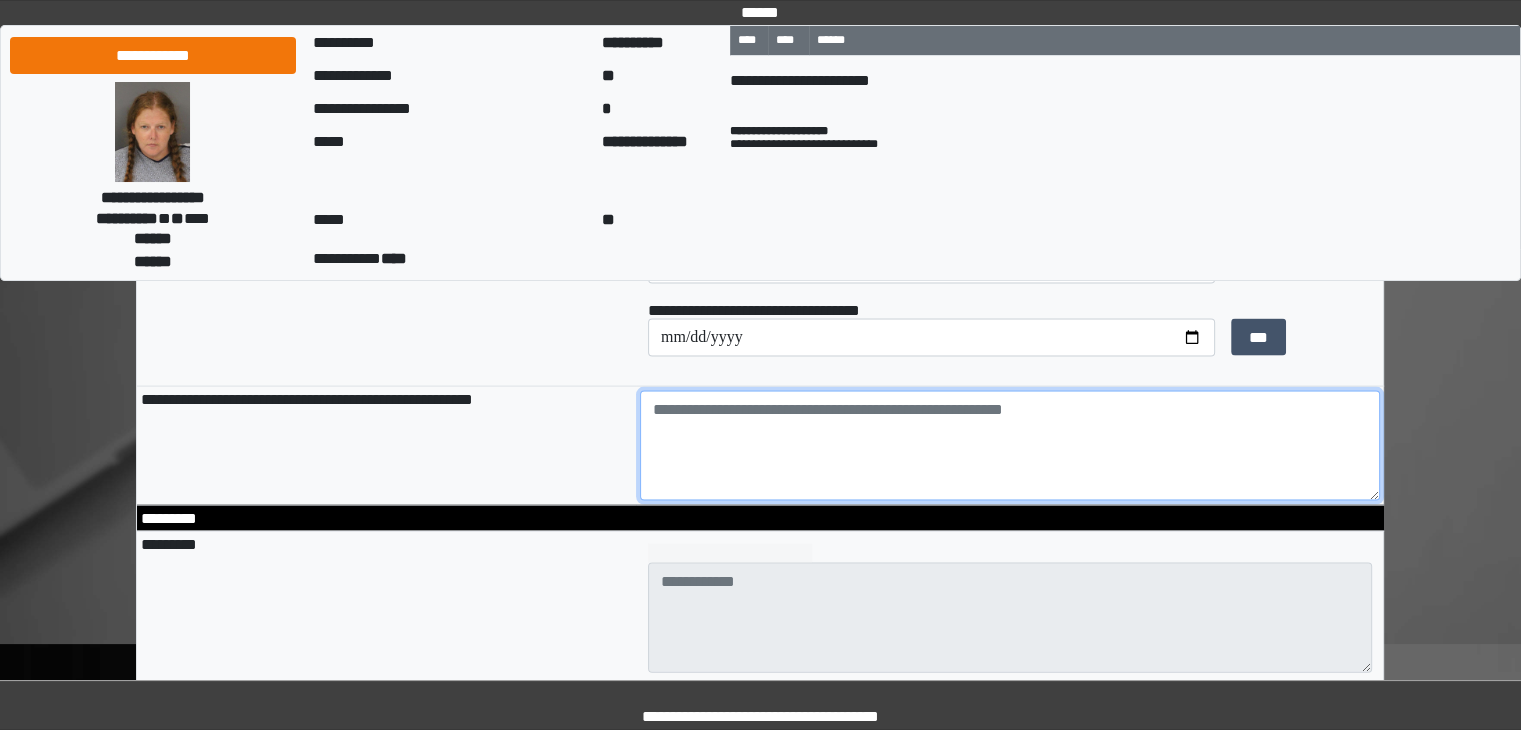 click at bounding box center (1010, 446) 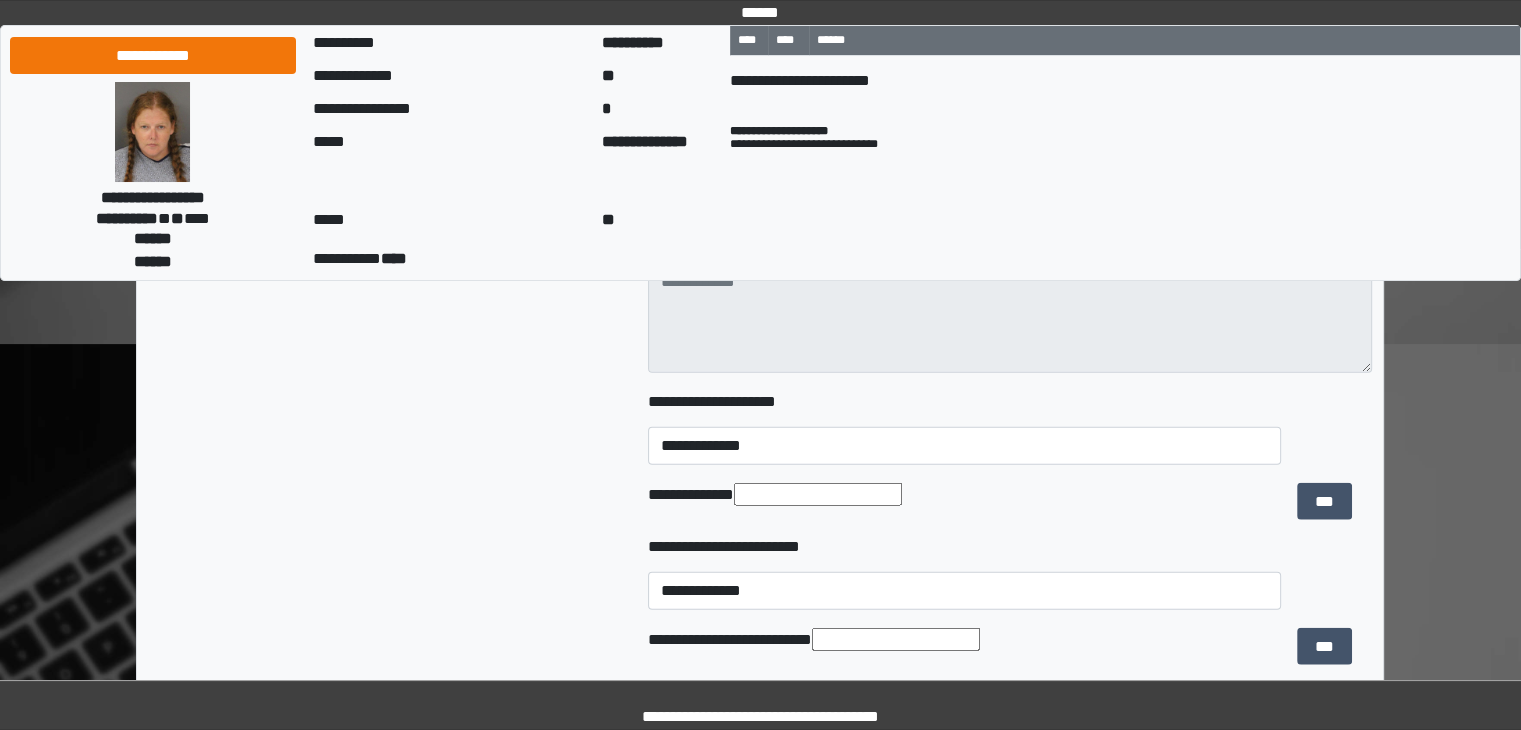 scroll, scrollTop: 4388, scrollLeft: 0, axis: vertical 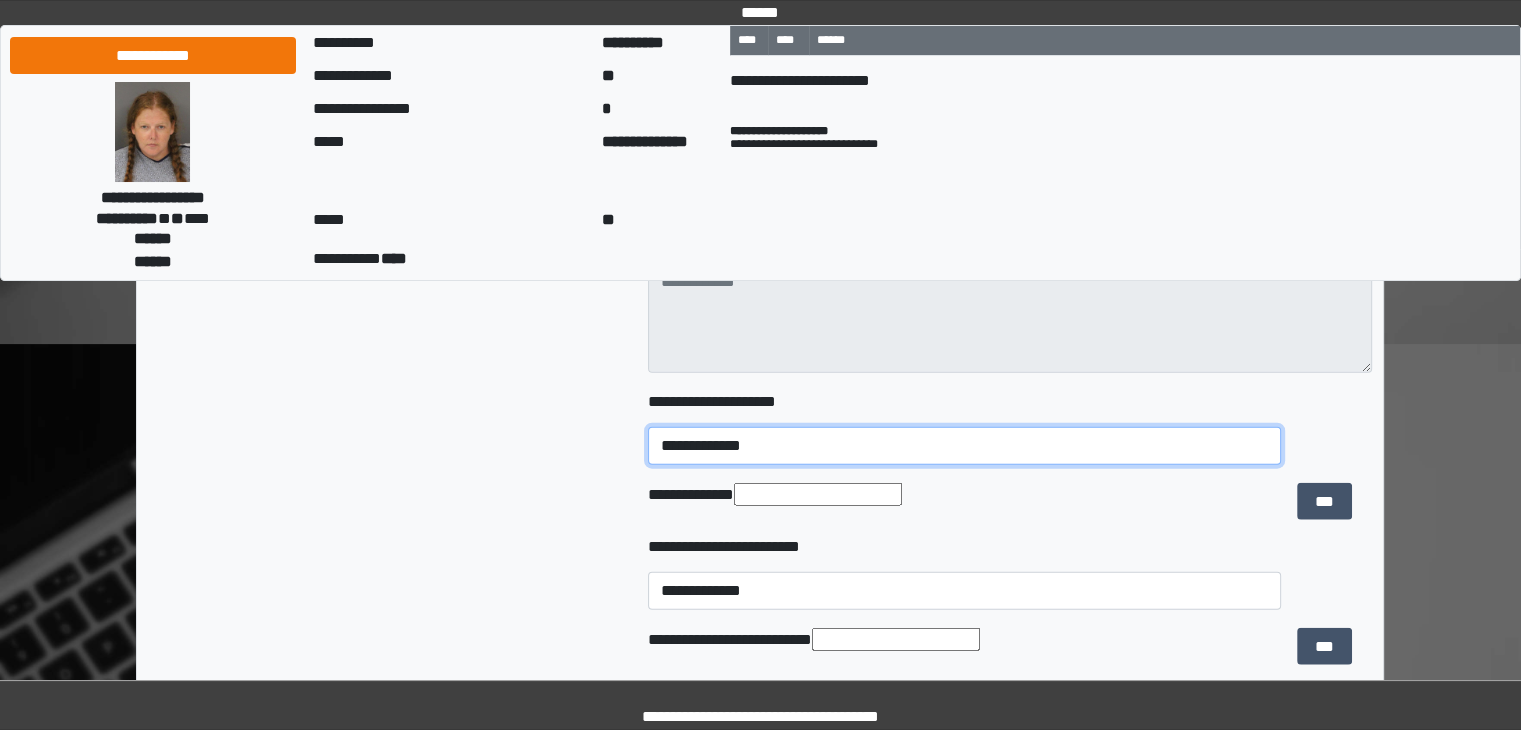 click on "**********" at bounding box center [965, 446] 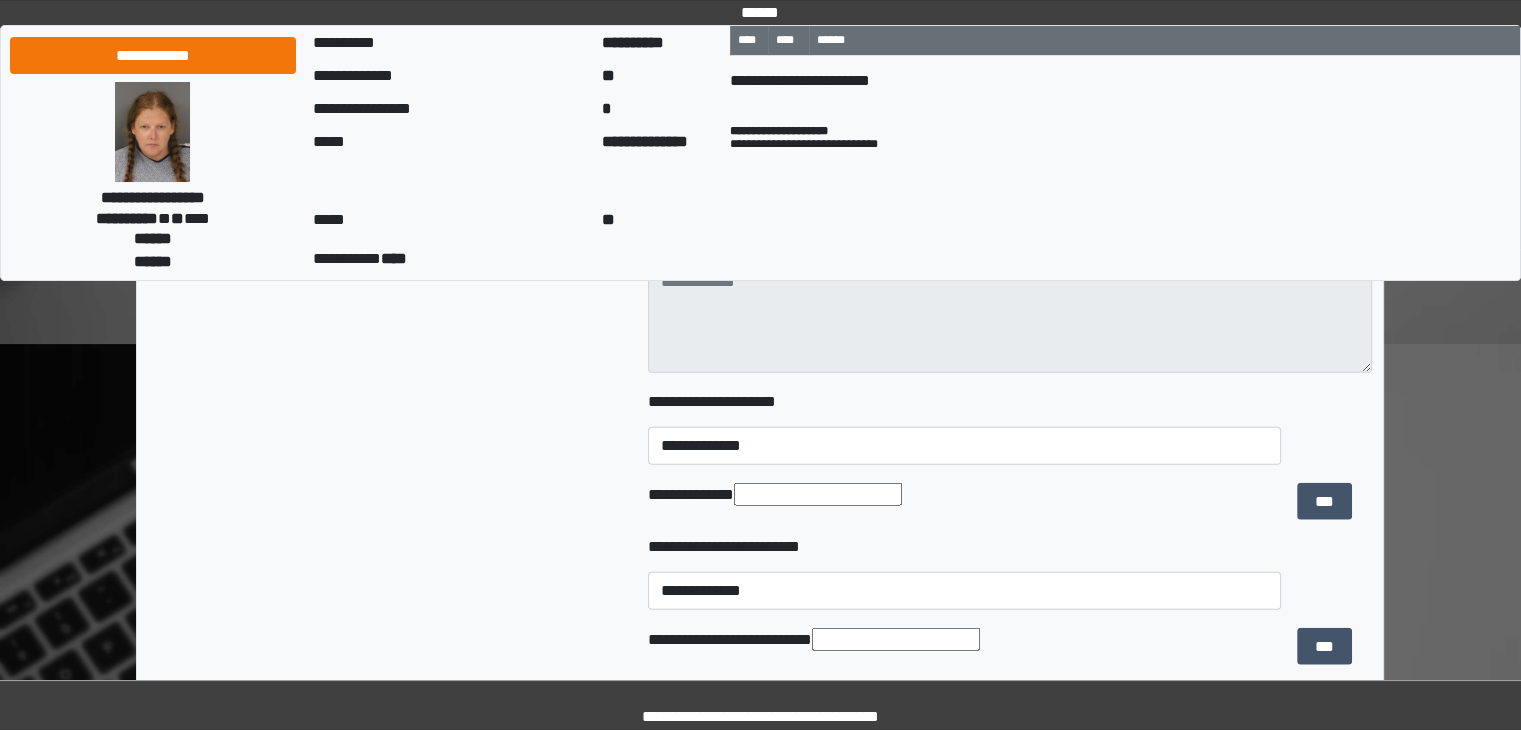 click at bounding box center (818, 494) 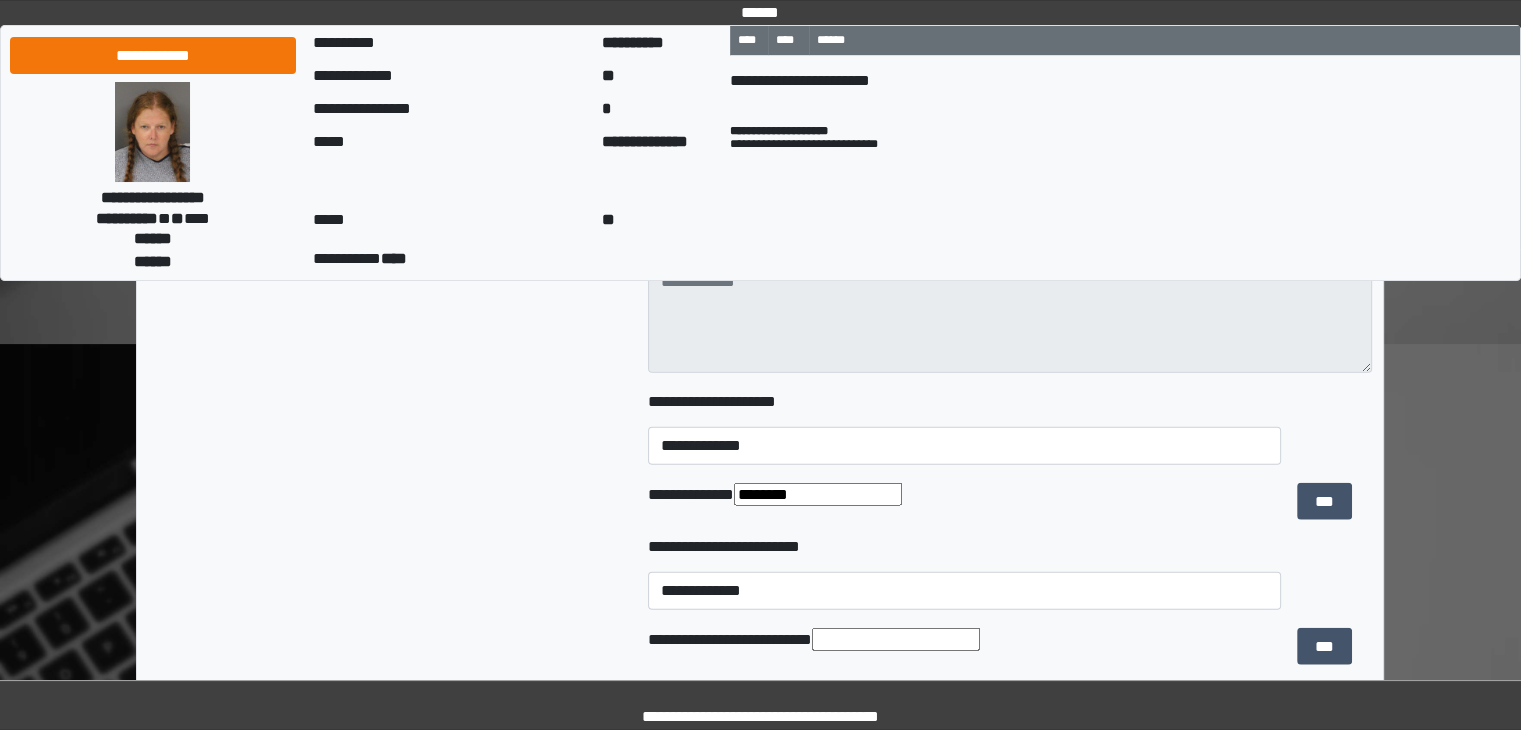 click on "********" at bounding box center [818, 494] 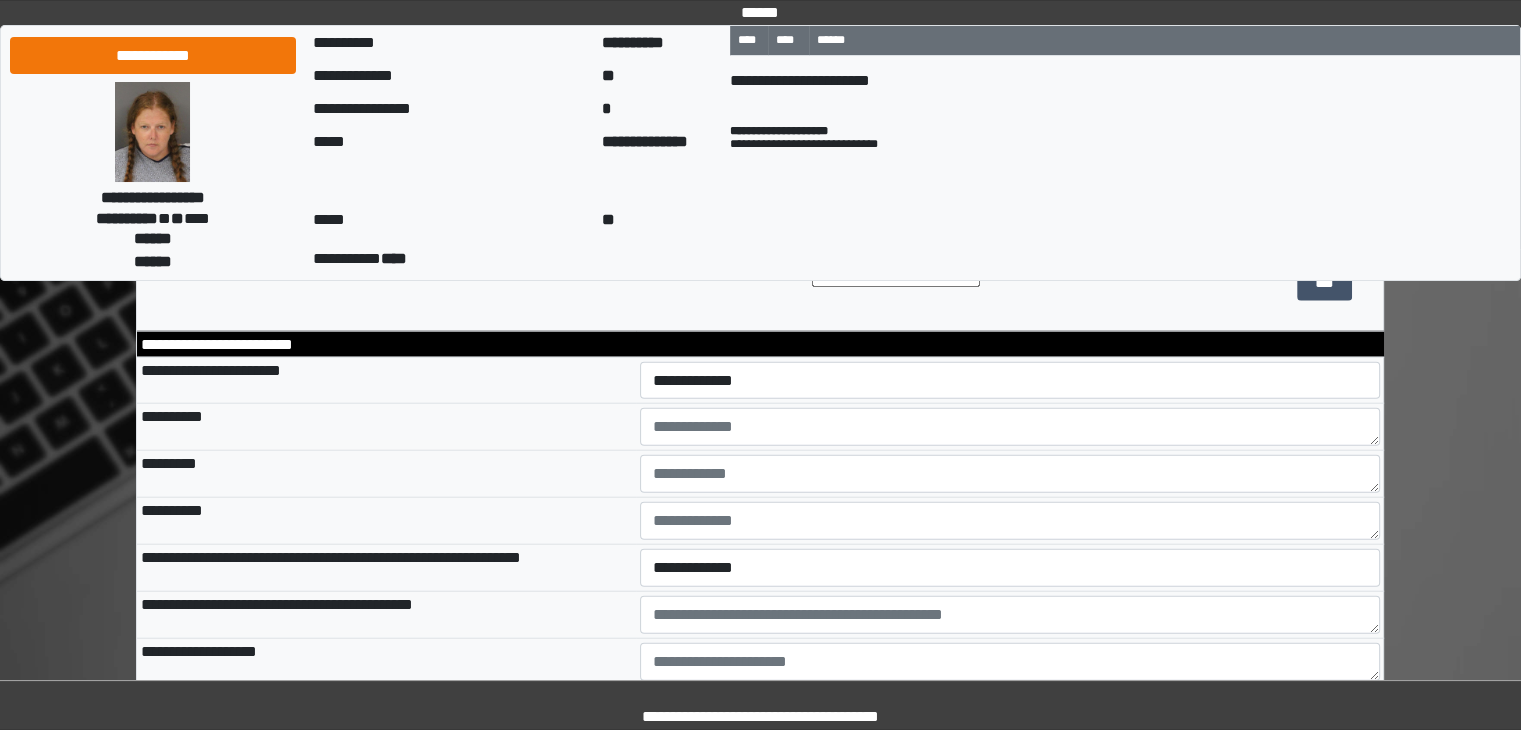 scroll, scrollTop: 4764, scrollLeft: 0, axis: vertical 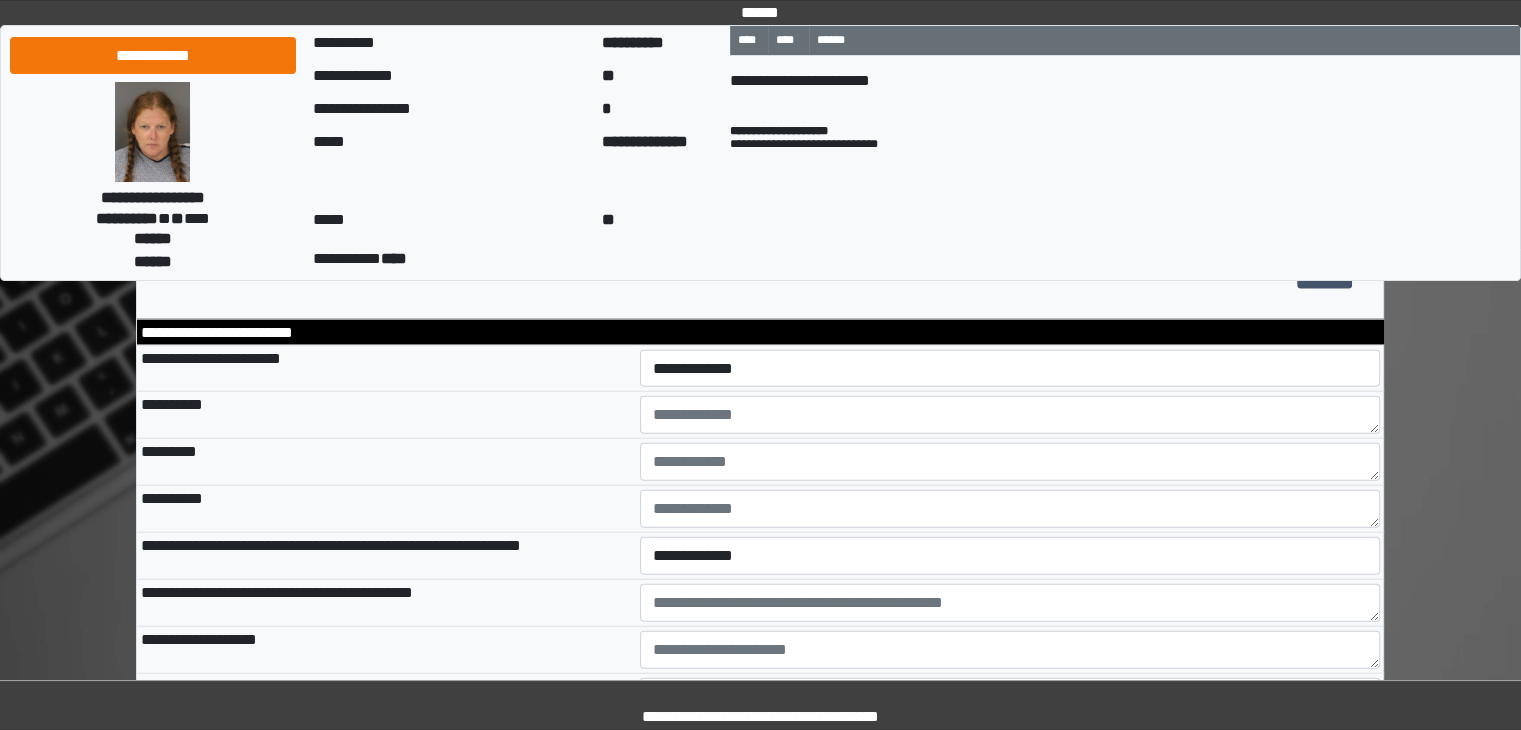 type on "********" 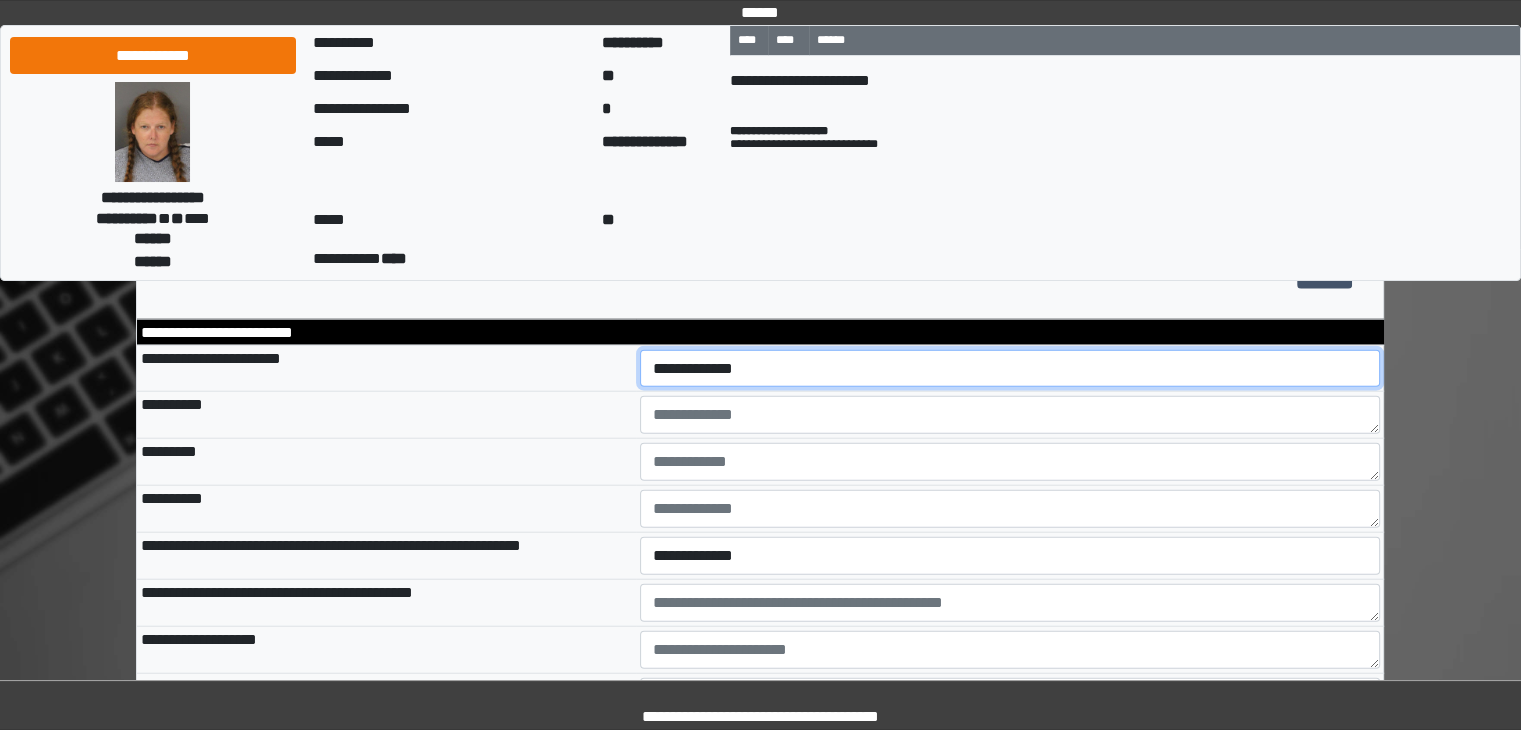 click on "**********" at bounding box center [1010, 369] 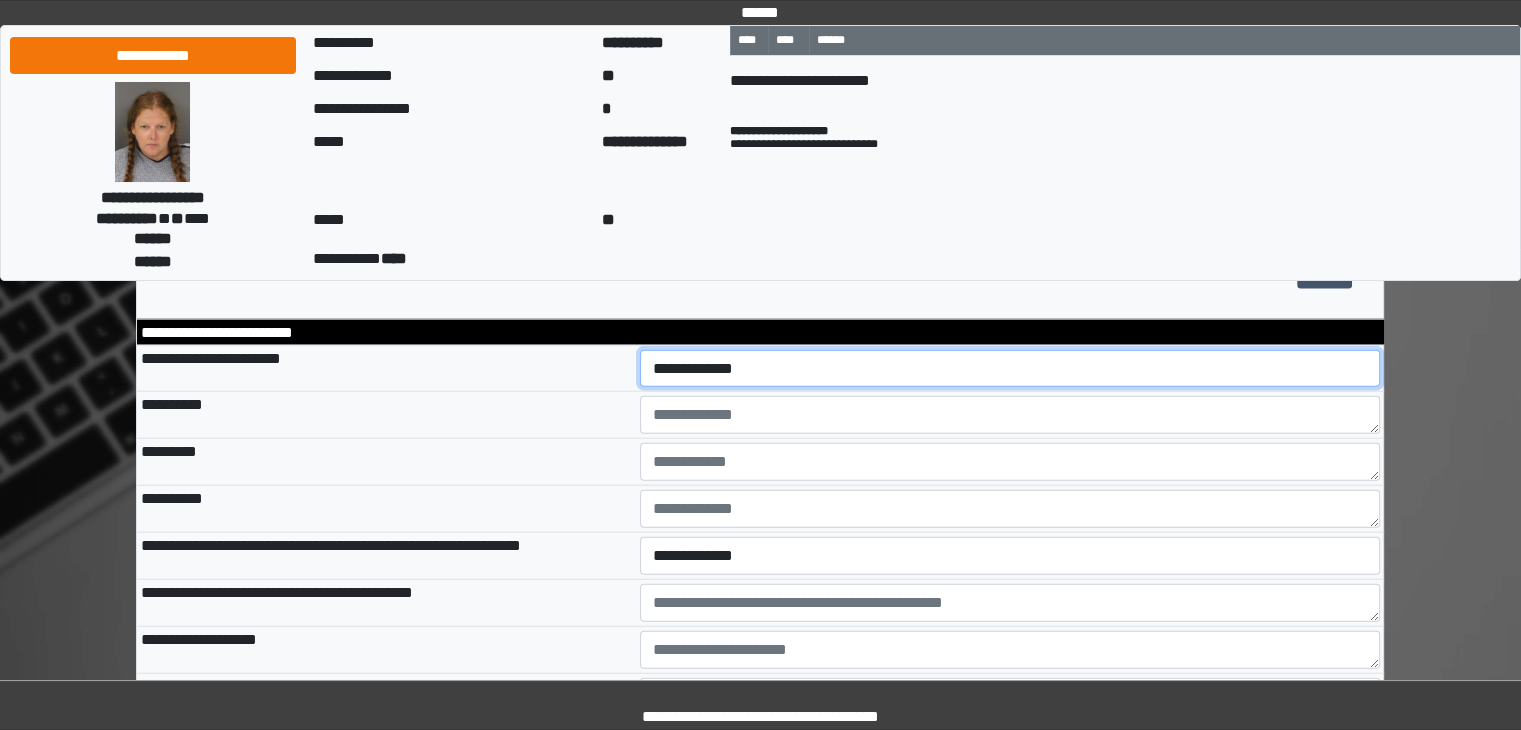select on "*" 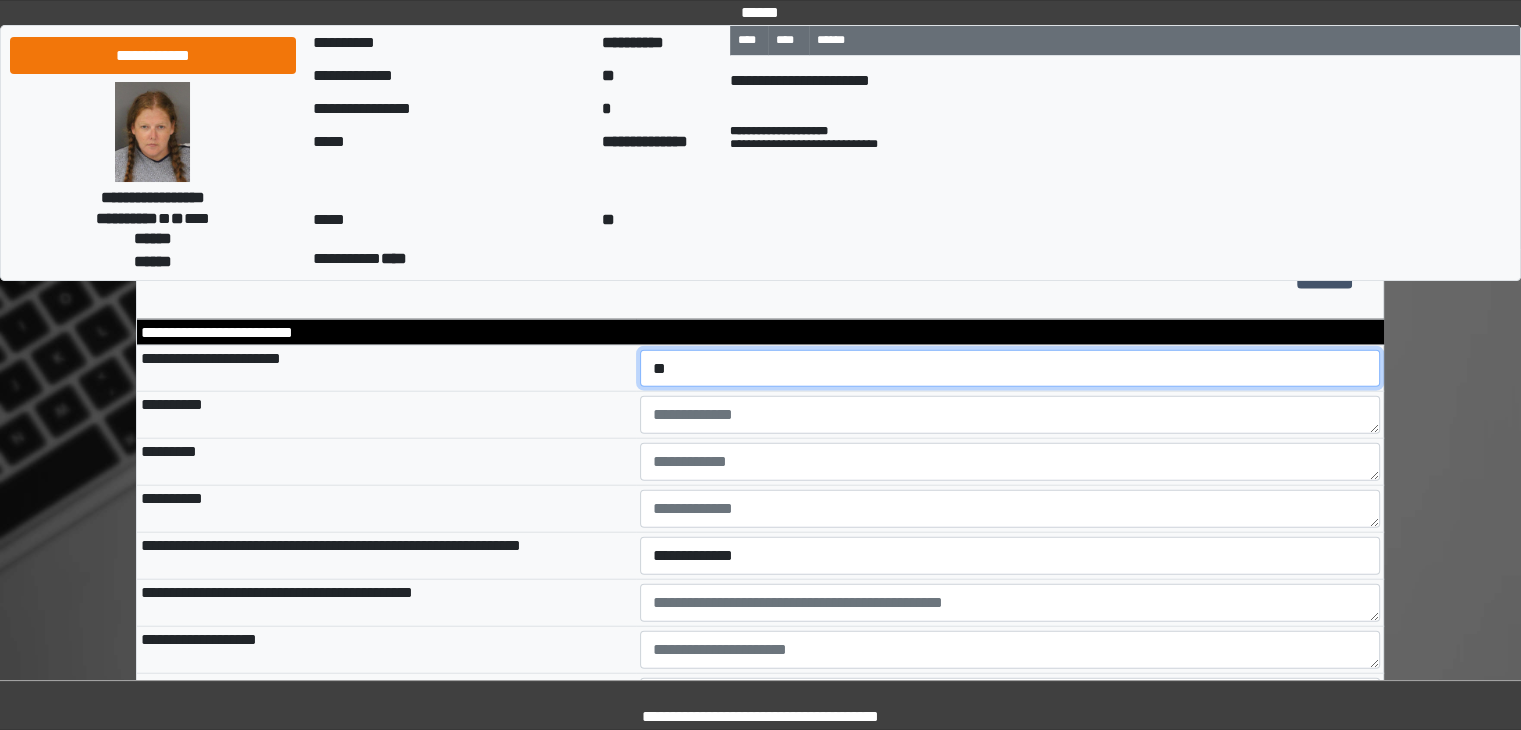 click on "**********" at bounding box center [1010, 369] 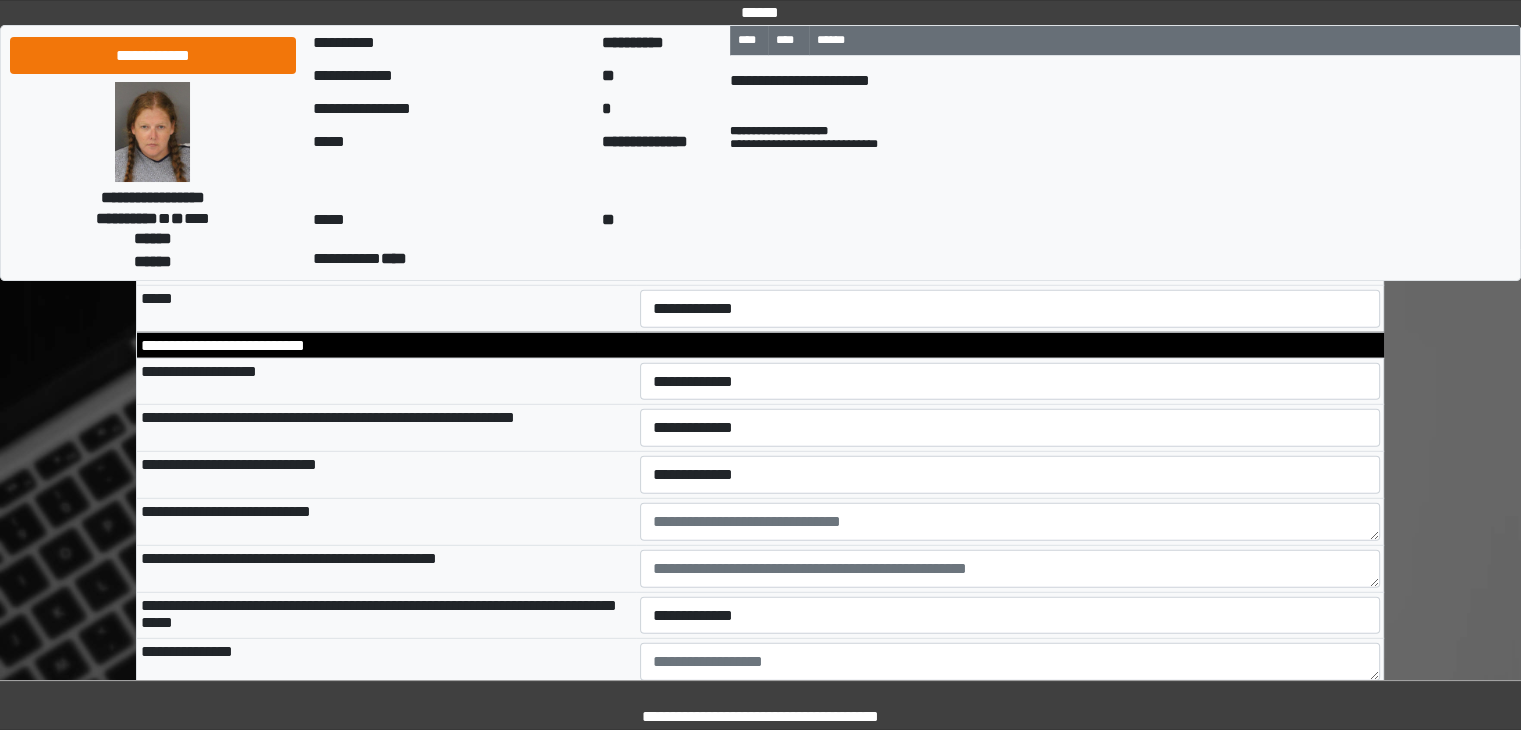 scroll, scrollTop: 5482, scrollLeft: 0, axis: vertical 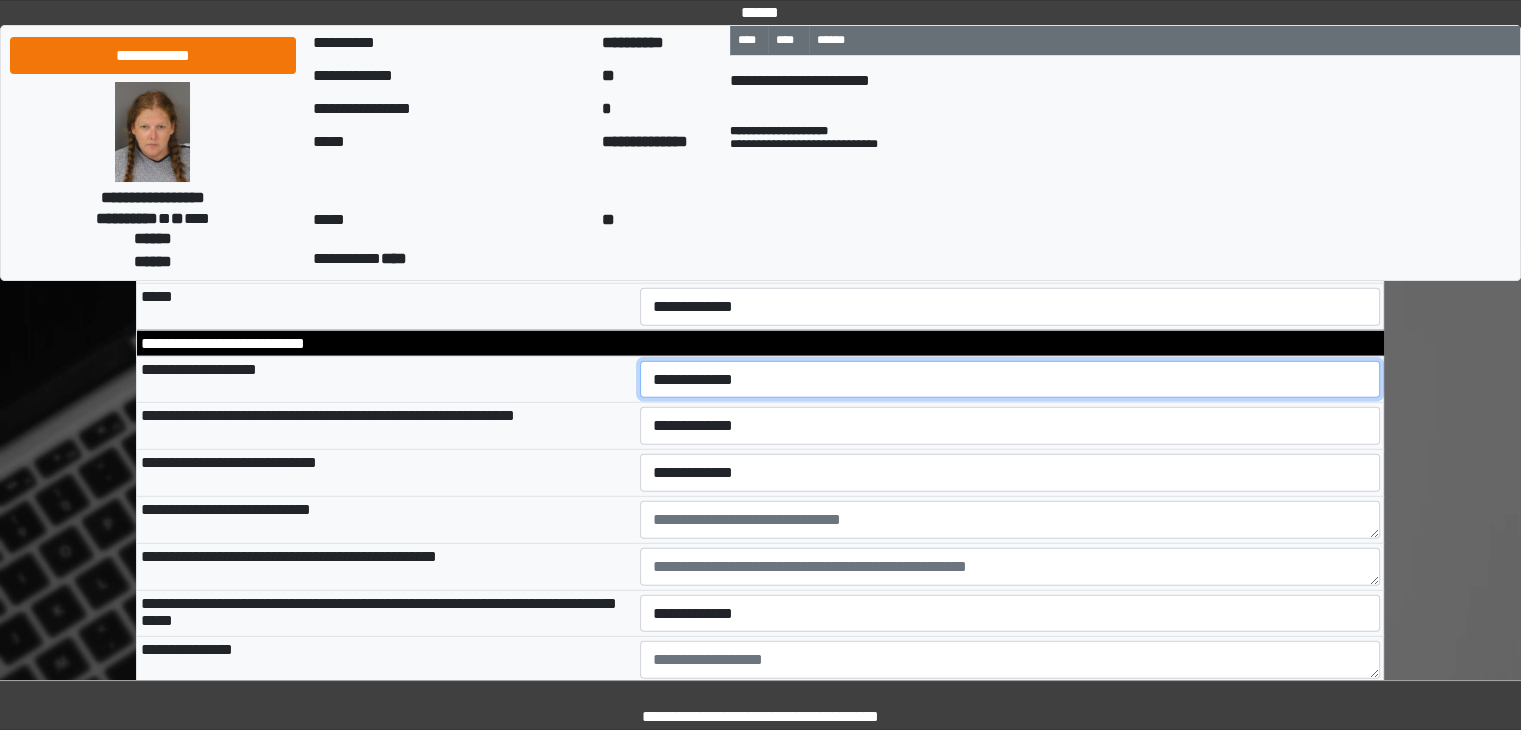click on "**********" at bounding box center (1010, 380) 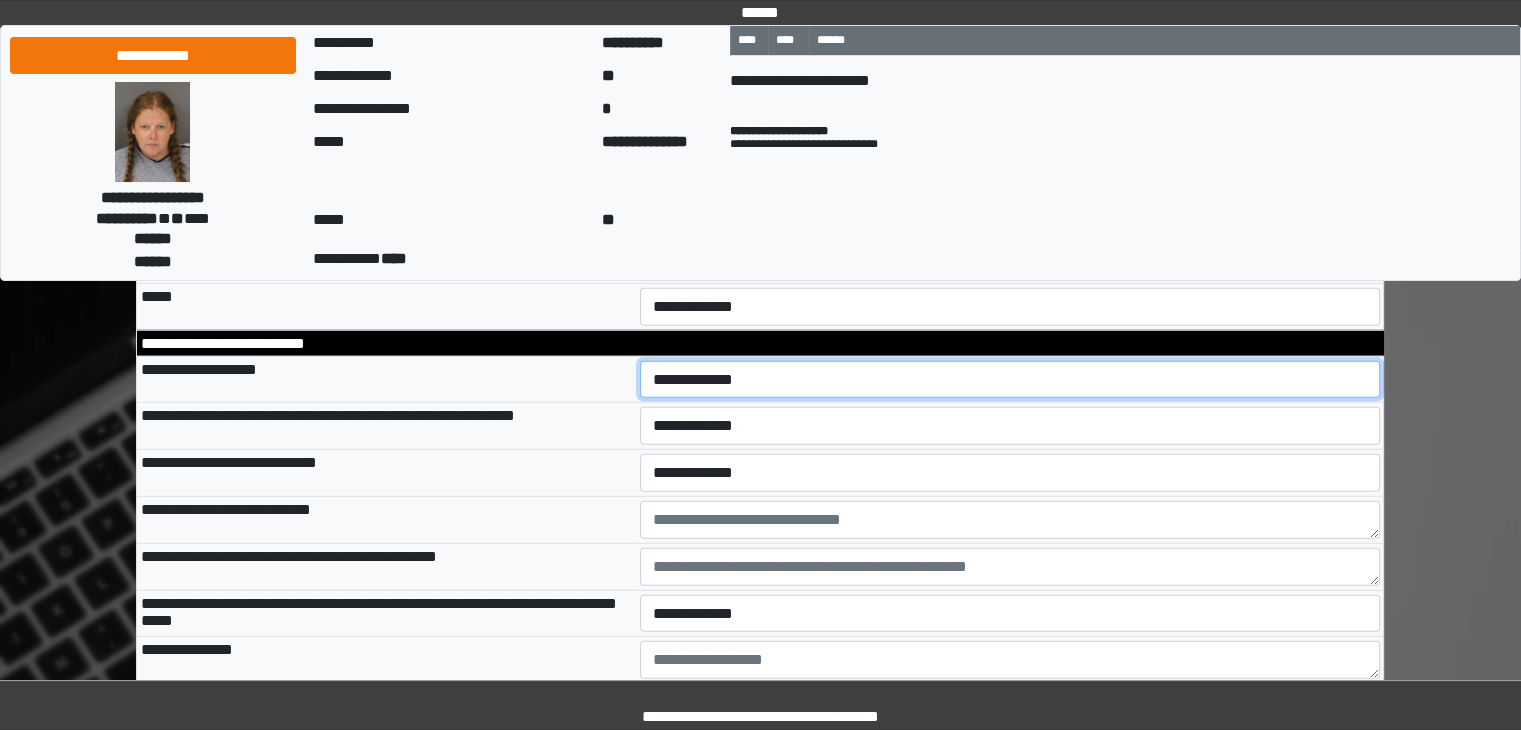 select on "*" 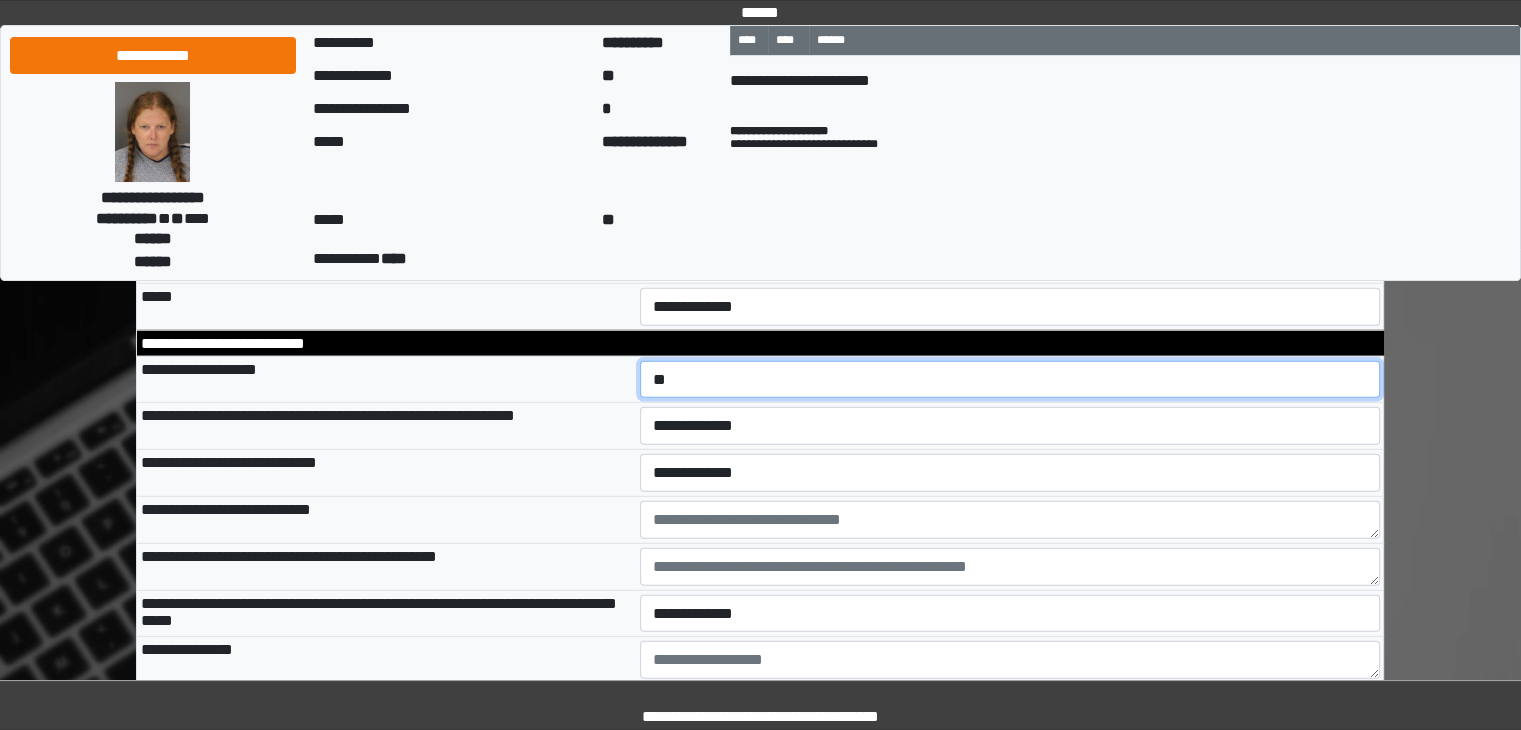 click on "**********" at bounding box center [1010, 380] 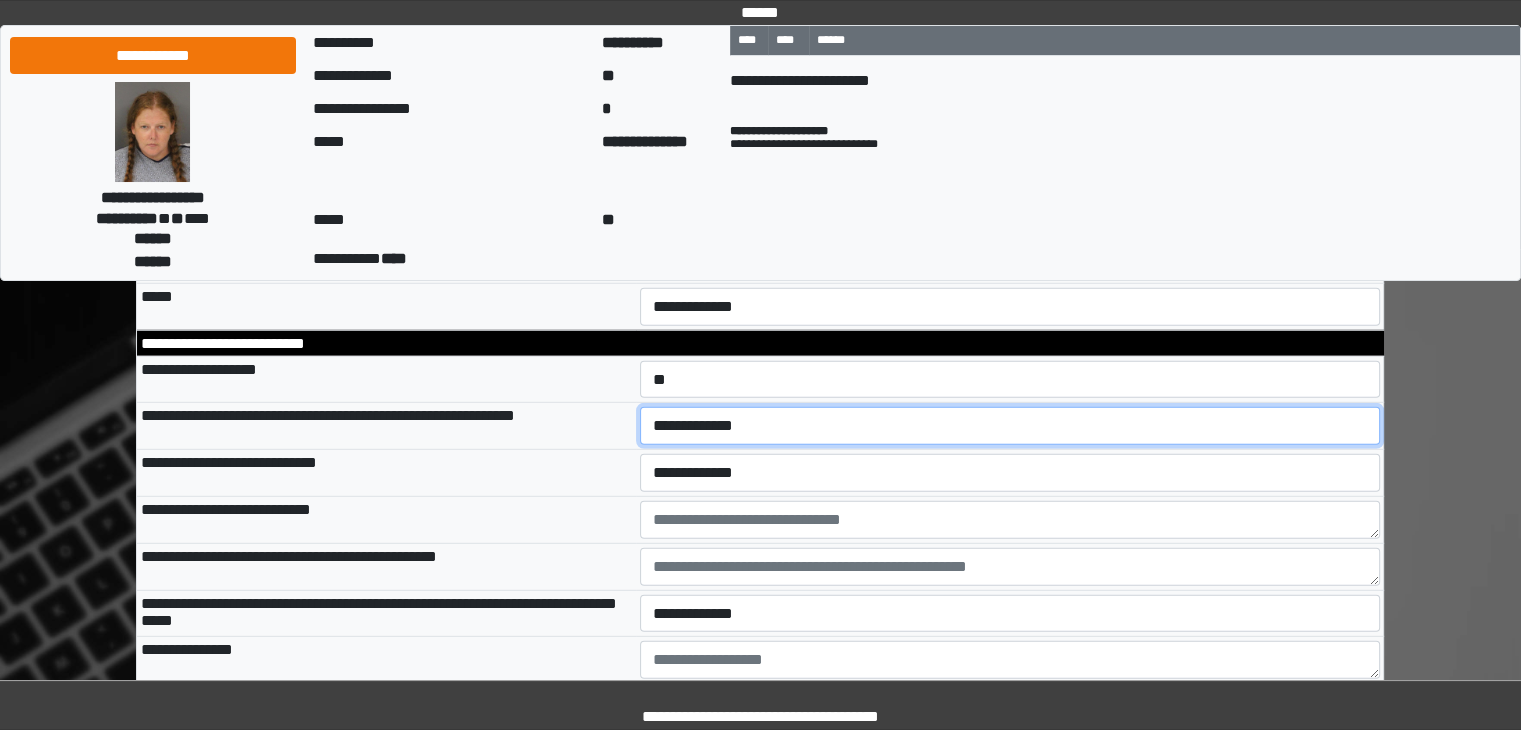 click on "**********" at bounding box center [1010, 426] 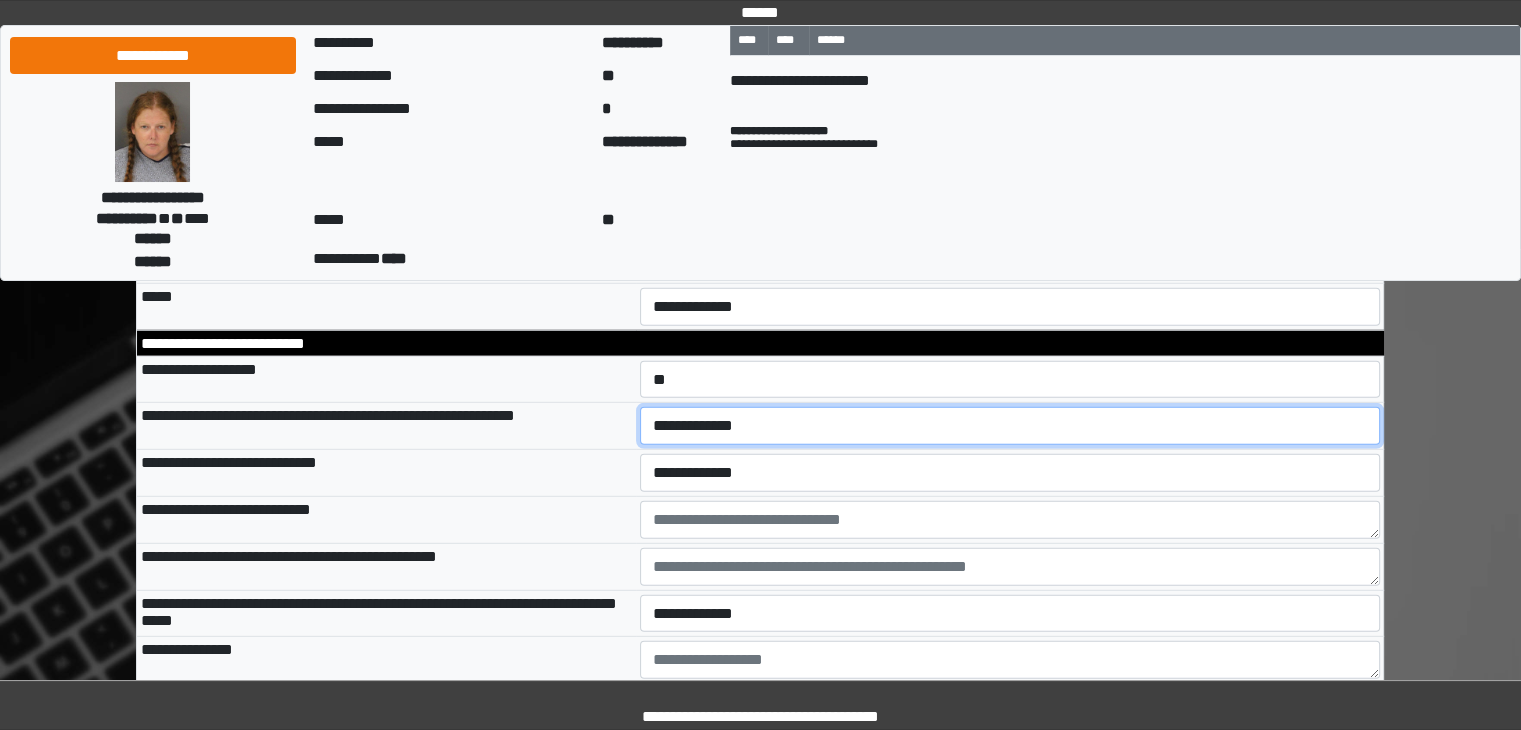 select on "*" 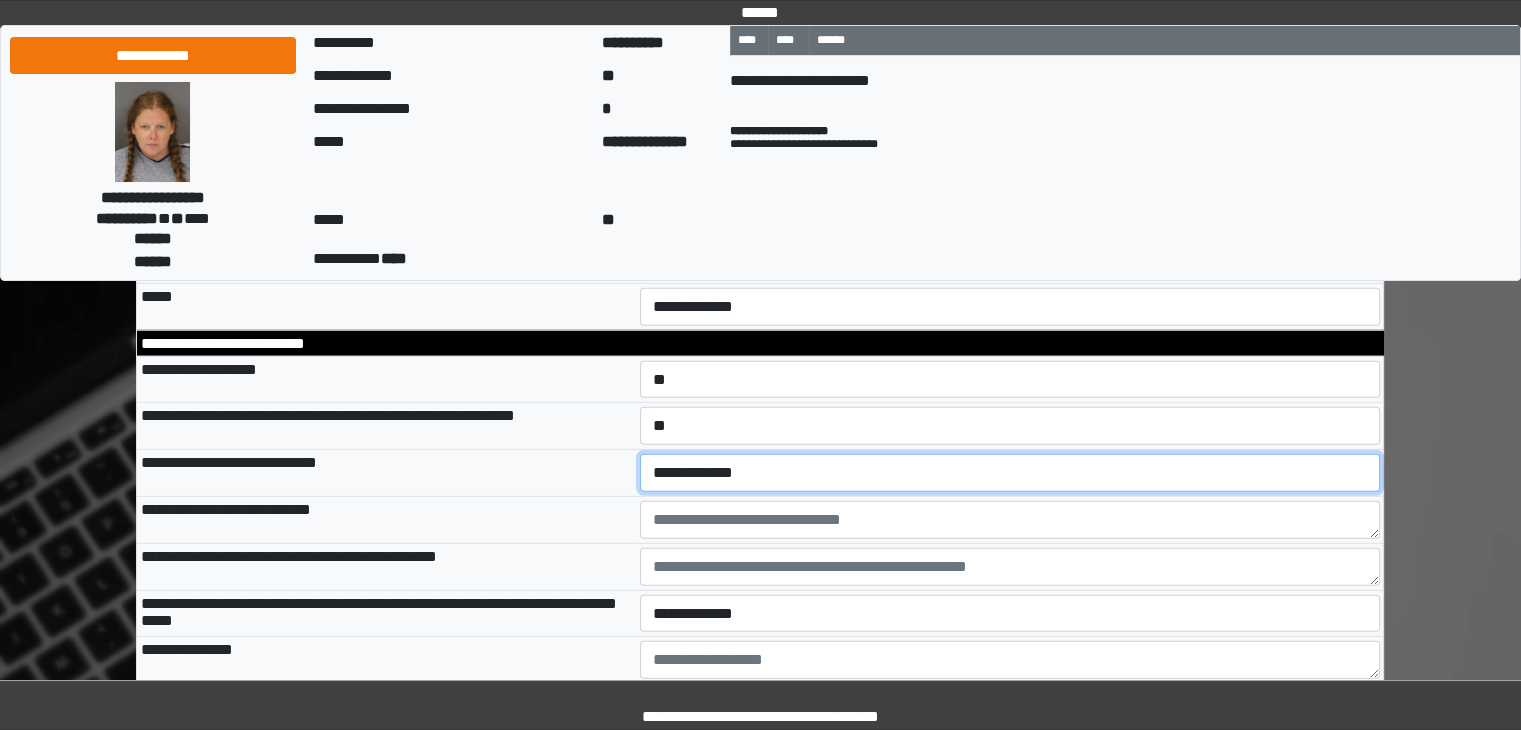 click on "**********" at bounding box center [1010, 473] 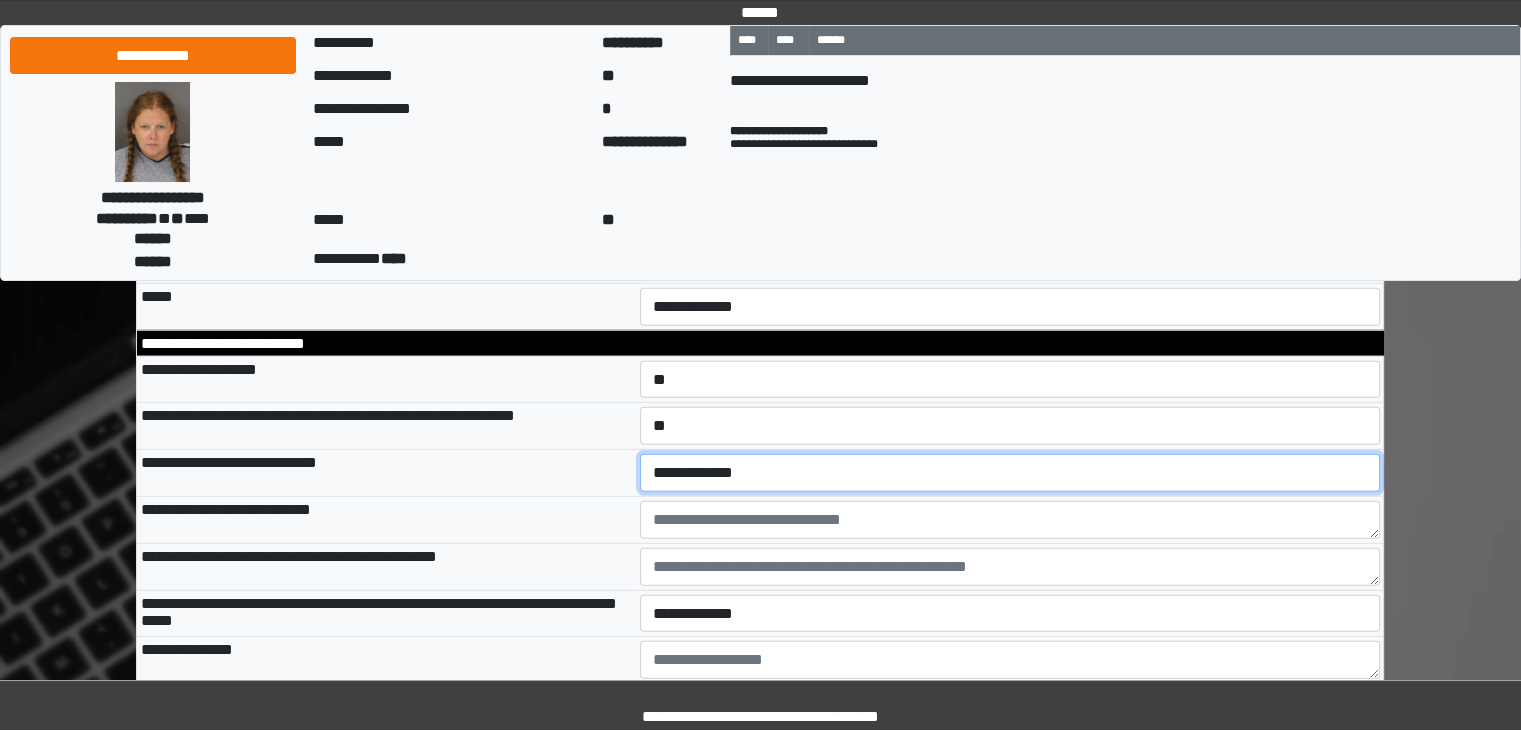 select on "*" 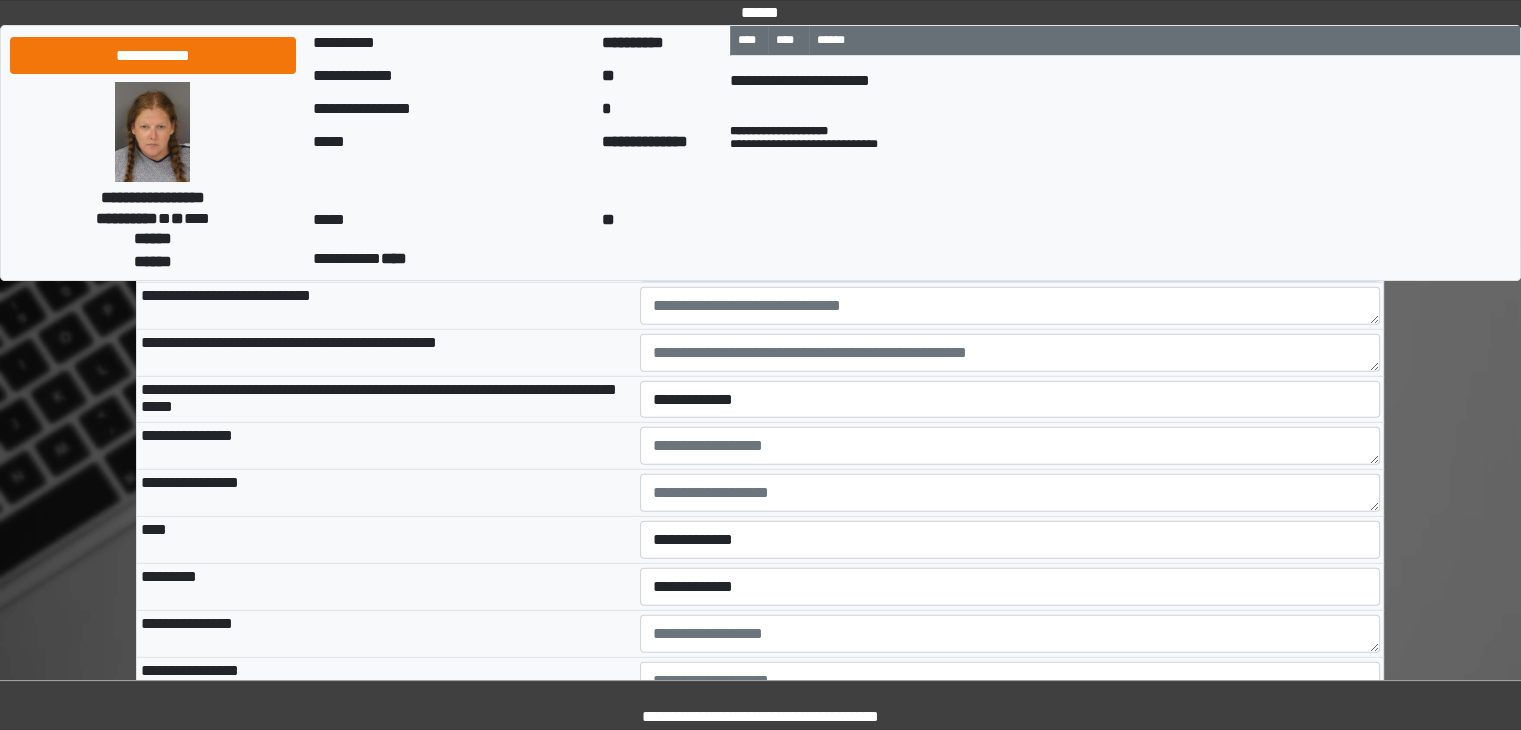 scroll, scrollTop: 5696, scrollLeft: 0, axis: vertical 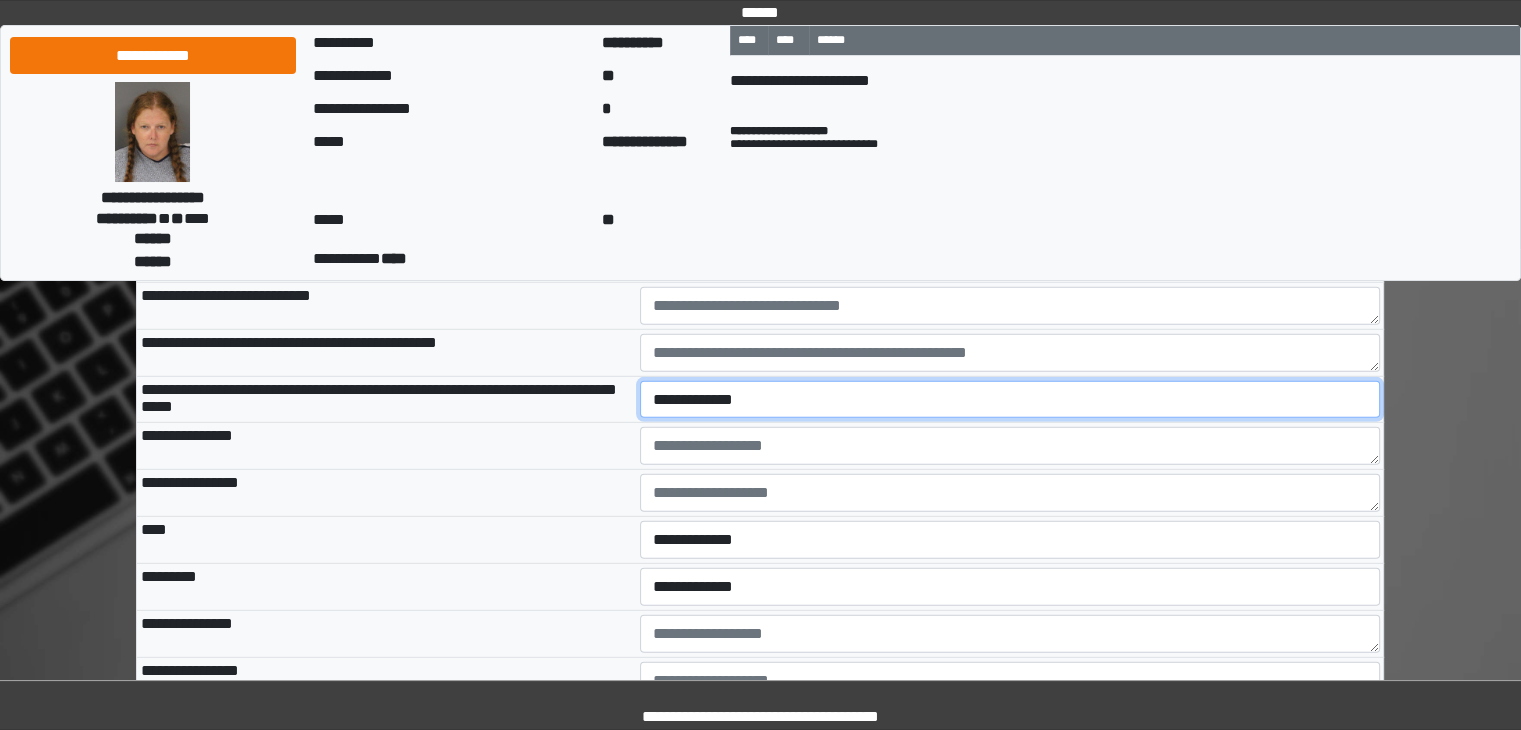 click on "**********" at bounding box center [1010, 400] 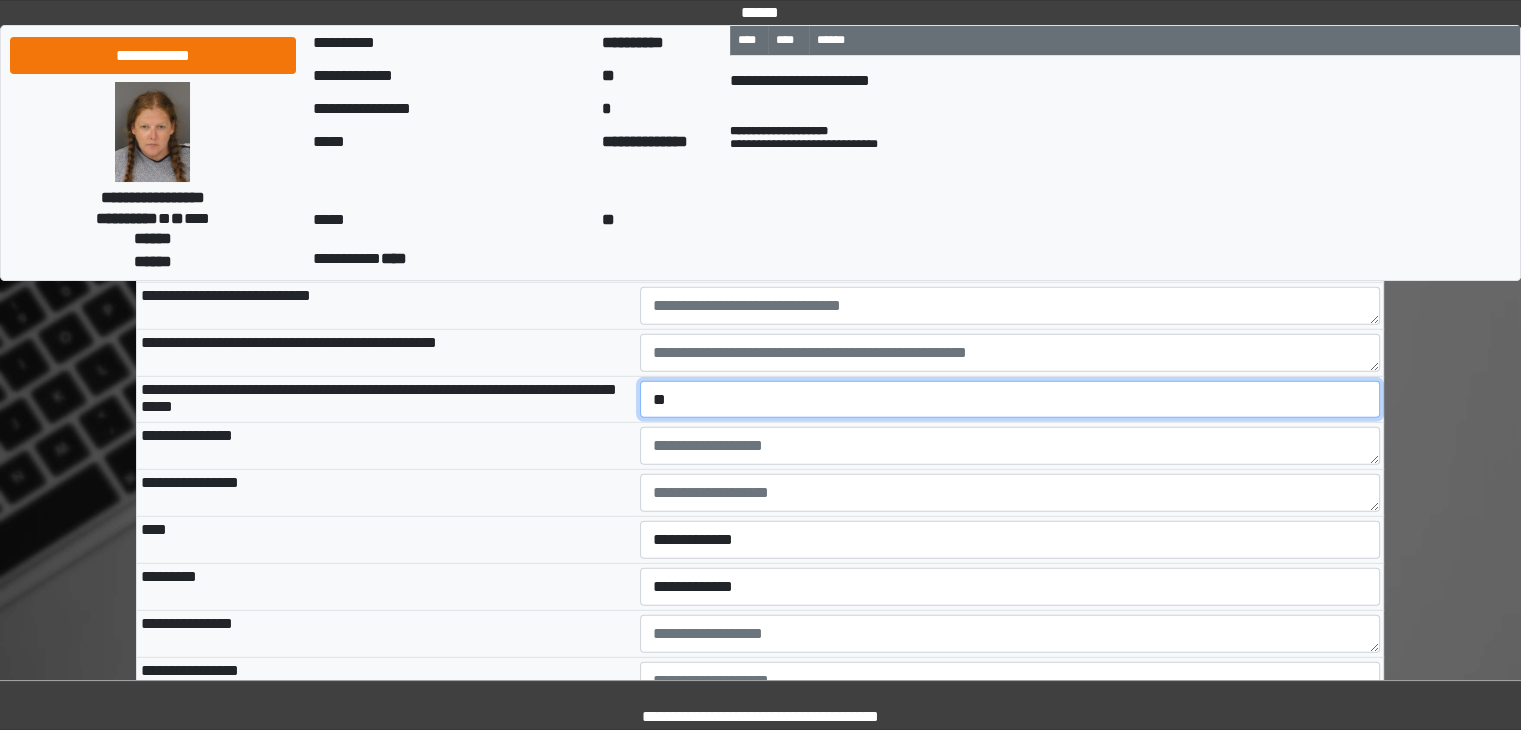 click on "**********" at bounding box center (1010, 400) 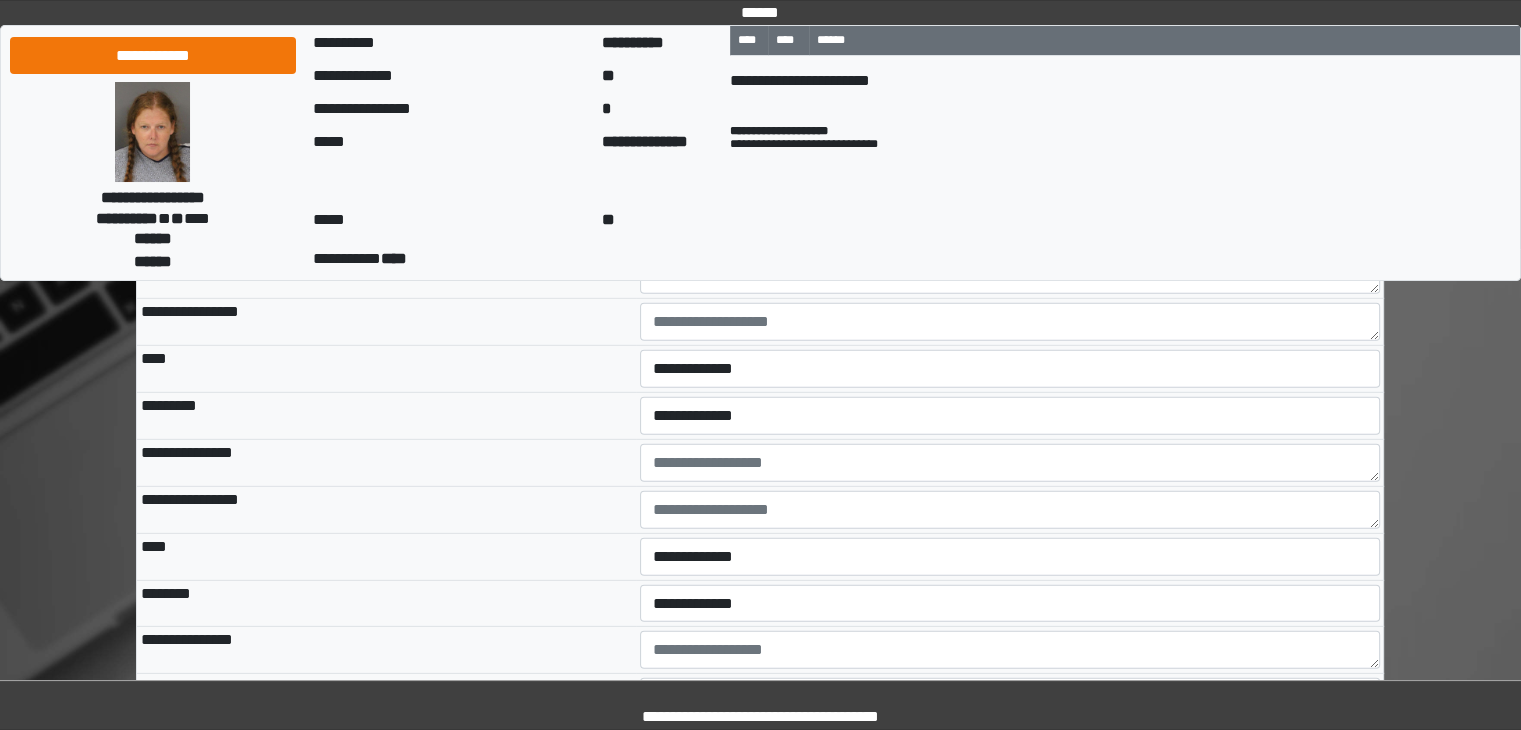 scroll, scrollTop: 5870, scrollLeft: 0, axis: vertical 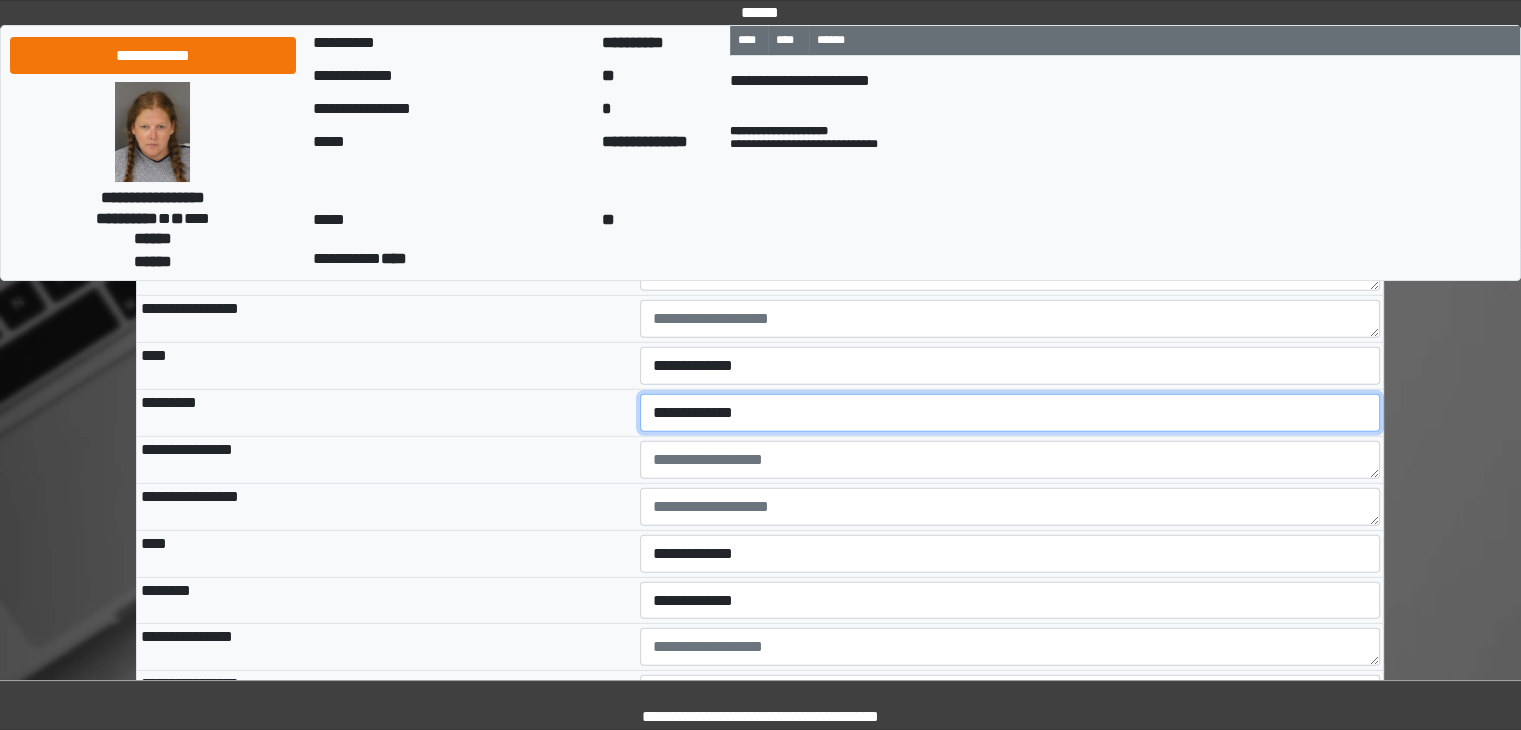click on "**********" at bounding box center [1010, 413] 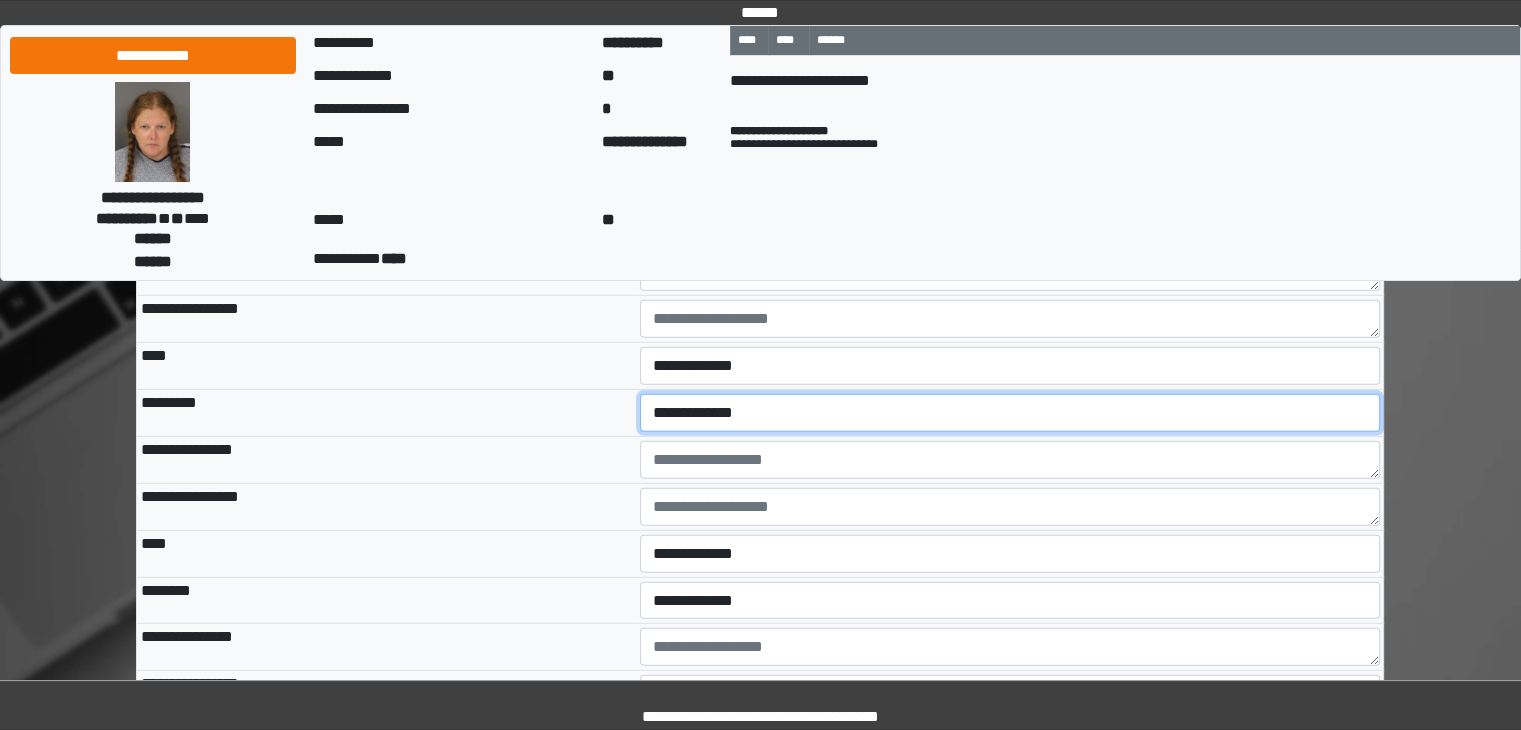 select on "*" 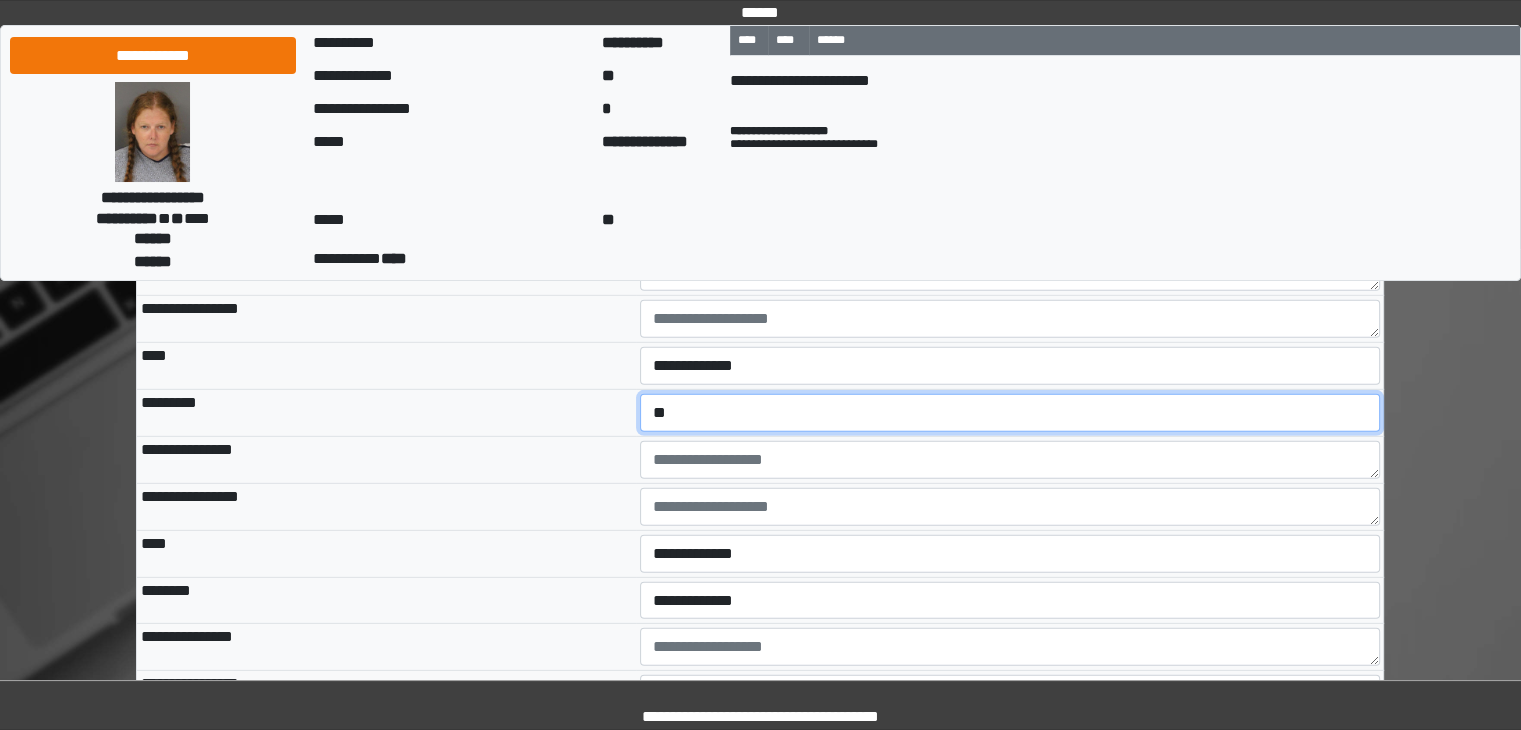 click on "**********" at bounding box center [1010, 413] 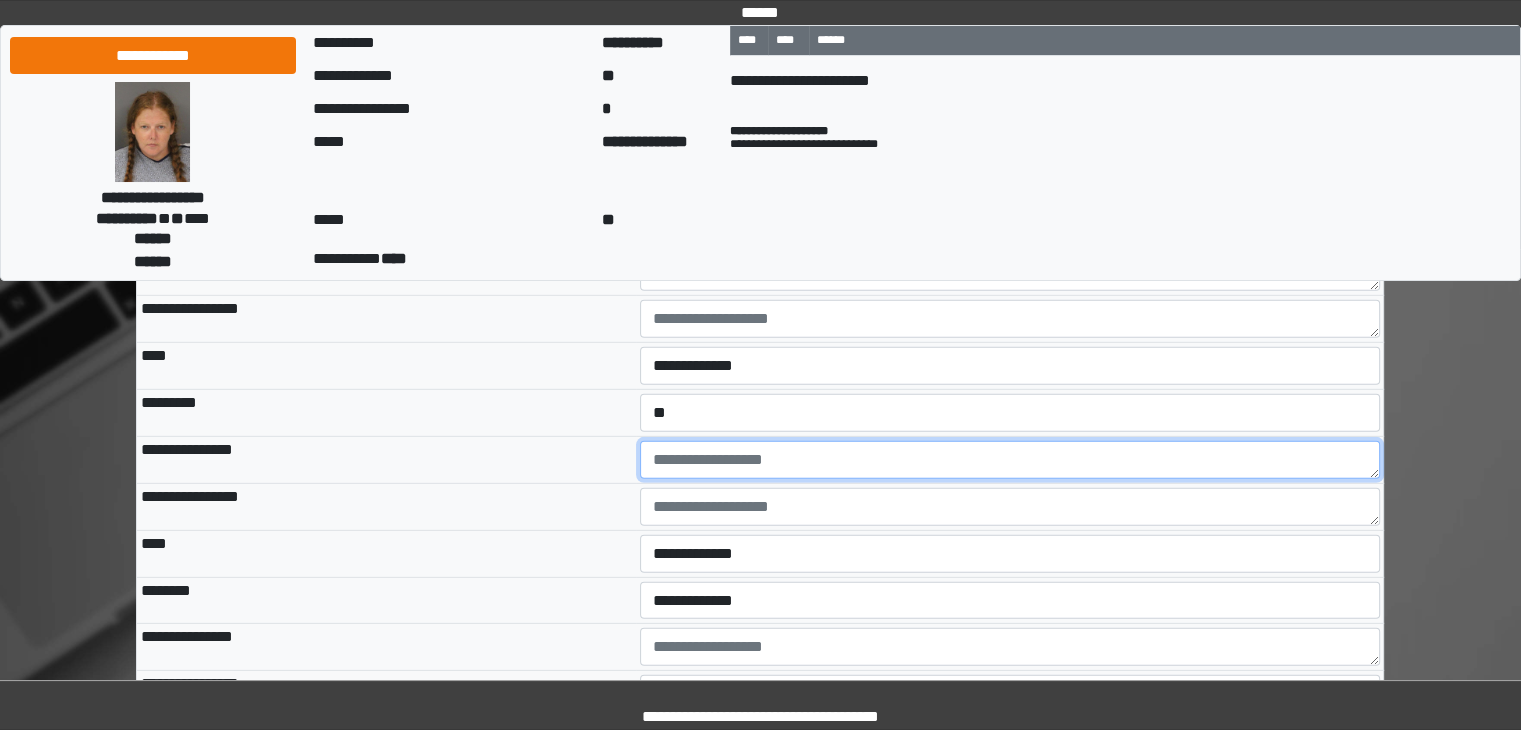click at bounding box center (1010, 460) 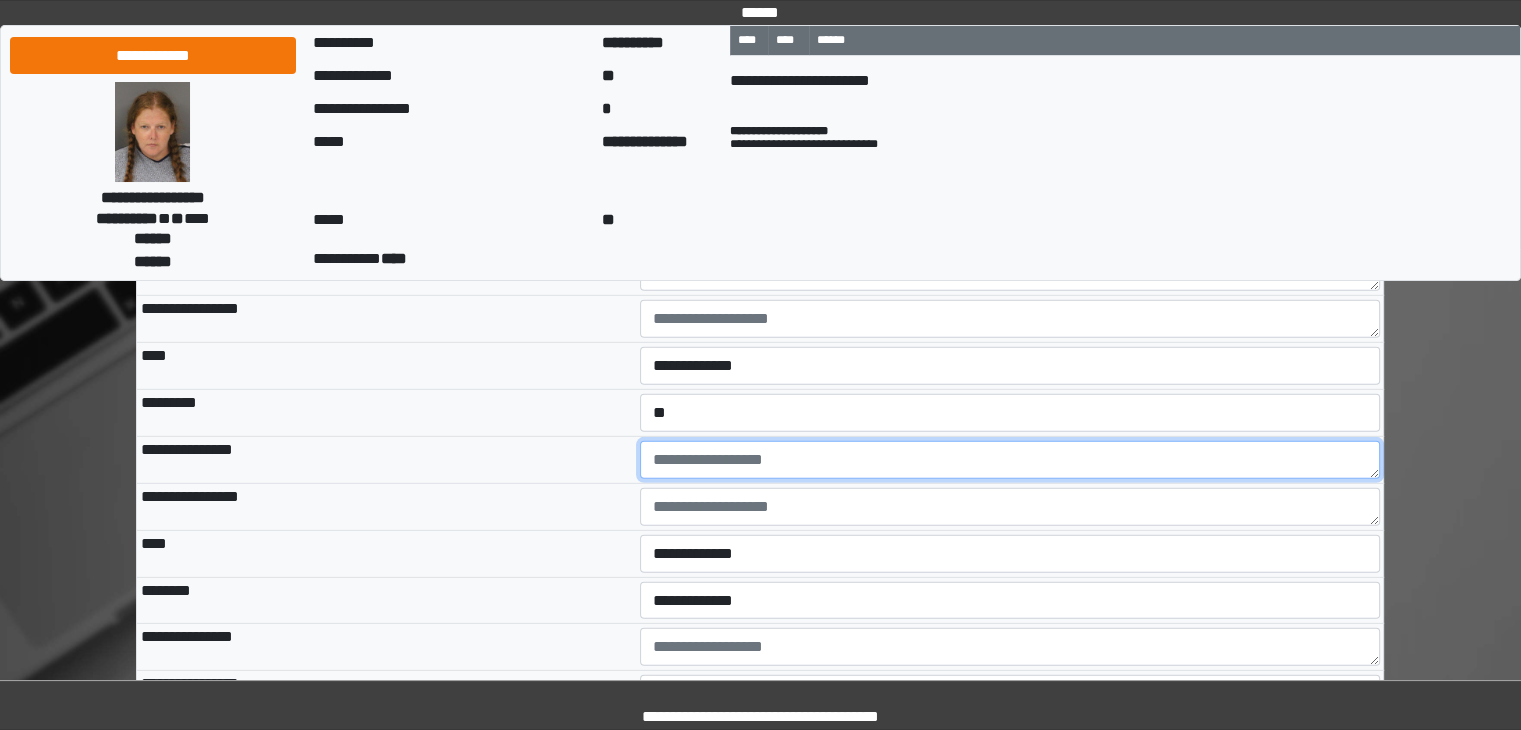 type on "*" 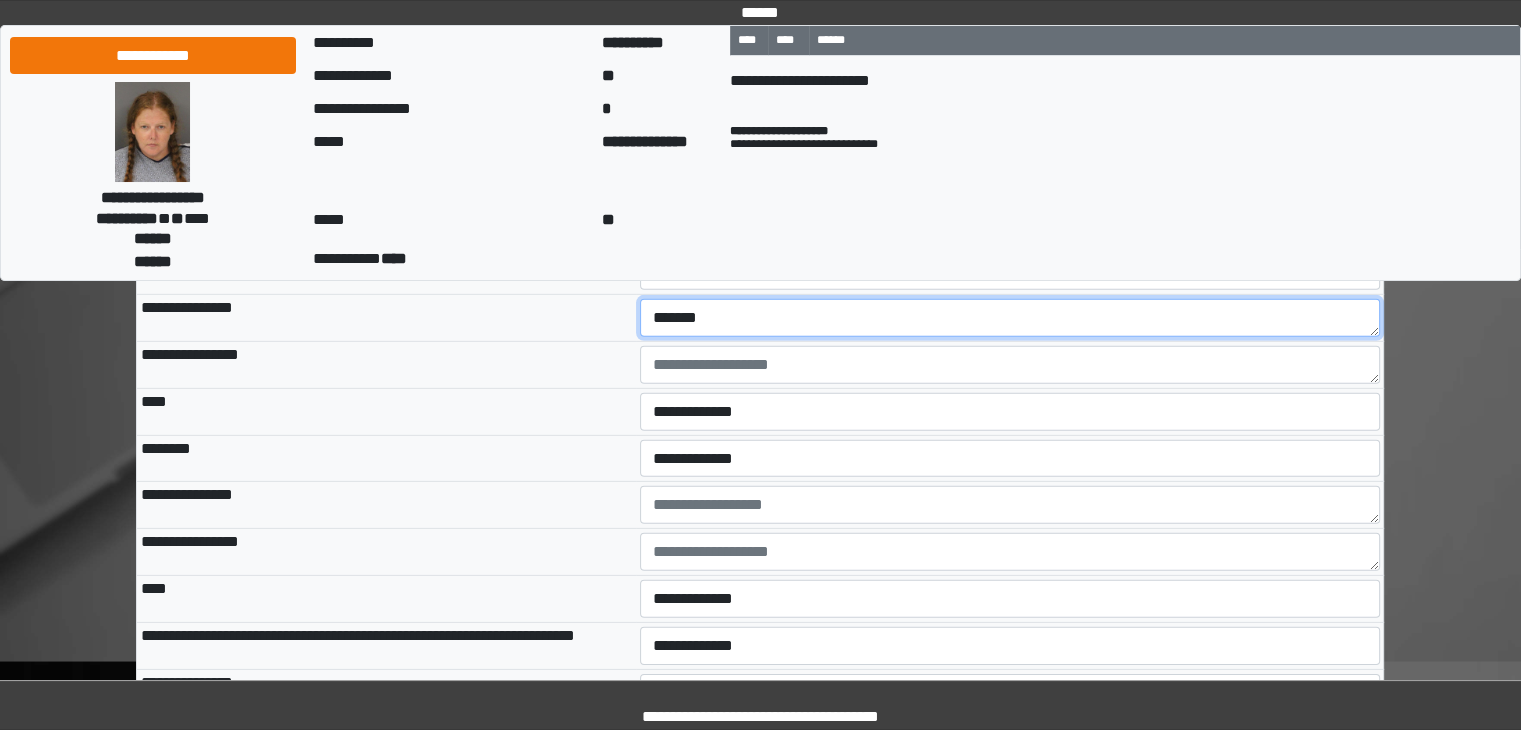 scroll, scrollTop: 6014, scrollLeft: 0, axis: vertical 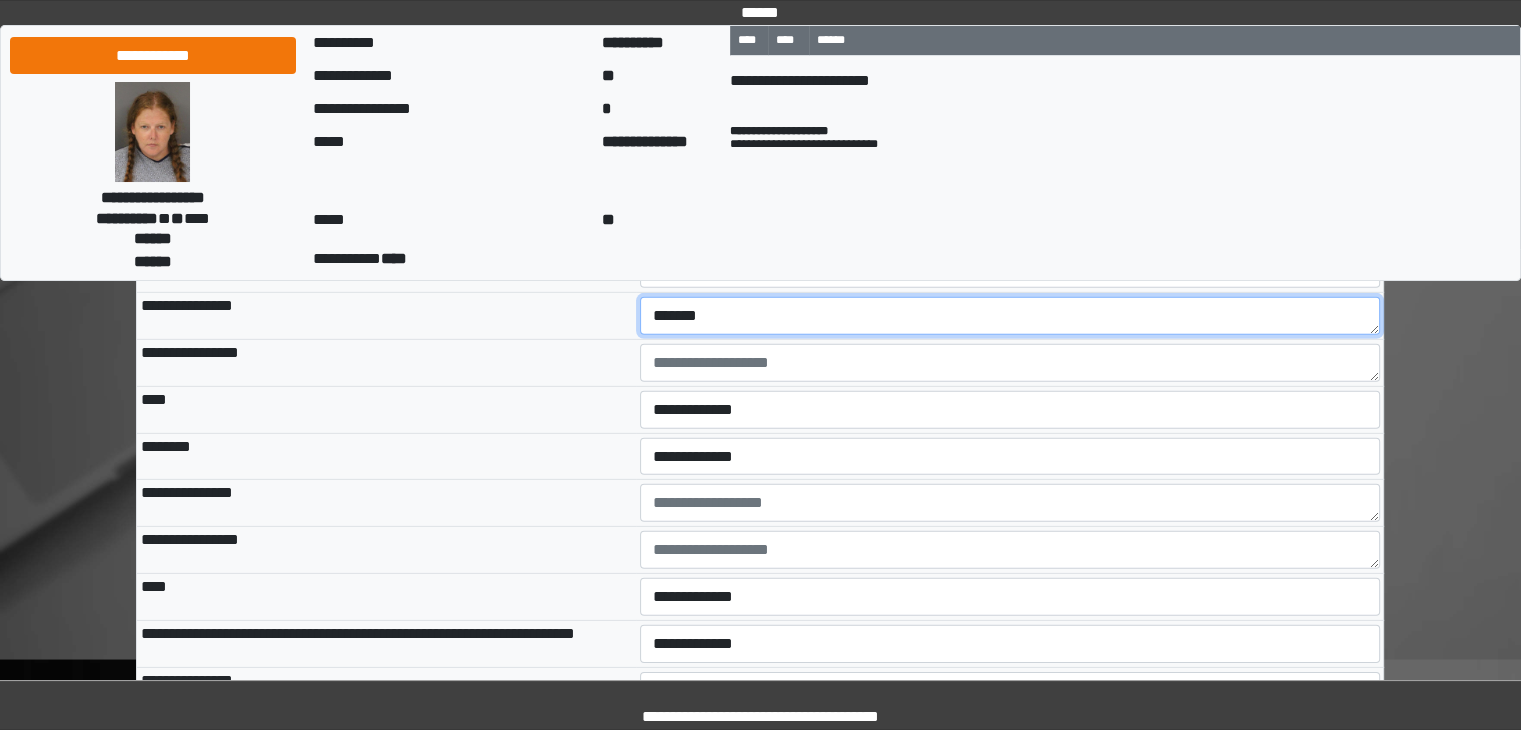type on "*******" 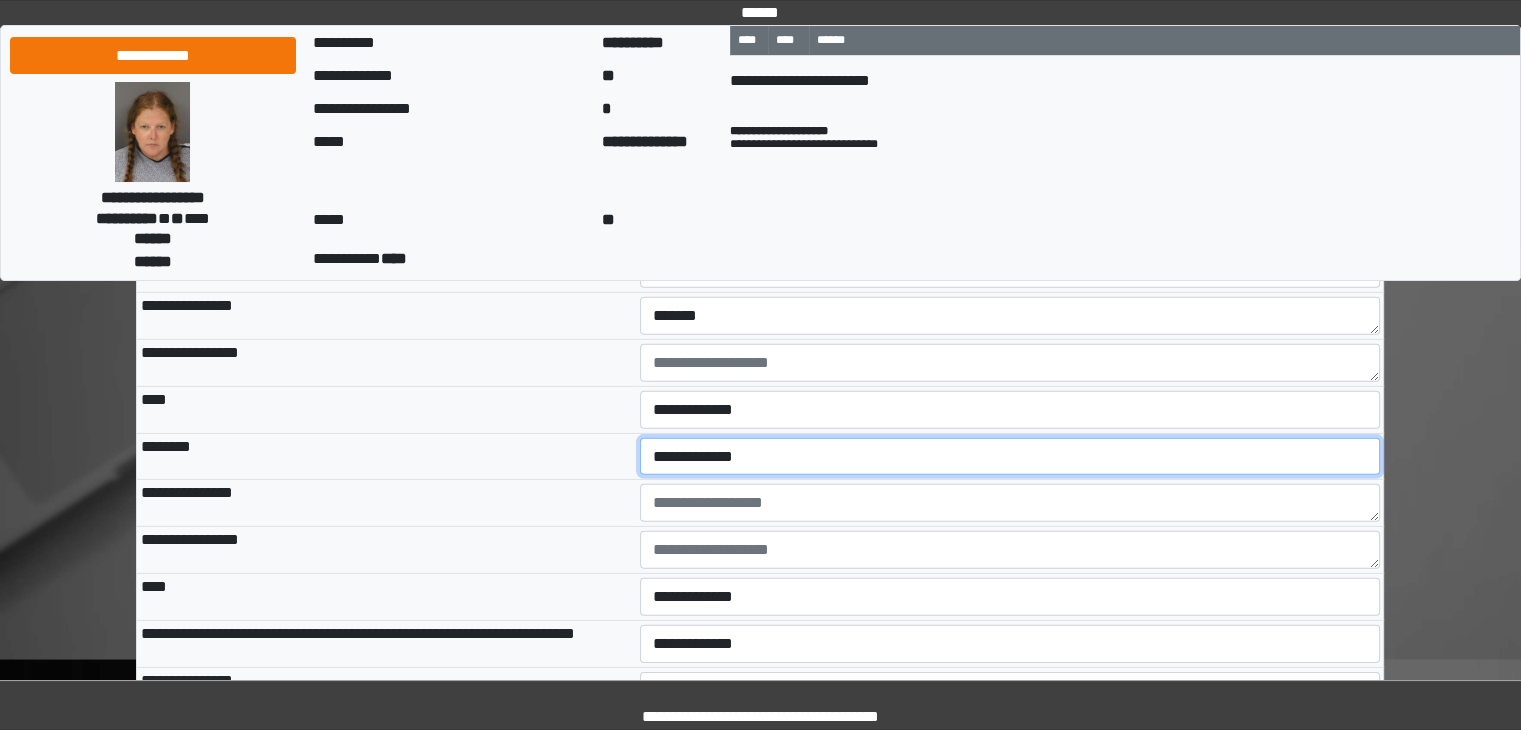 click on "**********" at bounding box center (1010, 457) 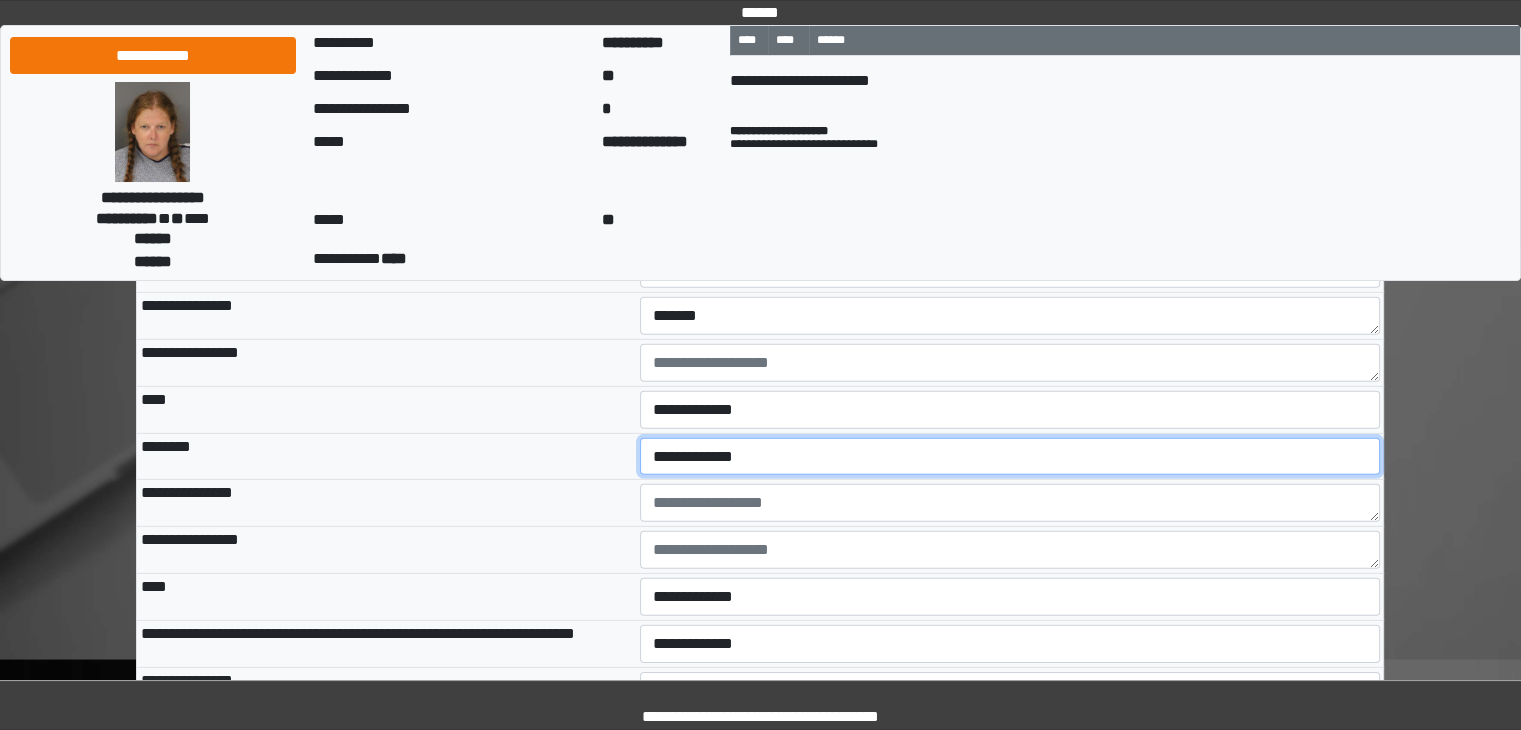 select on "*" 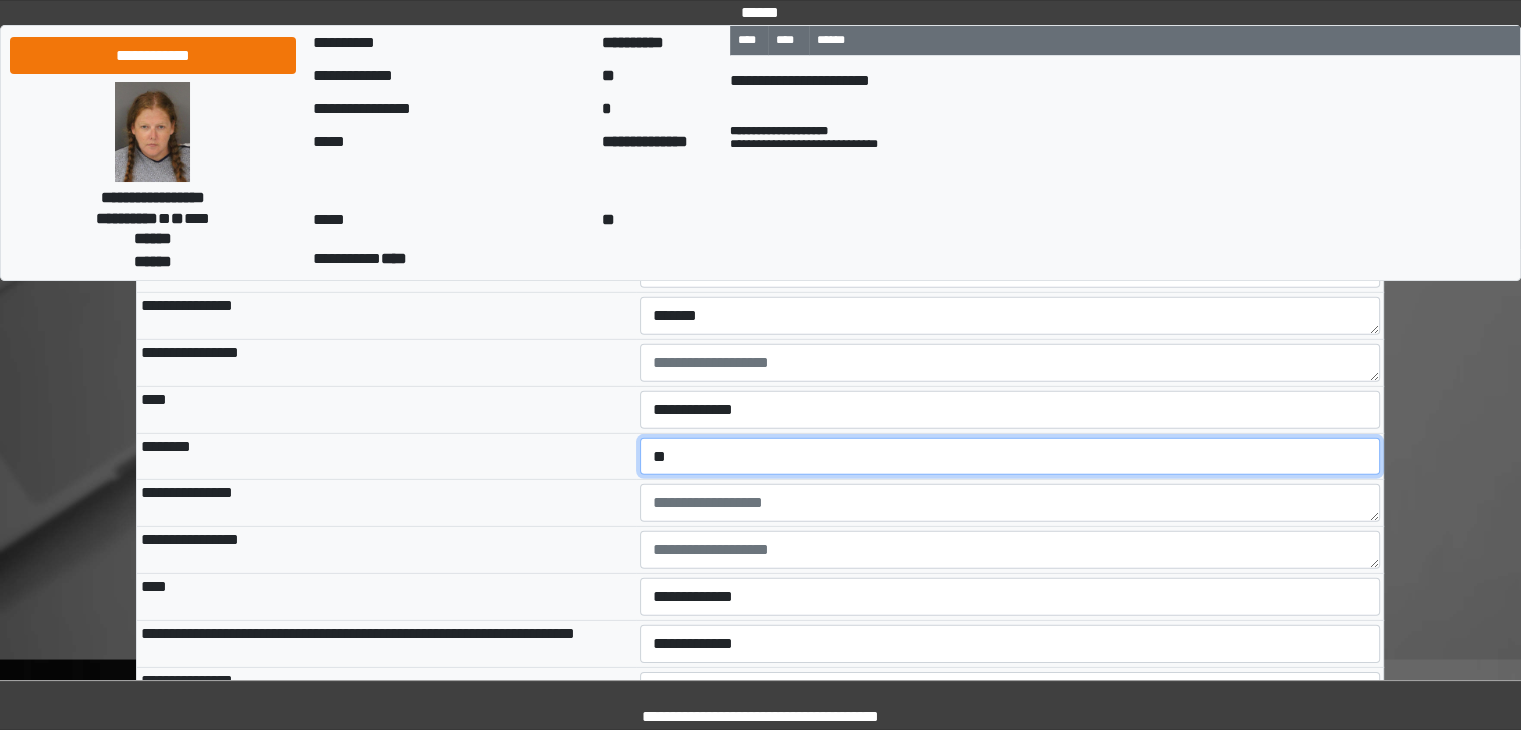 click on "**********" at bounding box center [1010, 457] 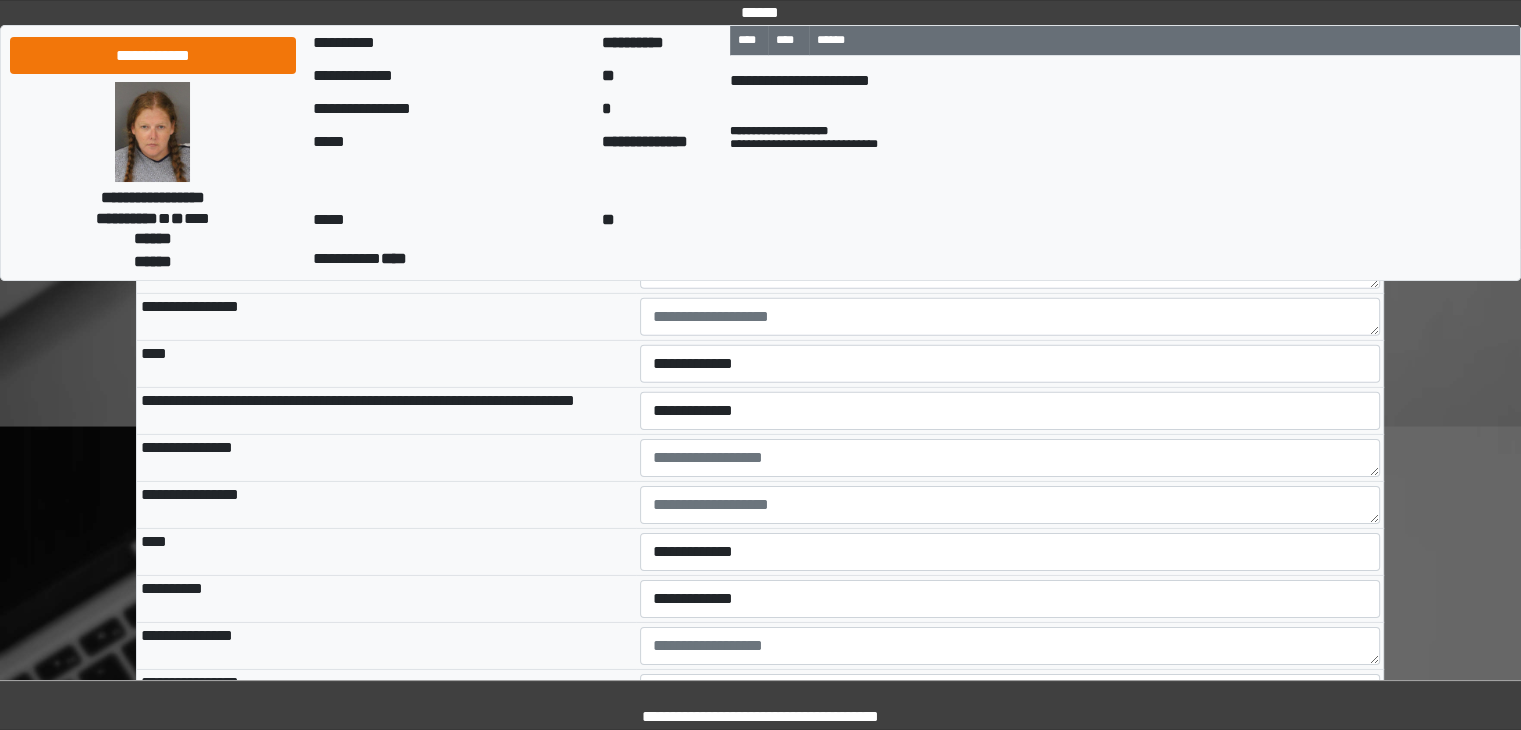 scroll, scrollTop: 6248, scrollLeft: 0, axis: vertical 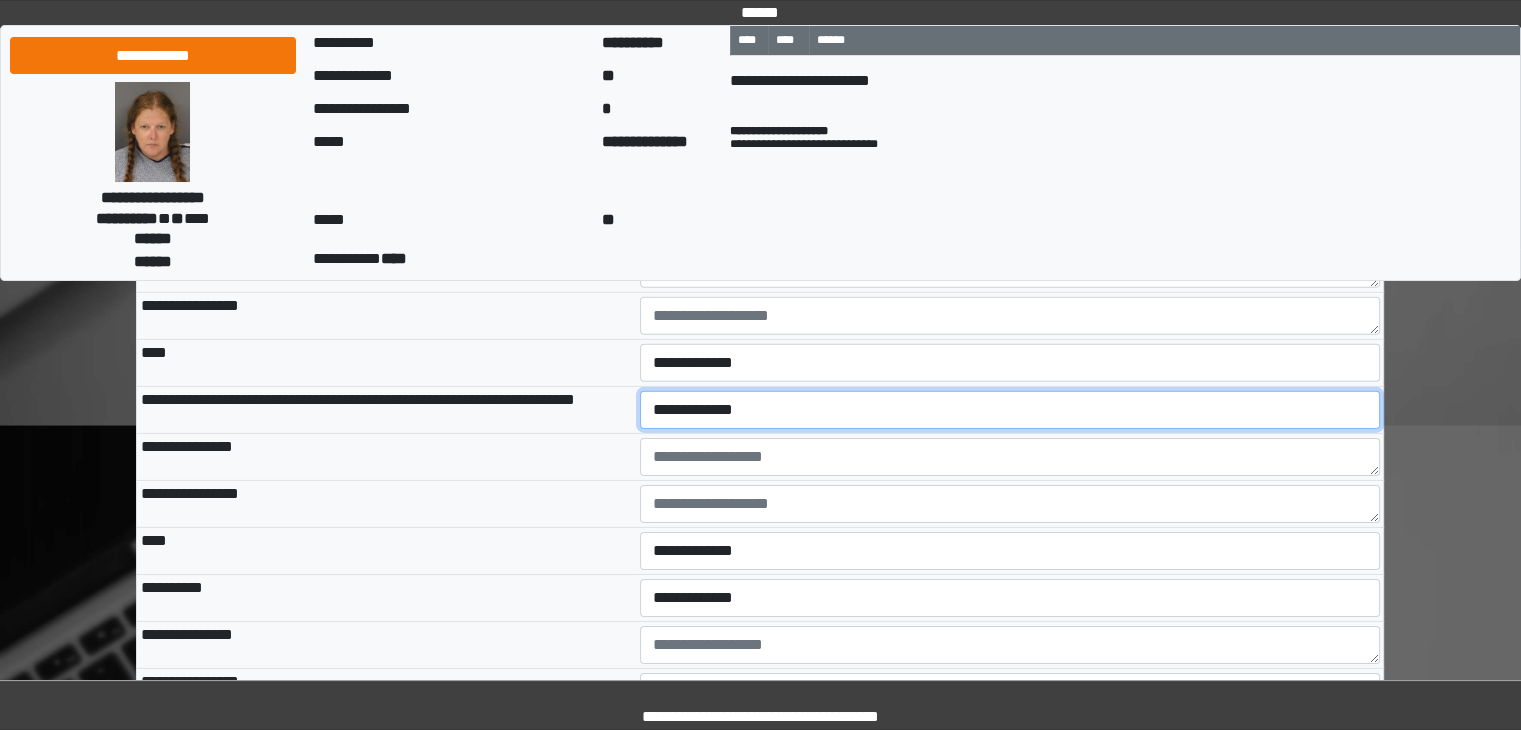 click on "**********" at bounding box center (1010, 410) 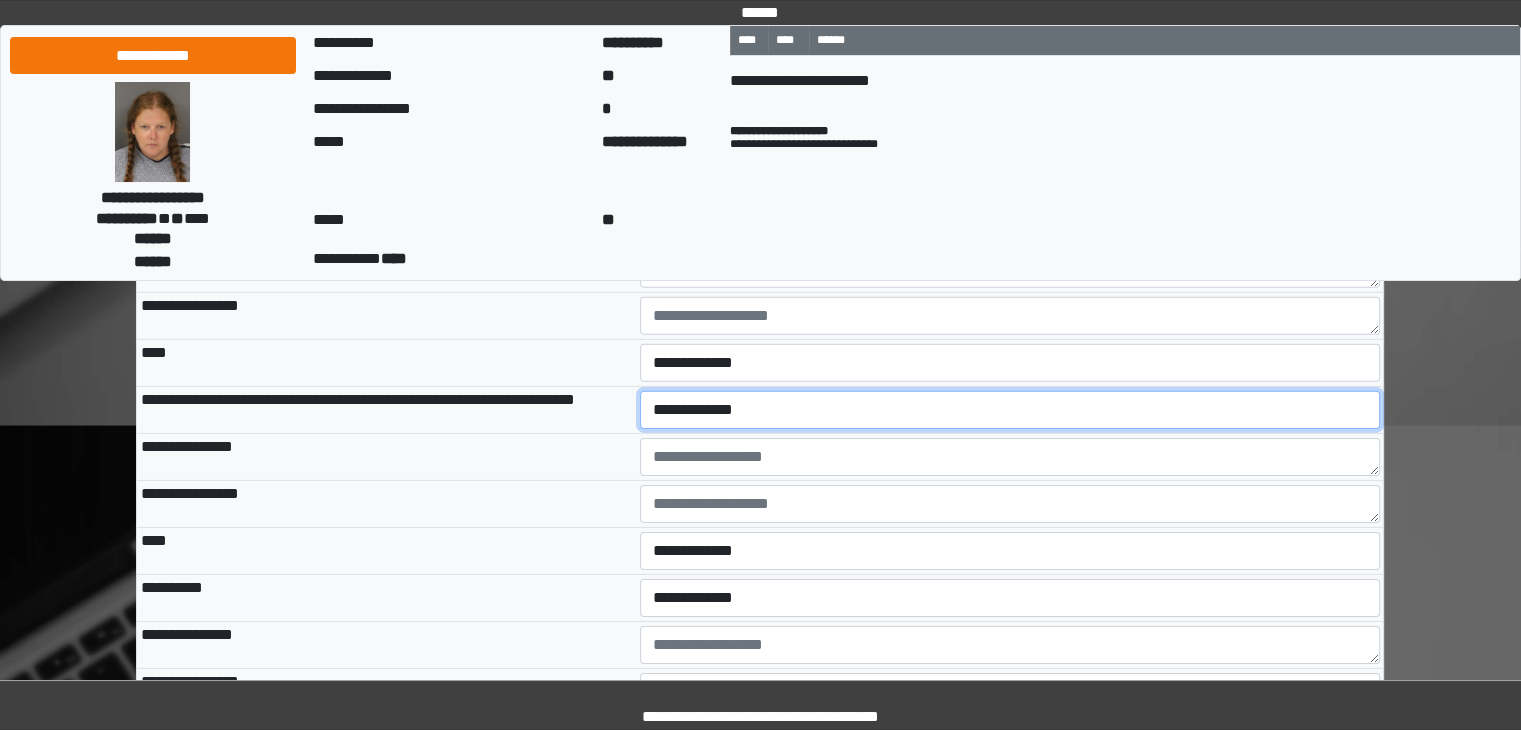 select on "*" 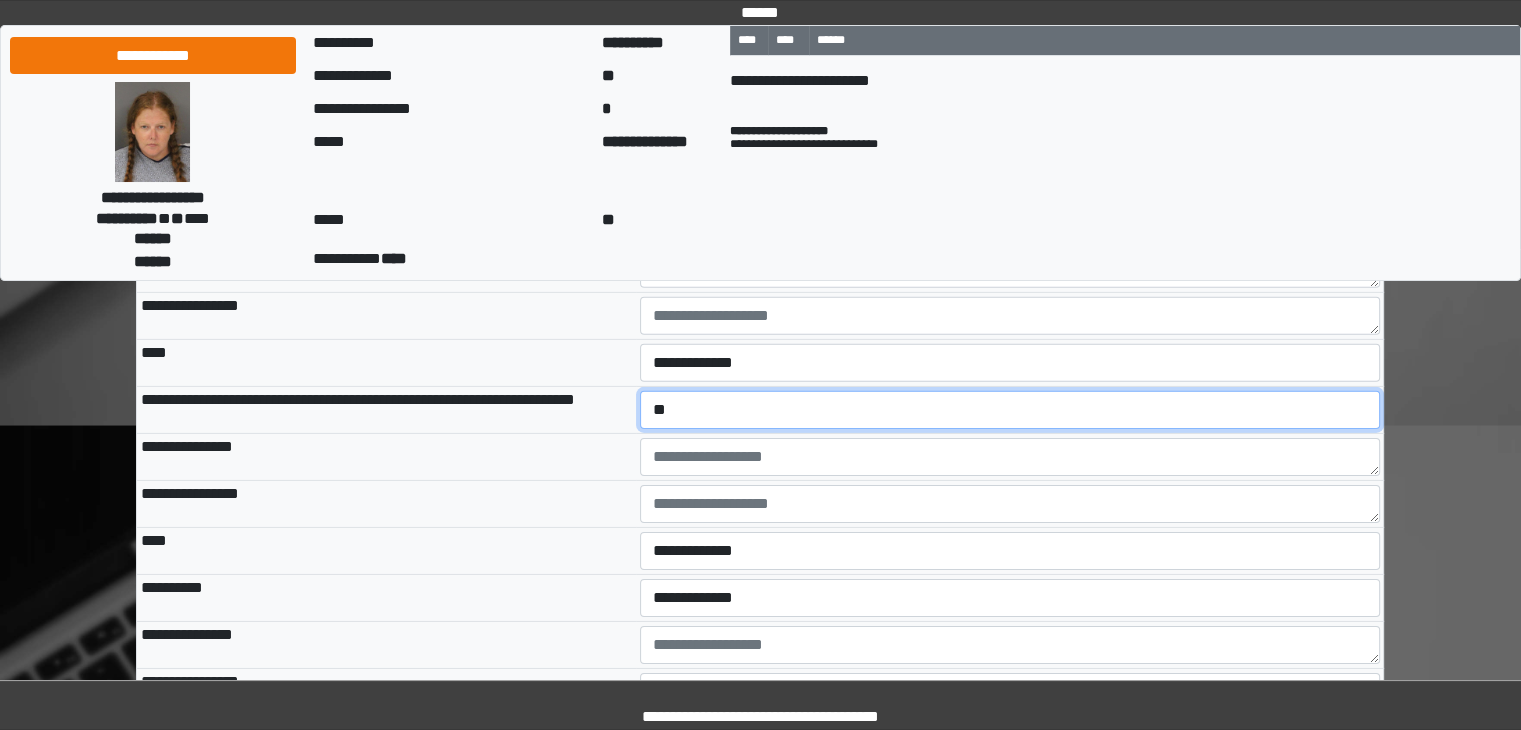 click on "**********" at bounding box center (1010, 410) 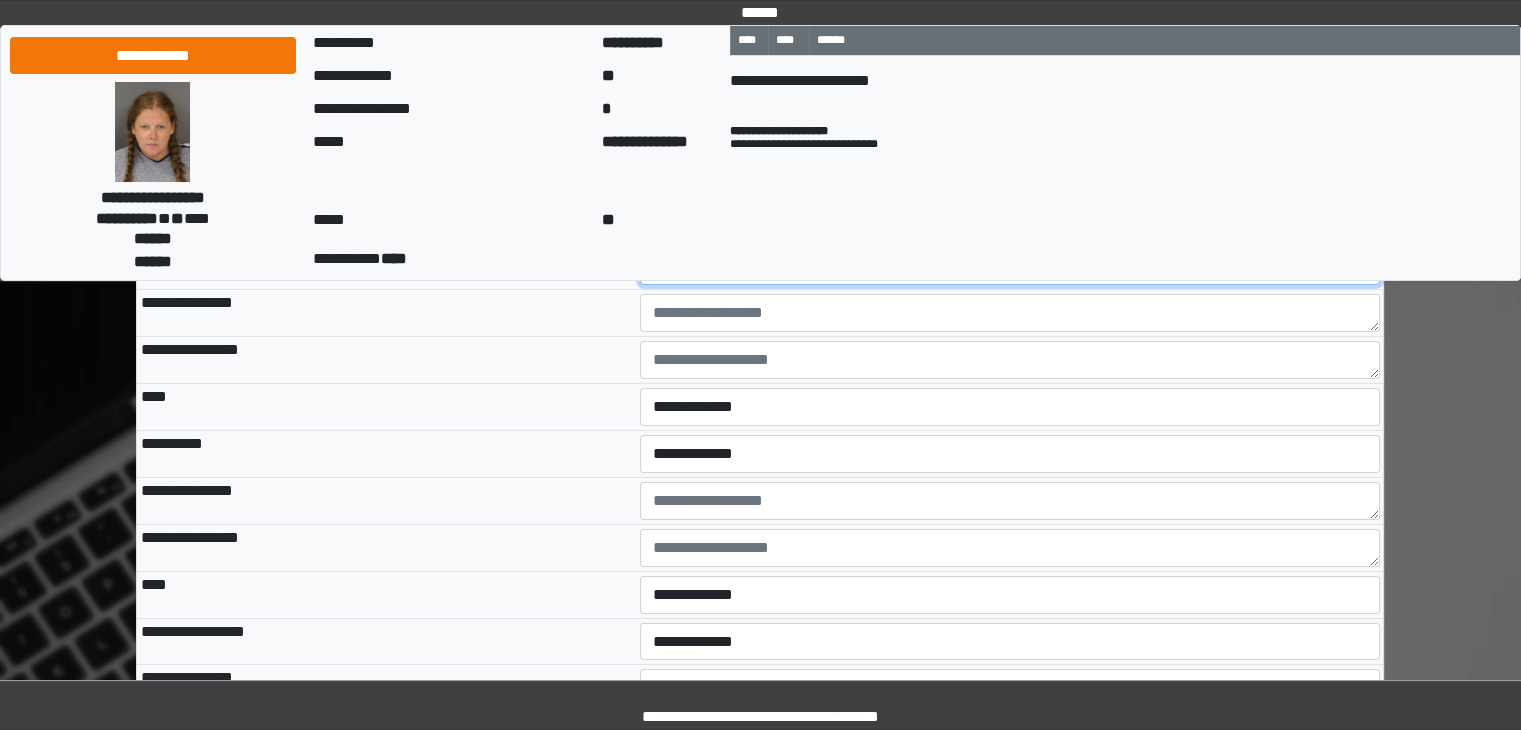 scroll, scrollTop: 6396, scrollLeft: 0, axis: vertical 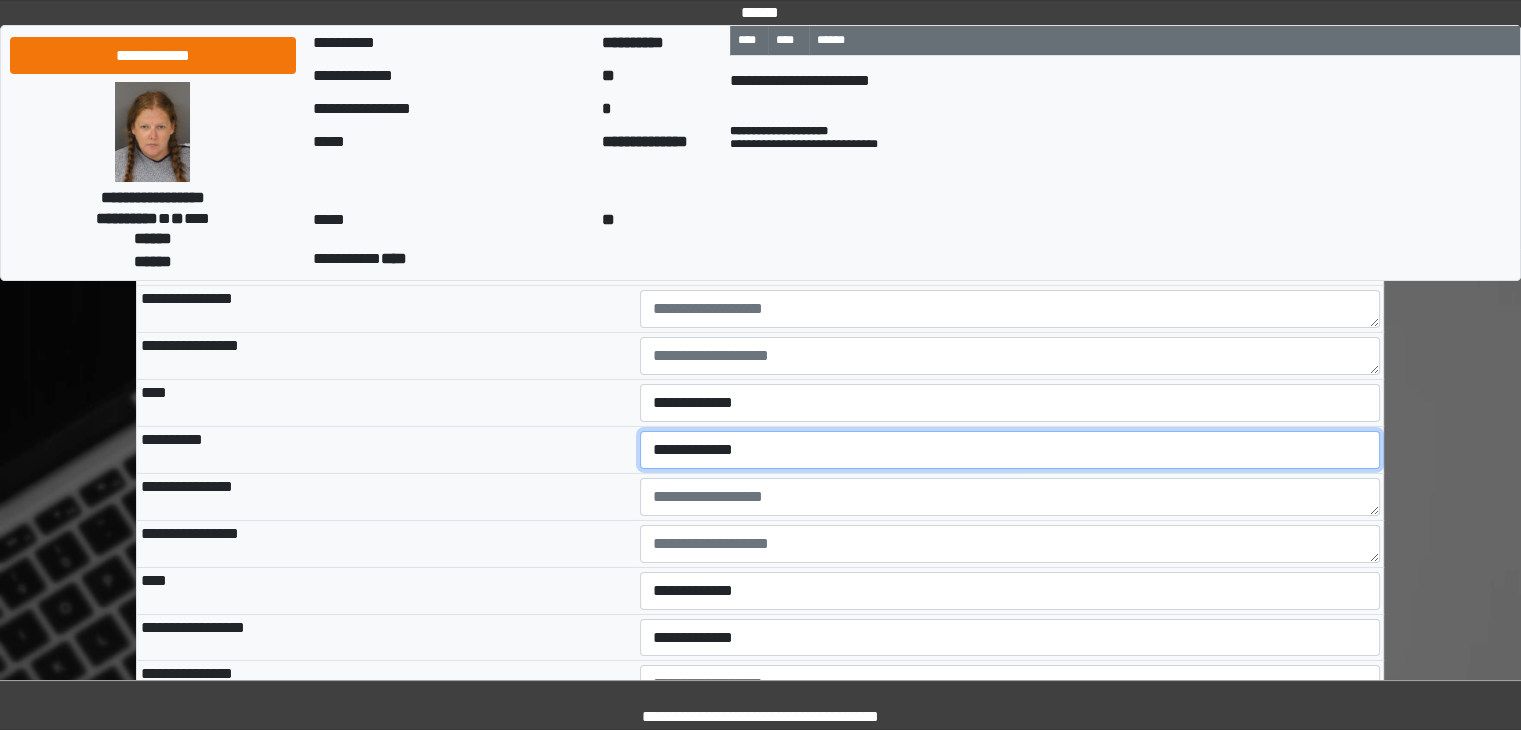 click on "**********" at bounding box center (1010, 450) 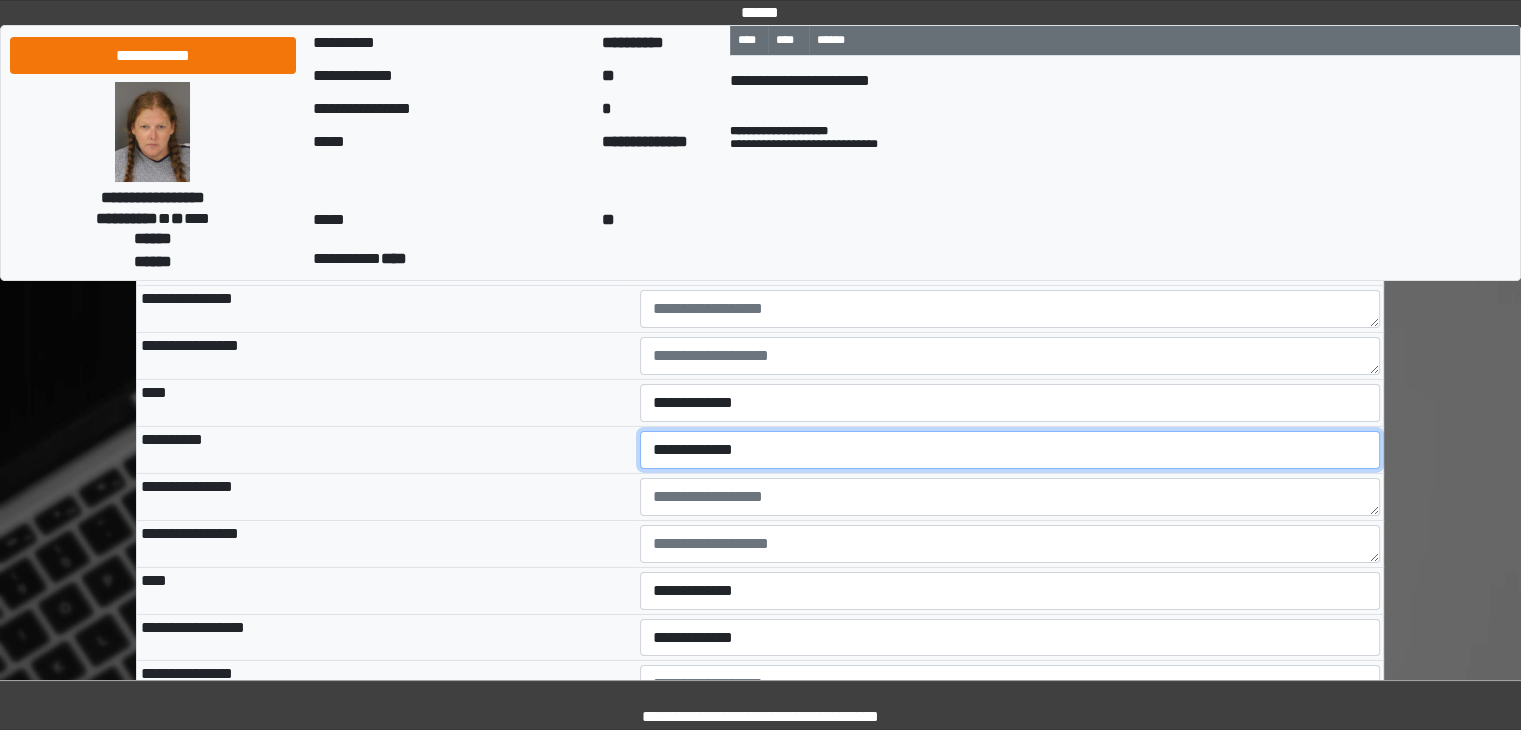 select on "*" 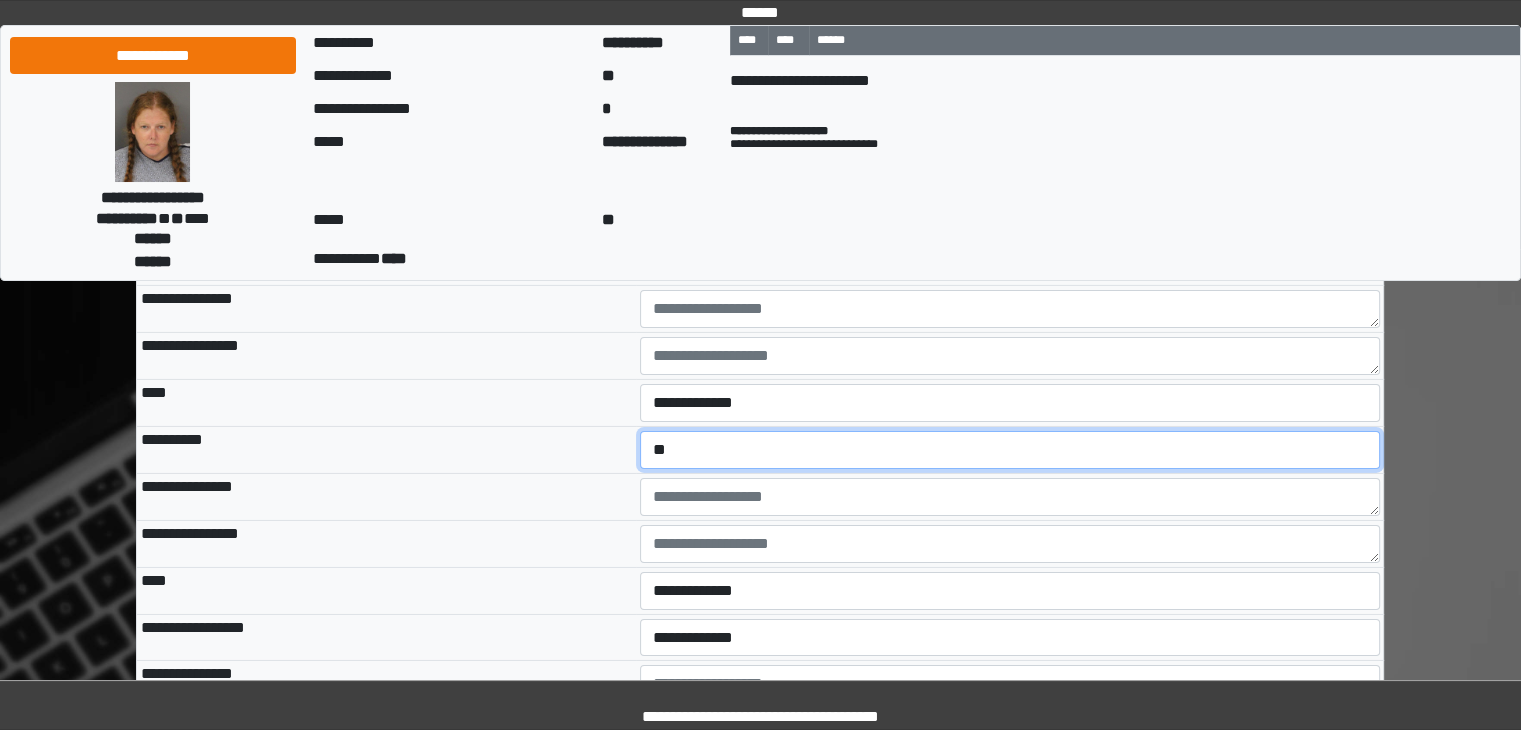 click on "**********" at bounding box center [1010, 450] 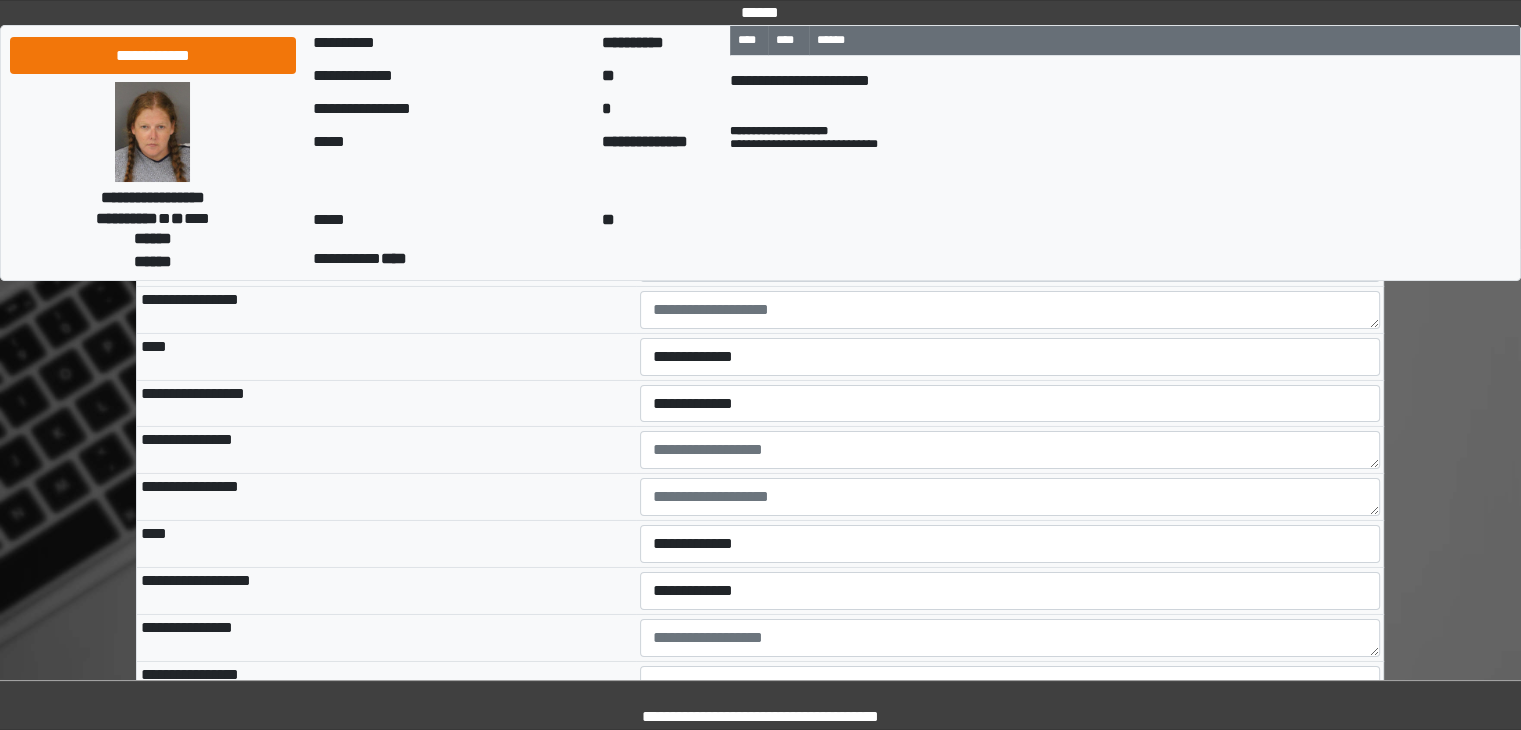 scroll, scrollTop: 6632, scrollLeft: 0, axis: vertical 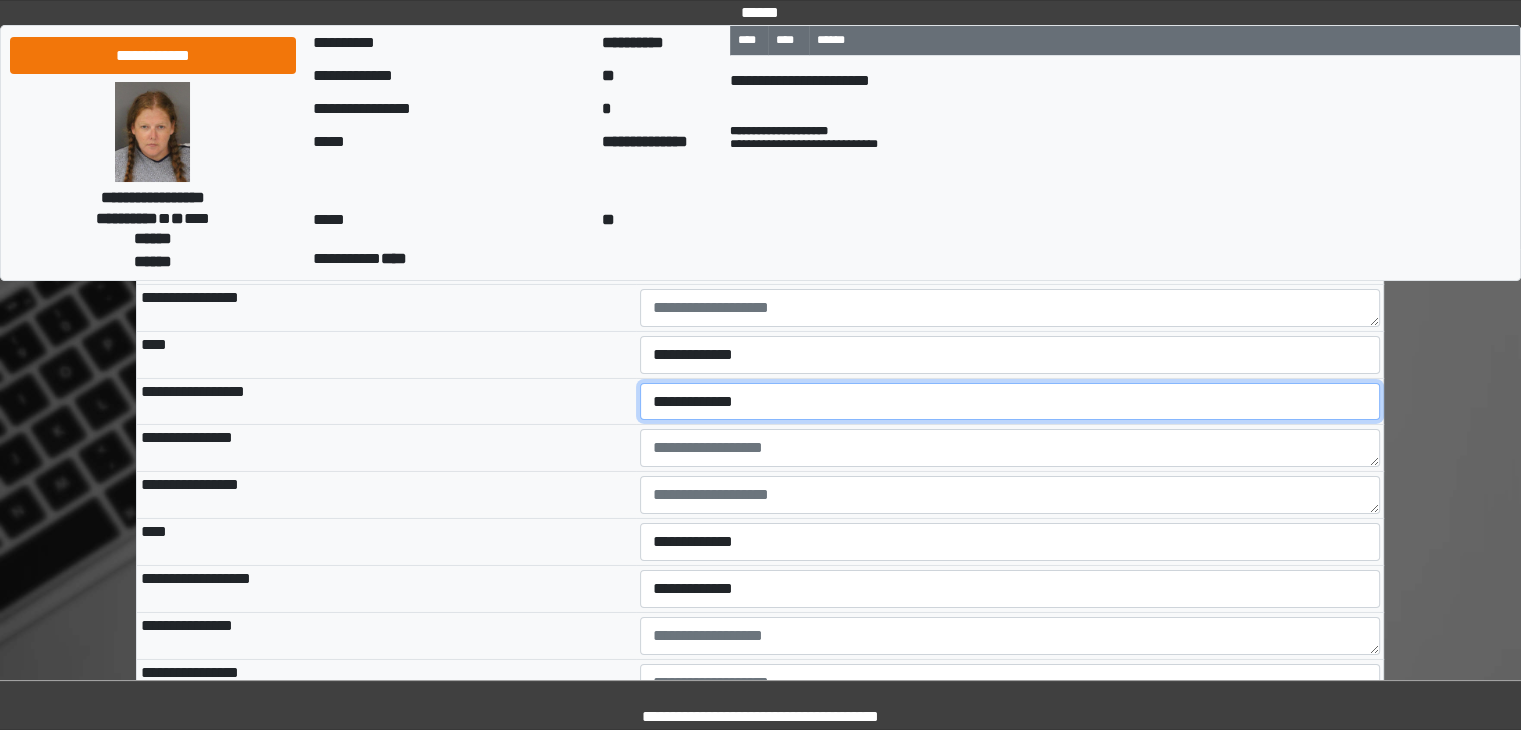 click on "**********" at bounding box center [1010, 402] 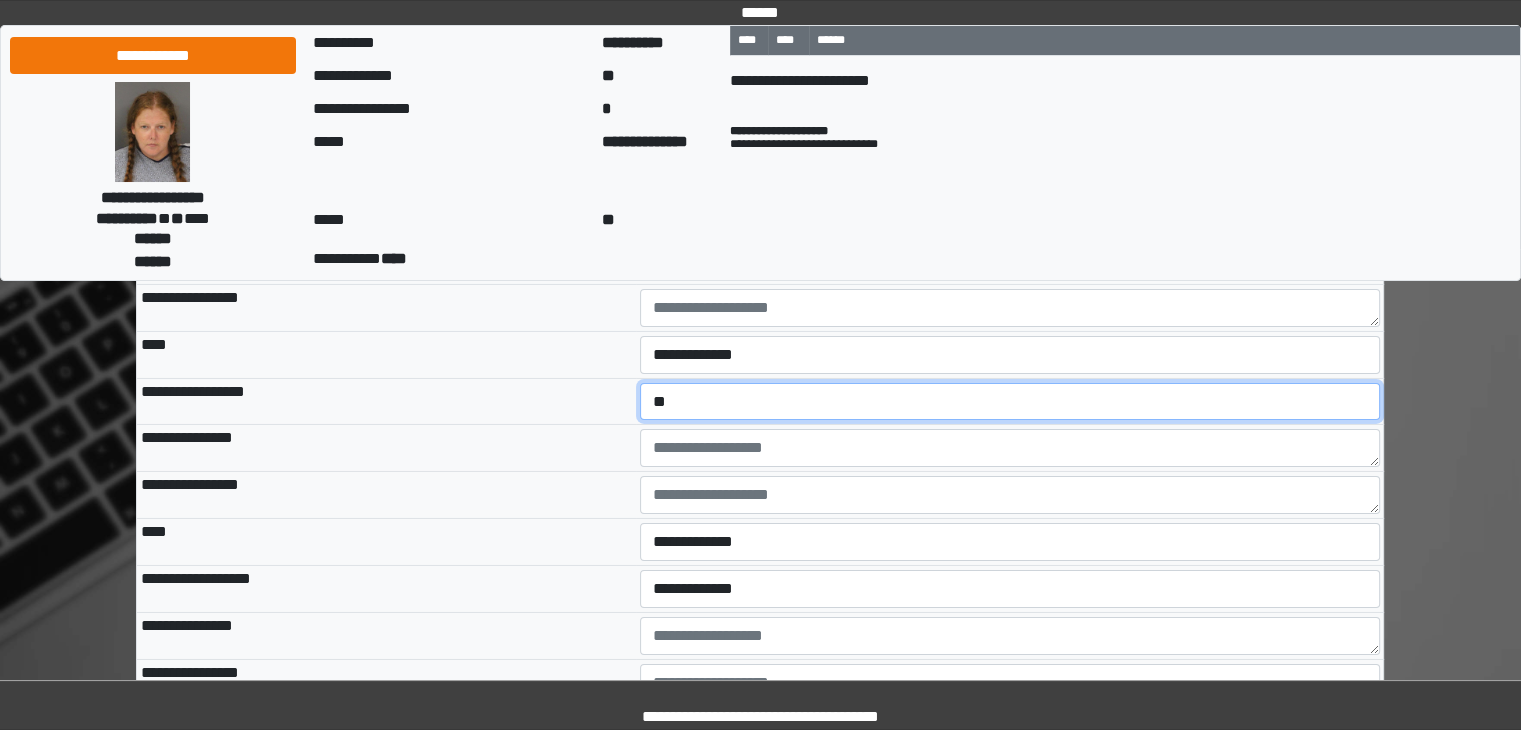 click on "**********" at bounding box center (1010, 402) 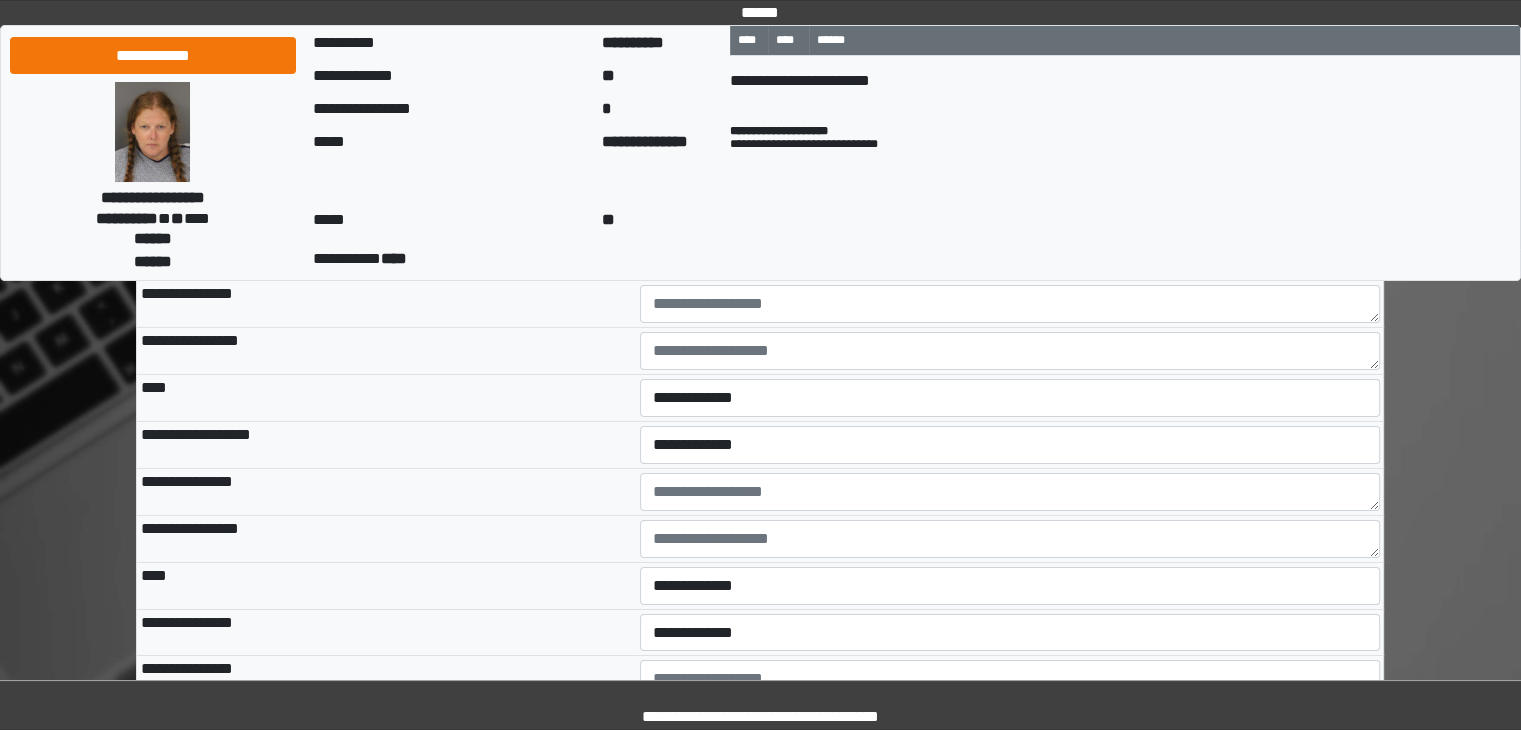 scroll, scrollTop: 6780, scrollLeft: 0, axis: vertical 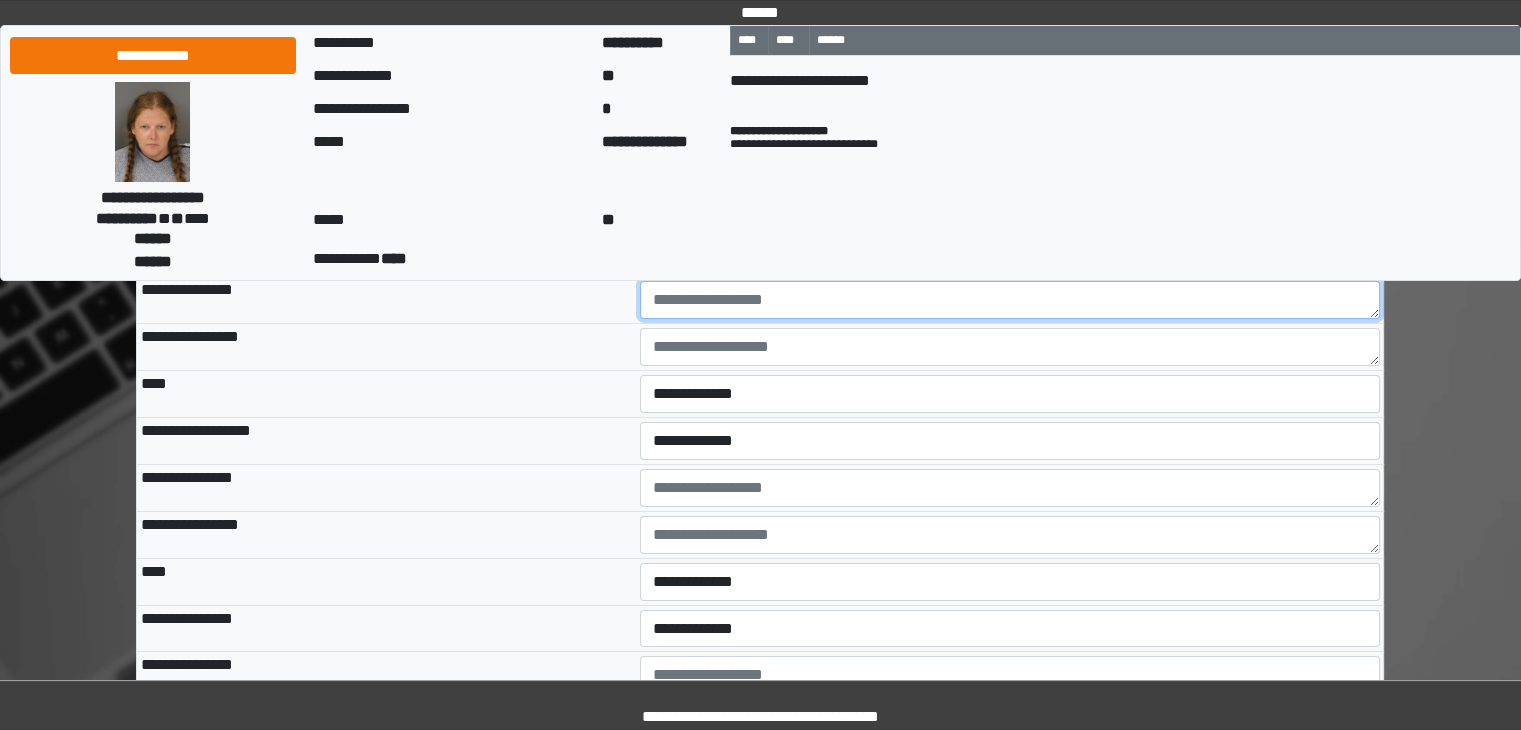 click at bounding box center (1010, 300) 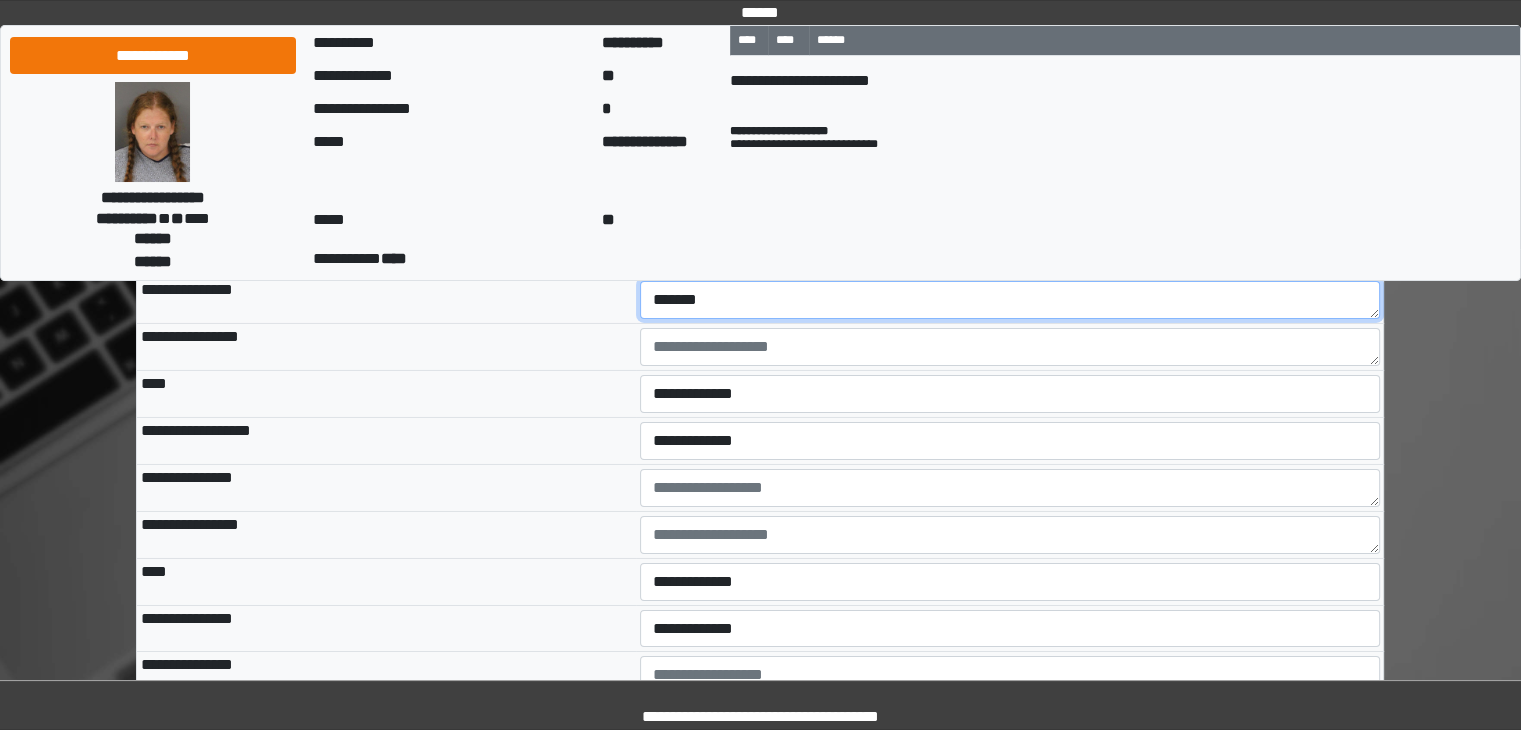 type on "*******" 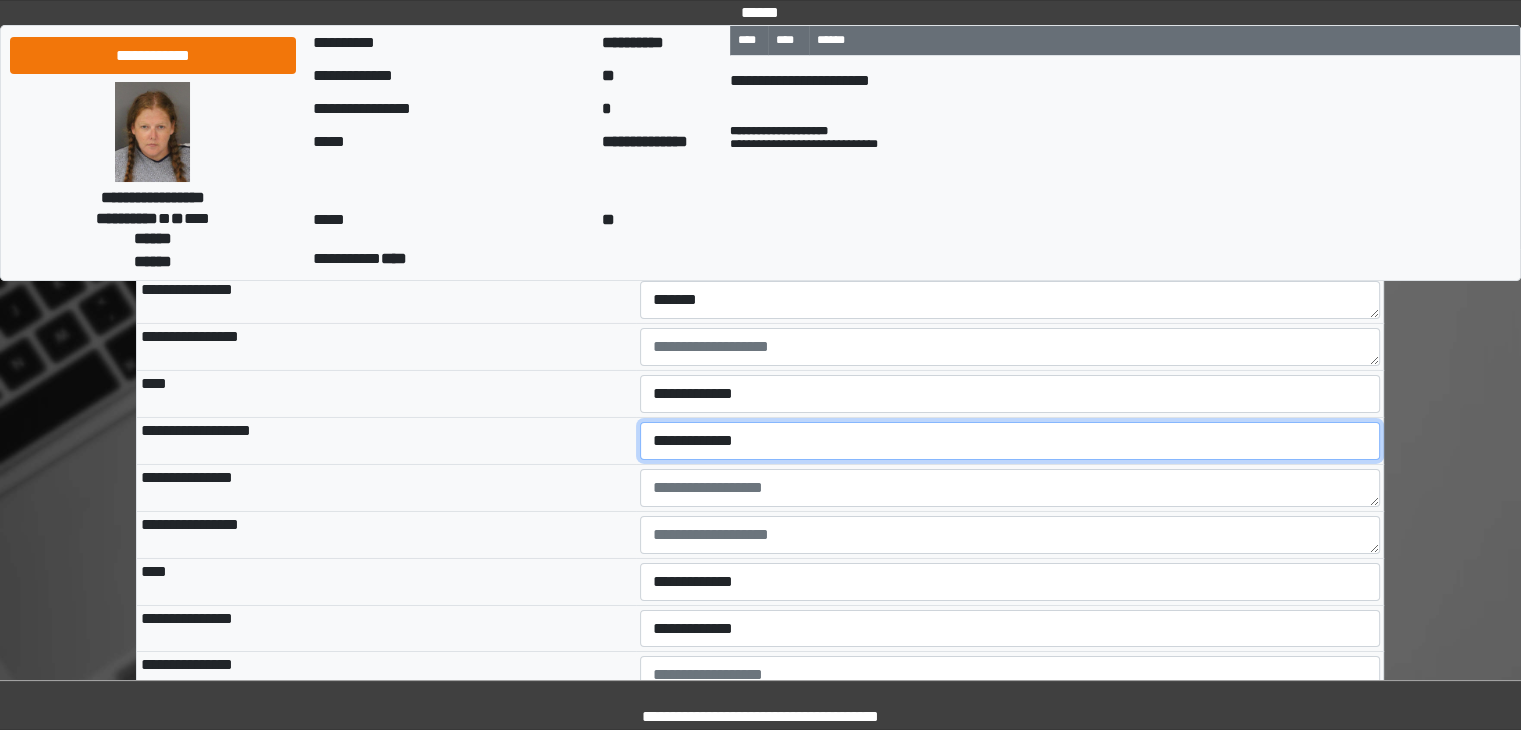 click on "**********" at bounding box center [1010, 441] 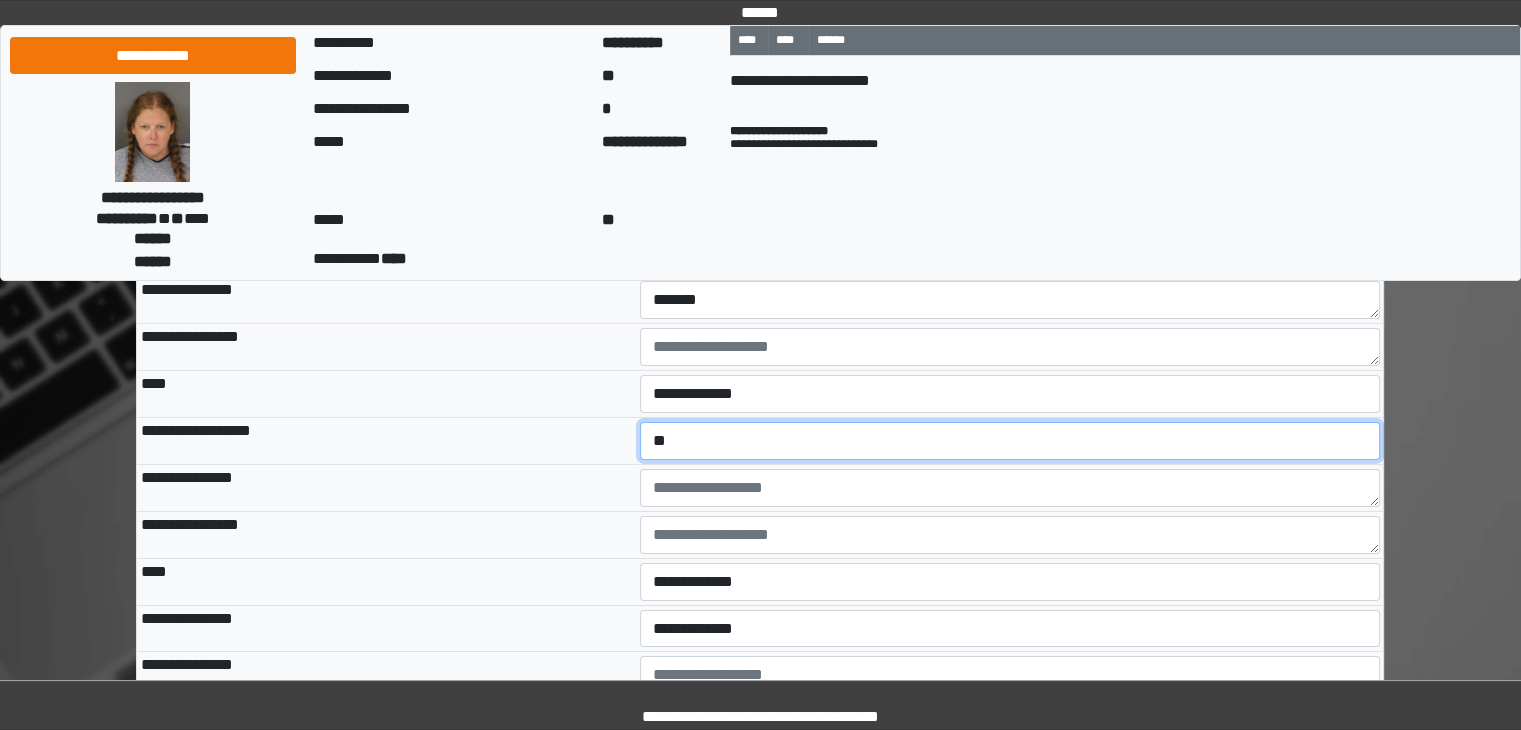 click on "**********" at bounding box center (1010, 441) 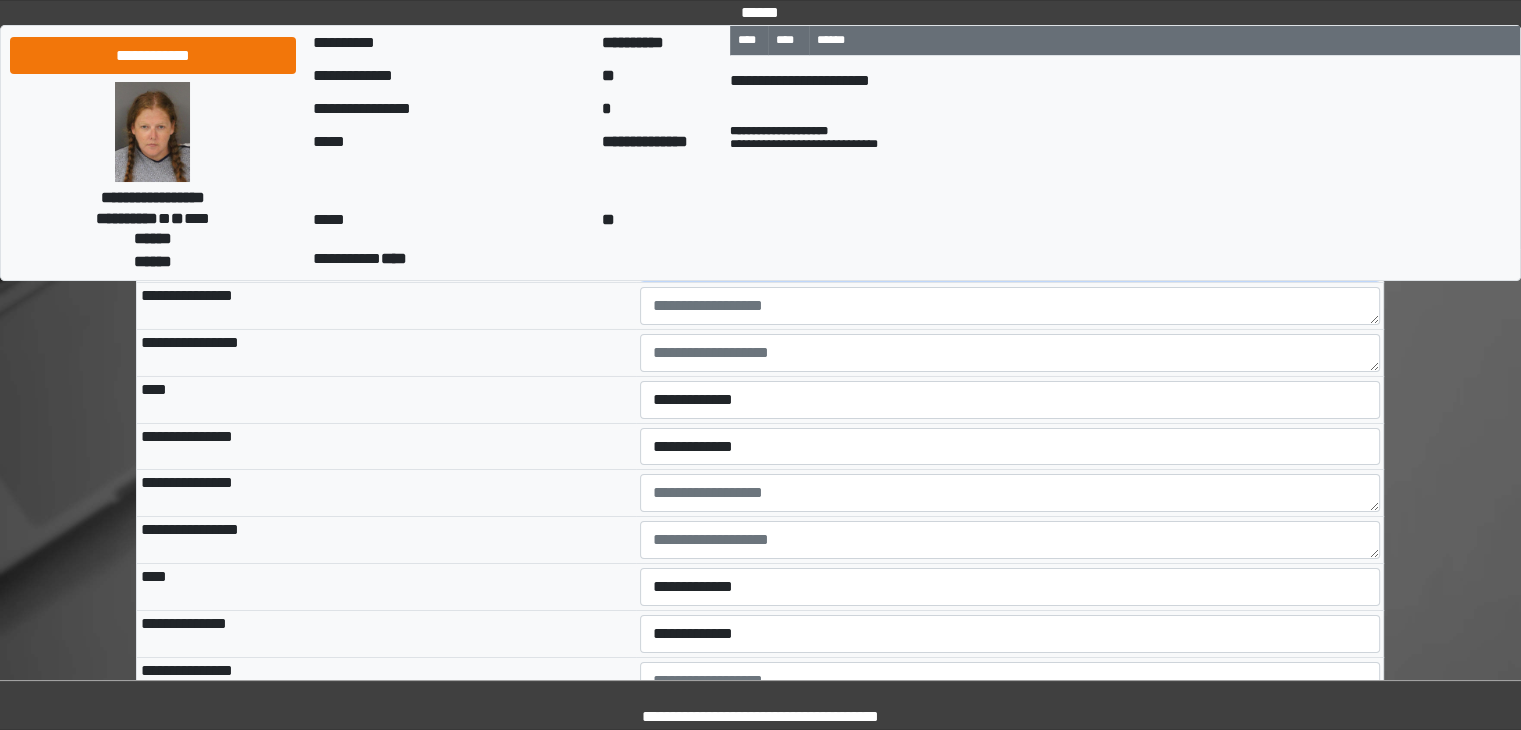scroll, scrollTop: 6964, scrollLeft: 0, axis: vertical 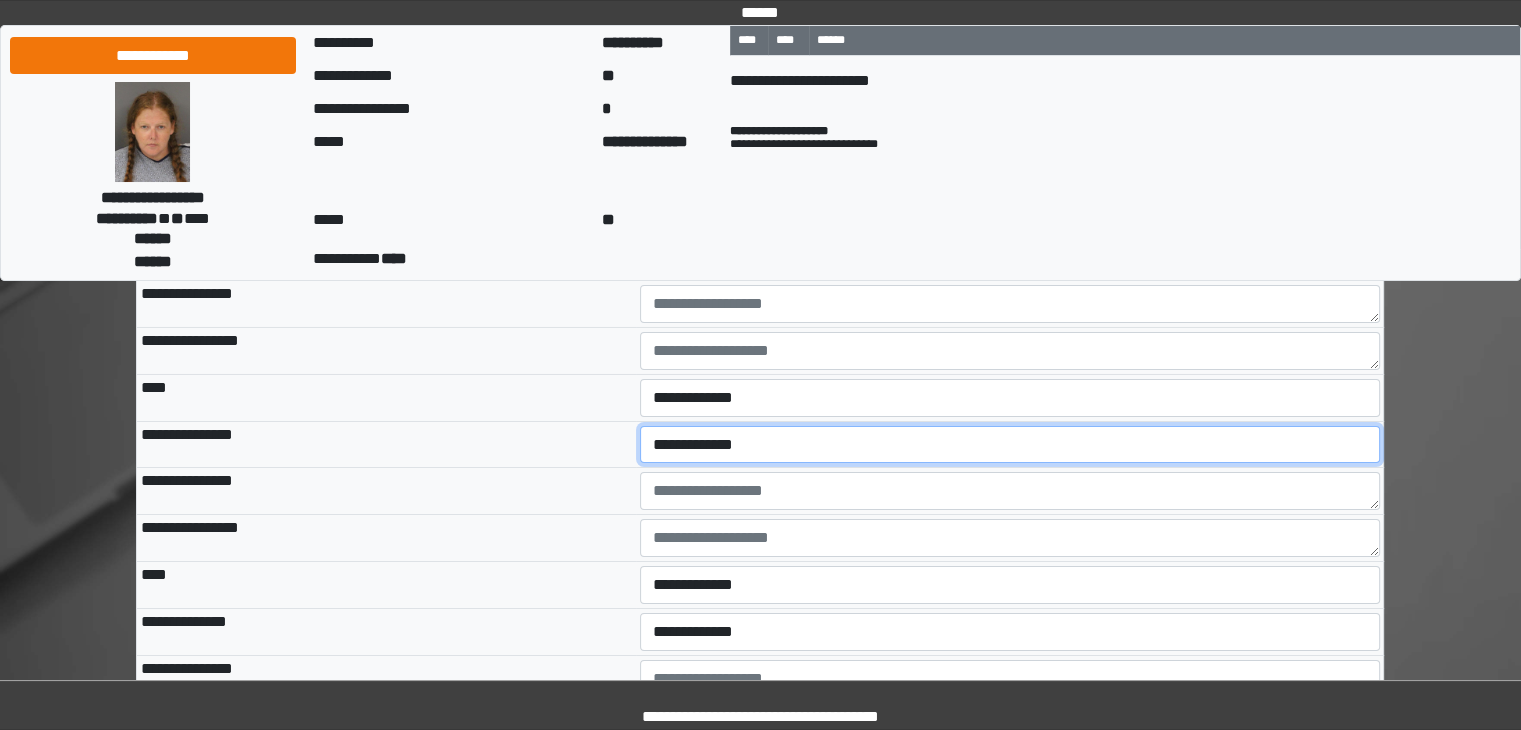 click on "**********" at bounding box center [1010, 445] 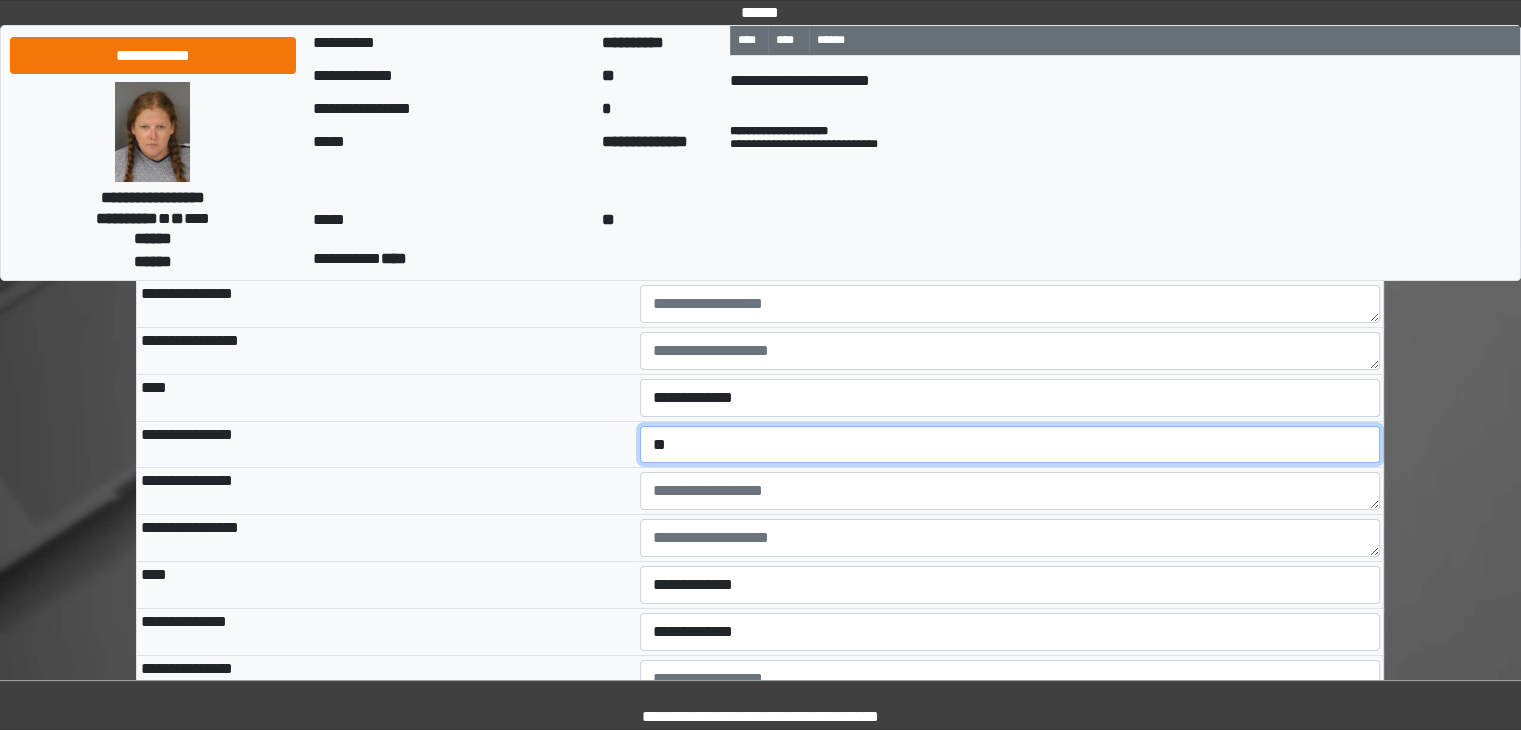 click on "**********" at bounding box center [1010, 445] 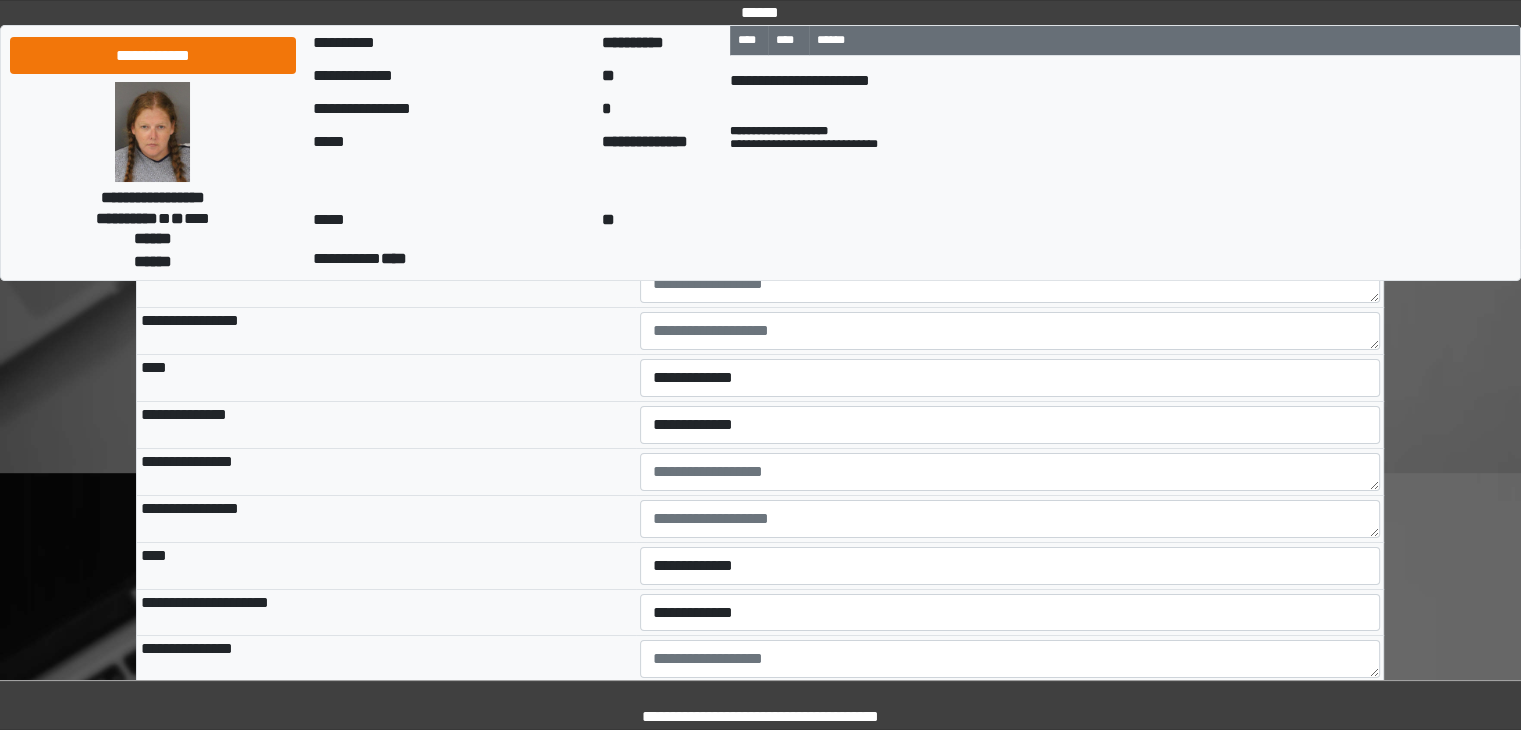 scroll, scrollTop: 7174, scrollLeft: 0, axis: vertical 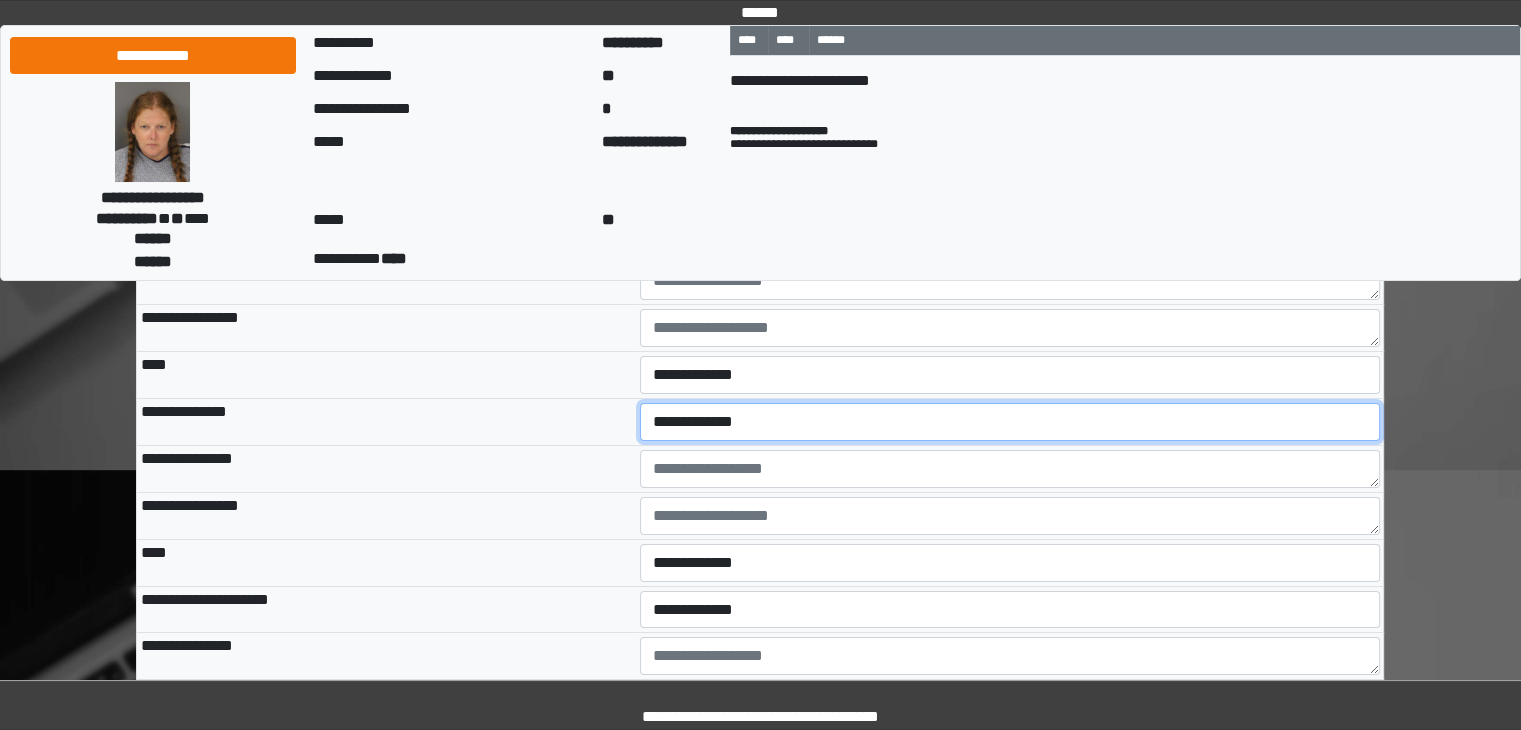 click on "**********" at bounding box center [1010, 422] 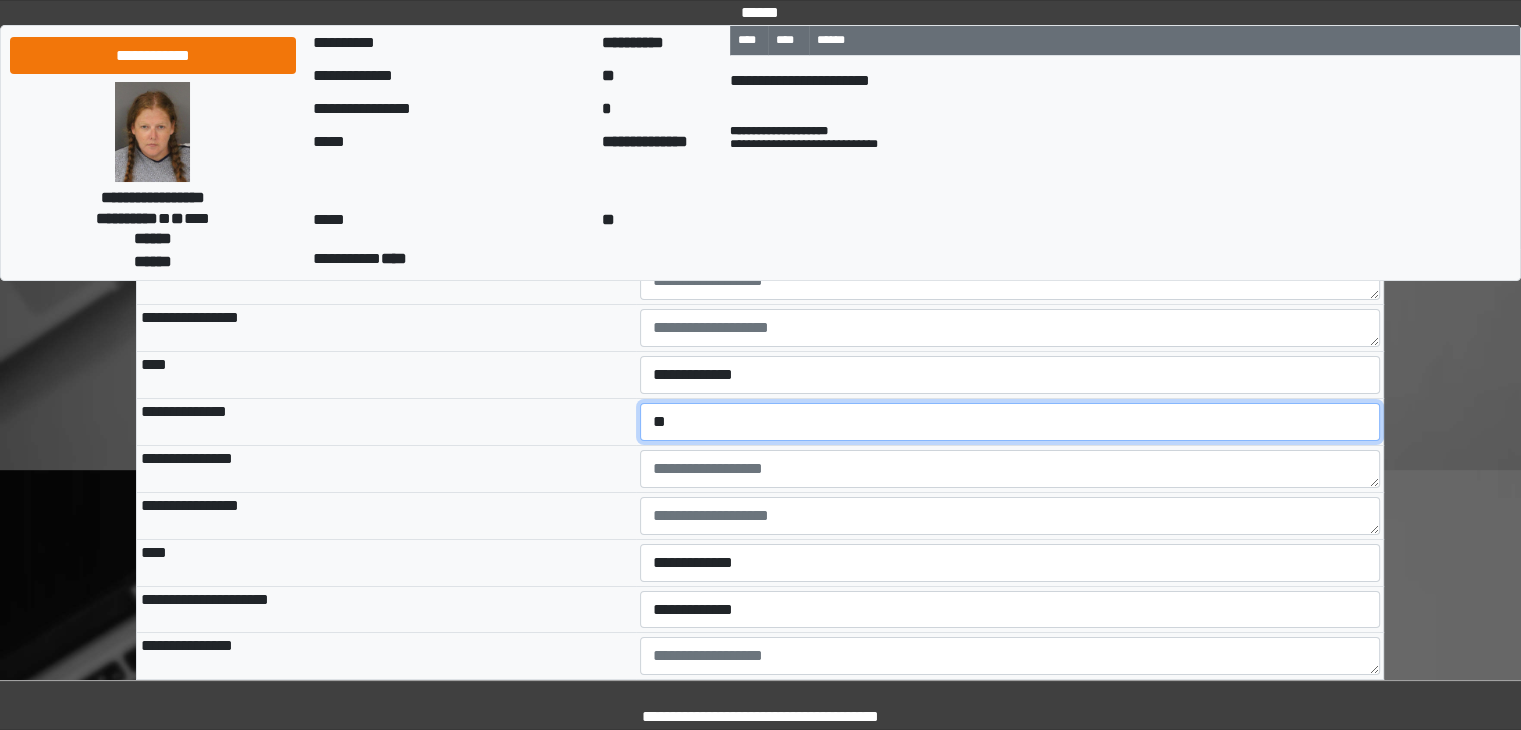 click on "**********" at bounding box center (1010, 422) 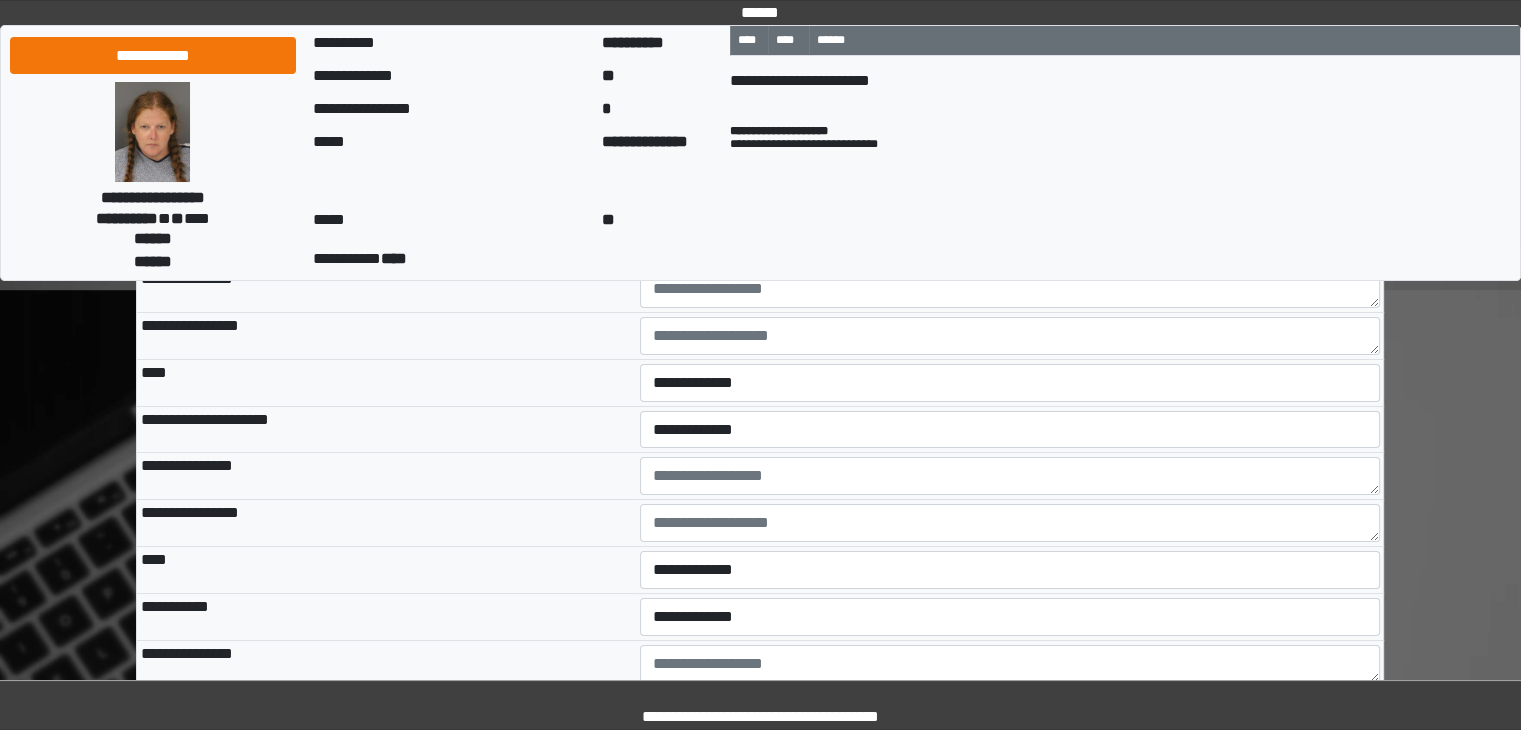 scroll, scrollTop: 7403, scrollLeft: 0, axis: vertical 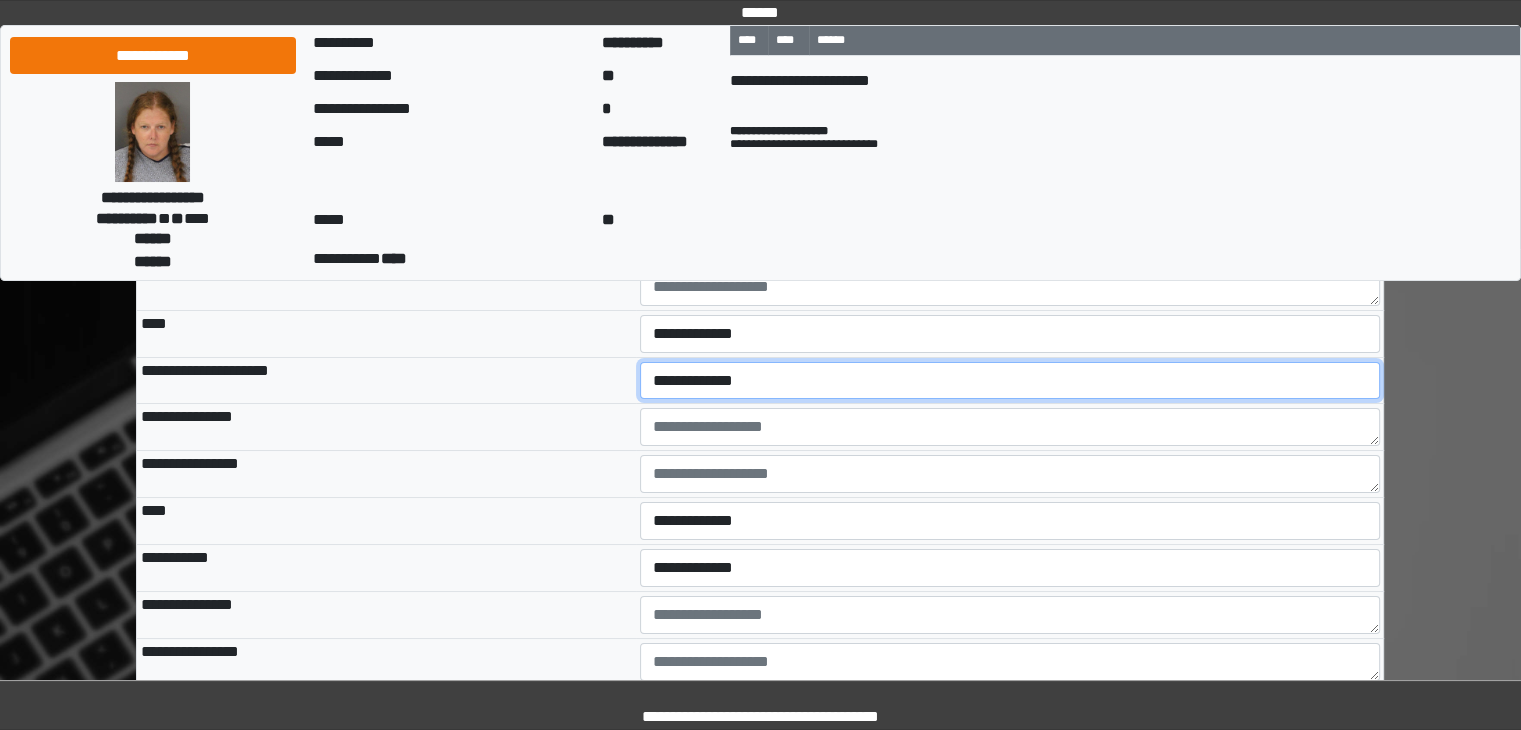 click on "**********" at bounding box center [1010, 381] 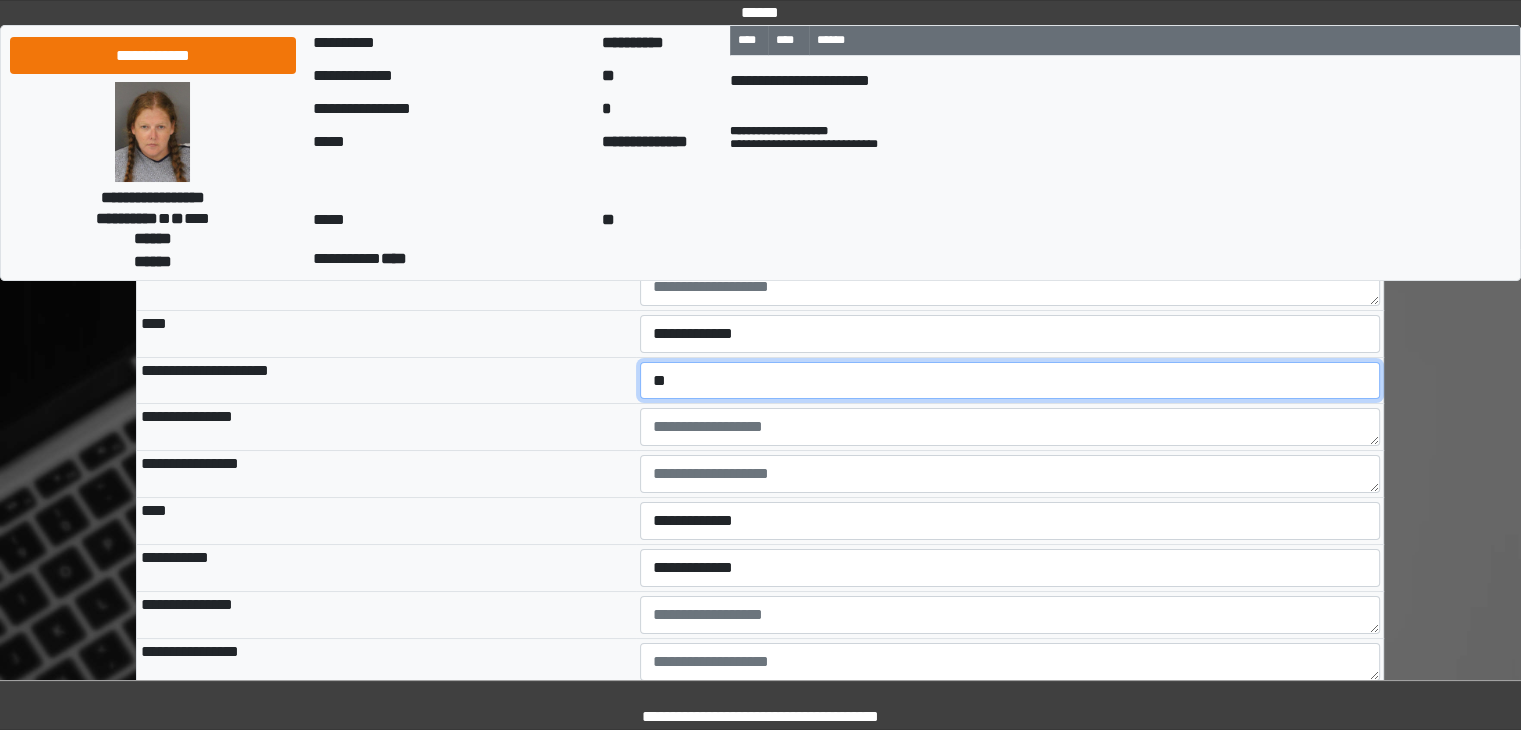 click on "**********" at bounding box center (1010, 381) 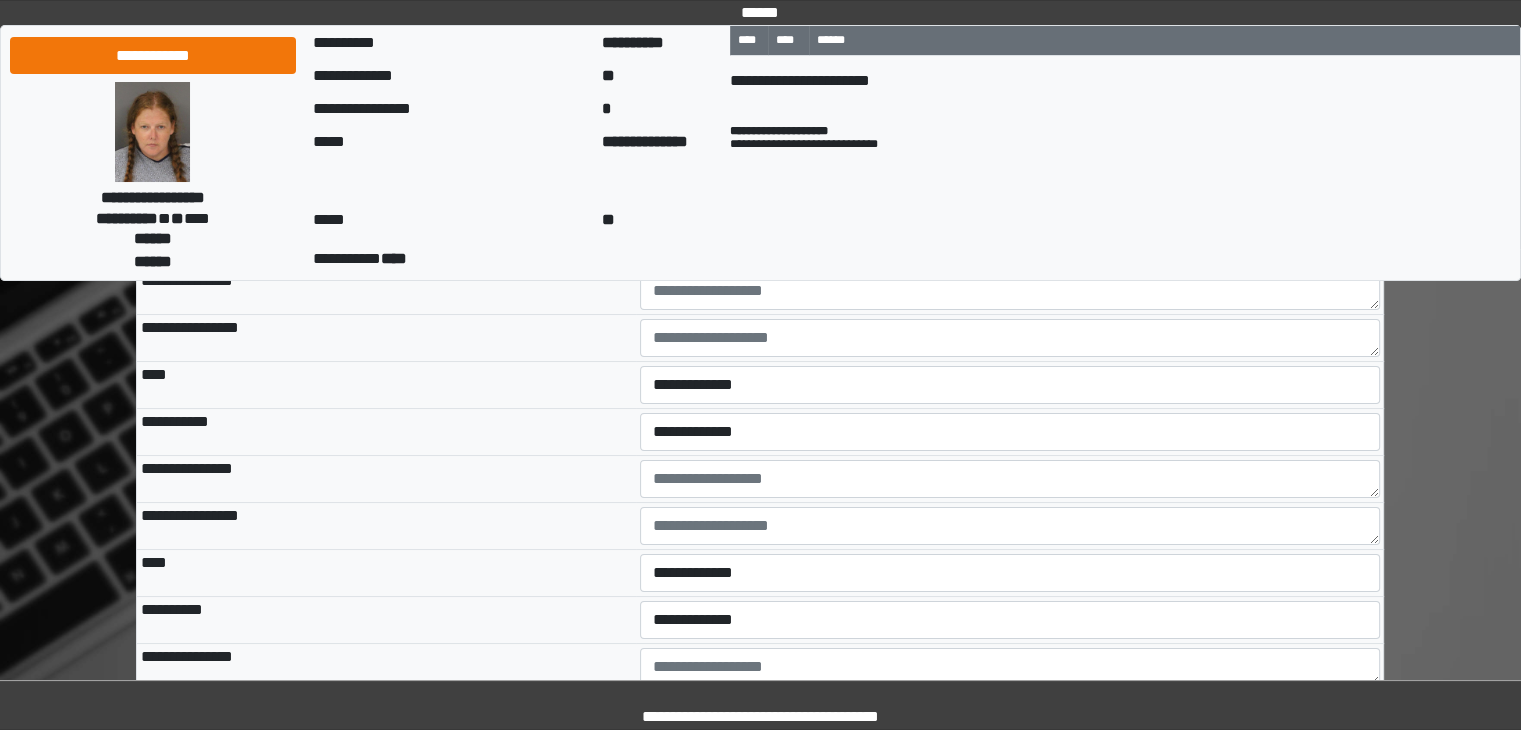 scroll, scrollTop: 7546, scrollLeft: 0, axis: vertical 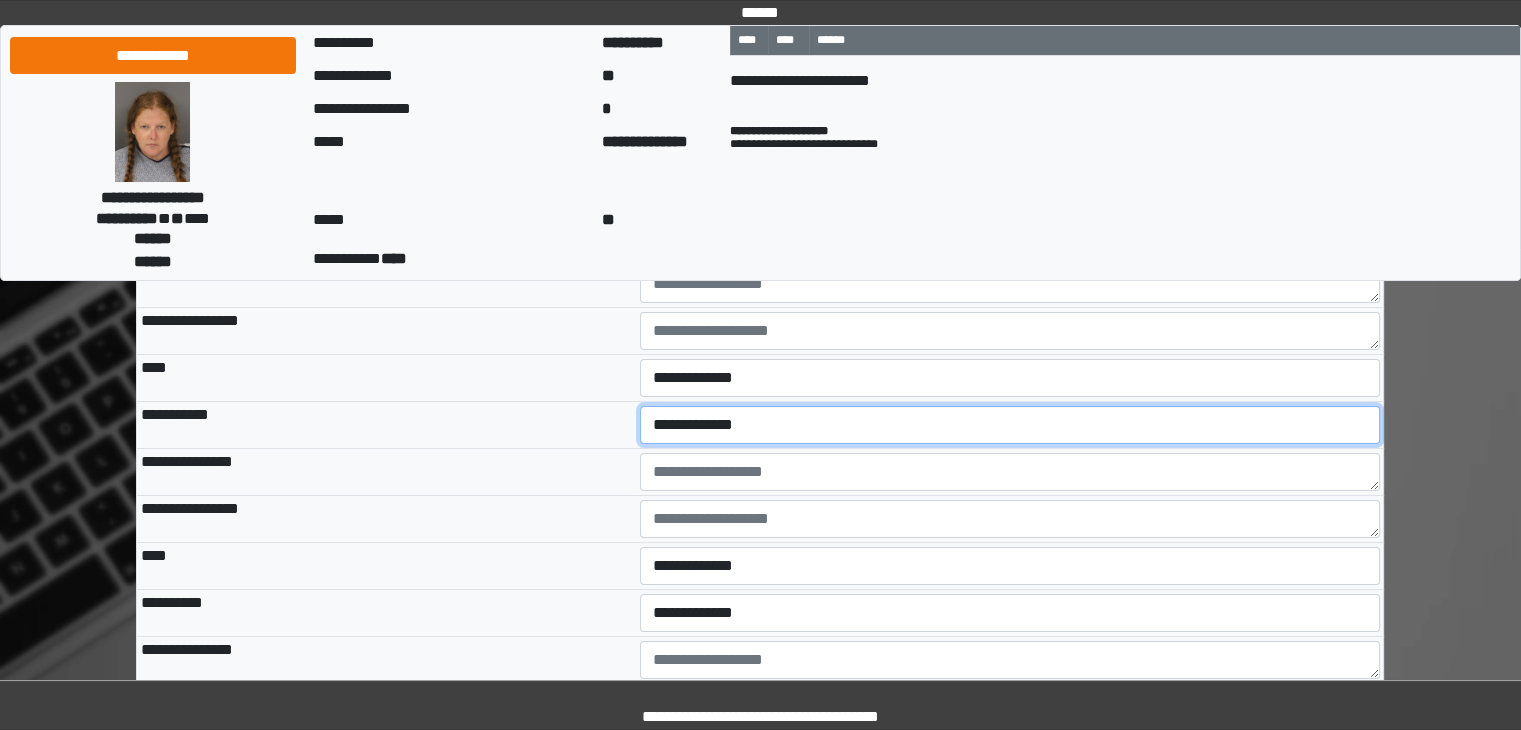 click on "**********" at bounding box center [1010, 425] 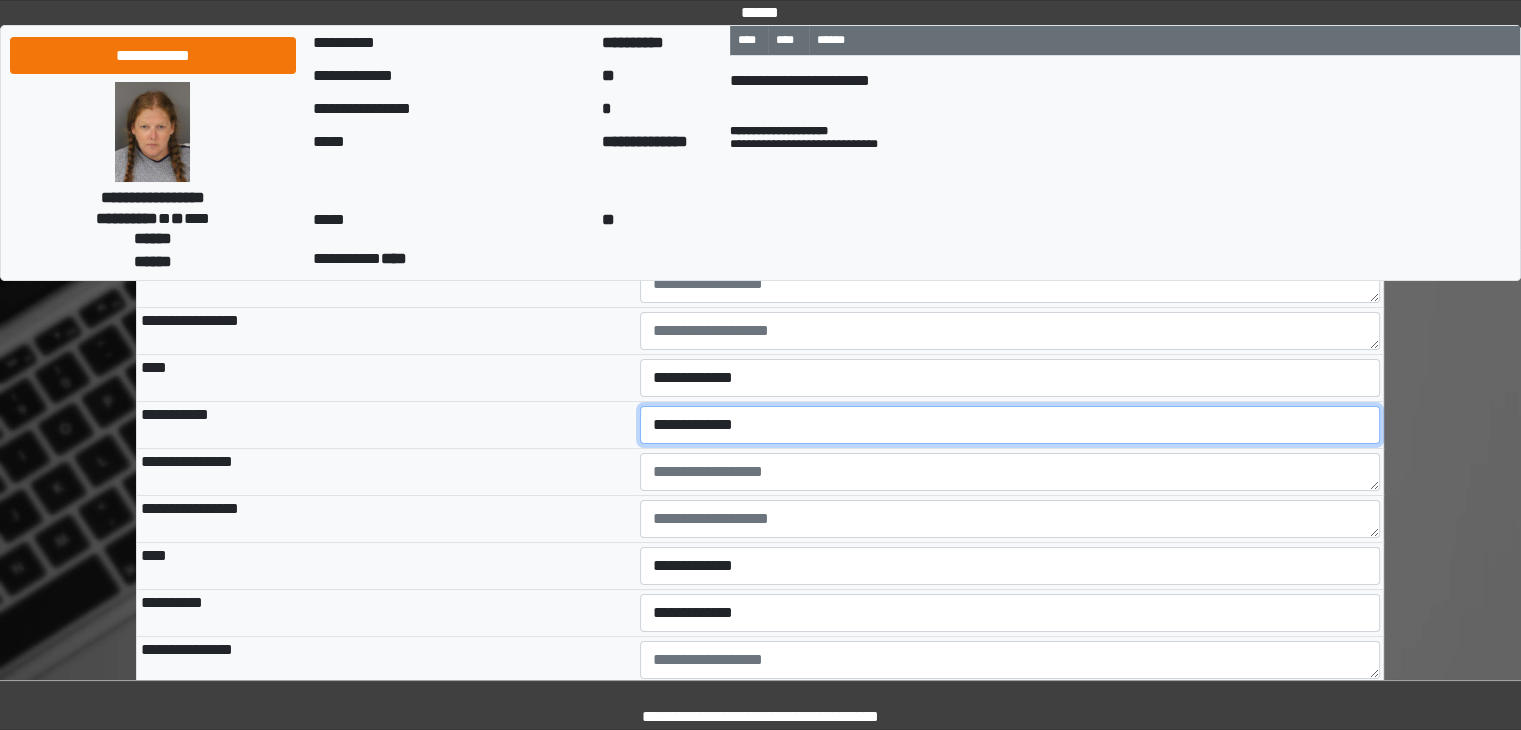 select on "*" 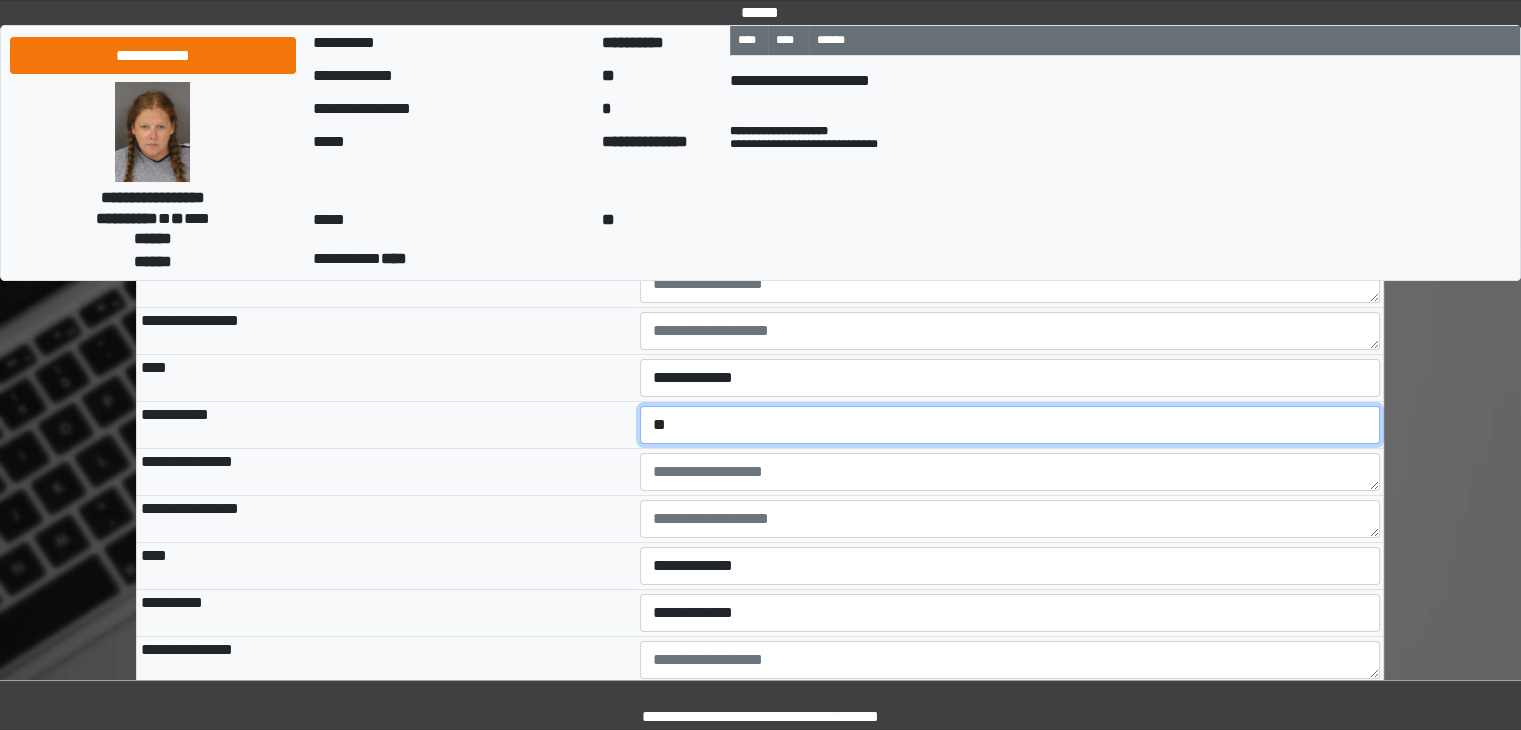 click on "**********" at bounding box center [1010, 425] 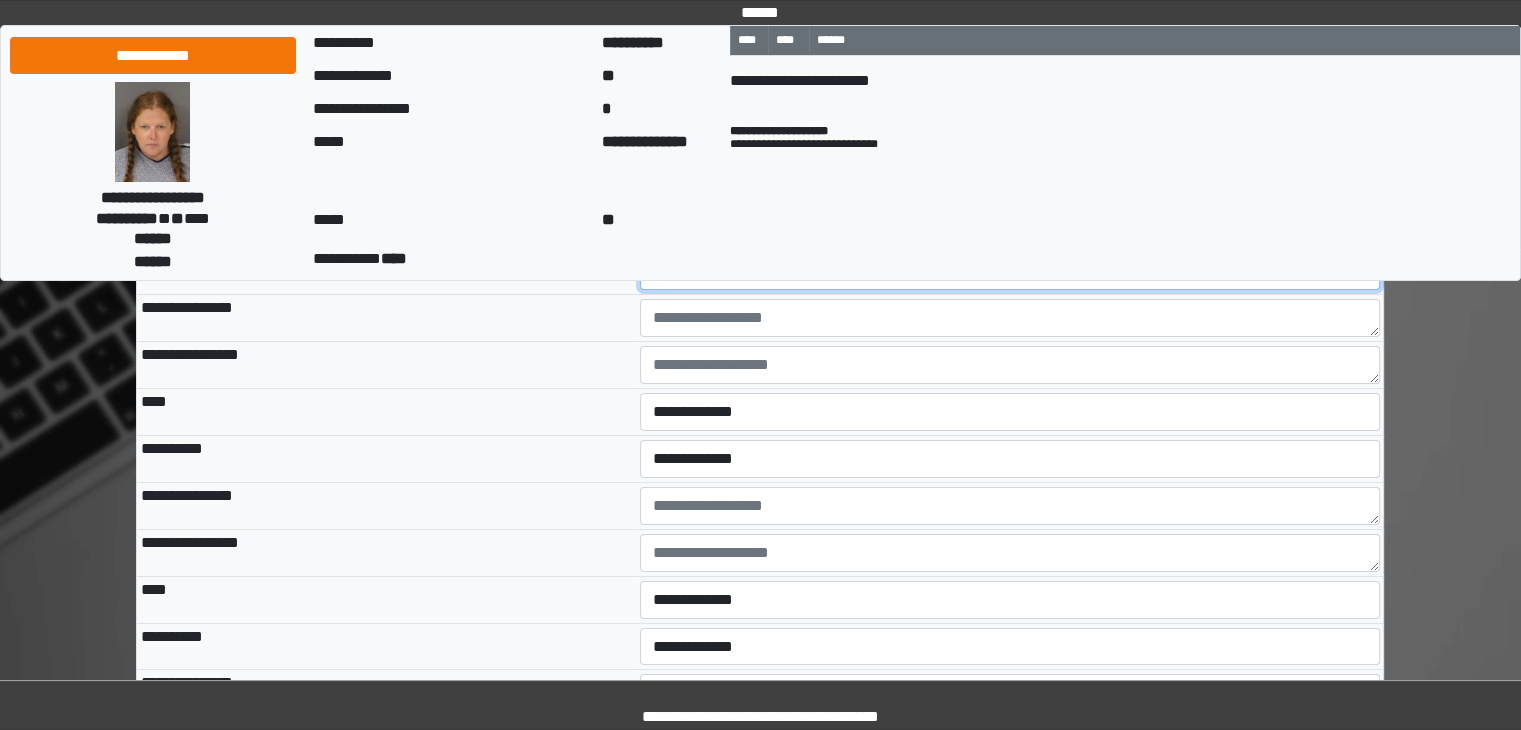 scroll, scrollTop: 7702, scrollLeft: 0, axis: vertical 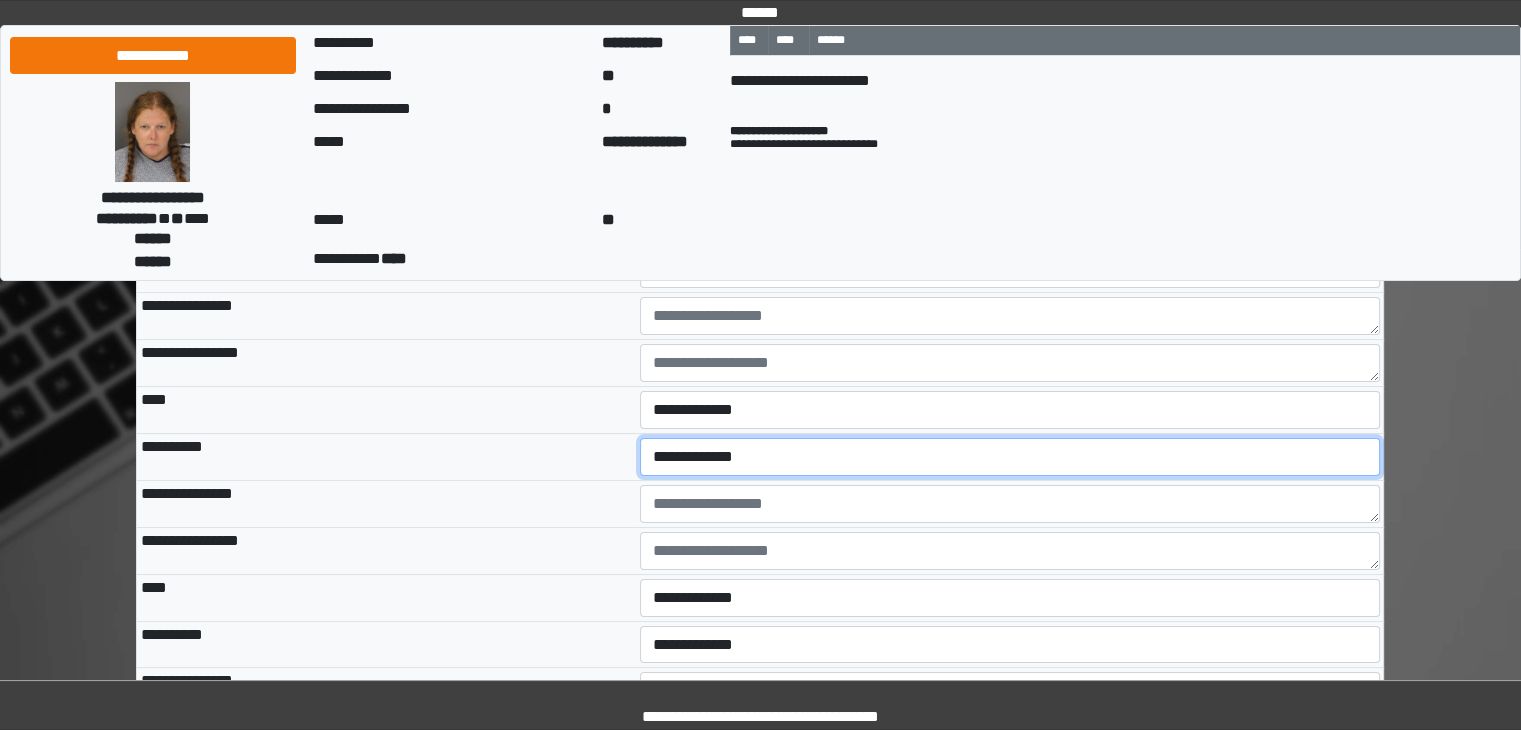 click on "**********" at bounding box center (1010, 457) 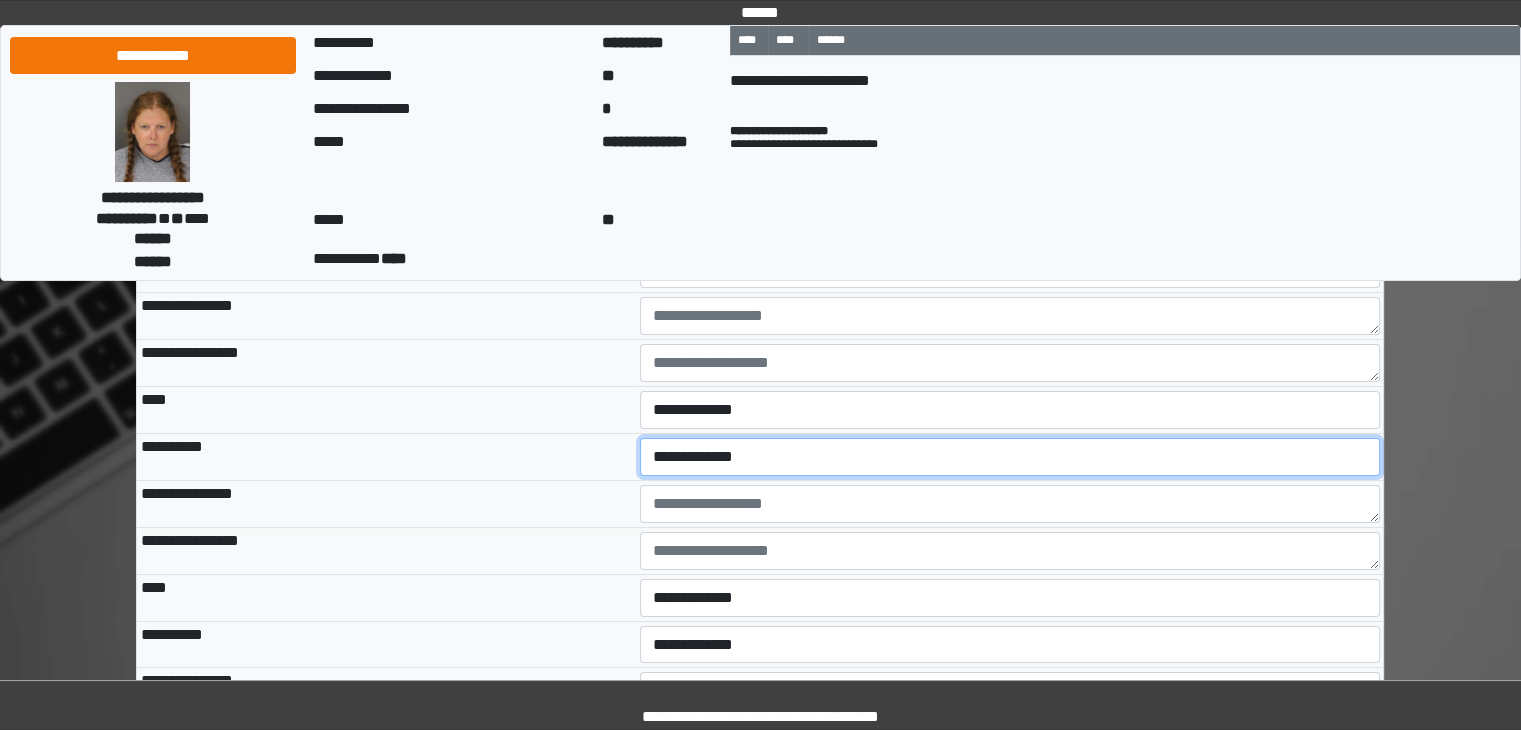select on "*" 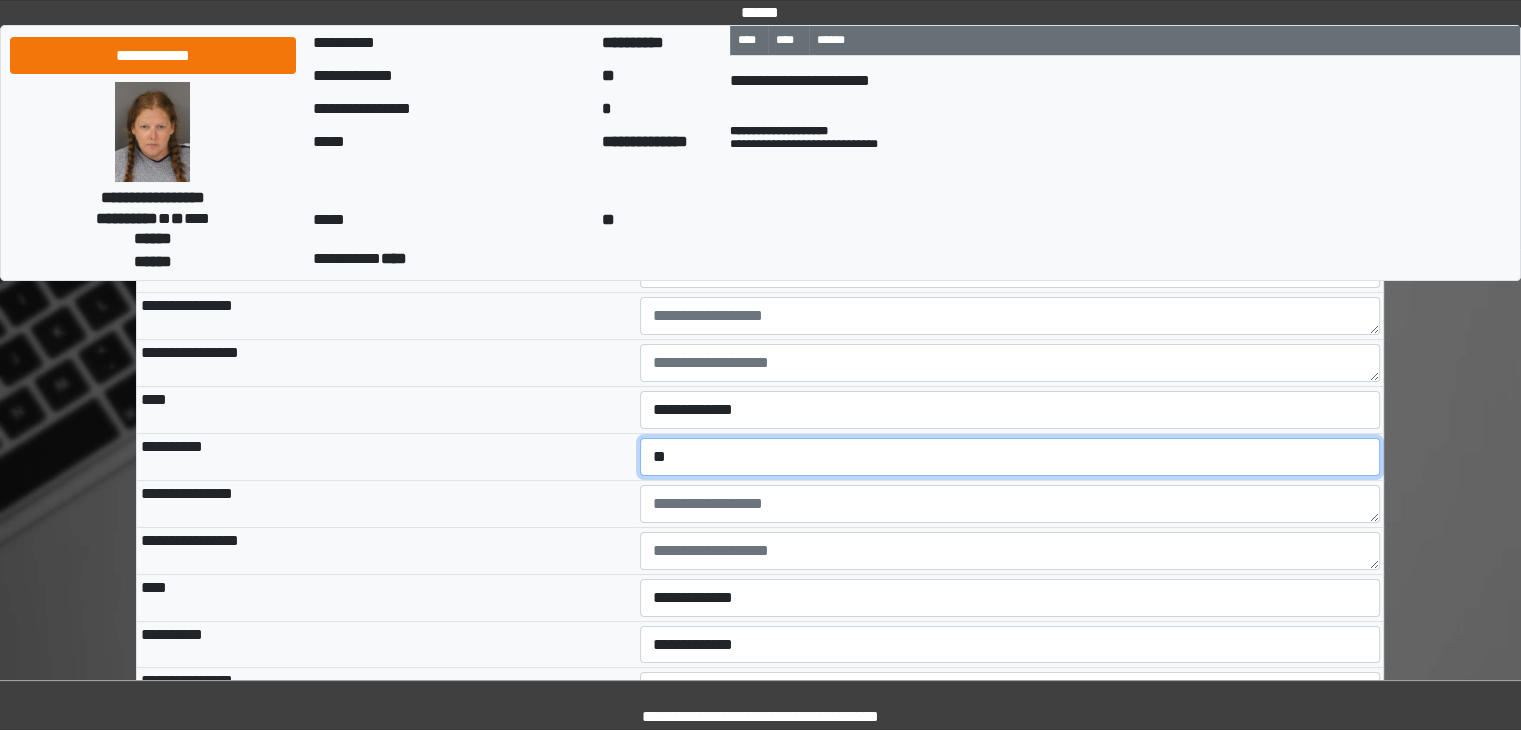 click on "**********" at bounding box center [1010, 457] 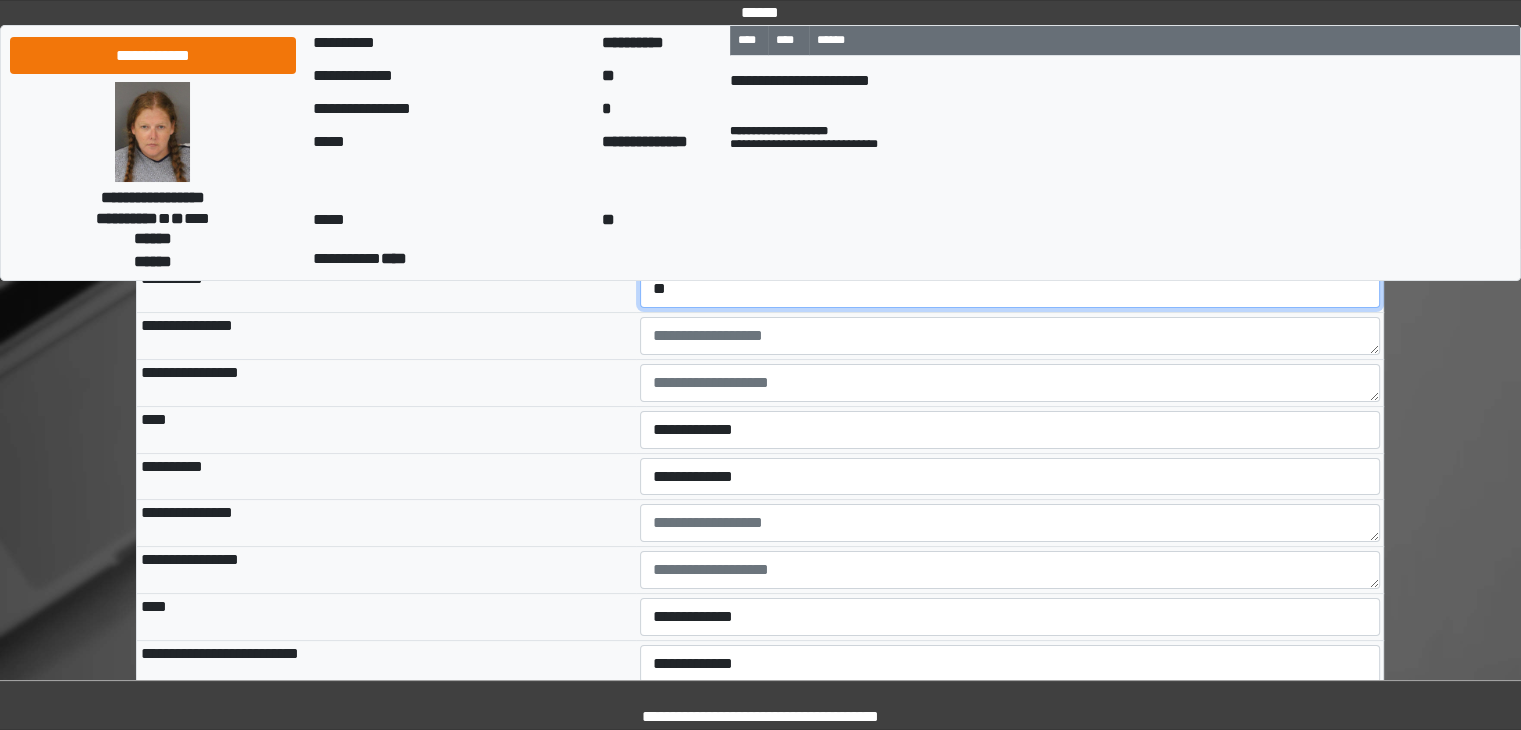 scroll, scrollTop: 7874, scrollLeft: 0, axis: vertical 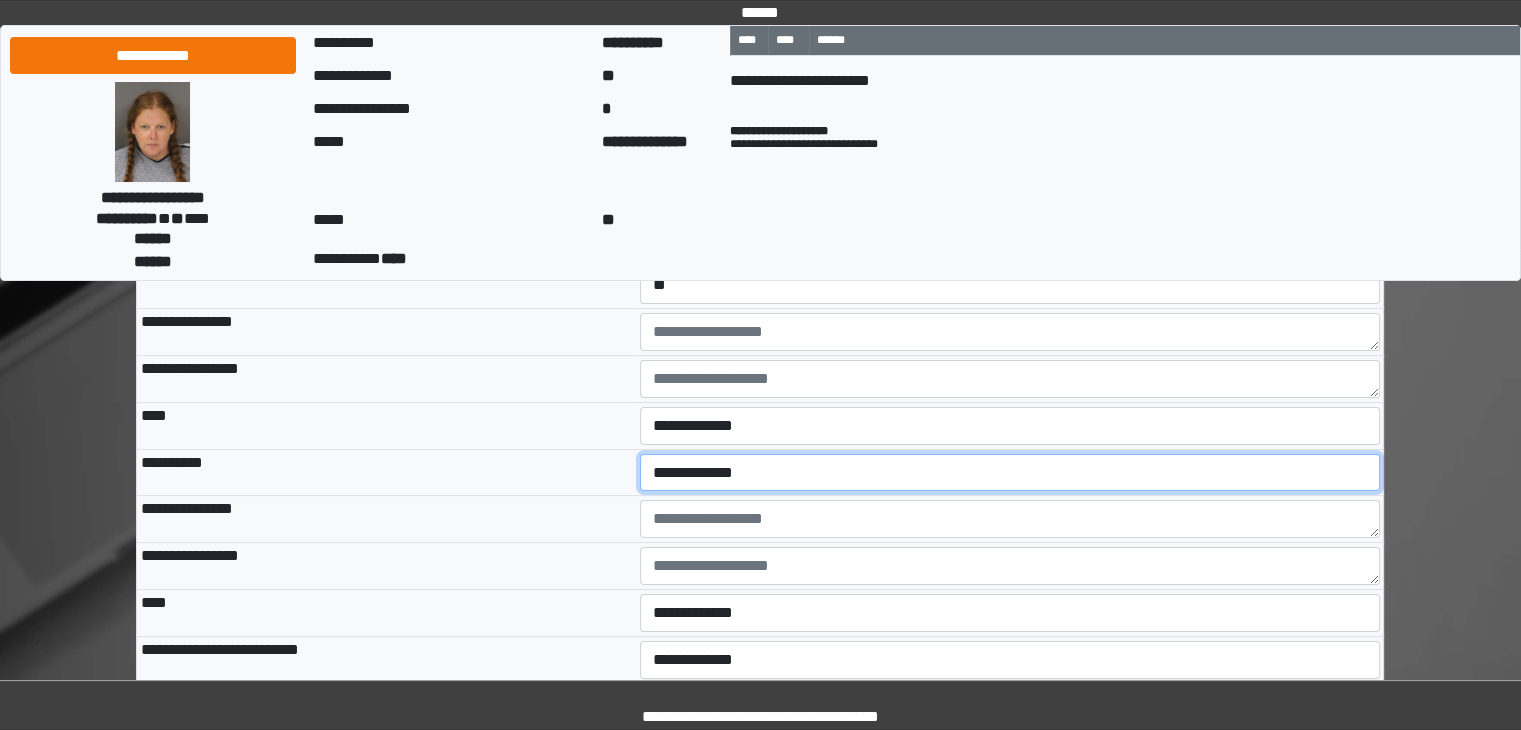 click on "**********" at bounding box center [1010, 473] 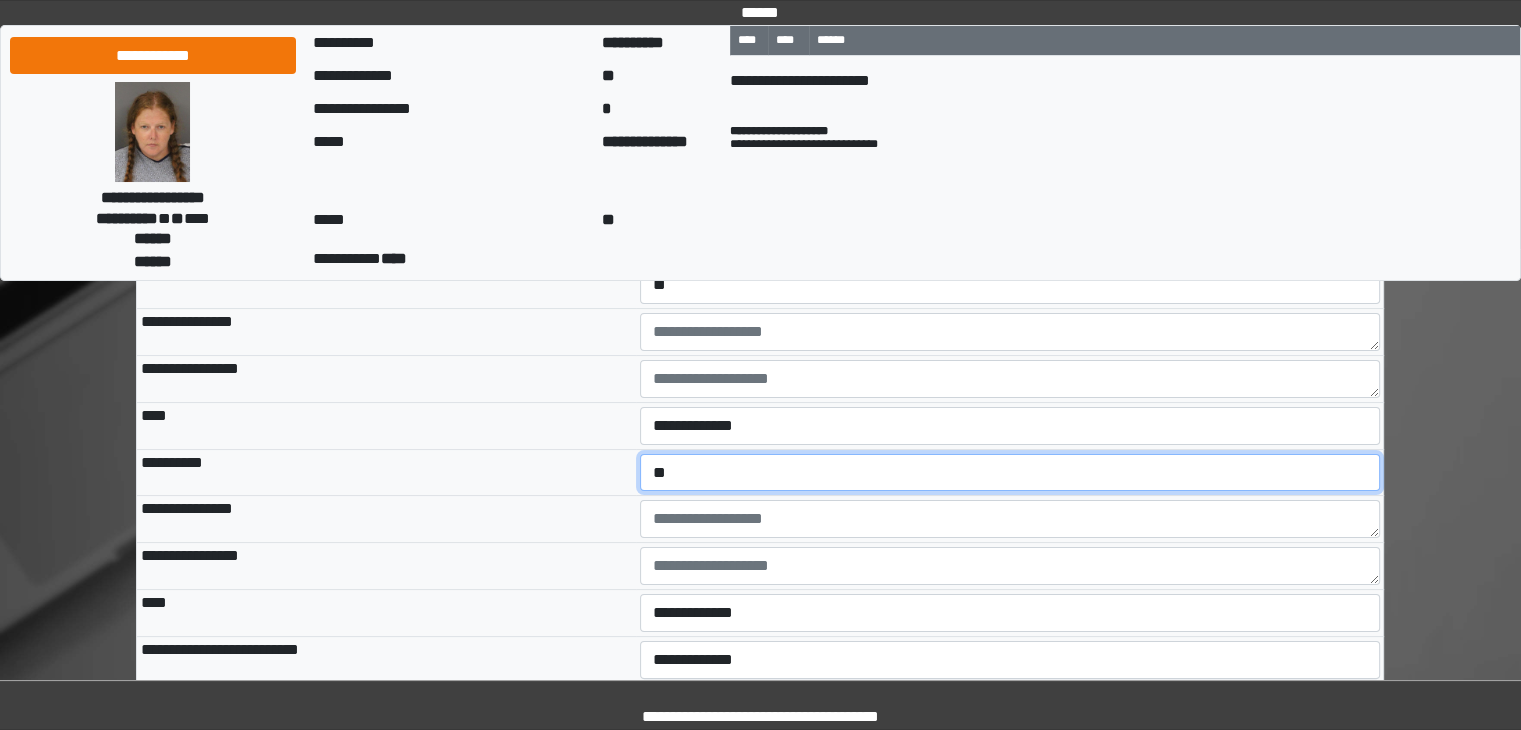 click on "**********" at bounding box center (1010, 473) 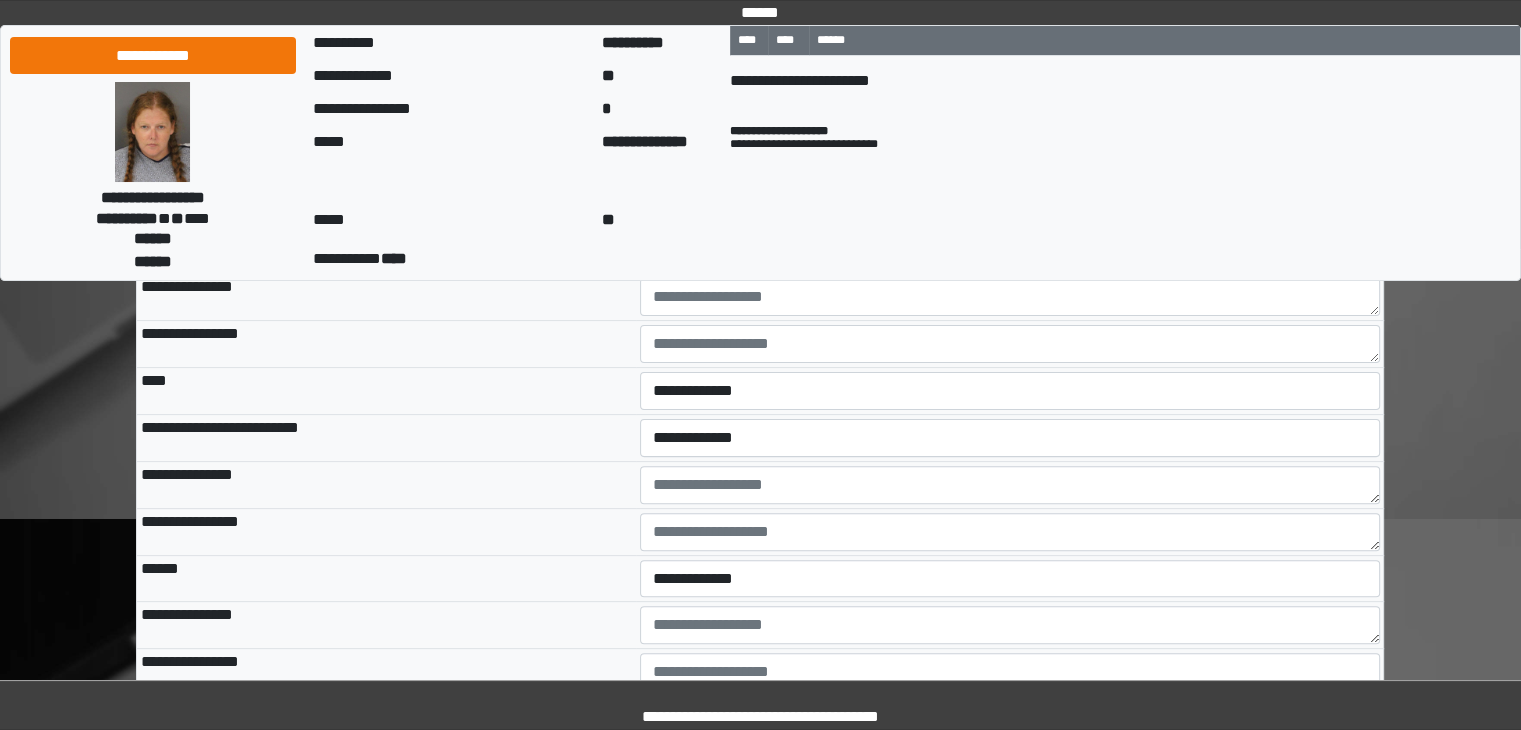 scroll, scrollTop: 8096, scrollLeft: 0, axis: vertical 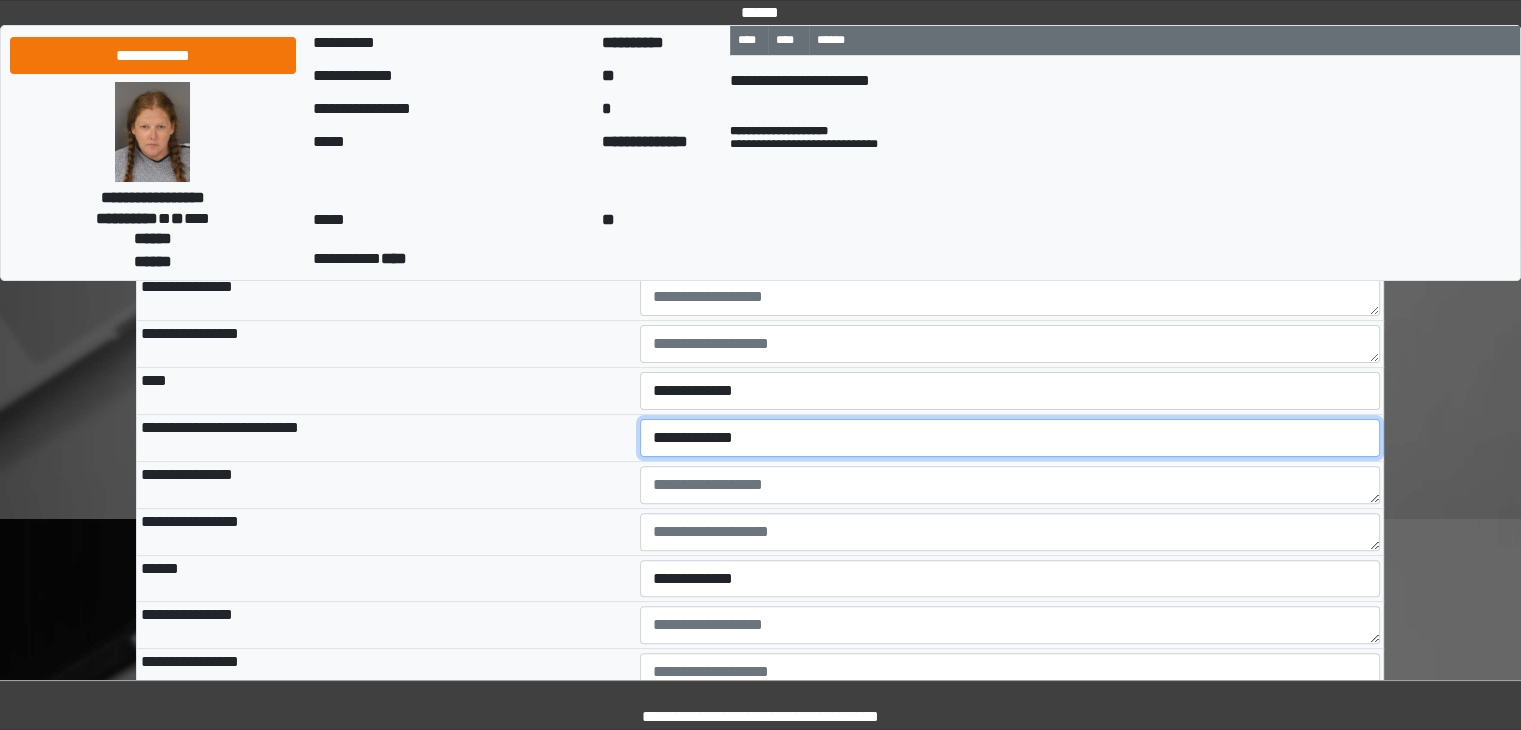 click on "**********" at bounding box center [1010, 438] 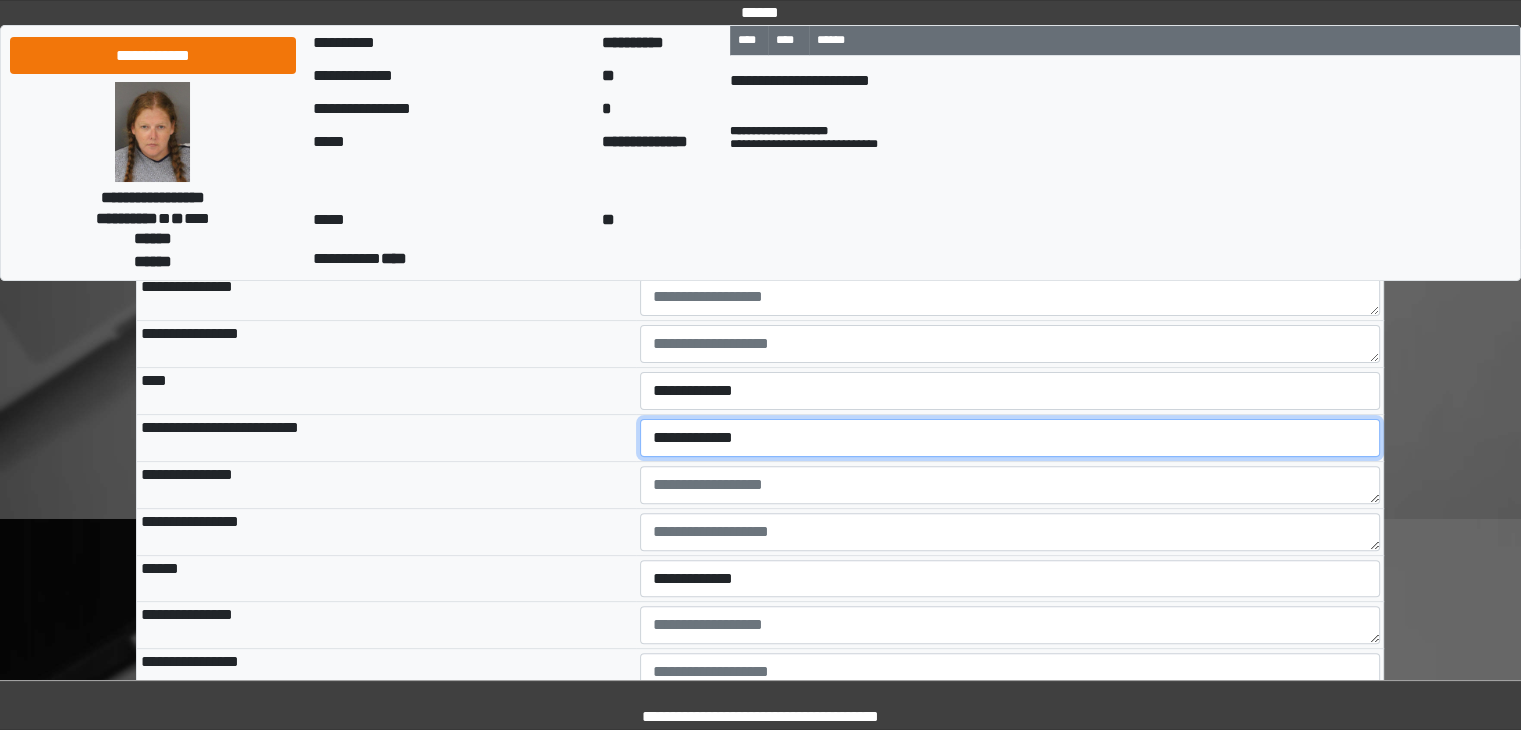 select on "*" 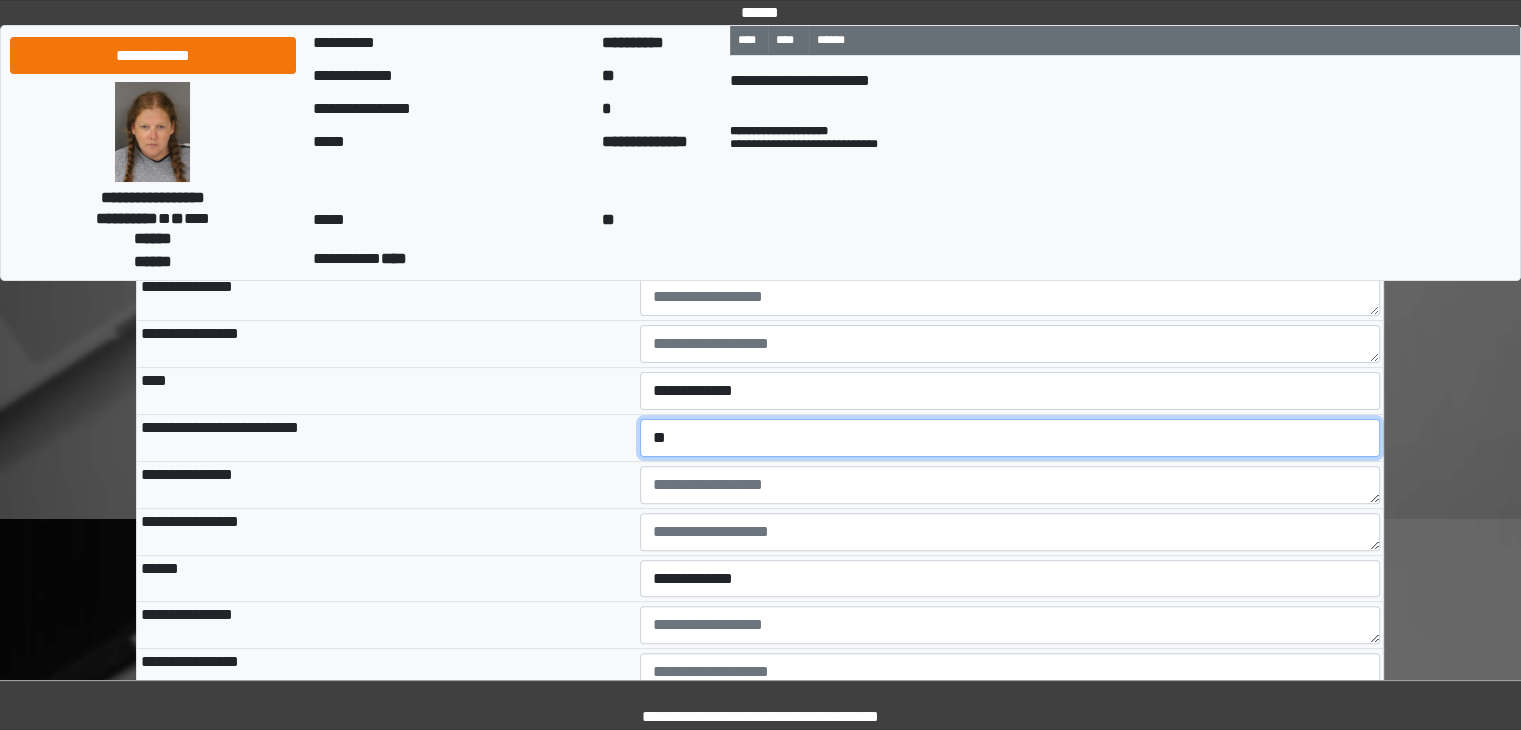 click on "**********" at bounding box center [1010, 438] 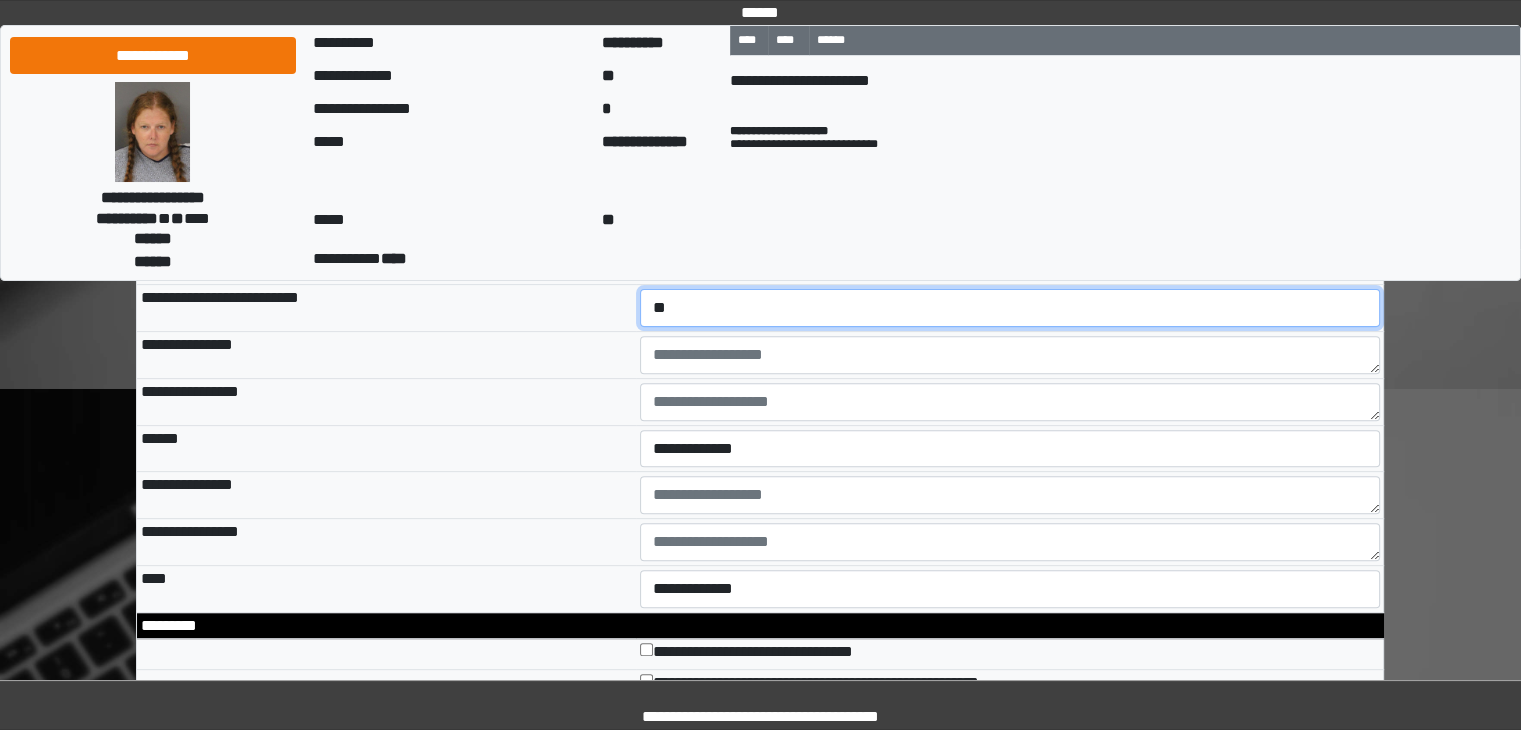 scroll, scrollTop: 8231, scrollLeft: 0, axis: vertical 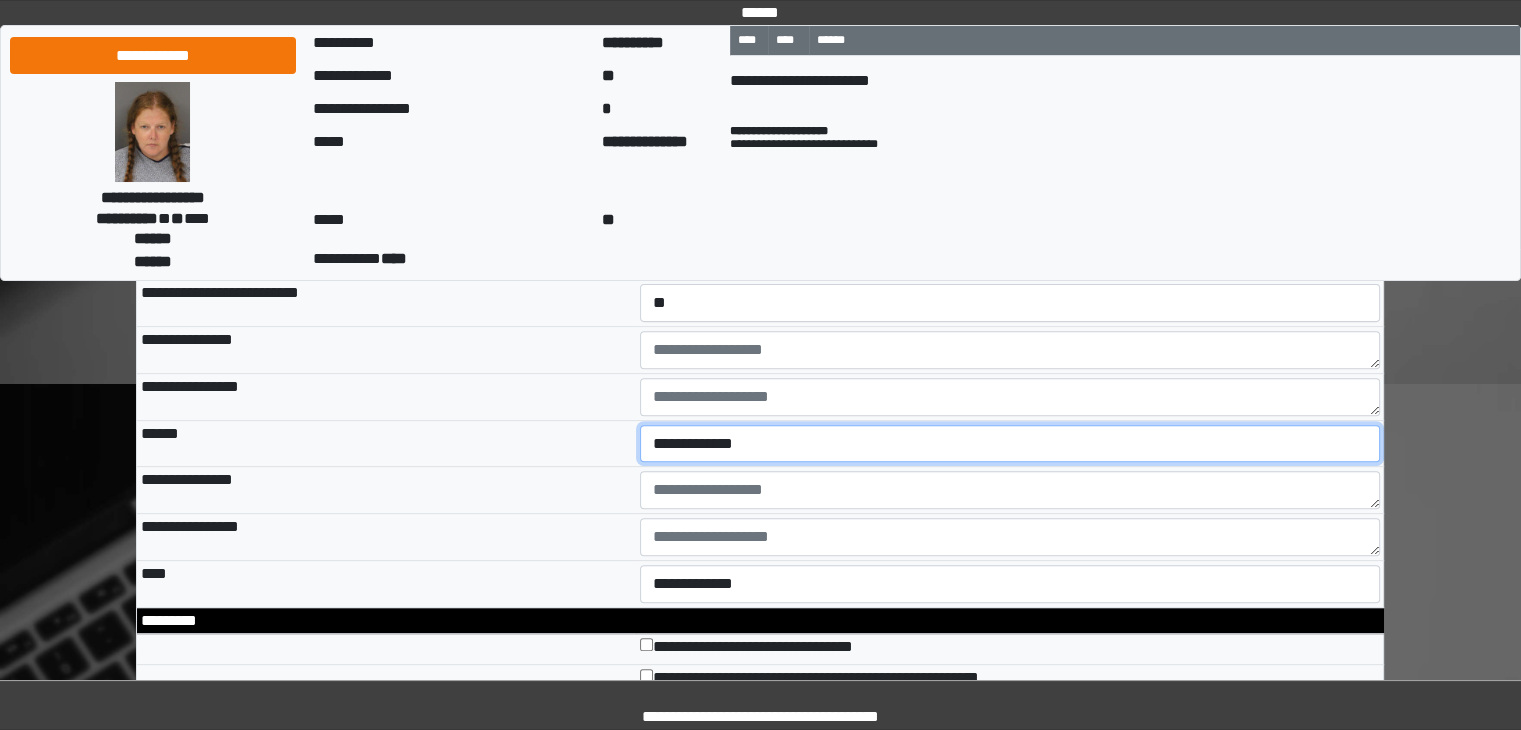 click on "**********" at bounding box center (1010, 444) 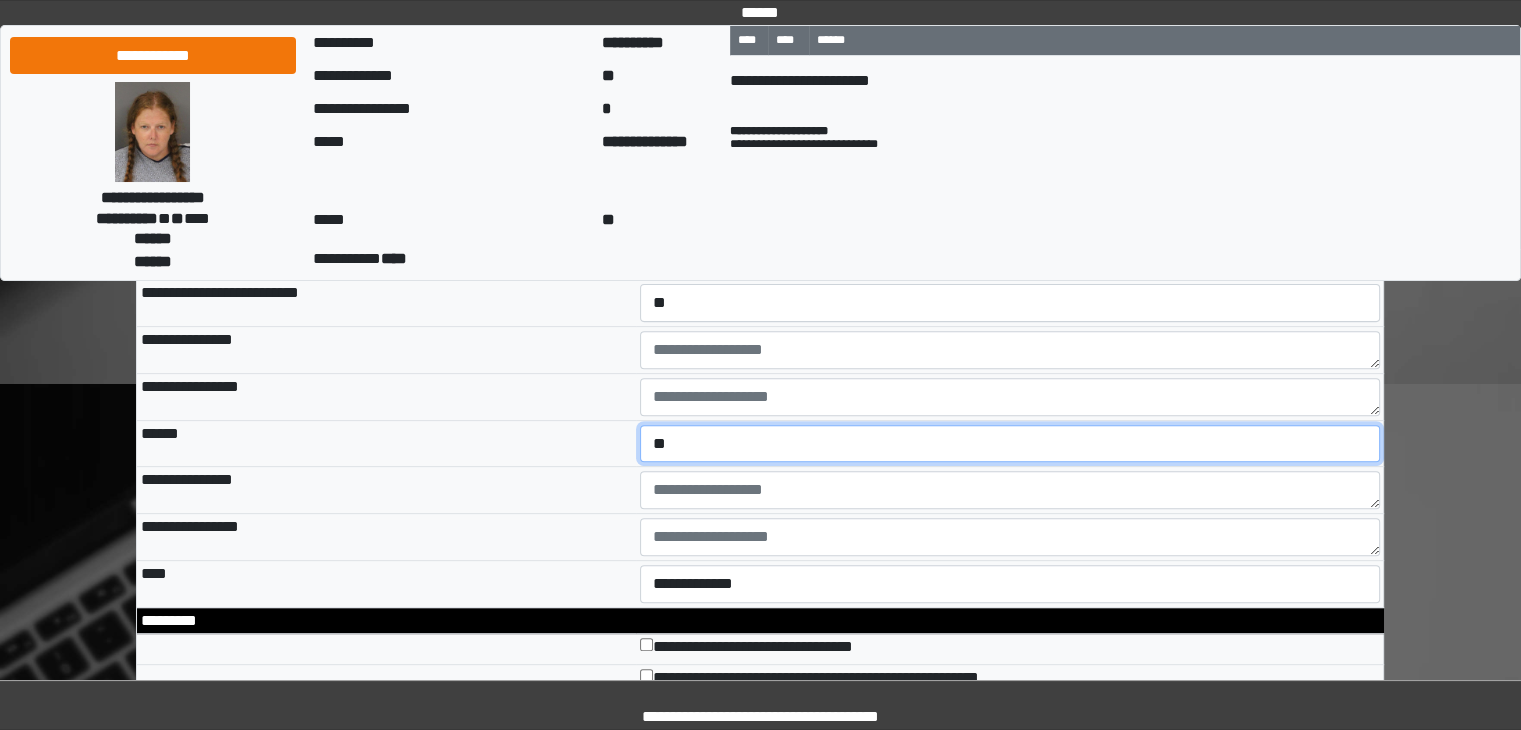 click on "**********" at bounding box center (1010, 444) 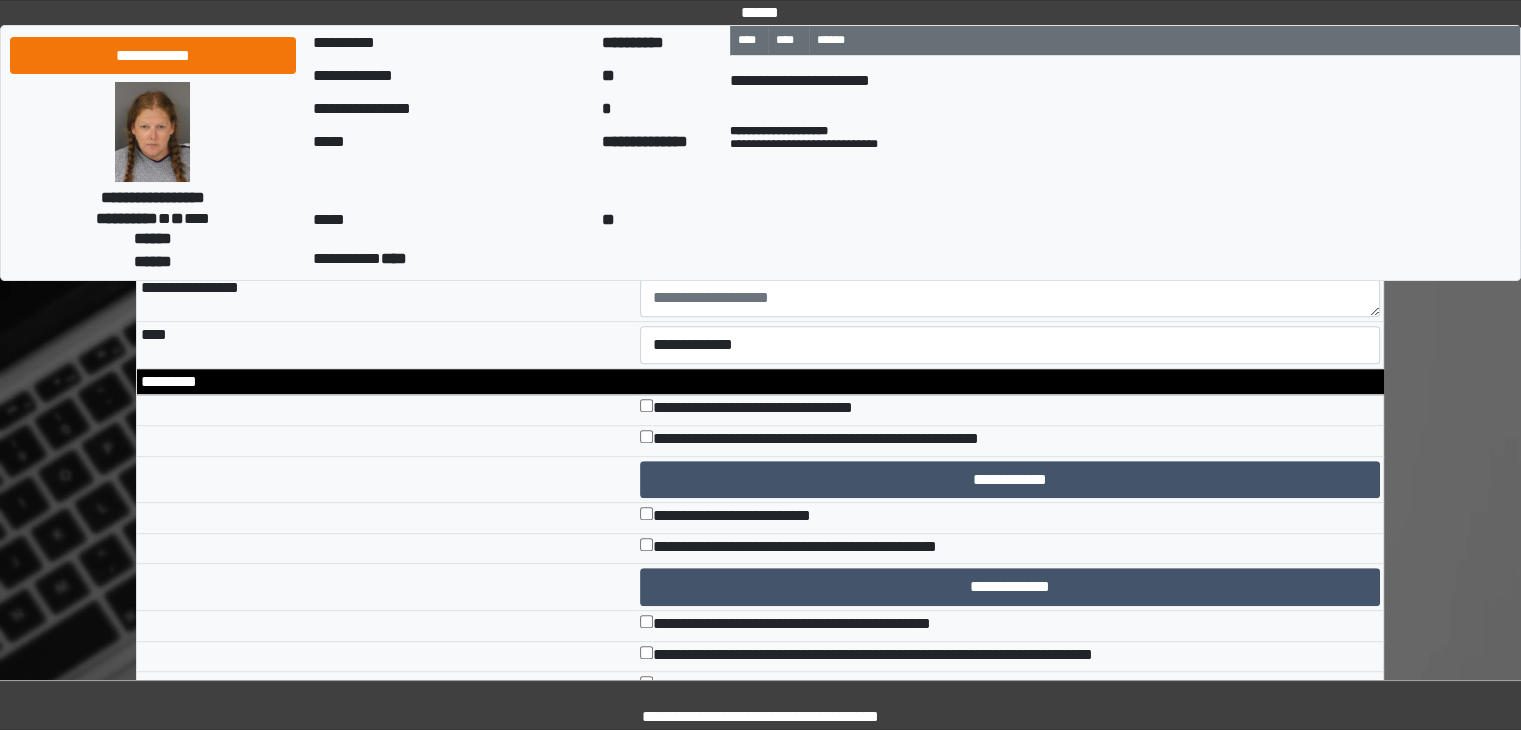 scroll, scrollTop: 8472, scrollLeft: 0, axis: vertical 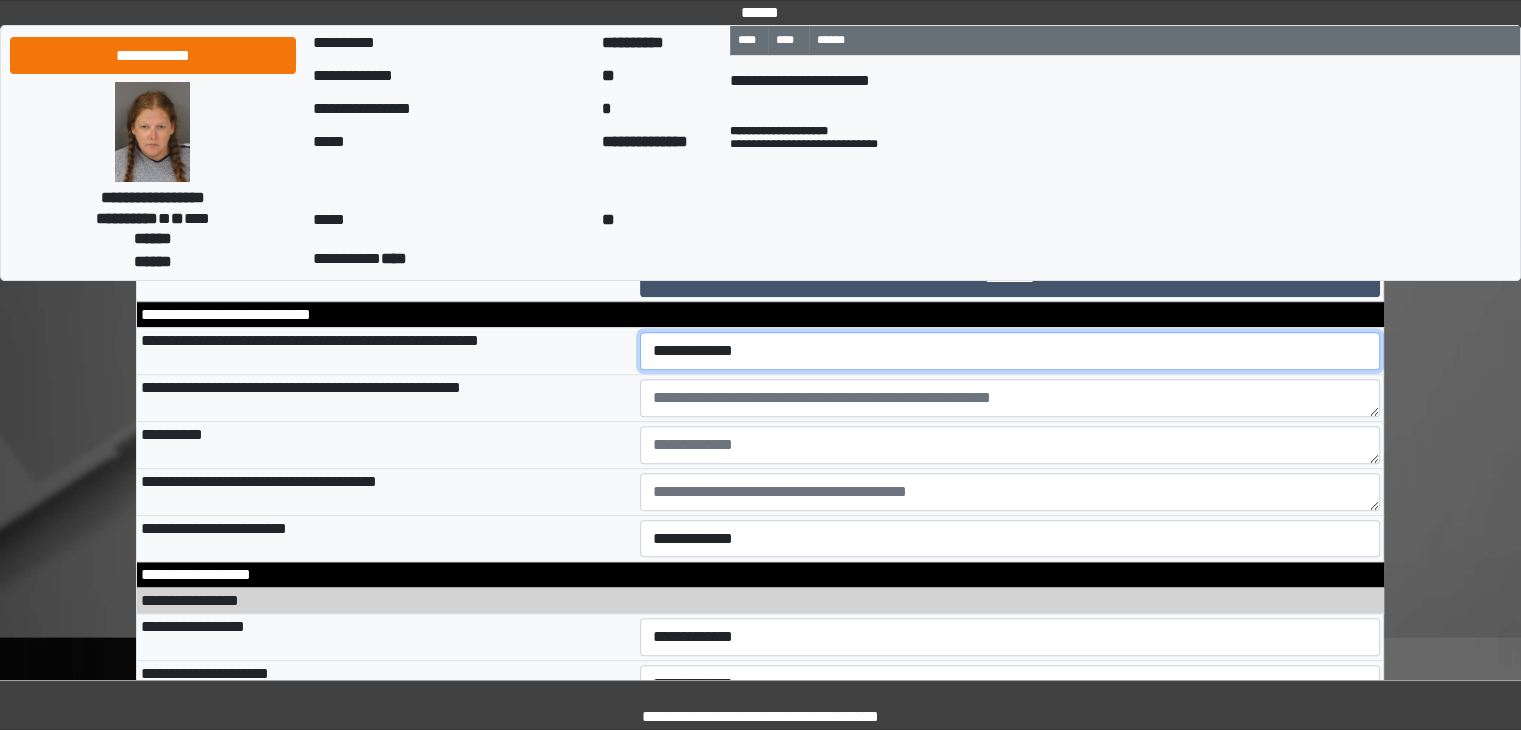 click on "**********" at bounding box center [1010, 351] 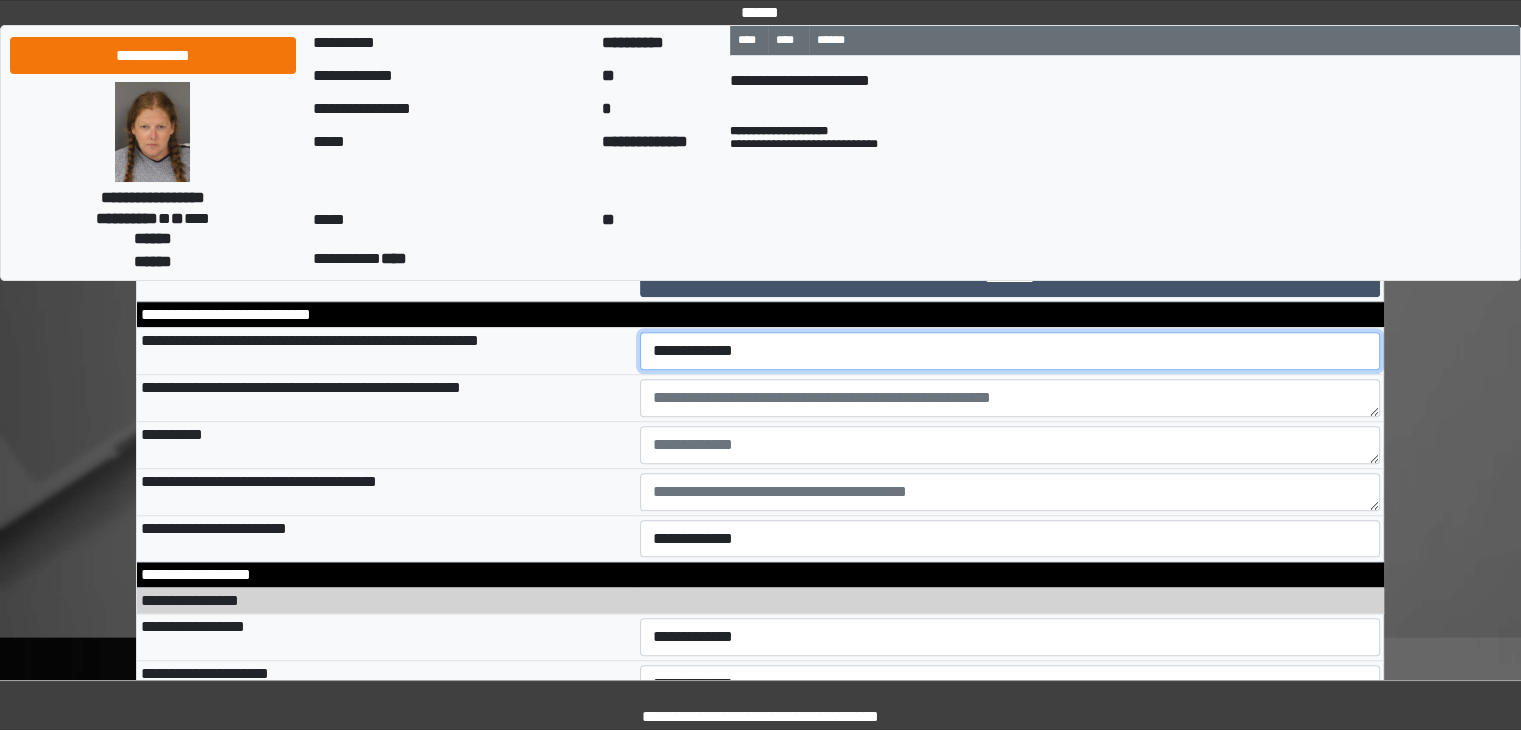 select on "*" 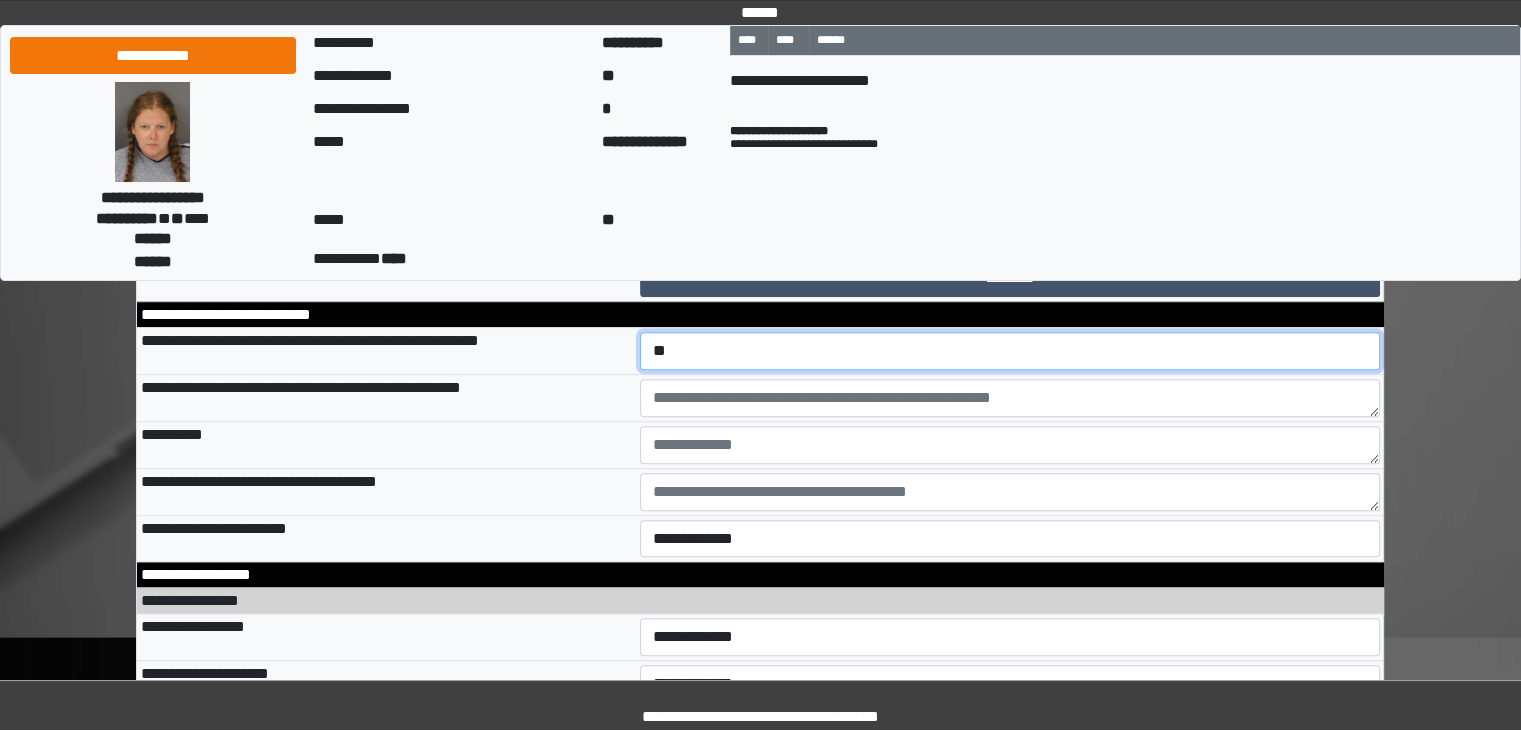 click on "**********" at bounding box center [1010, 351] 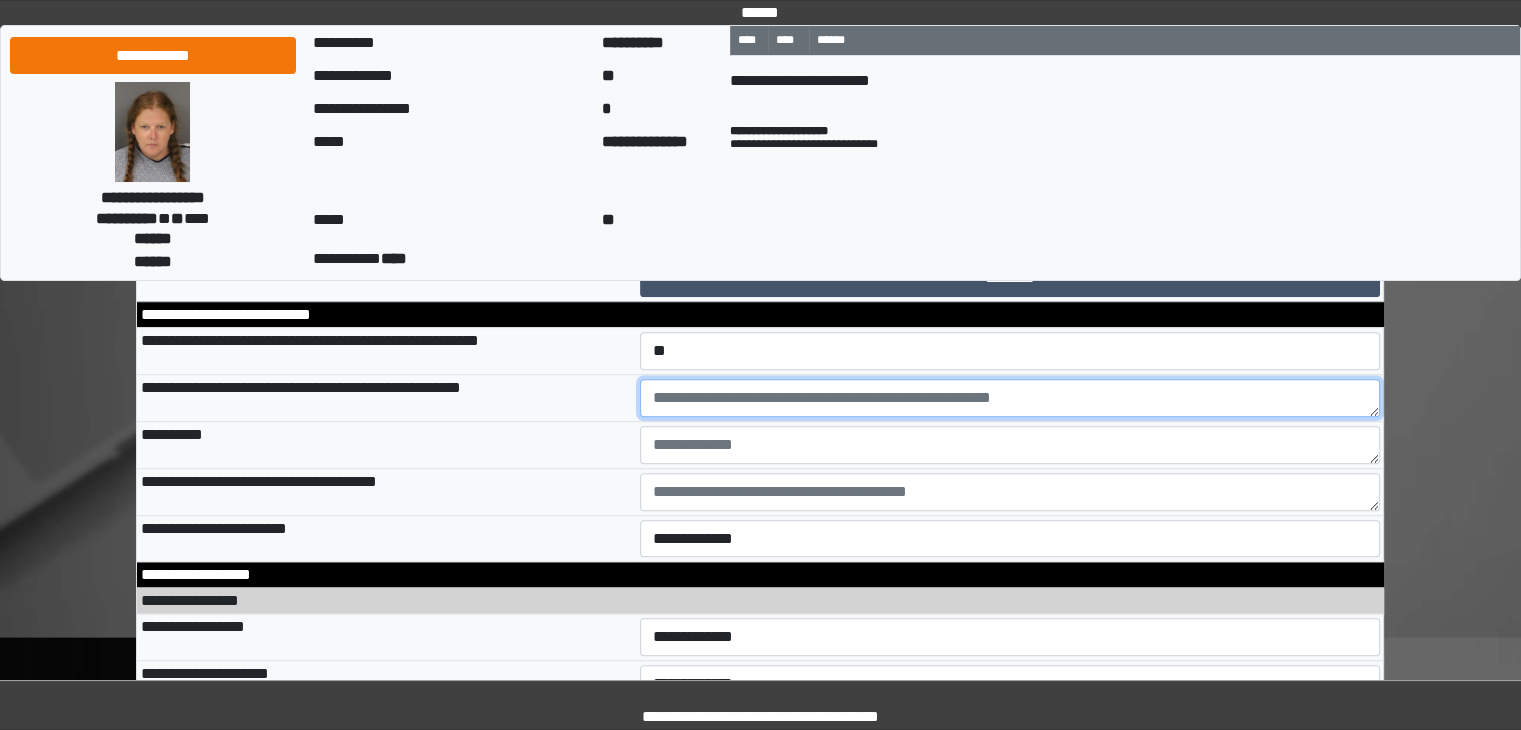 click at bounding box center (1010, 398) 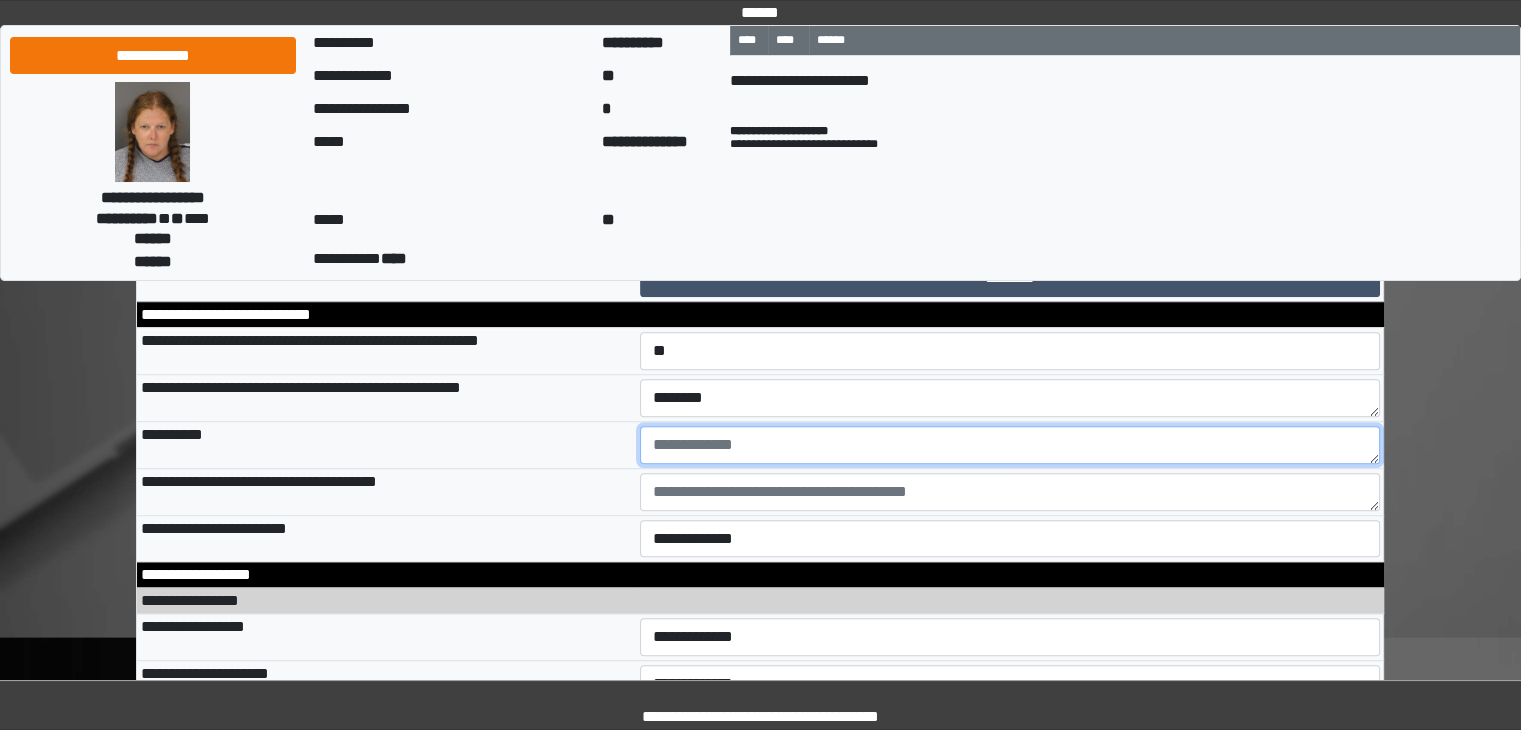 click at bounding box center [1010, 445] 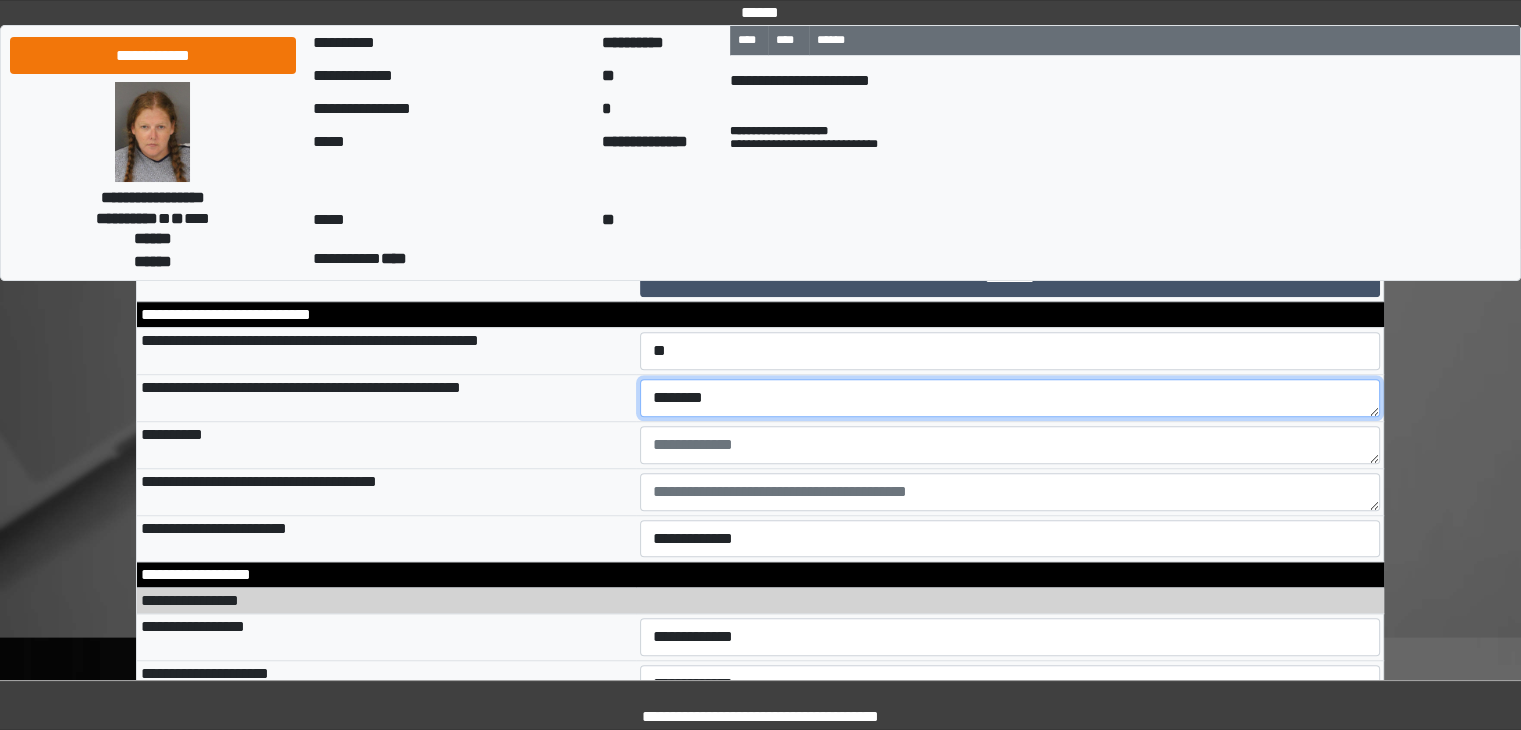 click on "********" at bounding box center (1010, 398) 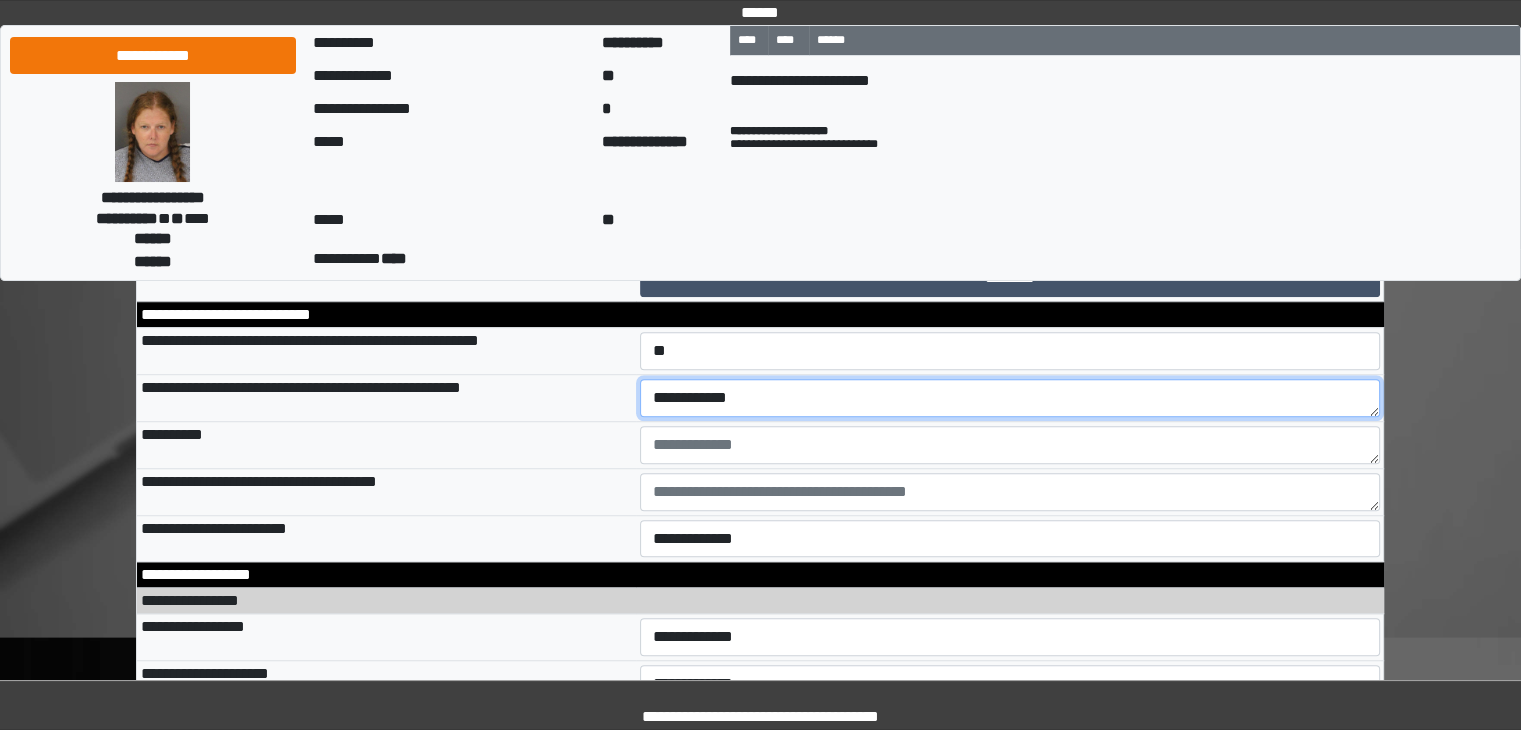 type on "**********" 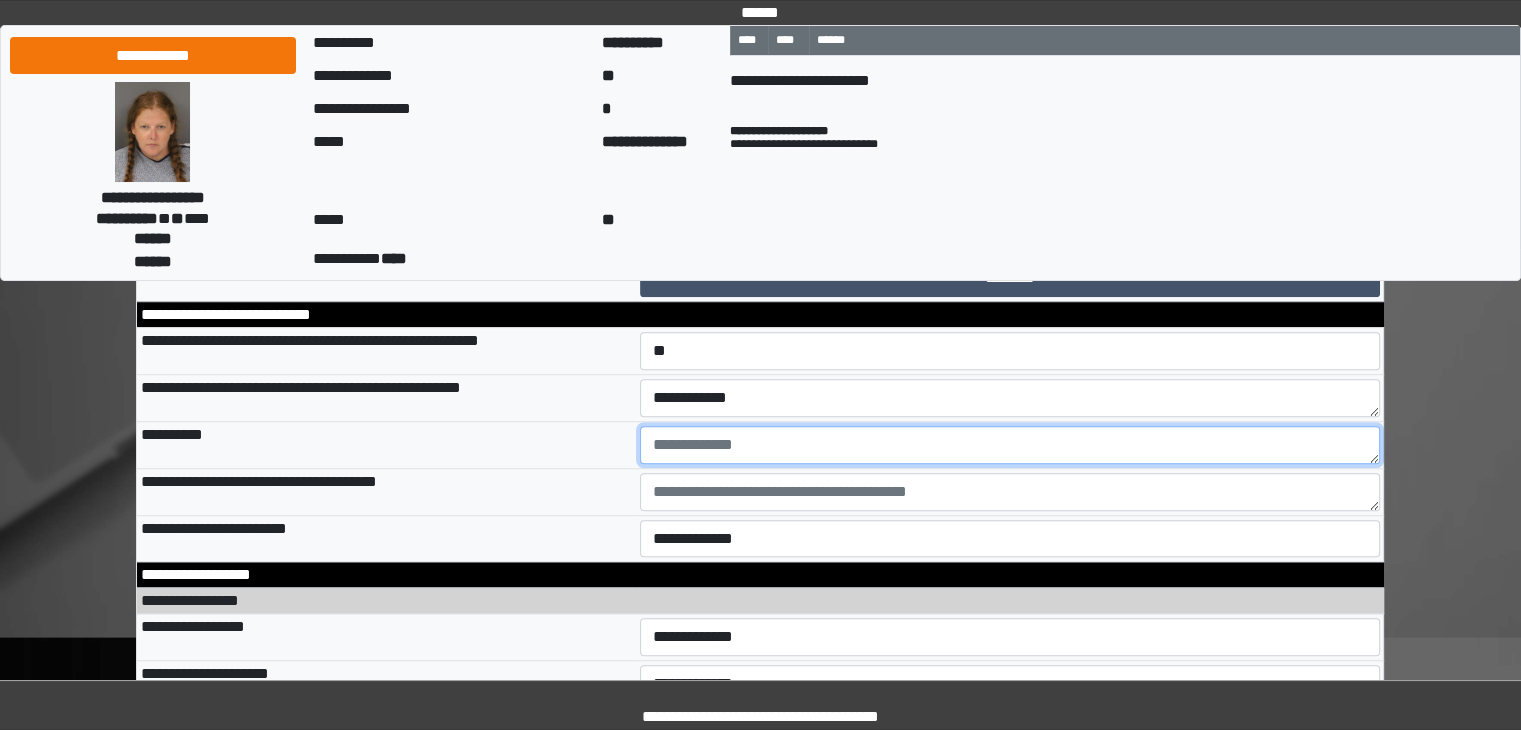 click at bounding box center [1010, 445] 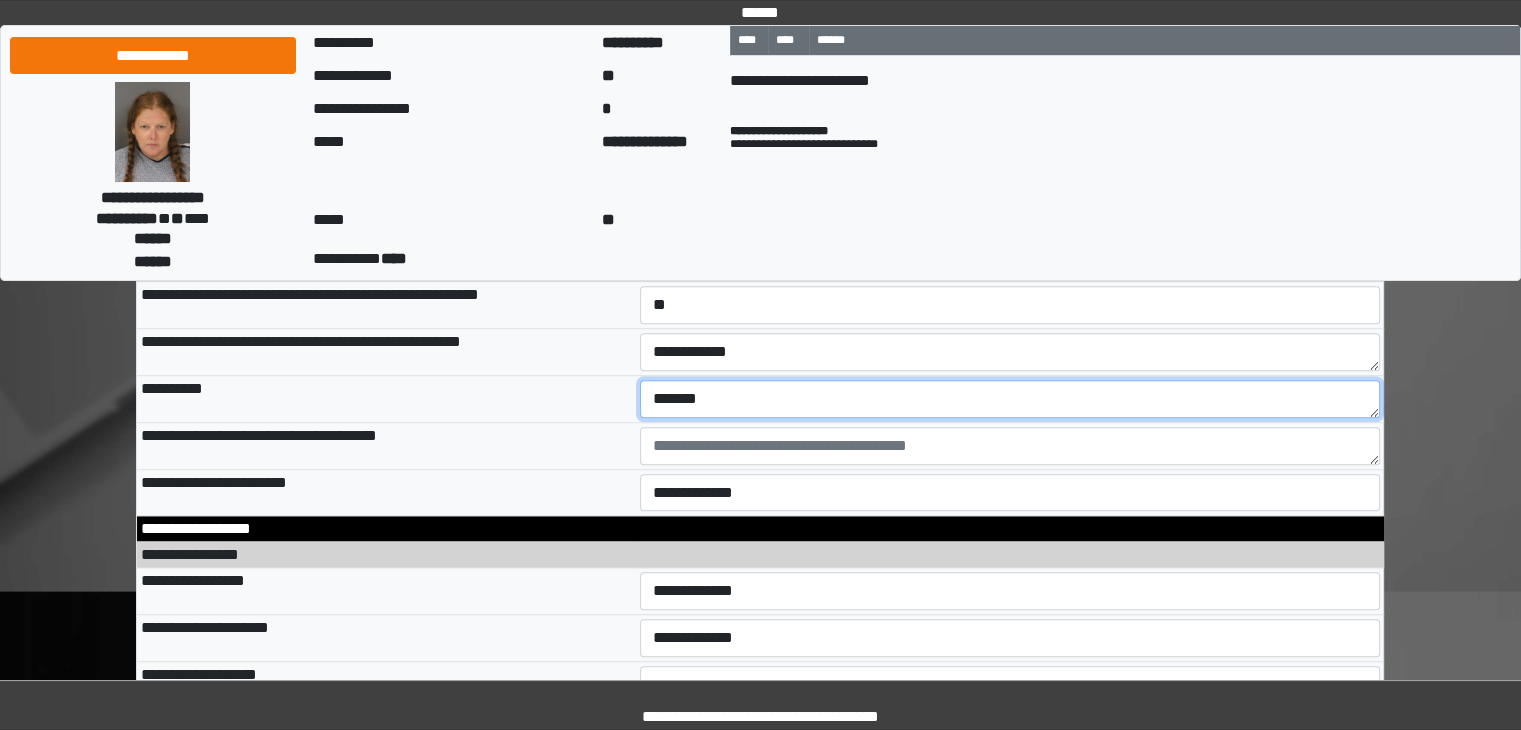 scroll, scrollTop: 9000, scrollLeft: 0, axis: vertical 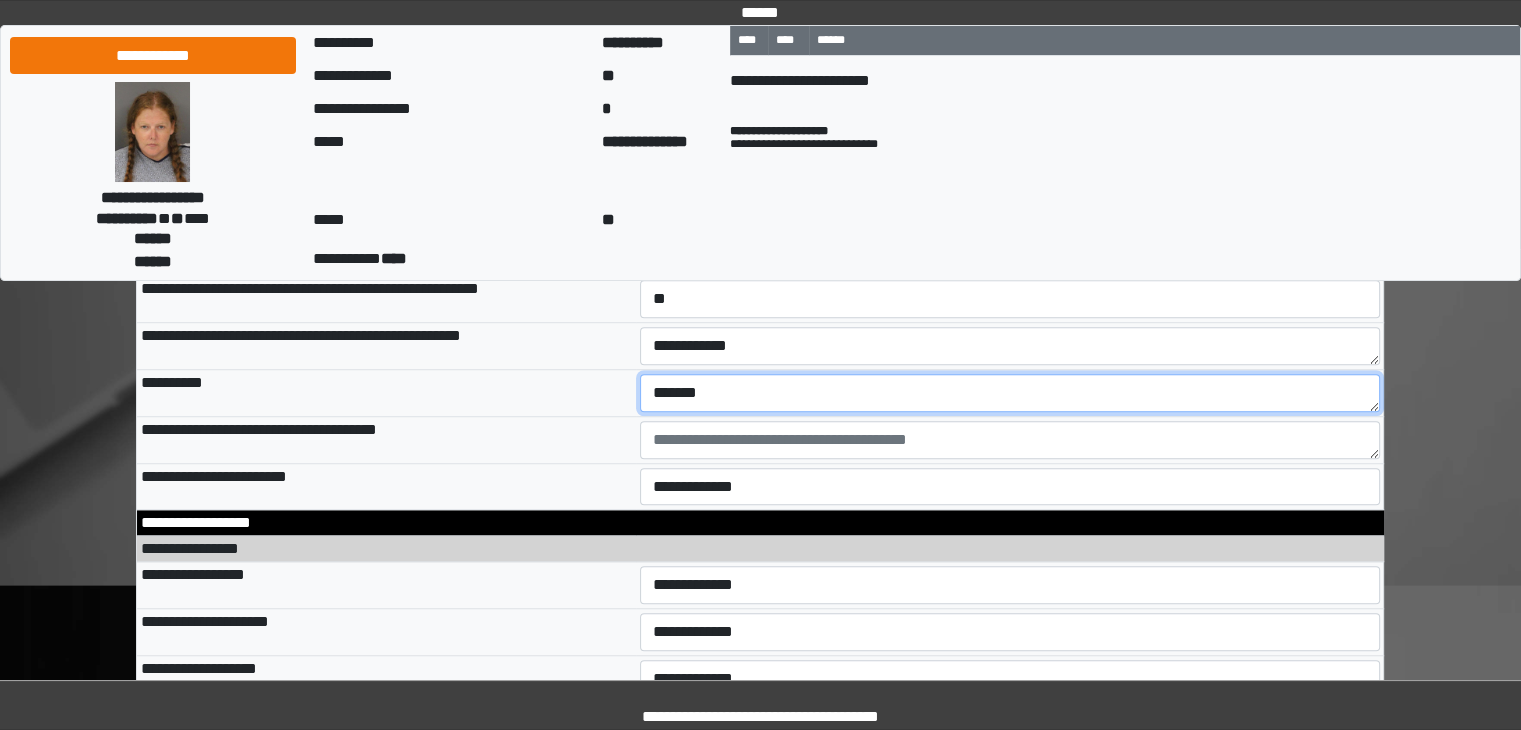 type on "*******" 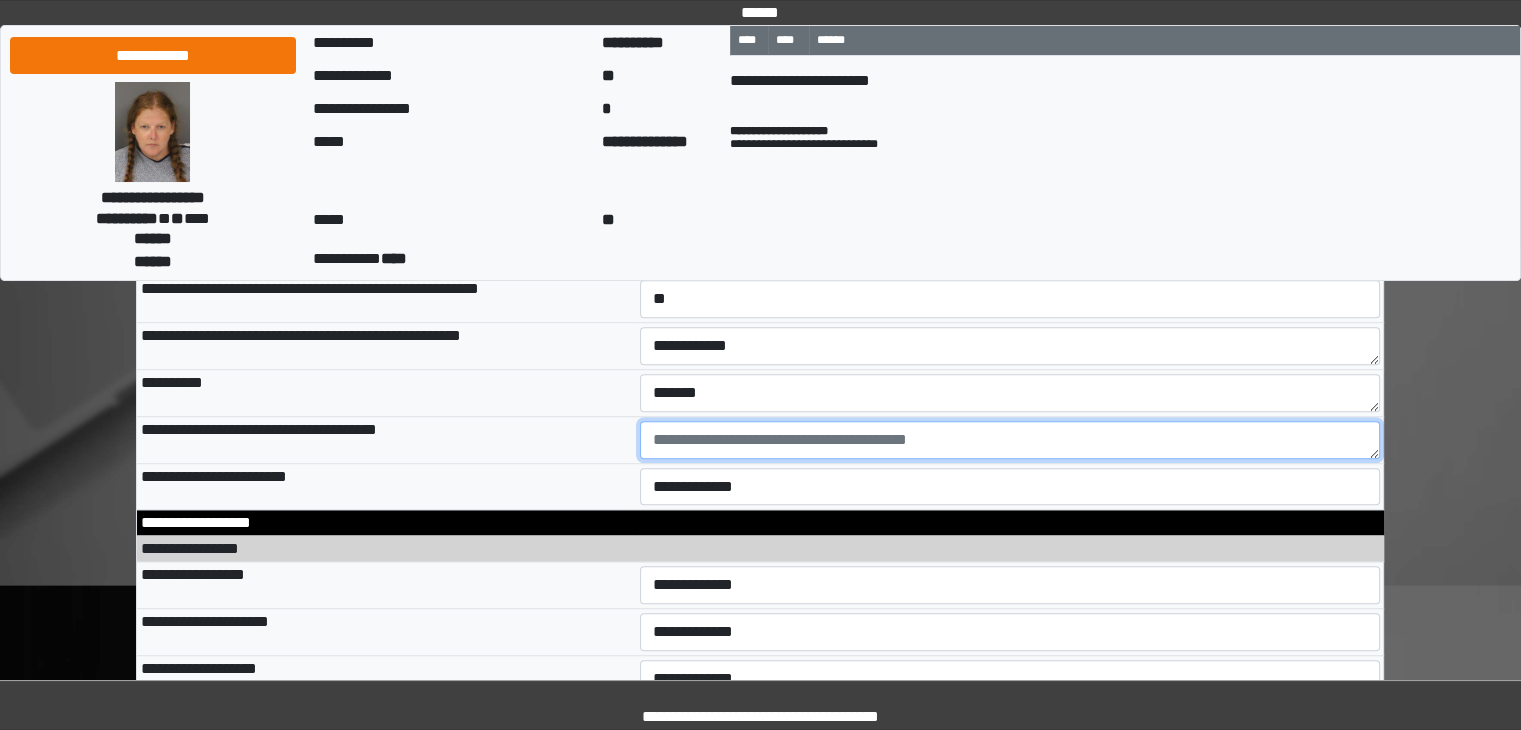 click at bounding box center (1010, 440) 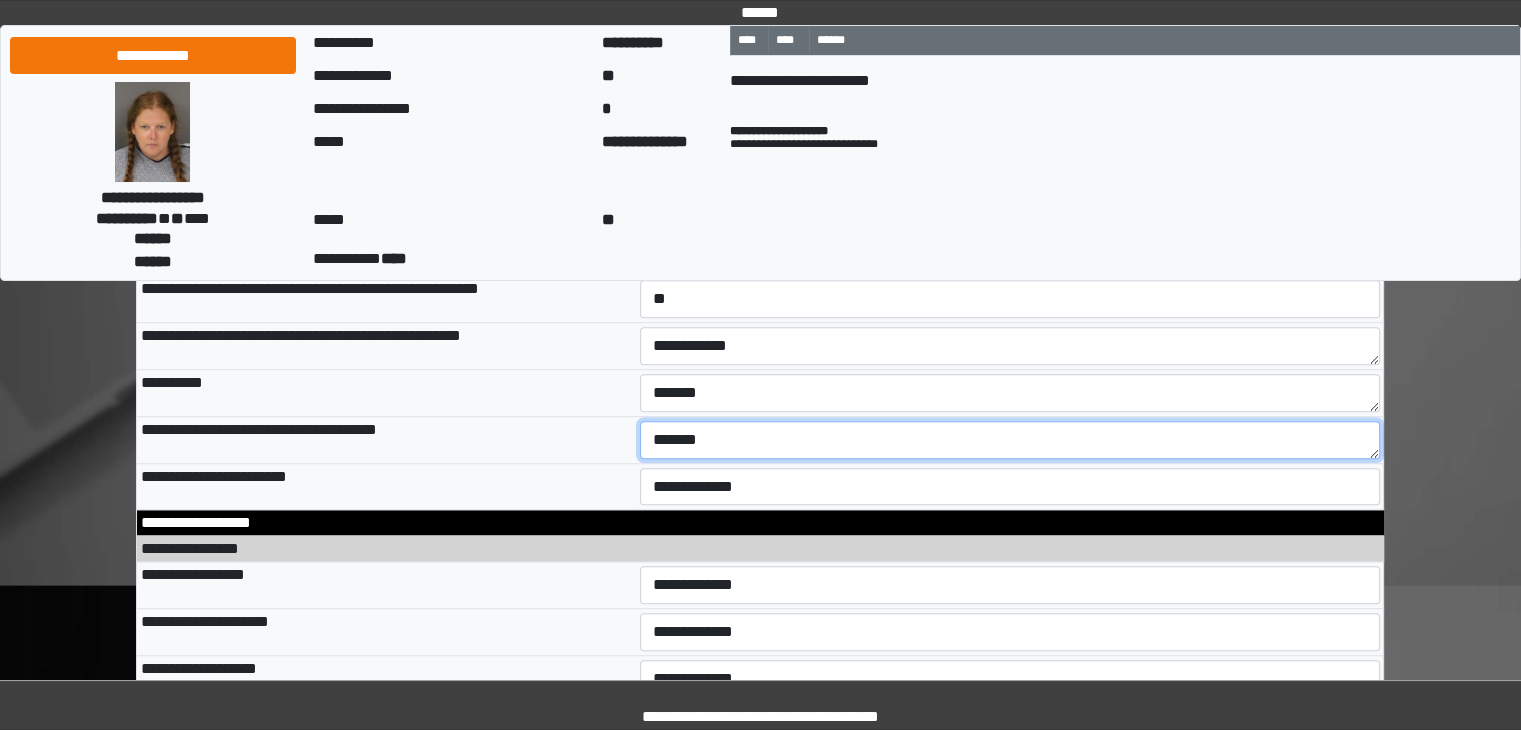 click on "*******" at bounding box center (1010, 440) 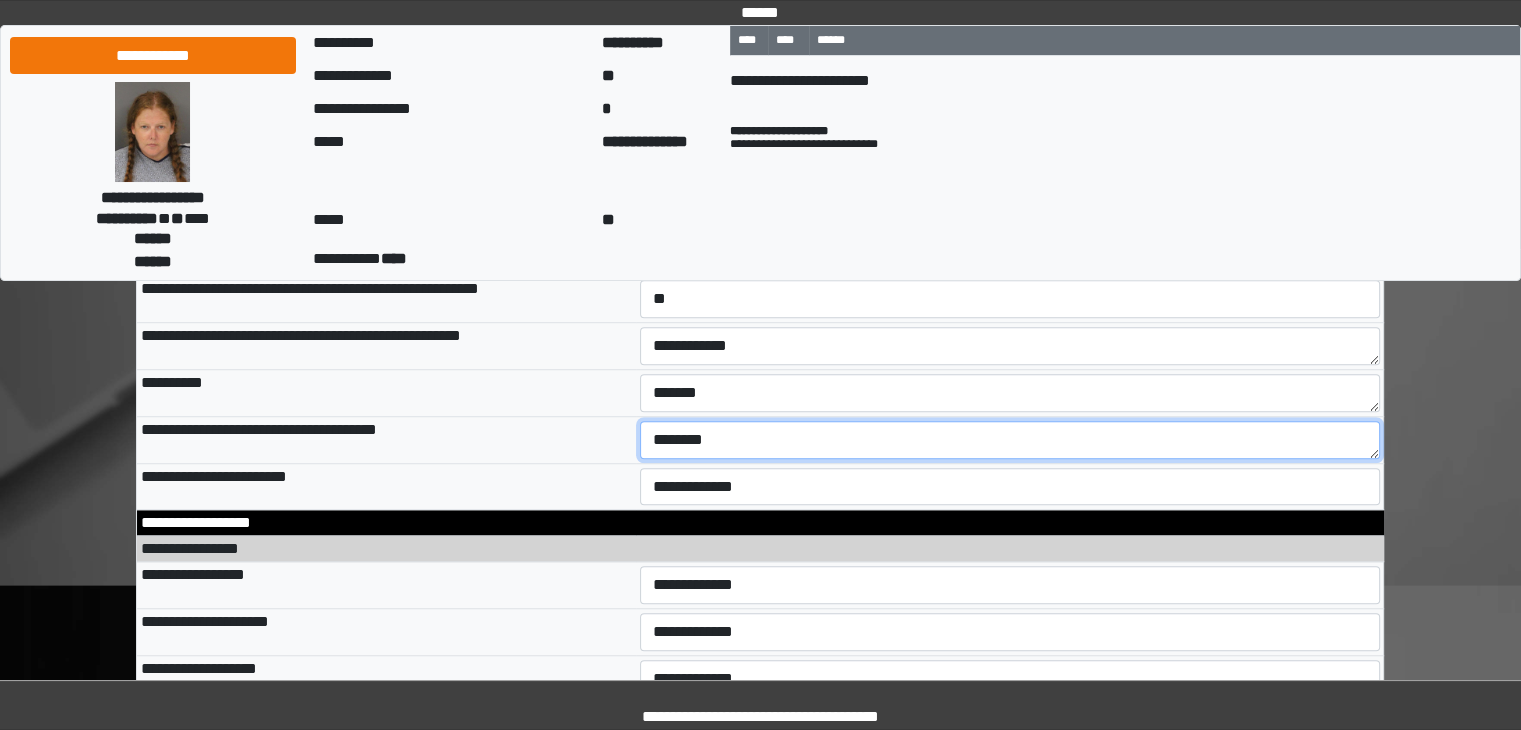 click on "********" at bounding box center (1010, 440) 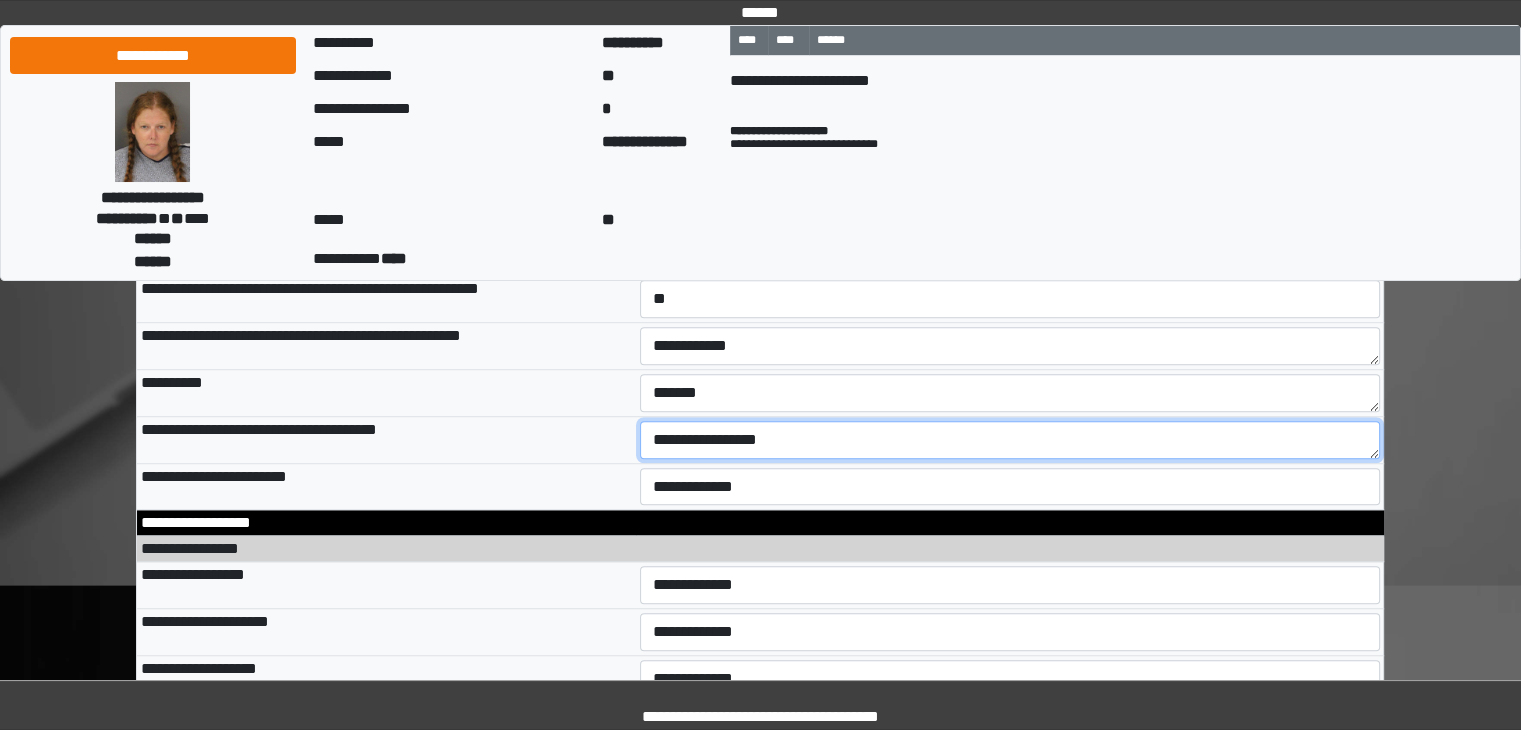 click on "**********" at bounding box center [1010, 440] 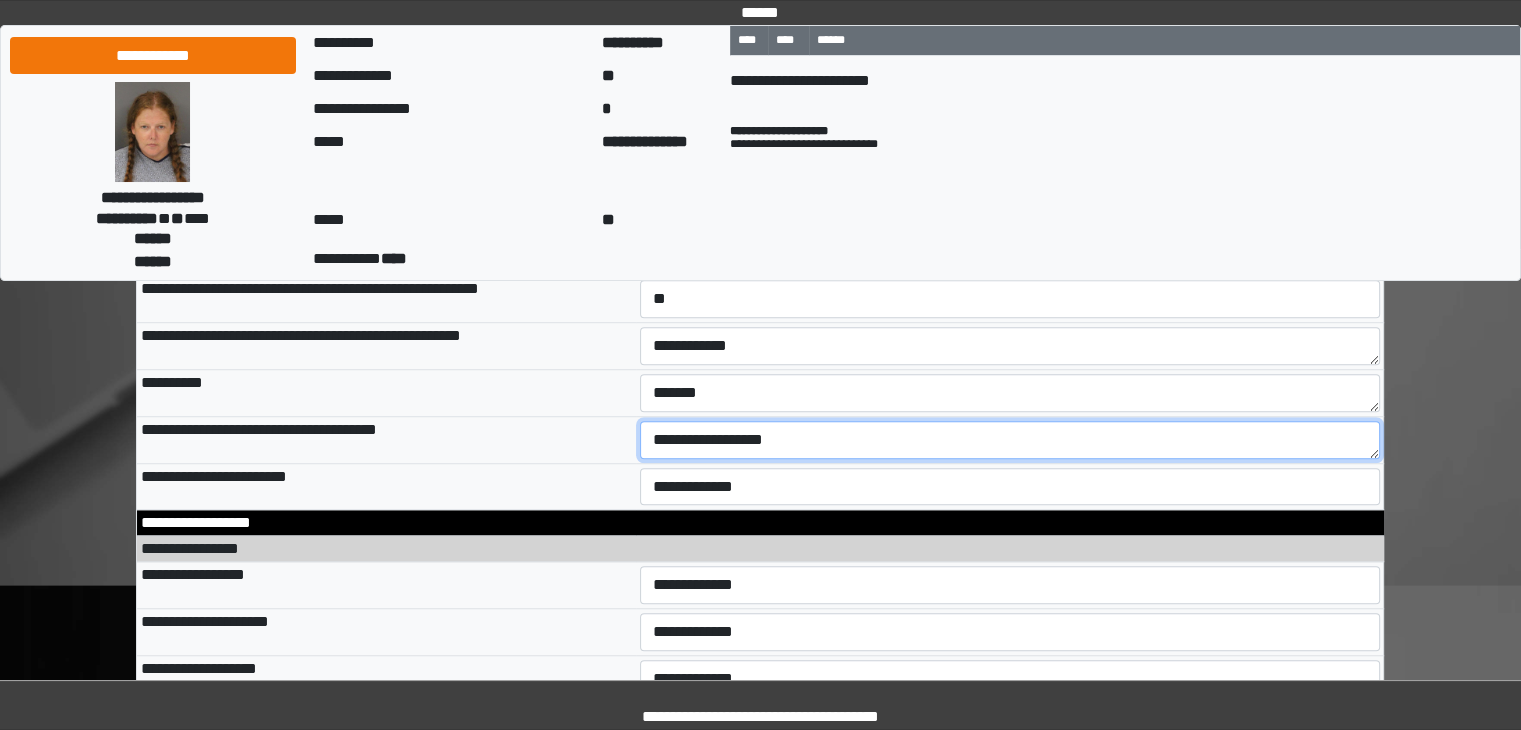 type on "**********" 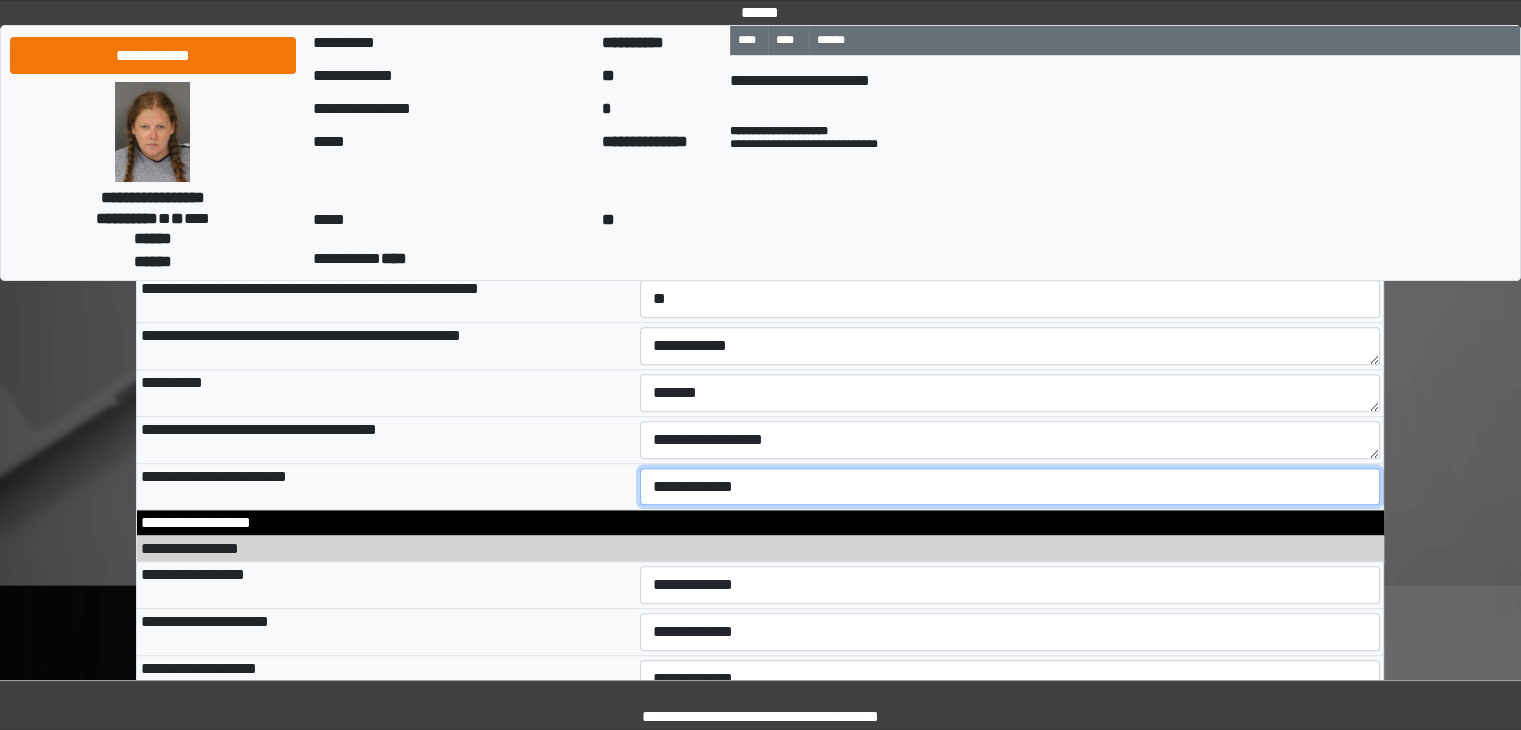 click on "**********" at bounding box center [1010, 487] 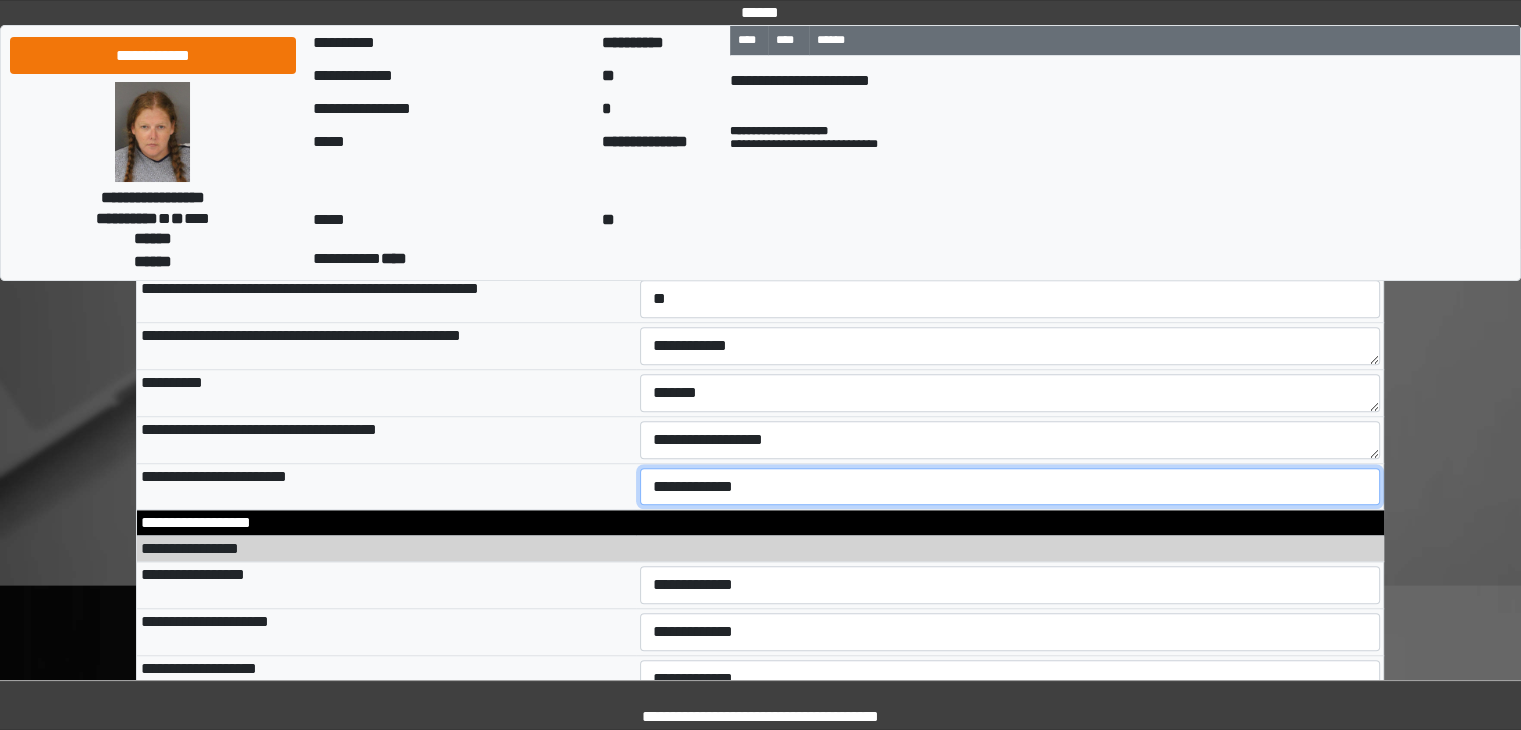 select on "*" 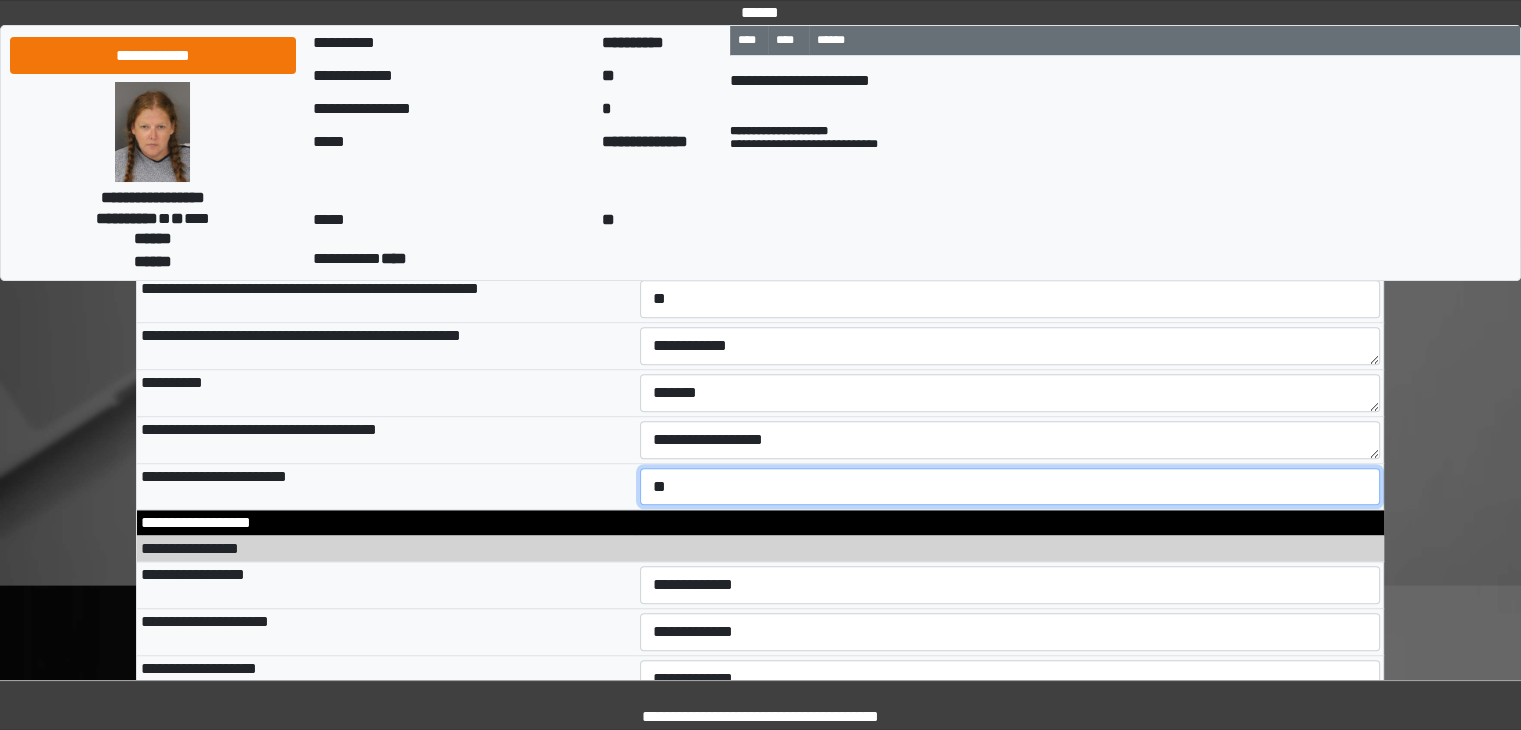 click on "**********" at bounding box center (1010, 487) 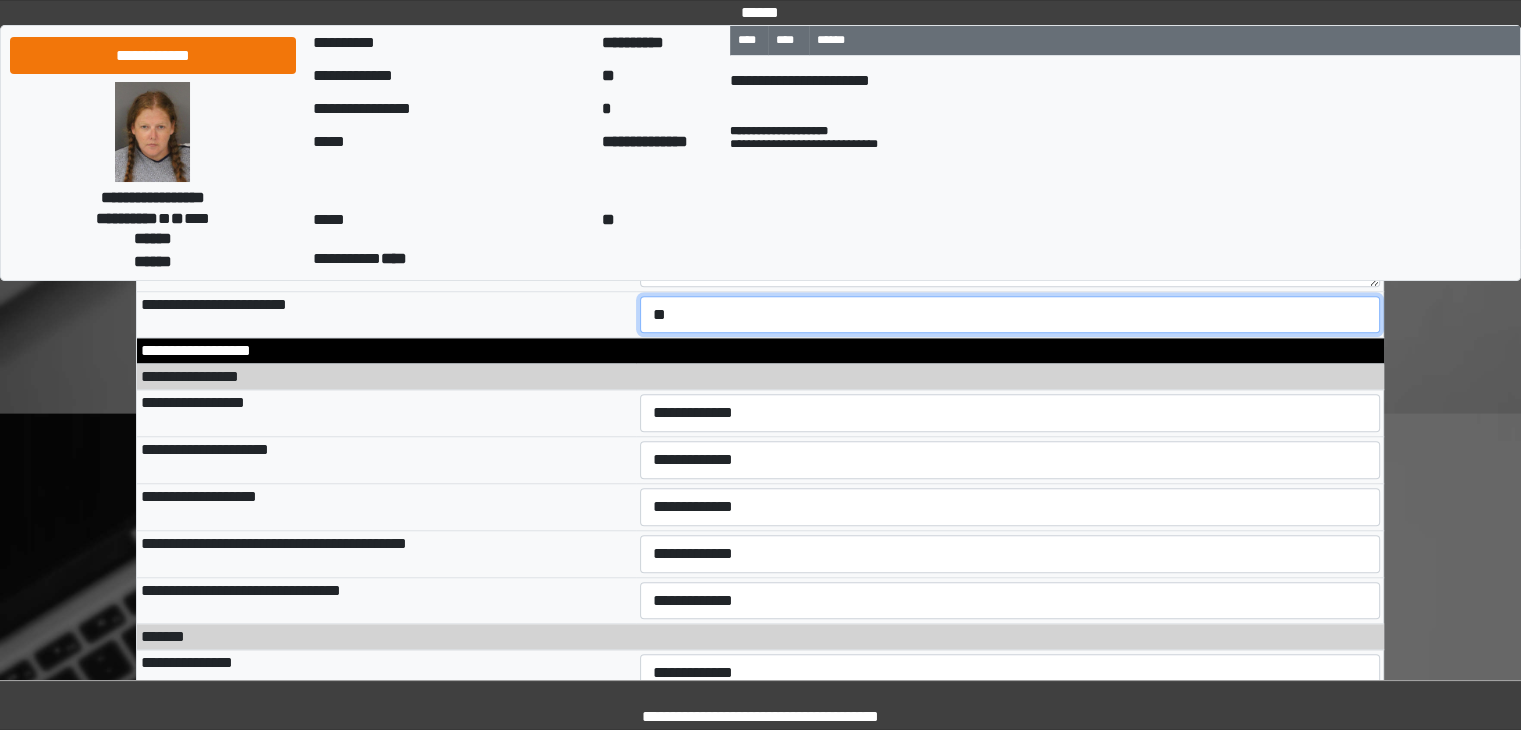 scroll, scrollTop: 9175, scrollLeft: 0, axis: vertical 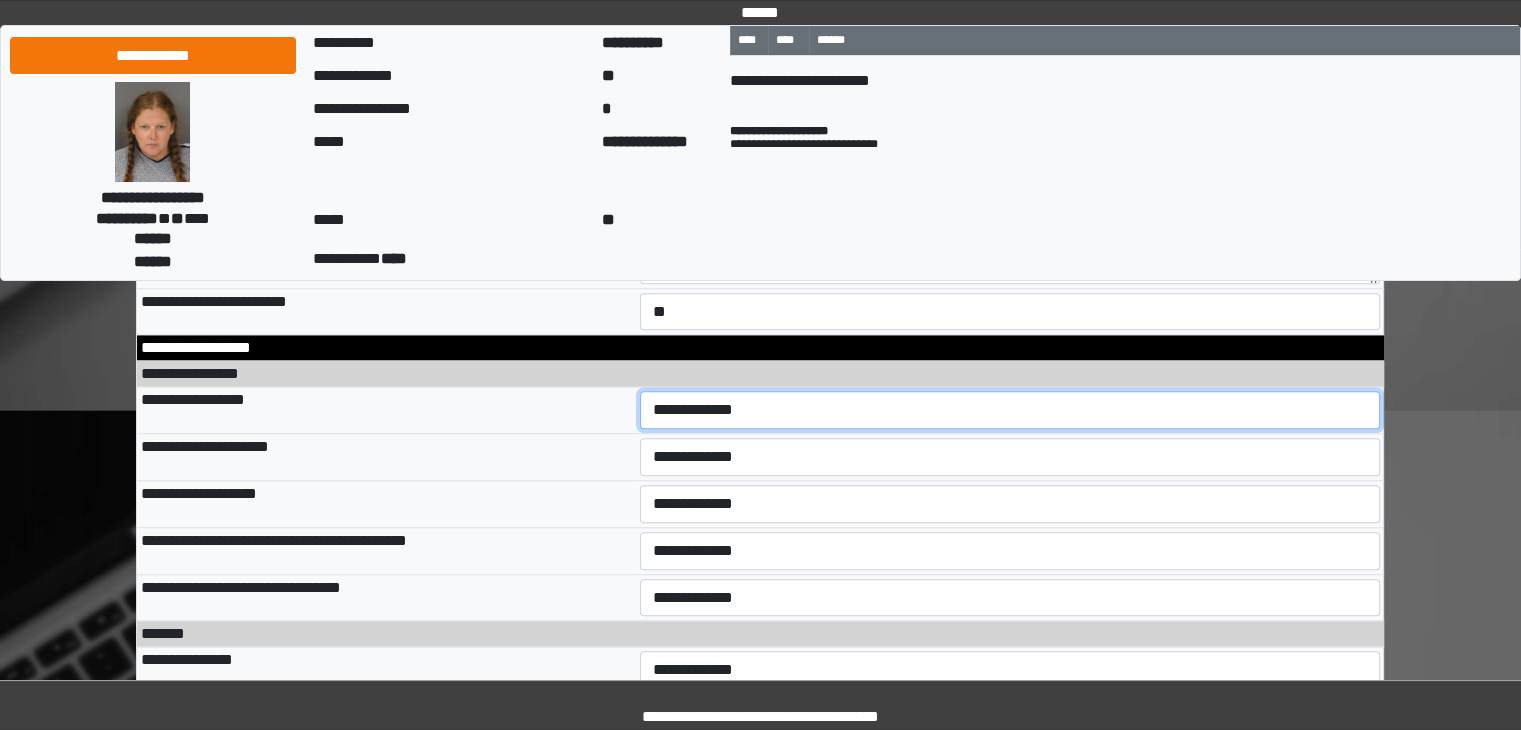 click on "**********" at bounding box center (1010, 410) 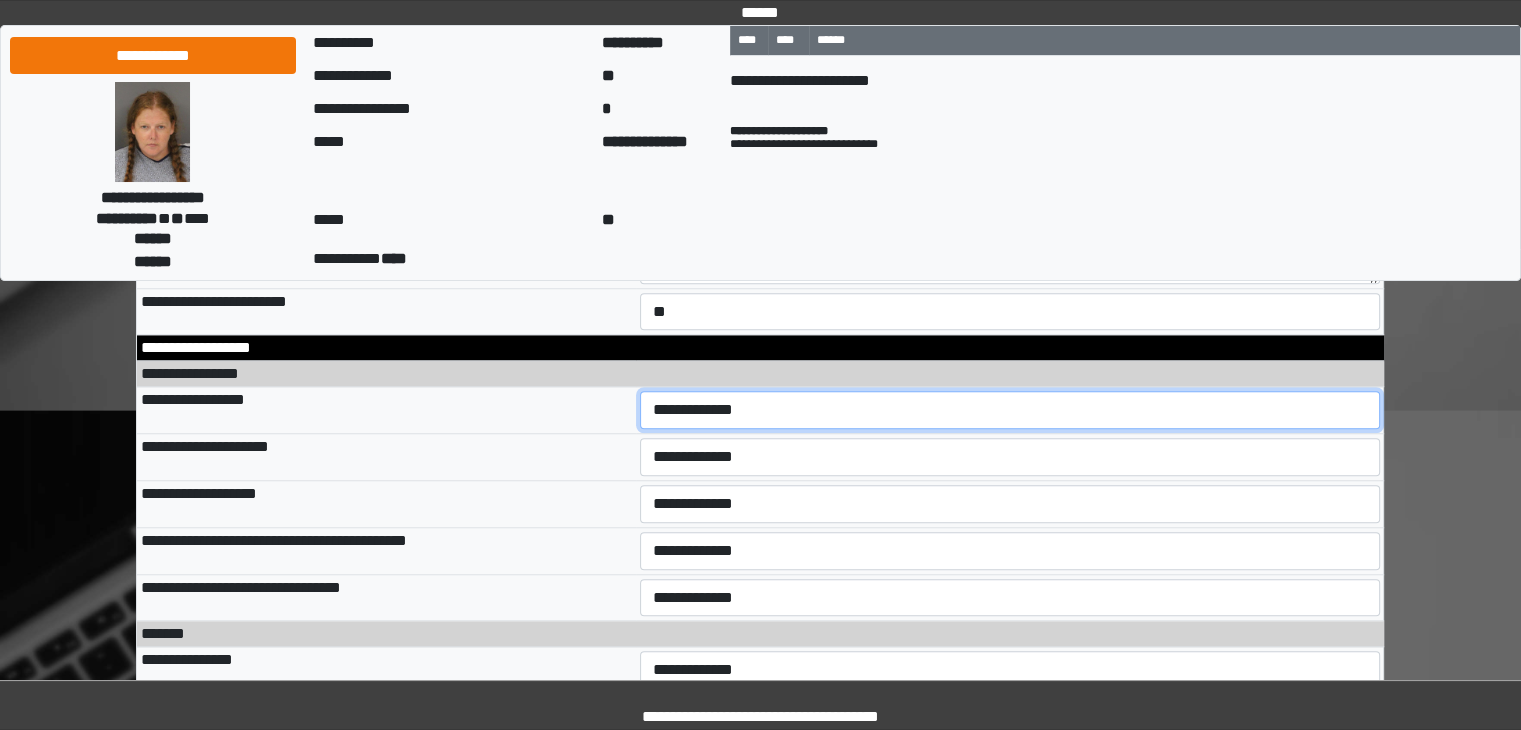 select on "*" 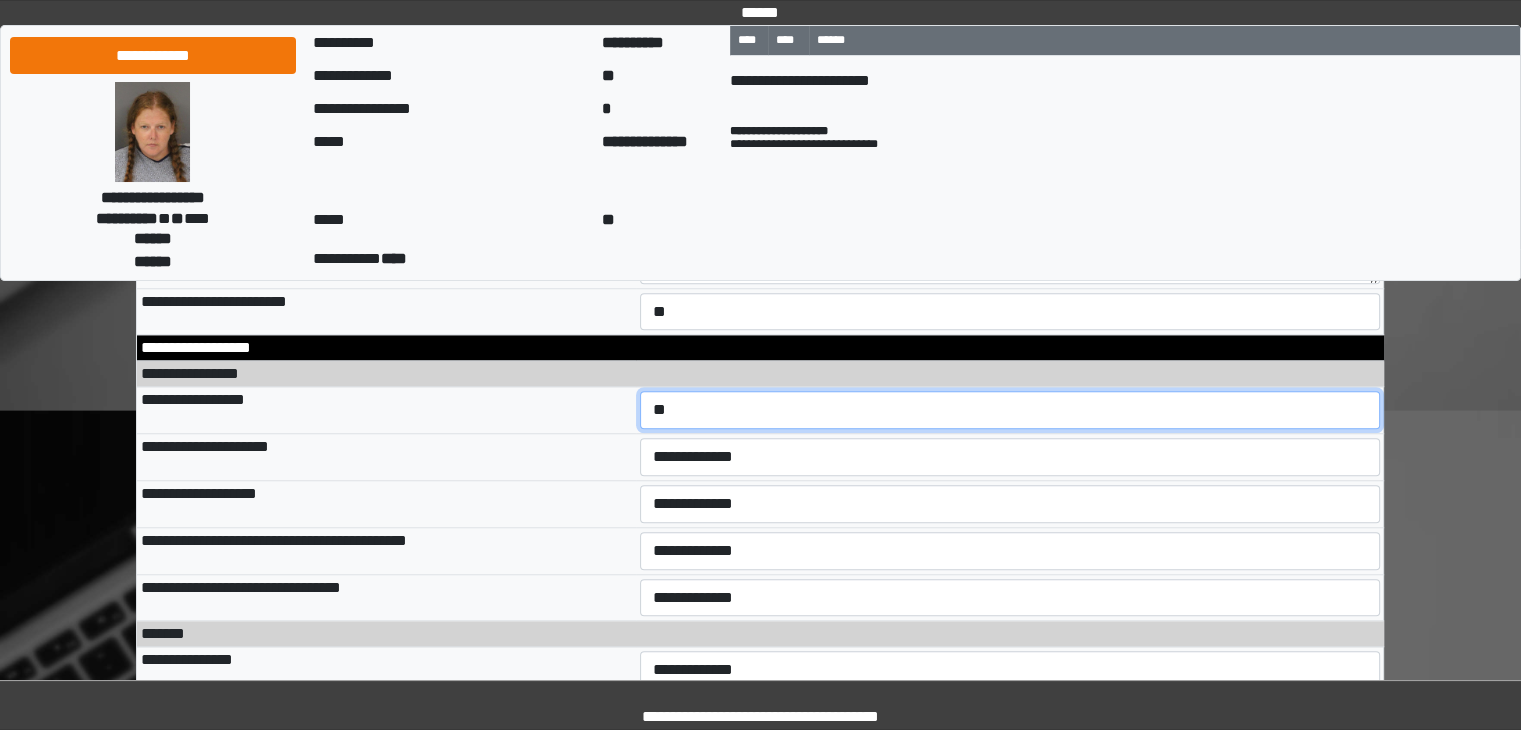 click on "**********" at bounding box center (1010, 410) 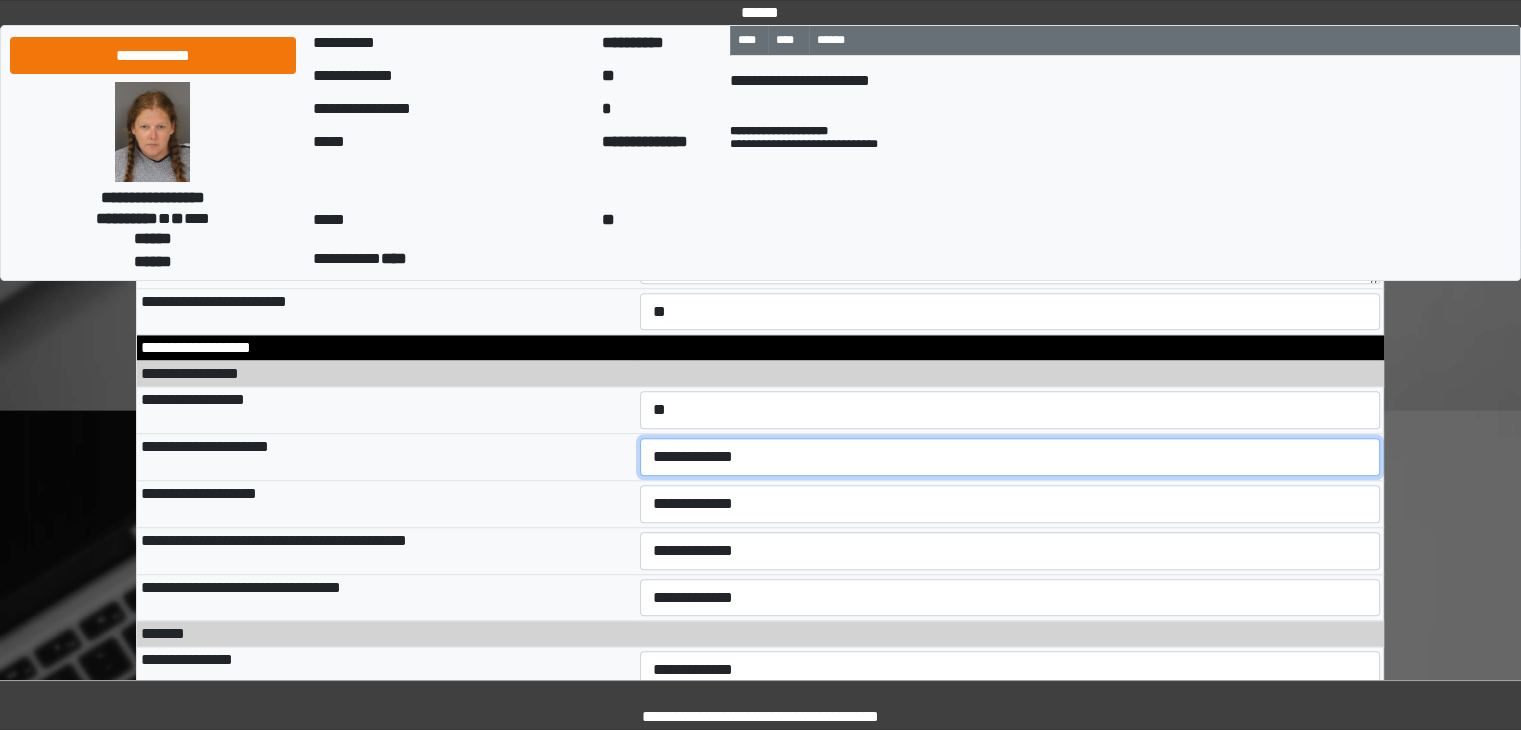 click on "**********" at bounding box center [1010, 457] 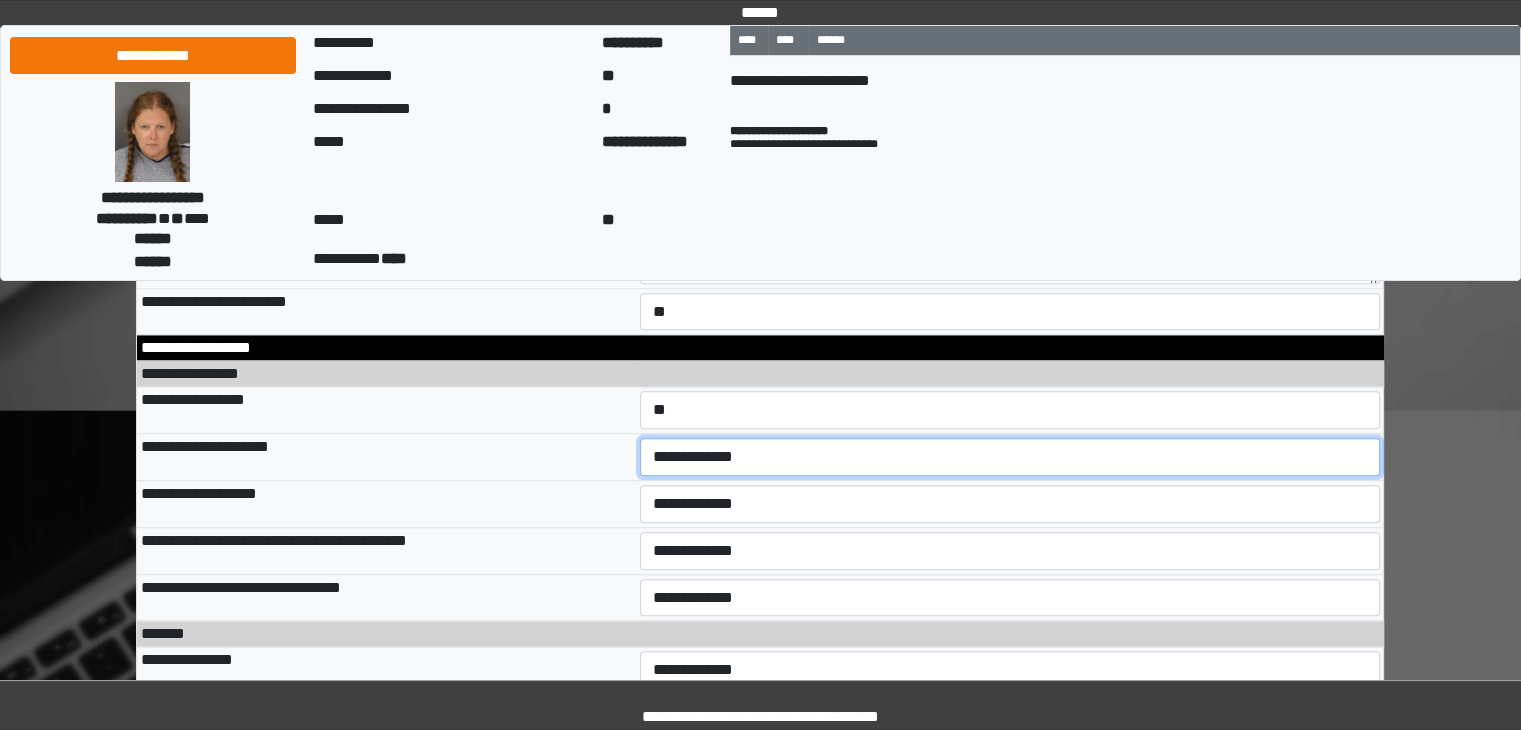select on "**" 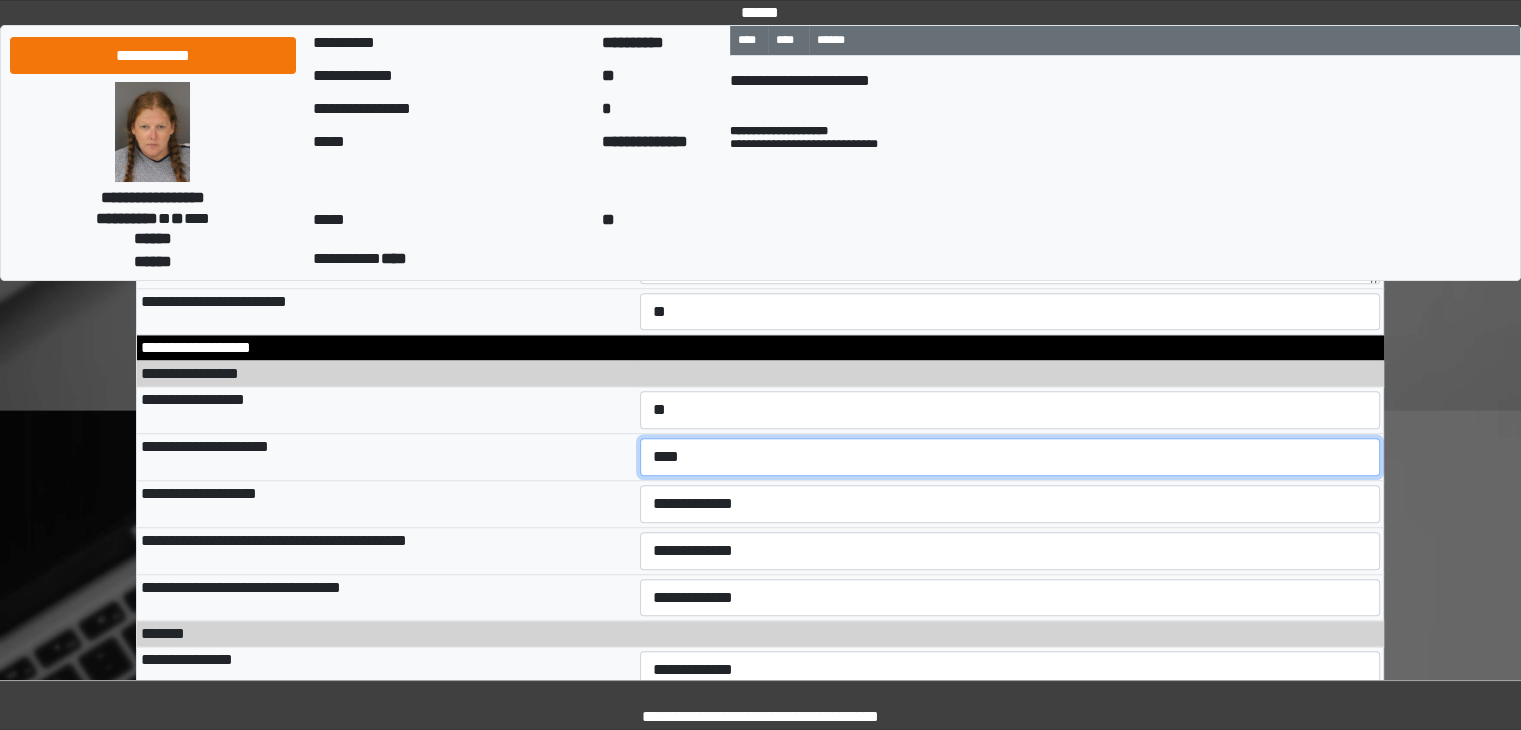 click on "**********" at bounding box center (1010, 457) 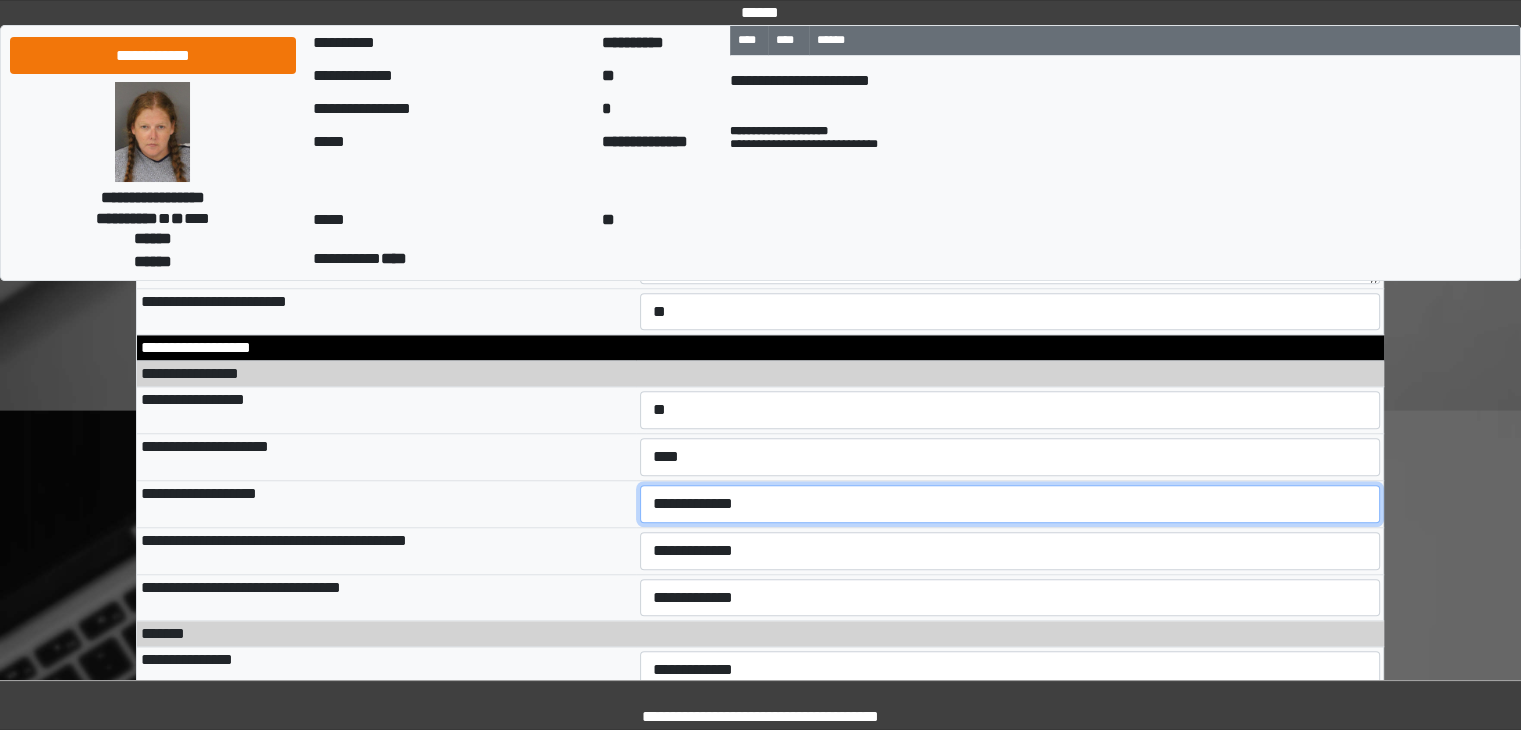 click on "**********" at bounding box center (1010, 504) 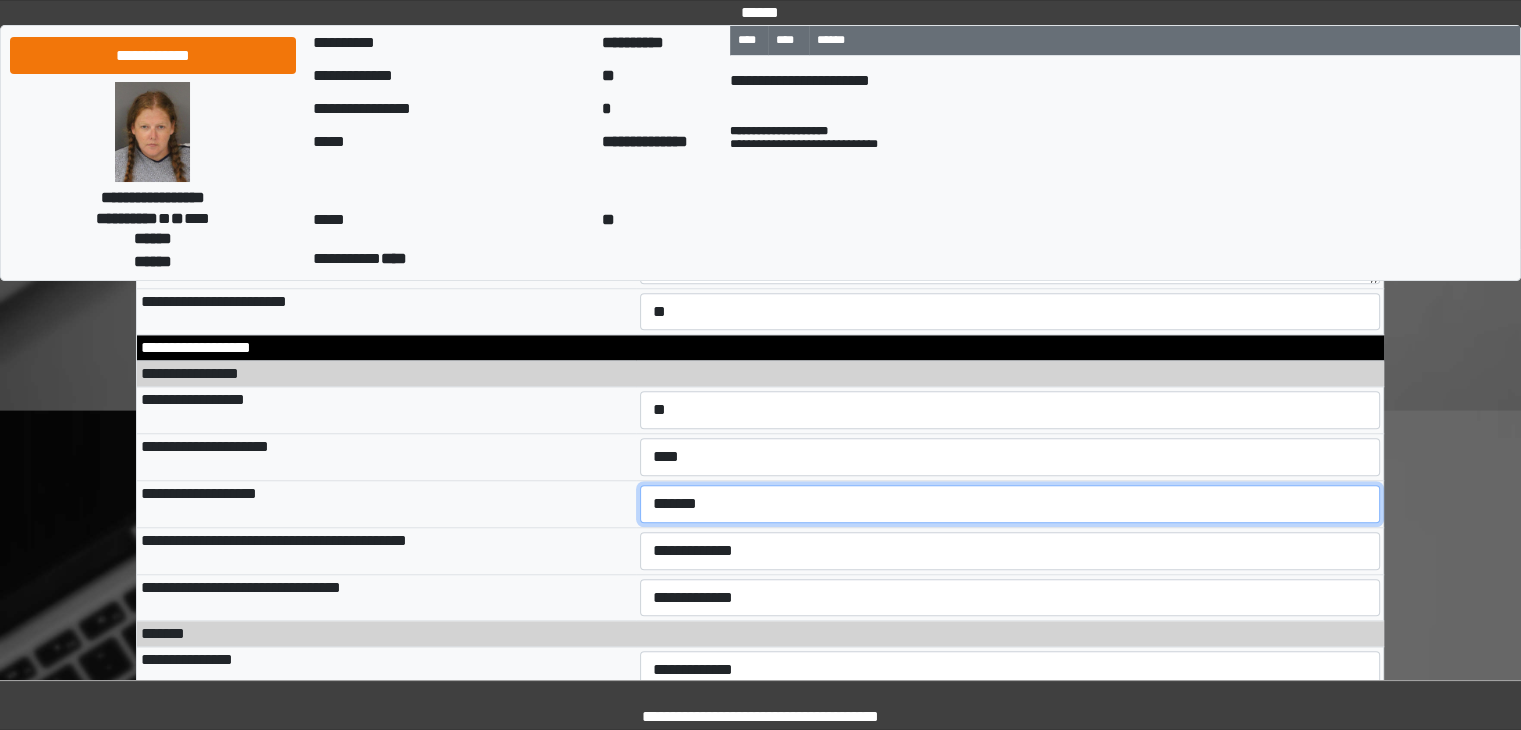 click on "**********" at bounding box center (1010, 504) 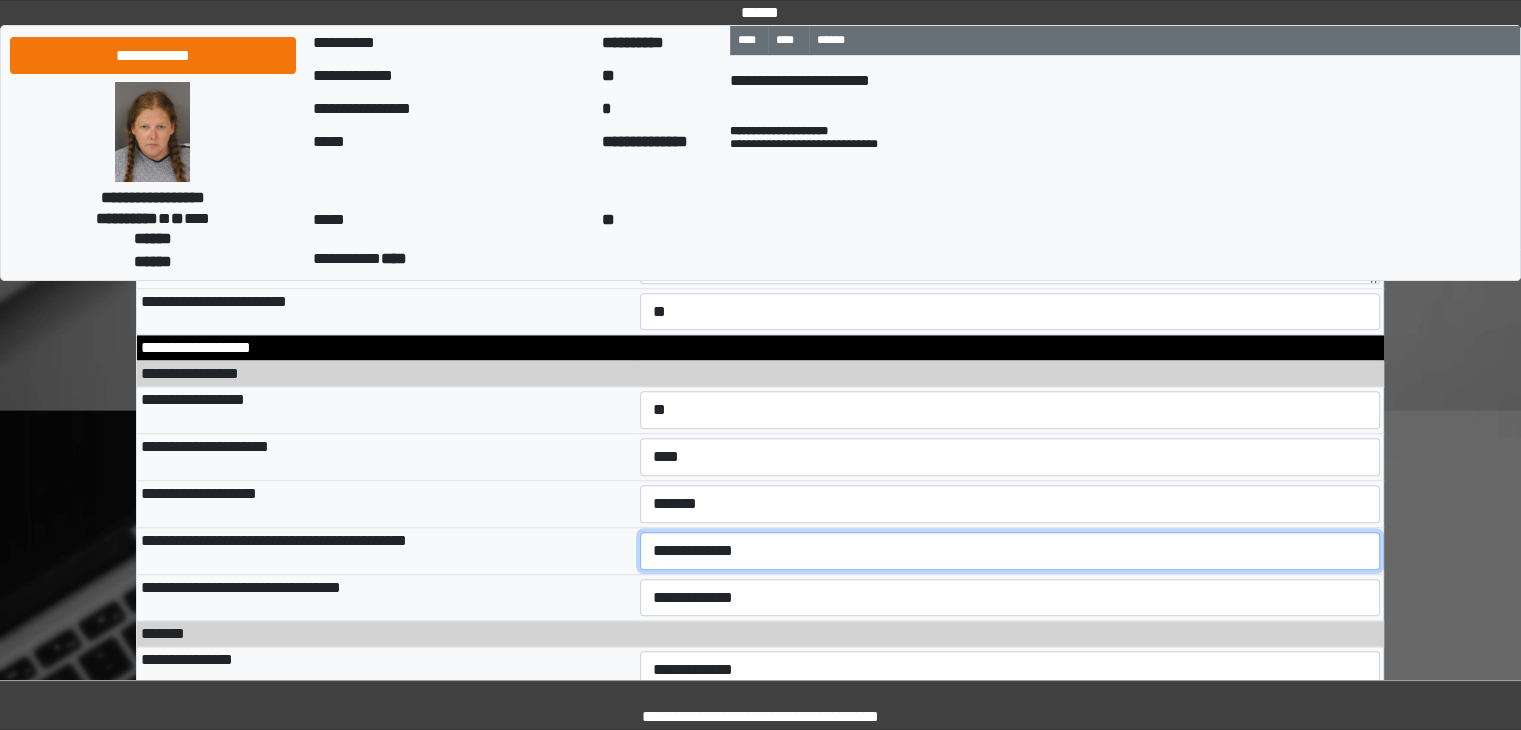 click on "**********" at bounding box center (1010, 551) 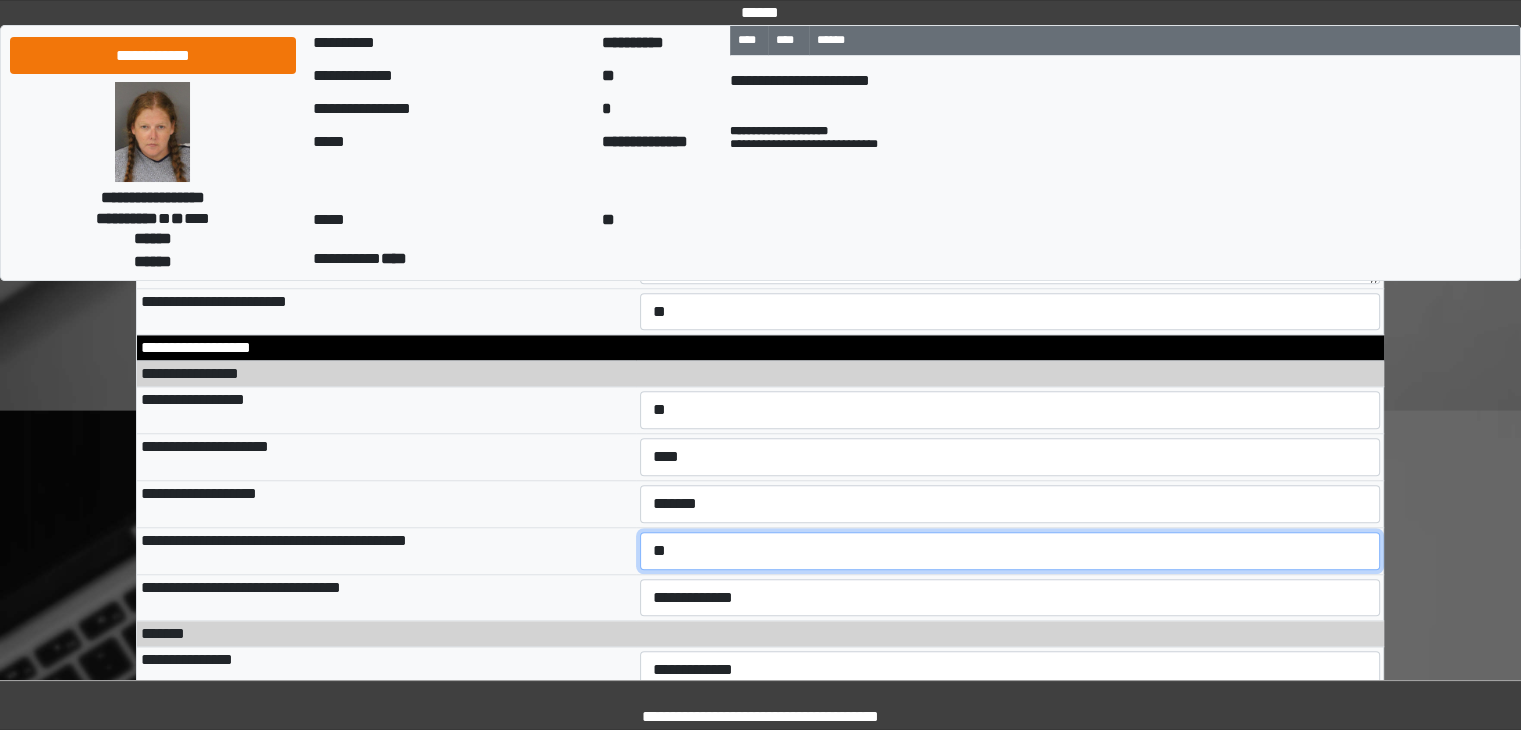 click on "**********" at bounding box center (1010, 551) 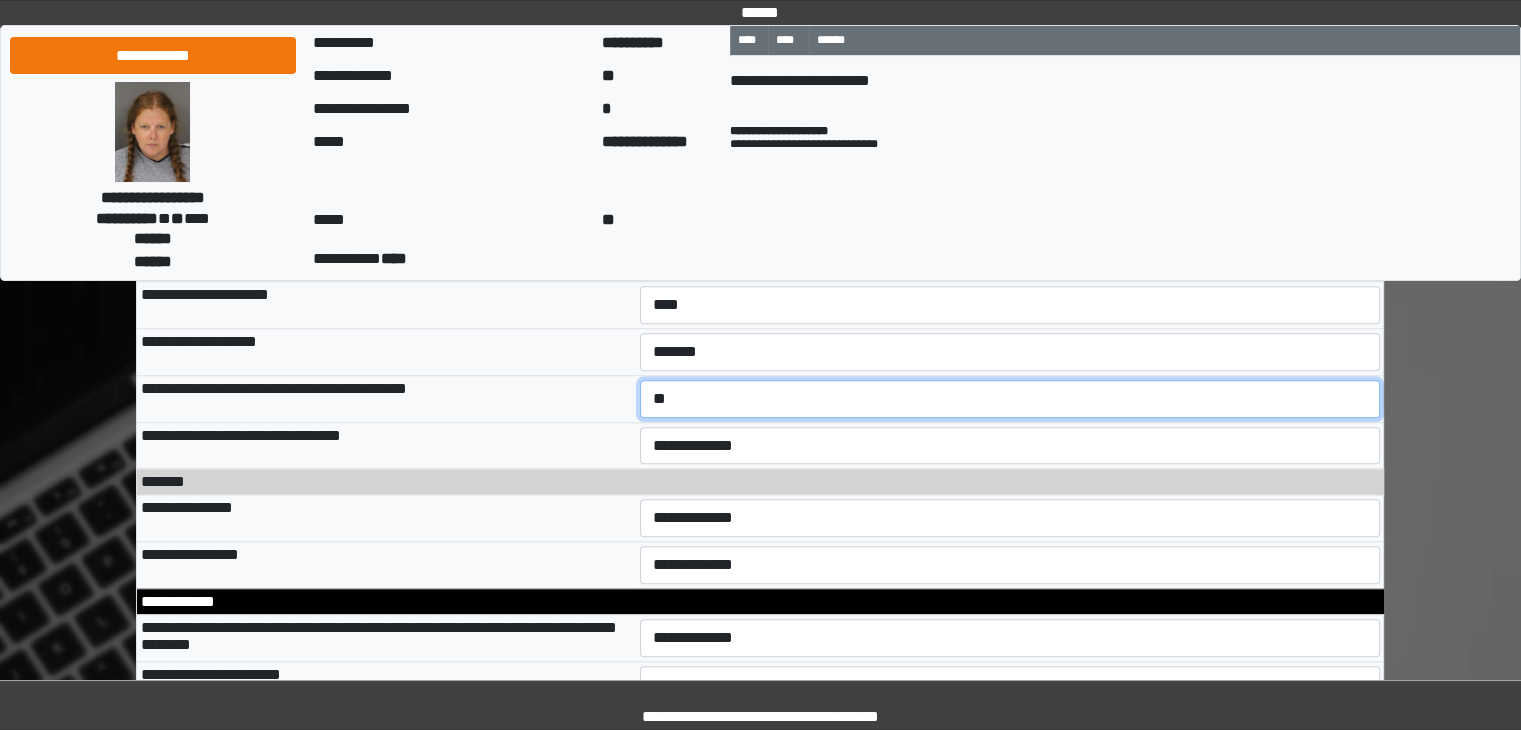 scroll, scrollTop: 9330, scrollLeft: 0, axis: vertical 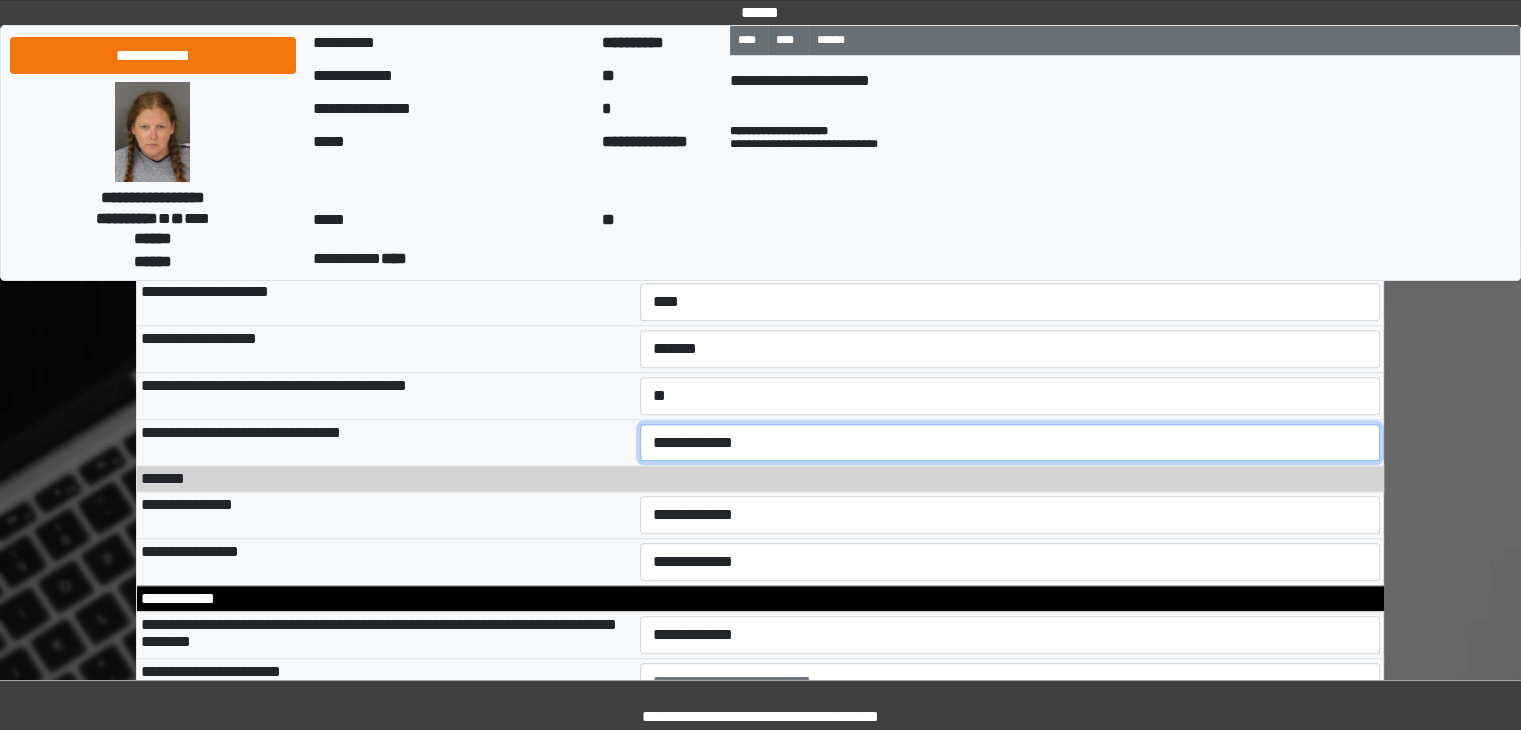 click on "**********" at bounding box center (1010, 443) 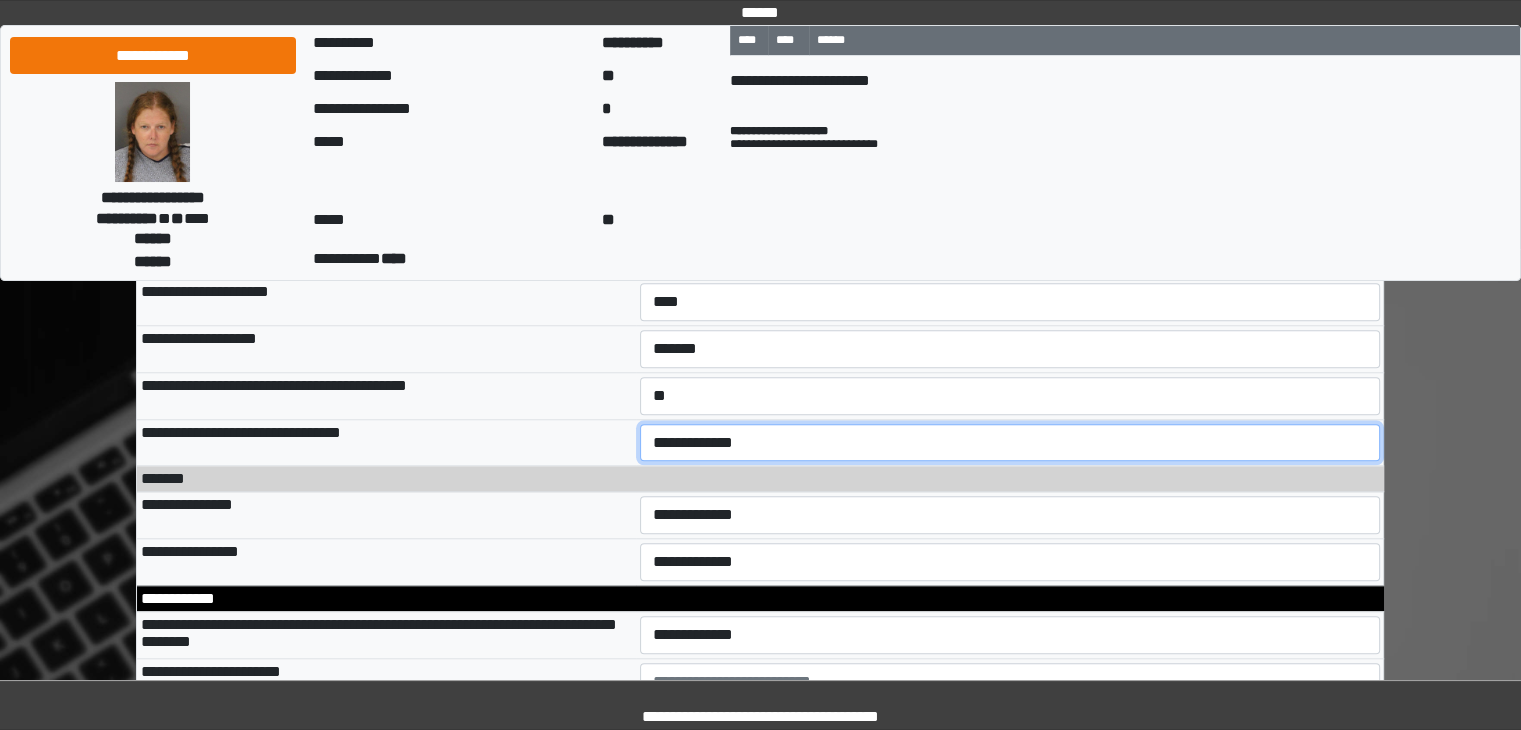 select on "*" 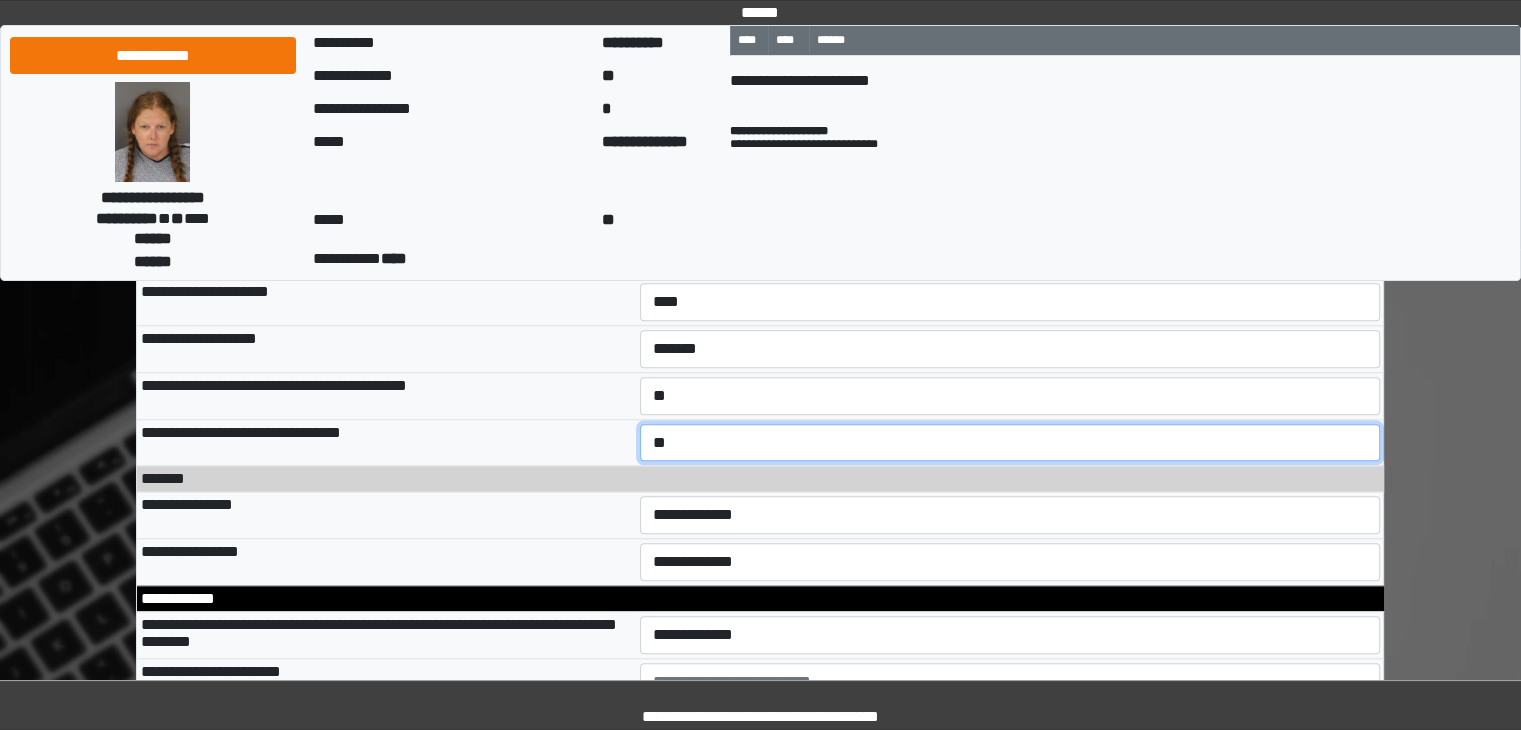 click on "**********" at bounding box center (1010, 443) 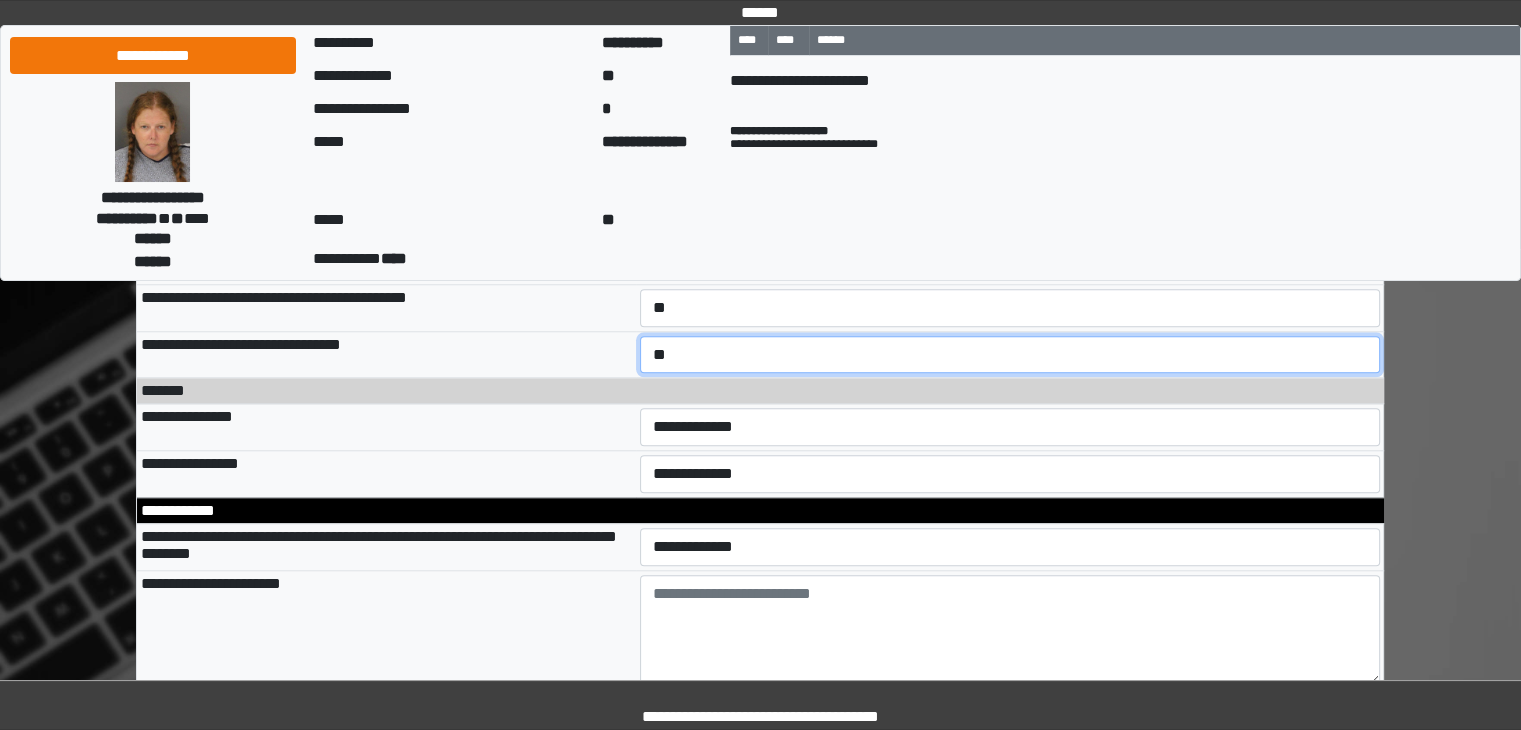 scroll, scrollTop: 9422, scrollLeft: 0, axis: vertical 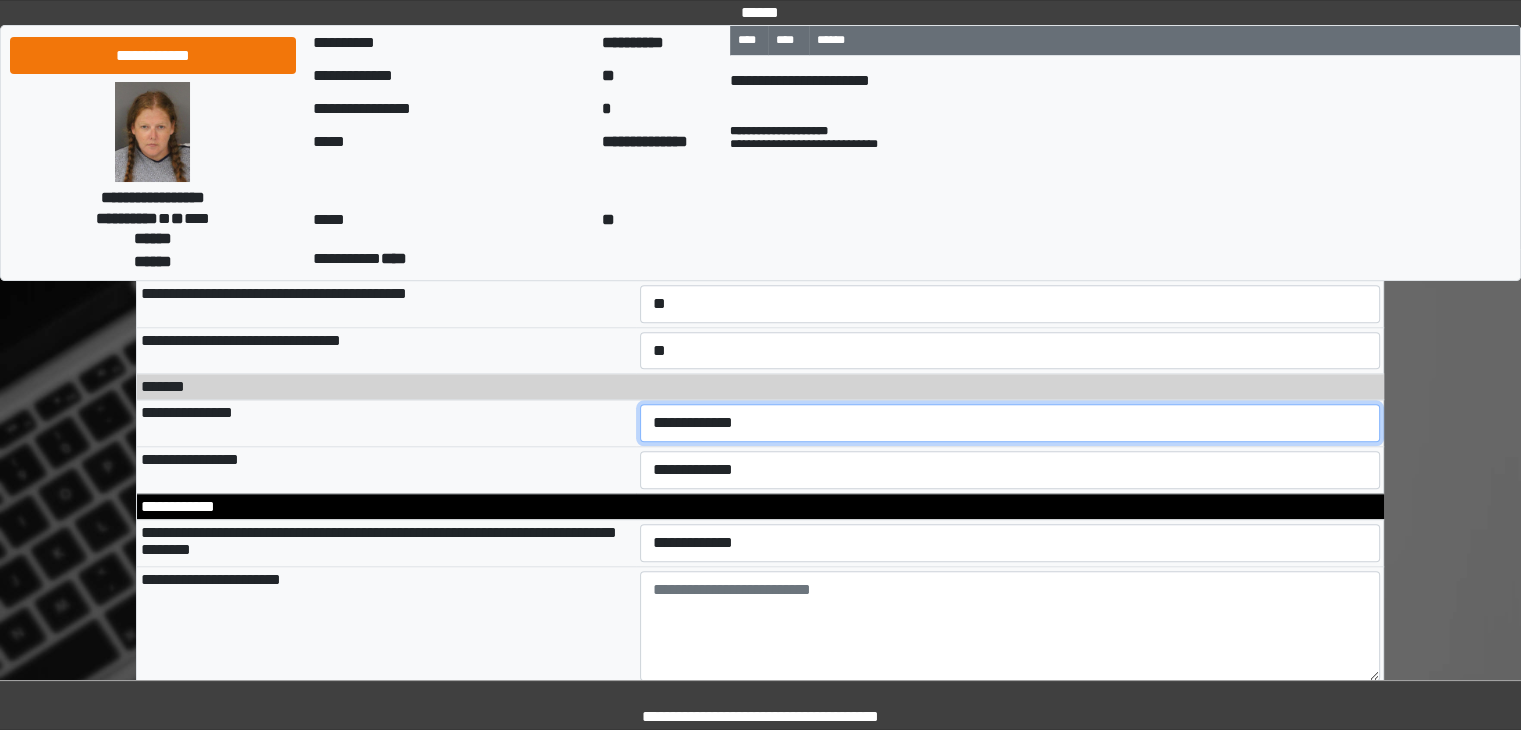 click on "**********" at bounding box center [1010, 423] 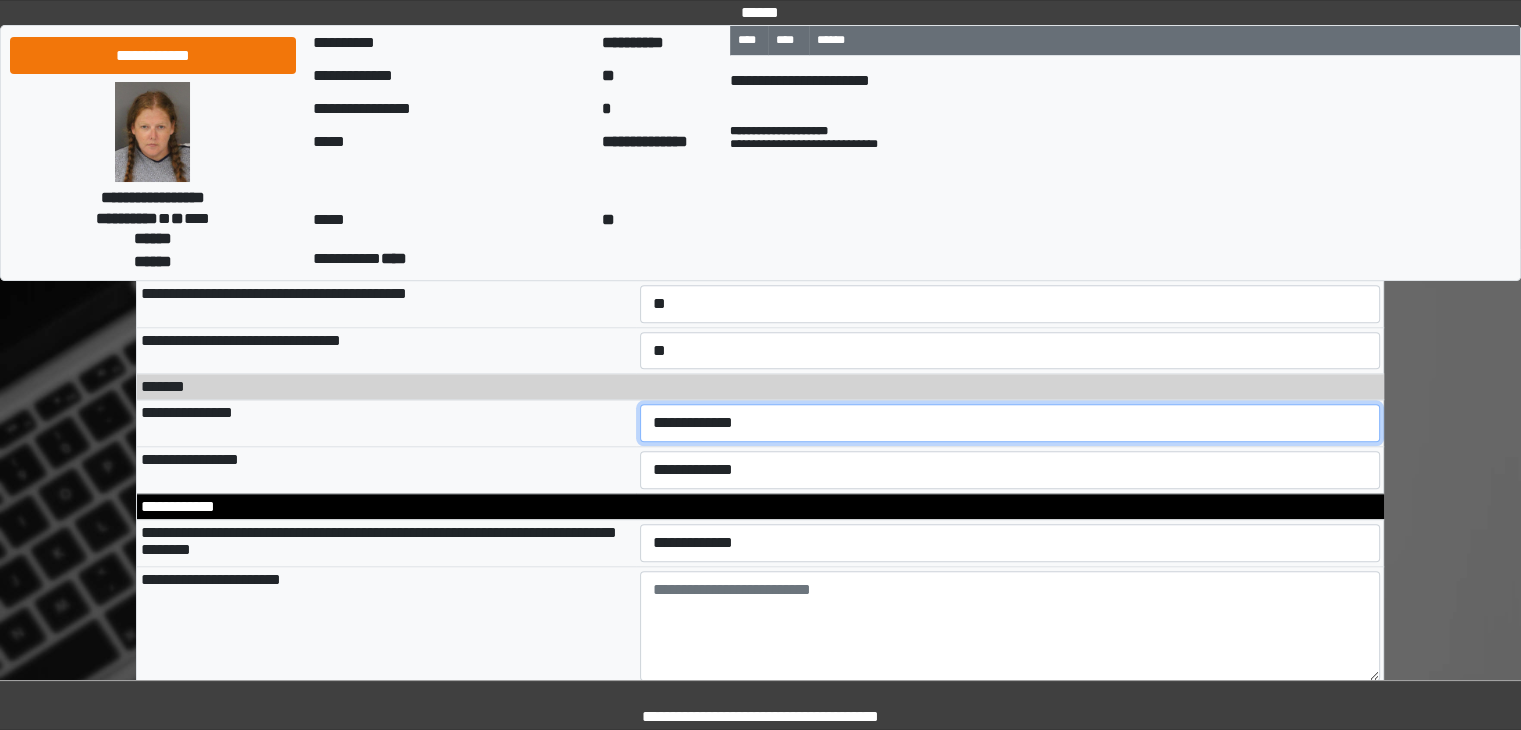 select on "*" 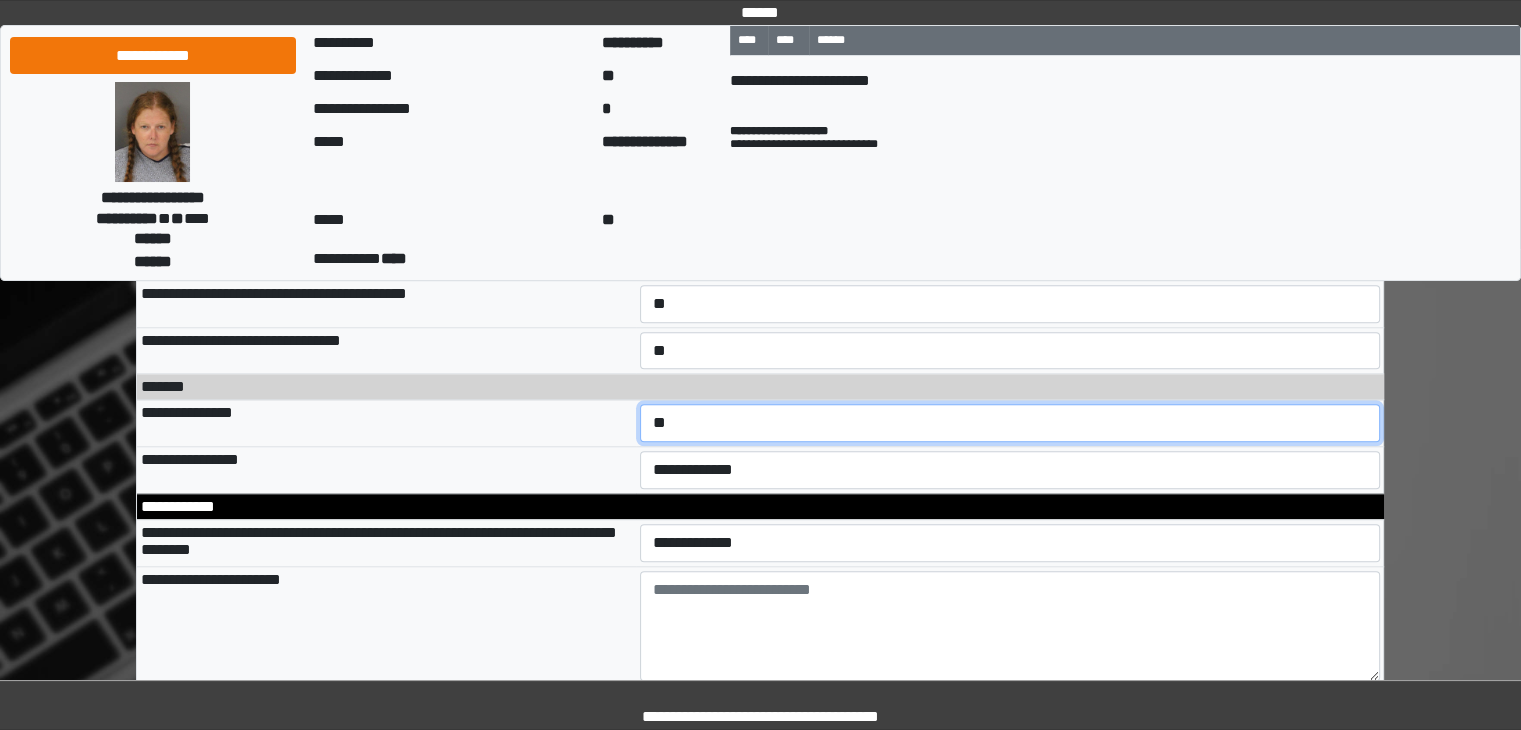 click on "**********" at bounding box center [1010, 423] 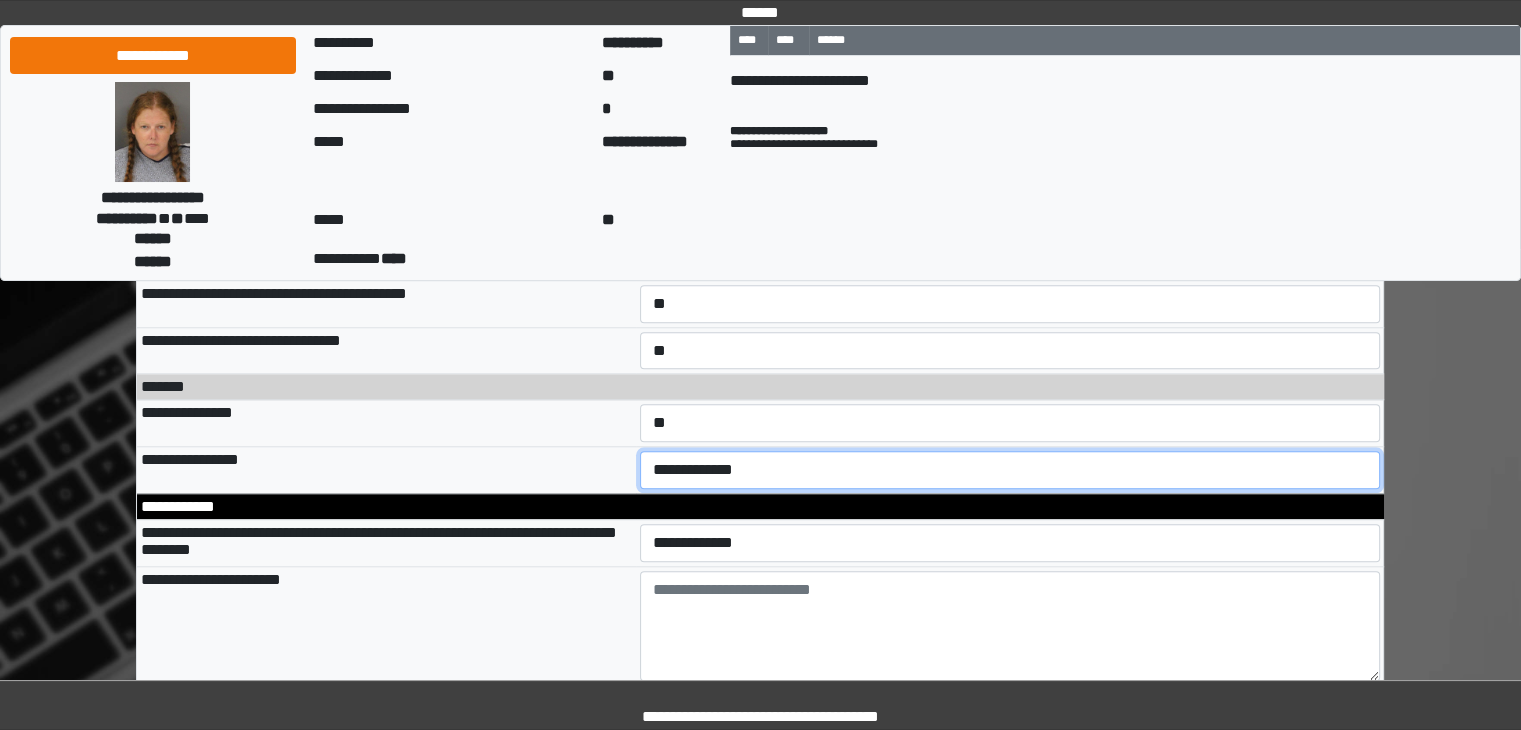 click on "**********" at bounding box center (1010, 470) 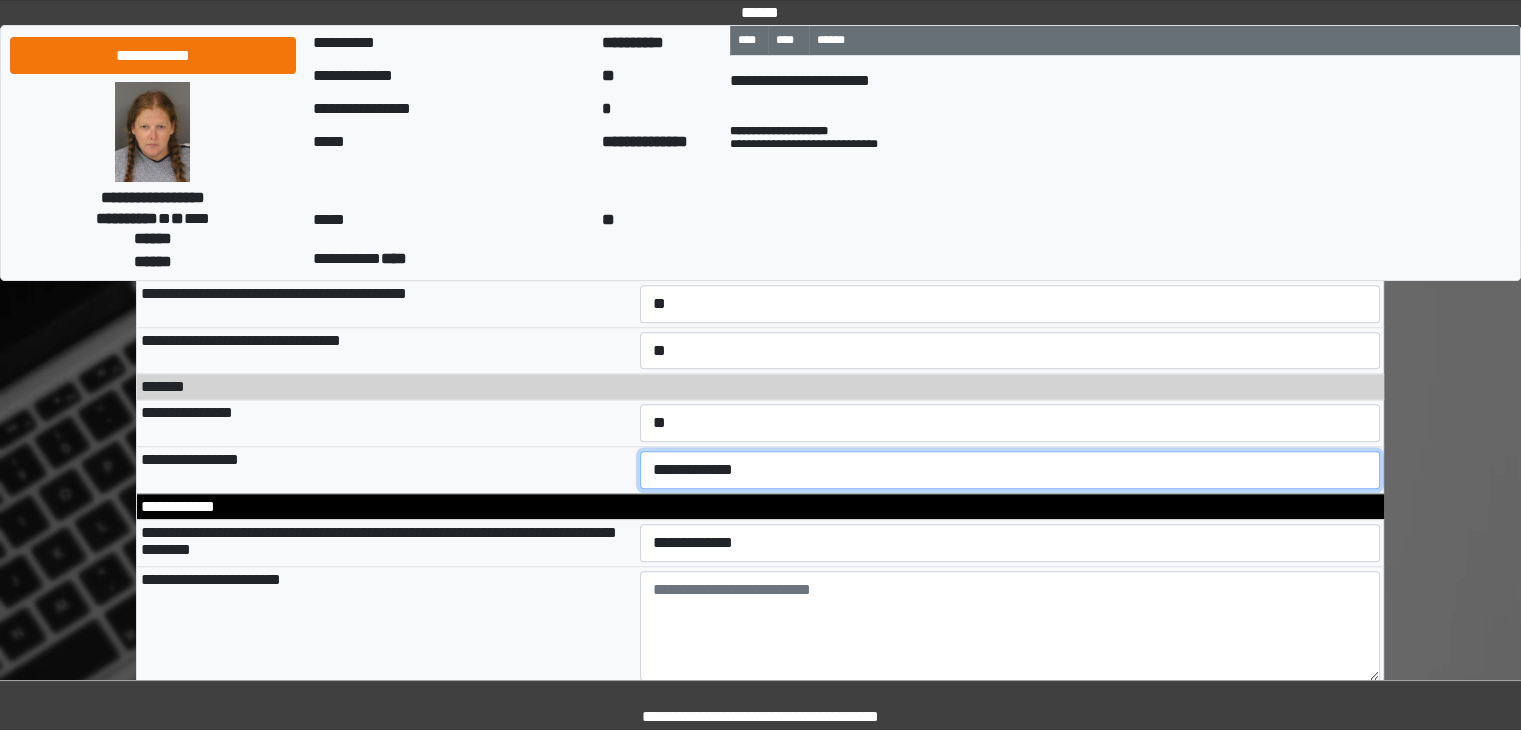 select on "**" 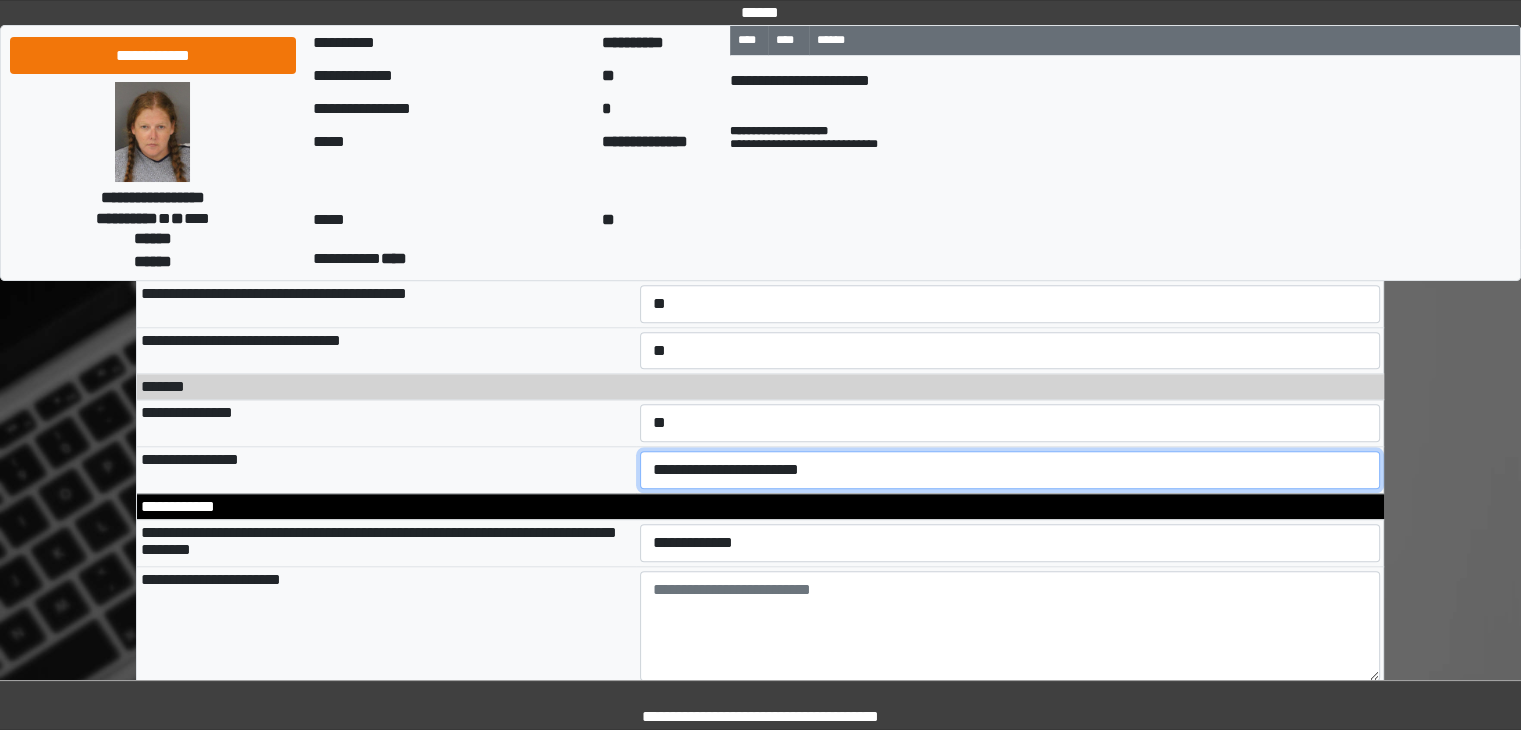 click on "**********" at bounding box center (1010, 470) 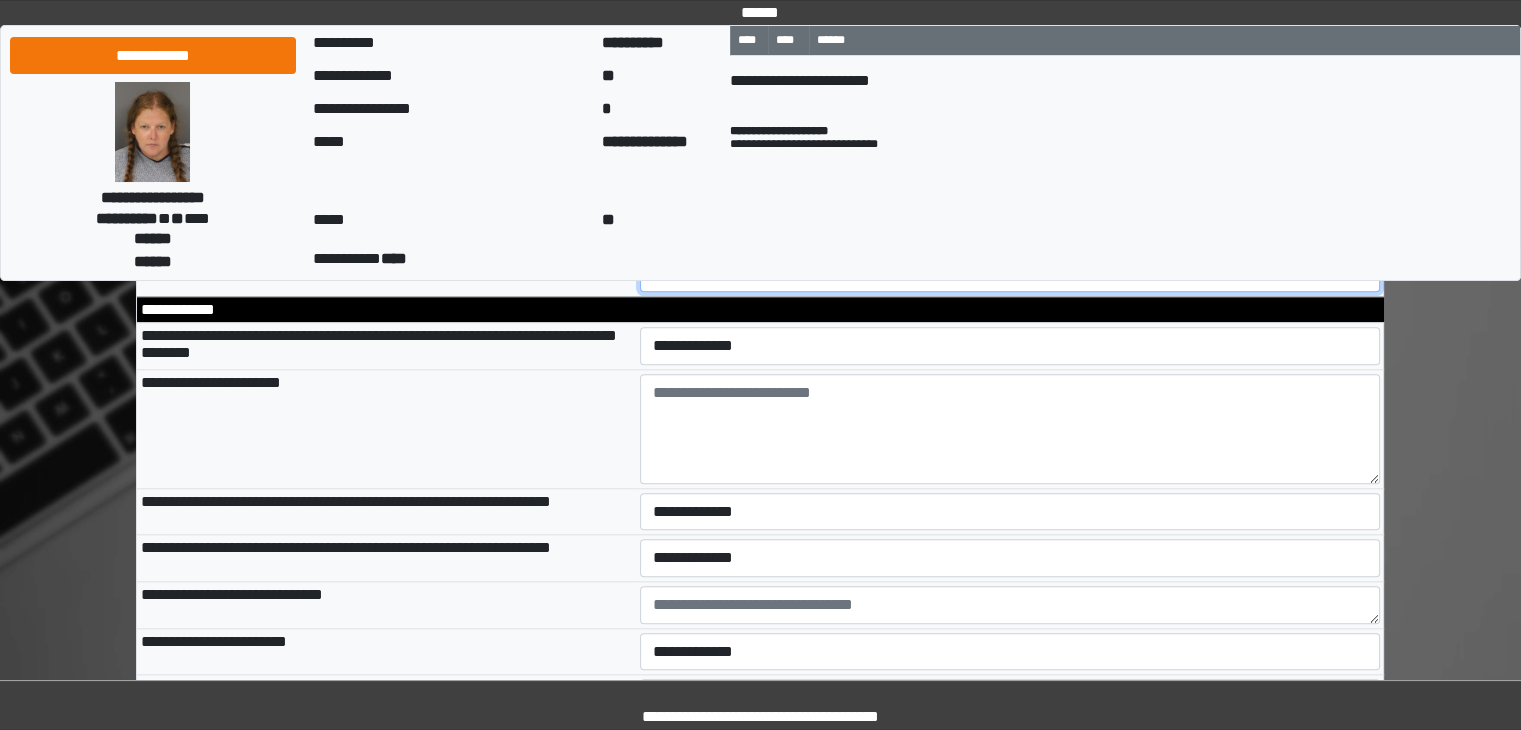 scroll, scrollTop: 9623, scrollLeft: 0, axis: vertical 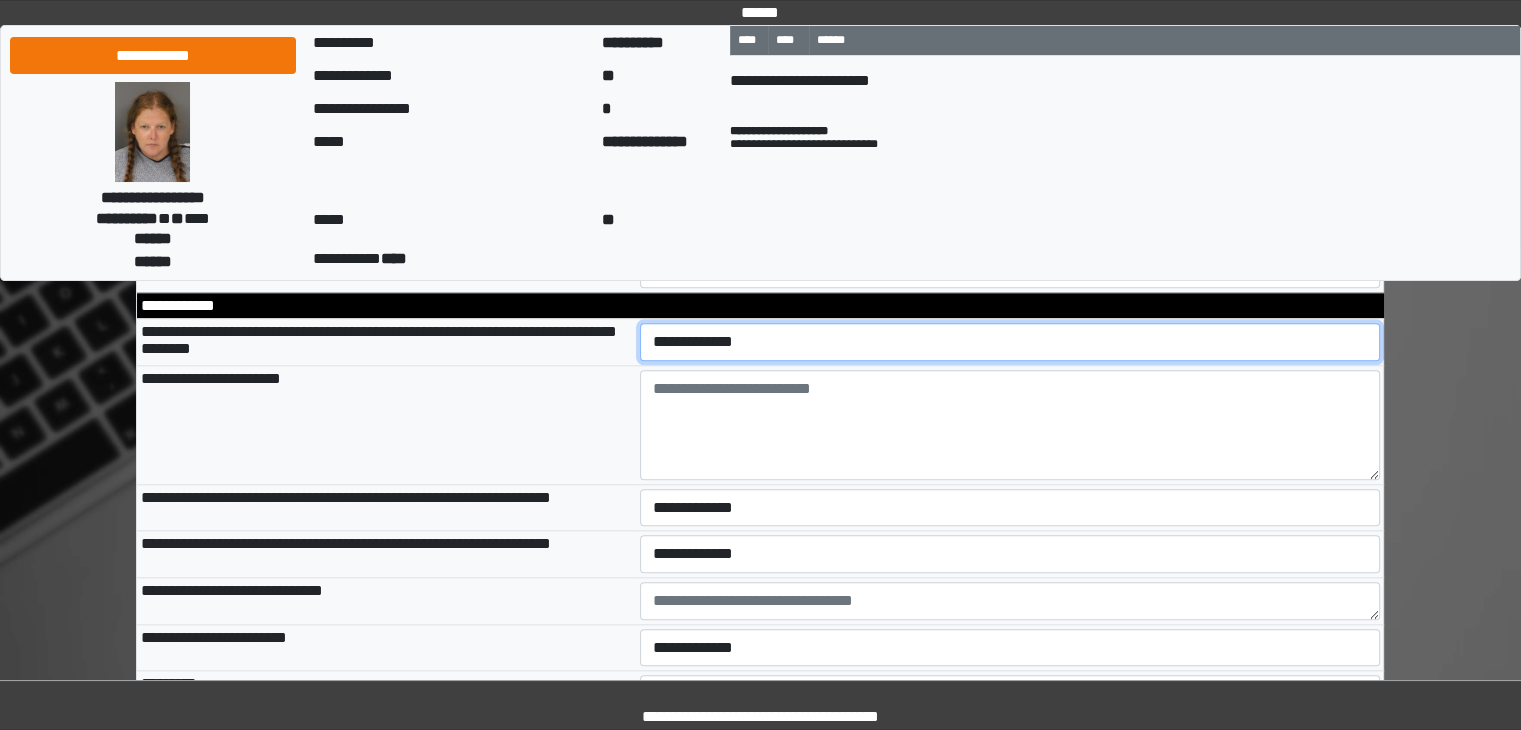 click on "**********" at bounding box center [1010, 342] 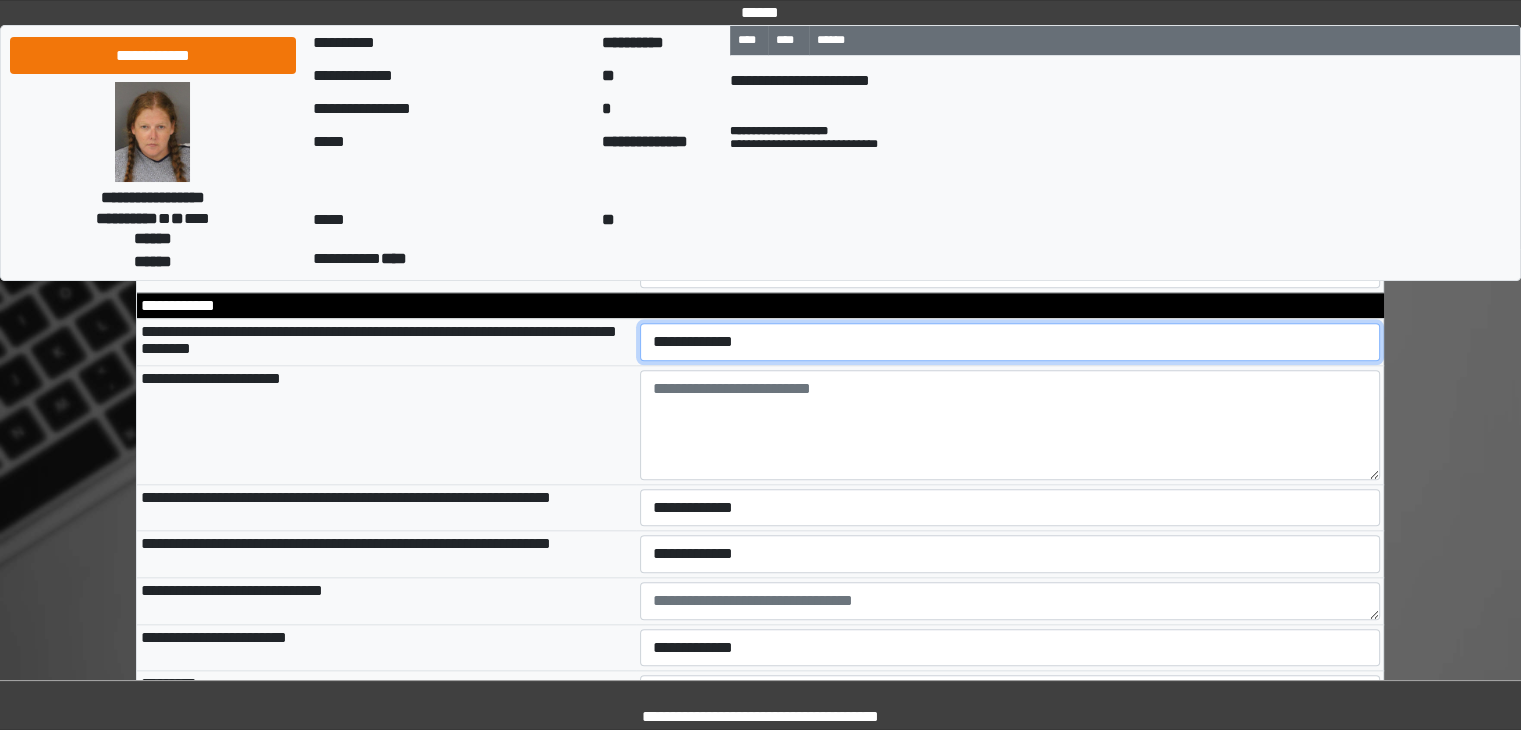 select on "*" 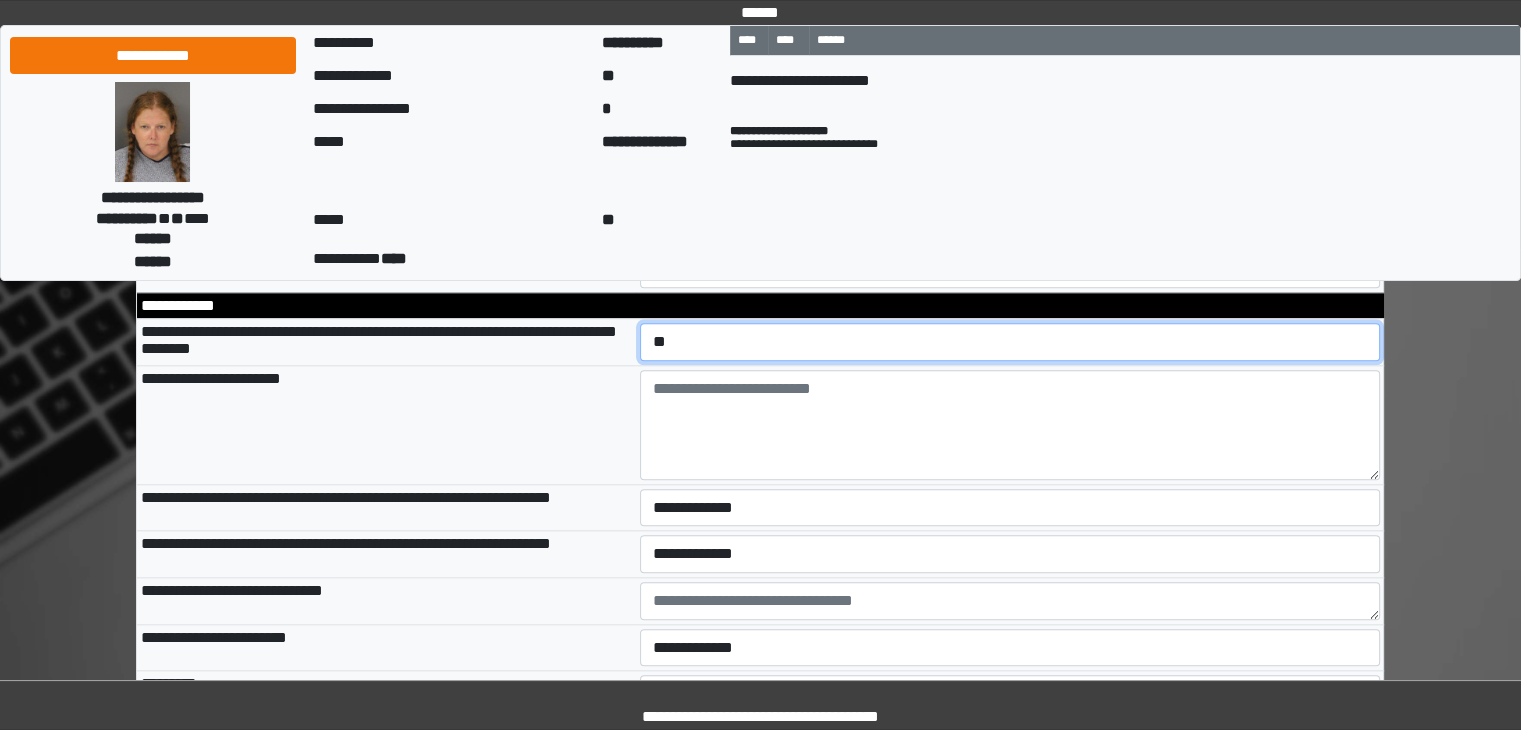 click on "**********" at bounding box center [1010, 342] 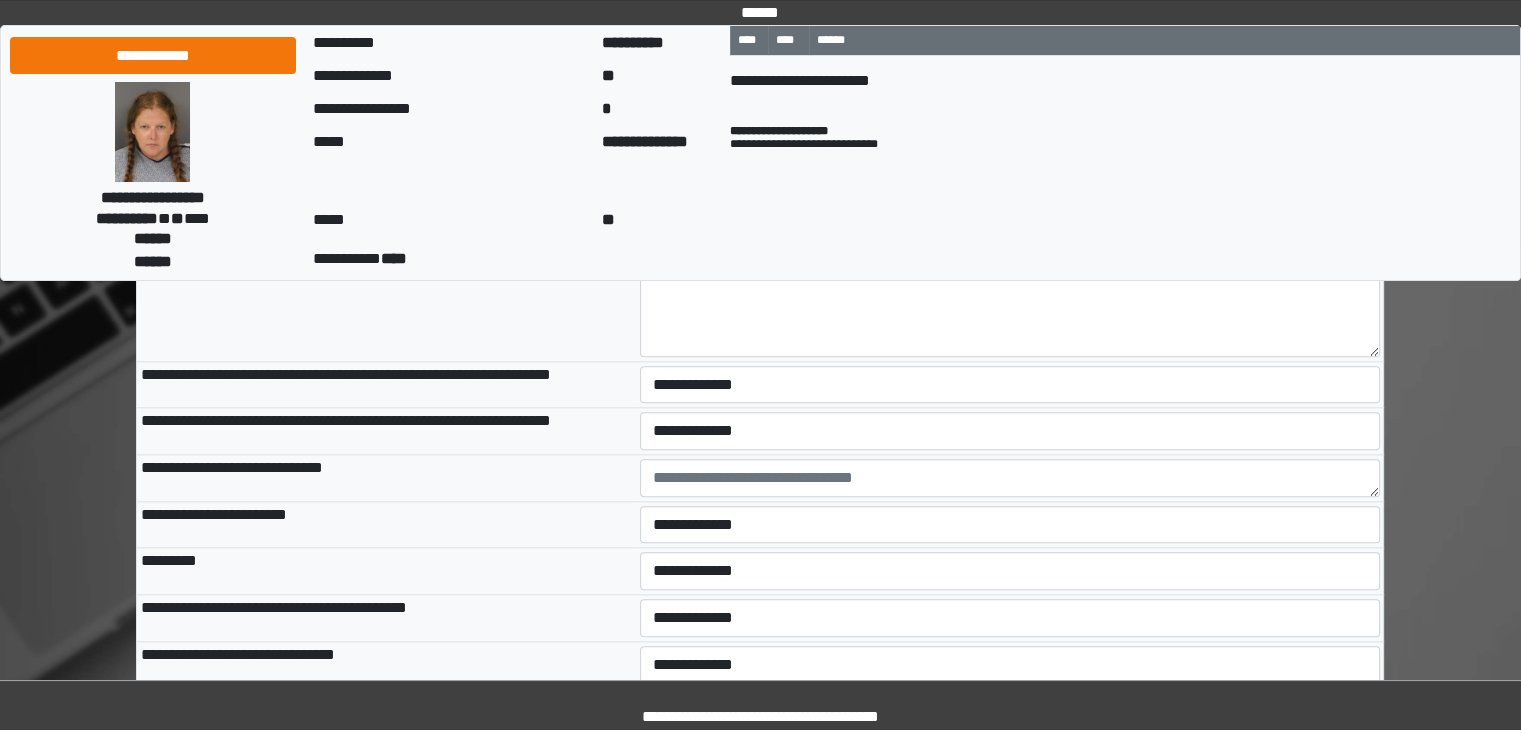 scroll, scrollTop: 9747, scrollLeft: 0, axis: vertical 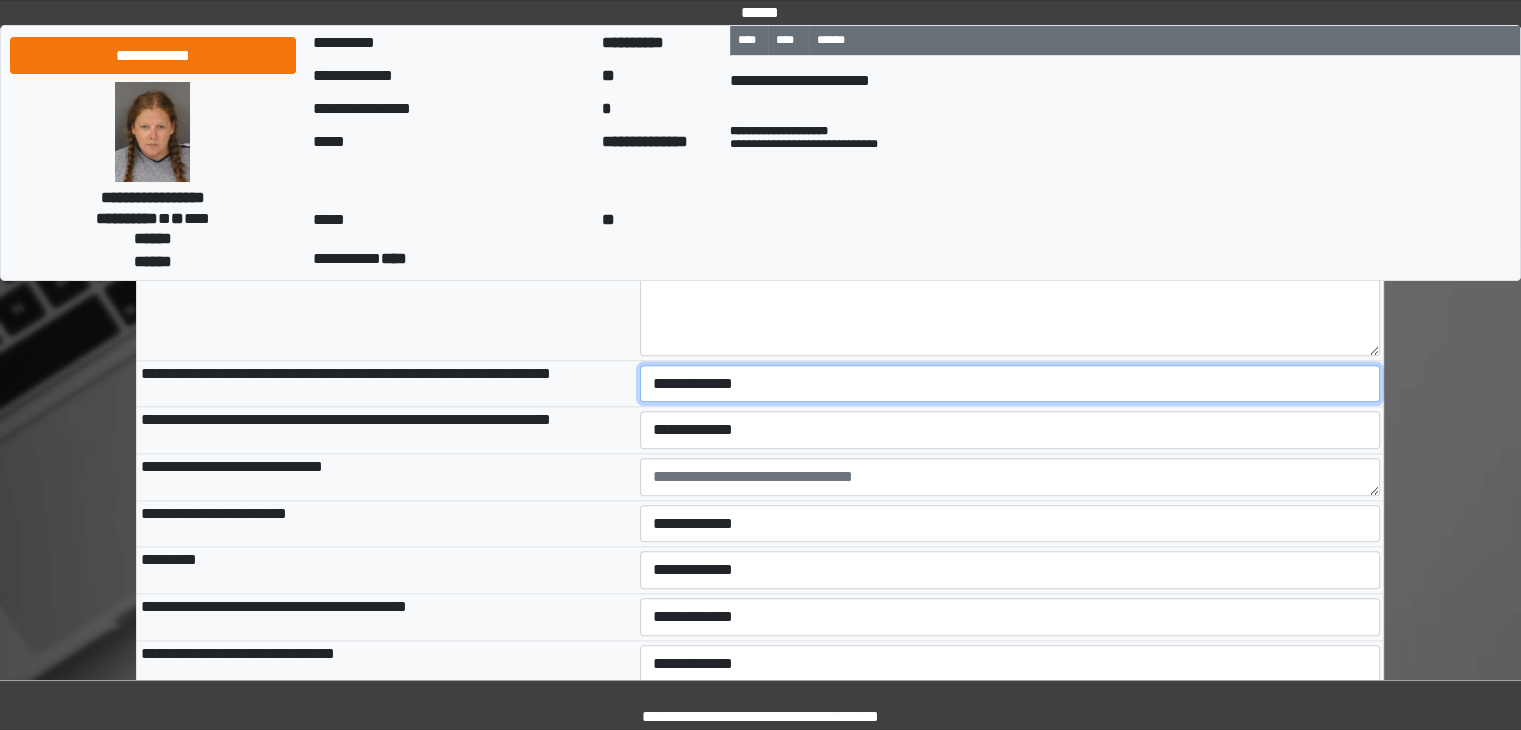 click on "**********" at bounding box center [1010, 384] 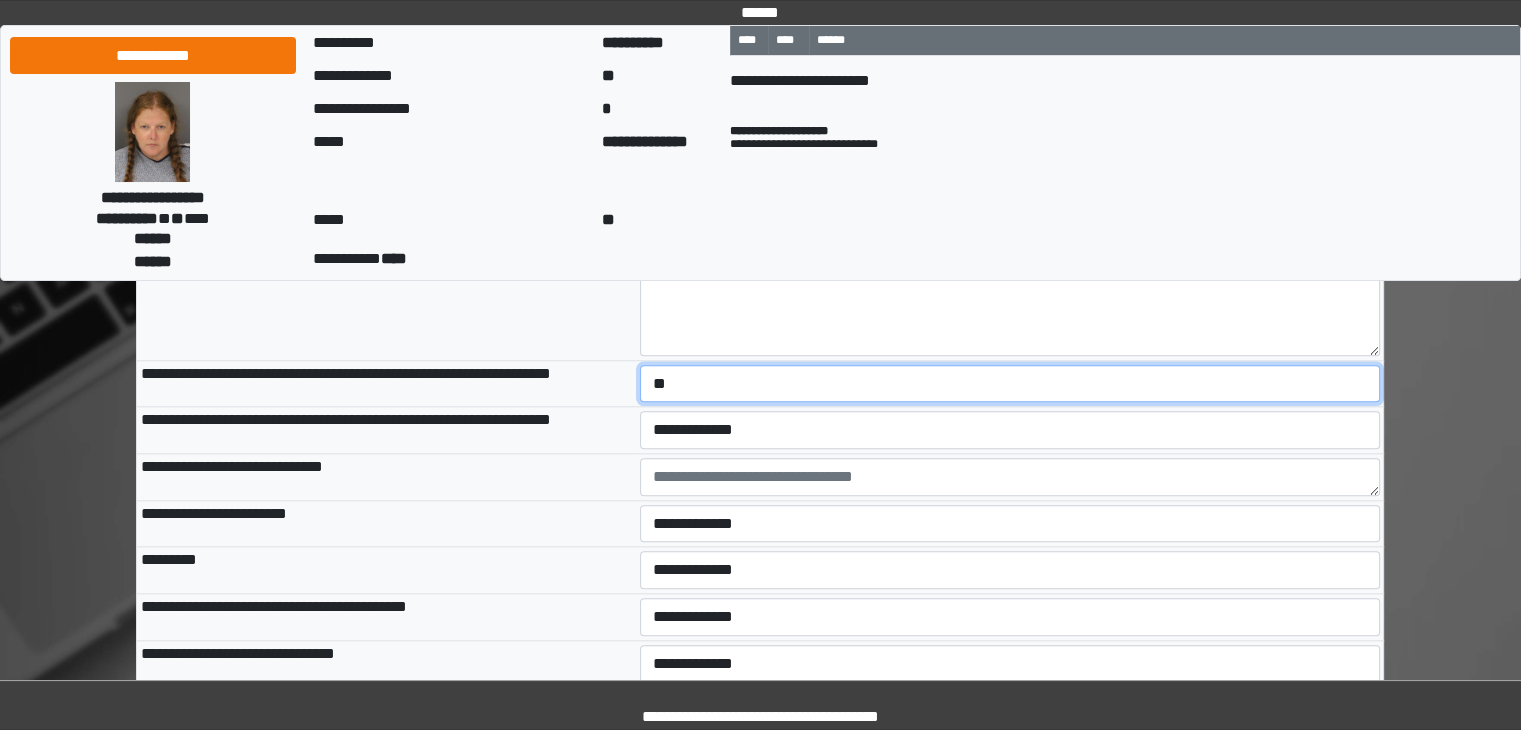 click on "**********" at bounding box center [1010, 384] 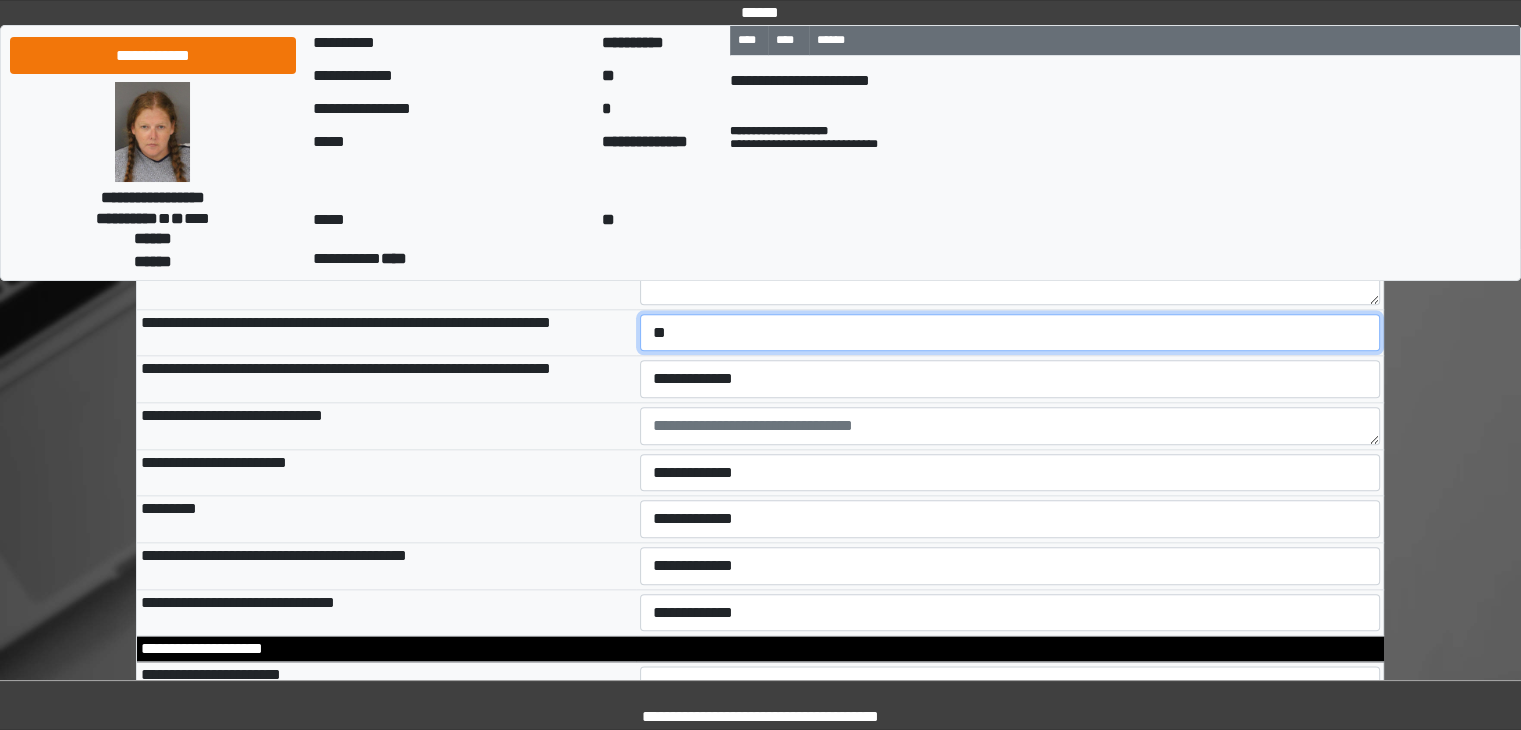 scroll, scrollTop: 9803, scrollLeft: 0, axis: vertical 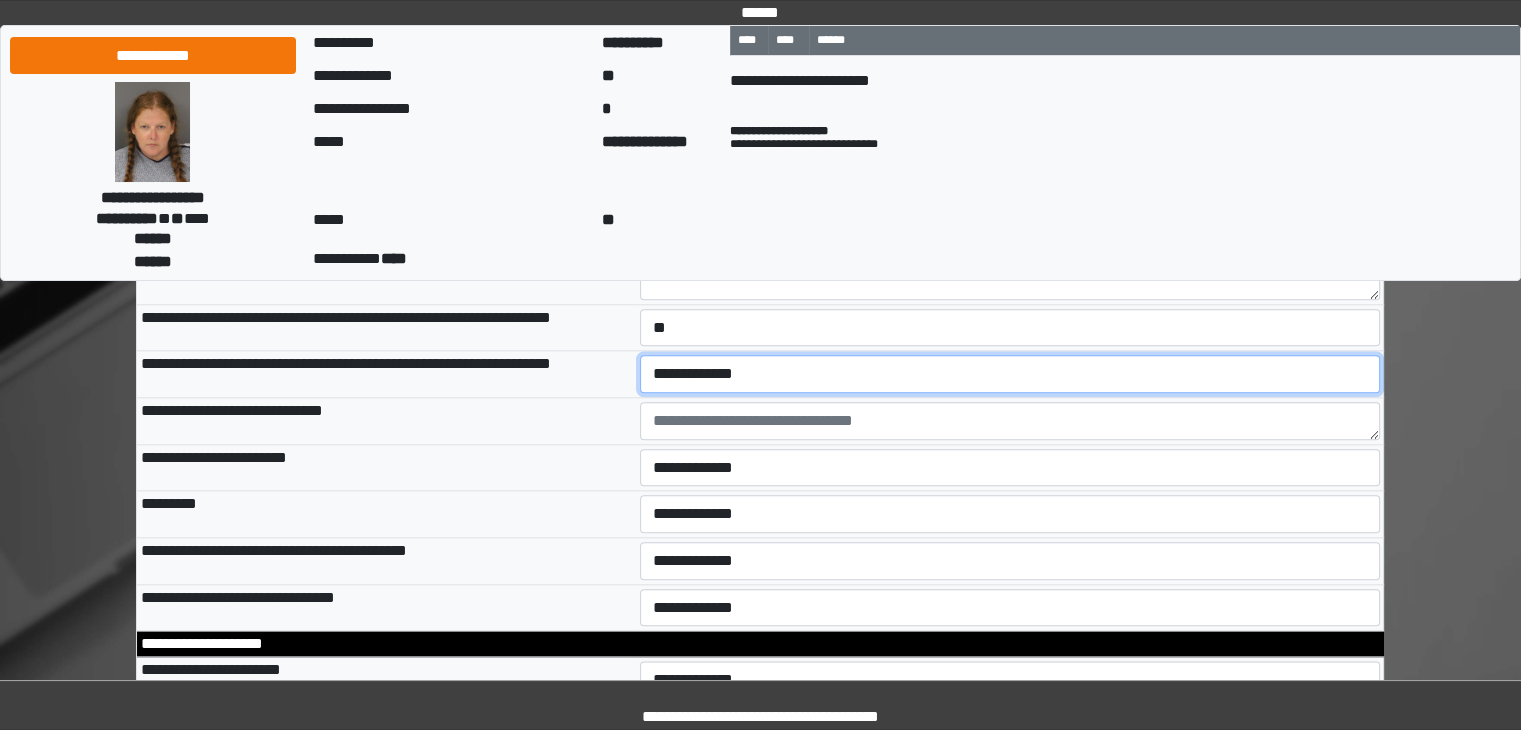 click on "**********" at bounding box center [1010, 374] 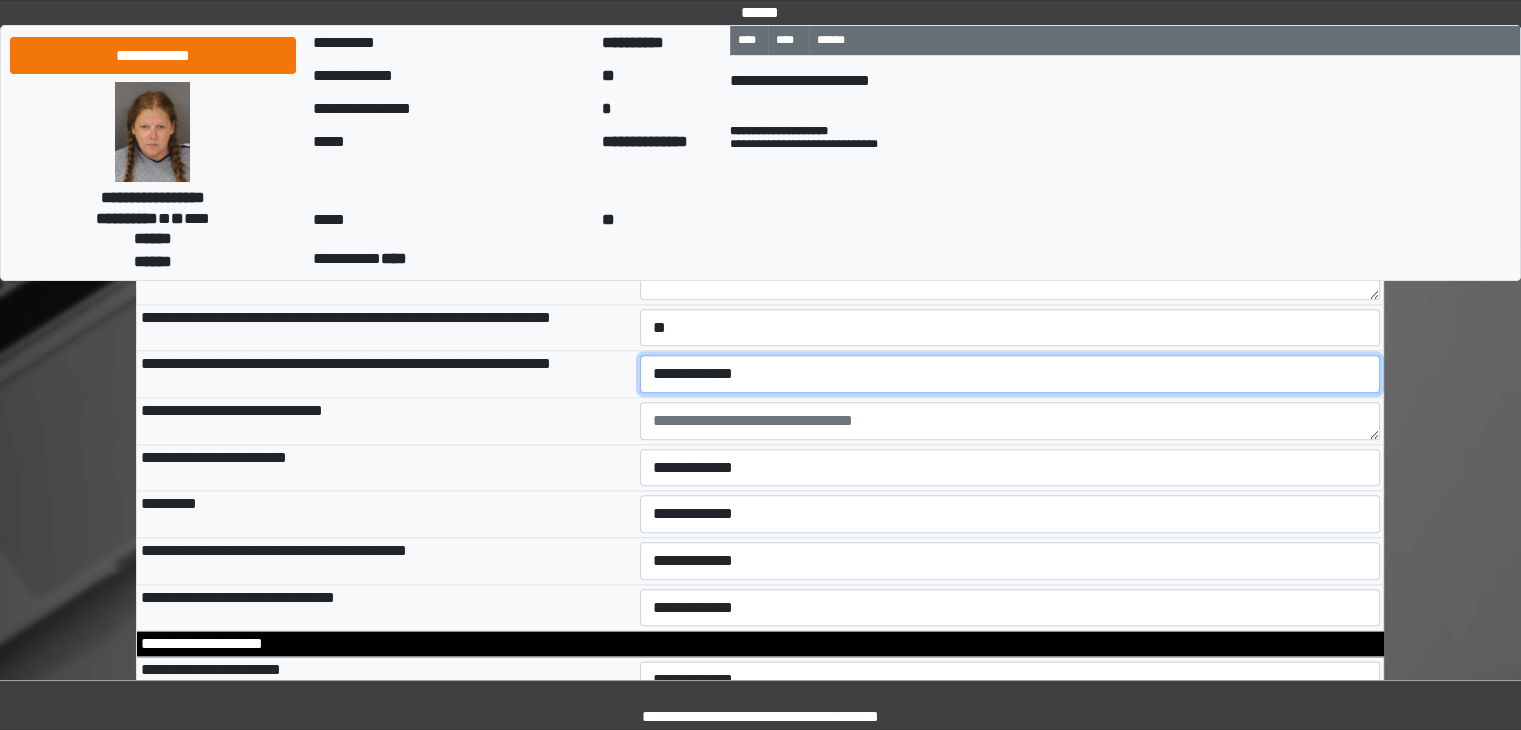 select on "*" 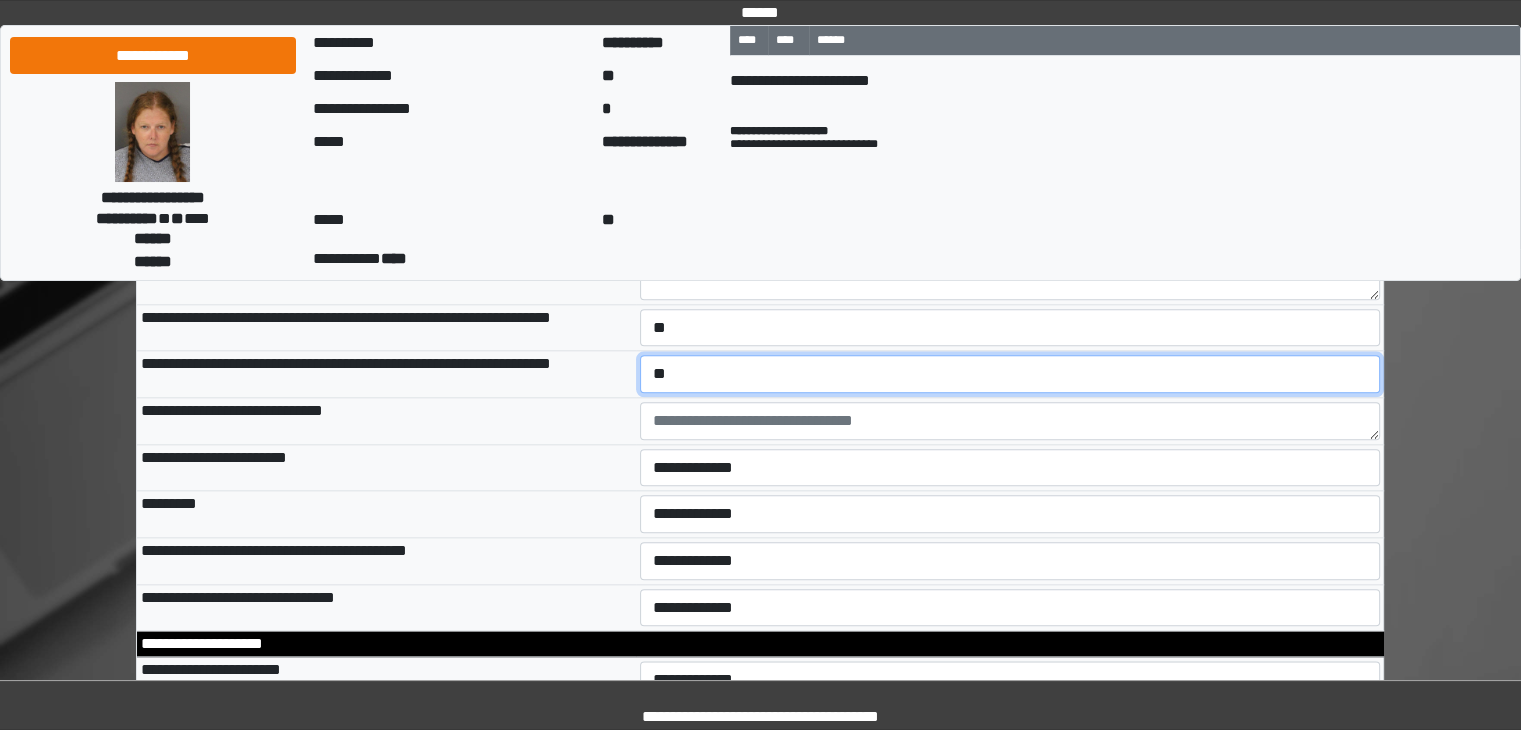 click on "**********" at bounding box center [1010, 374] 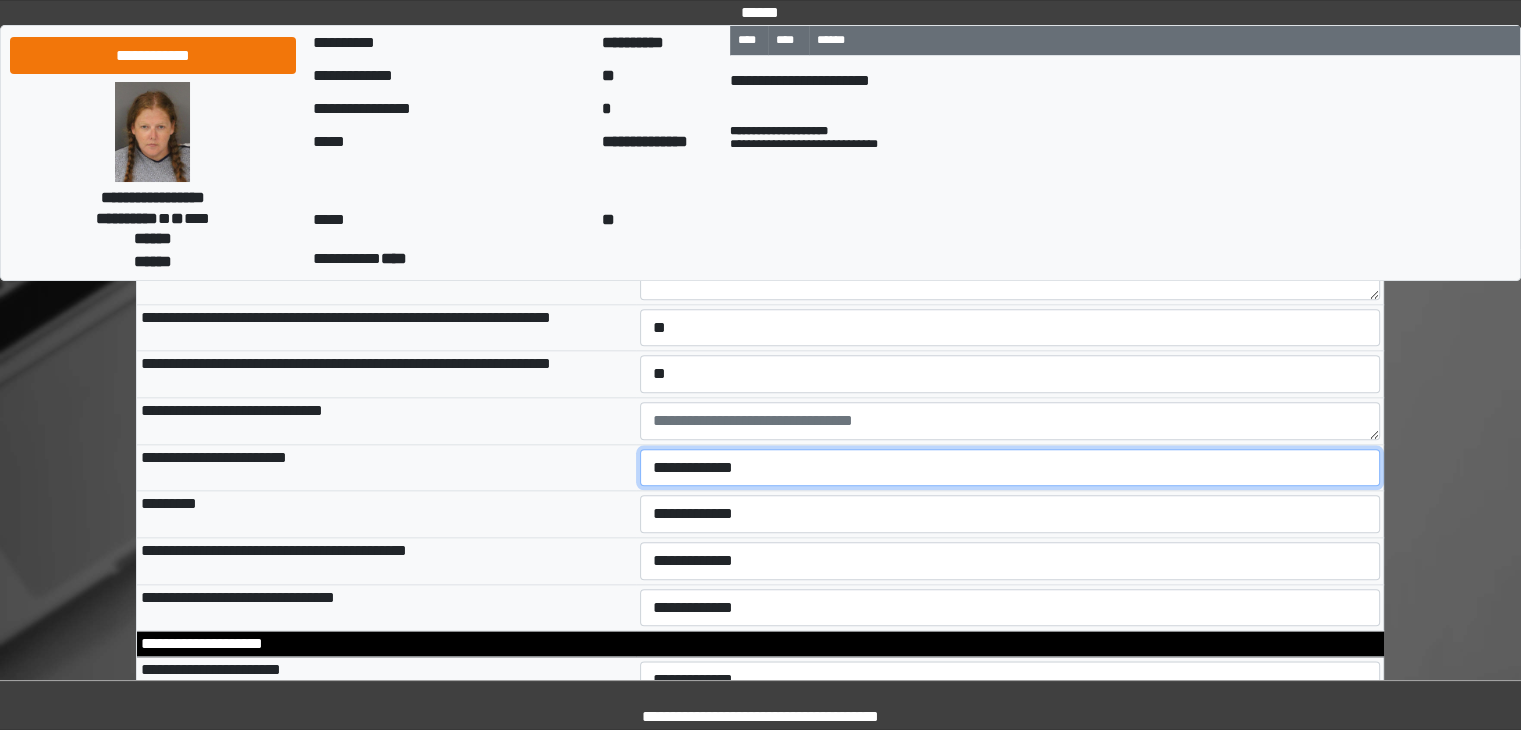 click on "**********" at bounding box center (1010, 468) 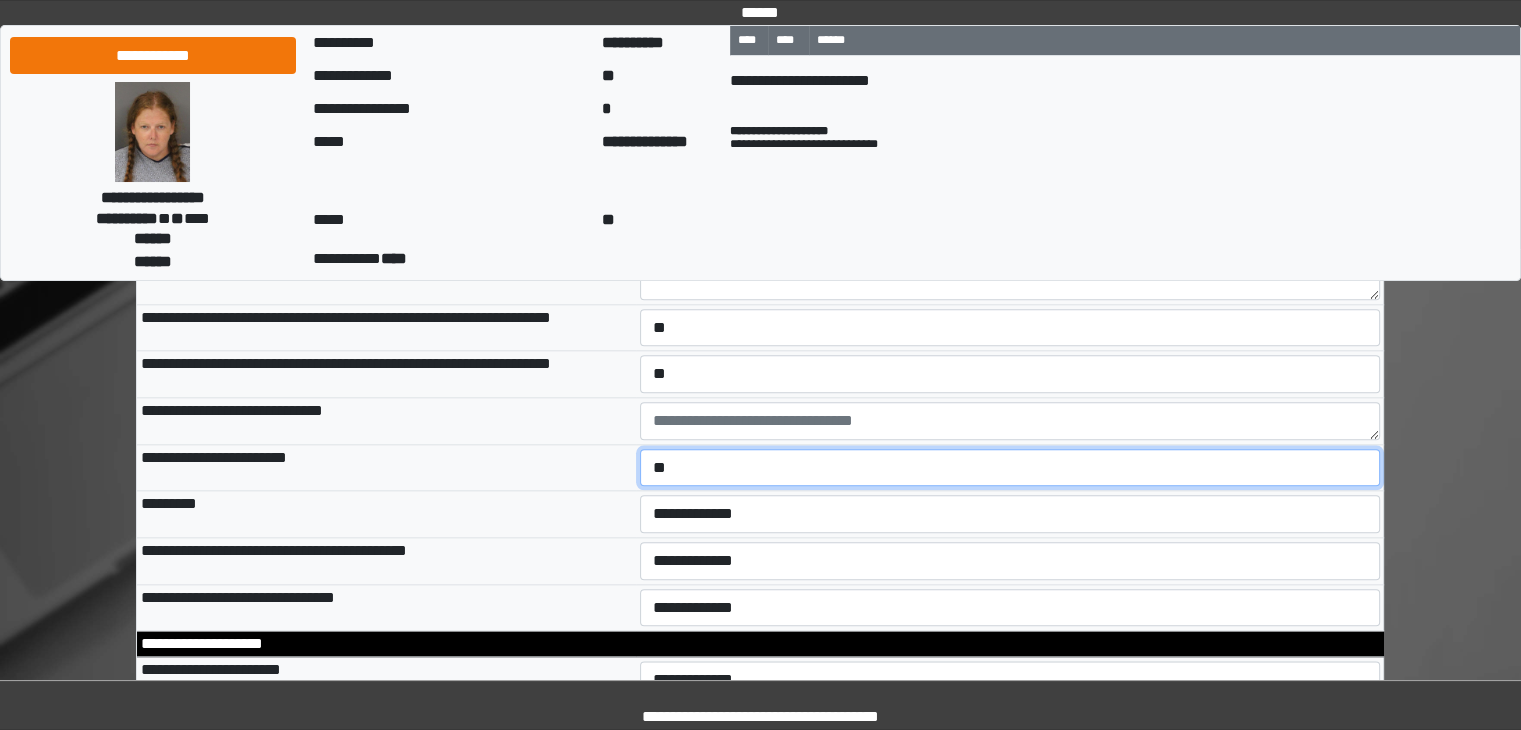 click on "**********" at bounding box center (1010, 468) 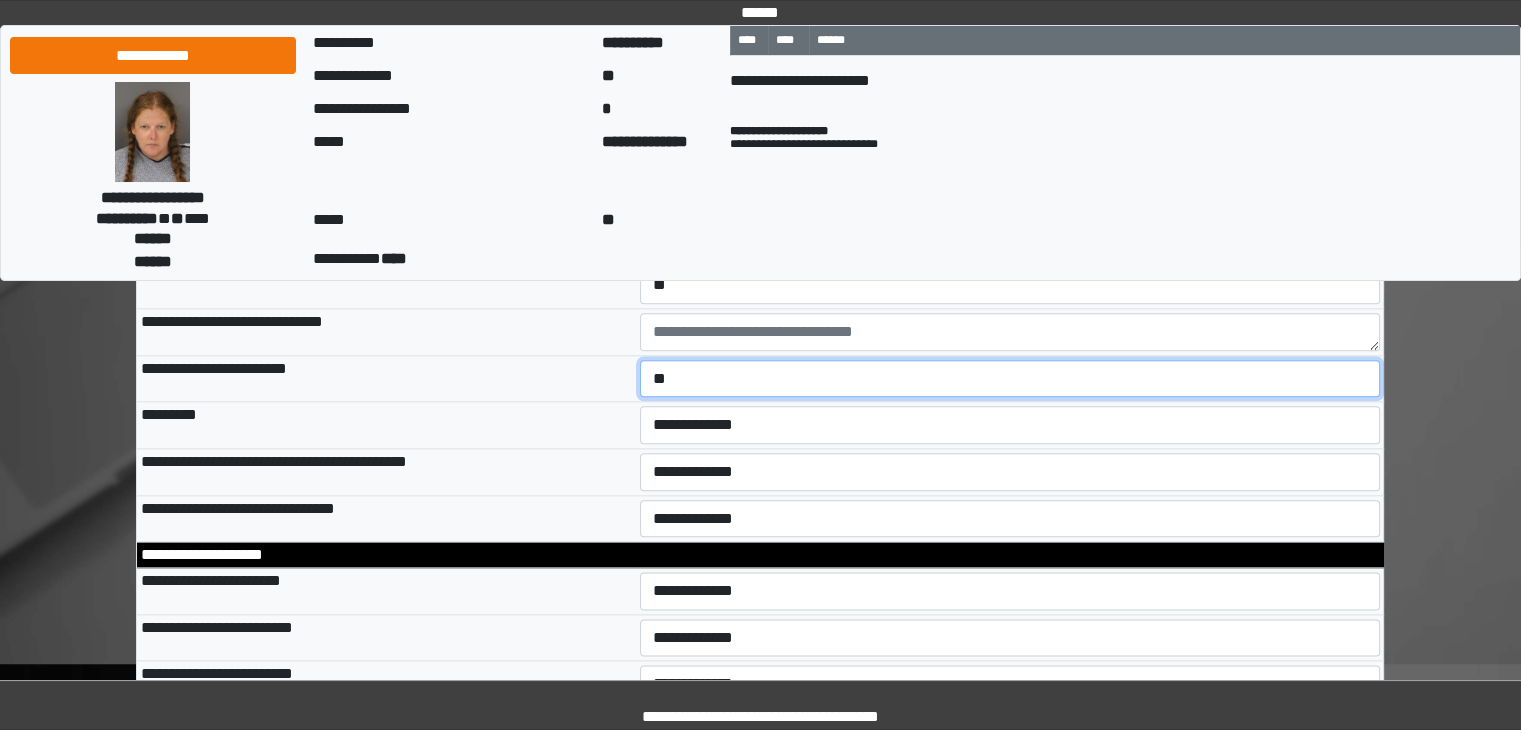 scroll, scrollTop: 9894, scrollLeft: 0, axis: vertical 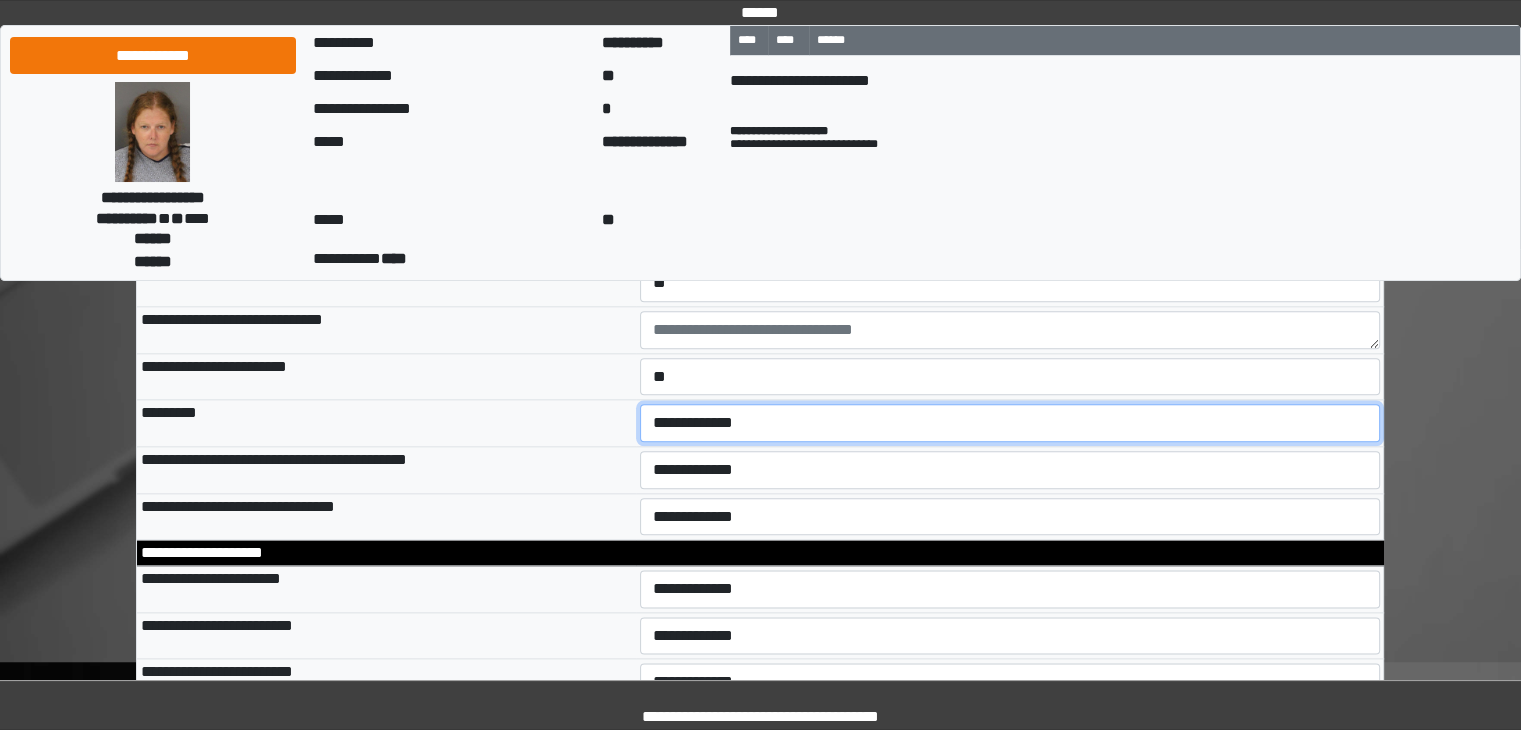click on "**********" at bounding box center [1010, 423] 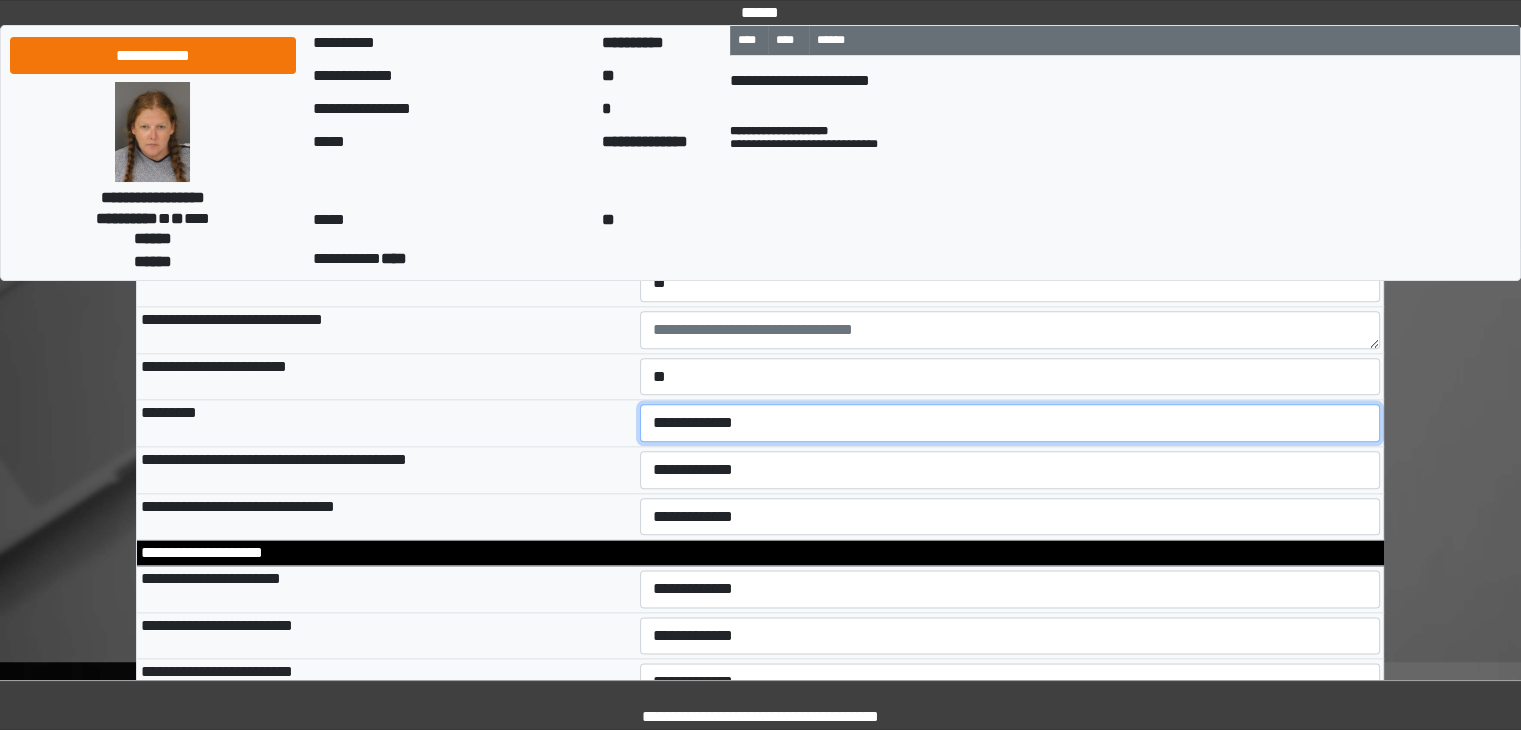 select on "*" 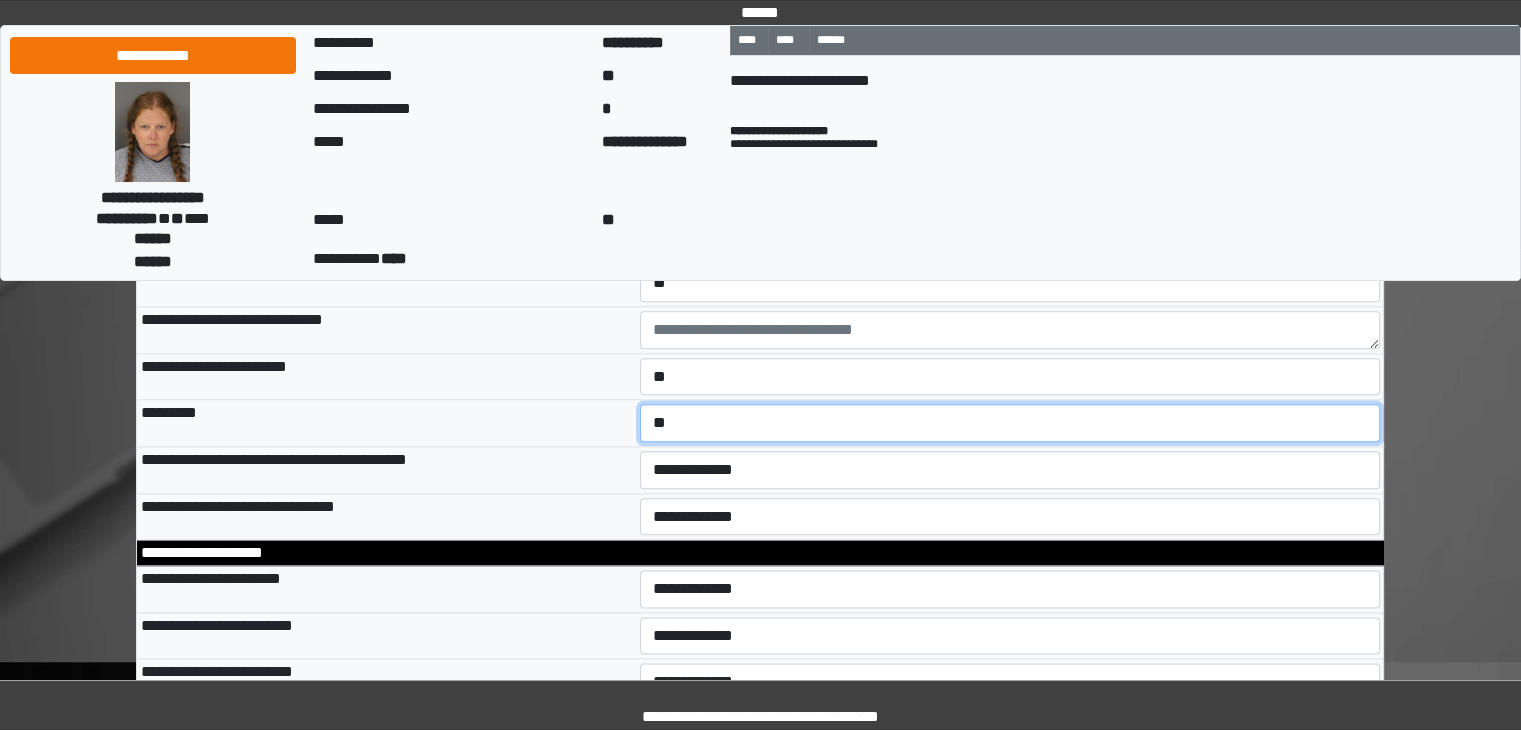 click on "**********" at bounding box center [1010, 423] 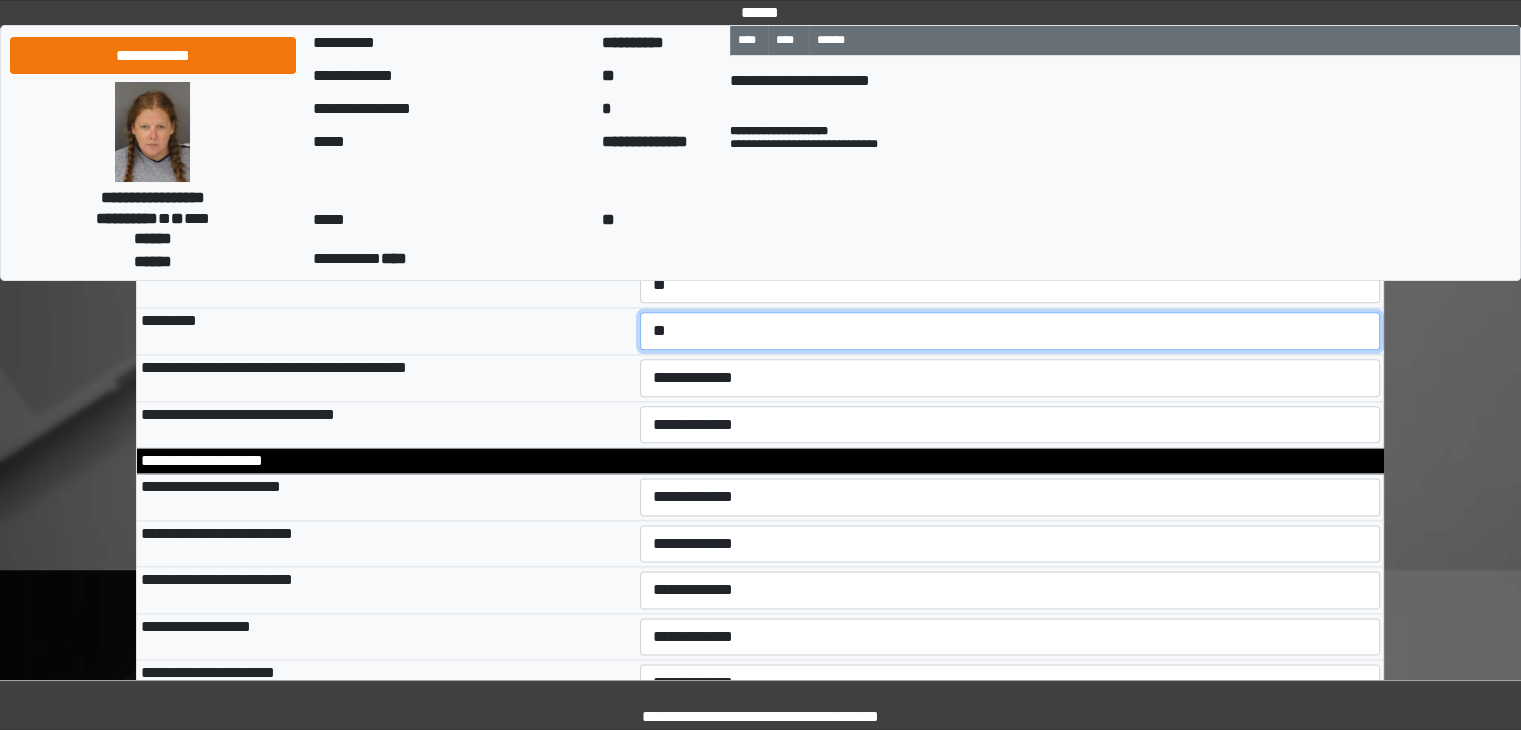 scroll, scrollTop: 9998, scrollLeft: 0, axis: vertical 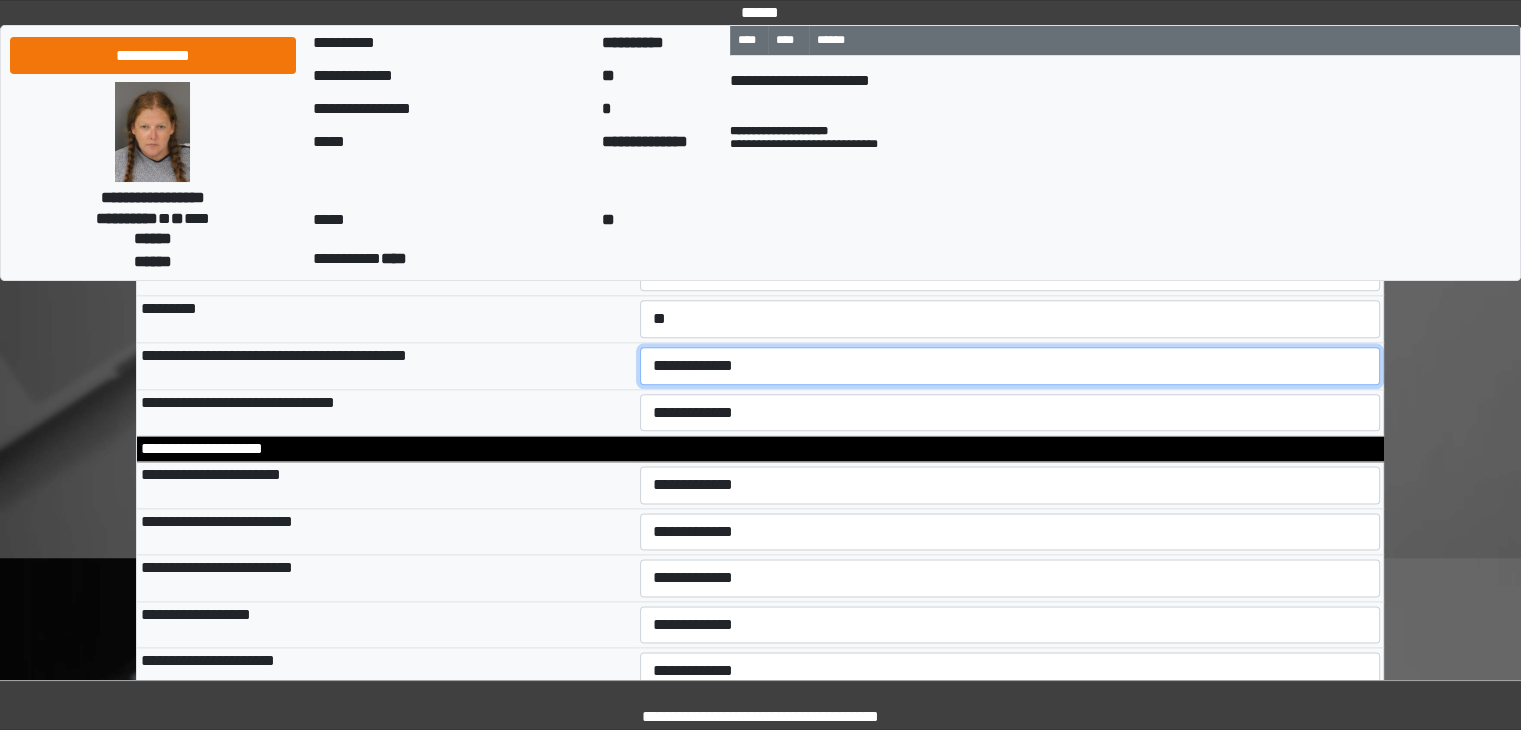 click on "**********" at bounding box center (1010, 366) 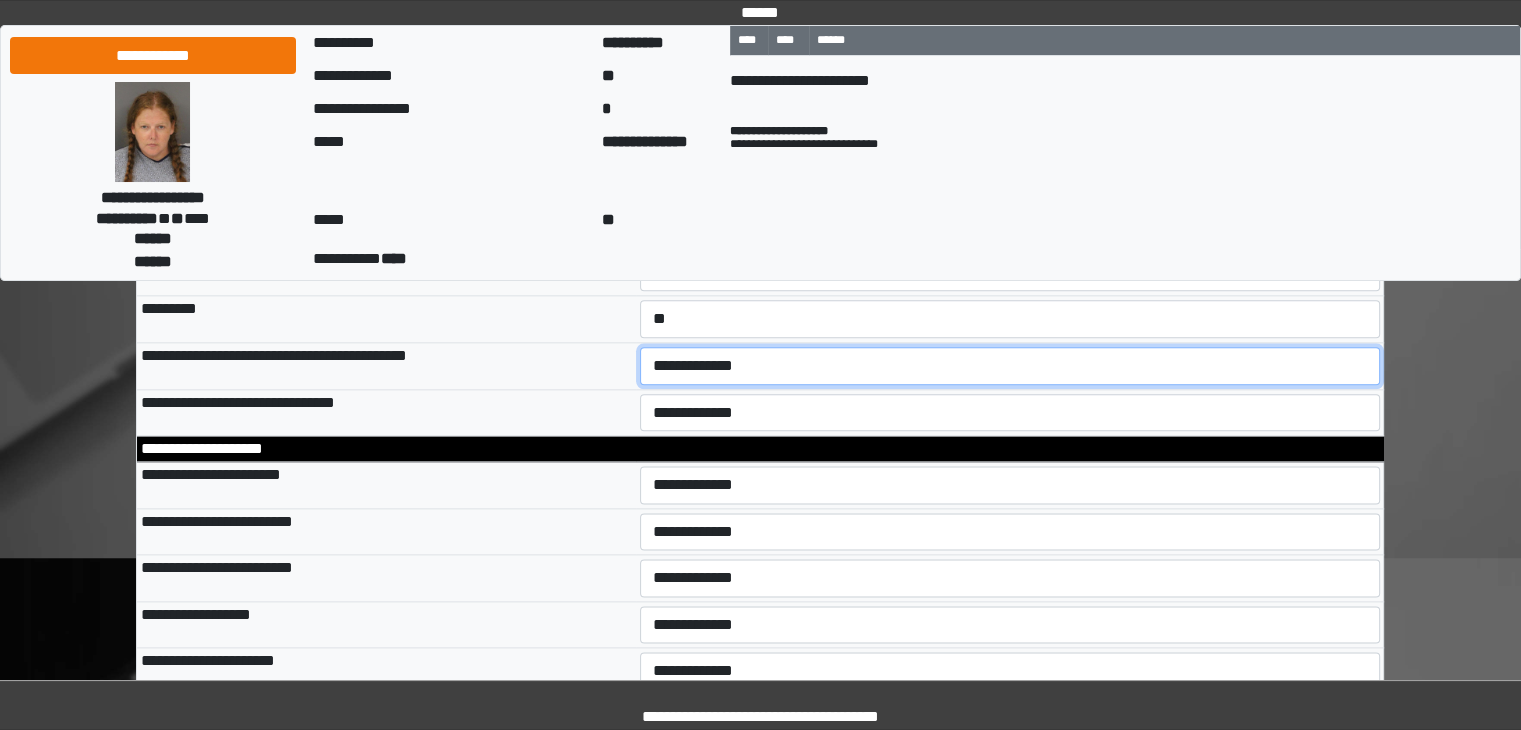 select on "*" 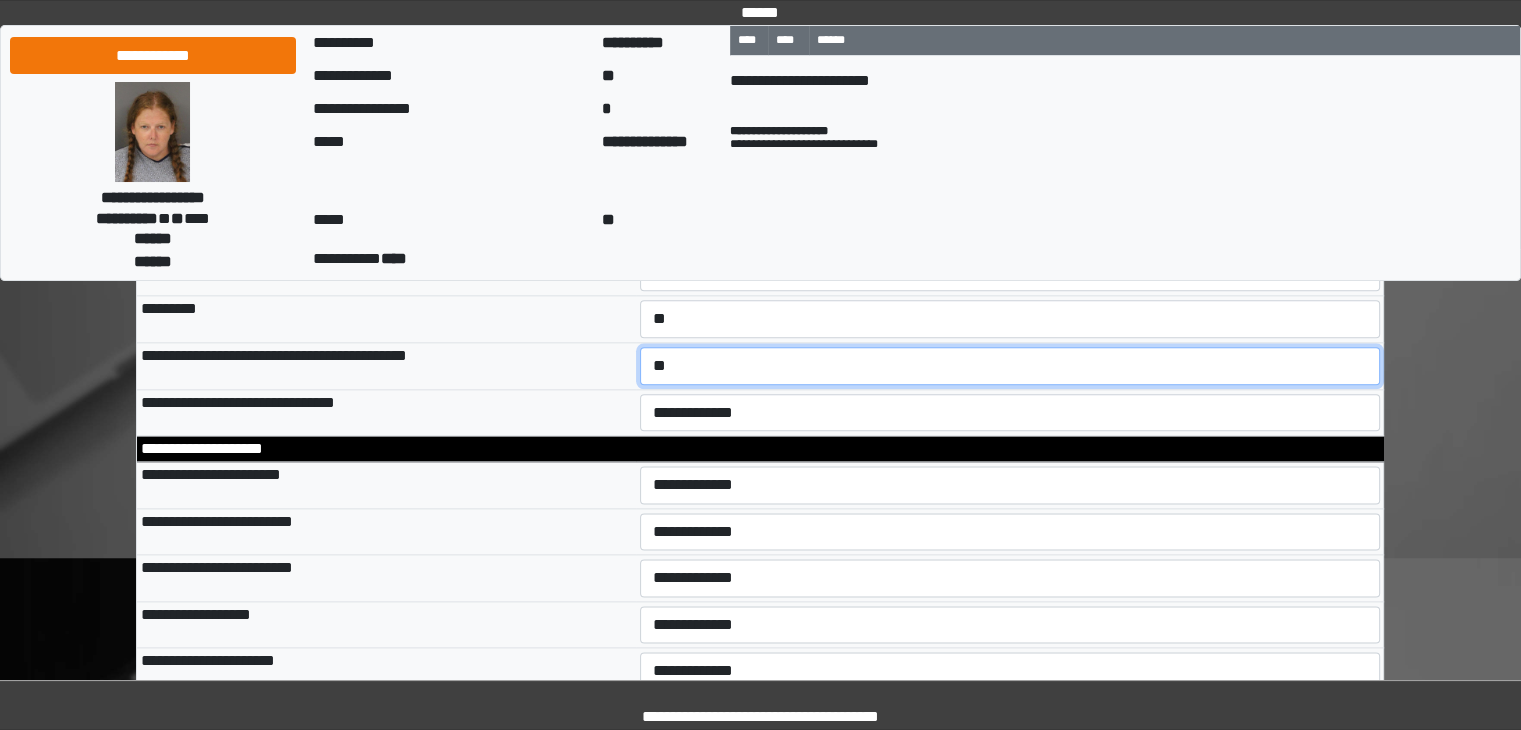 click on "**********" at bounding box center (1010, 366) 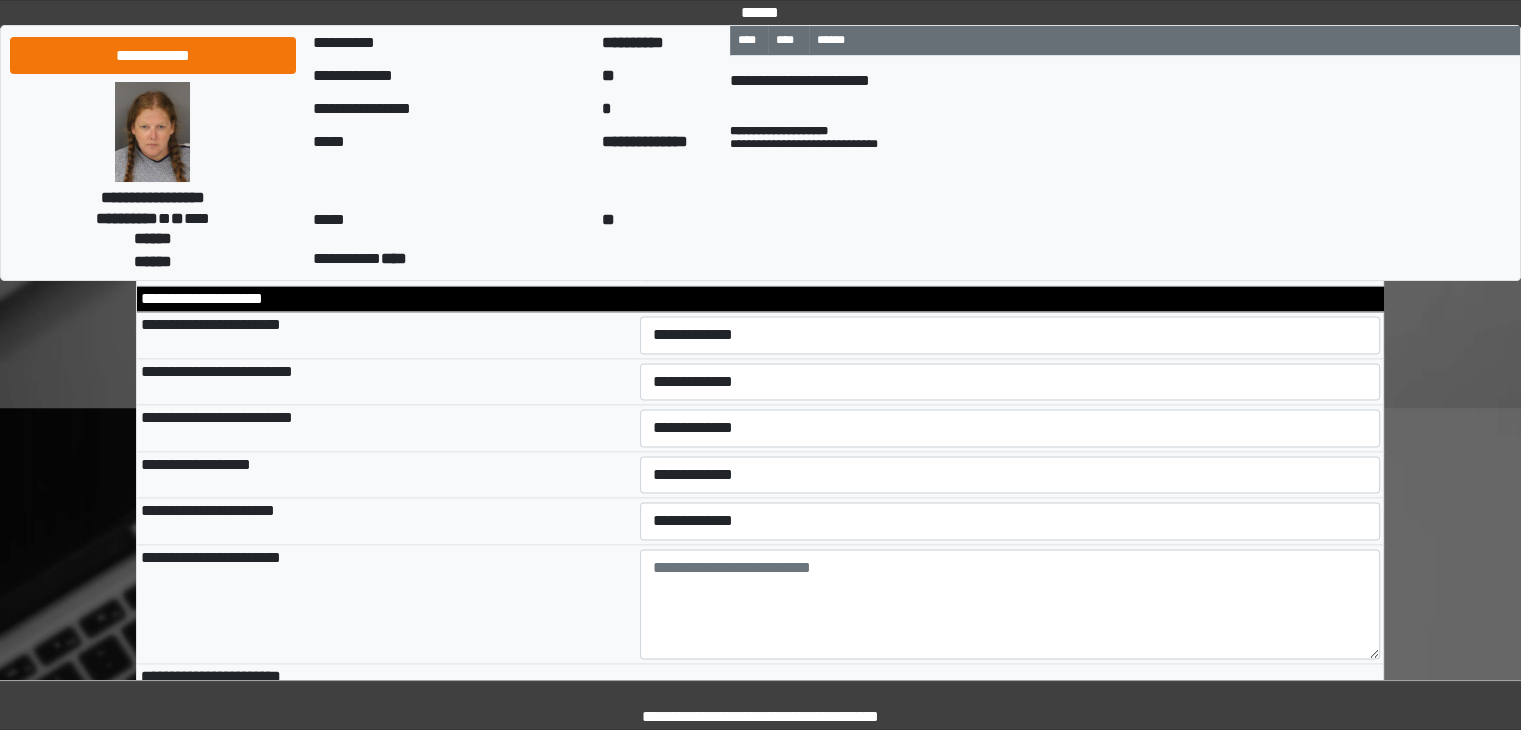 scroll, scrollTop: 10150, scrollLeft: 0, axis: vertical 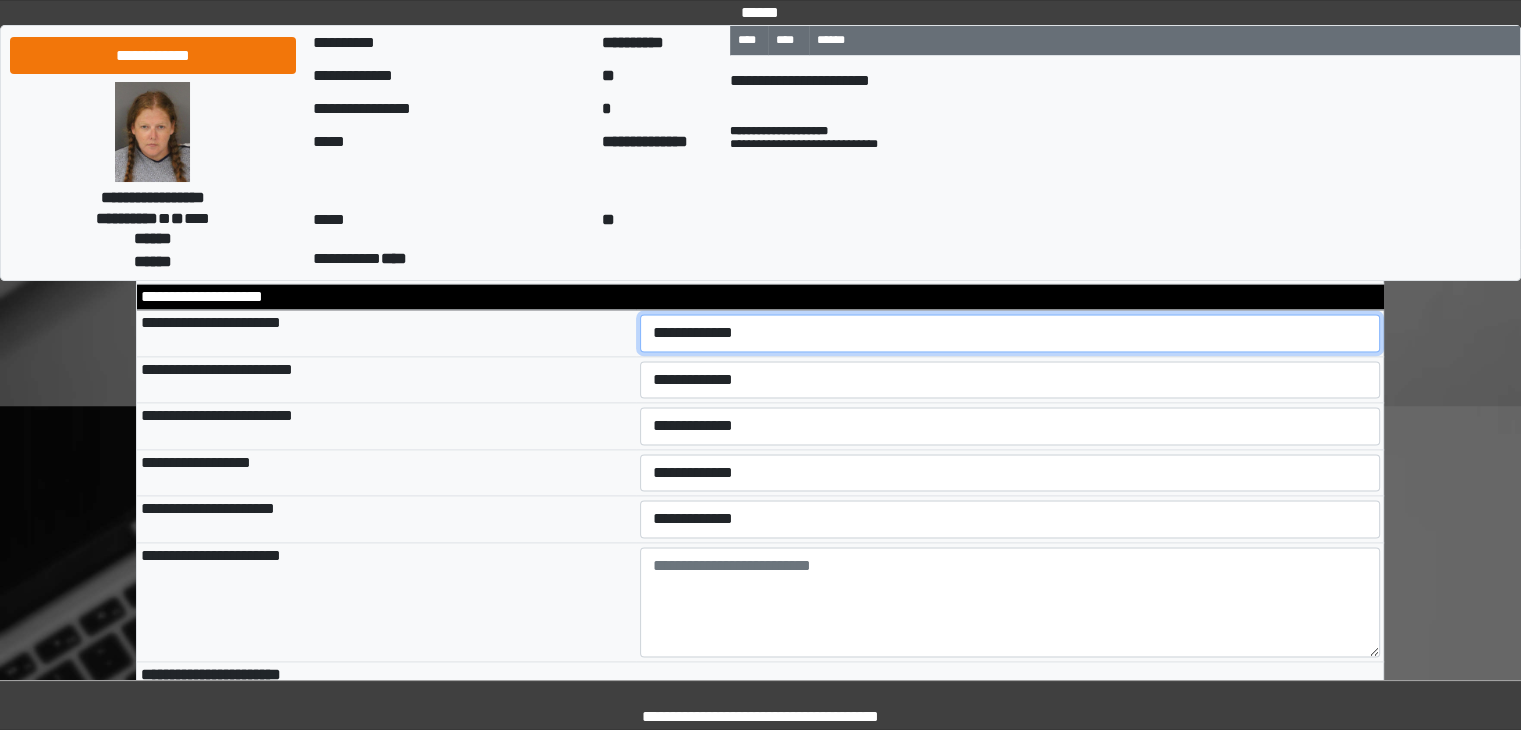 click on "**********" at bounding box center [1010, 333] 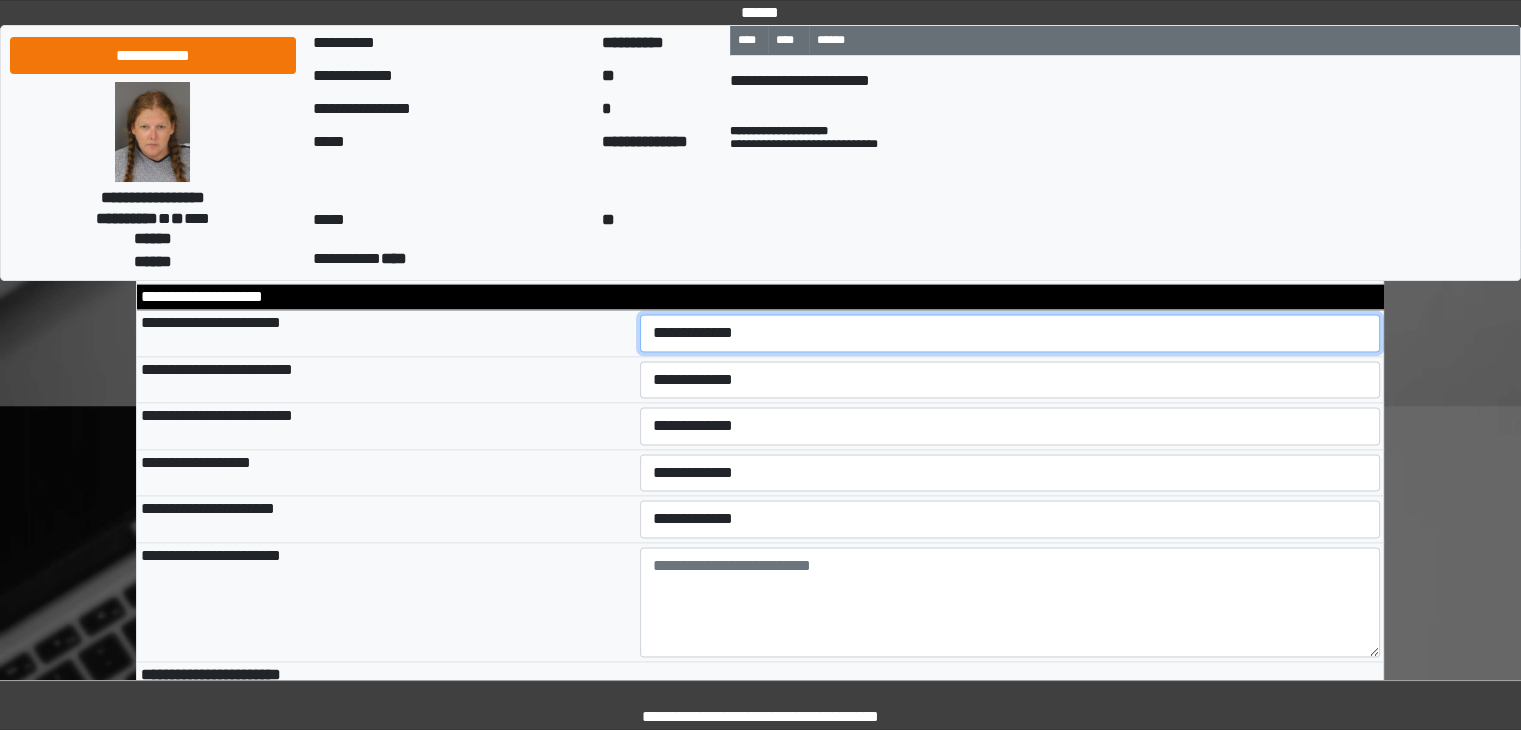 select on "*" 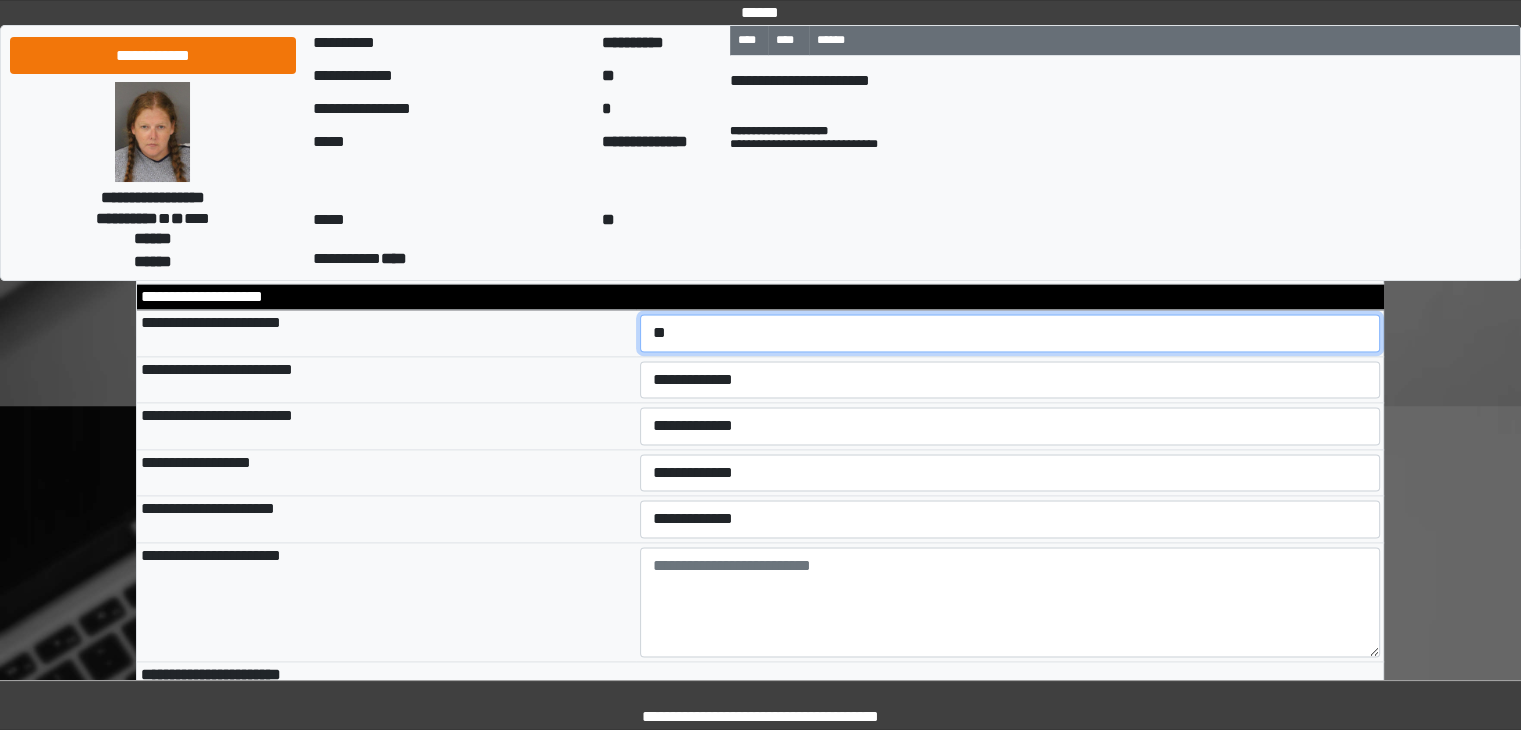 click on "**********" at bounding box center [1010, 333] 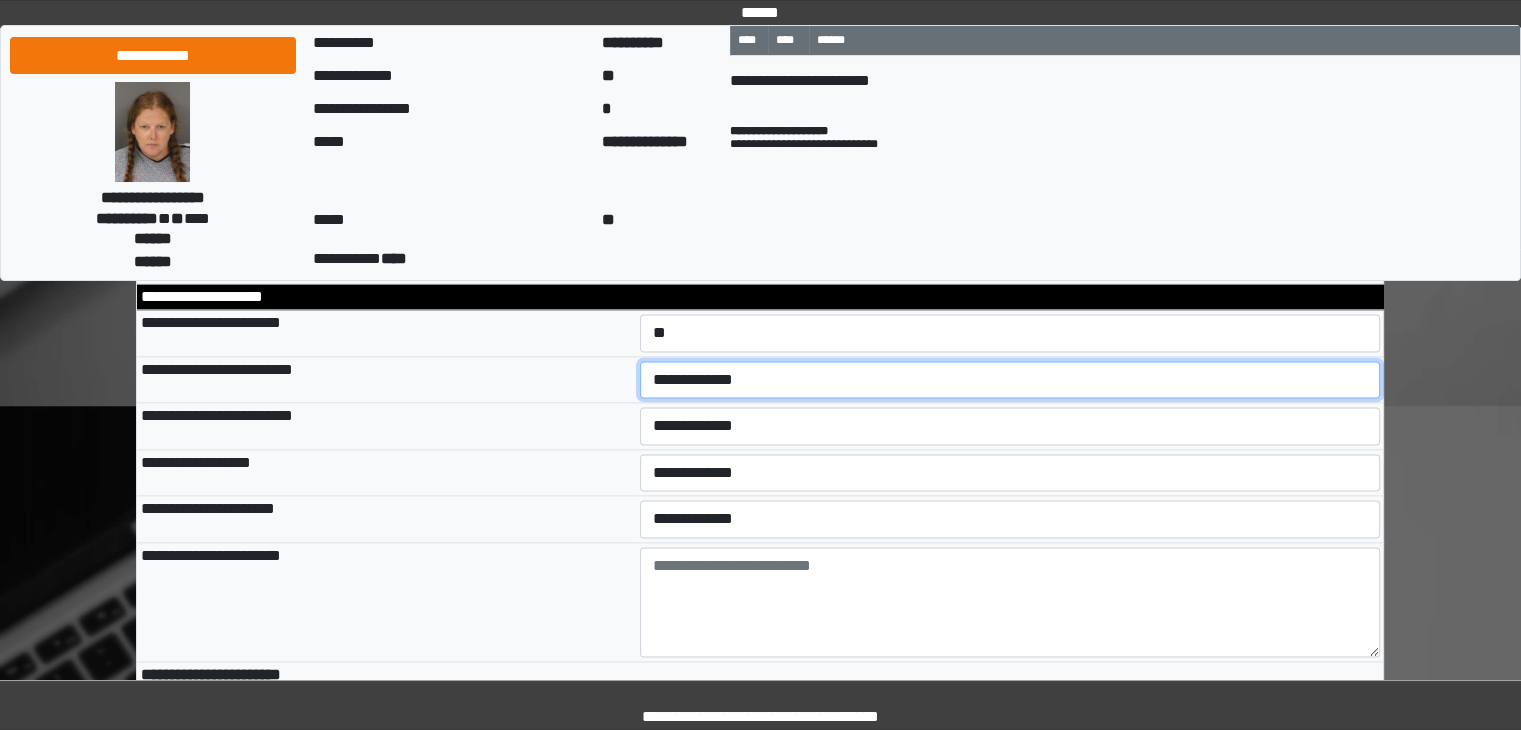 click on "**********" at bounding box center (1010, 380) 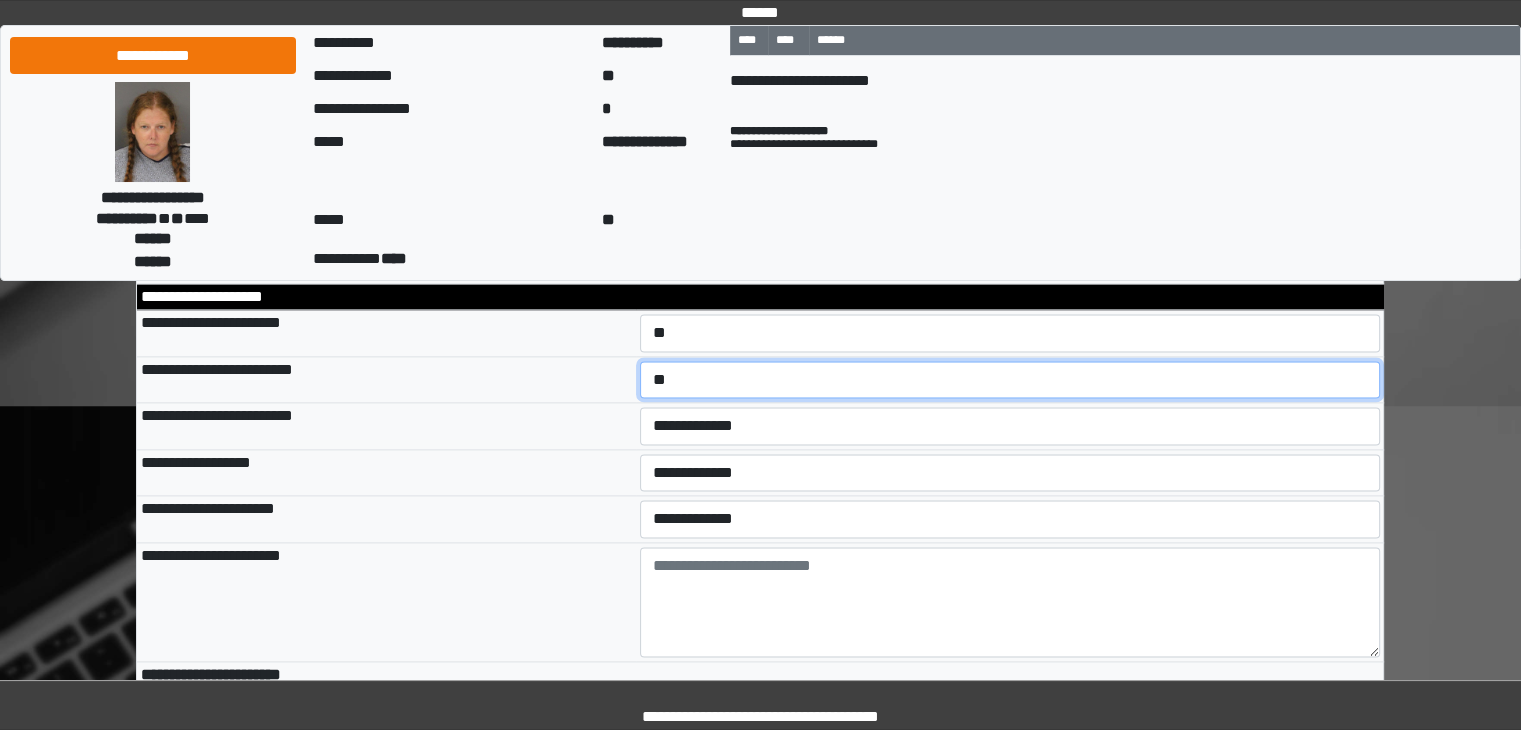 click on "**********" at bounding box center (1010, 380) 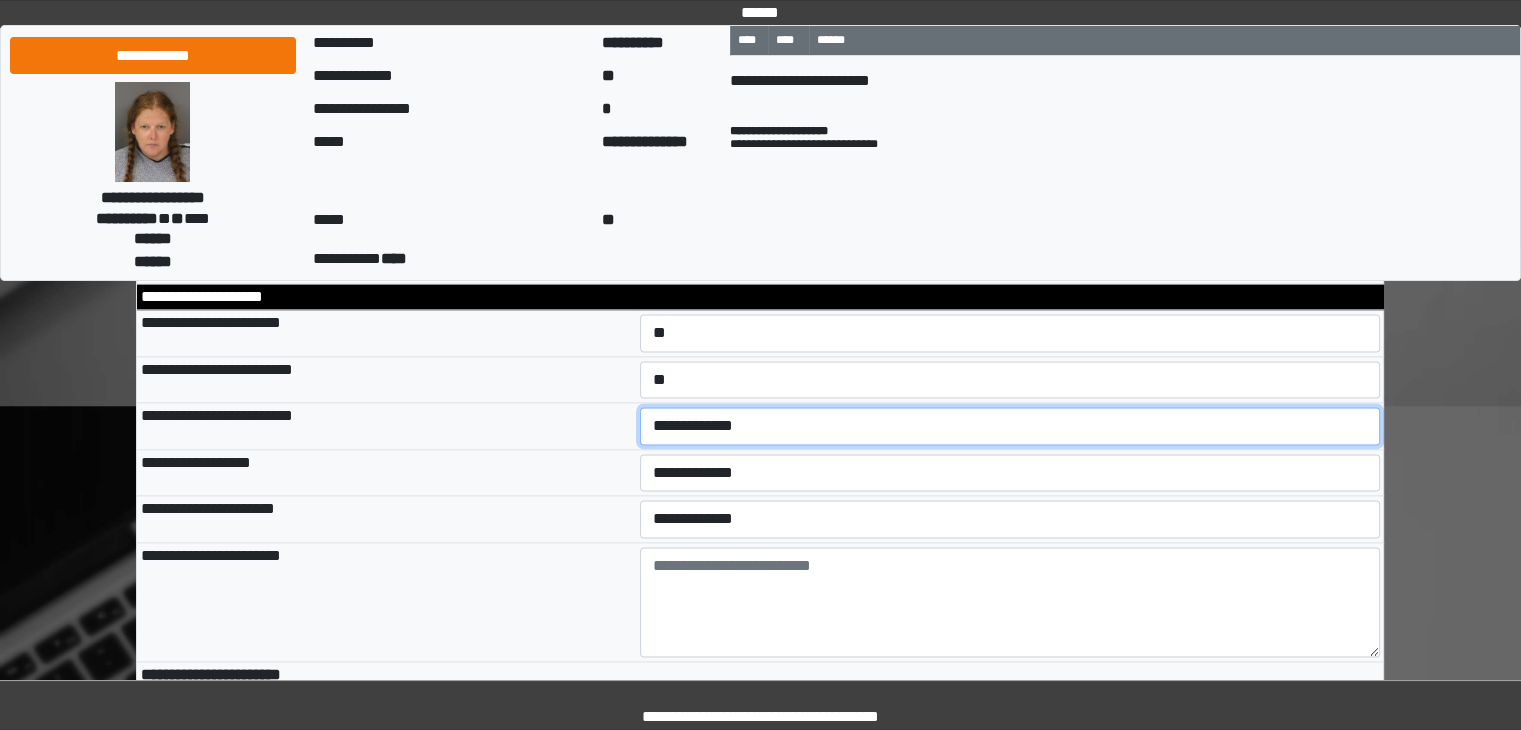click on "**********" at bounding box center [1010, 426] 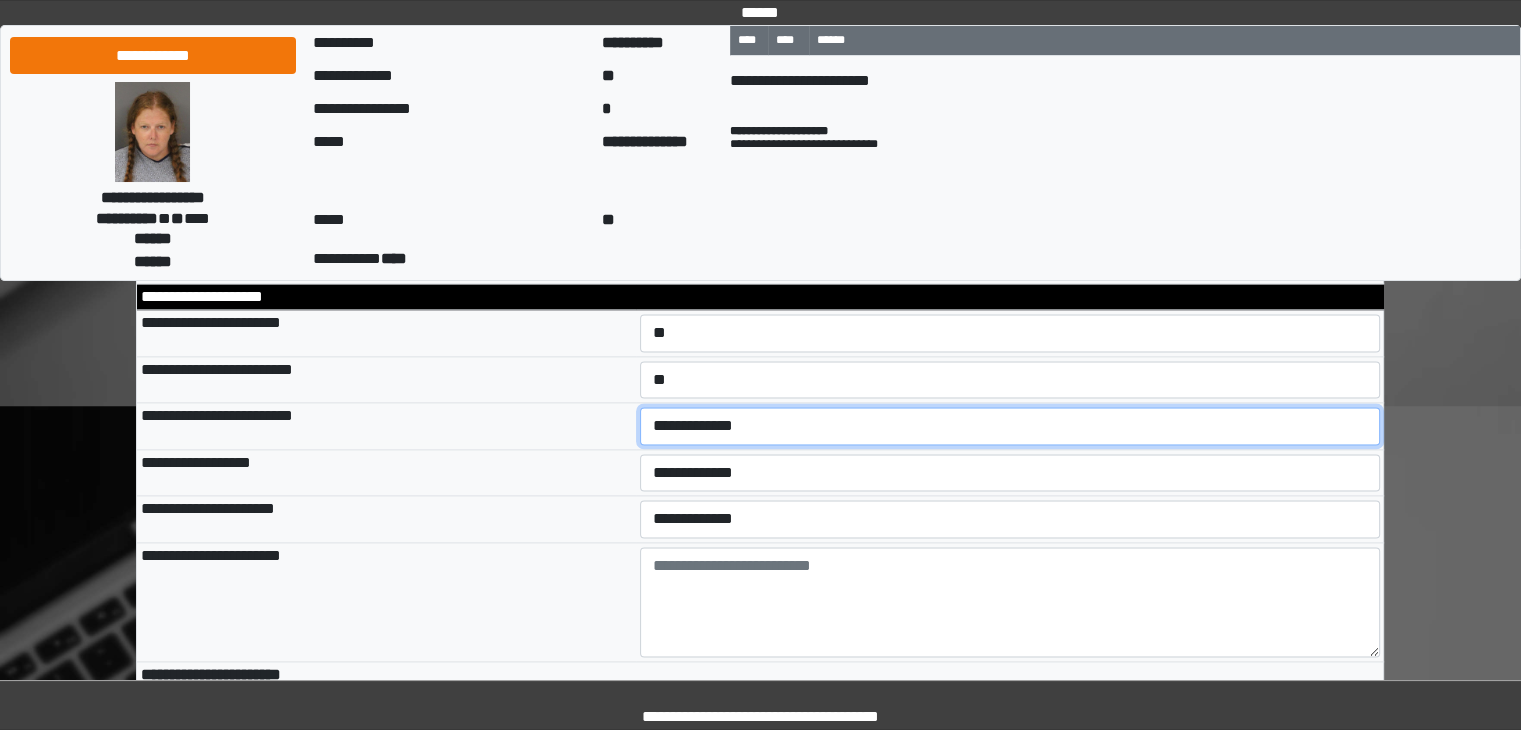 select on "*" 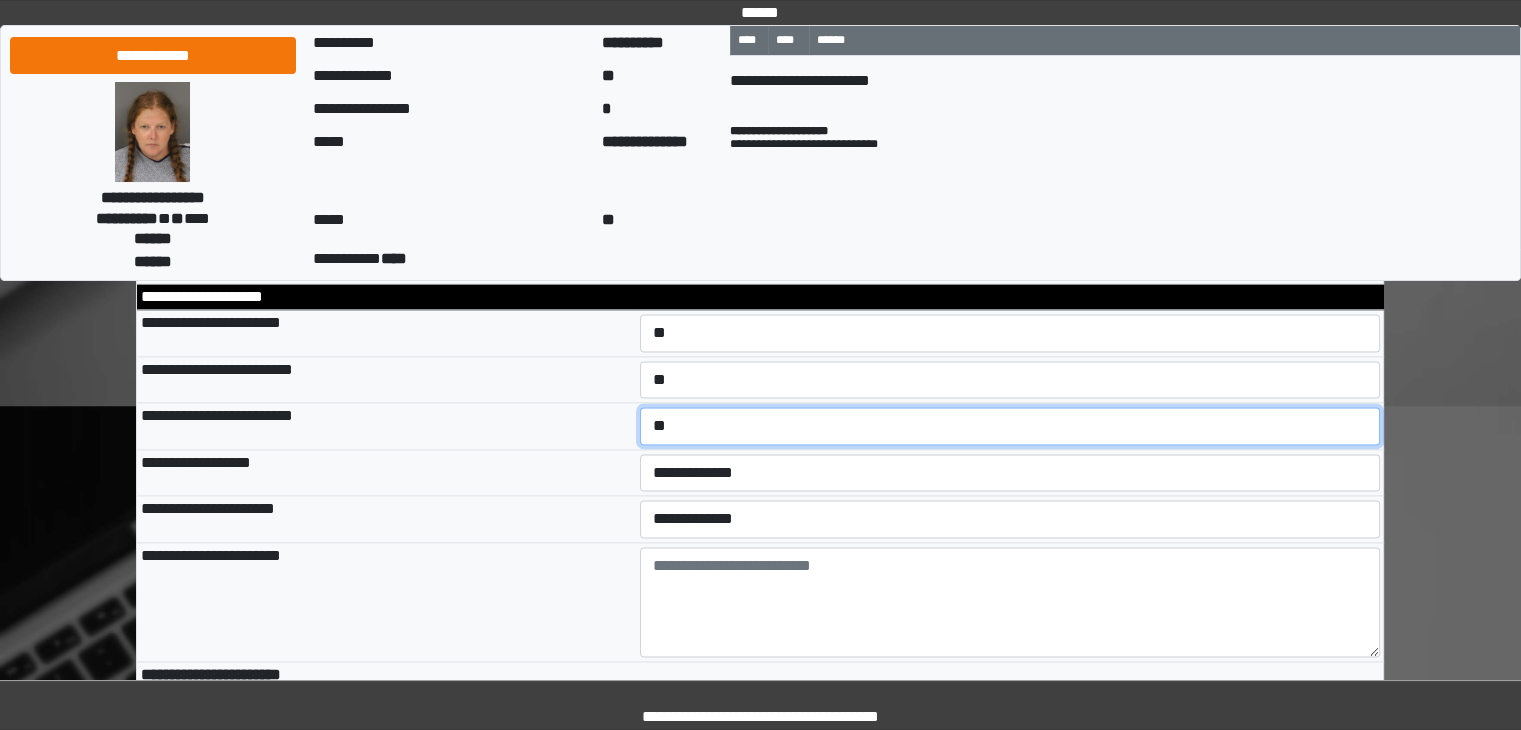 click on "**********" at bounding box center (1010, 426) 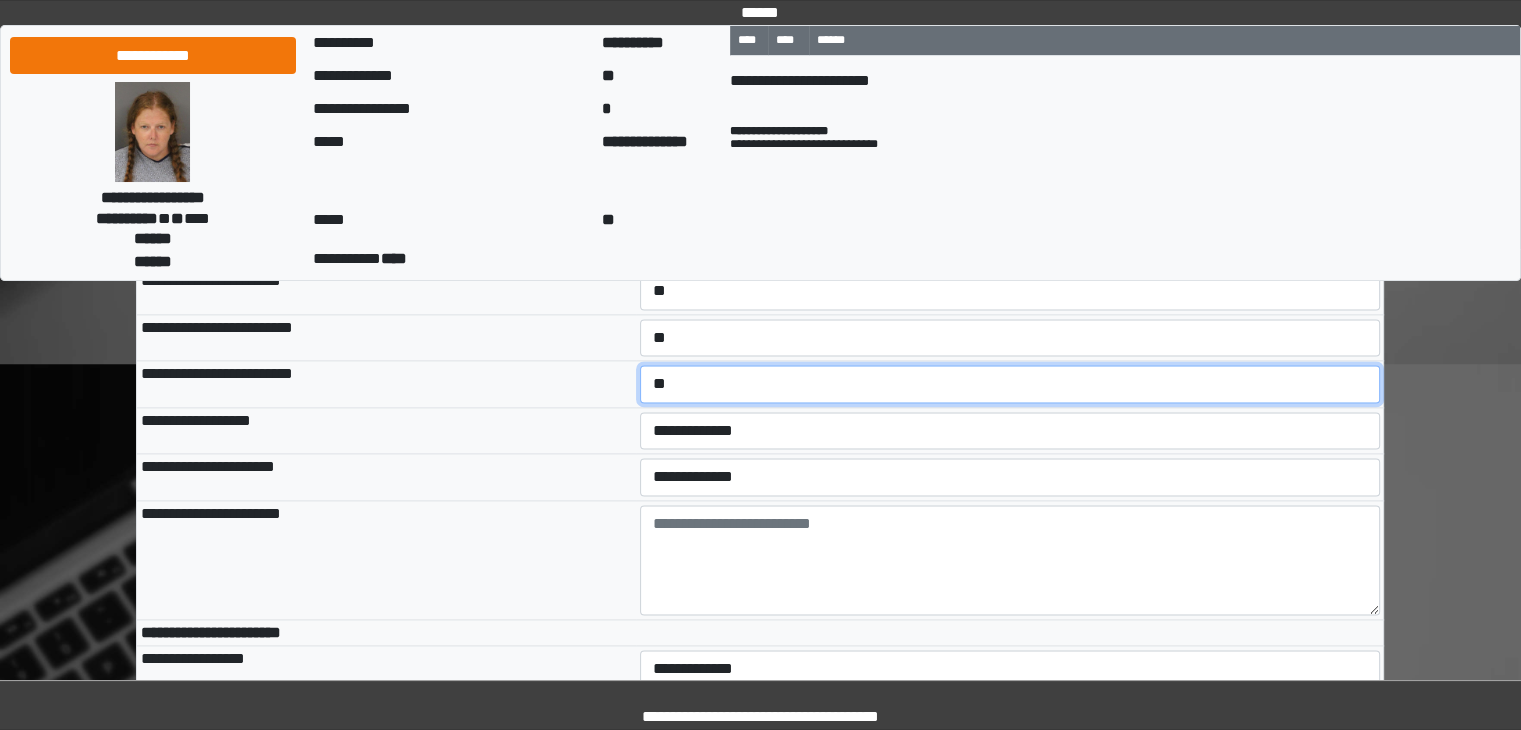 scroll, scrollTop: 10200, scrollLeft: 0, axis: vertical 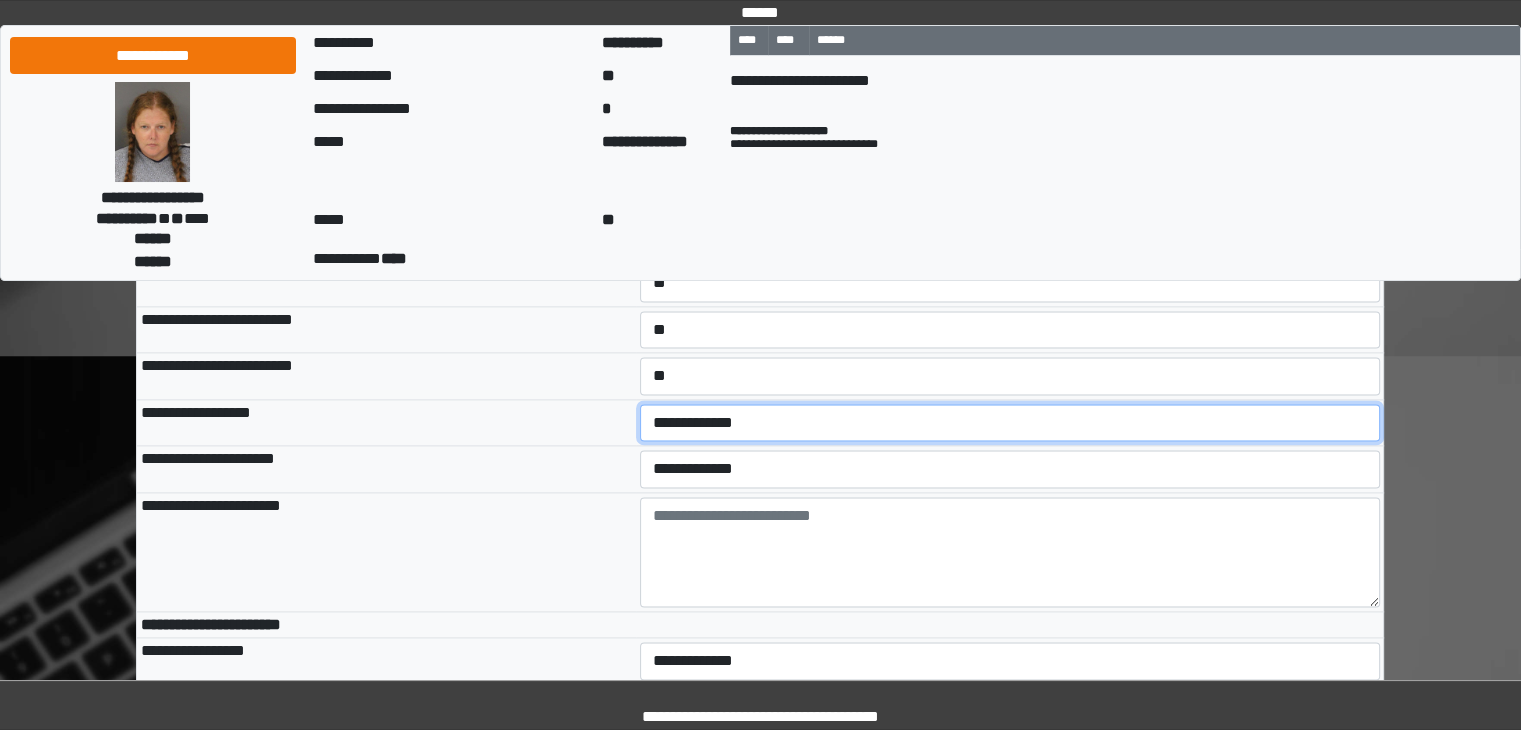 click on "**********" at bounding box center [1010, 423] 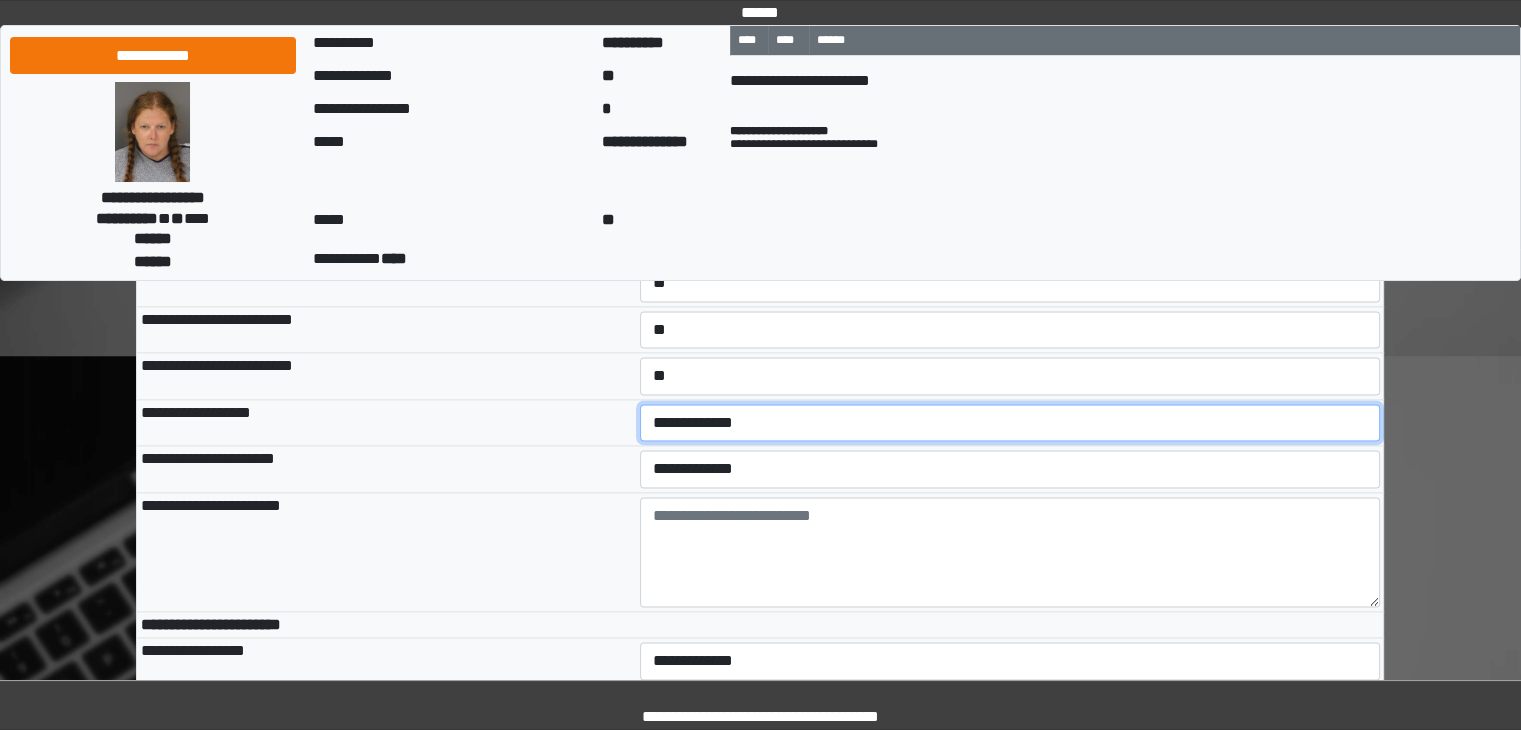 select on "*" 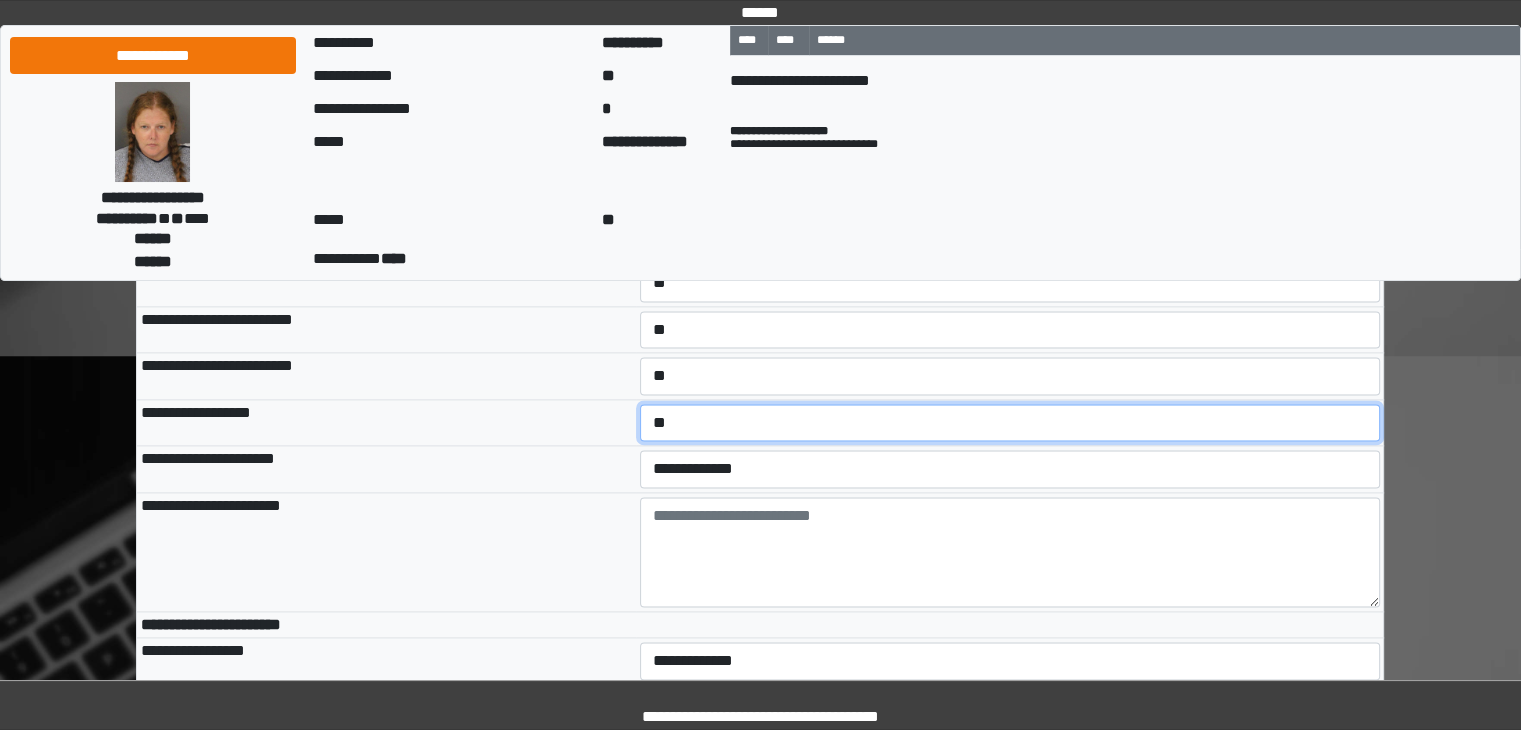 click on "**********" at bounding box center (1010, 423) 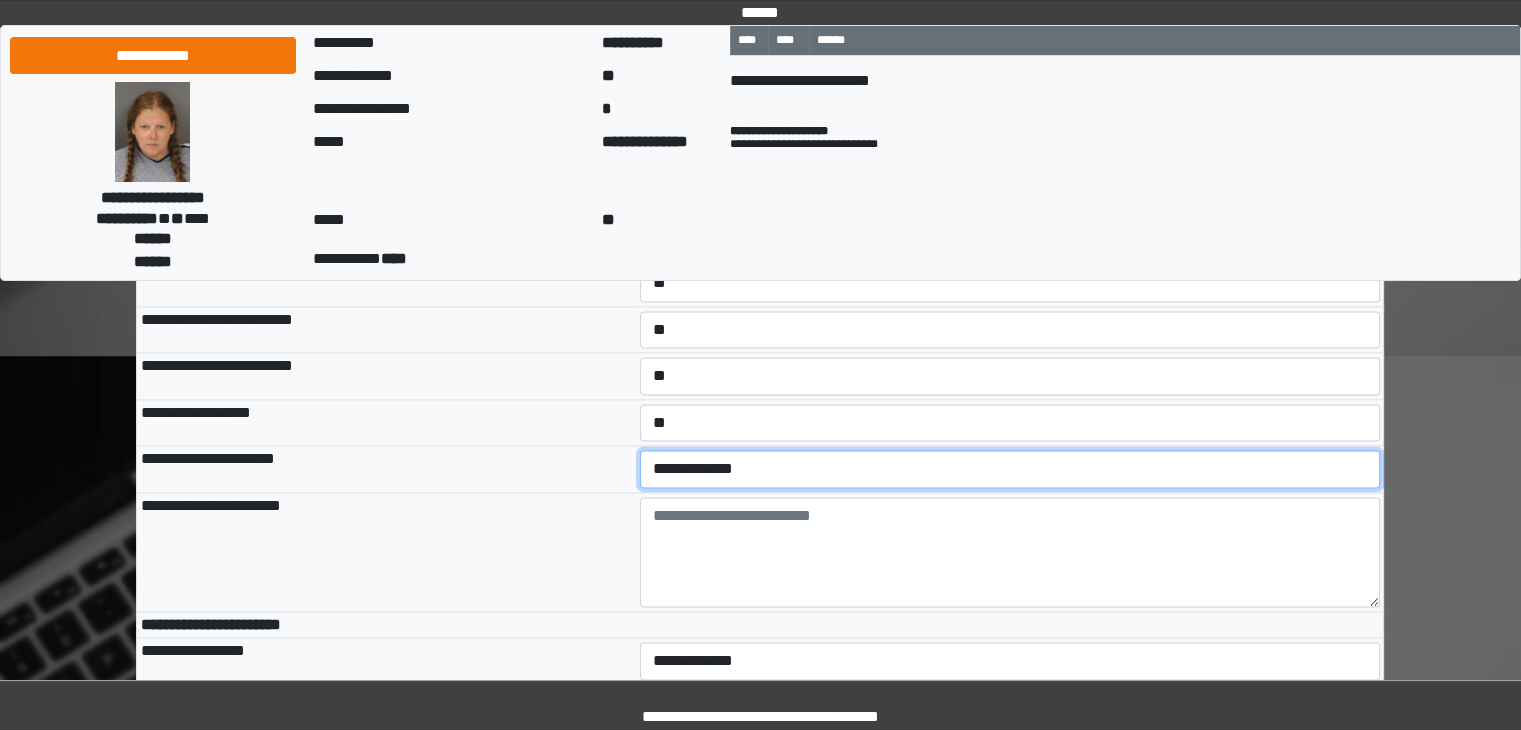 click on "**********" at bounding box center (1010, 469) 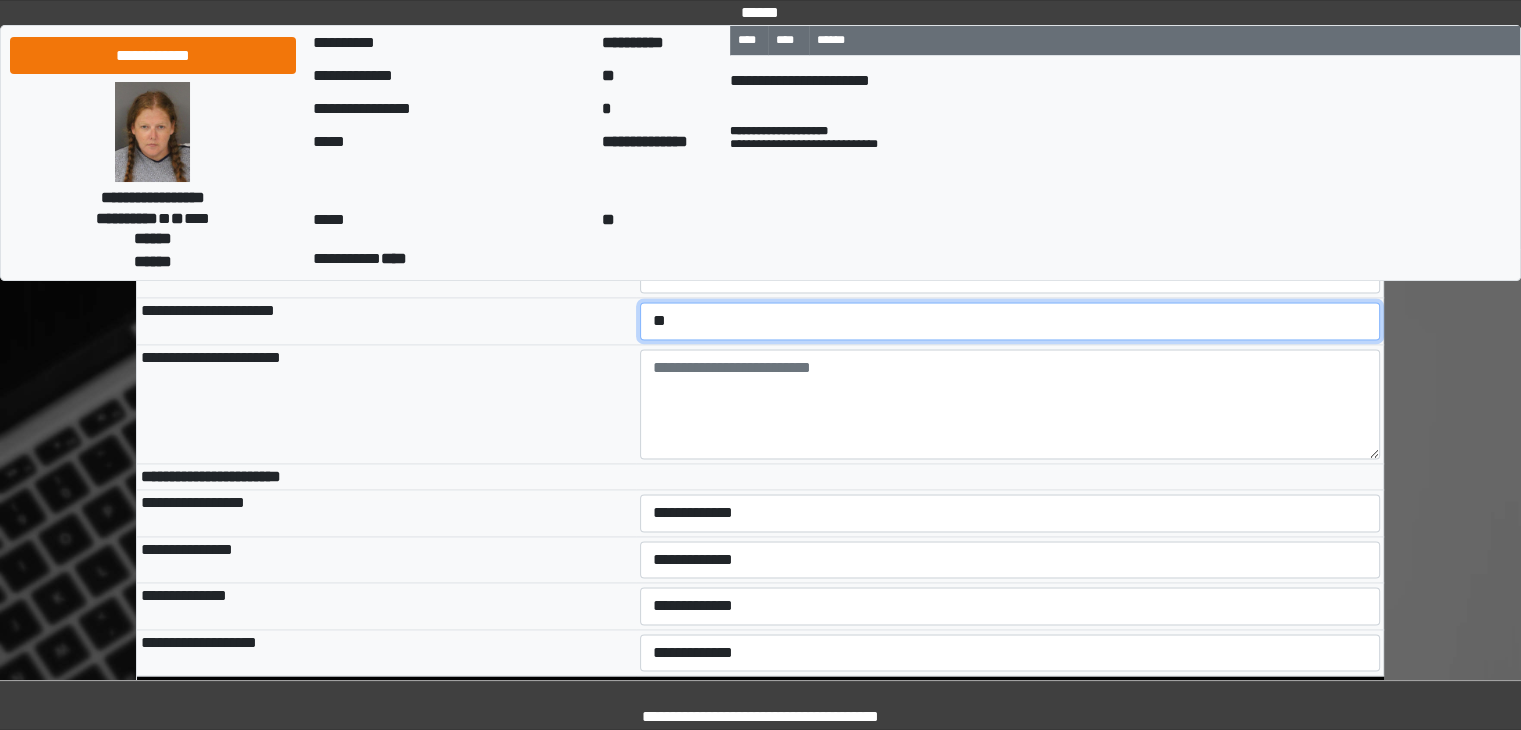 scroll, scrollTop: 10352, scrollLeft: 0, axis: vertical 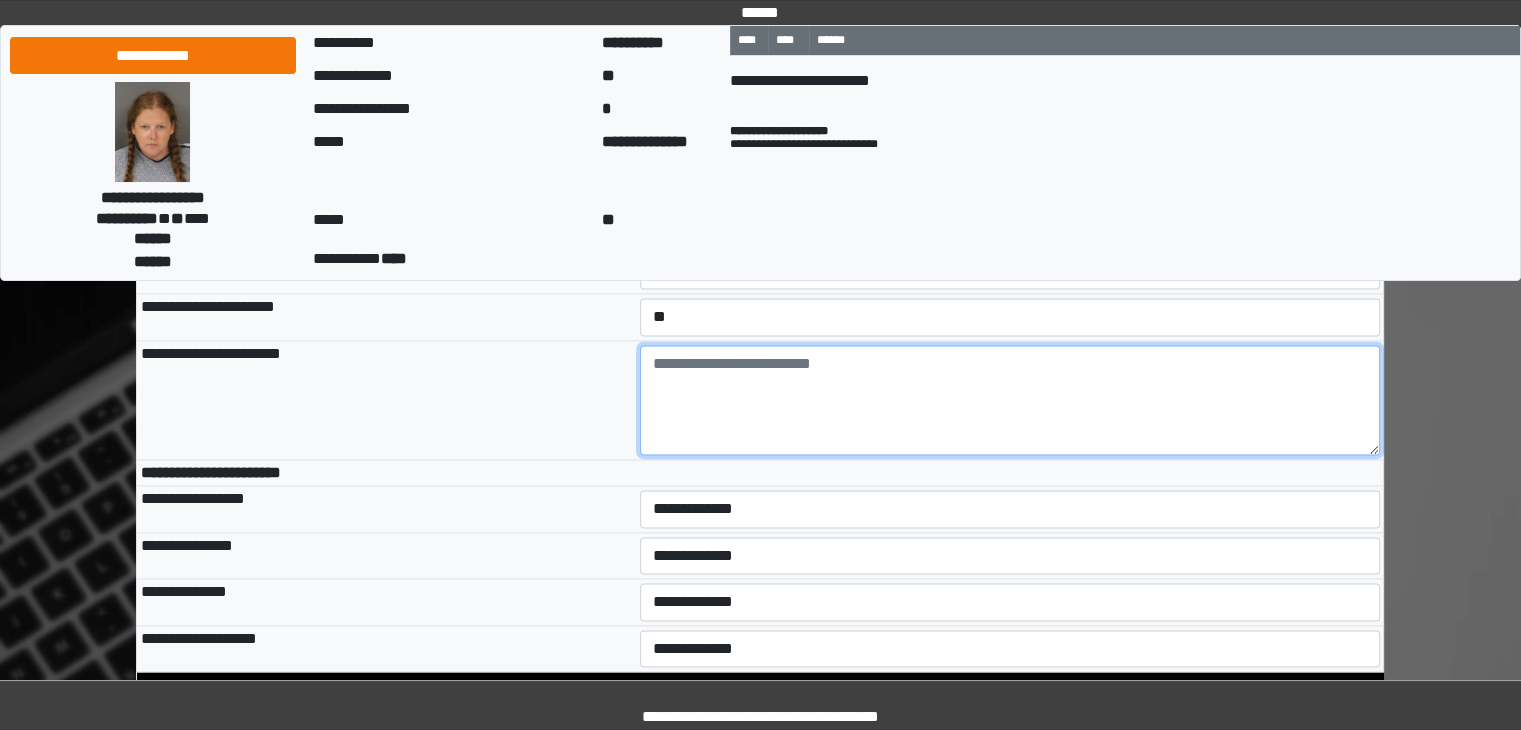 click at bounding box center [1010, 400] 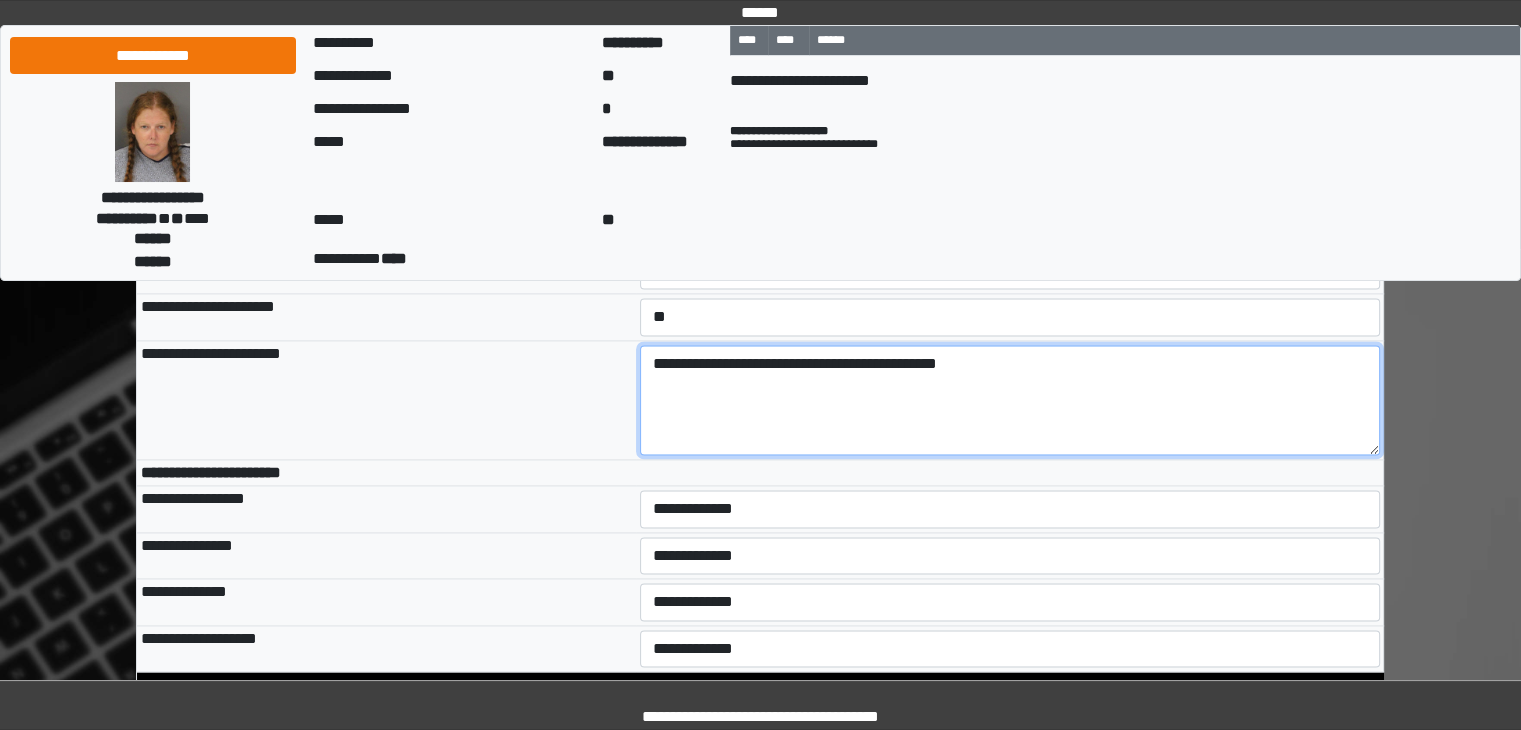 click on "**********" at bounding box center [1010, 400] 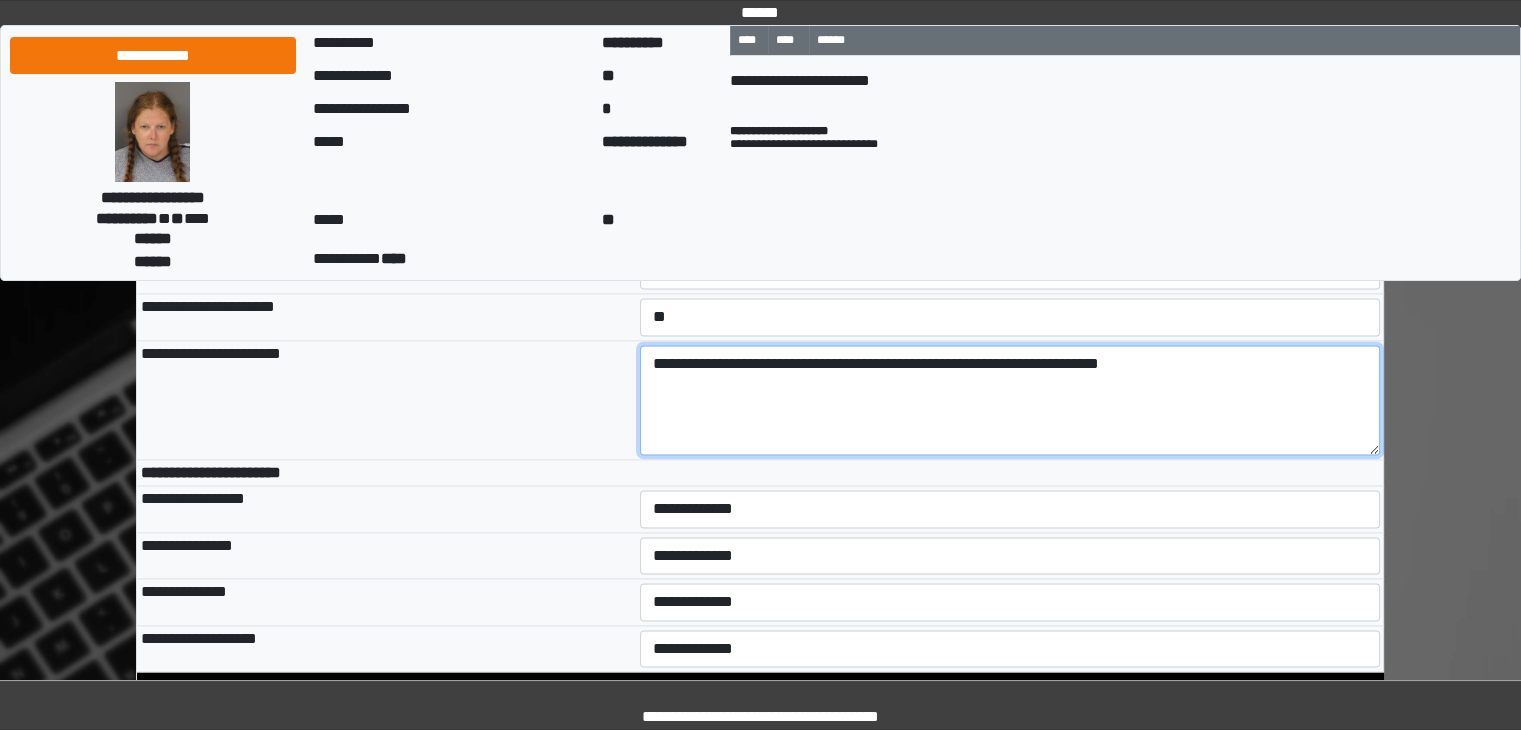 click on "**********" at bounding box center (1010, 400) 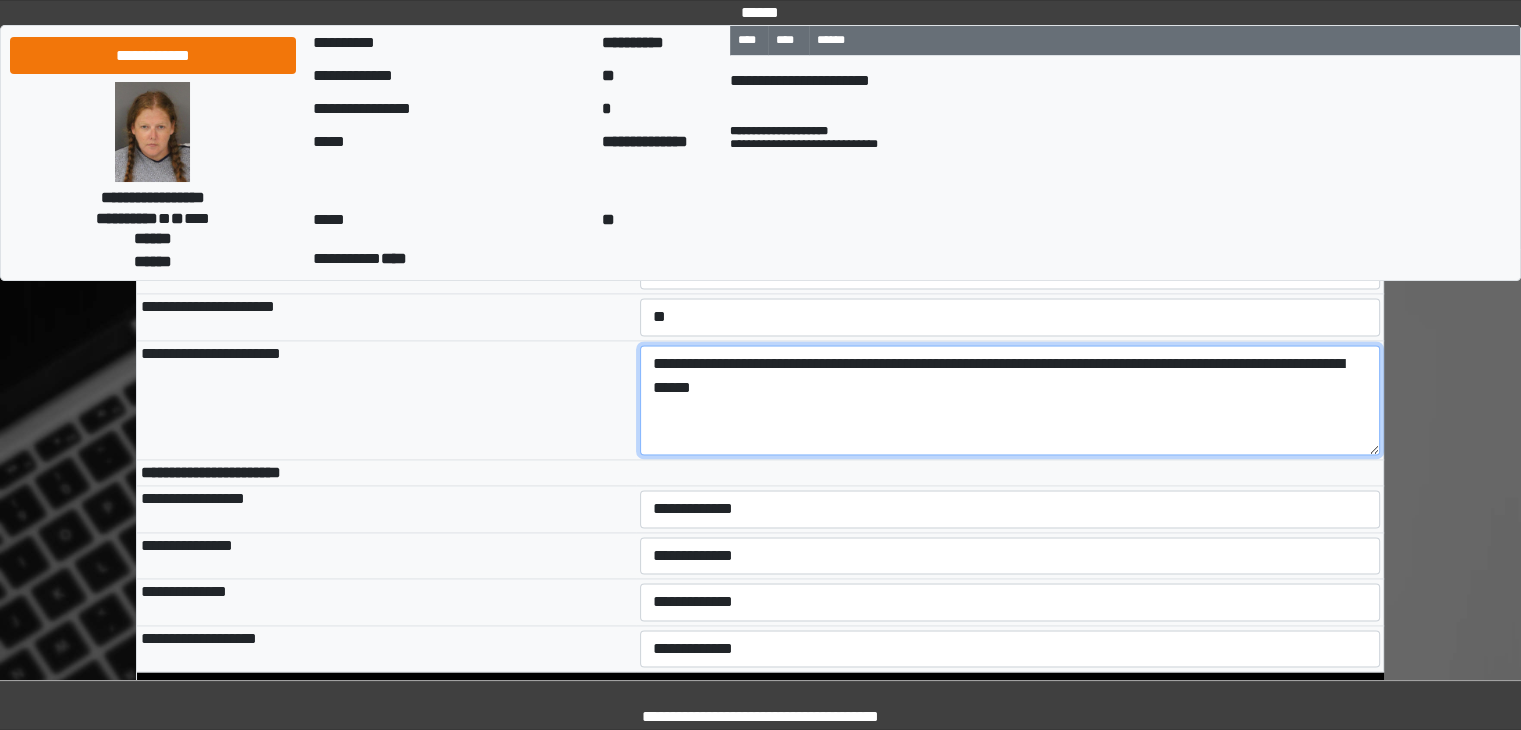 click on "**********" at bounding box center (1010, 400) 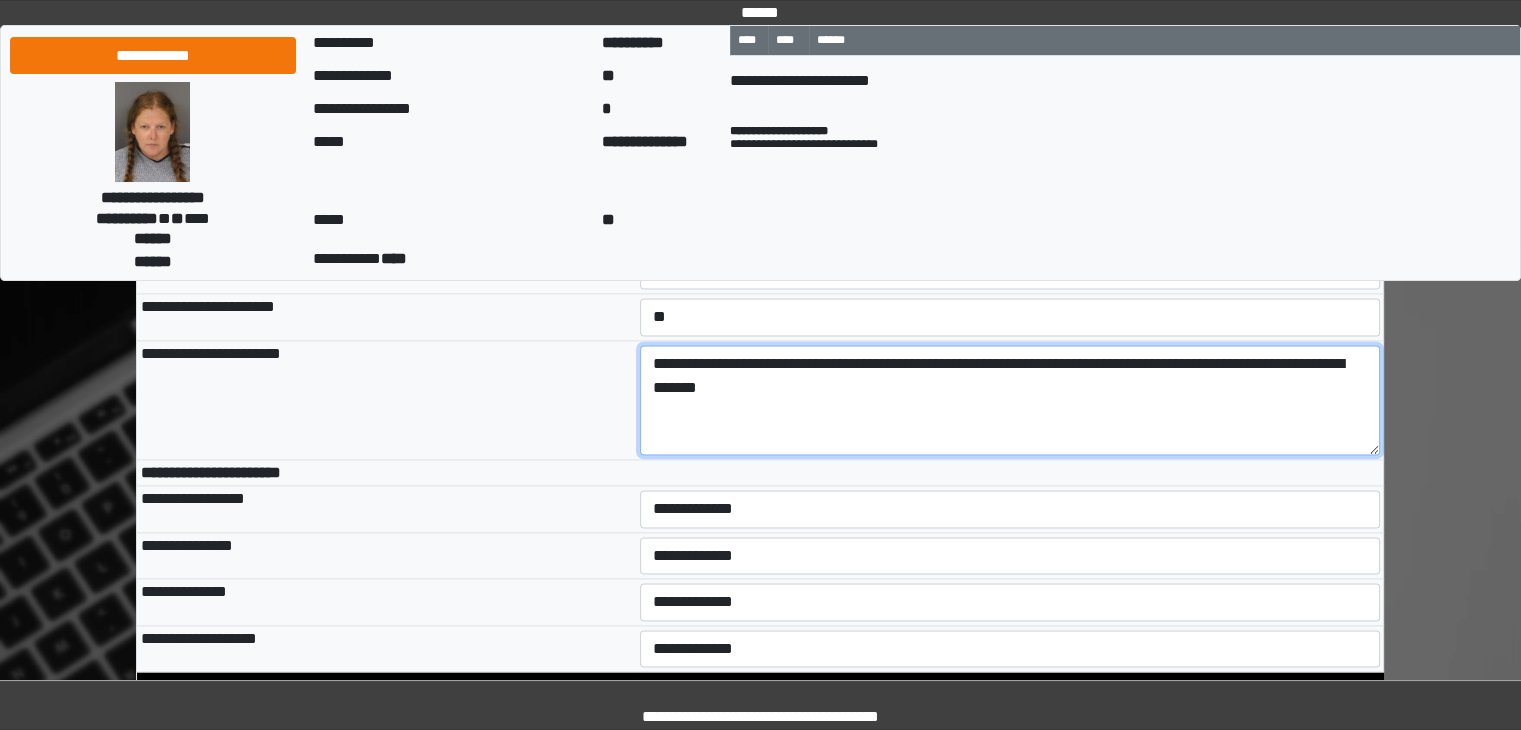 click on "**********" at bounding box center (1010, 400) 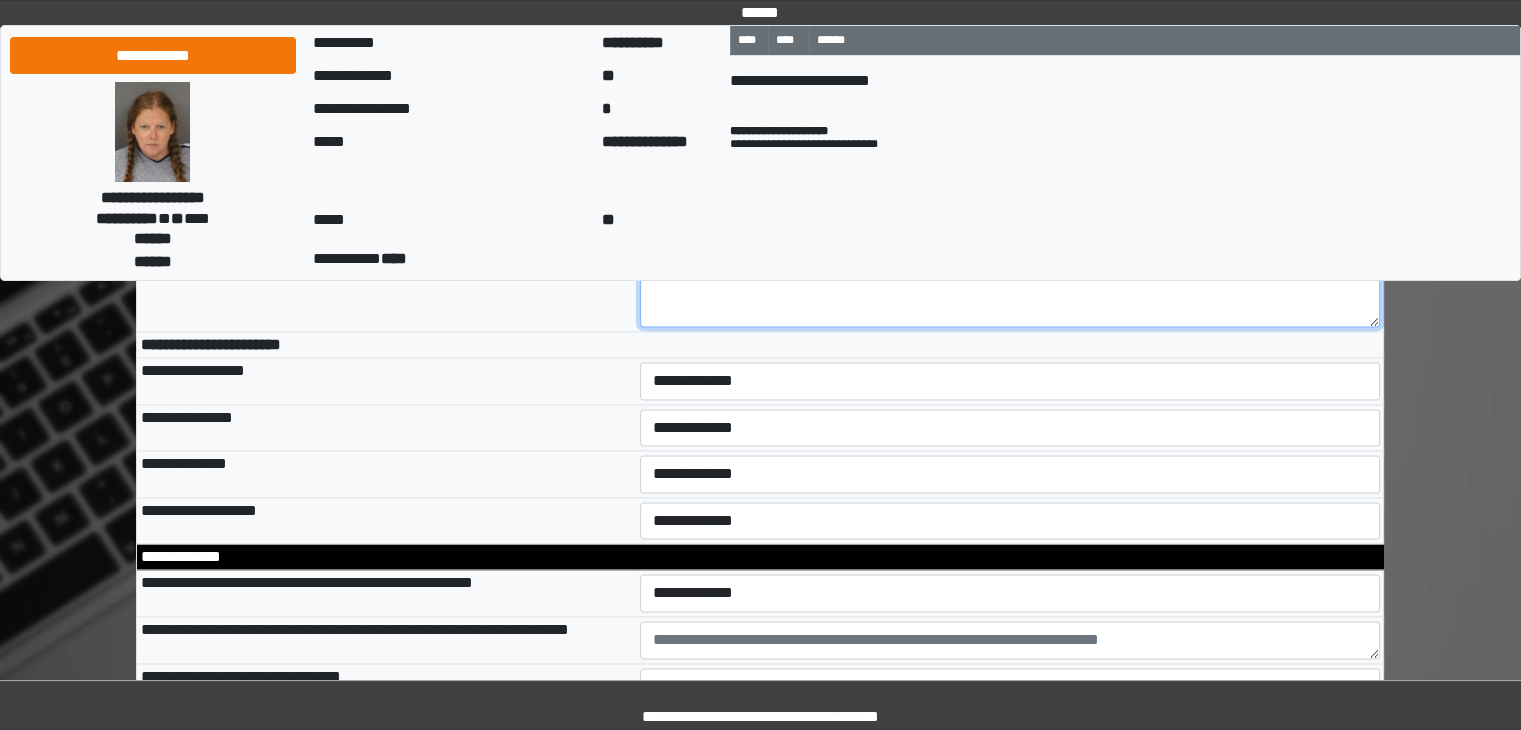 scroll, scrollTop: 10480, scrollLeft: 0, axis: vertical 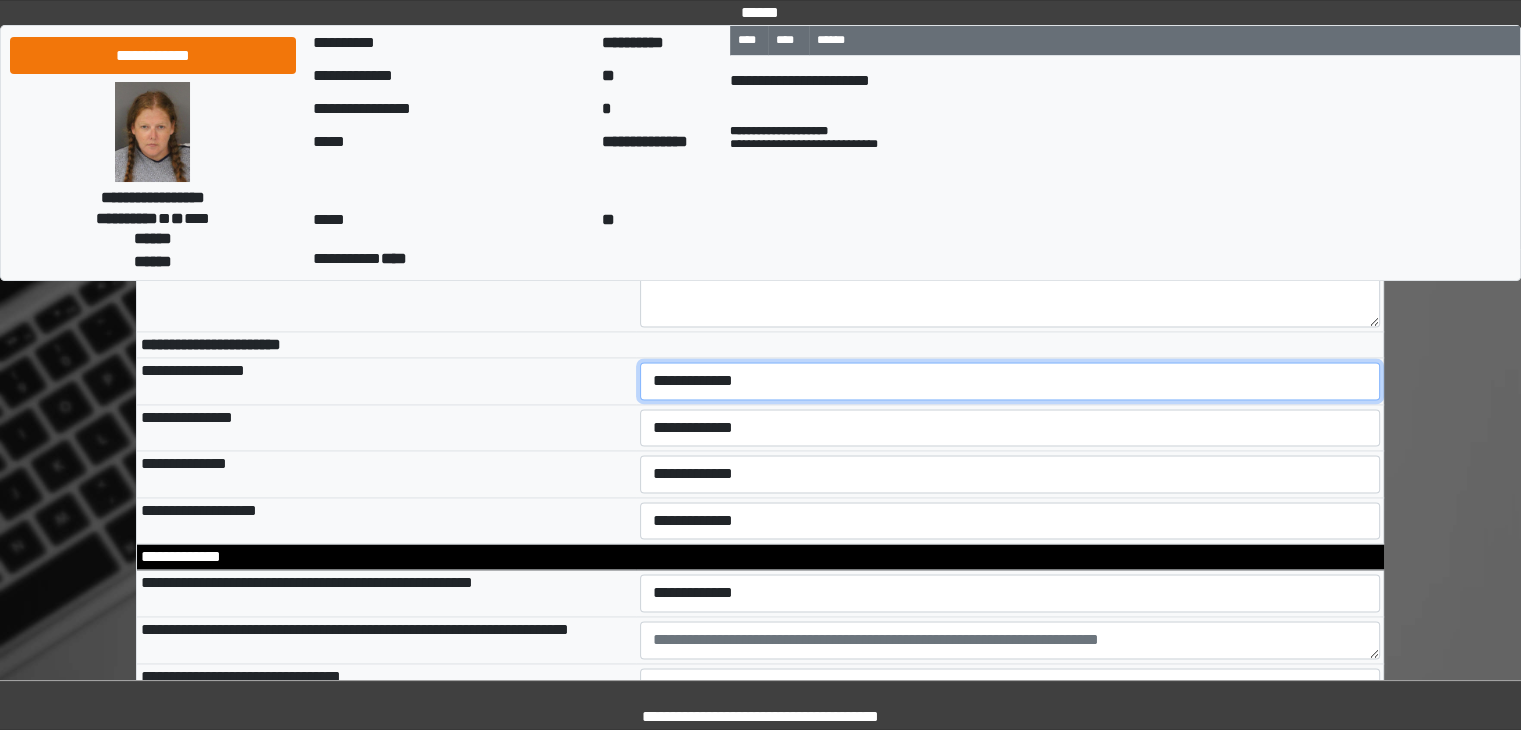 click on "**********" at bounding box center (1010, 381) 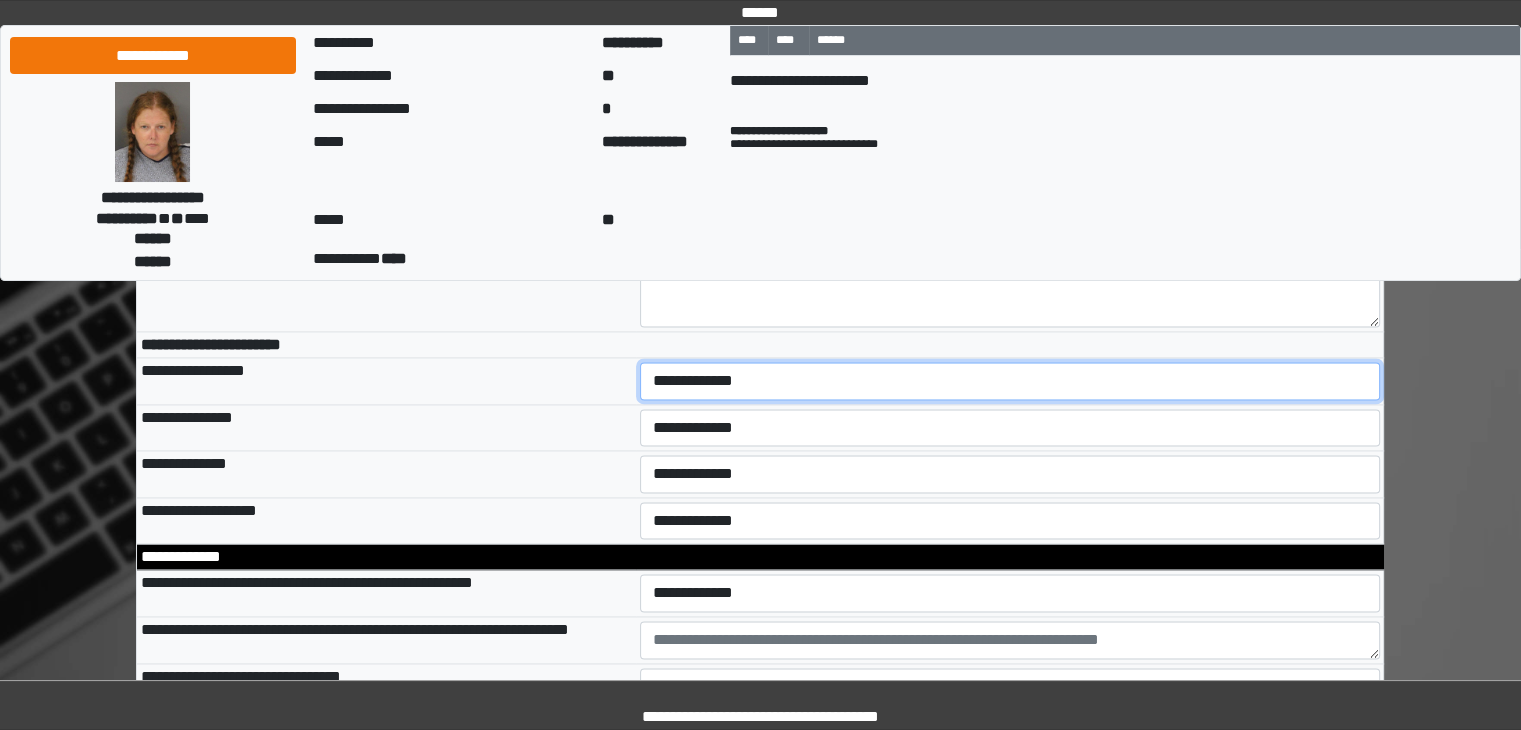 select on "*" 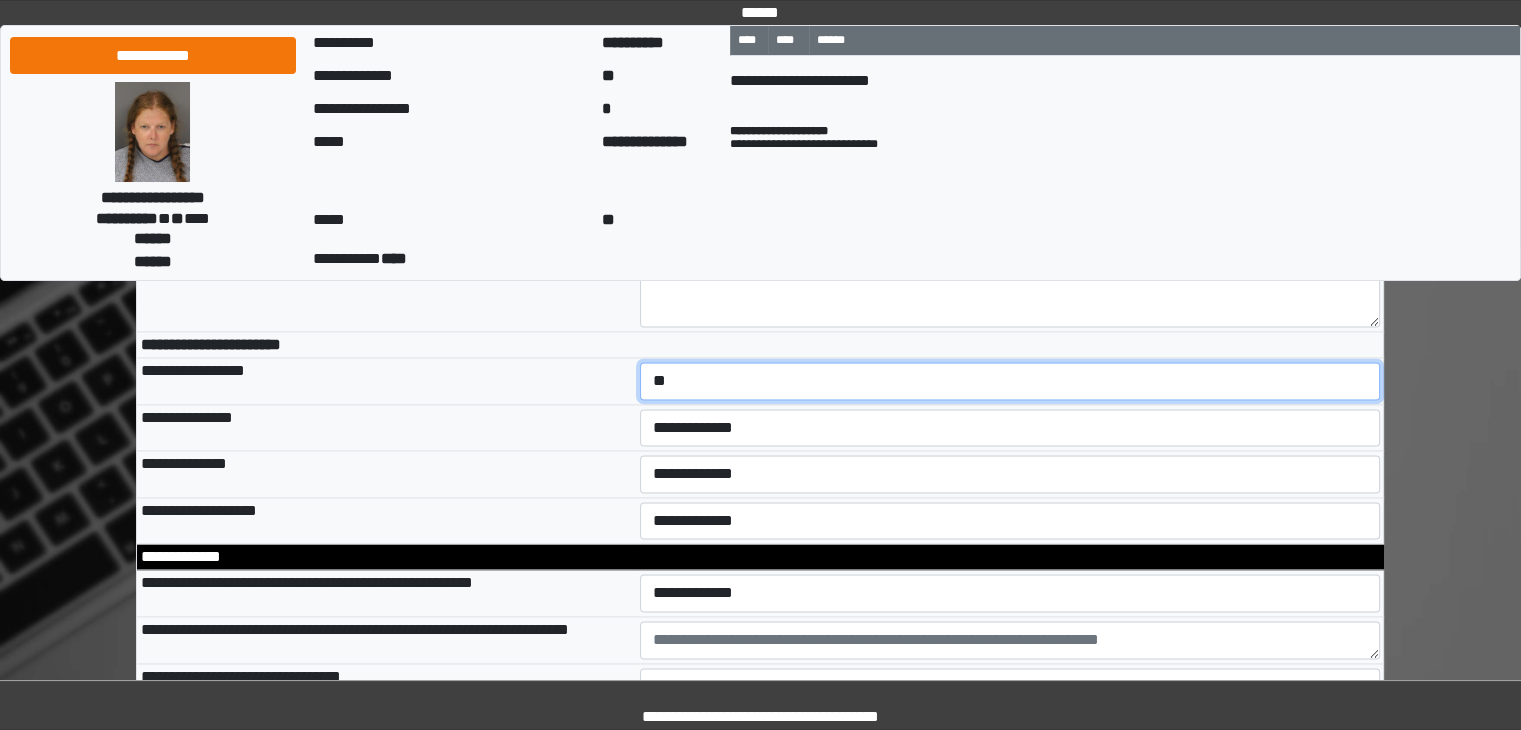 click on "**********" at bounding box center [1010, 381] 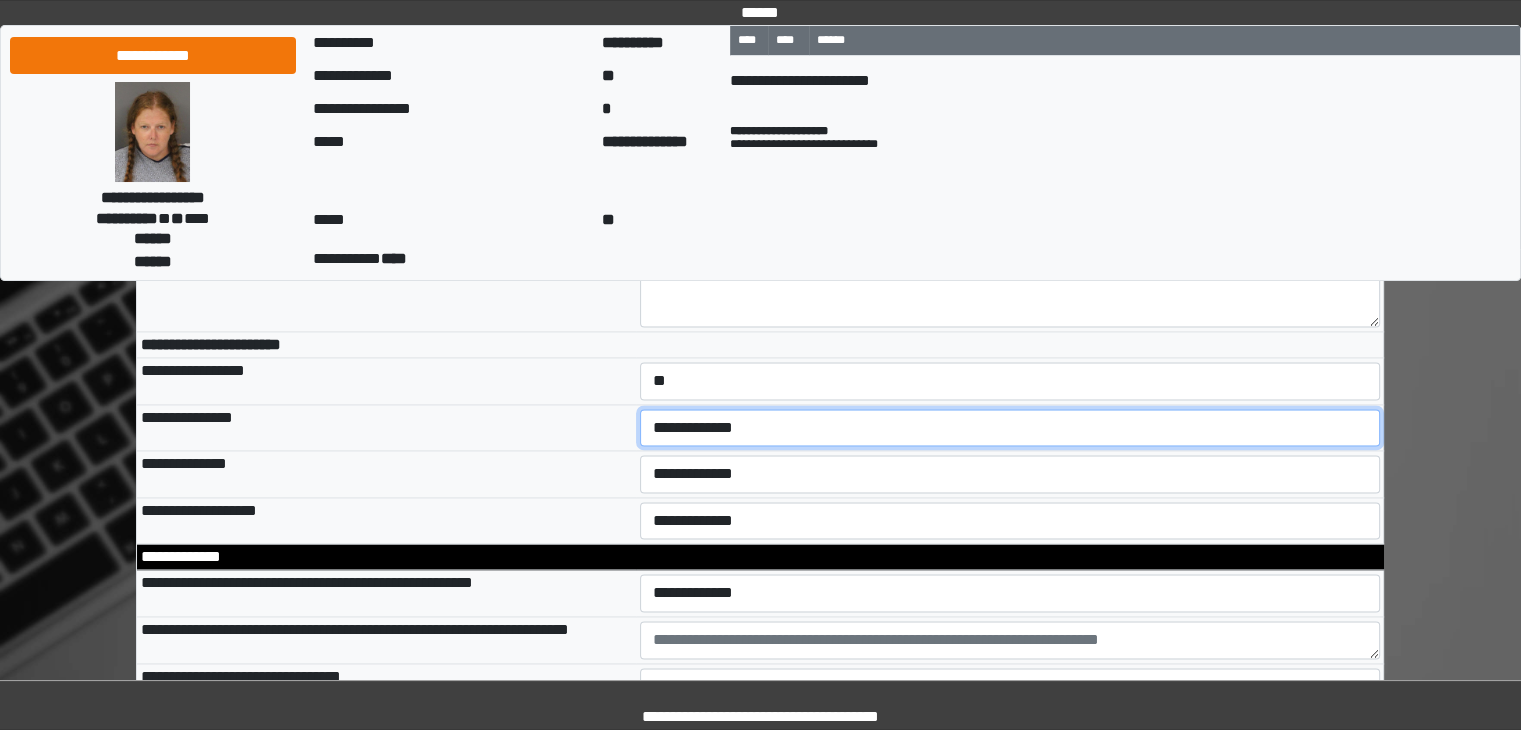 click on "**********" at bounding box center (1010, 428) 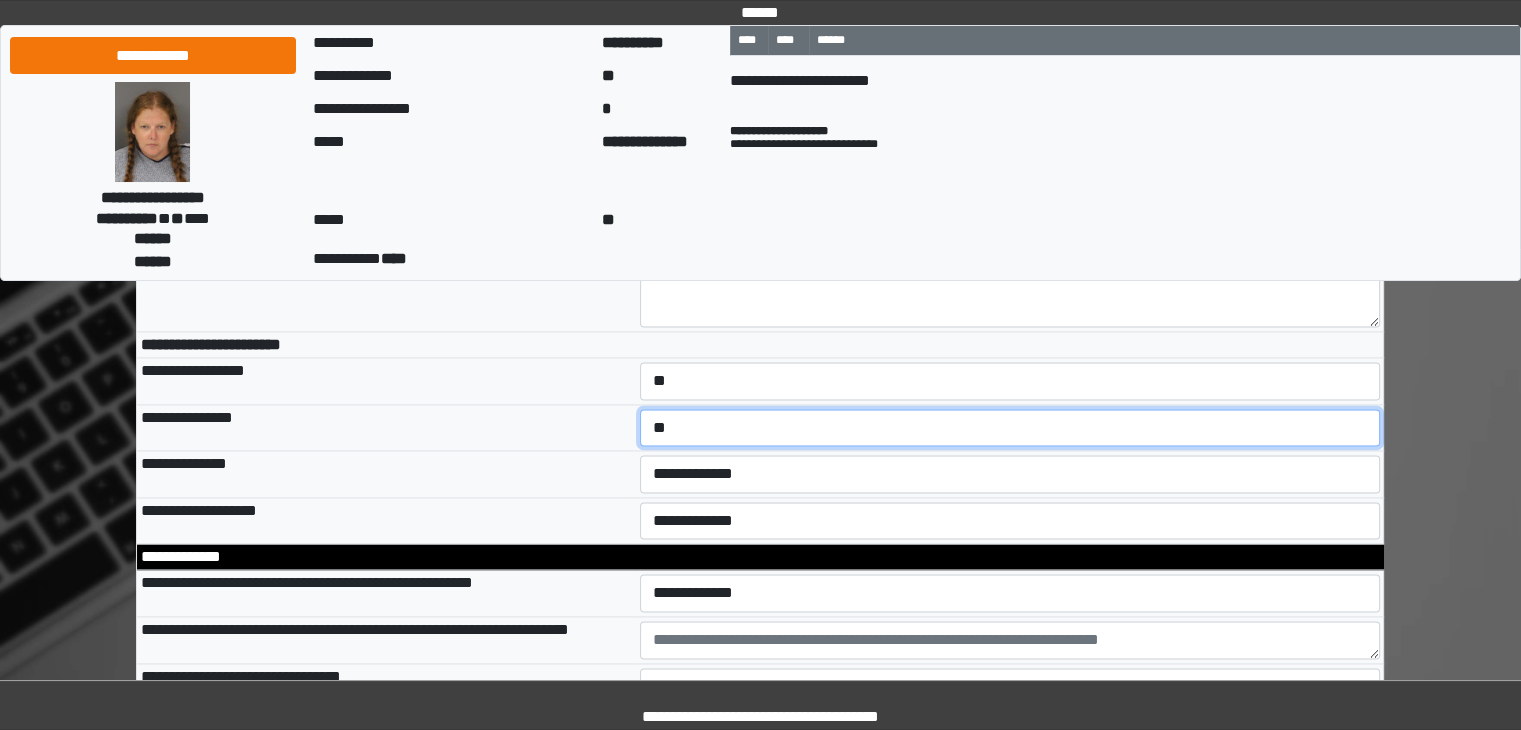 click on "**********" at bounding box center [1010, 428] 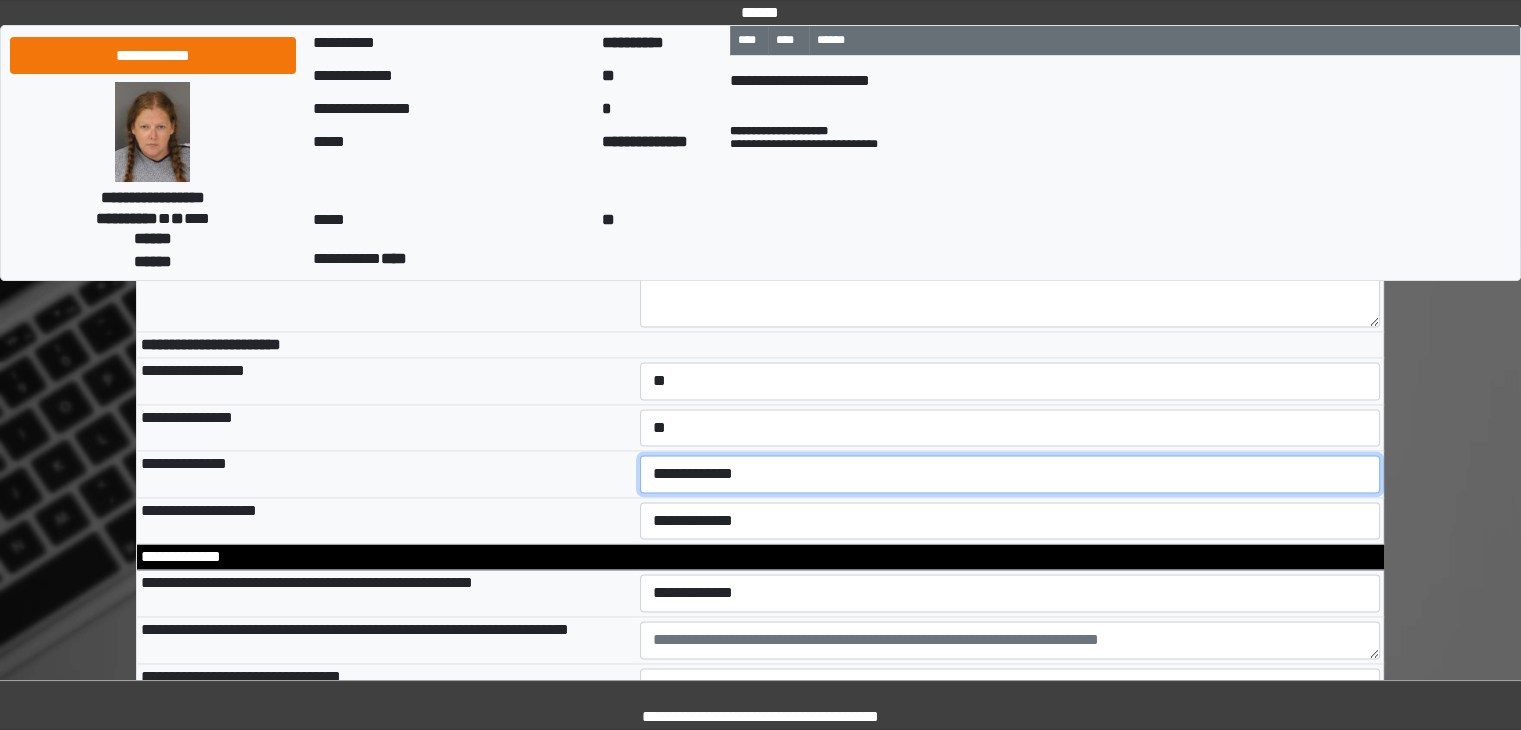click on "**********" at bounding box center (1010, 474) 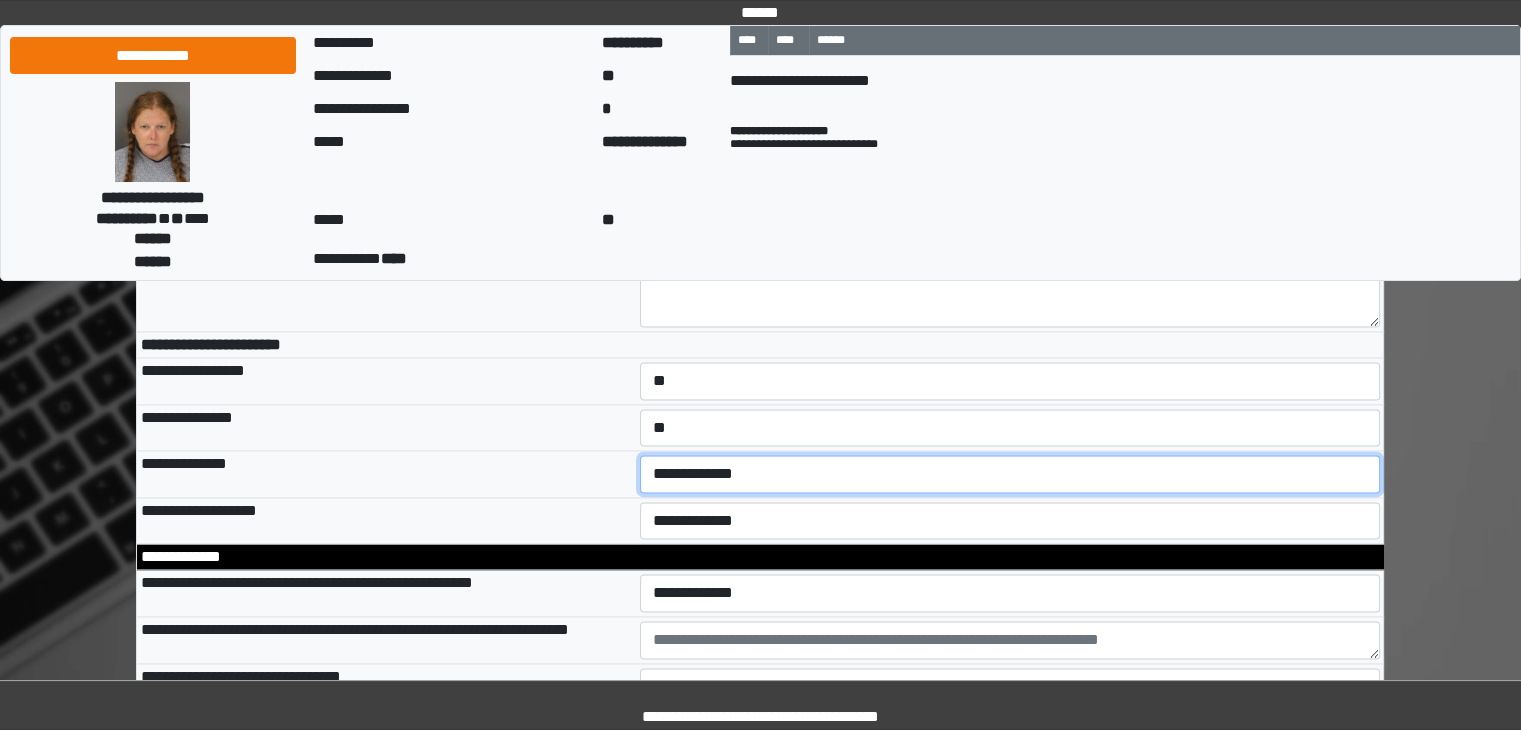 select on "*" 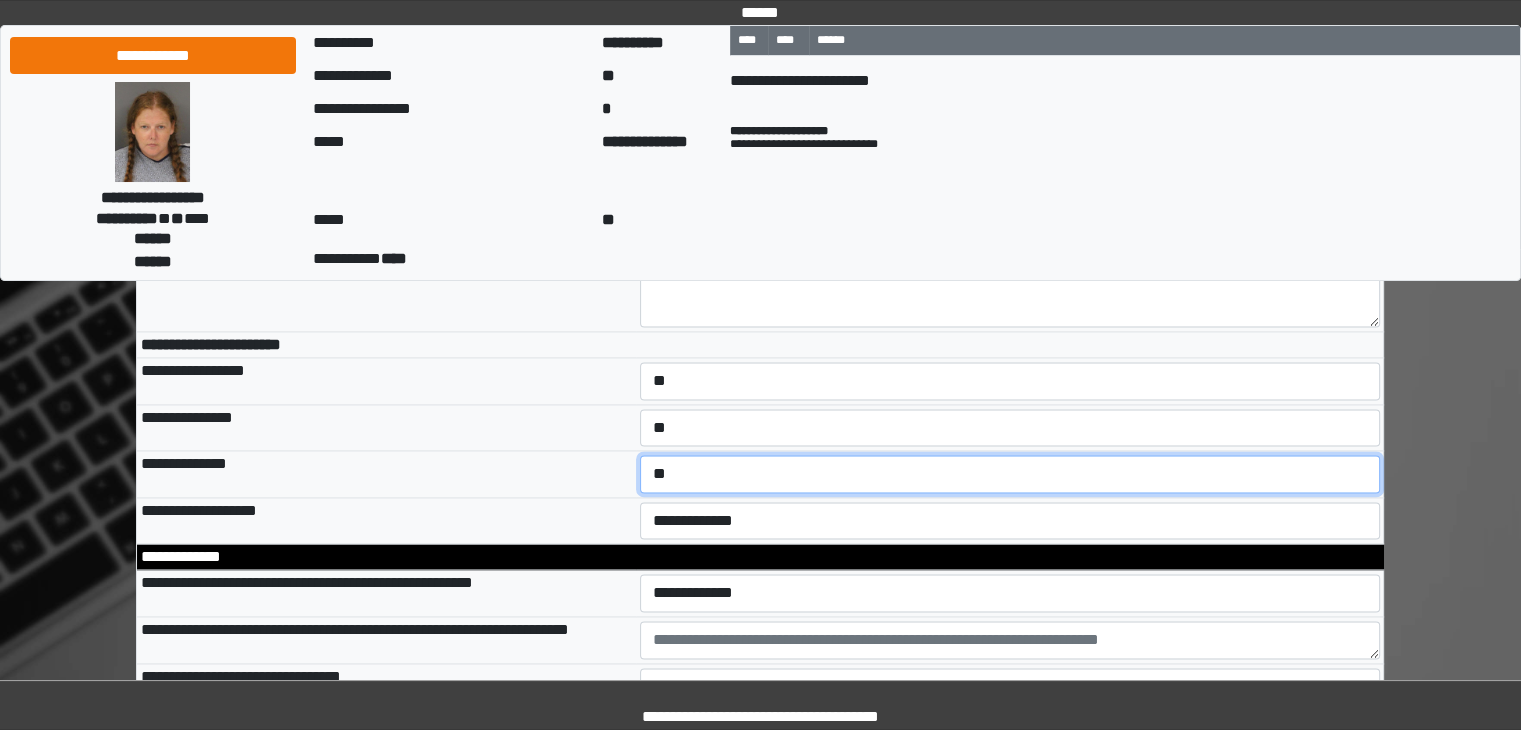 click on "**********" at bounding box center (1010, 474) 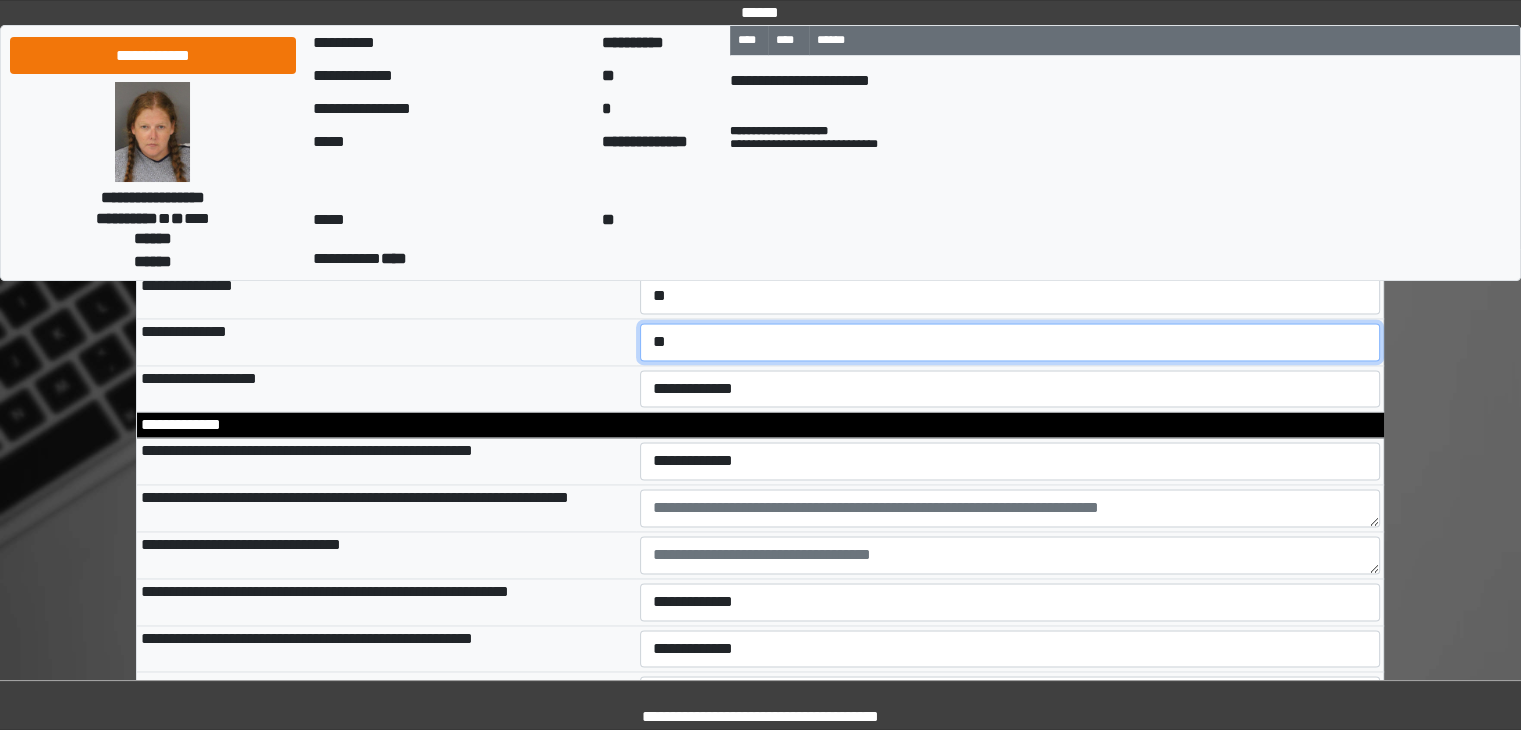 scroll, scrollTop: 10636, scrollLeft: 0, axis: vertical 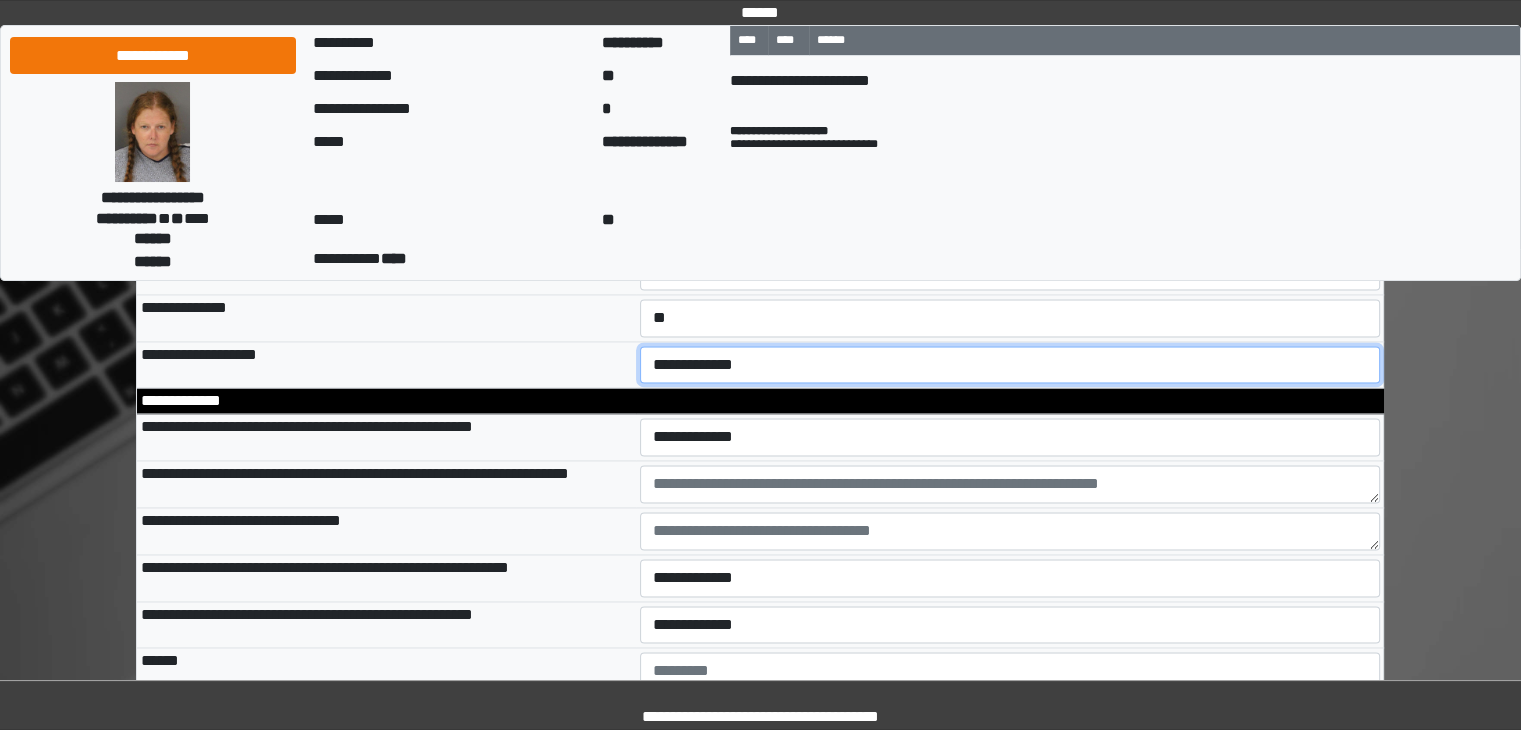 click on "**********" at bounding box center (1010, 365) 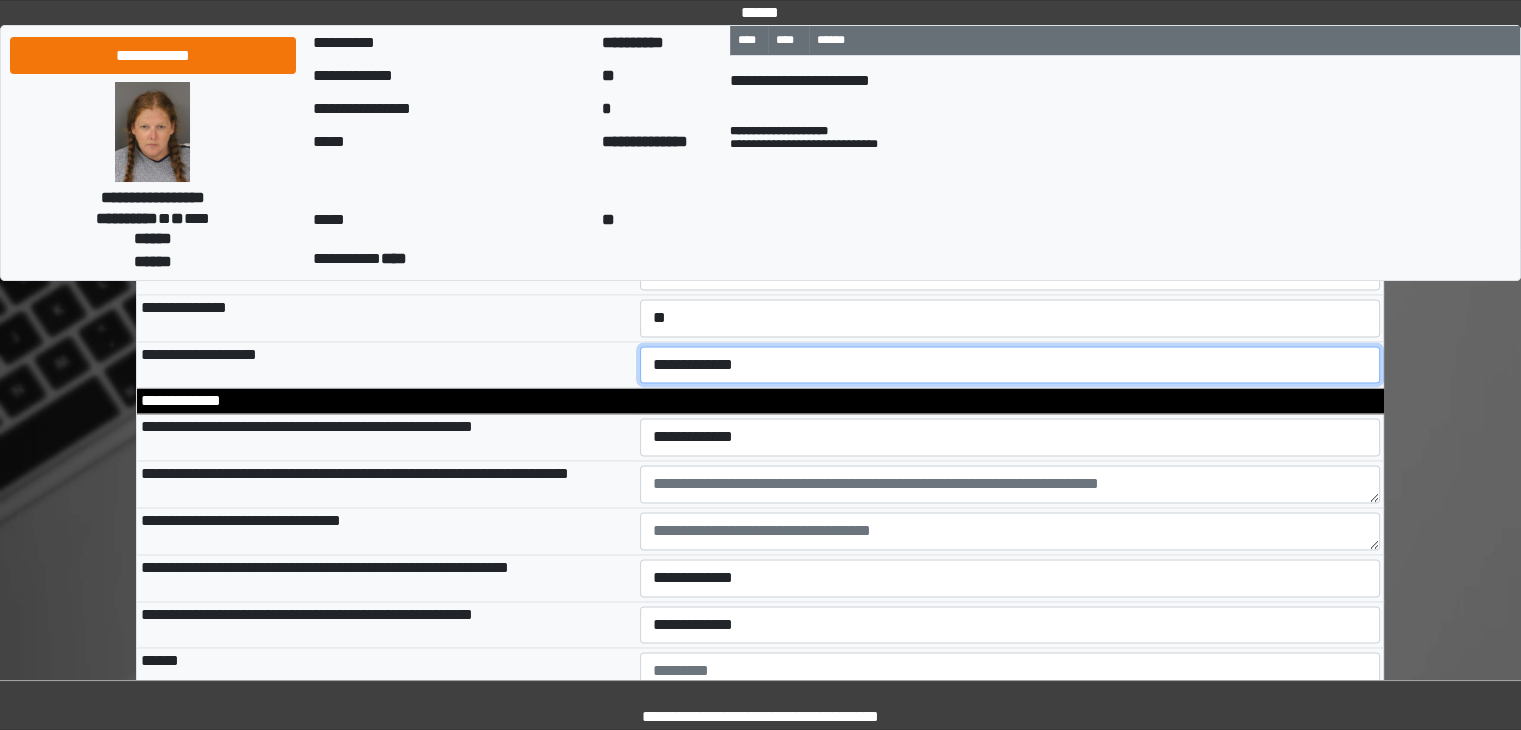 select on "*" 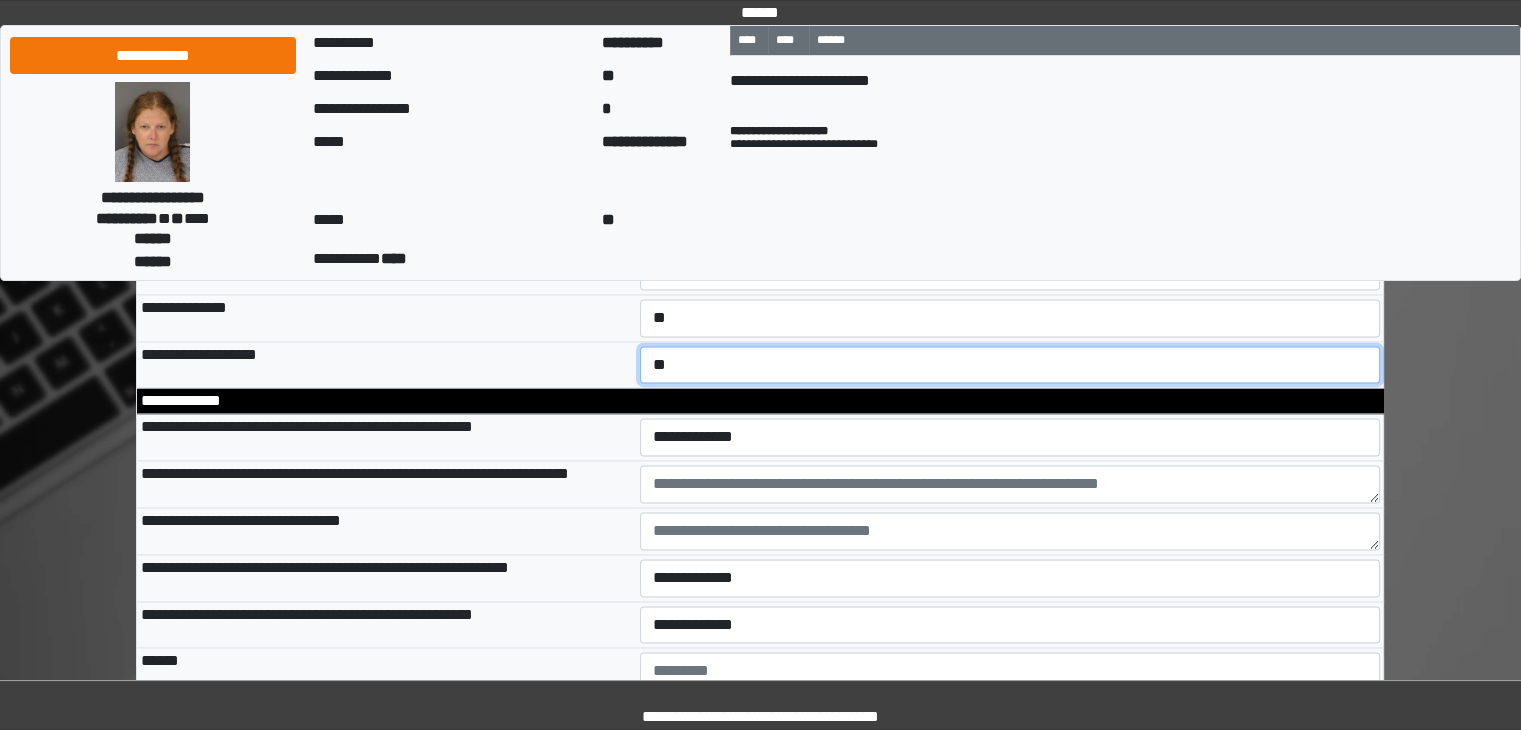 click on "**********" at bounding box center [1010, 365] 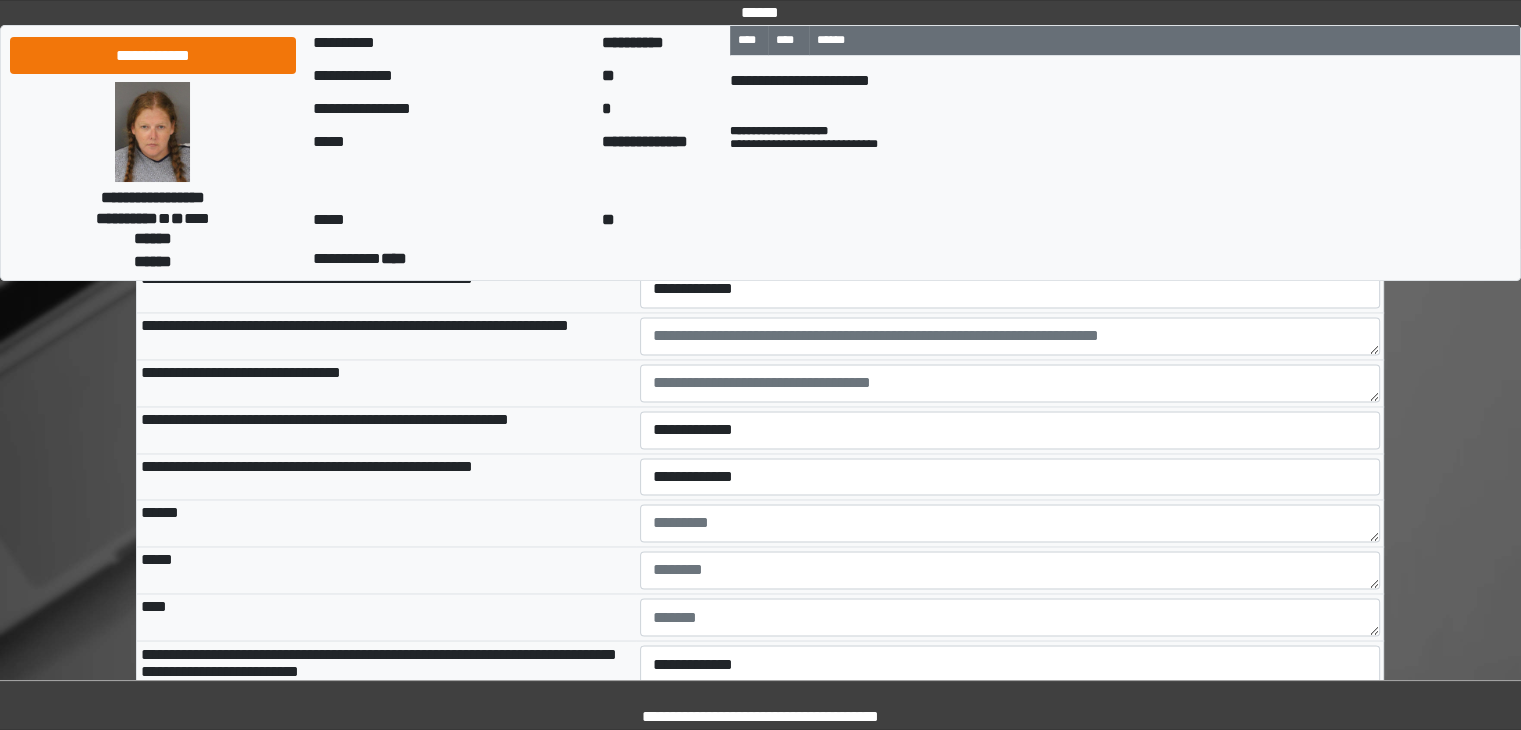 scroll, scrollTop: 10791, scrollLeft: 0, axis: vertical 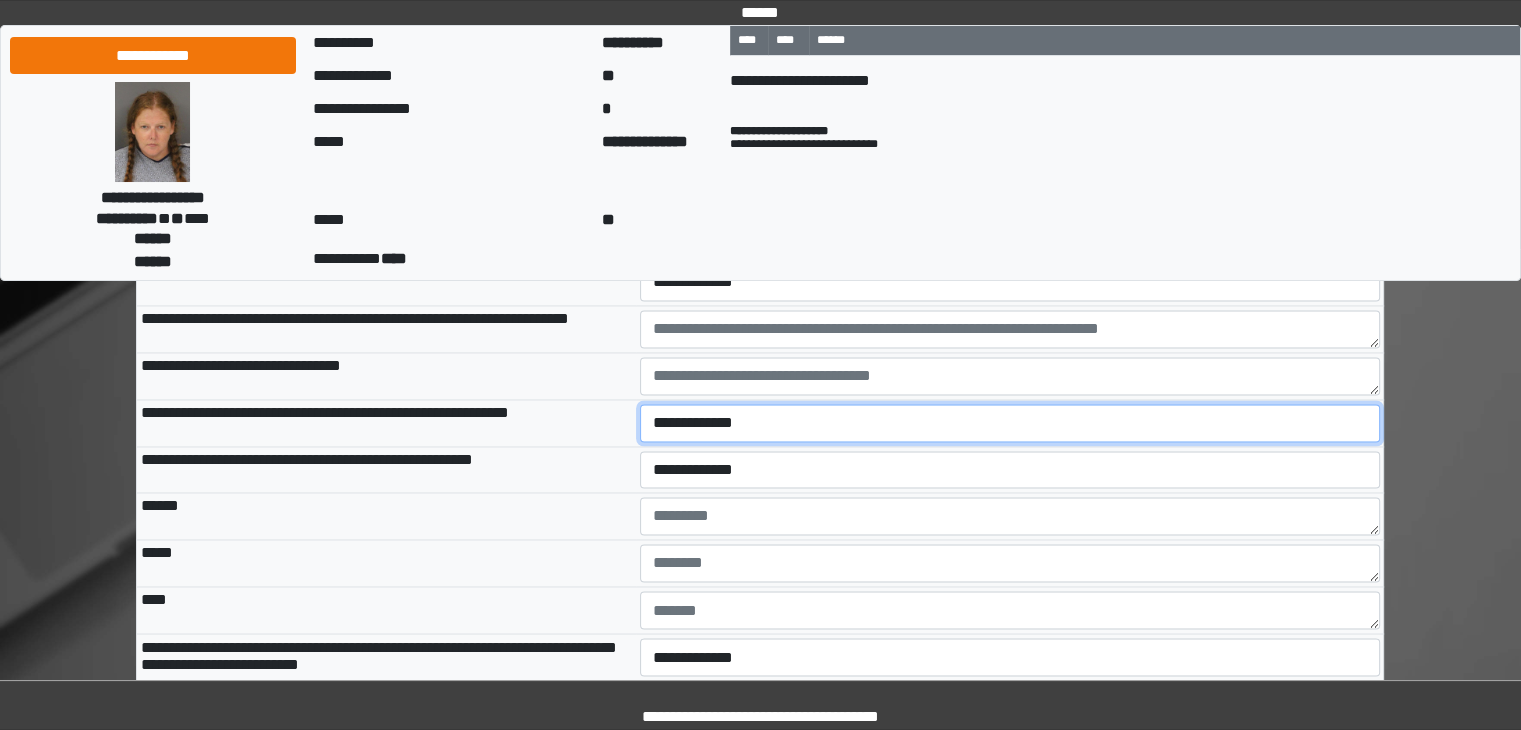 click on "**********" at bounding box center [1010, 423] 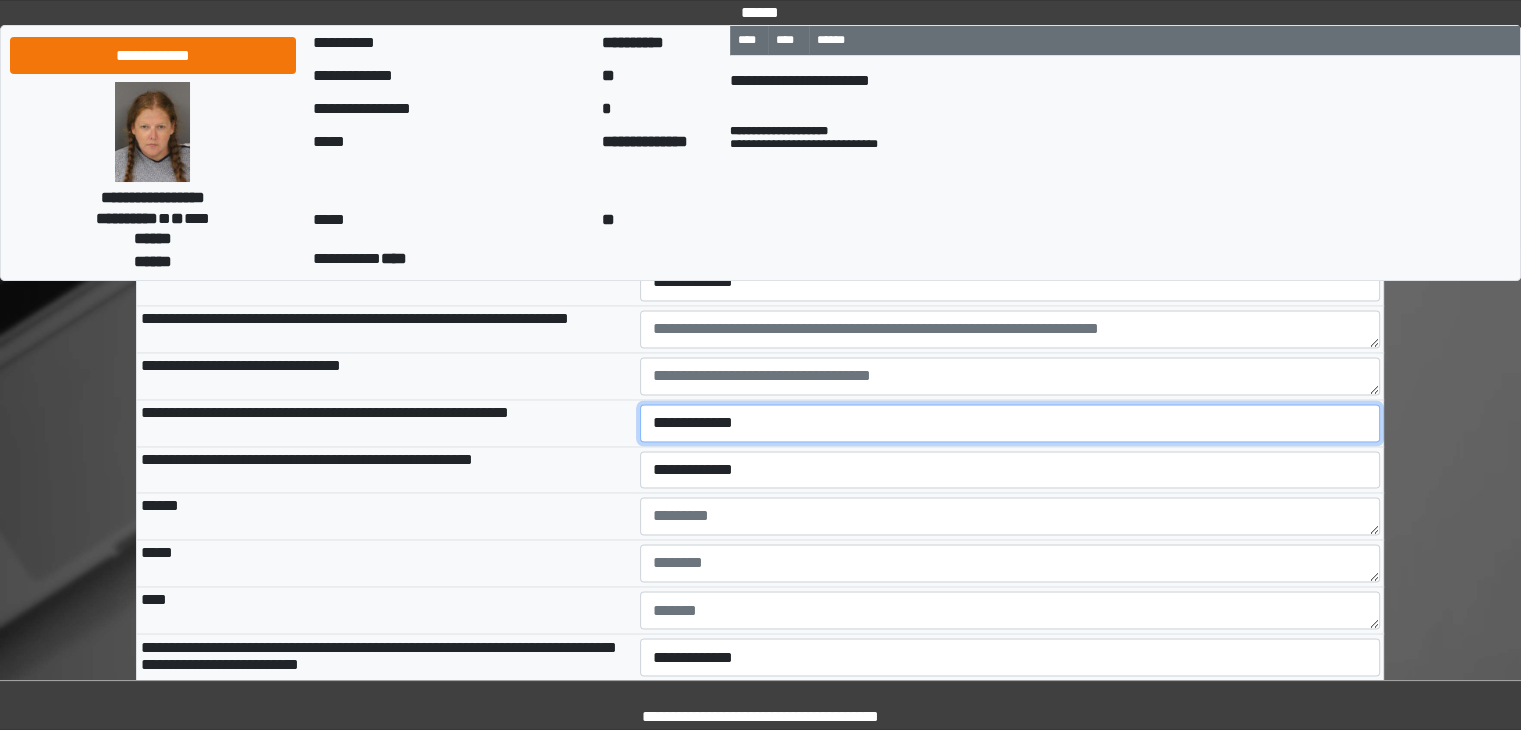 select on "*" 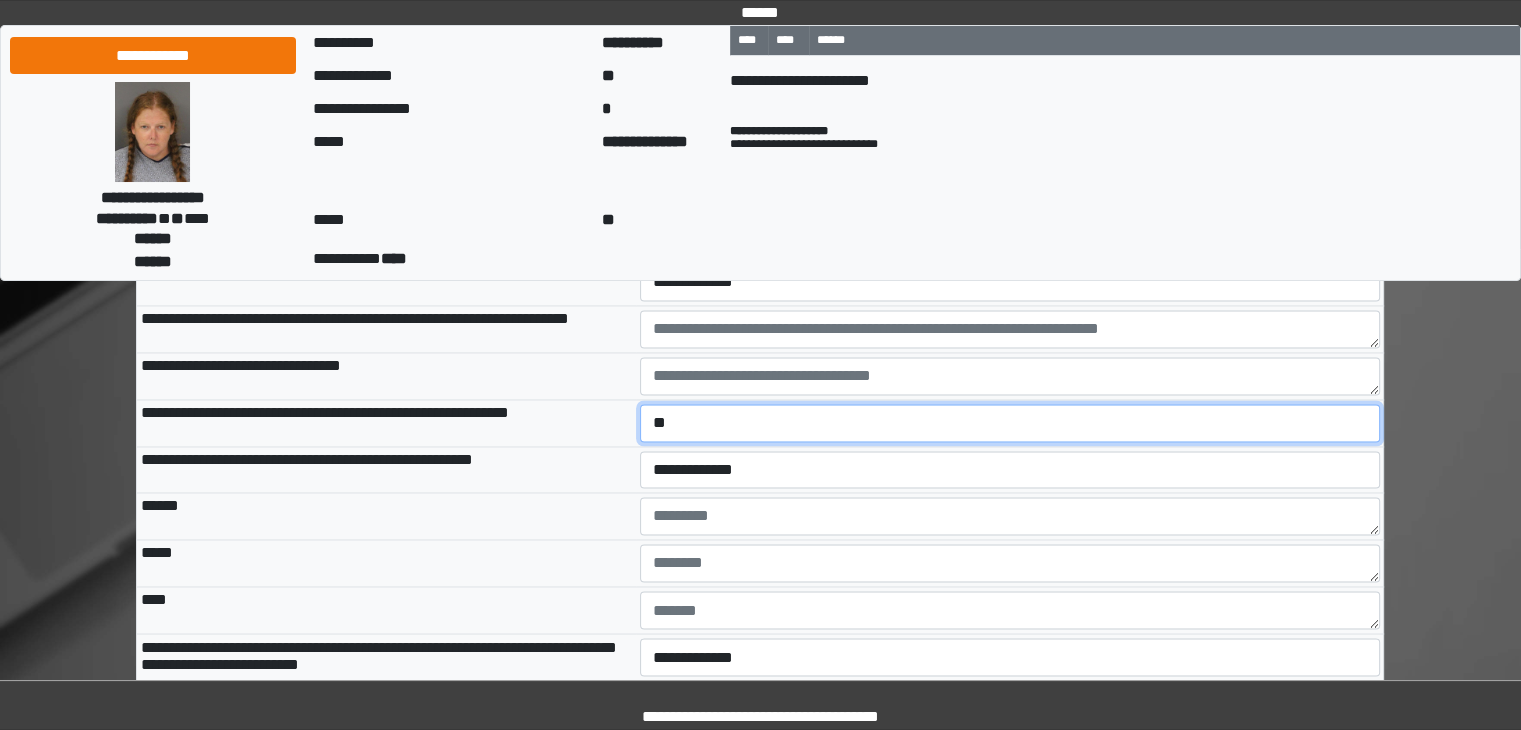 click on "**********" at bounding box center [1010, 423] 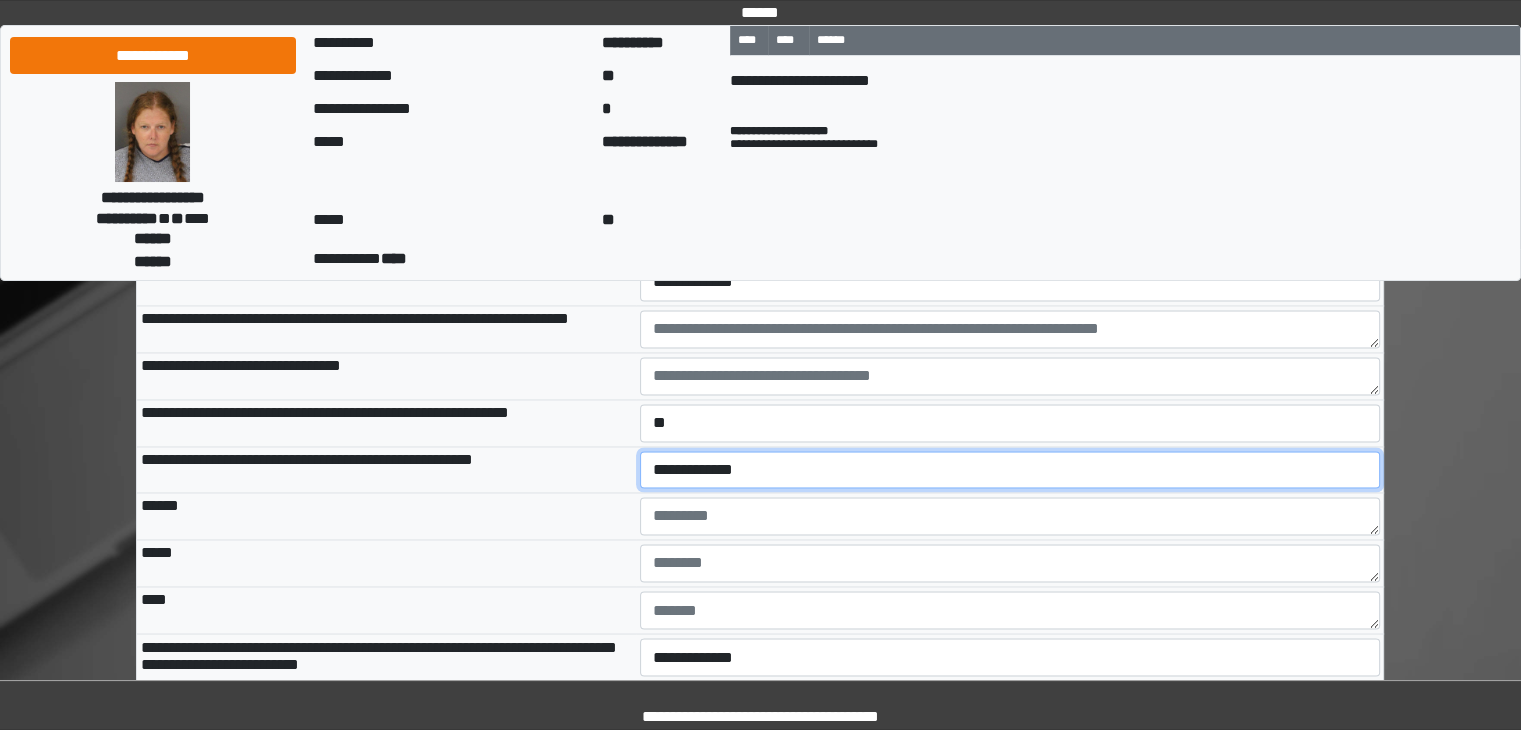 click on "**********" at bounding box center (1010, 470) 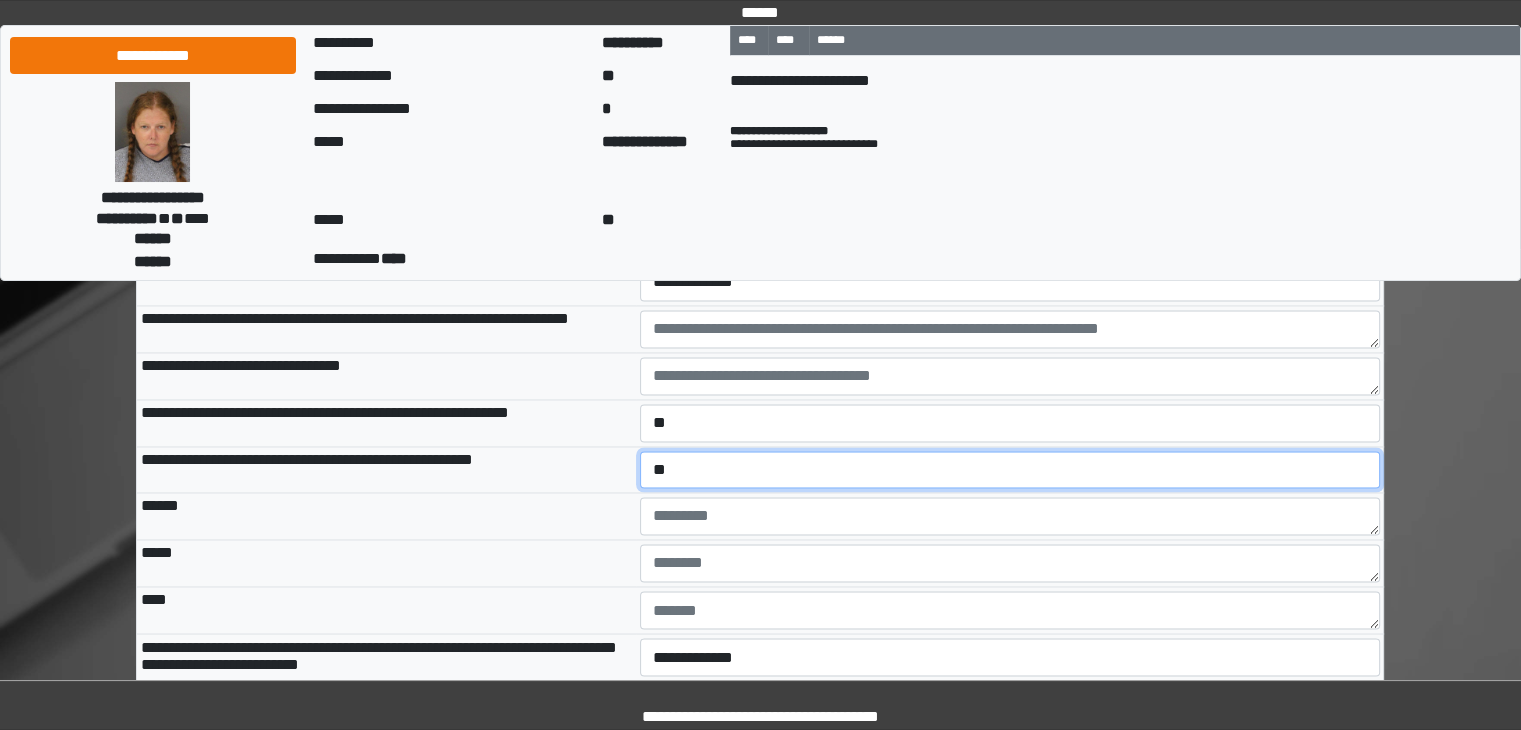 click on "**********" at bounding box center (1010, 470) 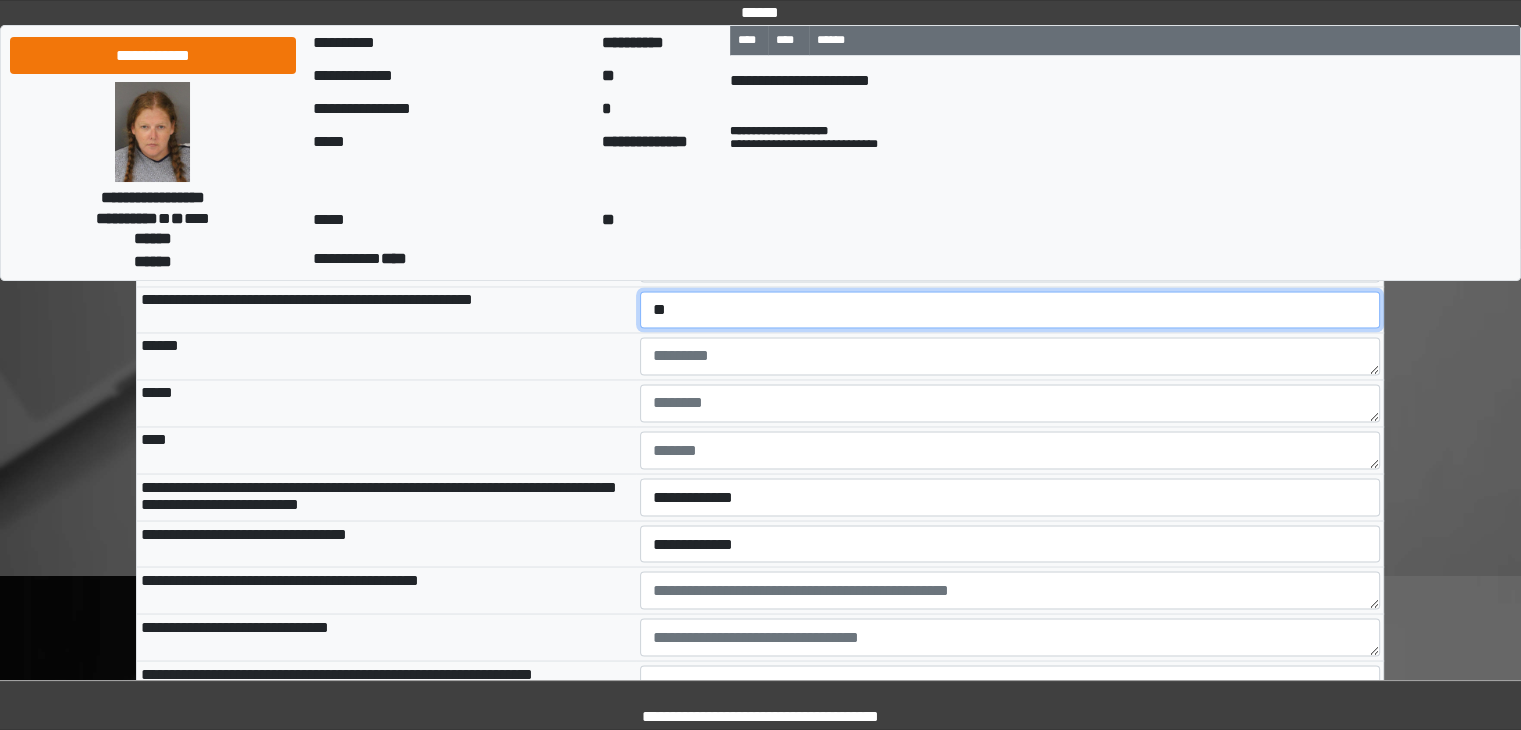 scroll, scrollTop: 10954, scrollLeft: 0, axis: vertical 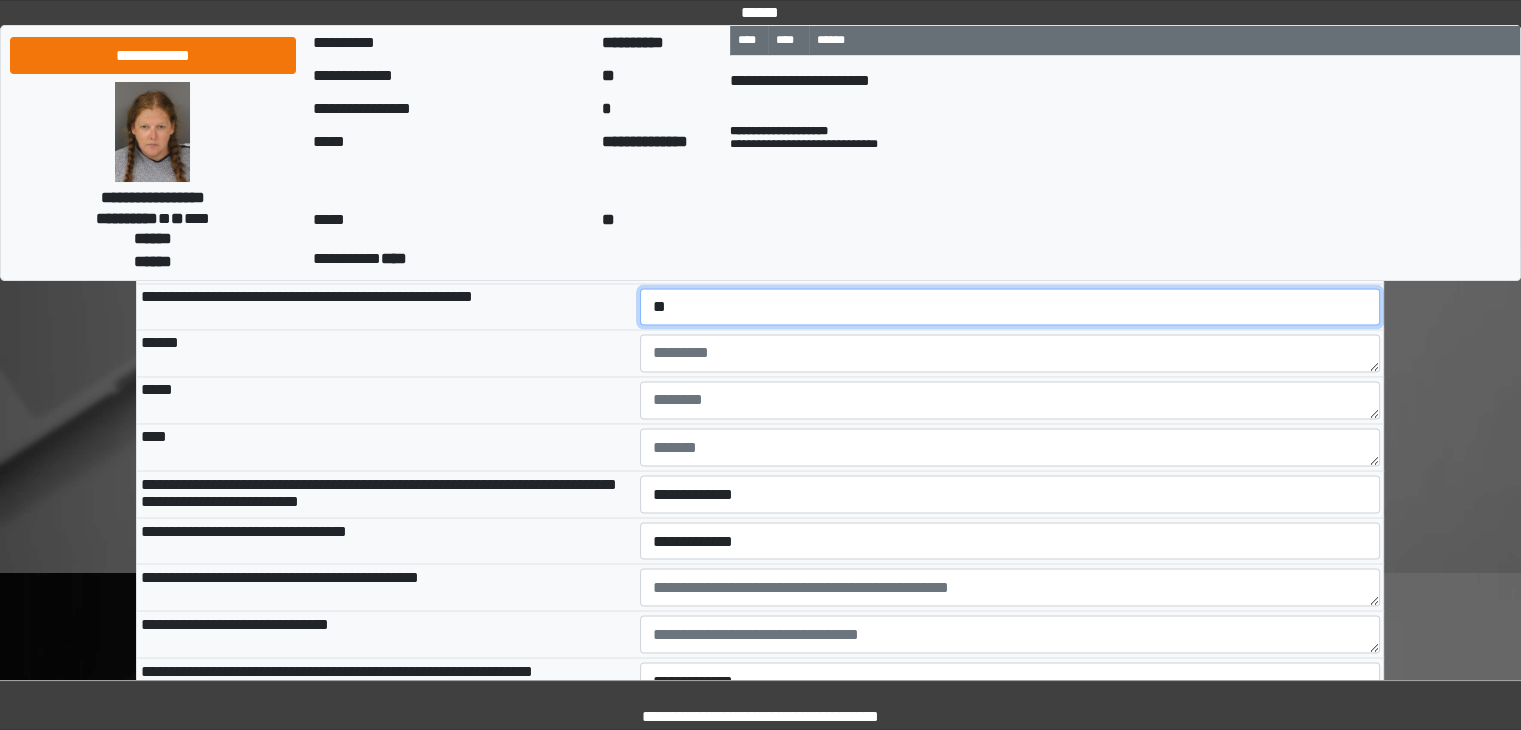 click on "**********" at bounding box center (1010, 307) 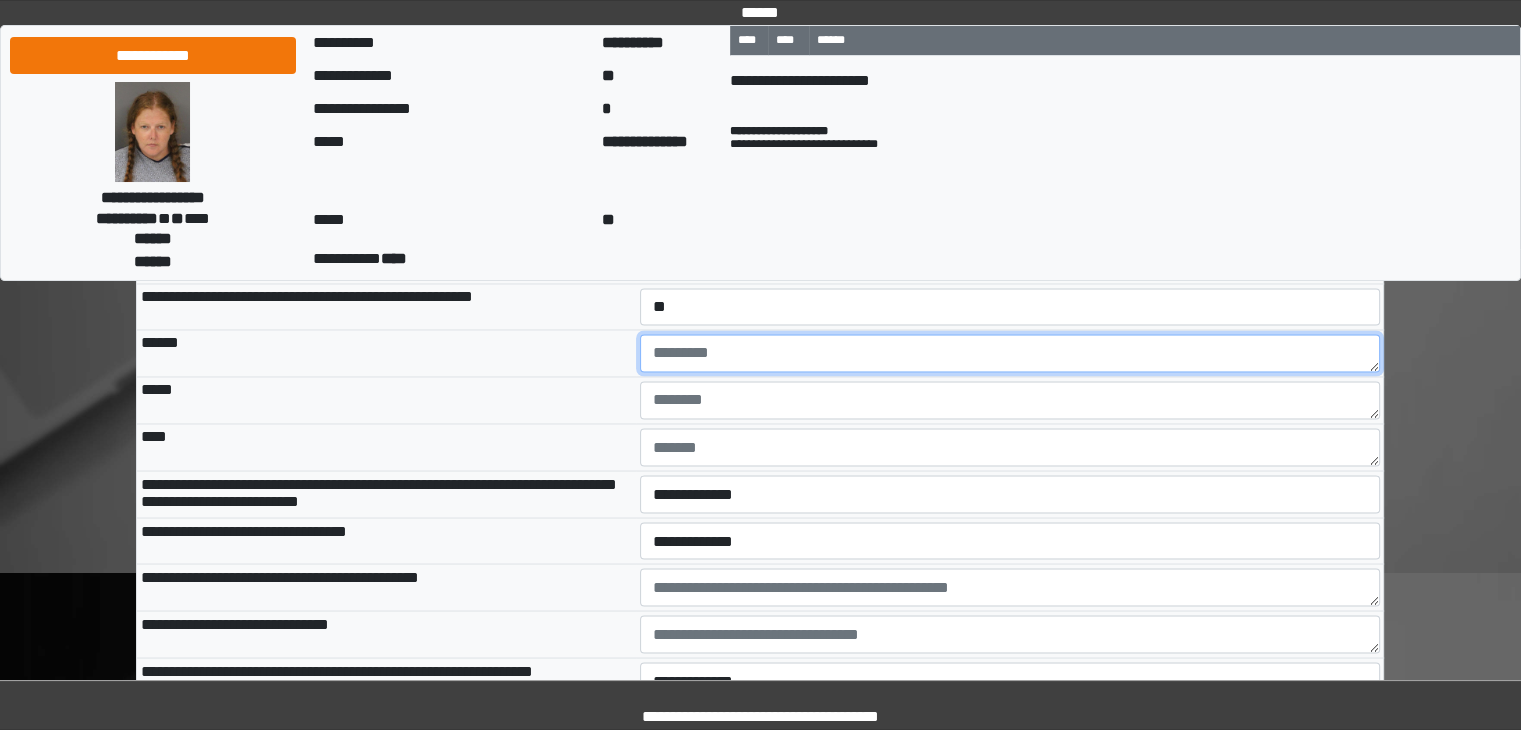 click at bounding box center [1010, 353] 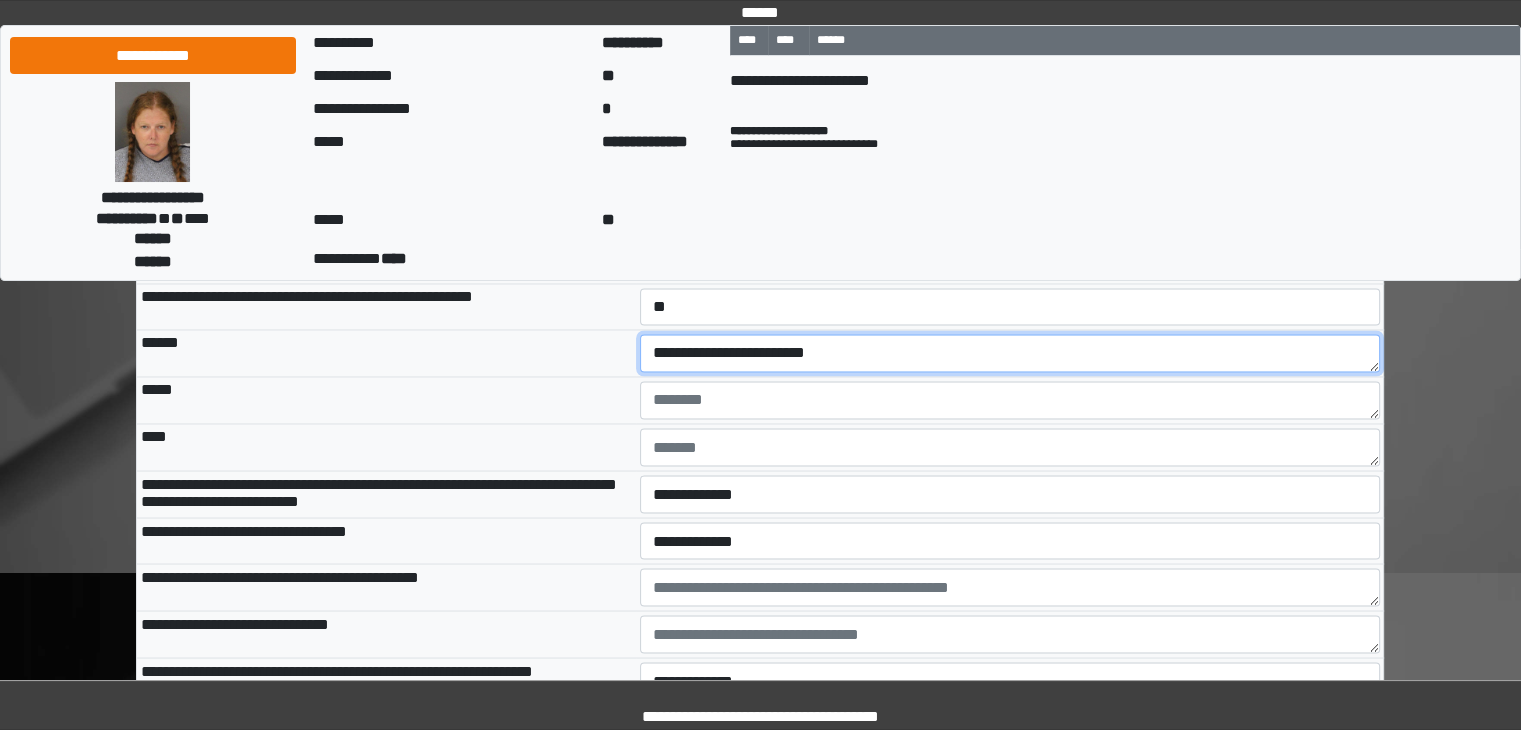 click on "**********" at bounding box center (1010, 353) 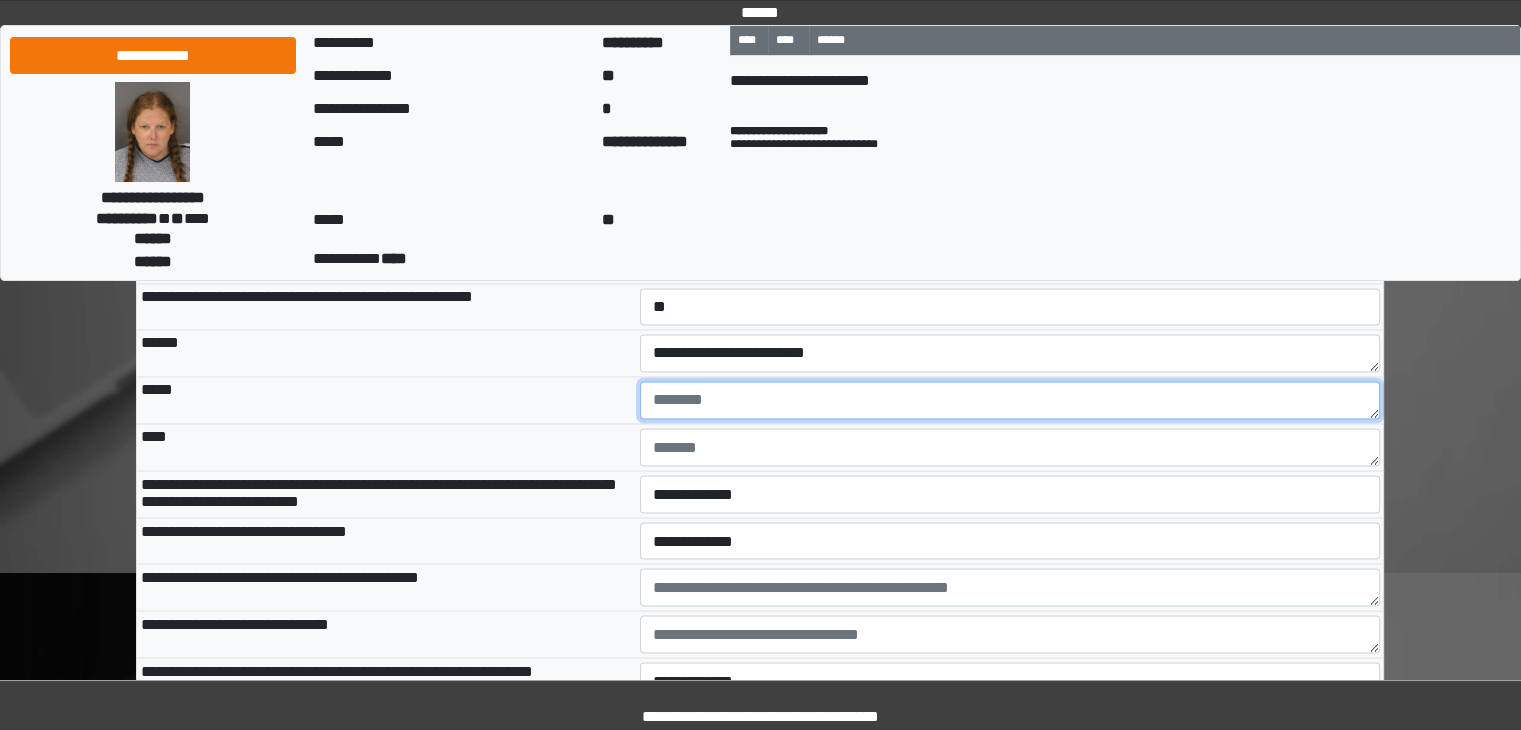 click at bounding box center [1010, 400] 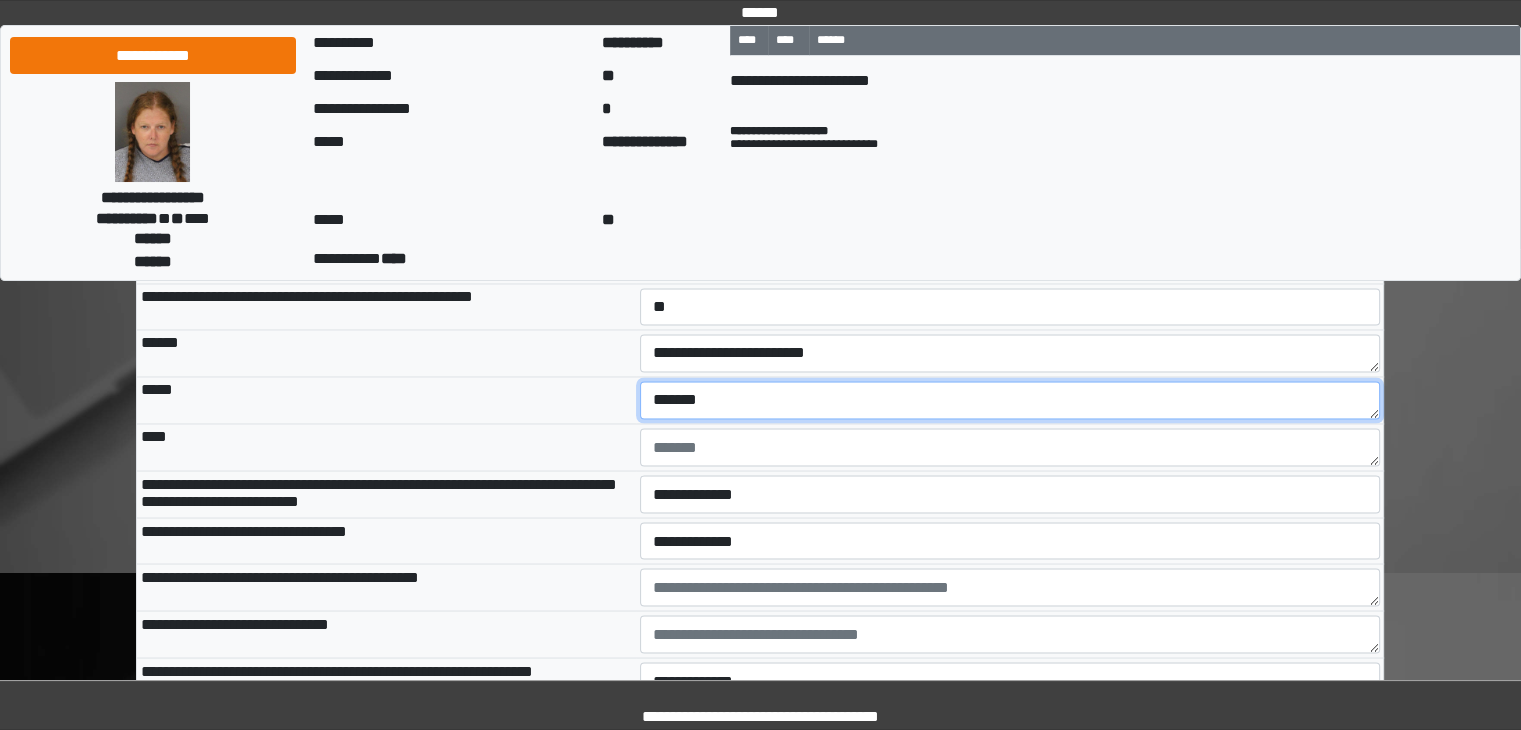type on "*******" 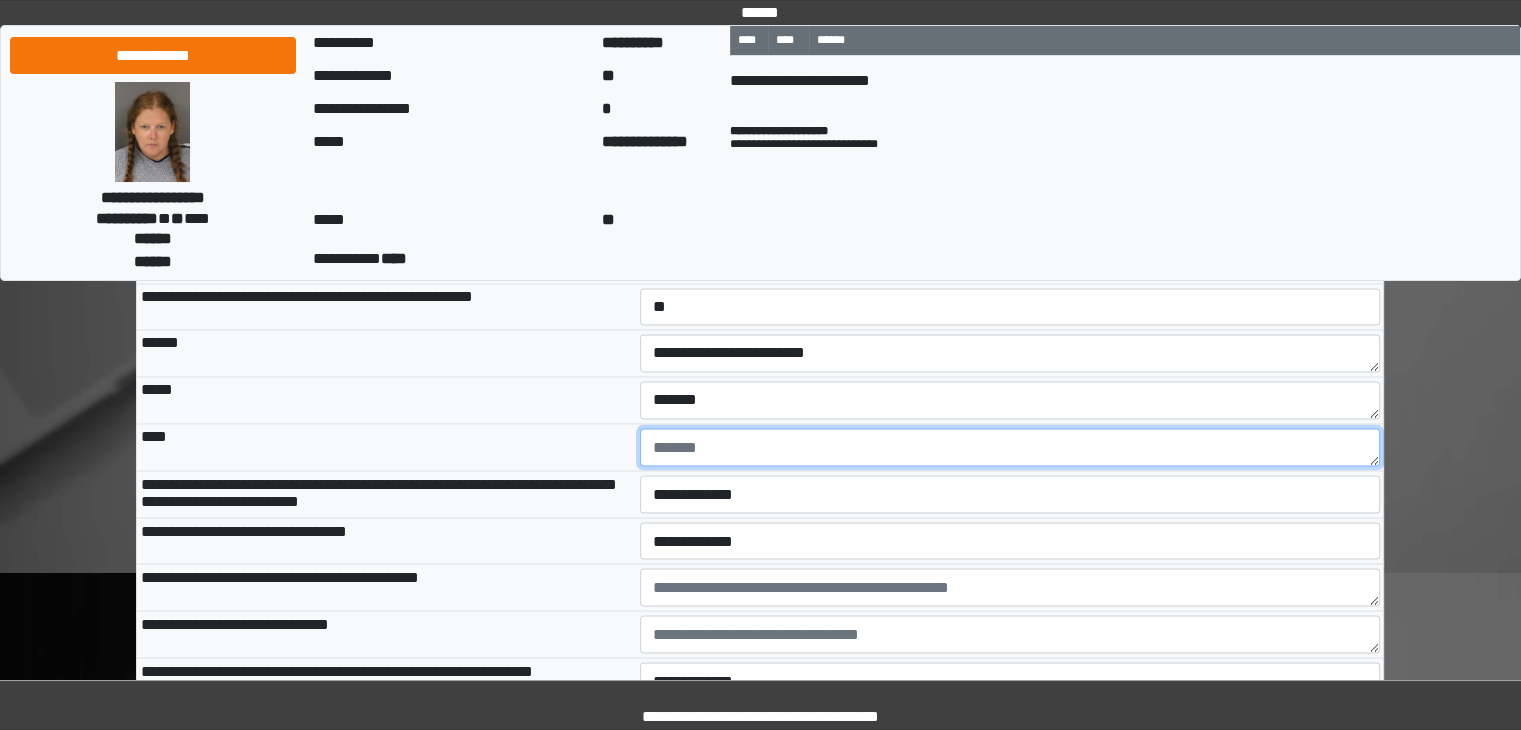 click at bounding box center [1010, 447] 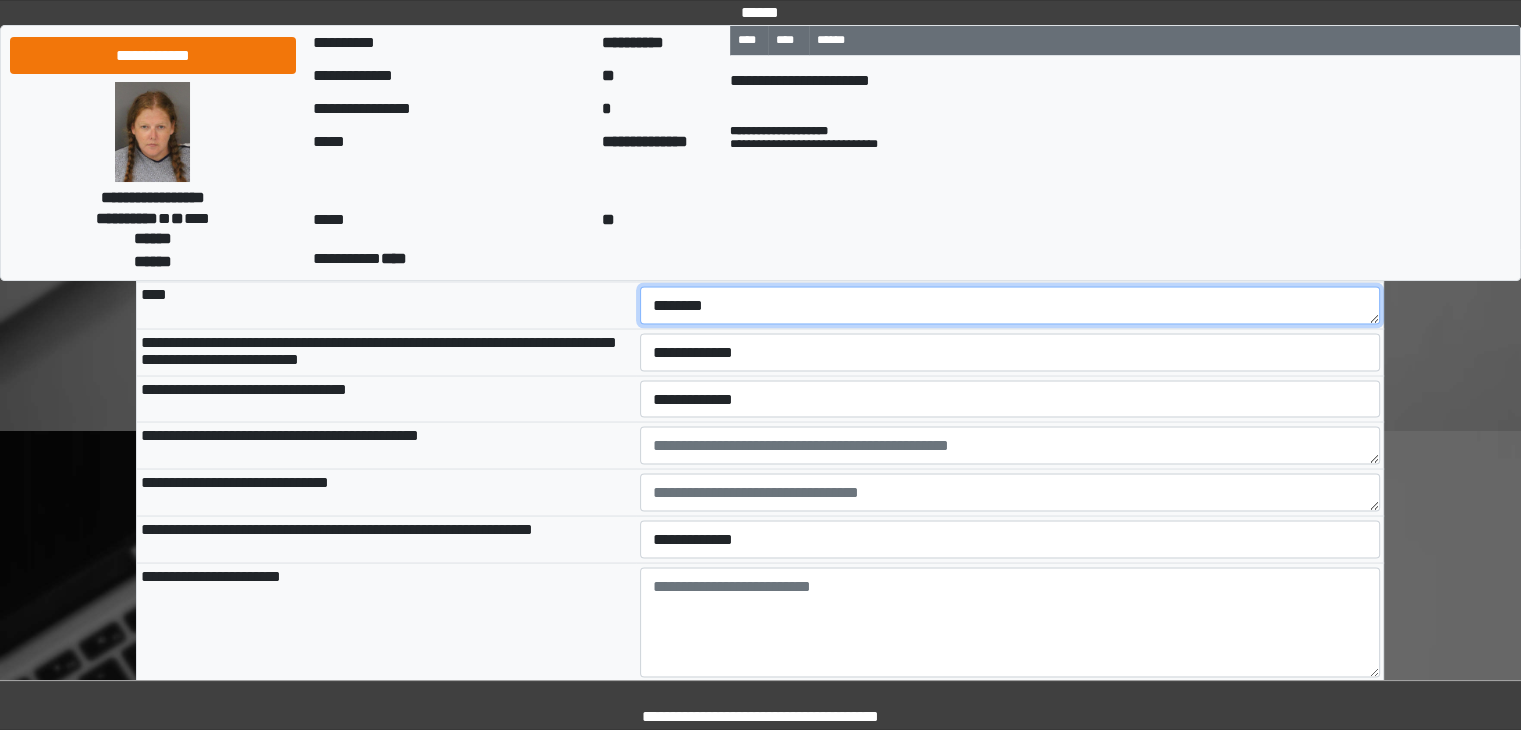 scroll, scrollTop: 11100, scrollLeft: 0, axis: vertical 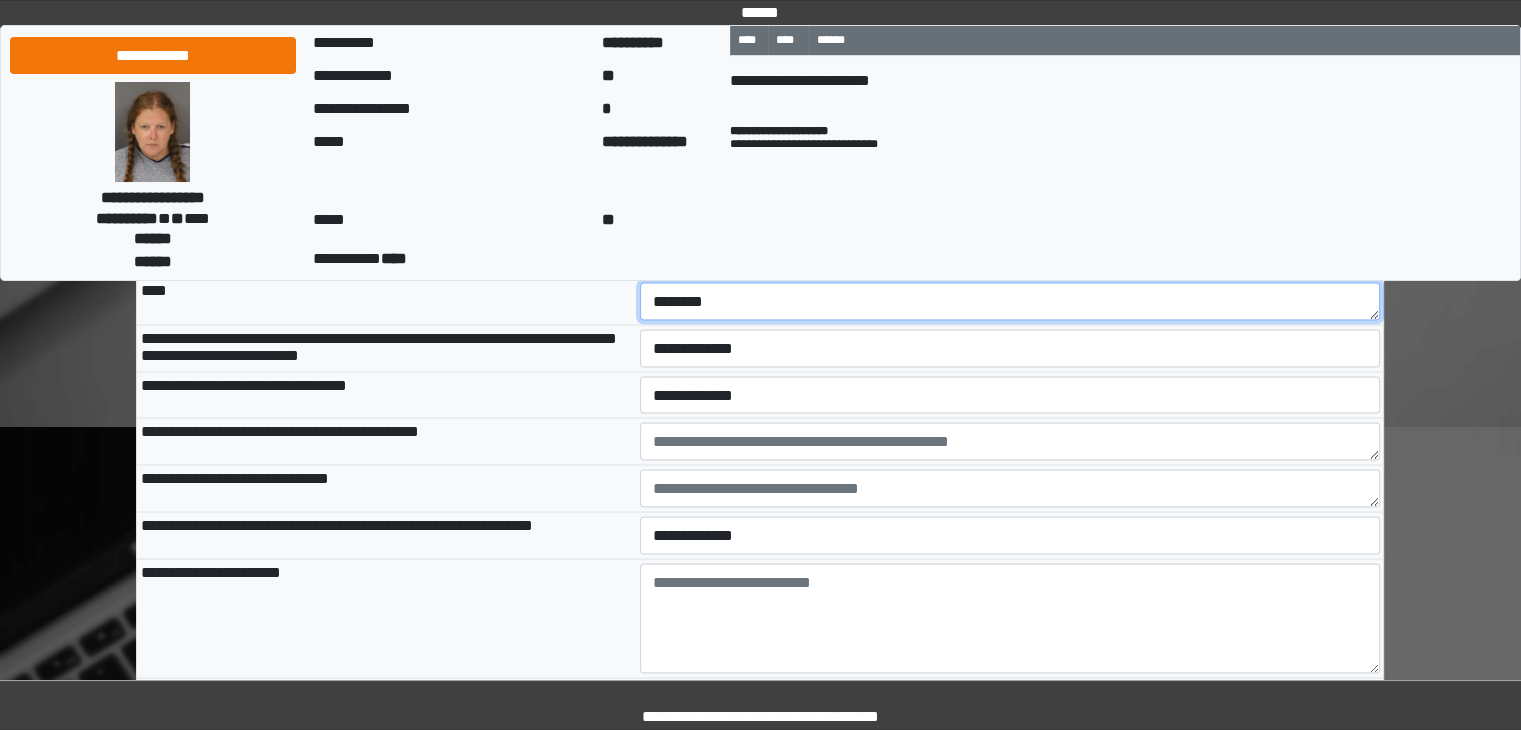 type on "********" 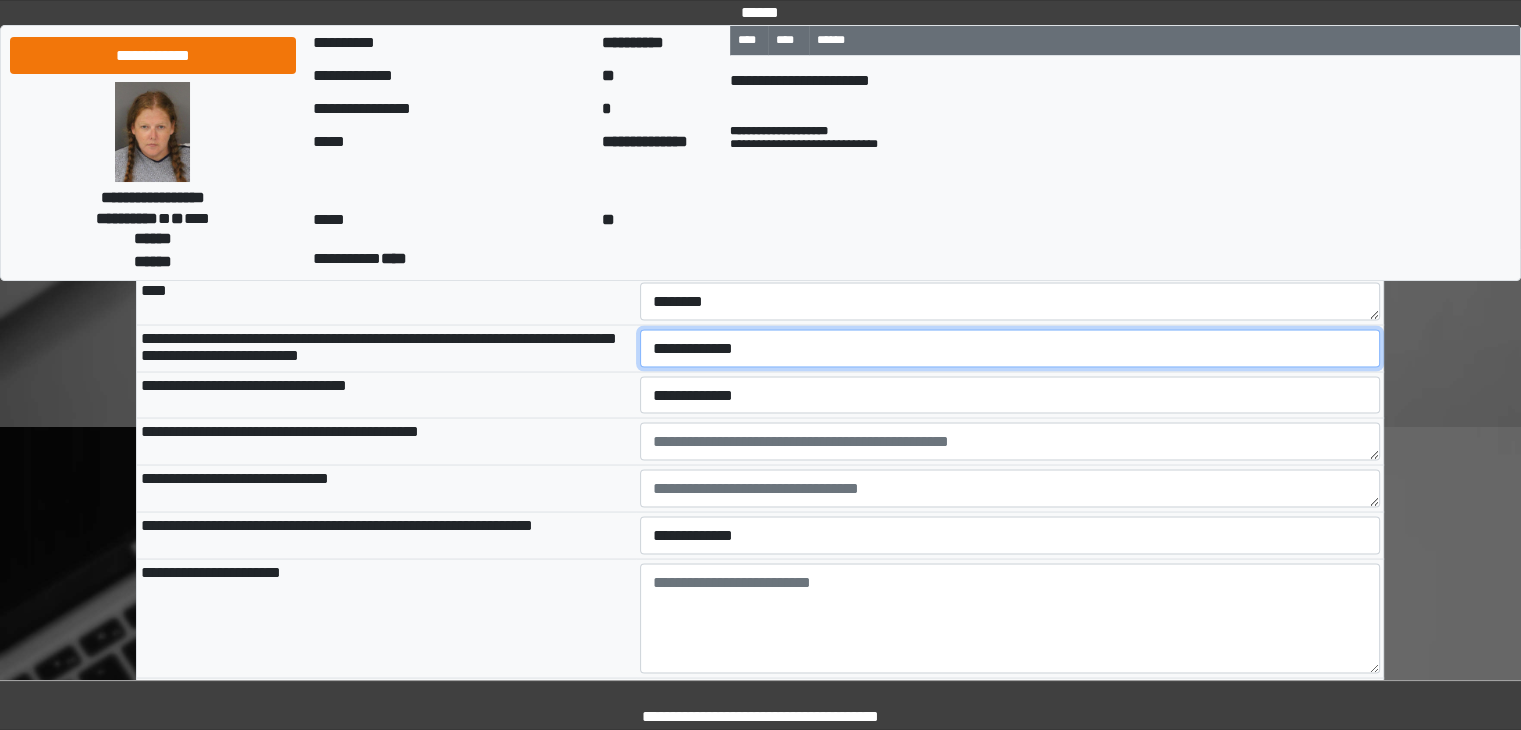 click on "**********" at bounding box center [1010, 348] 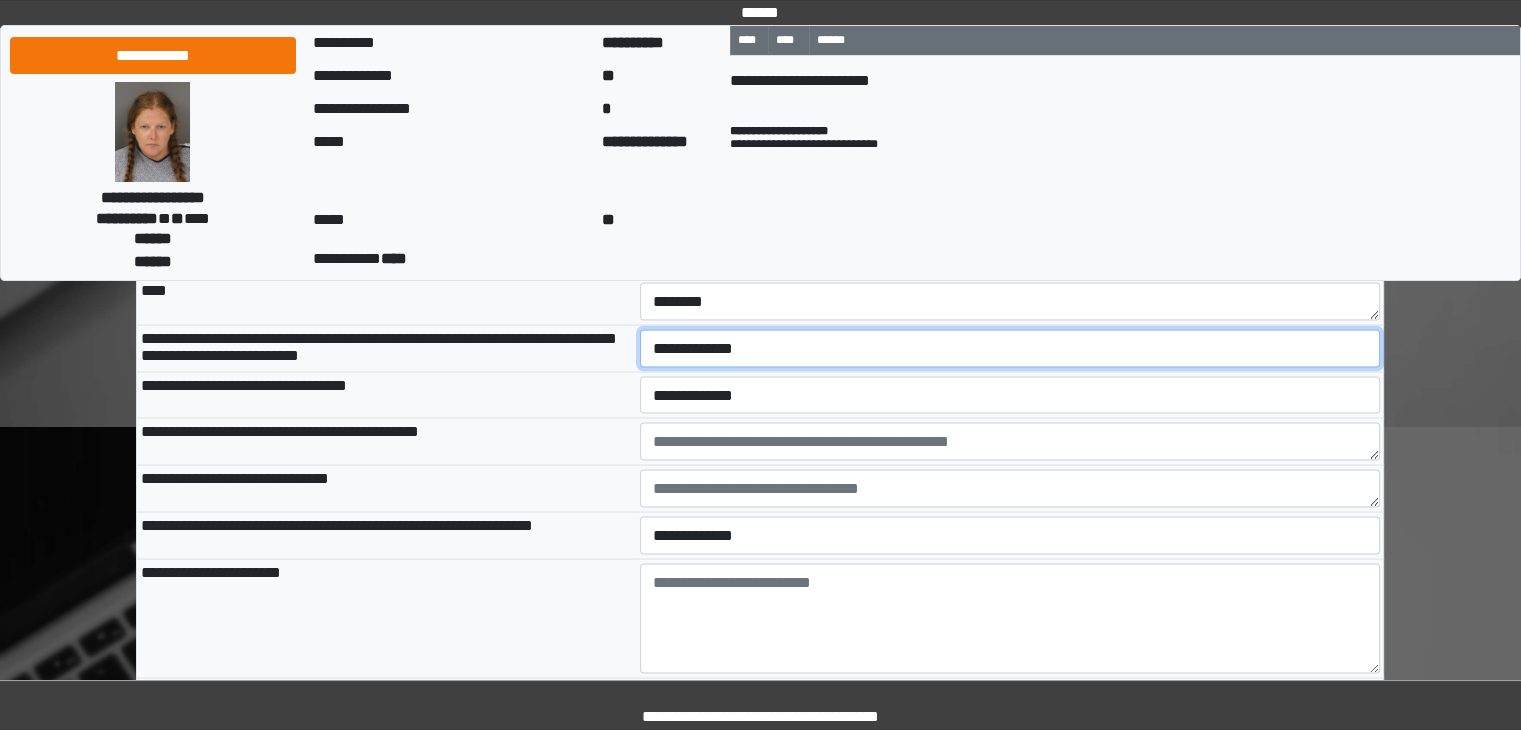 select on "*" 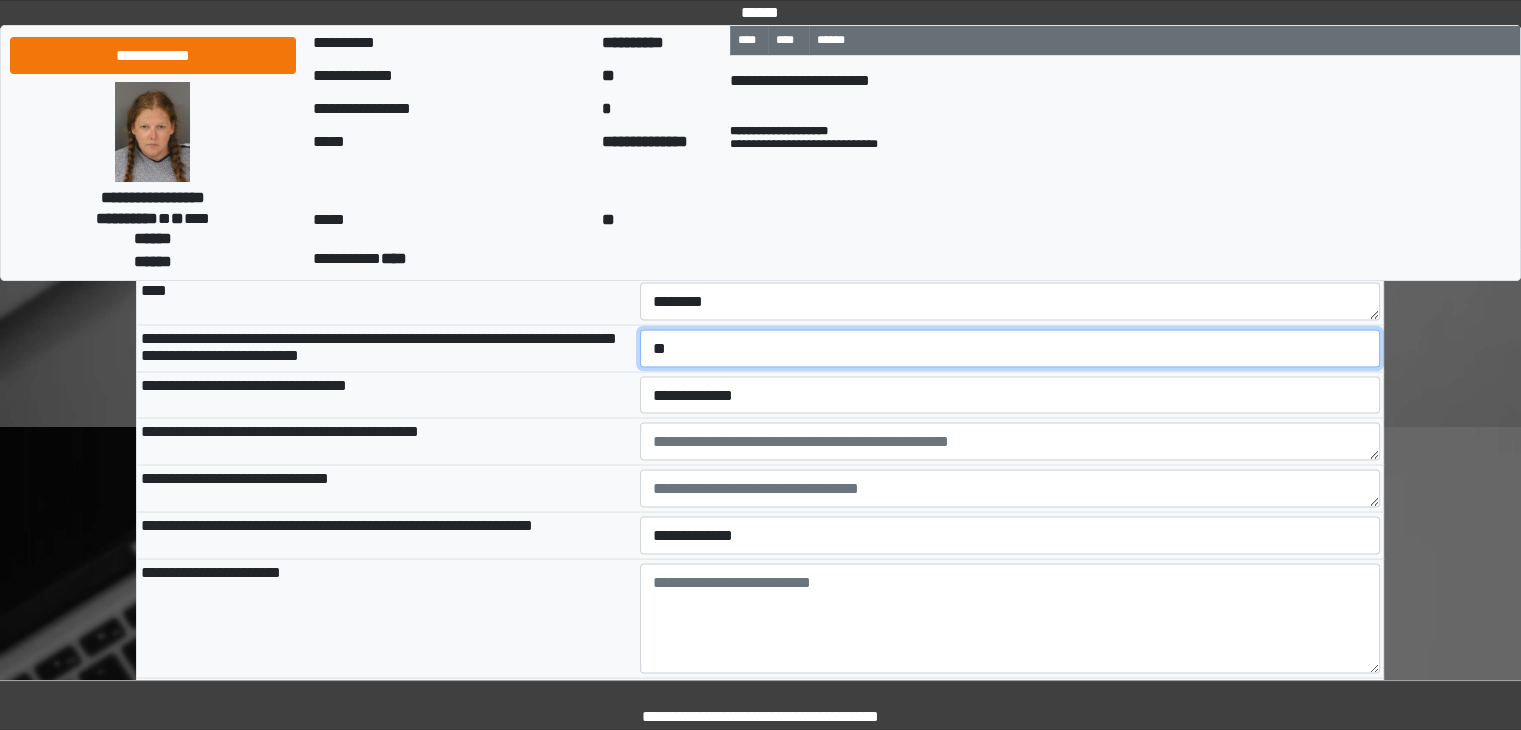 click on "**********" at bounding box center (1010, 348) 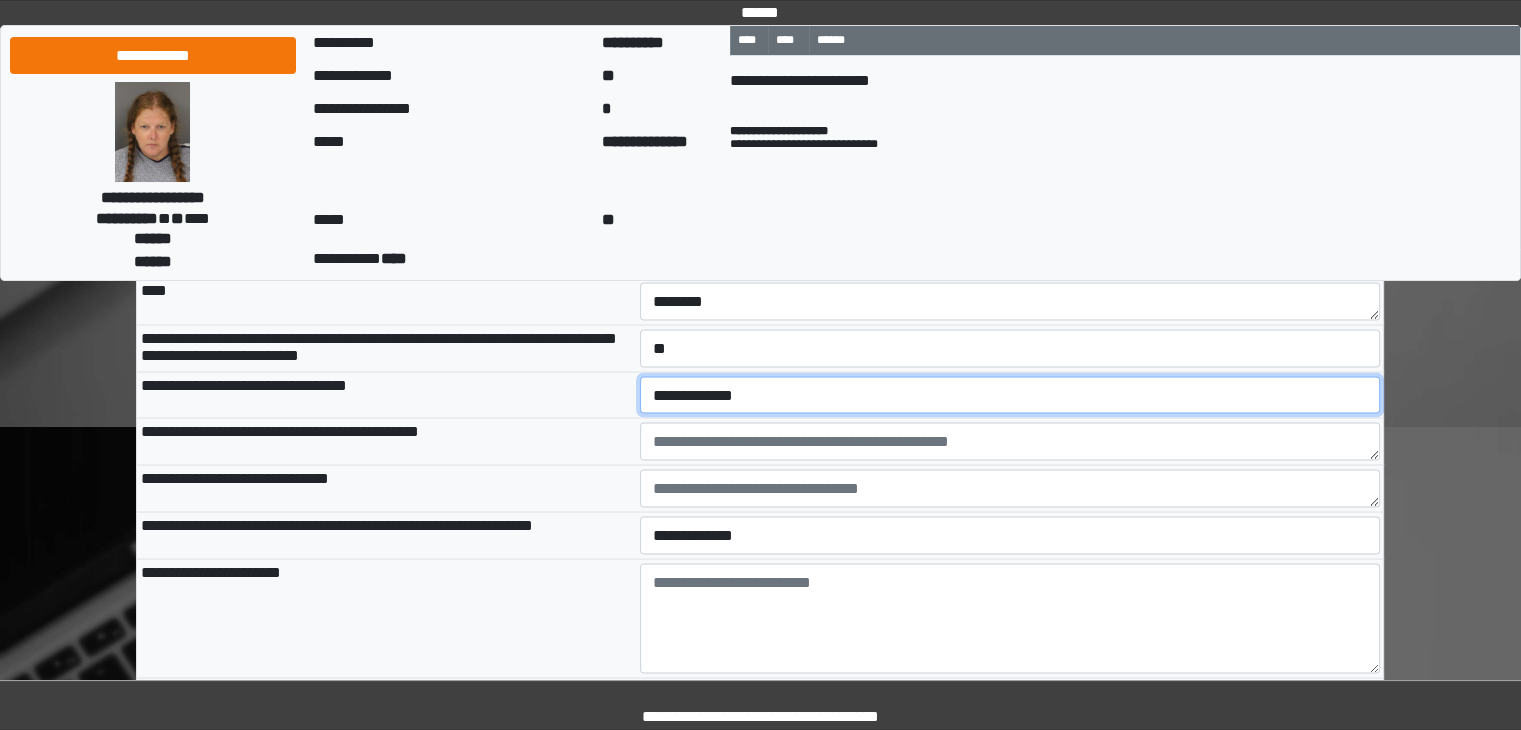 click on "**********" at bounding box center [1010, 395] 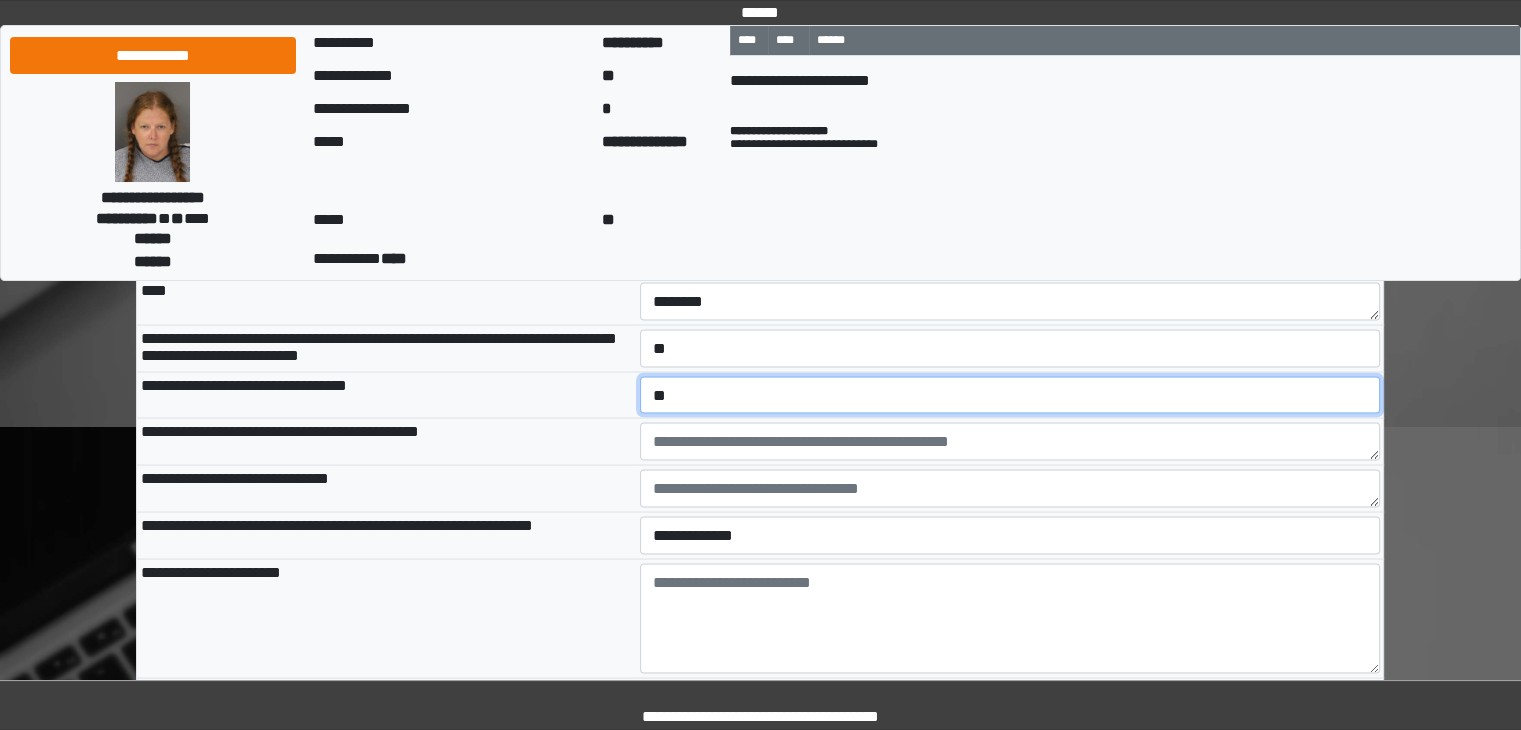 click on "**********" at bounding box center [1010, 395] 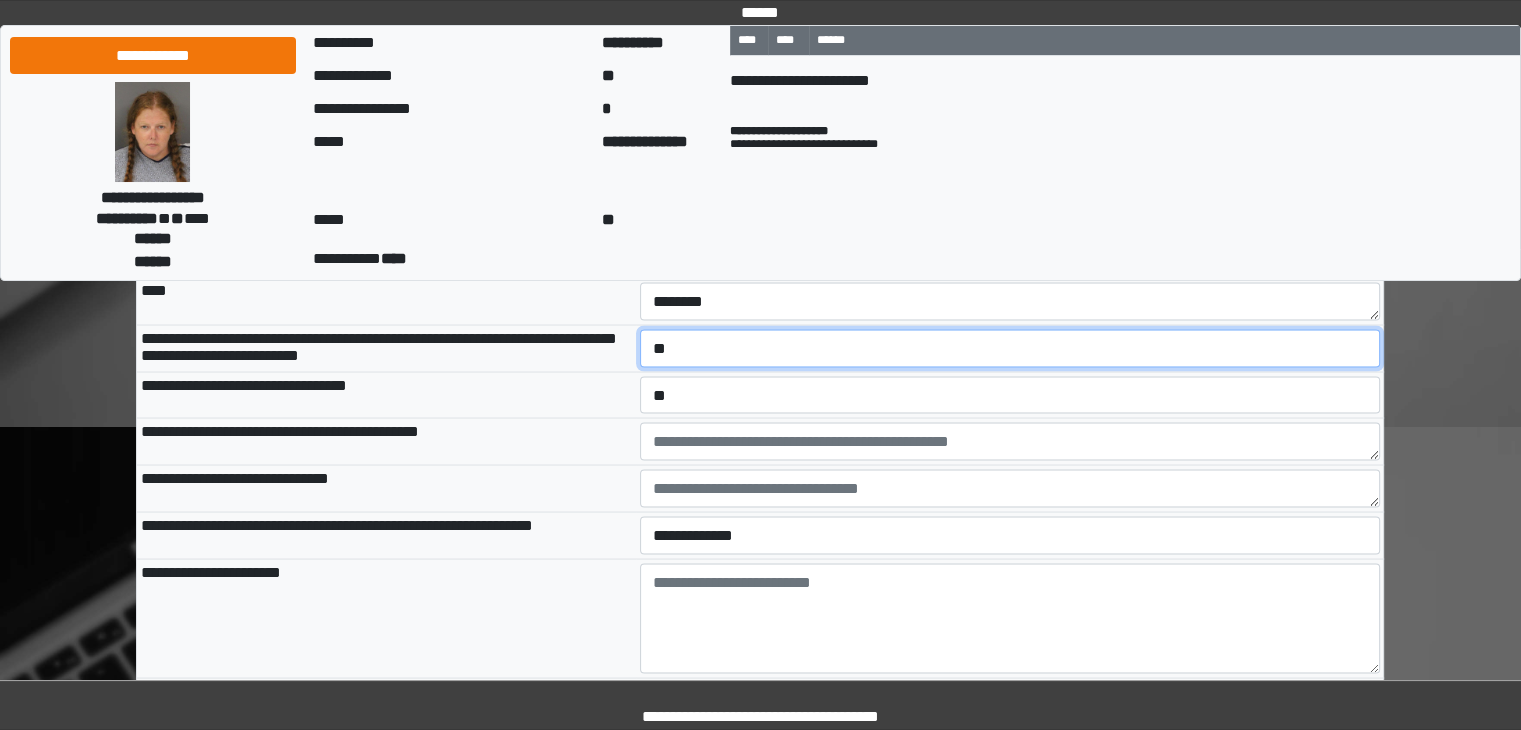 click on "**********" at bounding box center [1010, 348] 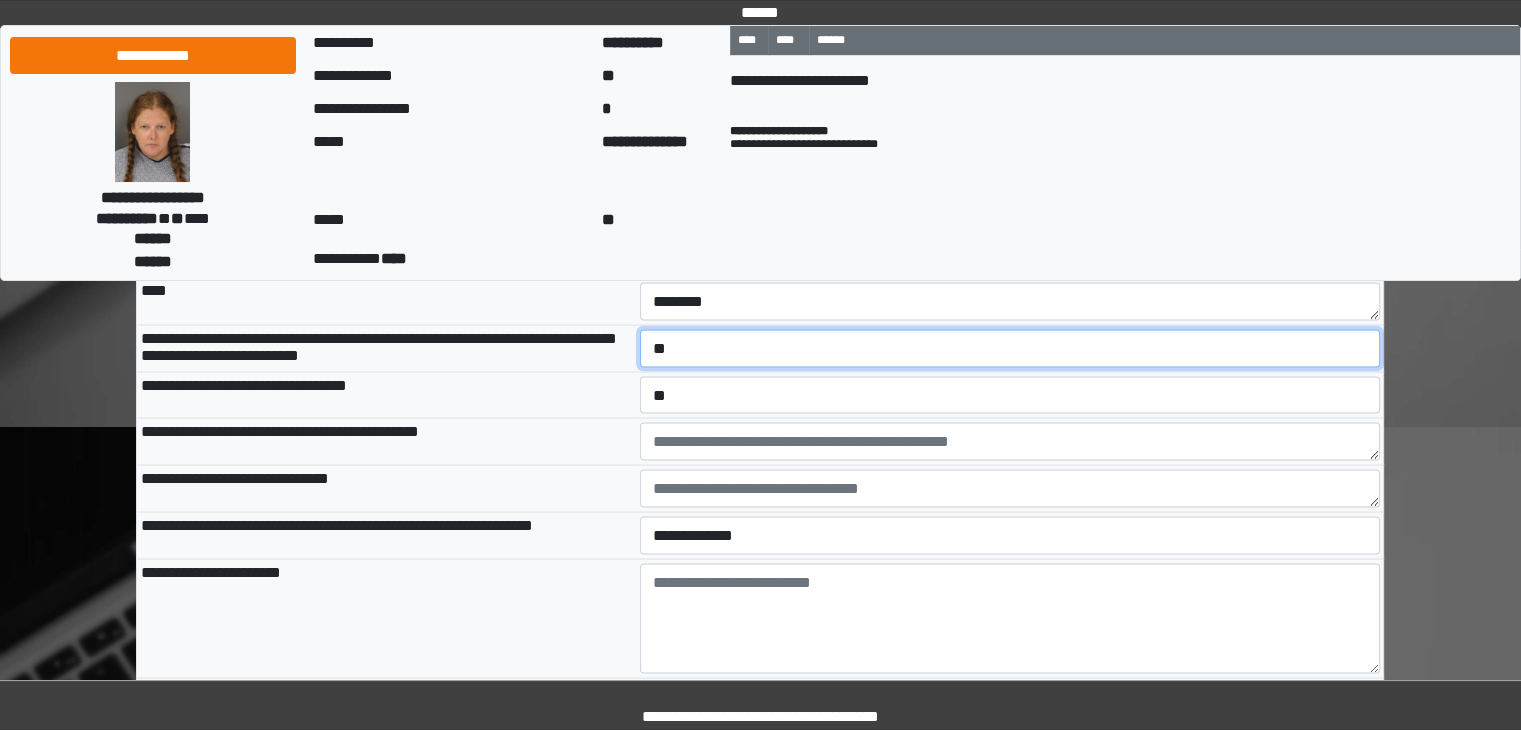select on "*" 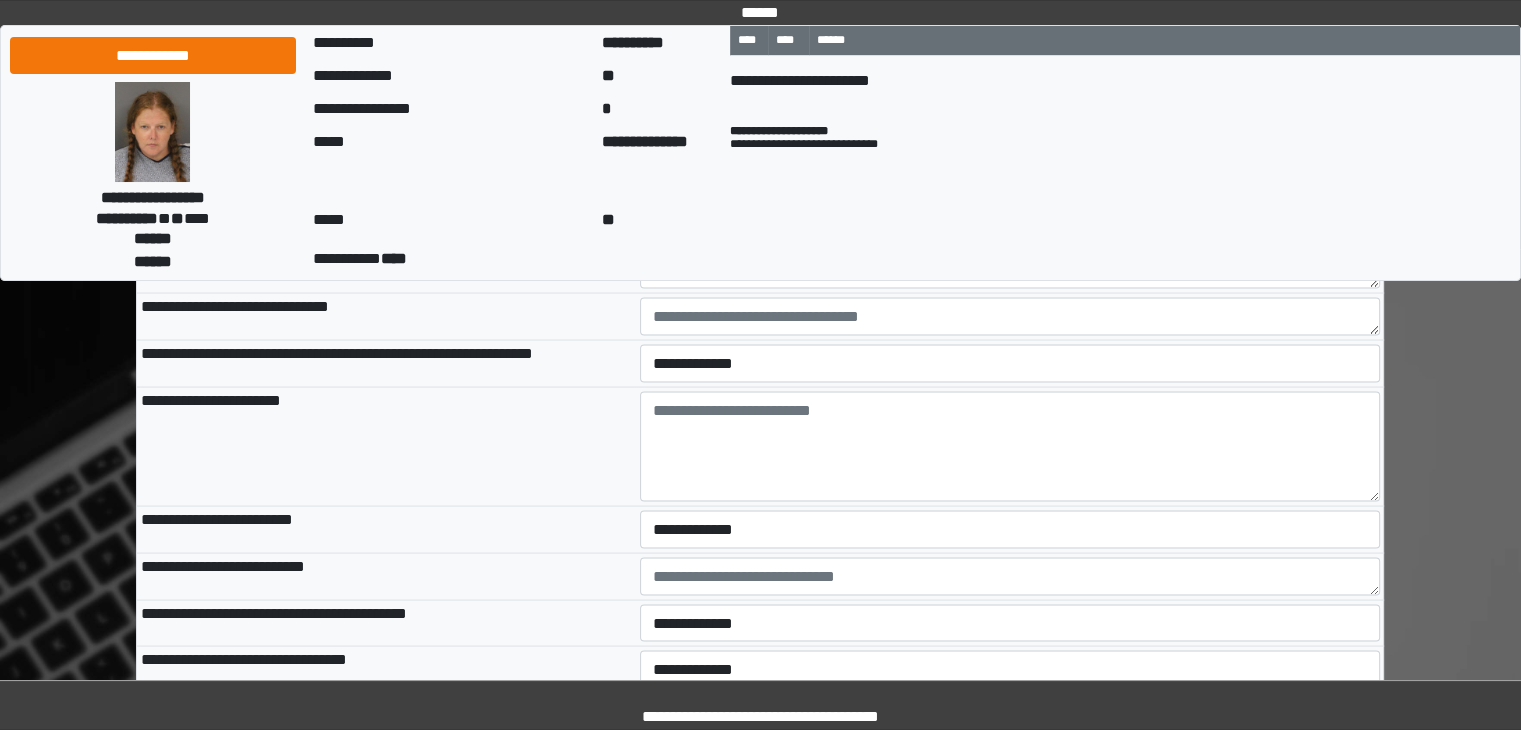 scroll, scrollTop: 11276, scrollLeft: 0, axis: vertical 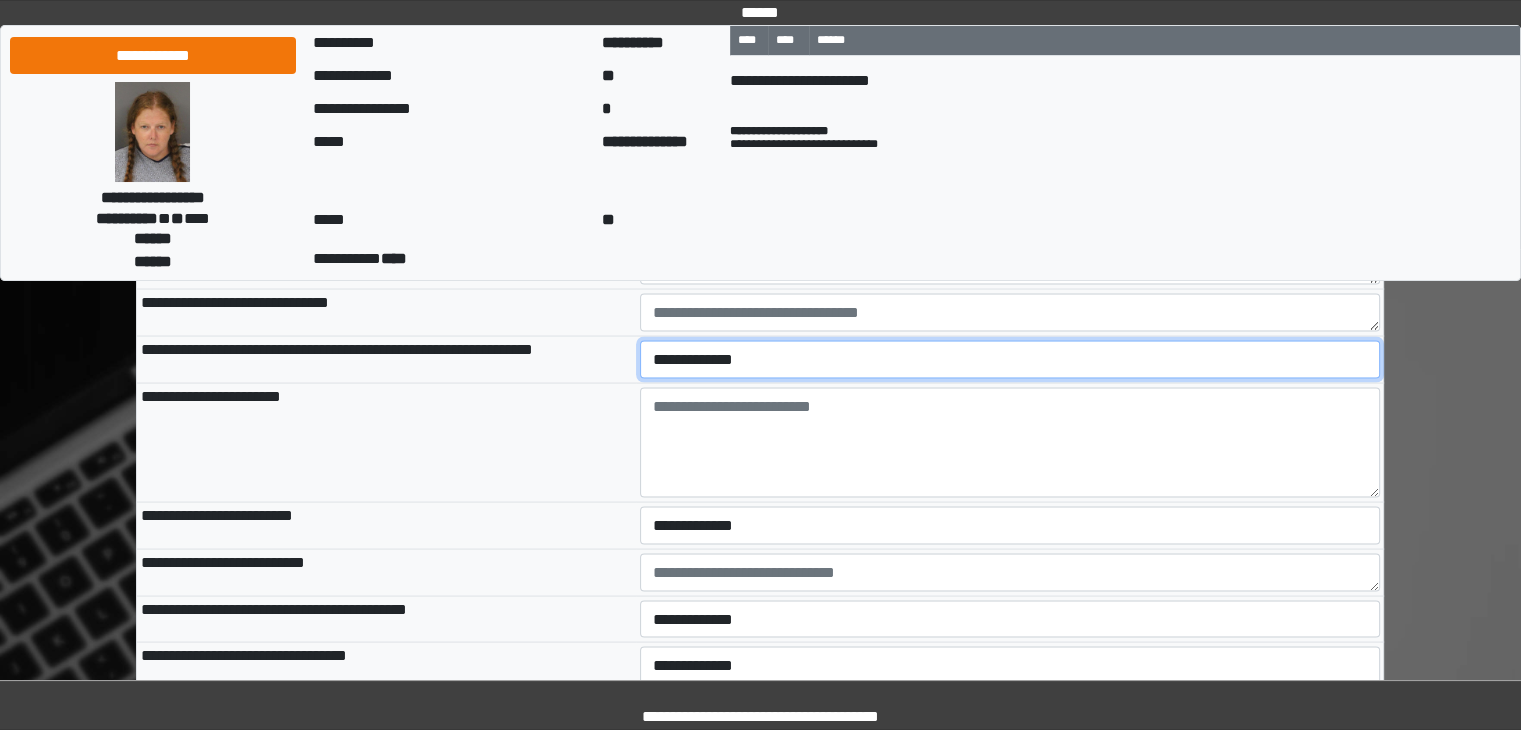 click on "**********" at bounding box center (1010, 359) 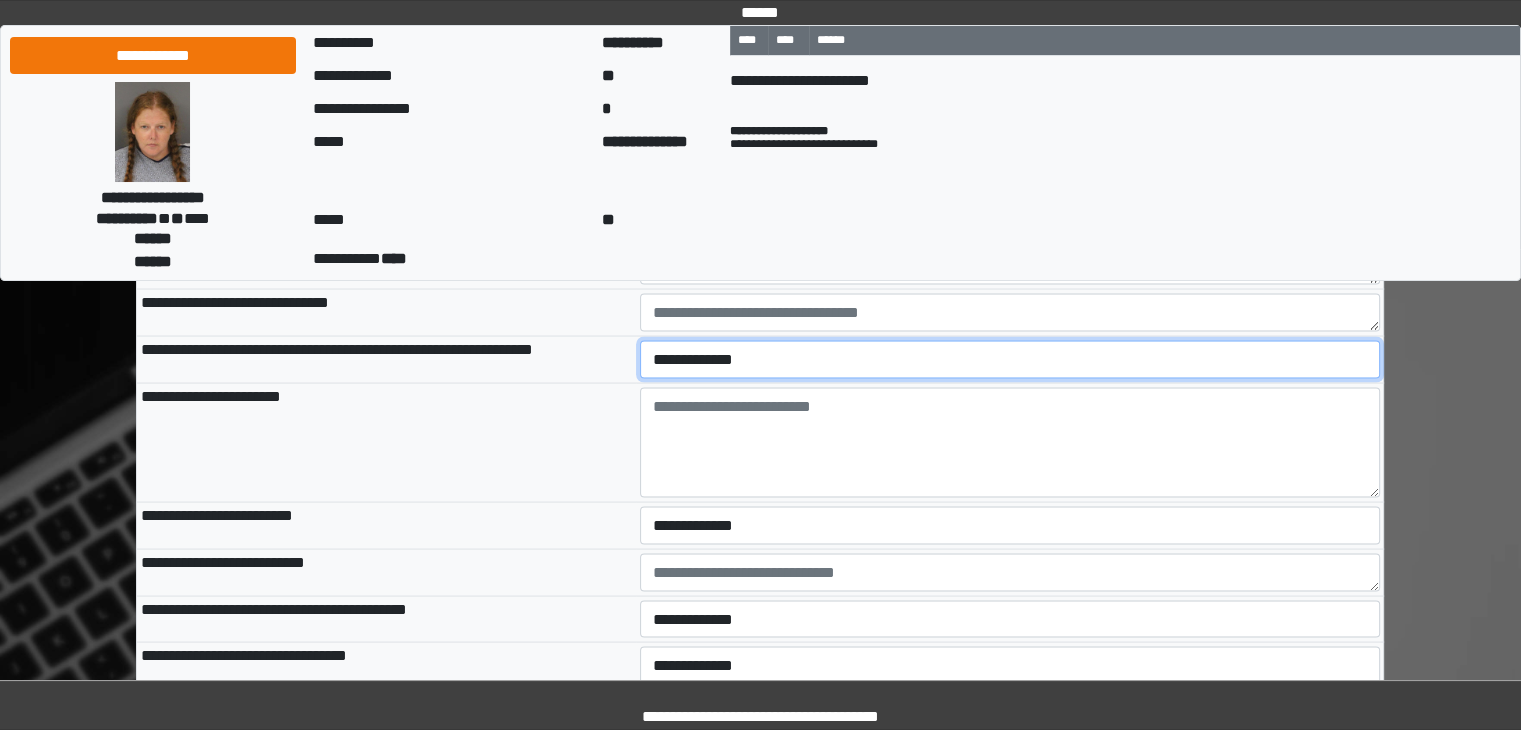 select on "*" 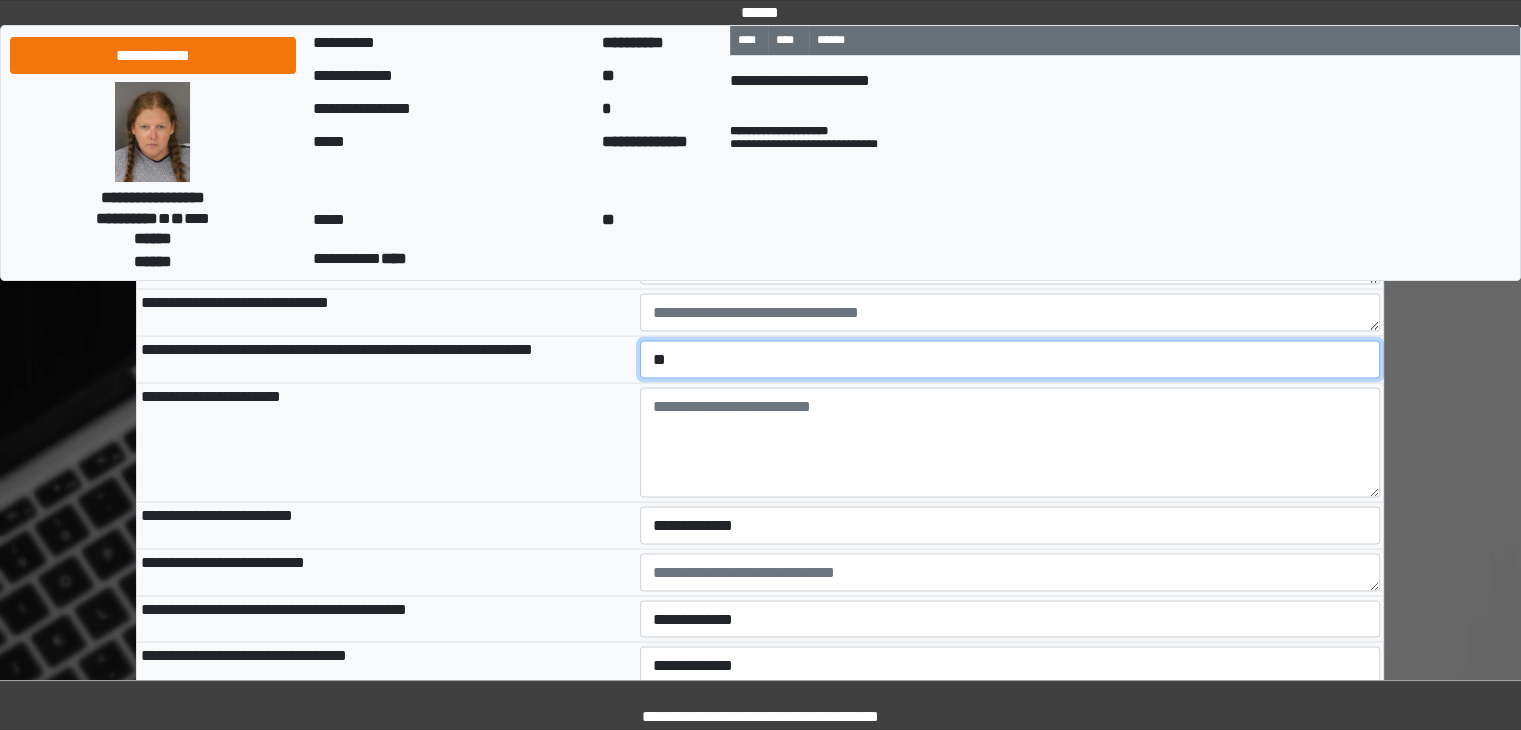 click on "**********" at bounding box center (1010, 359) 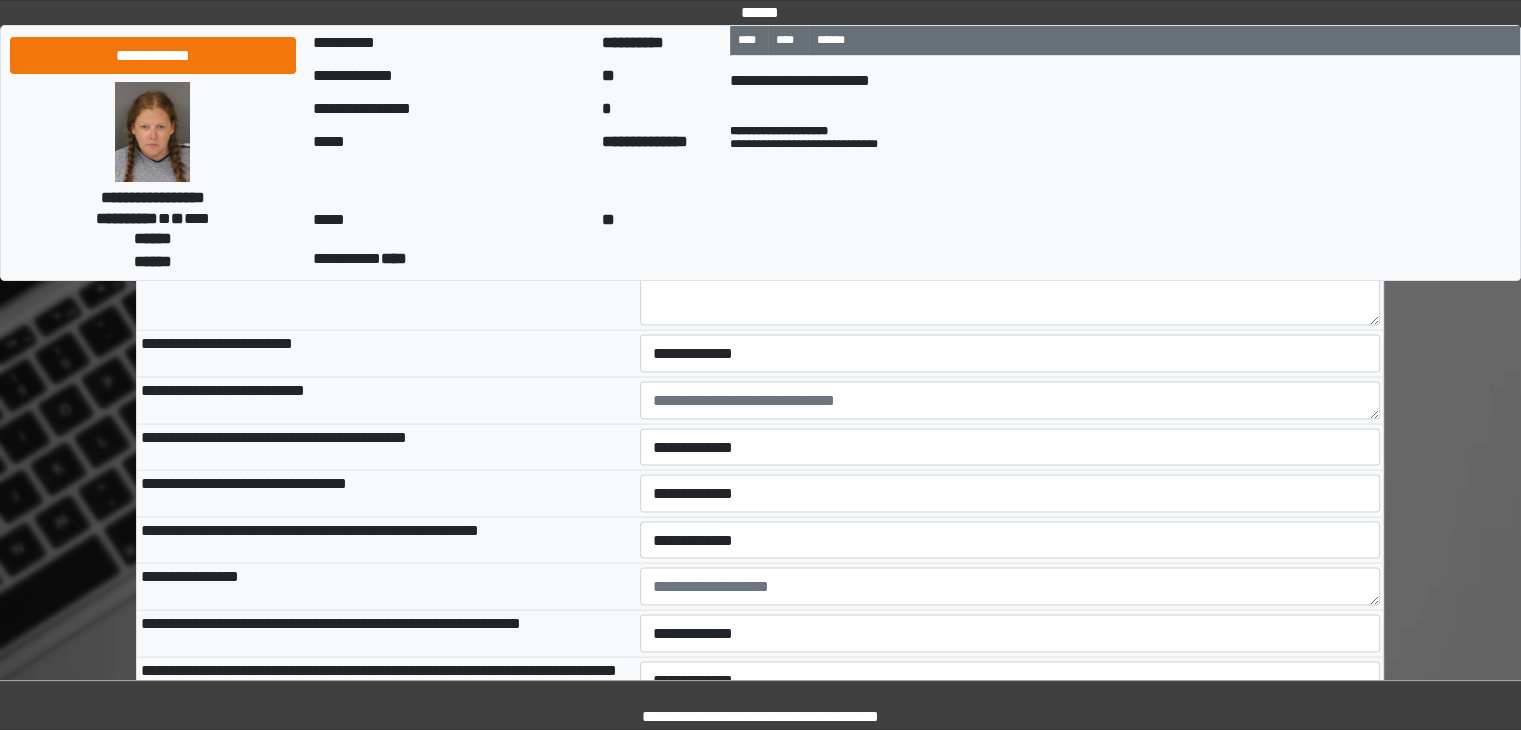 scroll, scrollTop: 11450, scrollLeft: 0, axis: vertical 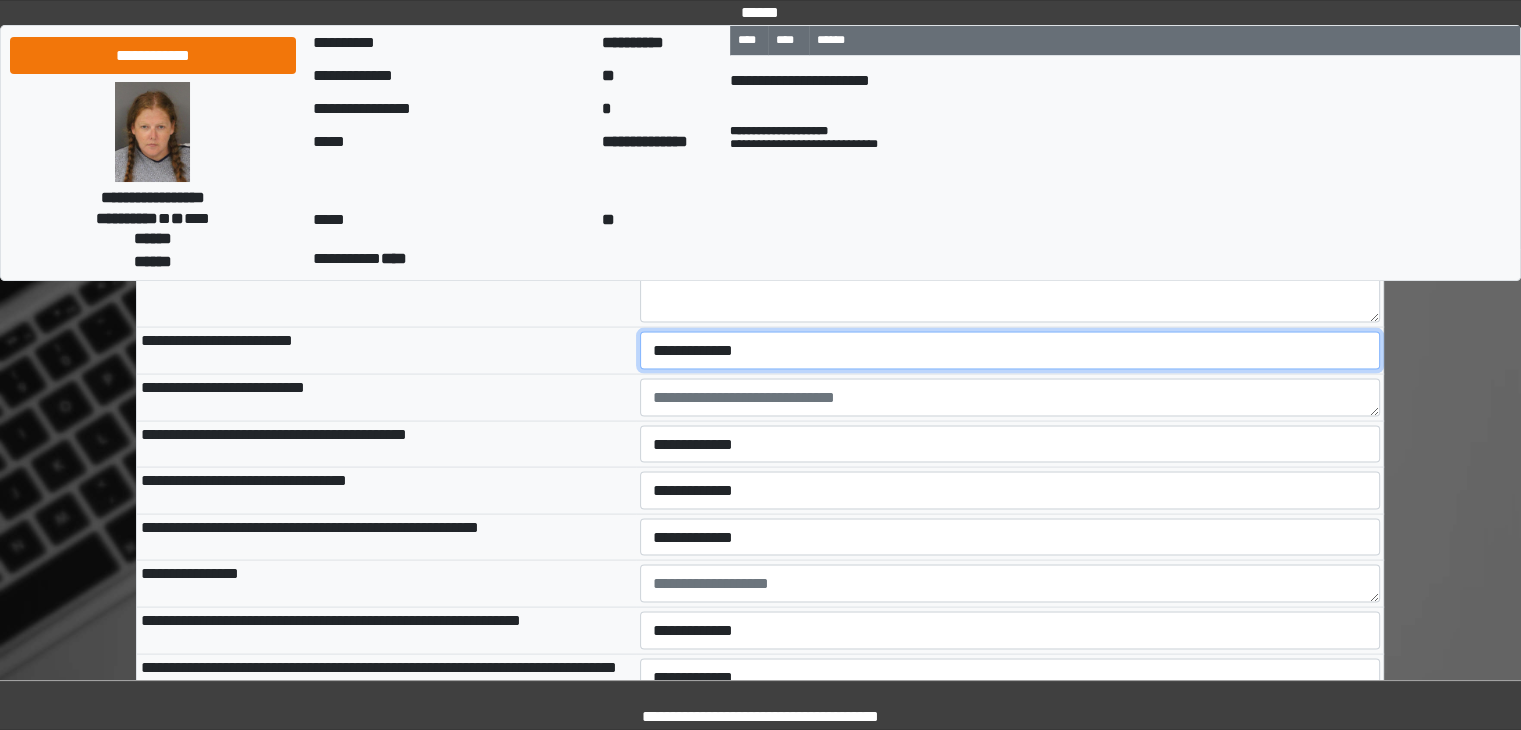 click on "**********" at bounding box center (1010, 351) 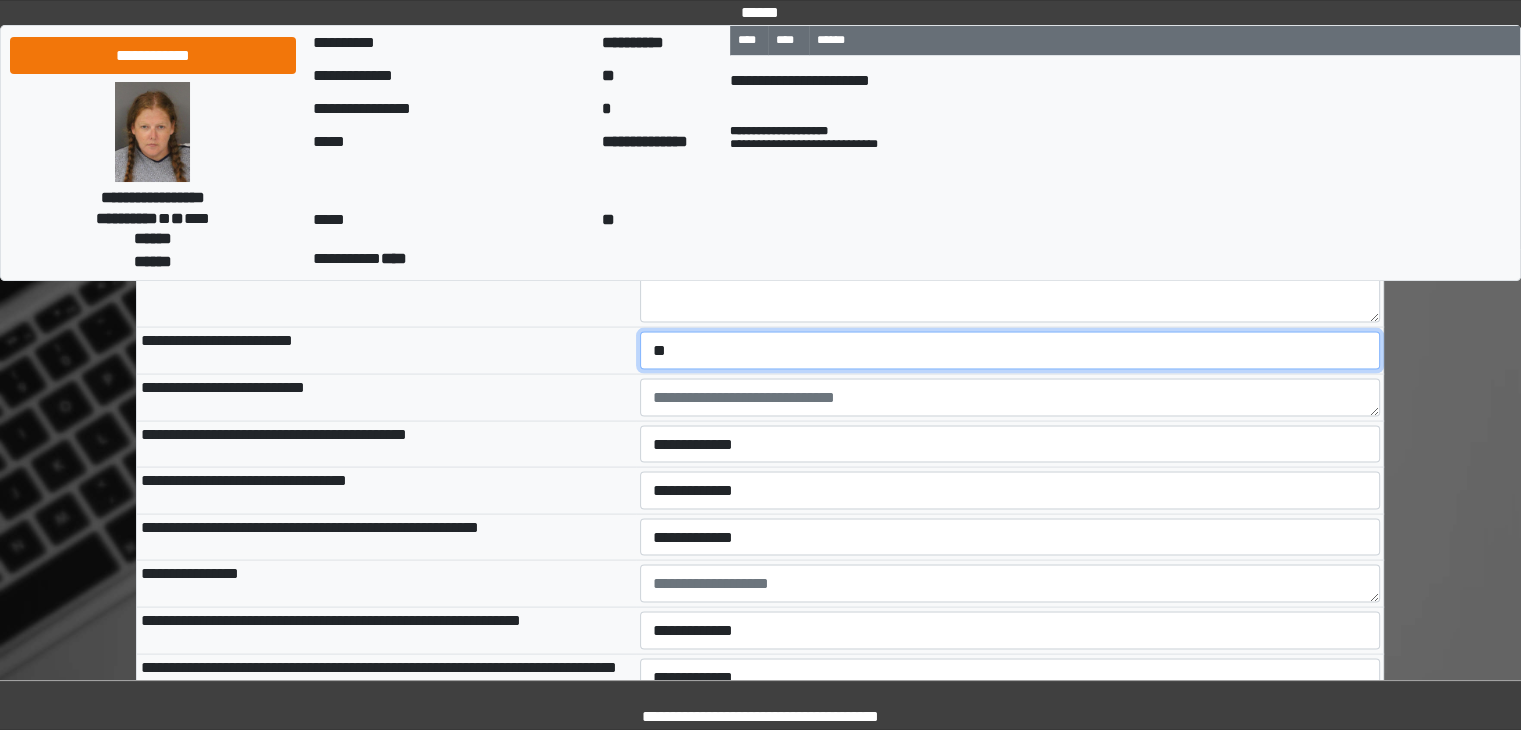 click on "**********" at bounding box center [1010, 351] 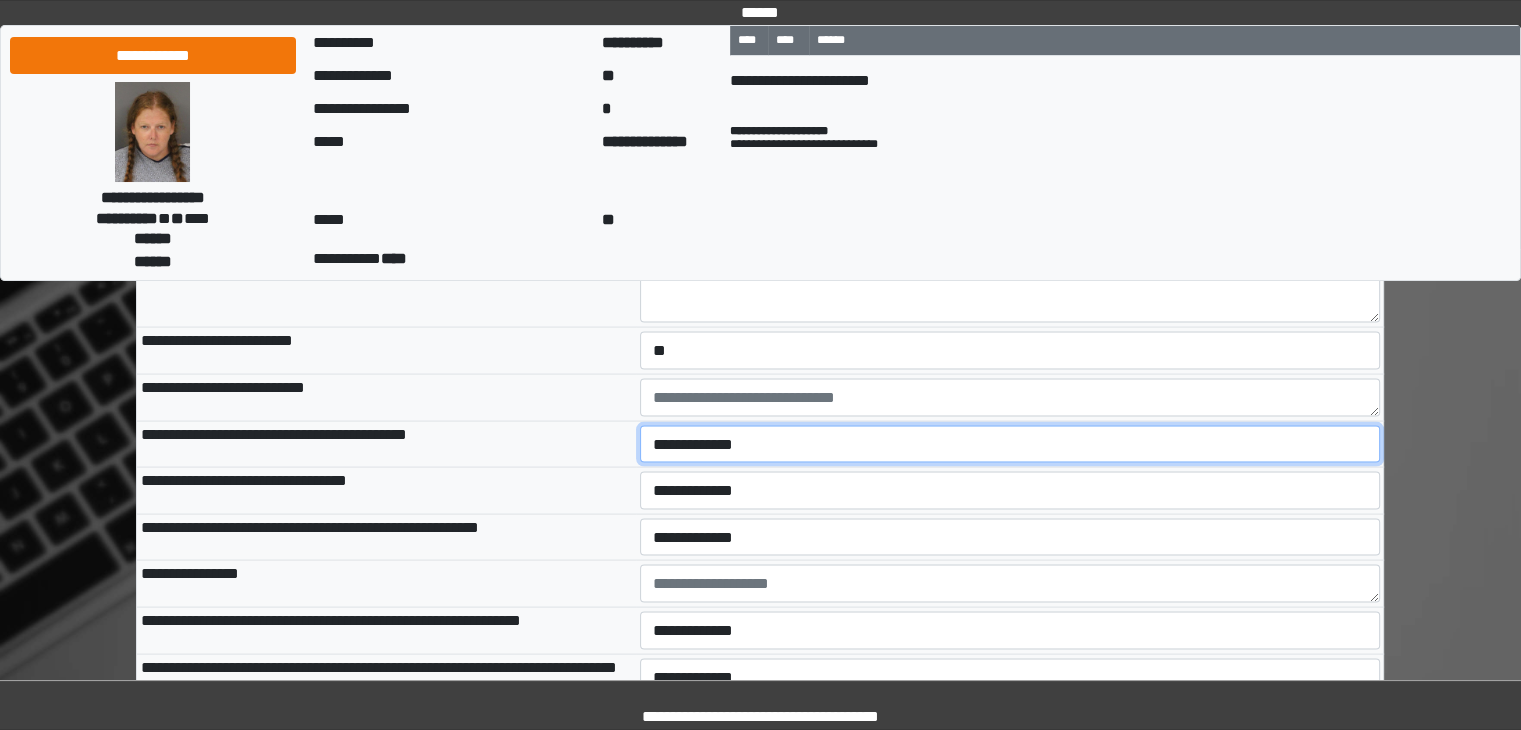click on "**********" at bounding box center (1010, 445) 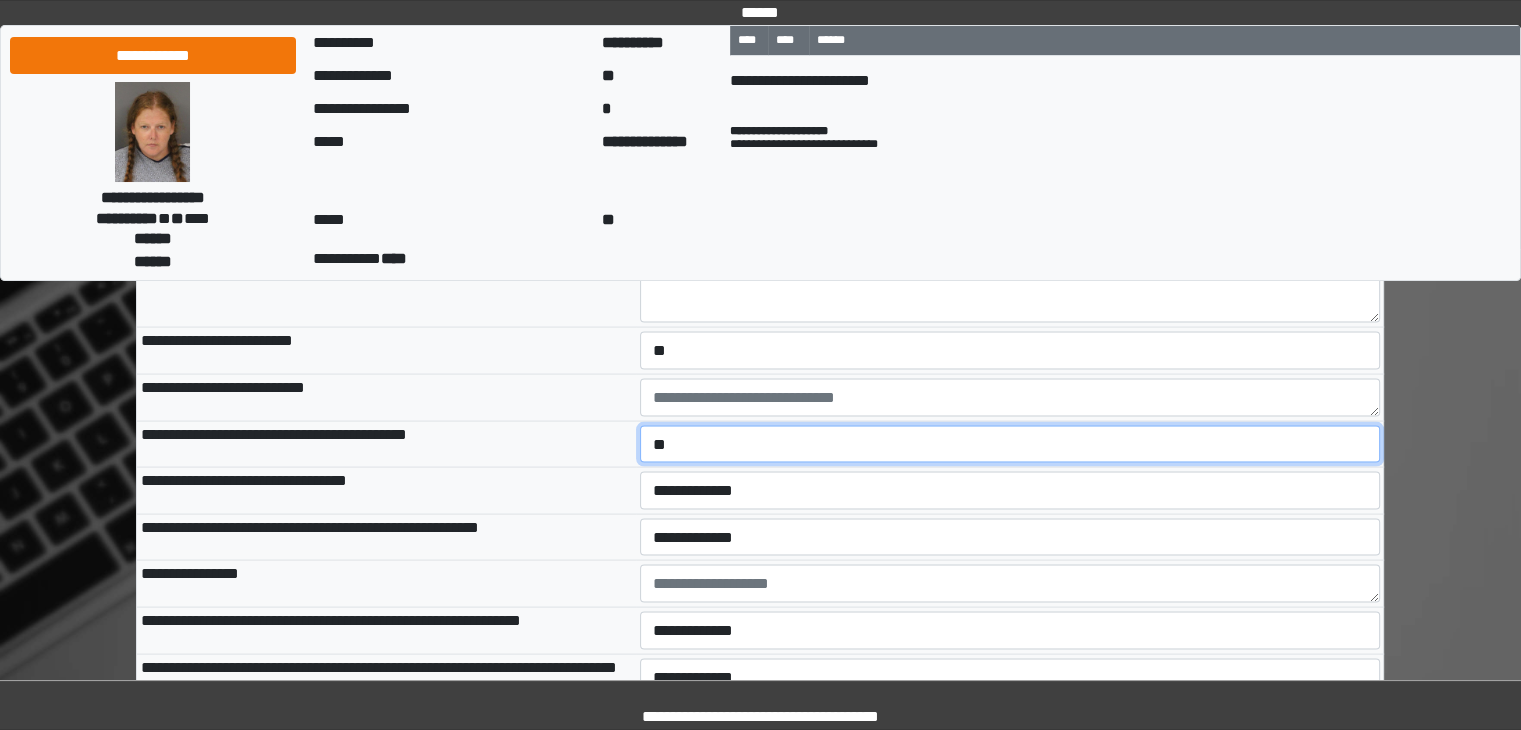 click on "**********" at bounding box center (1010, 445) 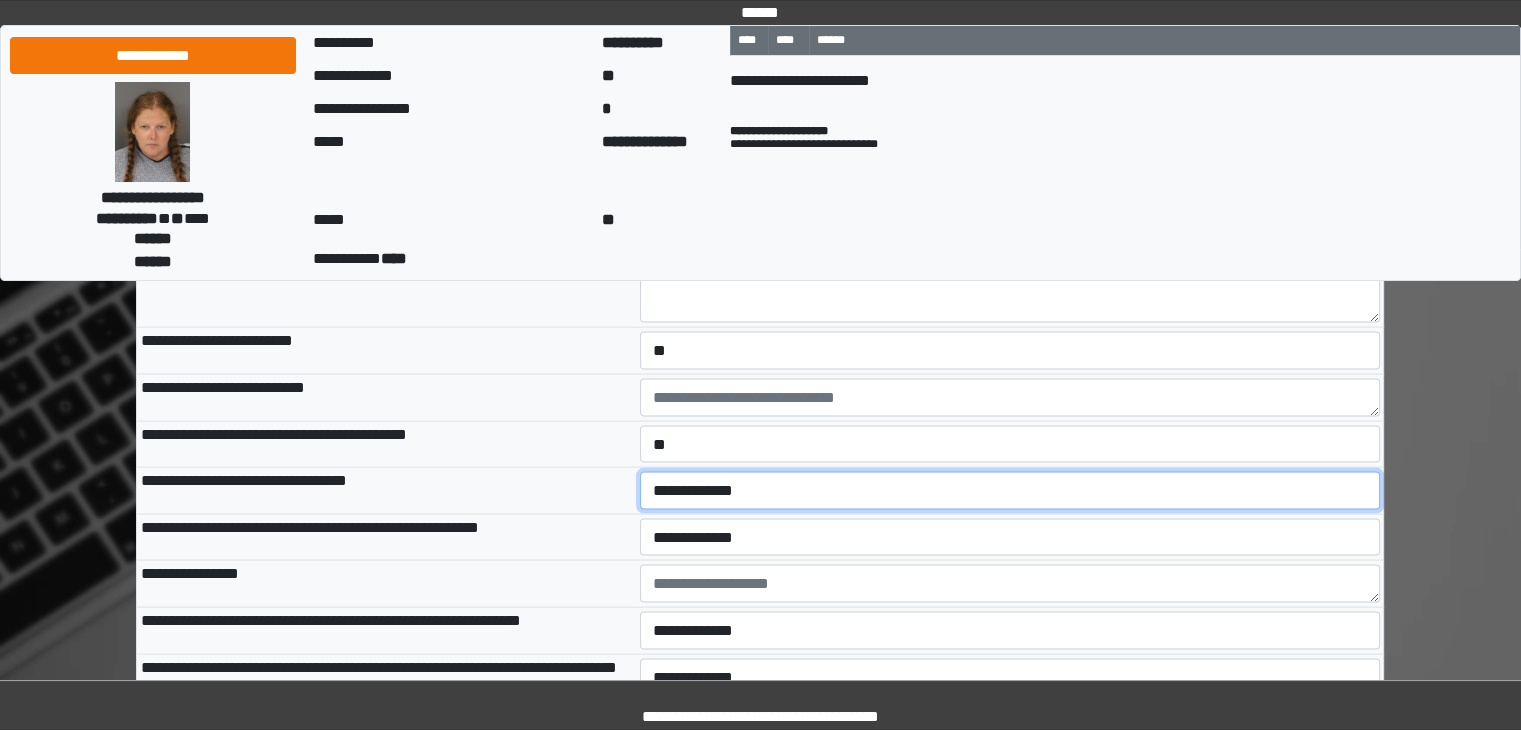 click on "**********" at bounding box center [1010, 491] 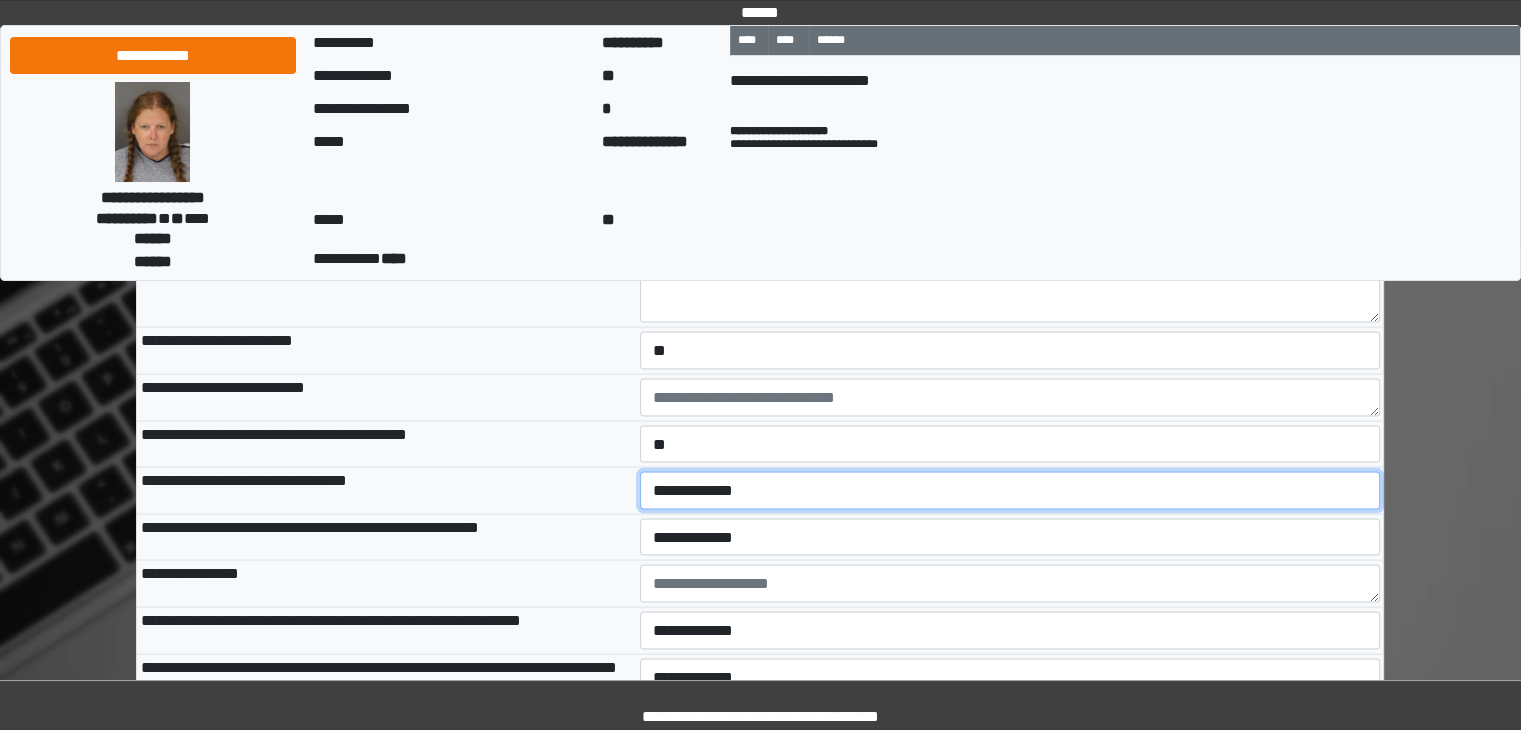 select on "*" 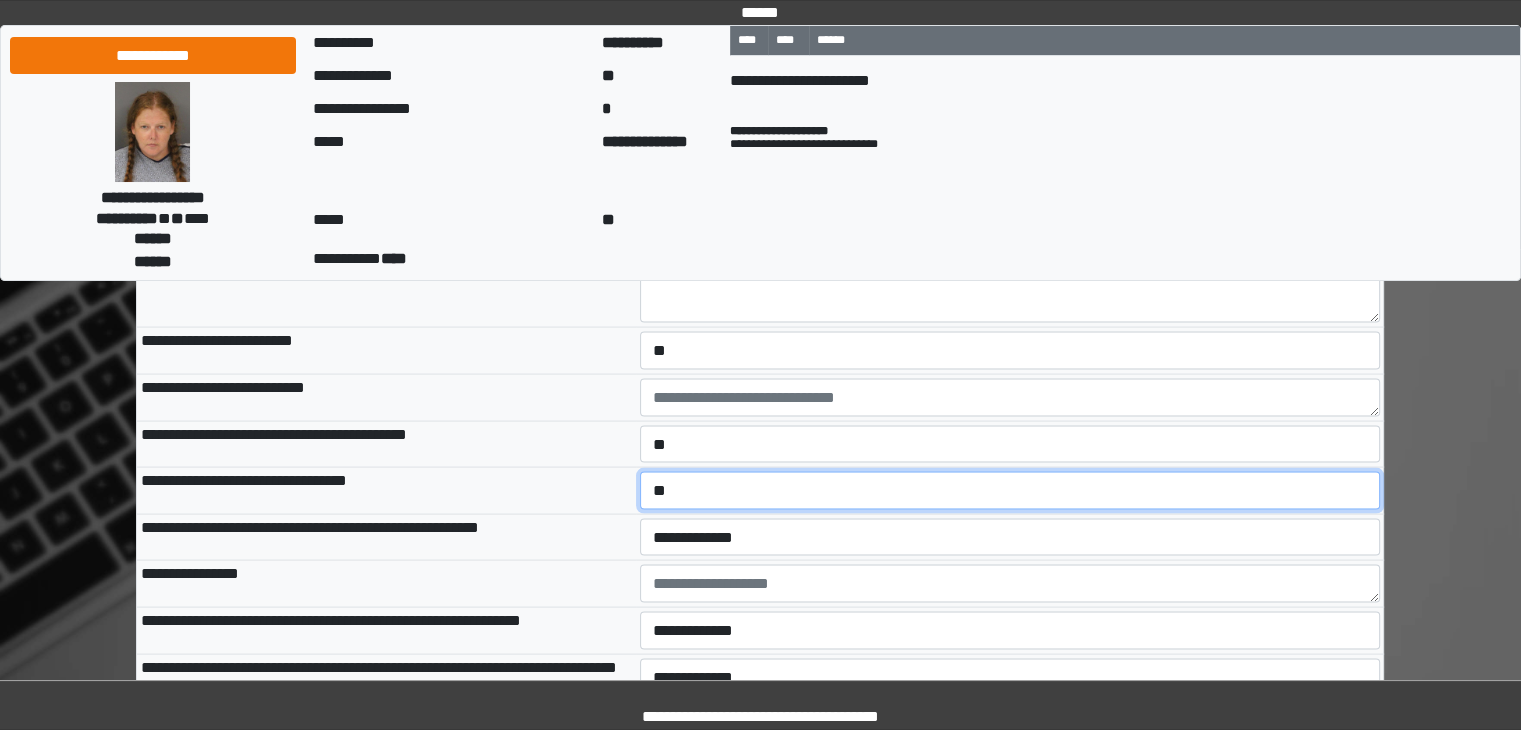 click on "**********" at bounding box center [1010, 491] 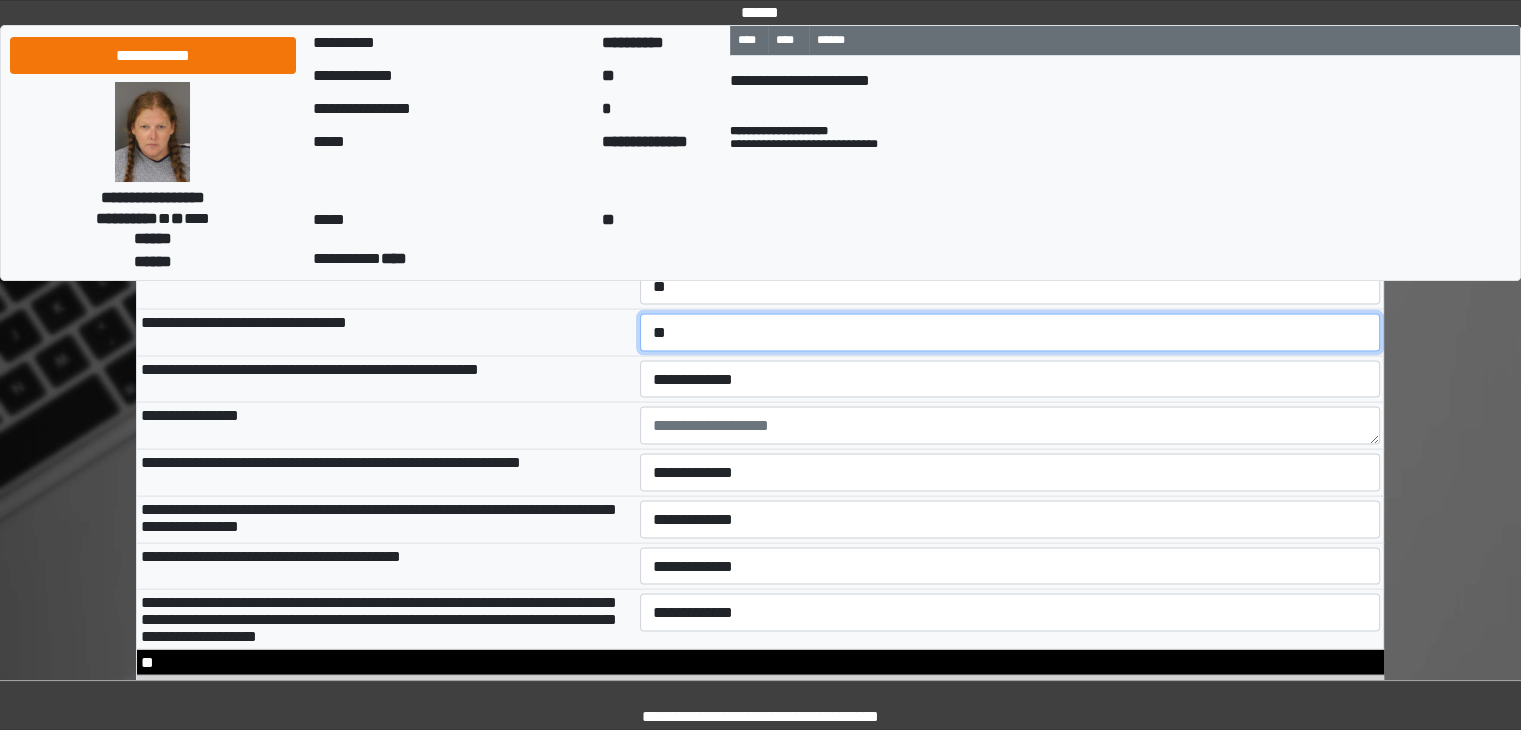 scroll, scrollTop: 11610, scrollLeft: 0, axis: vertical 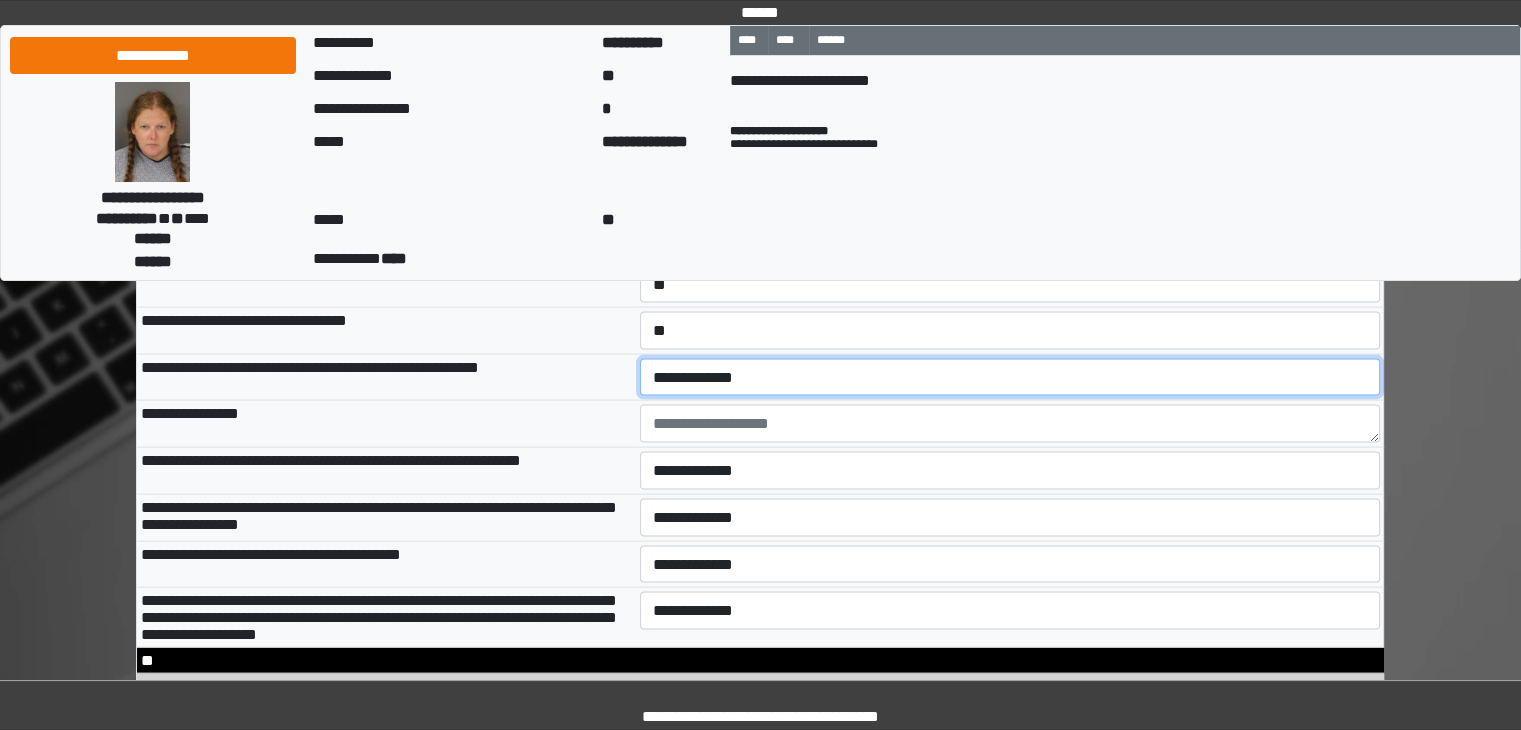 click on "**********" at bounding box center [1010, 378] 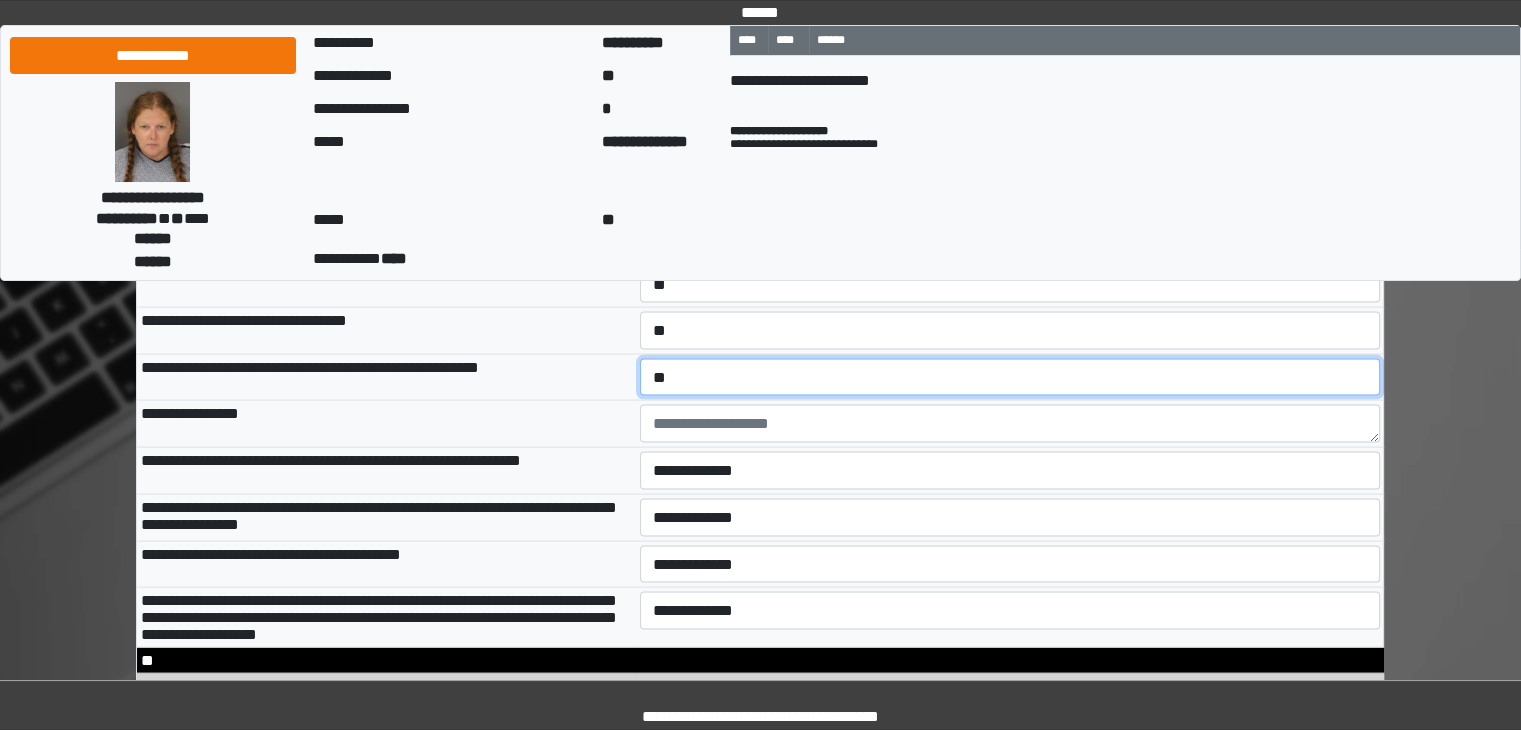 click on "**********" at bounding box center [1010, 378] 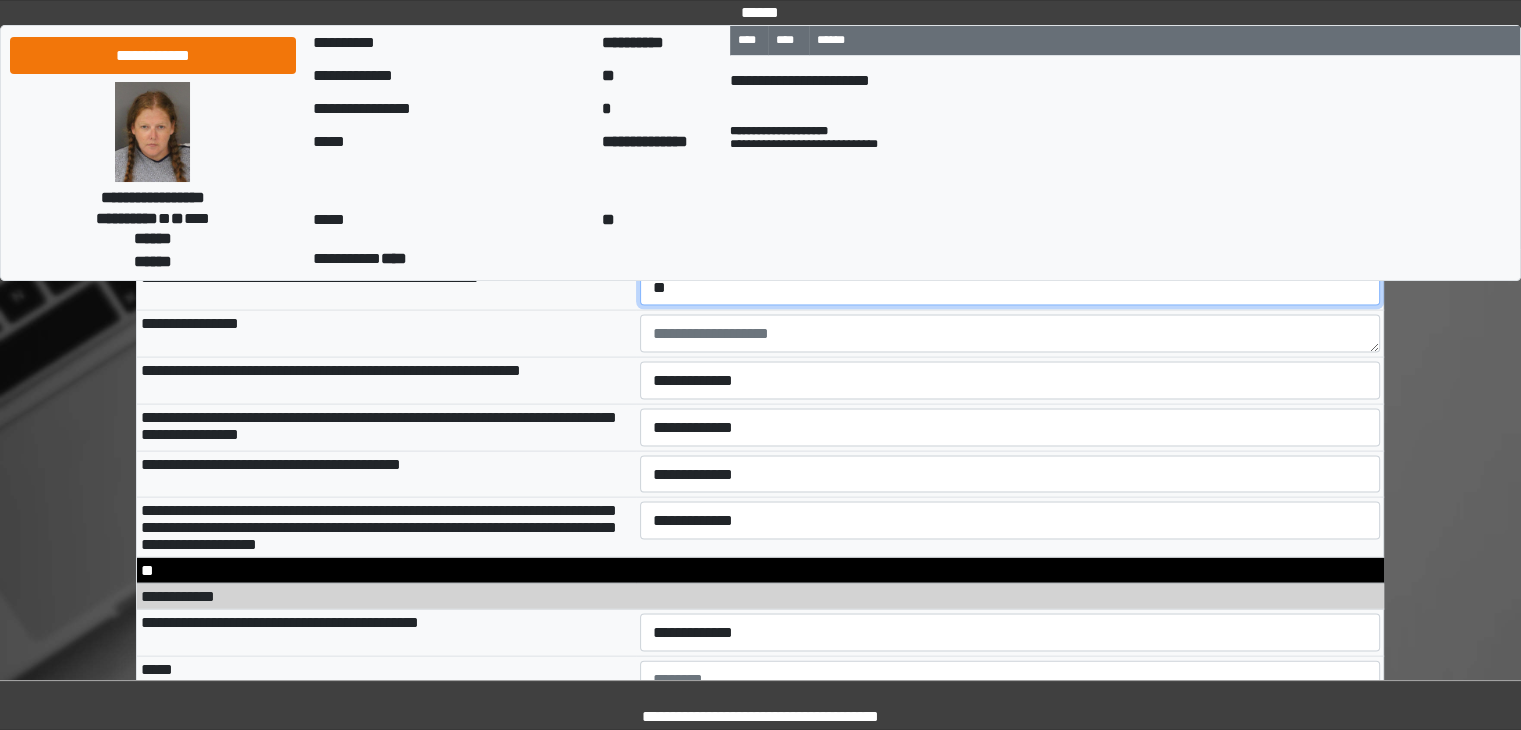 scroll, scrollTop: 11704, scrollLeft: 0, axis: vertical 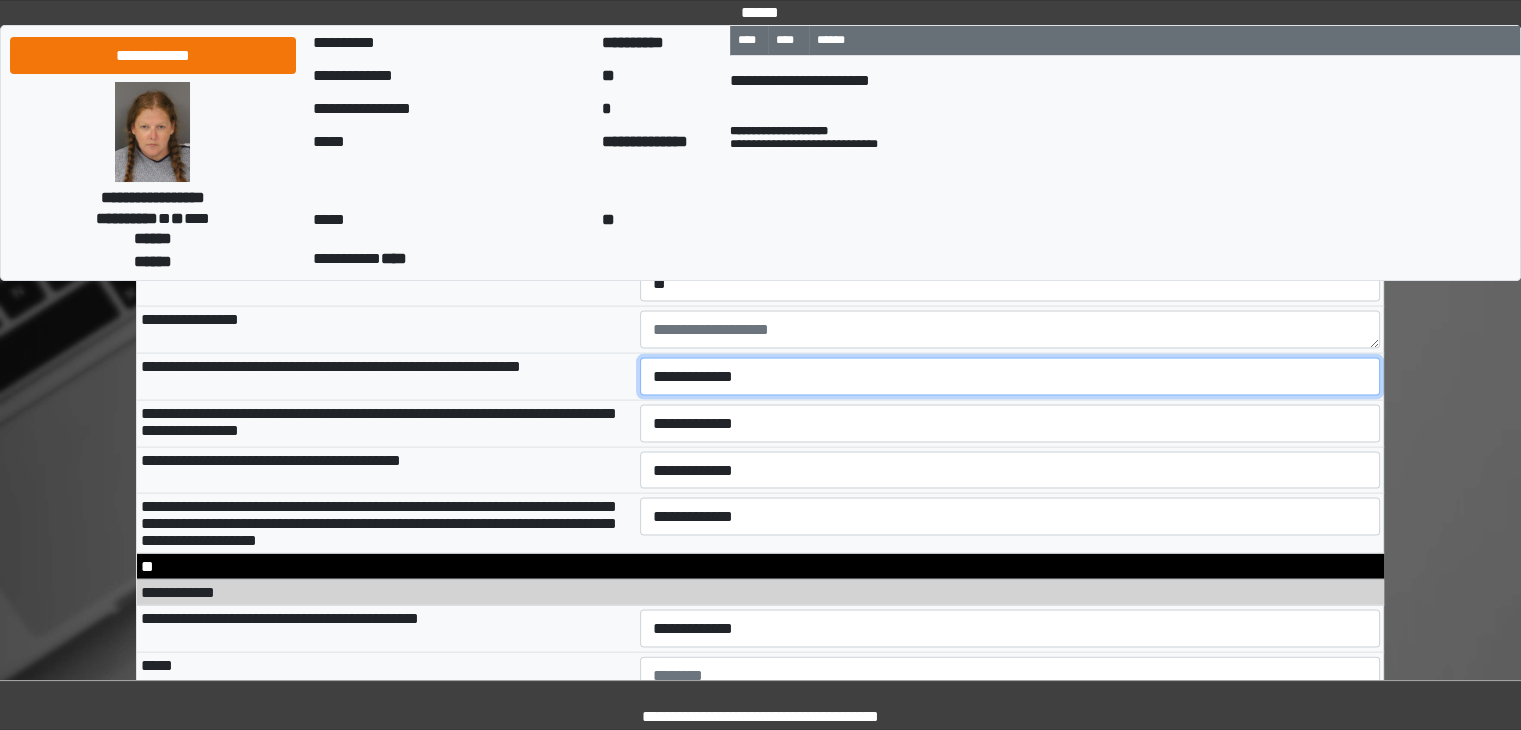 click on "**********" at bounding box center (1010, 377) 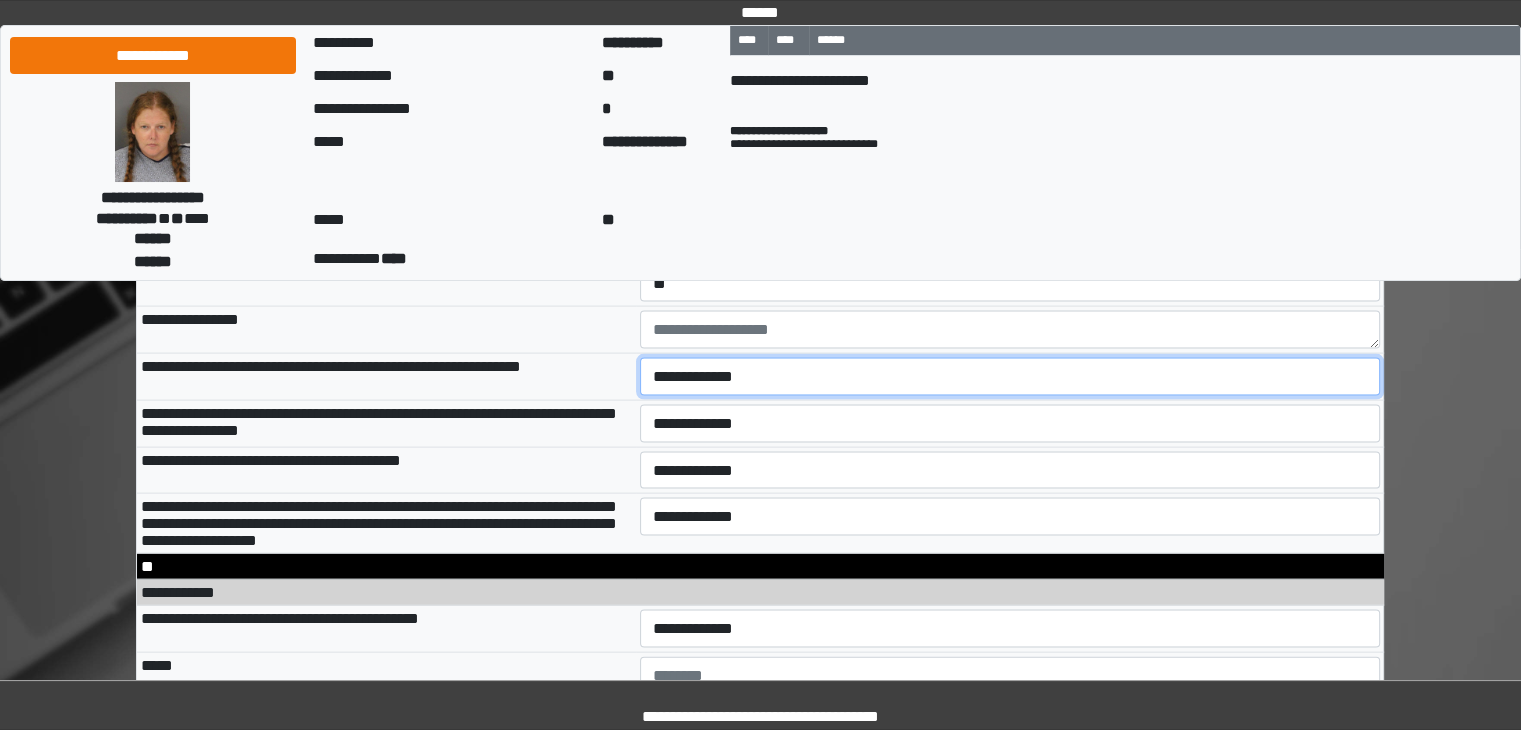 select on "*" 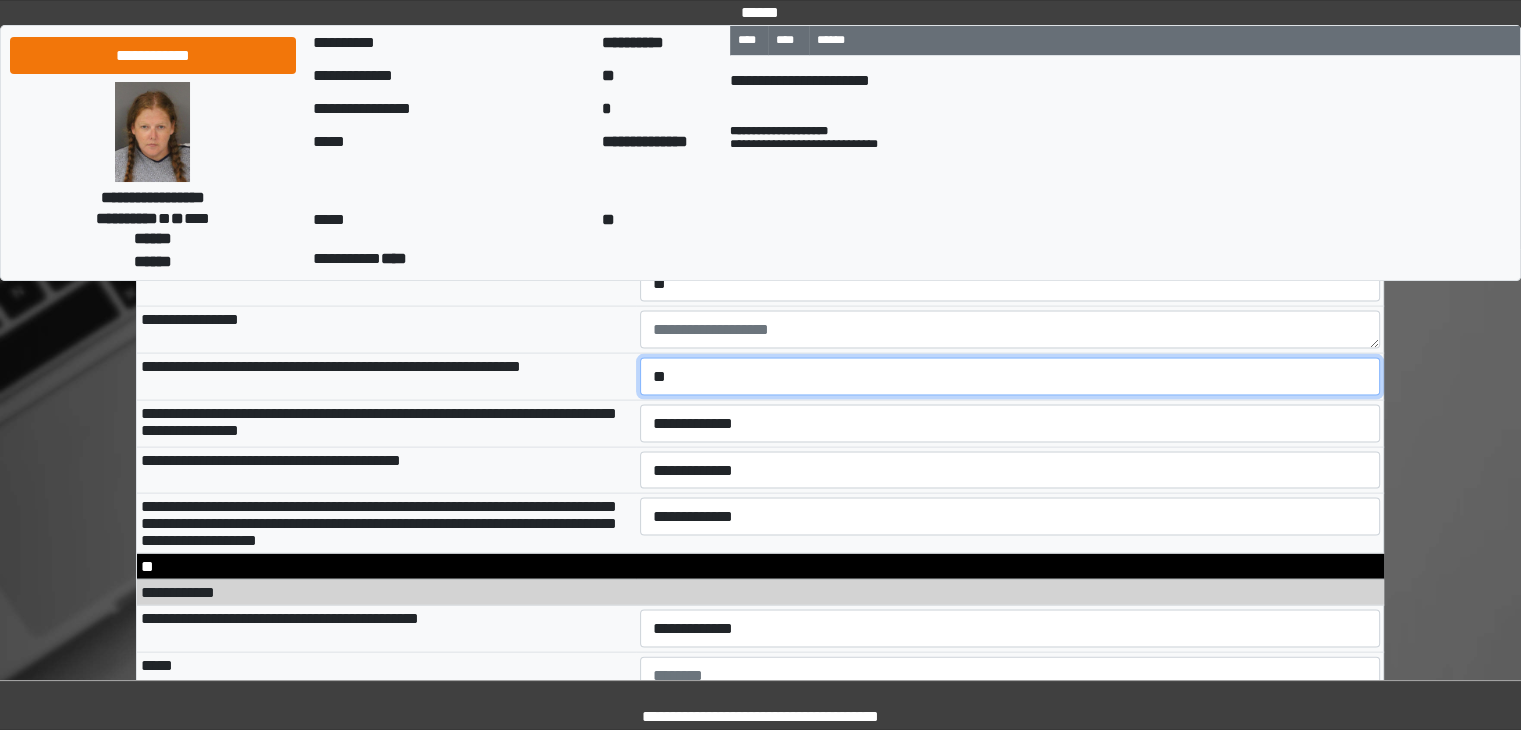 click on "**********" at bounding box center (1010, 377) 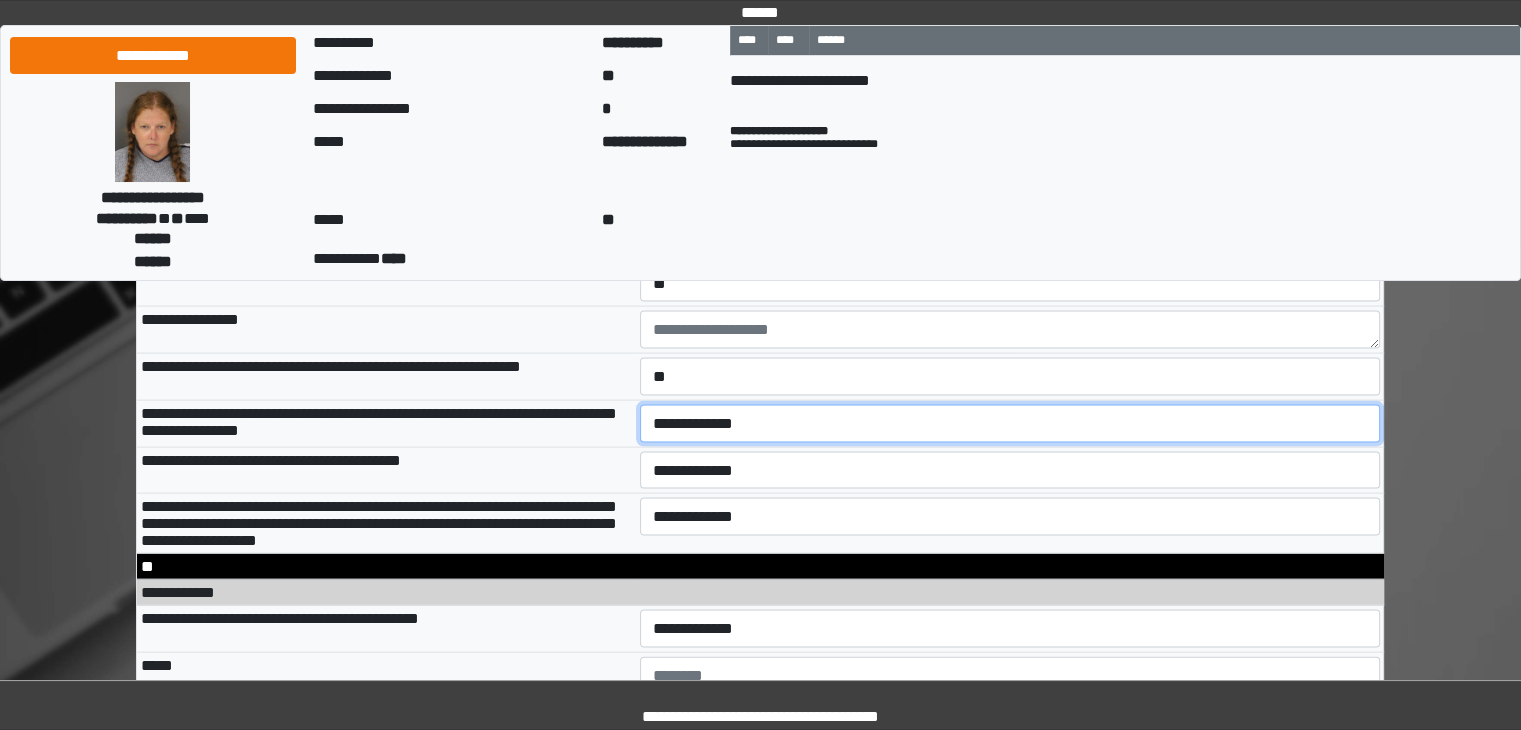 click on "**********" at bounding box center [1010, 424] 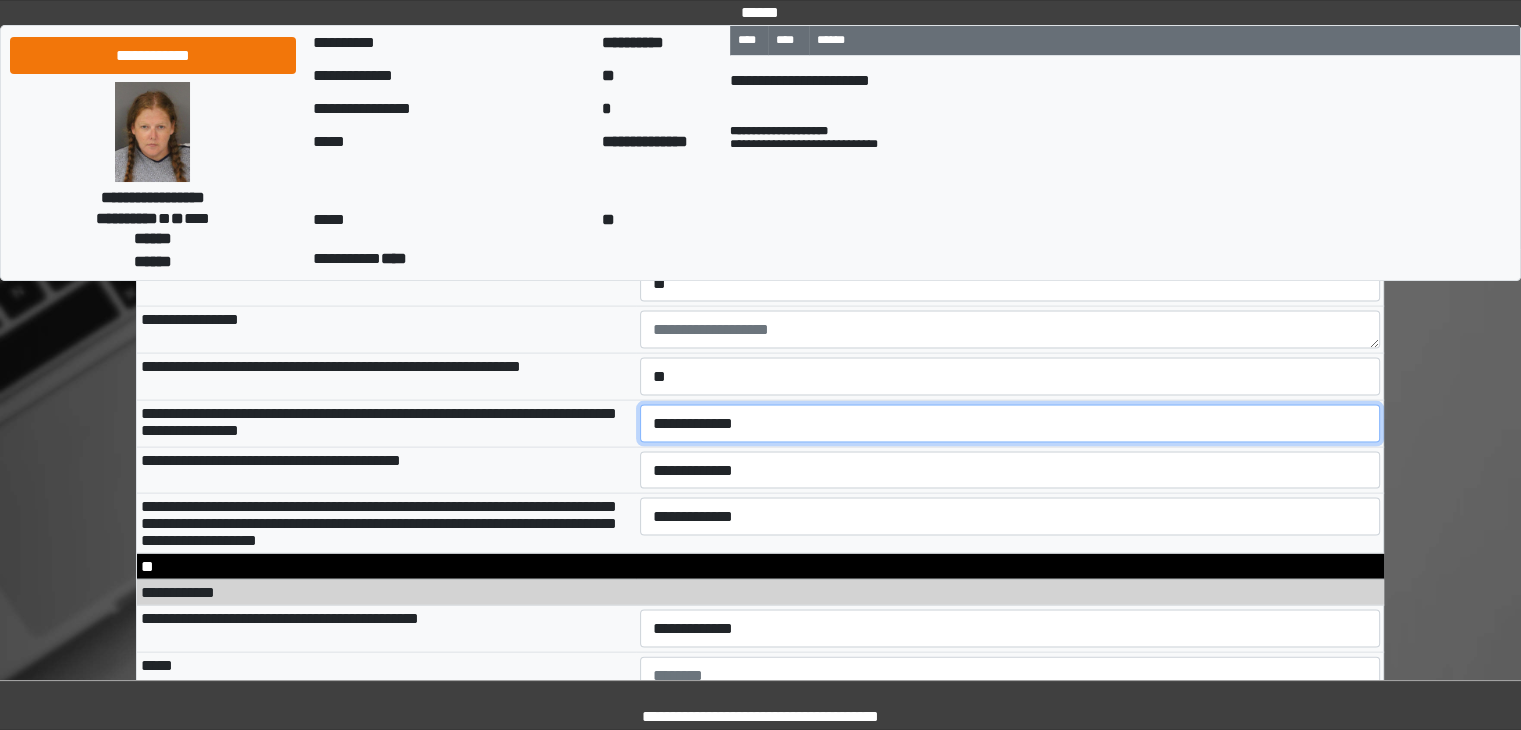 select on "*" 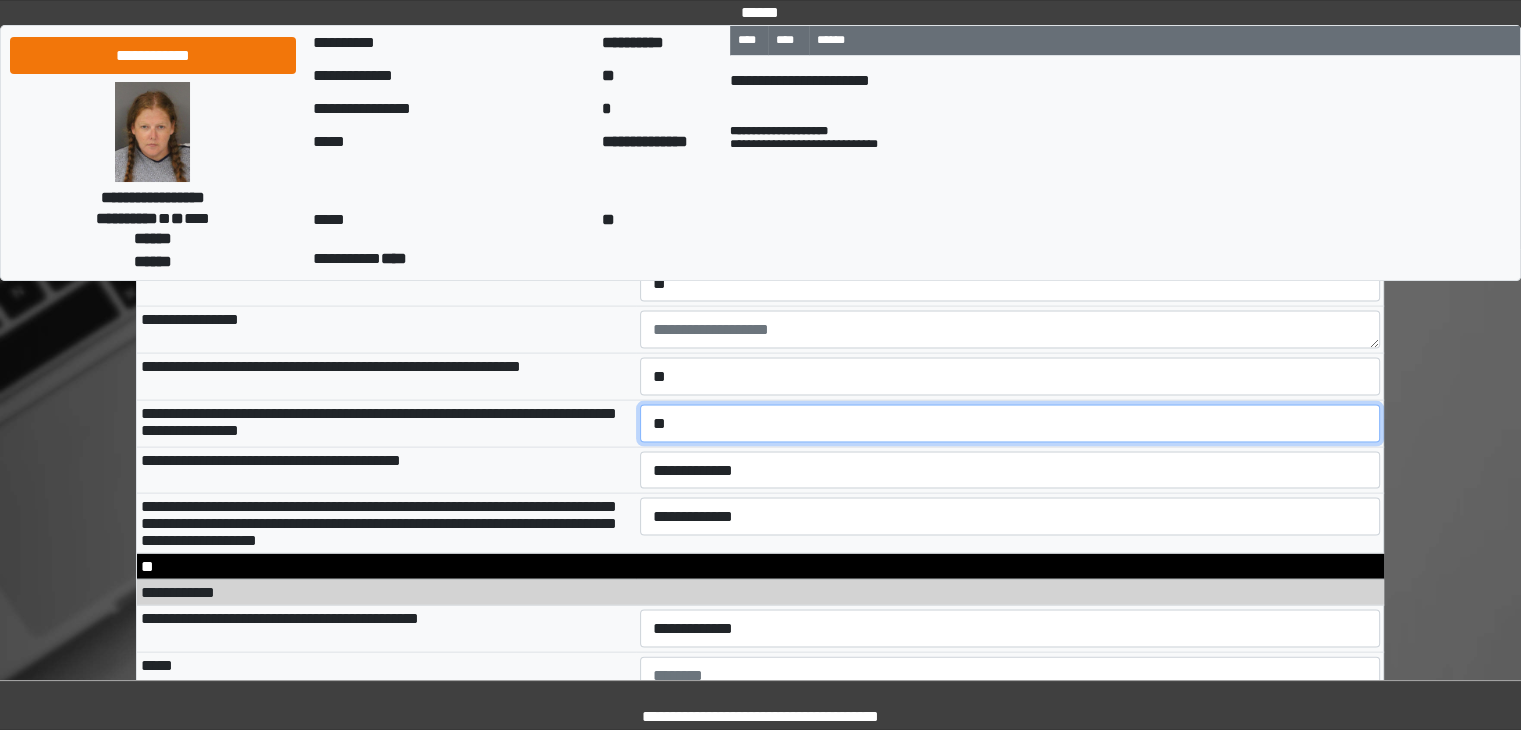 click on "**********" at bounding box center [1010, 424] 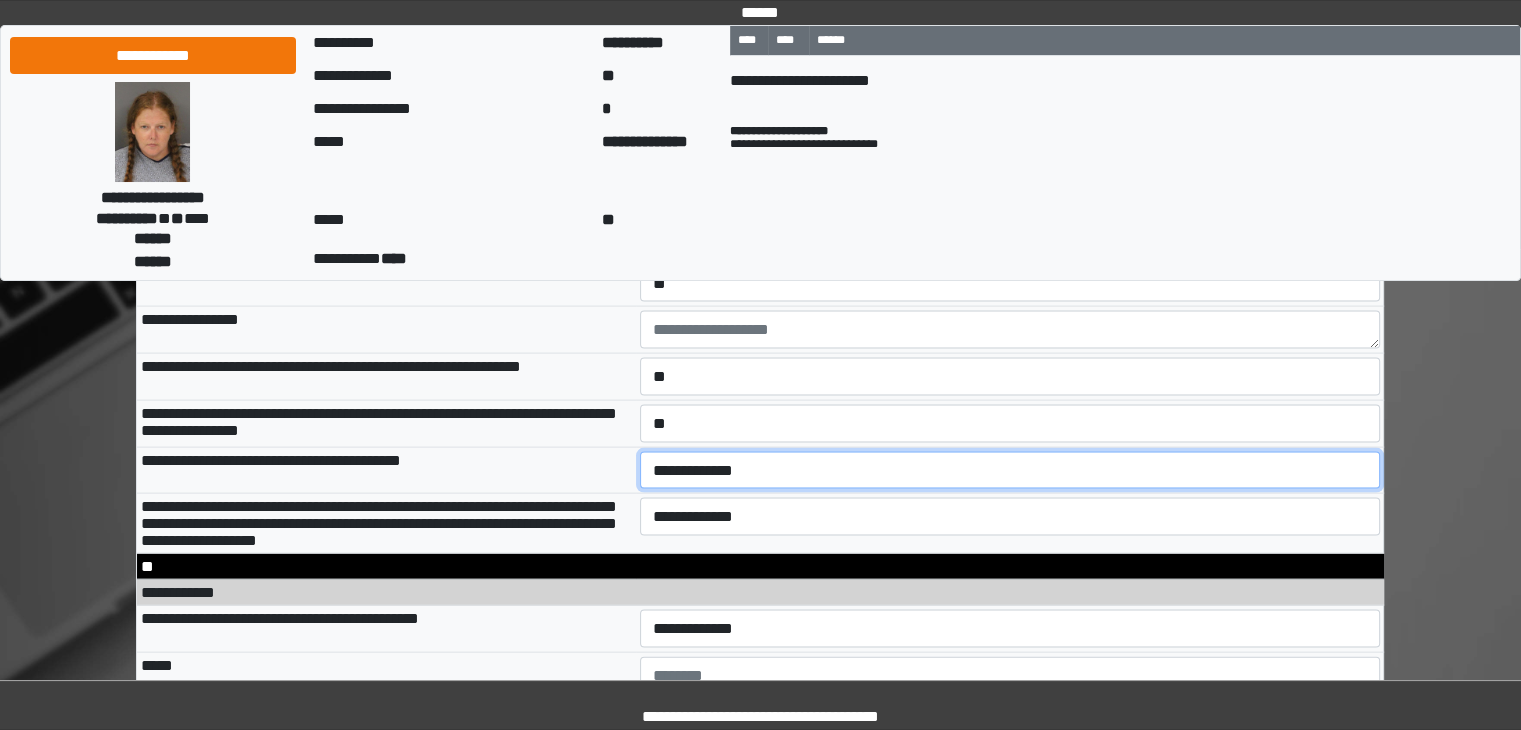 click on "**********" at bounding box center (1010, 471) 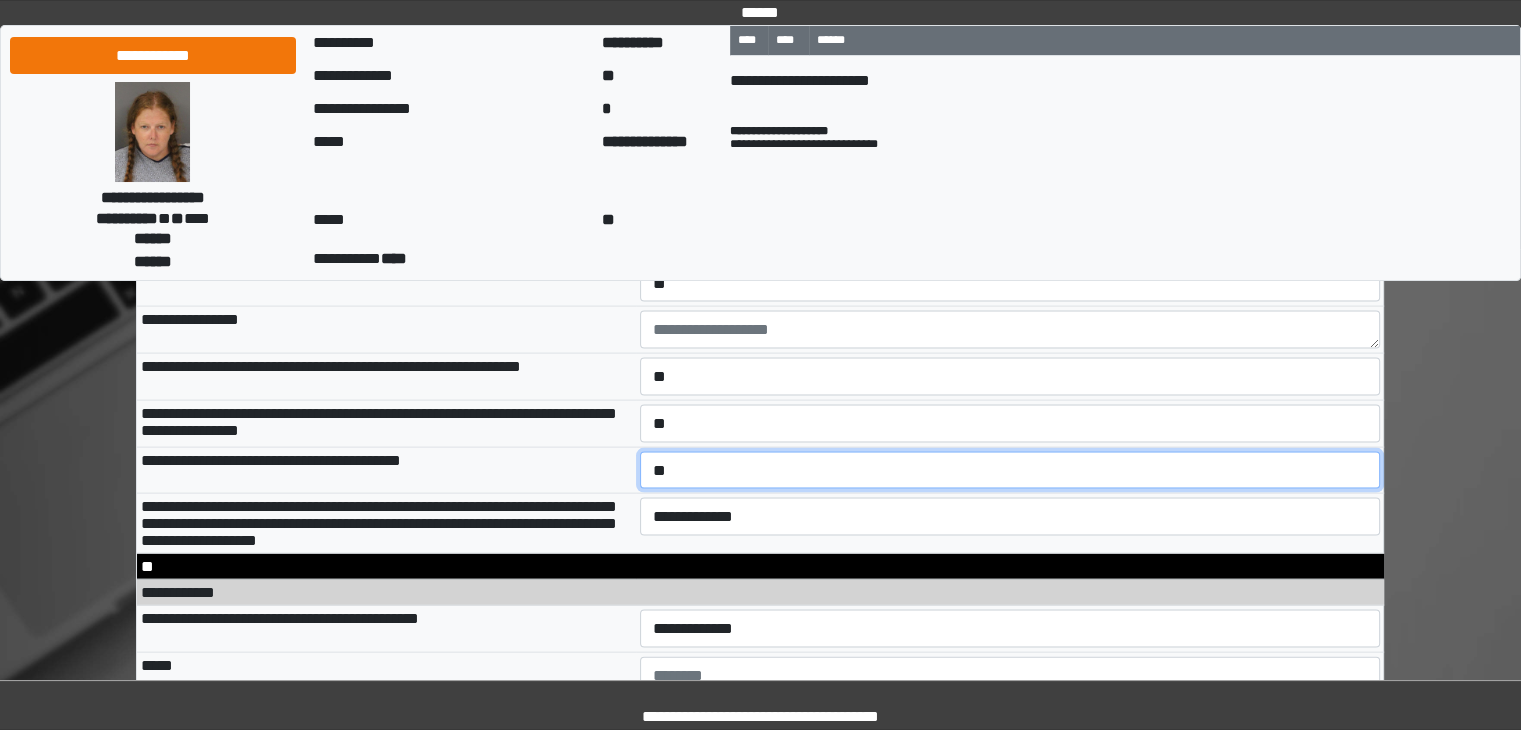 click on "**********" at bounding box center [1010, 471] 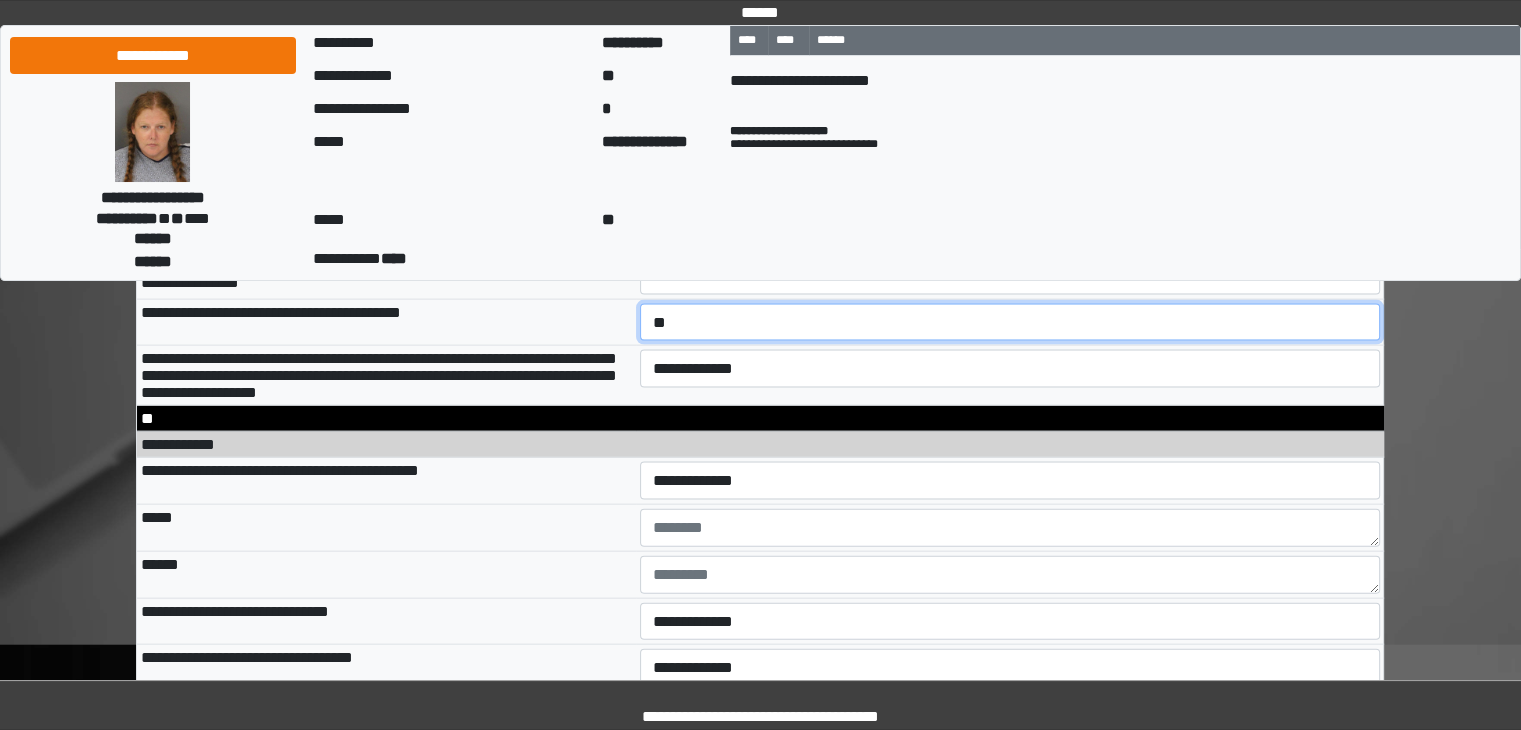 scroll, scrollTop: 11855, scrollLeft: 0, axis: vertical 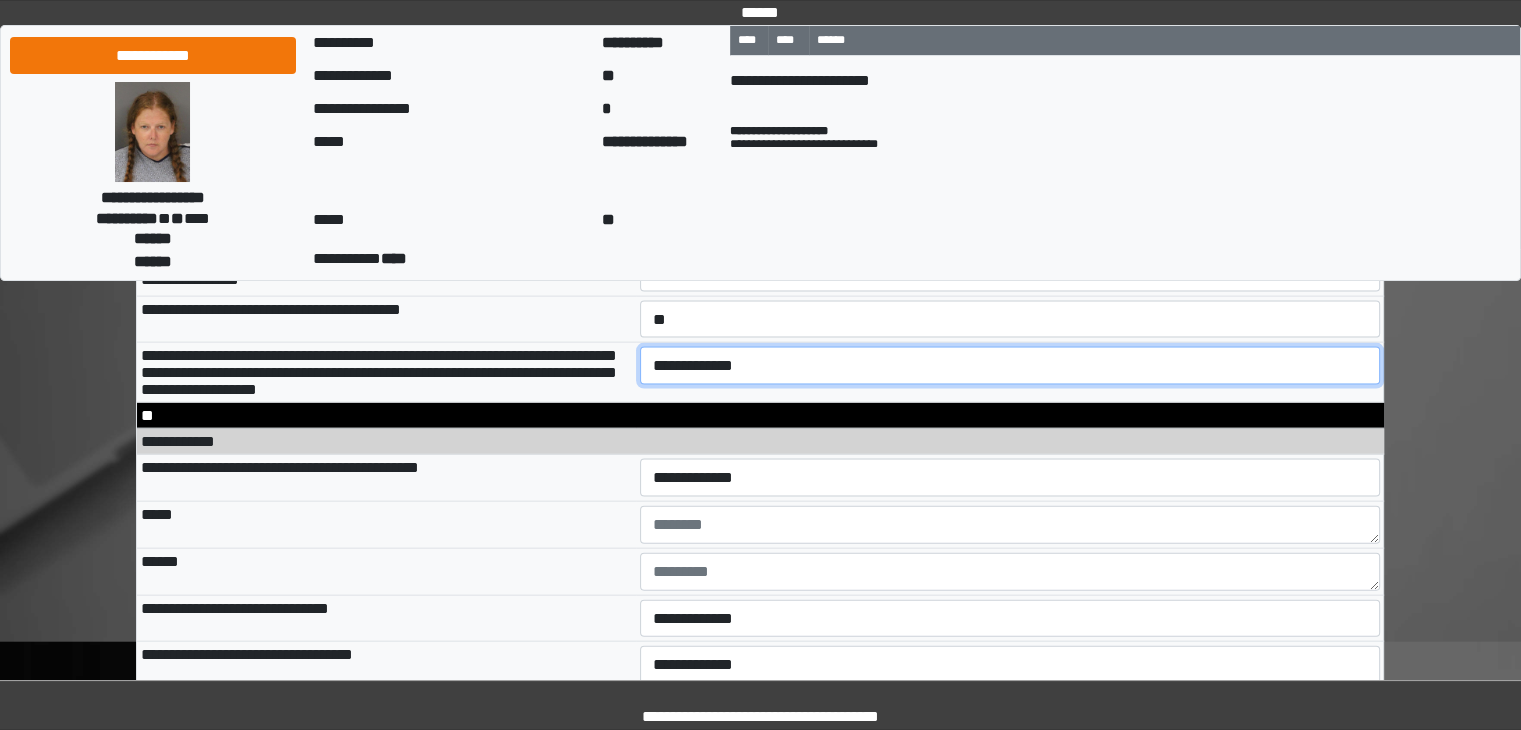 click on "**********" at bounding box center (1010, 366) 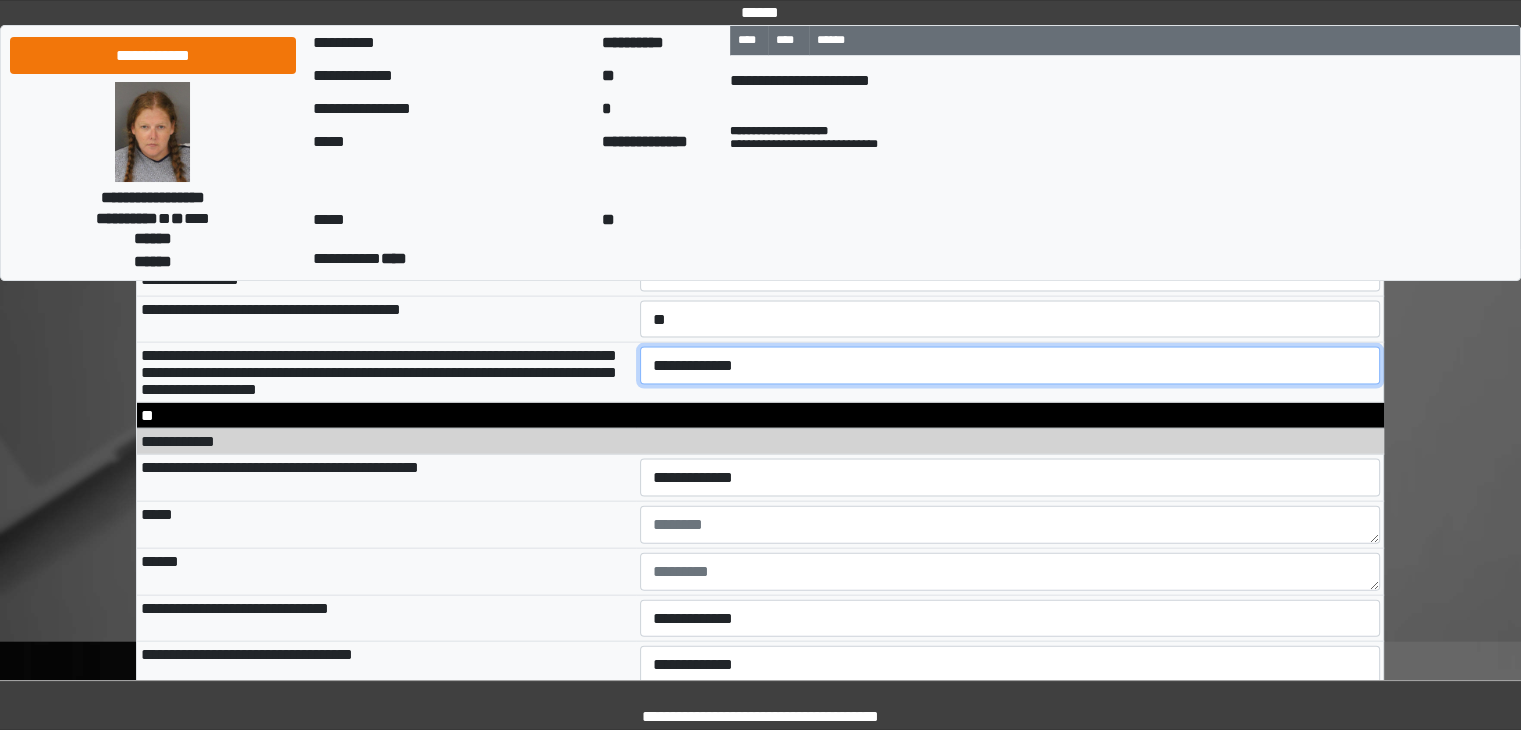 select on "*" 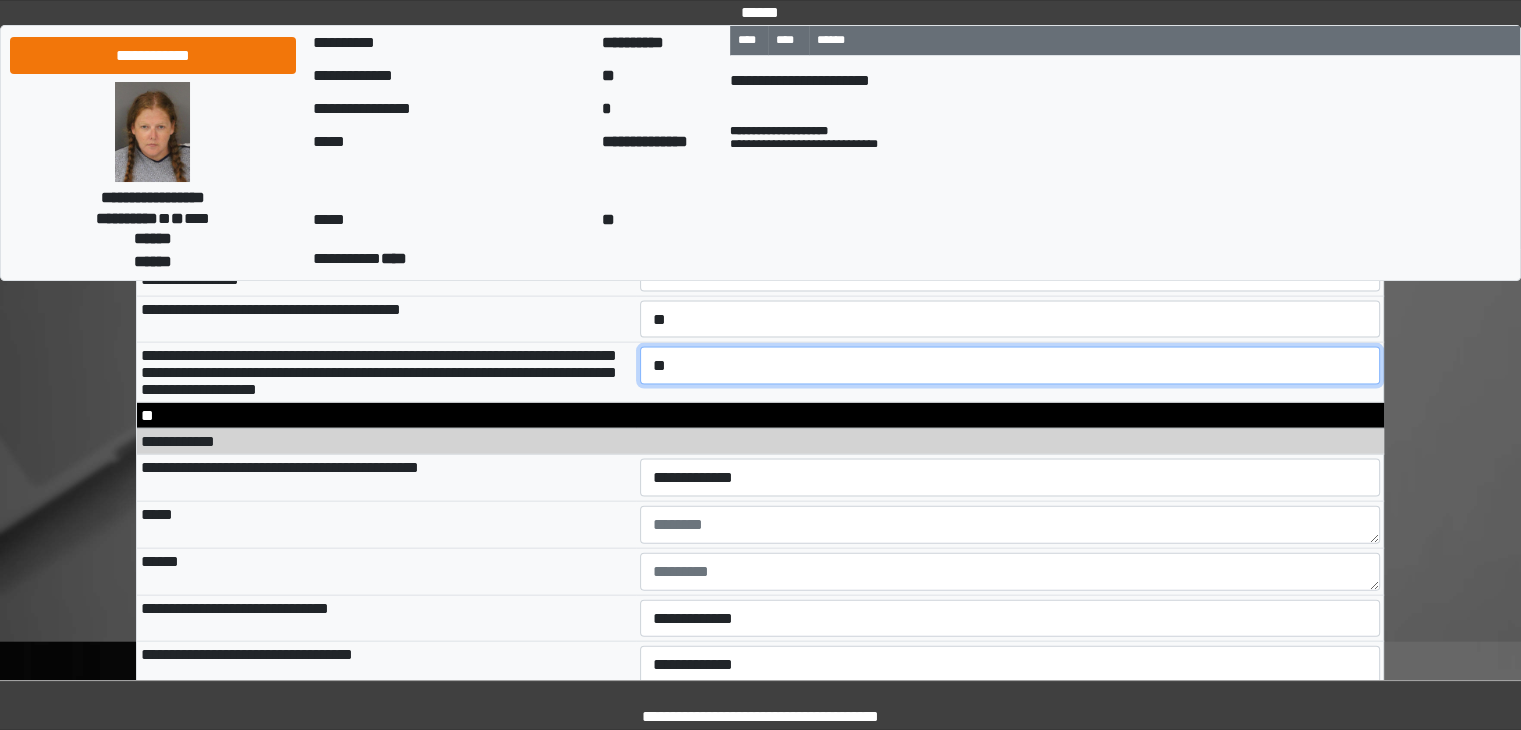 click on "**********" at bounding box center [1010, 366] 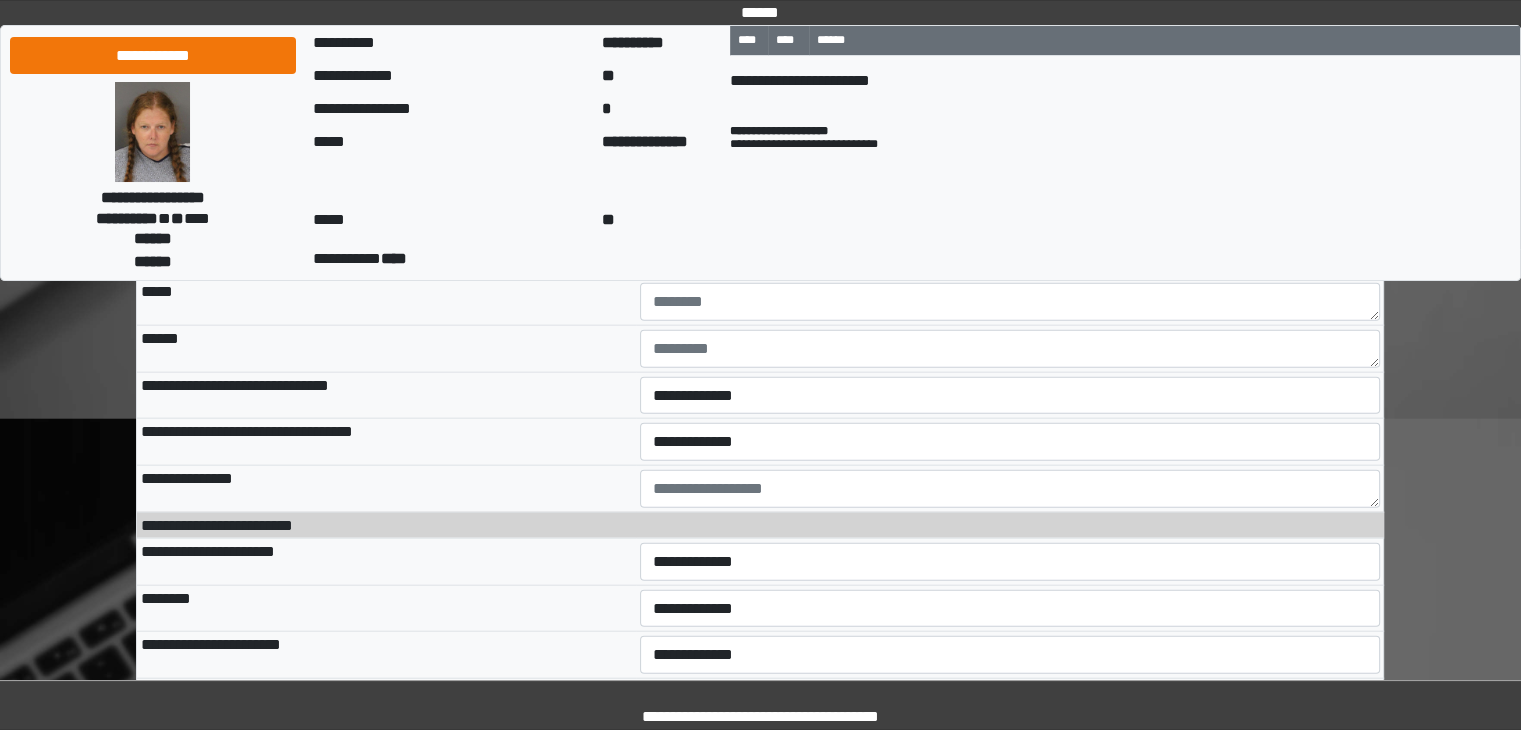 scroll, scrollTop: 12083, scrollLeft: 0, axis: vertical 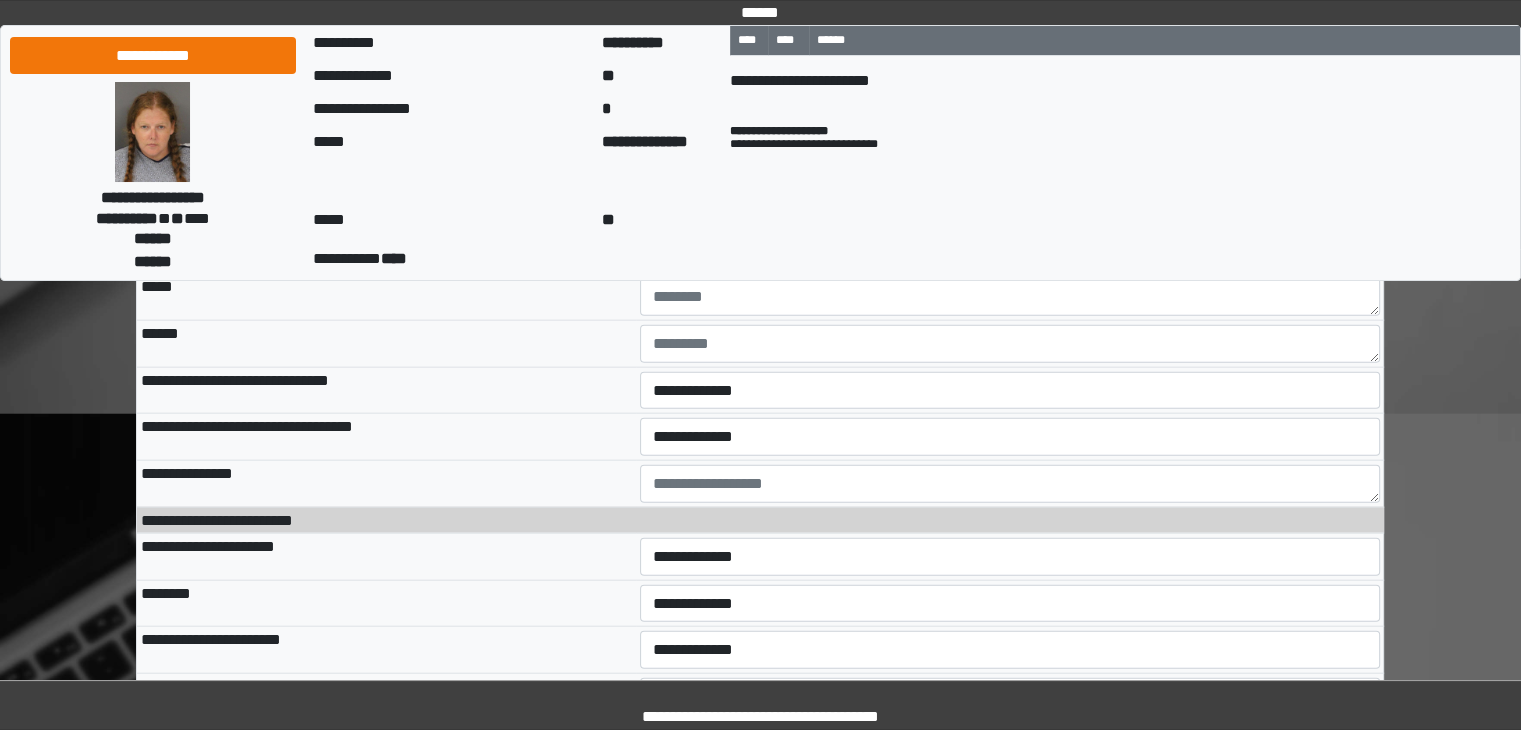 click on "**********" at bounding box center (1010, 250) 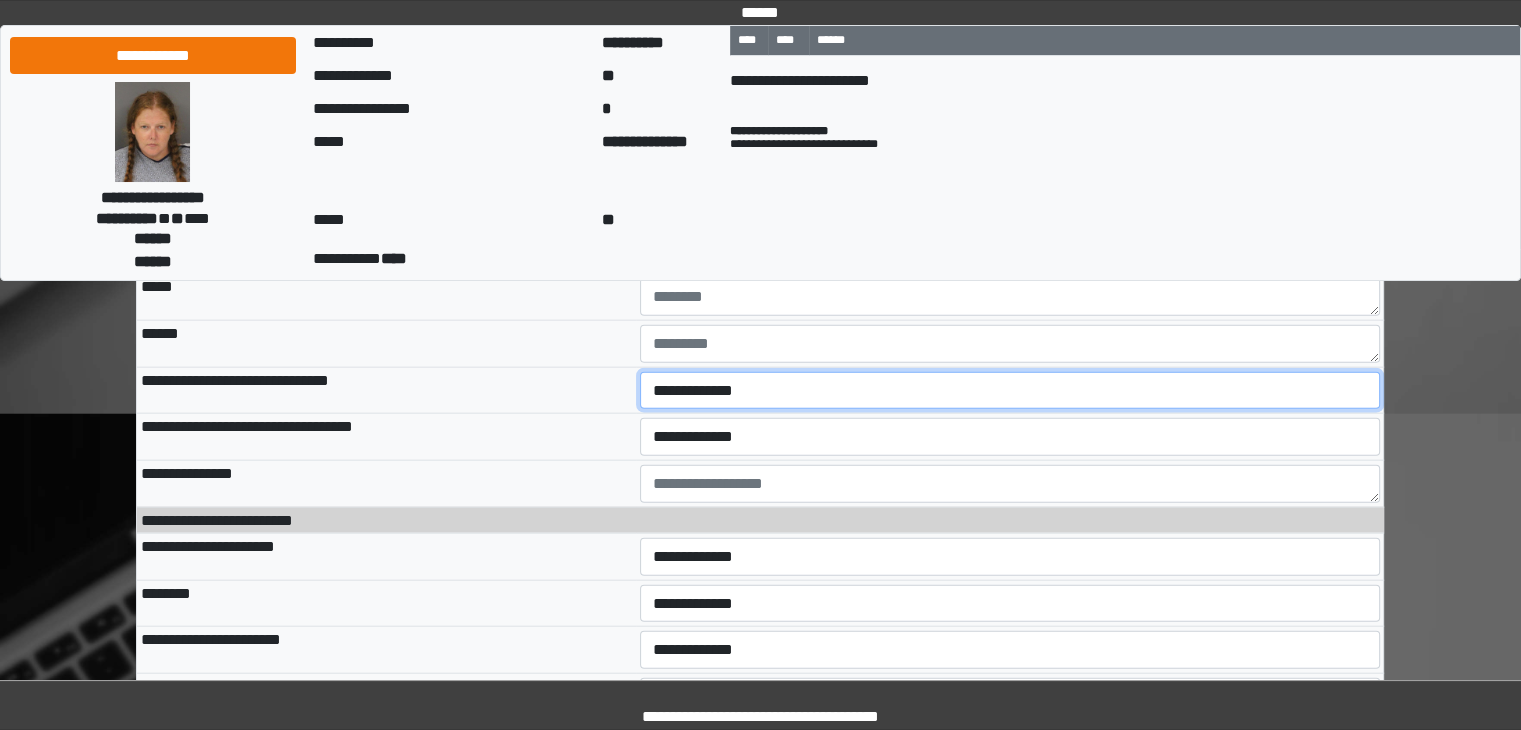click on "**********" at bounding box center [1010, 391] 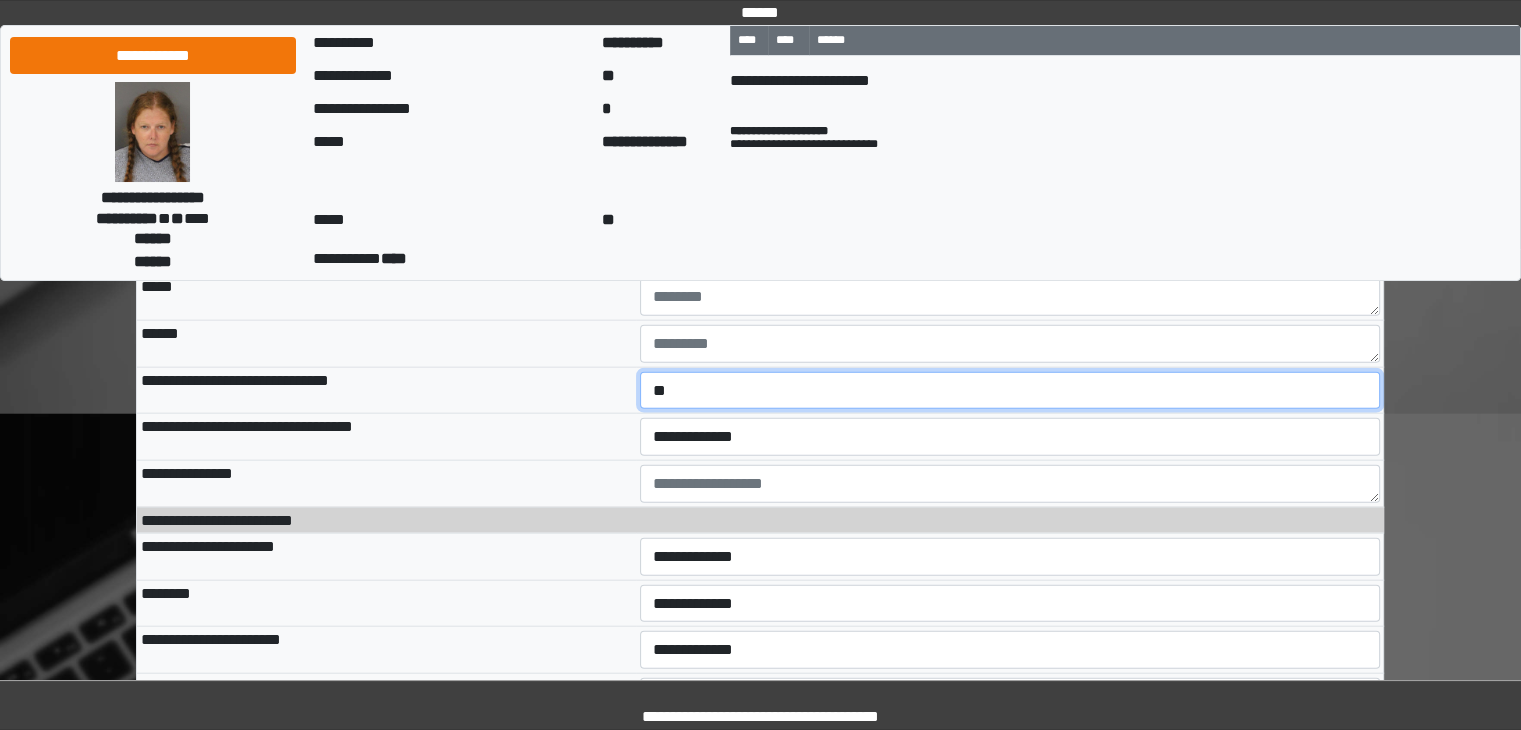 click on "**********" at bounding box center [1010, 391] 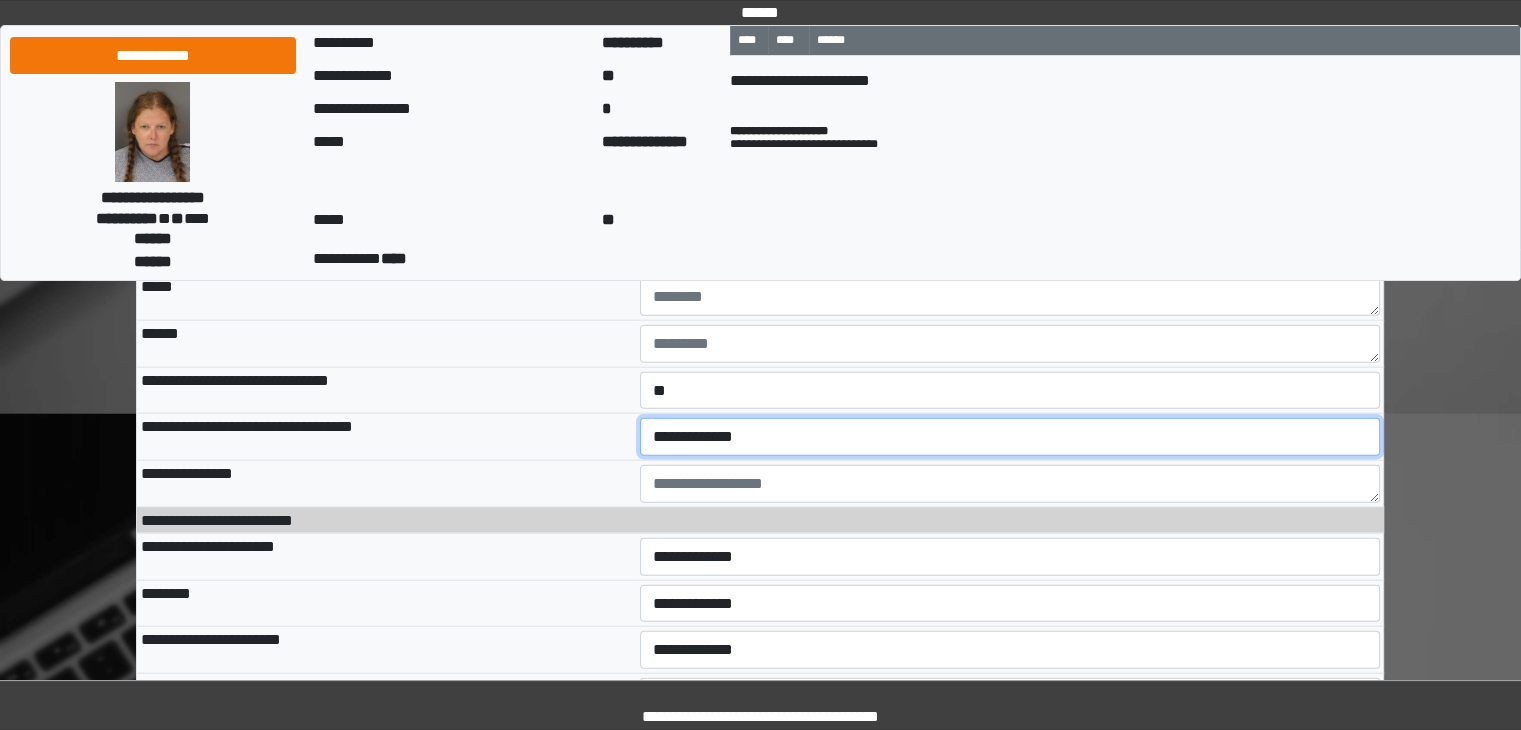 click on "**********" at bounding box center (1010, 437) 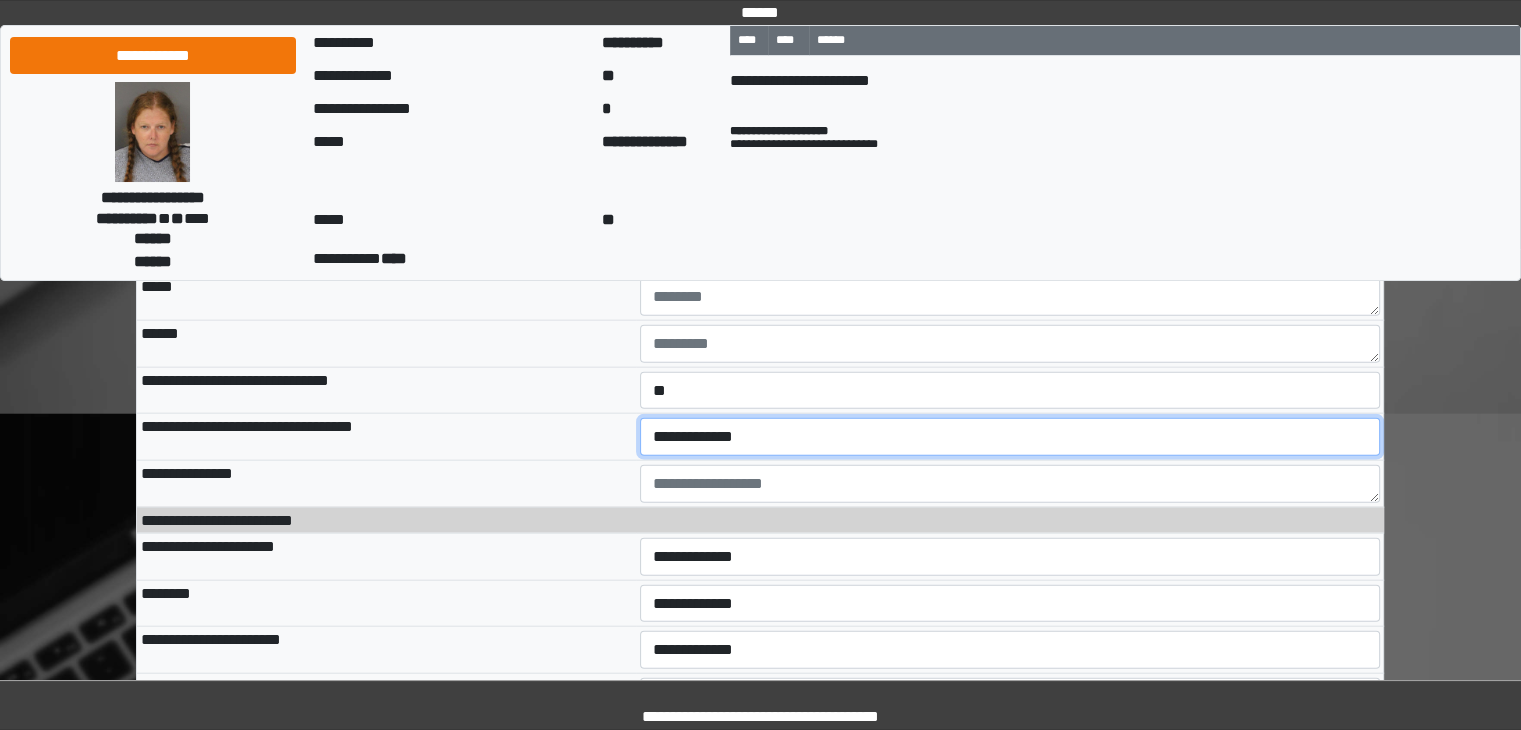 select on "*" 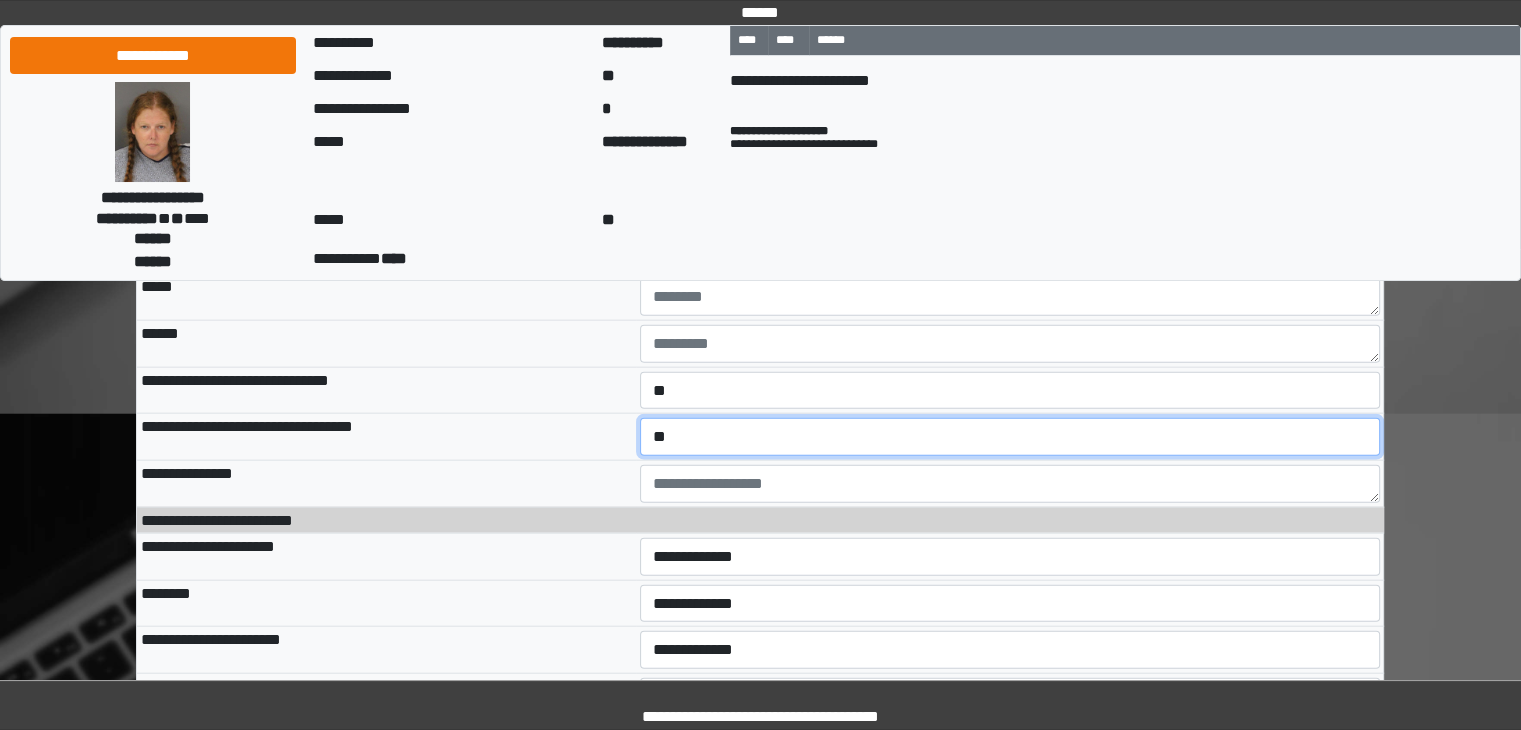 click on "**********" at bounding box center [1010, 437] 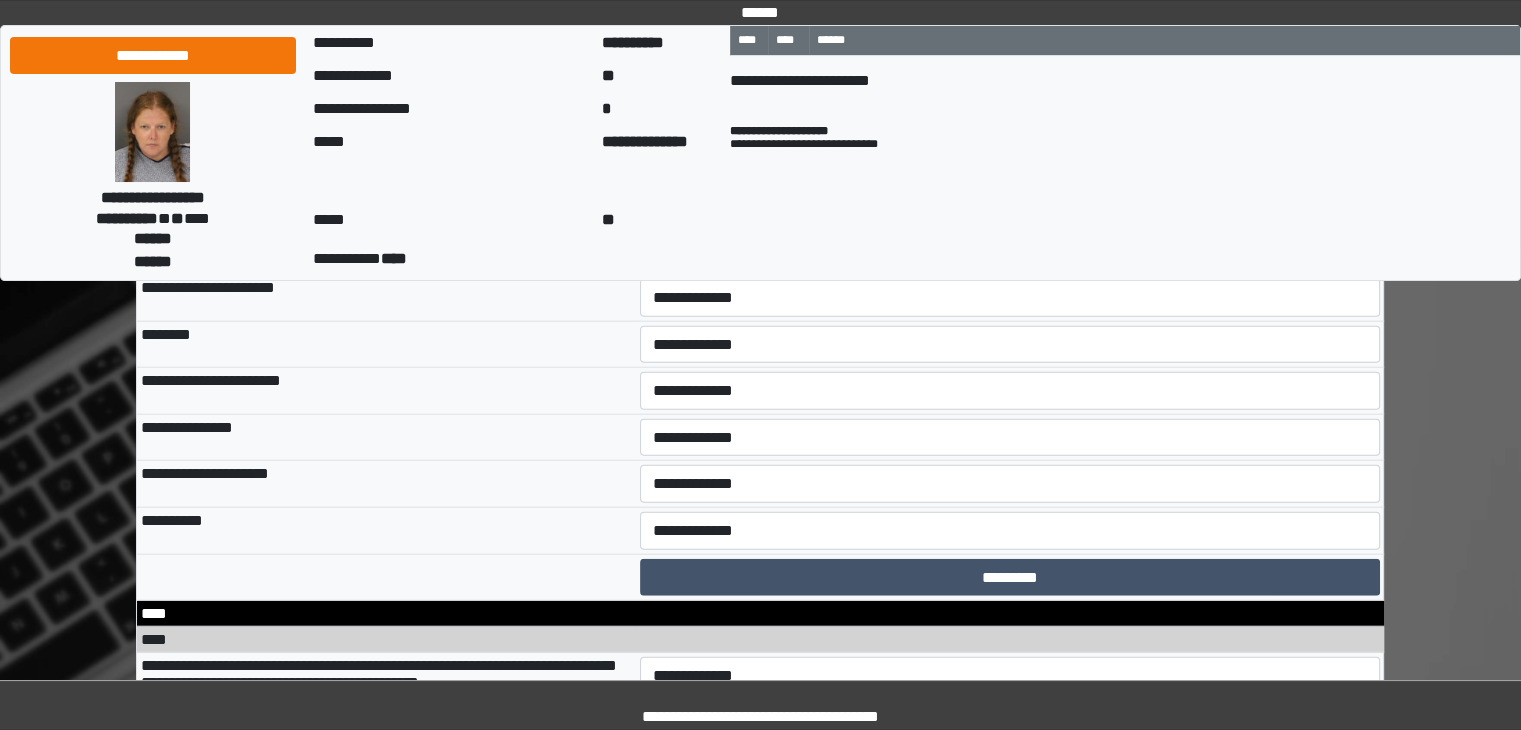 scroll, scrollTop: 12348, scrollLeft: 0, axis: vertical 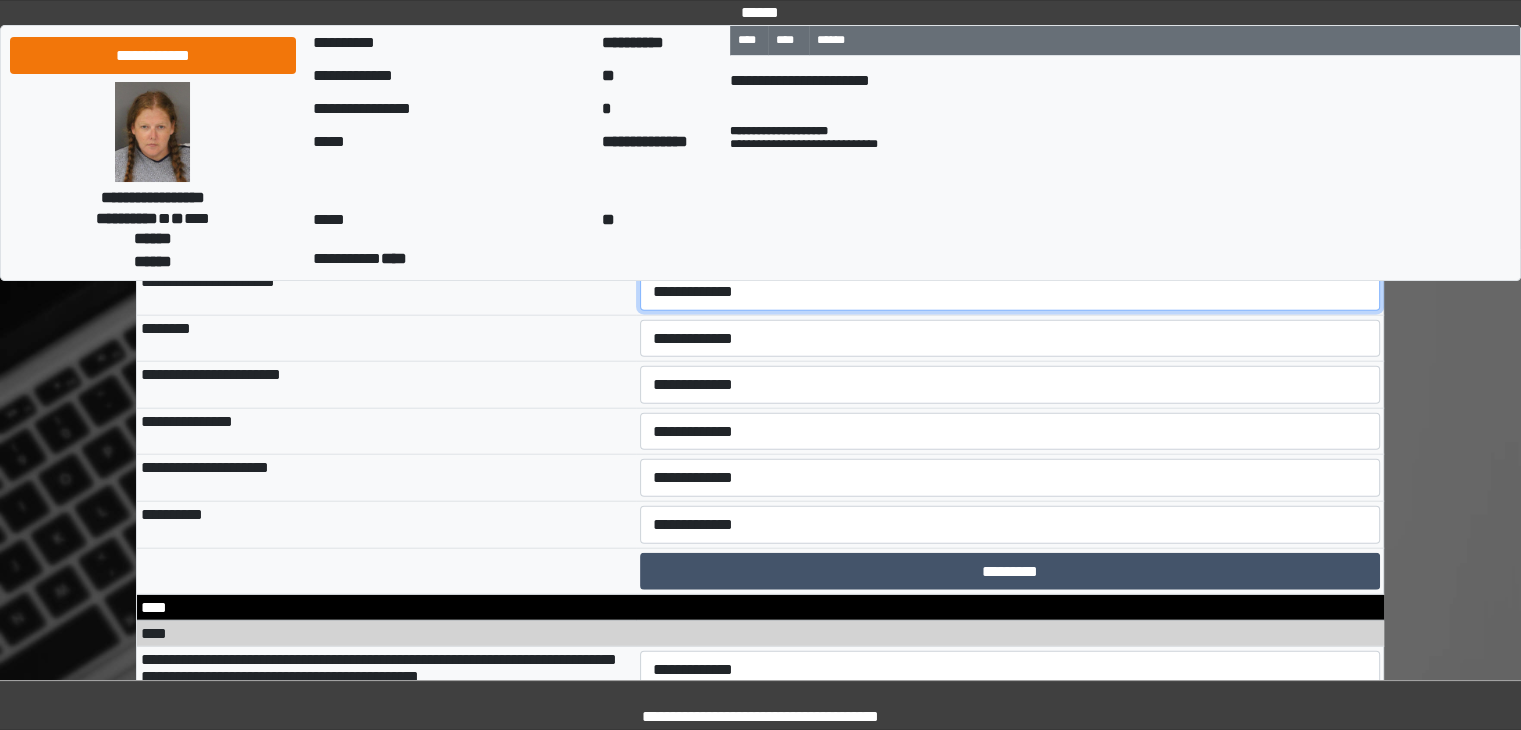 click on "**********" at bounding box center (1010, 292) 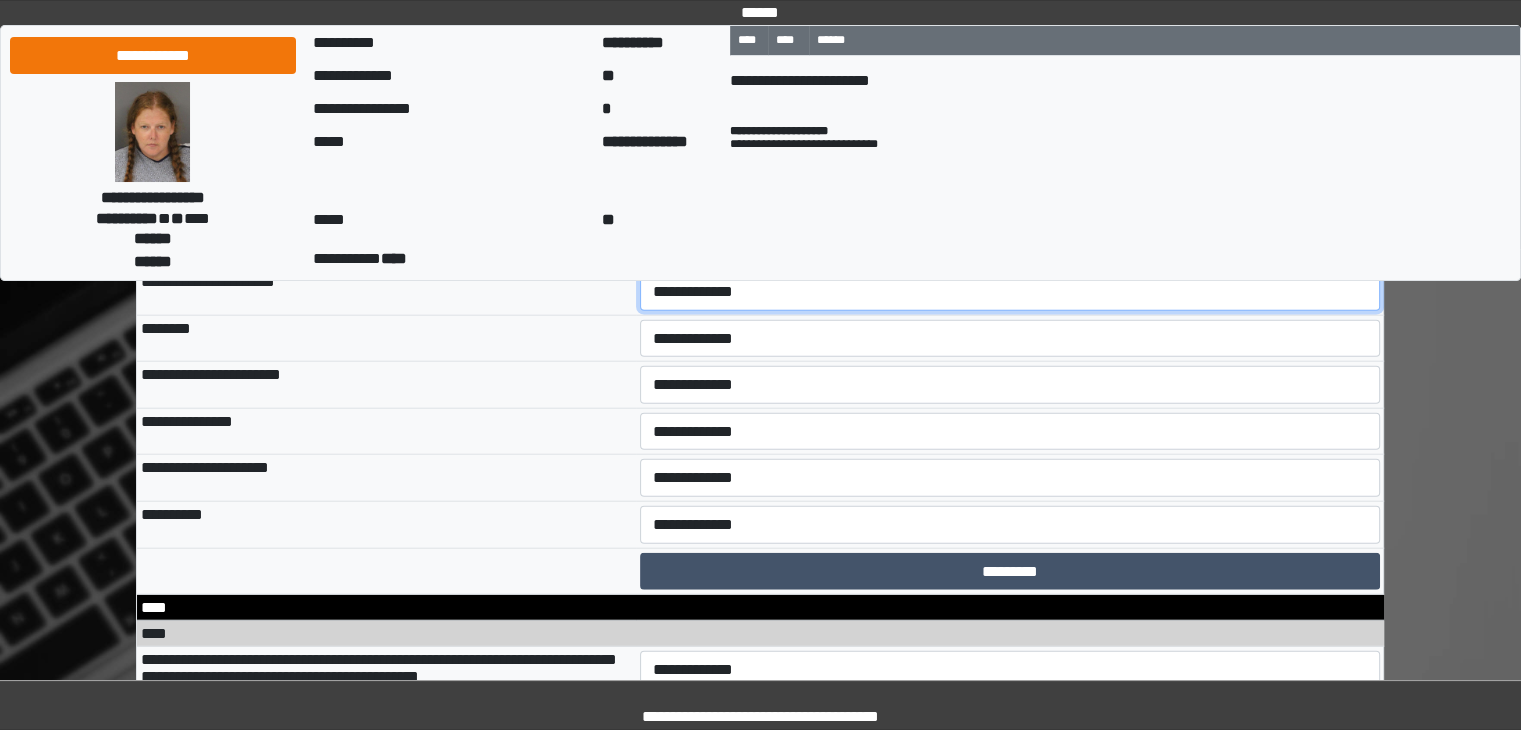 select on "*" 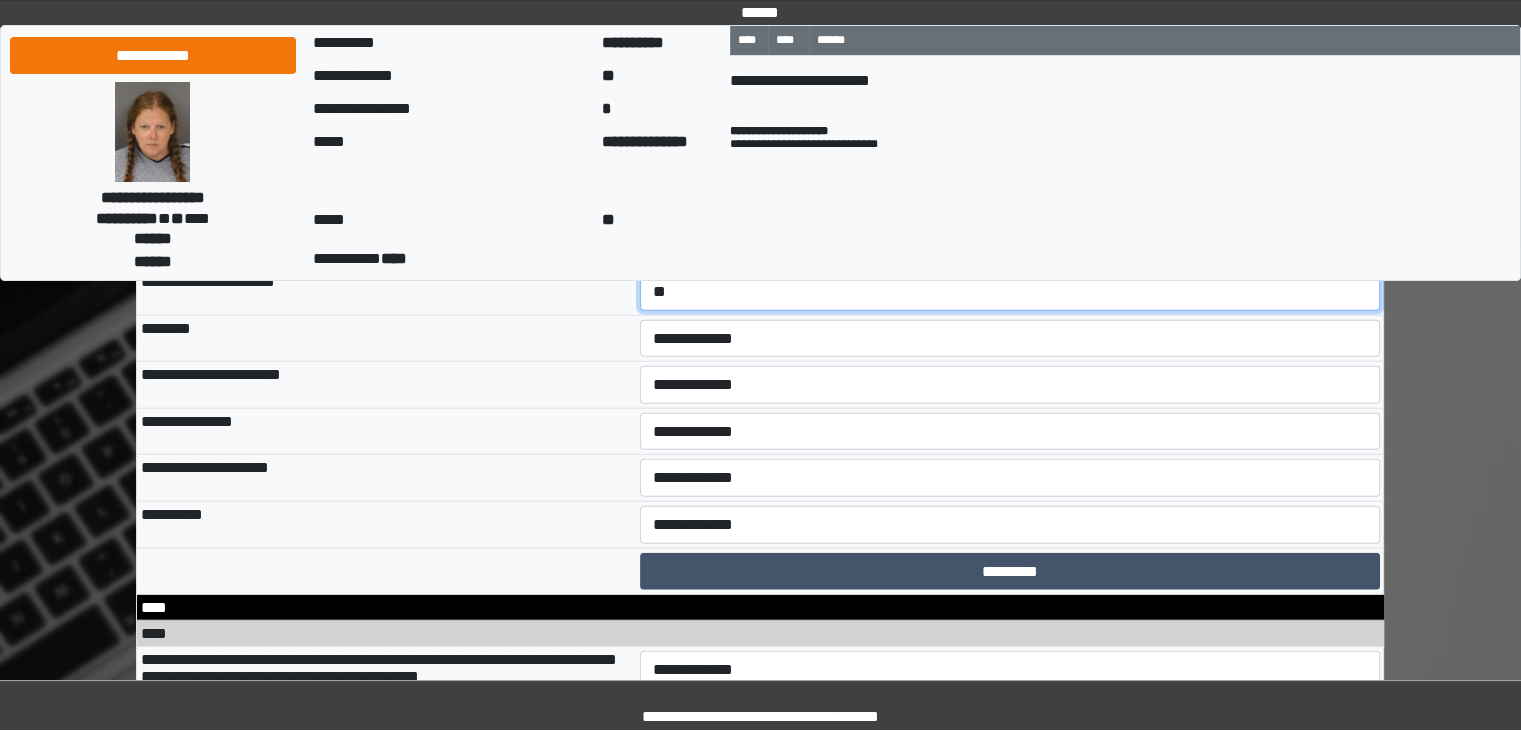 click on "**********" at bounding box center (1010, 292) 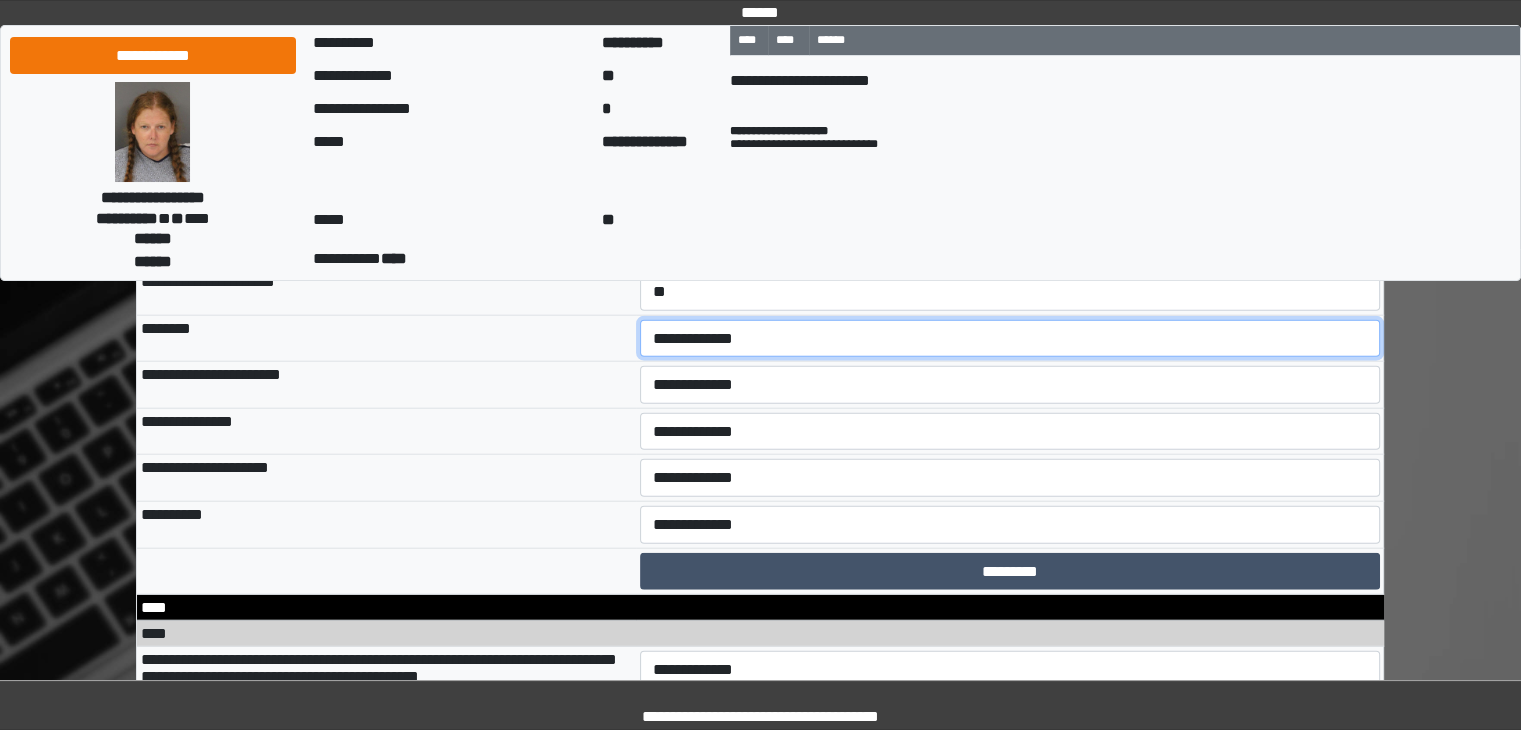click on "**********" at bounding box center (1010, 339) 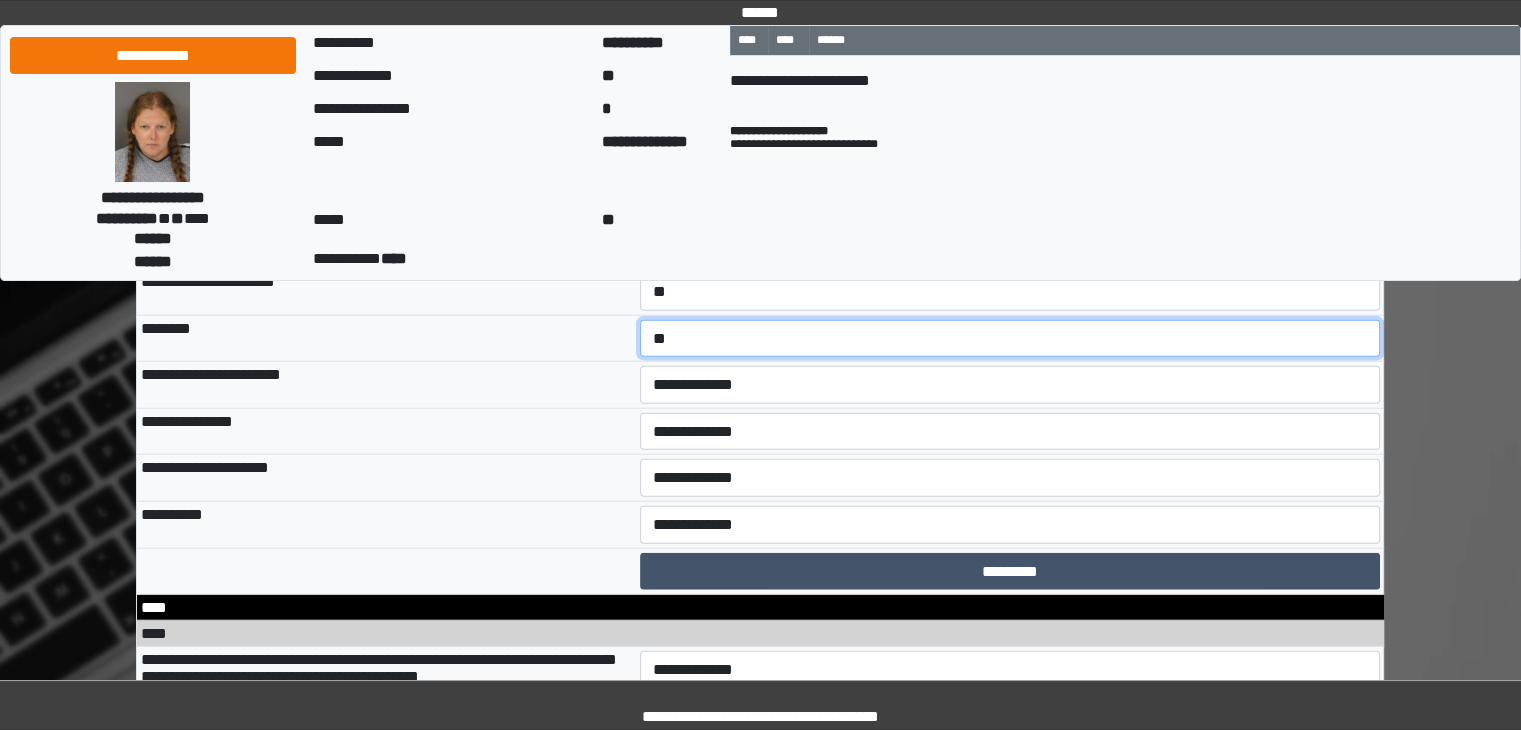 click on "**********" at bounding box center (1010, 339) 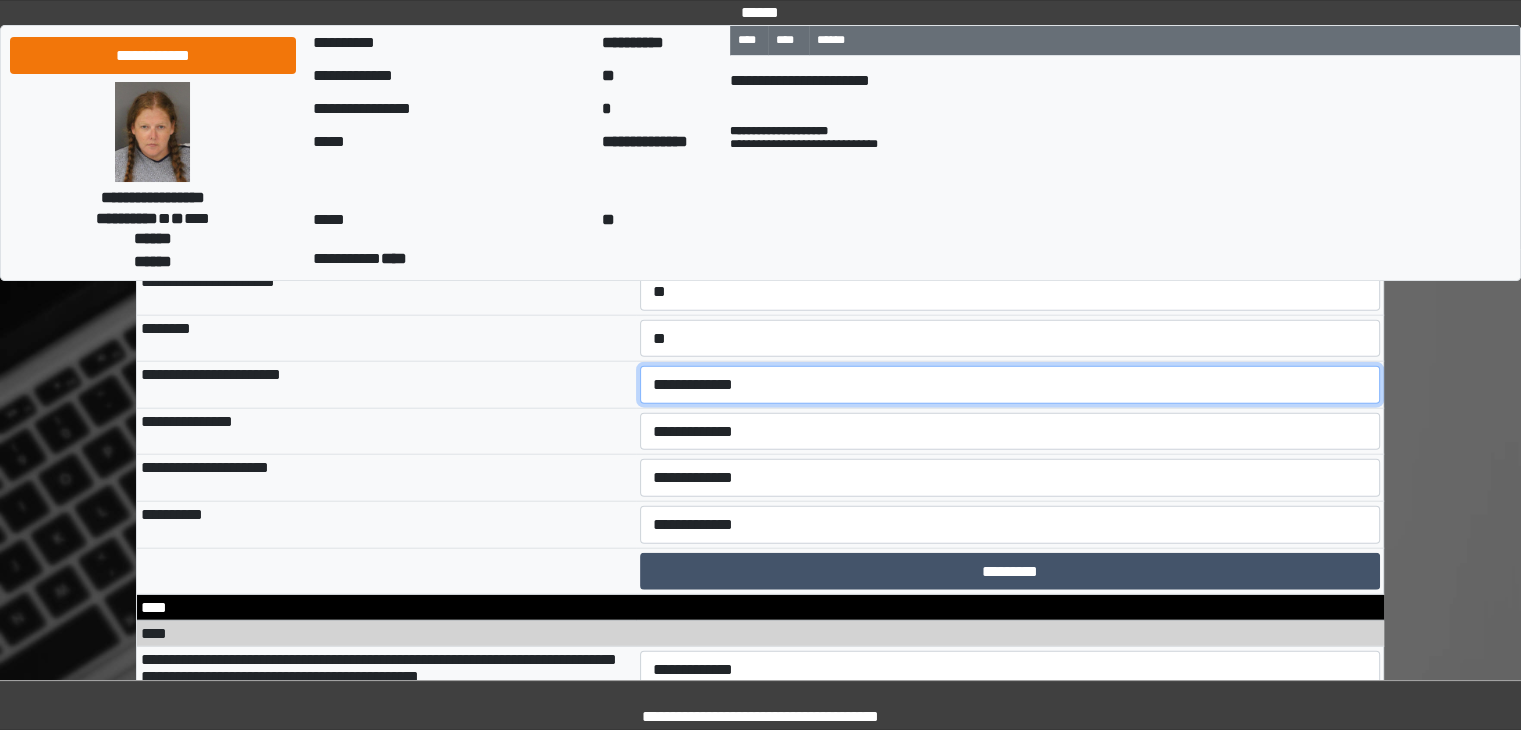 click on "**********" at bounding box center (1010, 385) 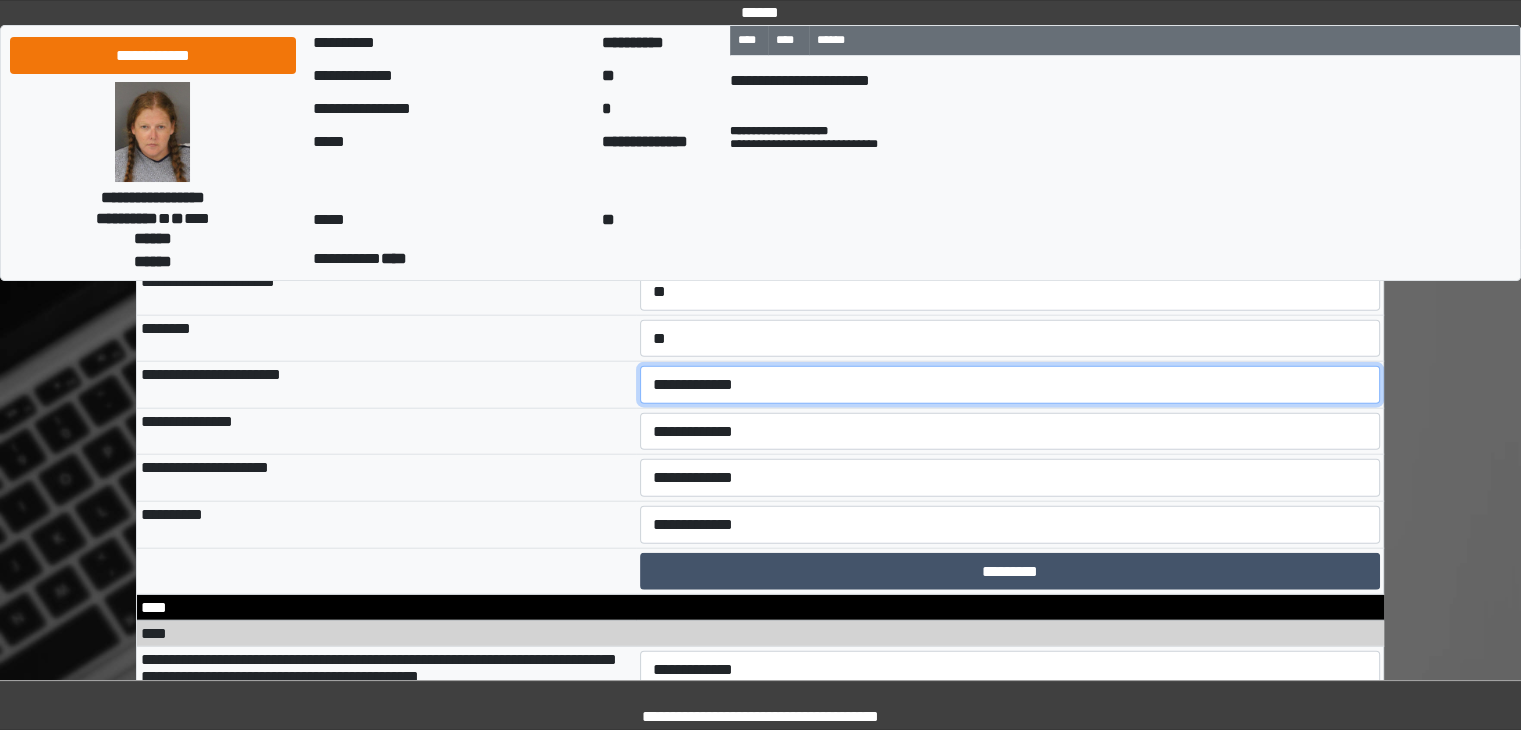 select on "*" 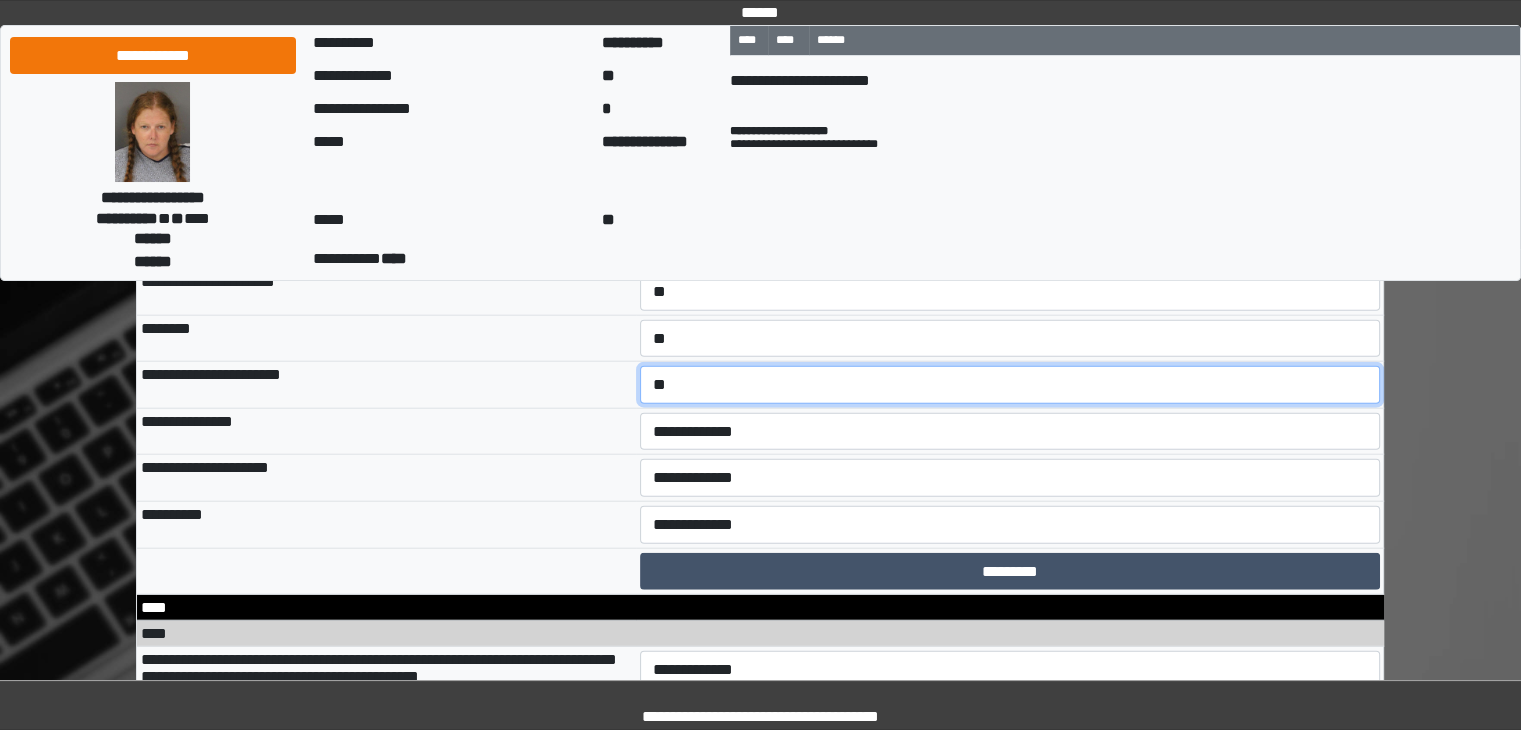 click on "**********" at bounding box center (1010, 385) 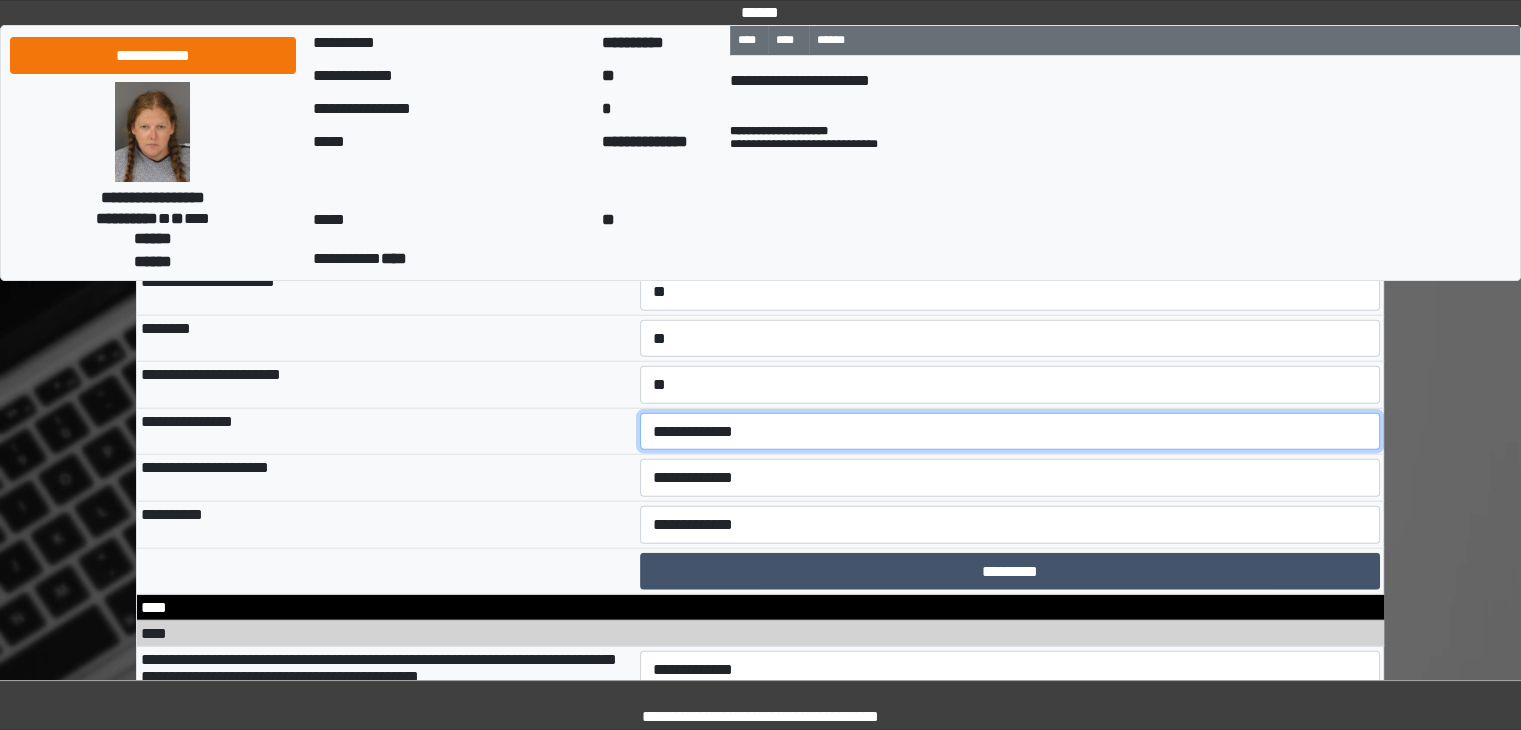 click on "**********" at bounding box center [1010, 432] 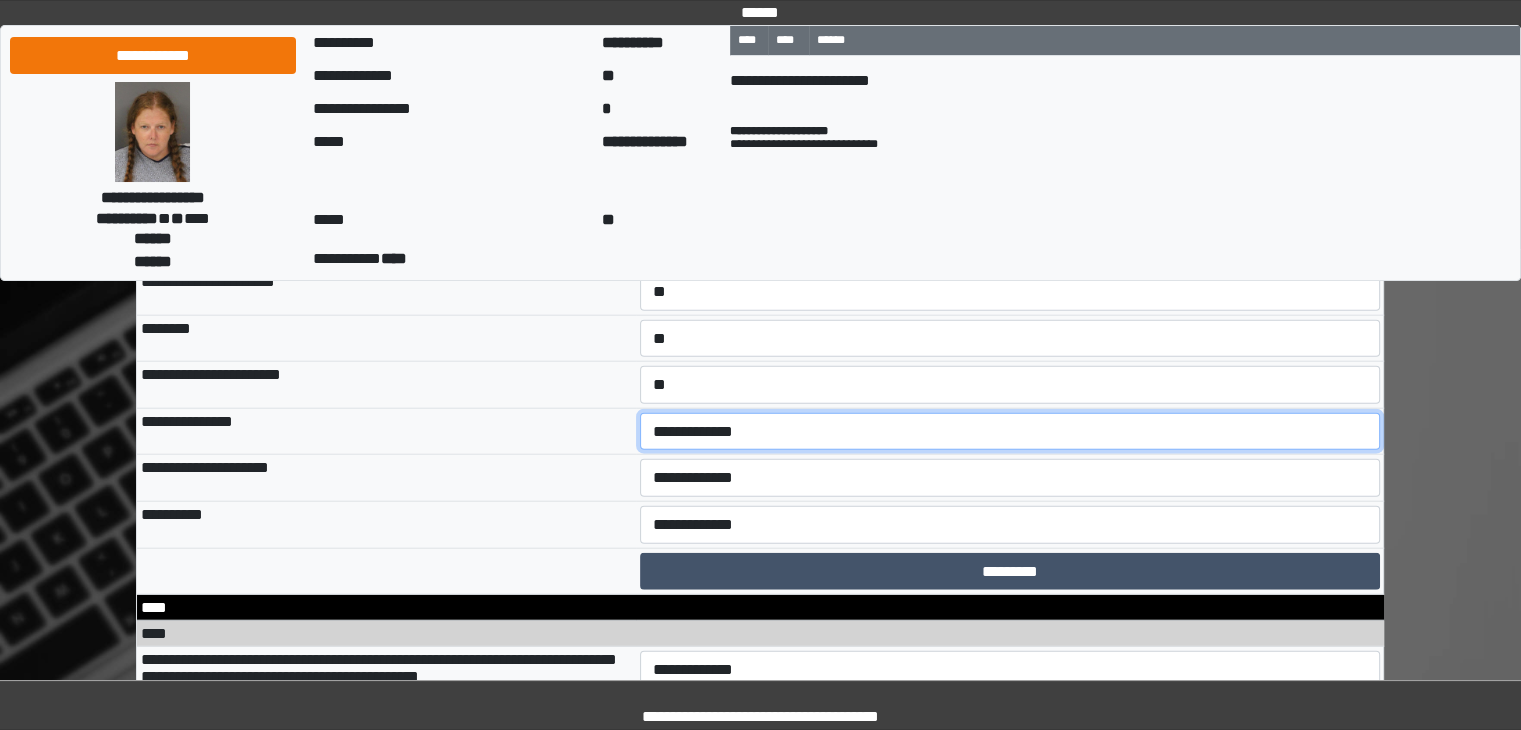 select on "*" 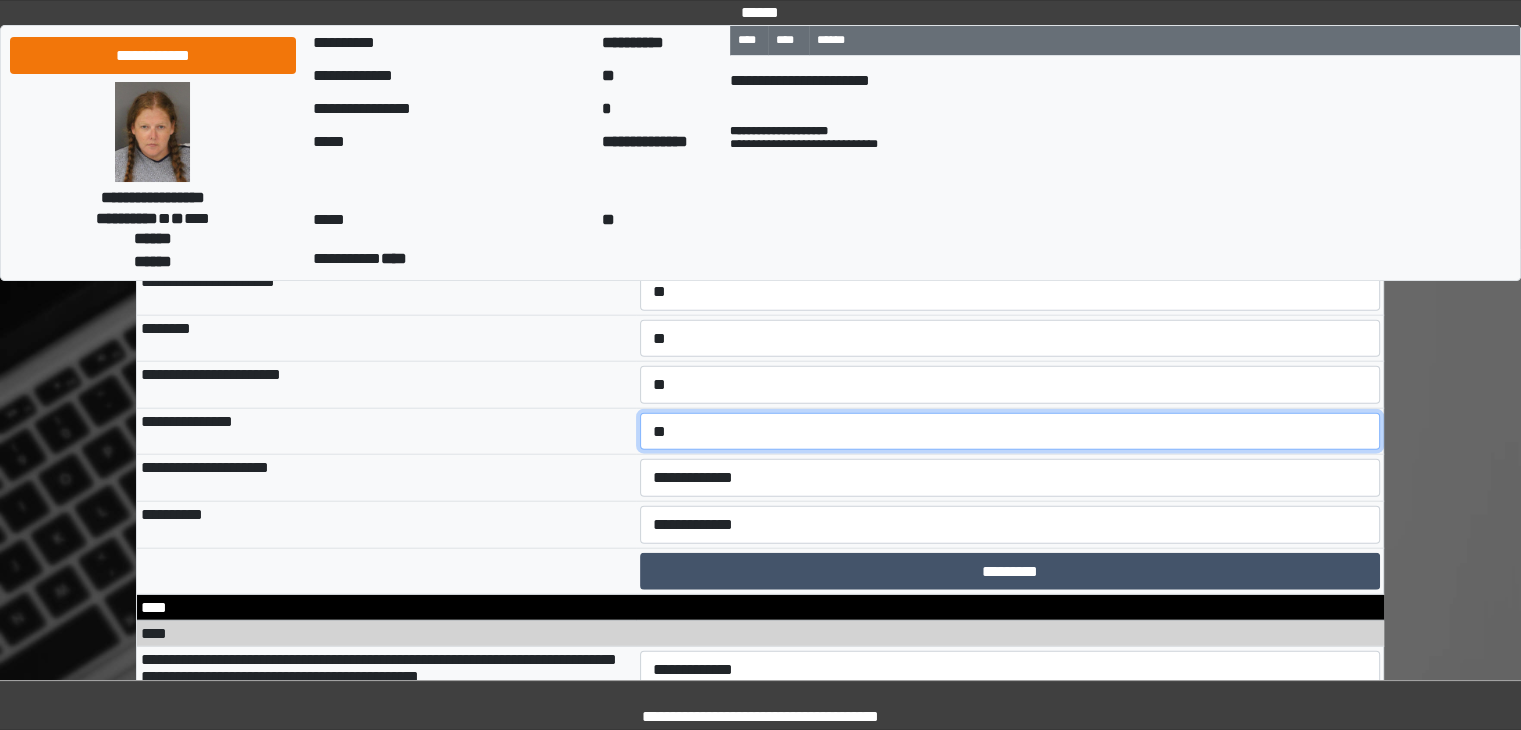 click on "**********" at bounding box center [1010, 432] 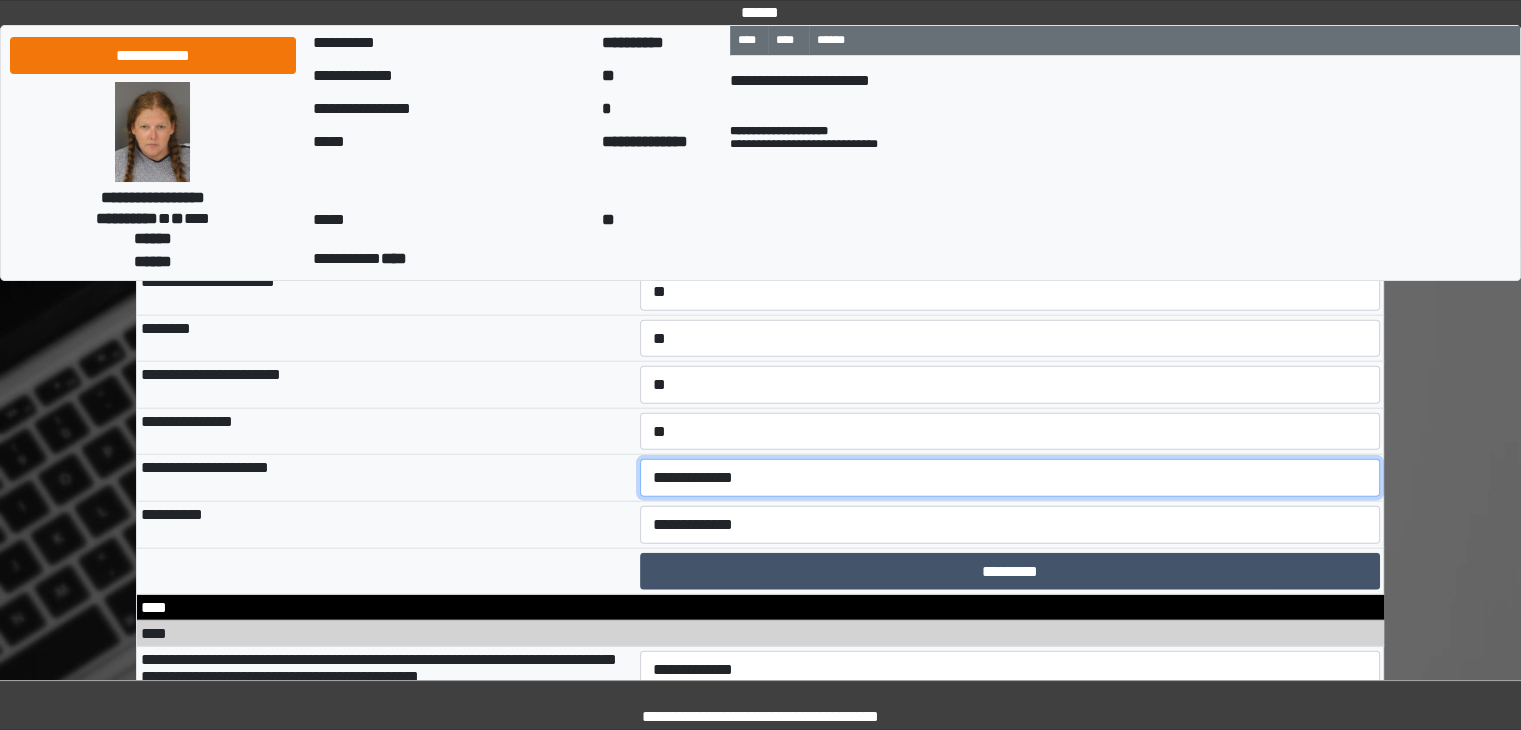 click on "**********" at bounding box center [1010, 478] 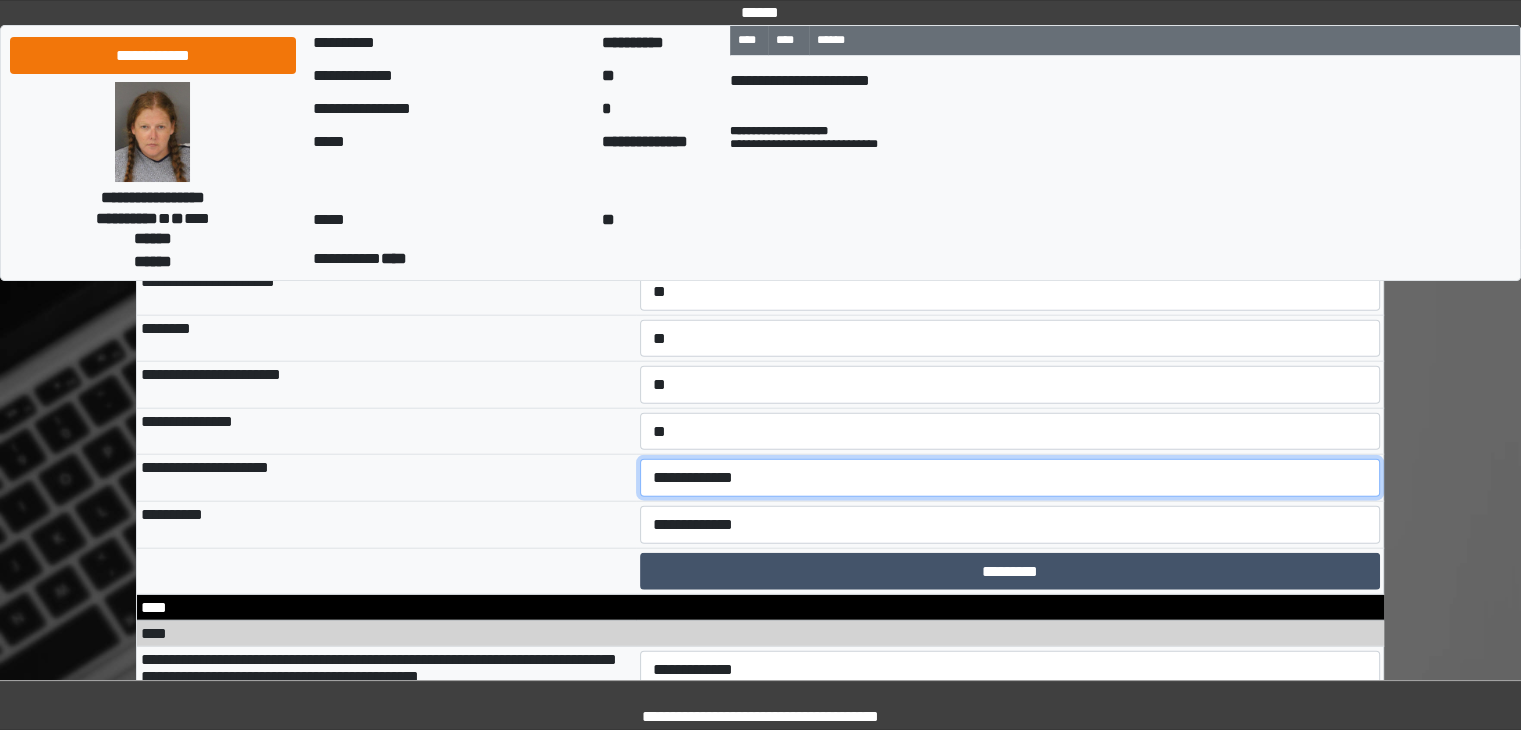 select on "*" 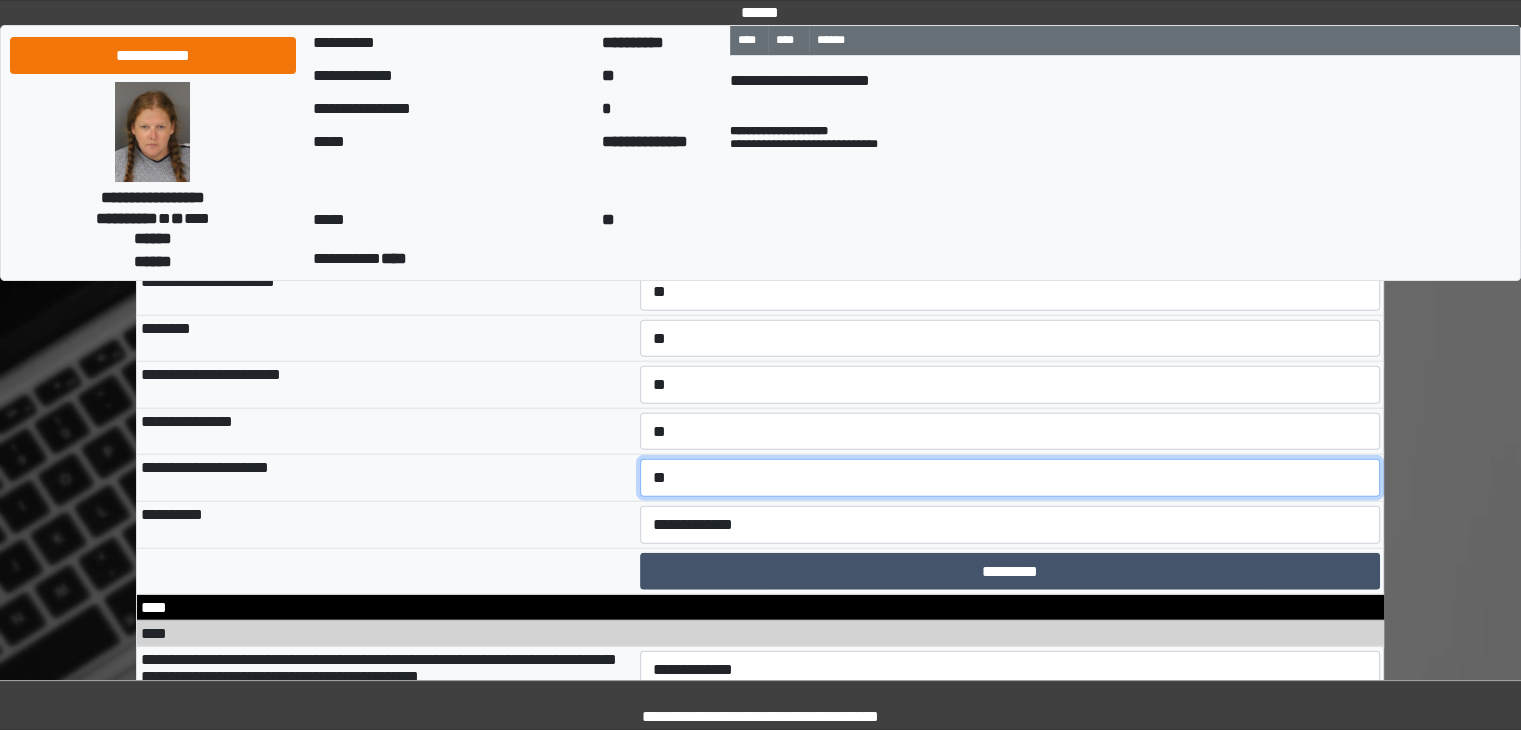 click on "**********" at bounding box center [1010, 478] 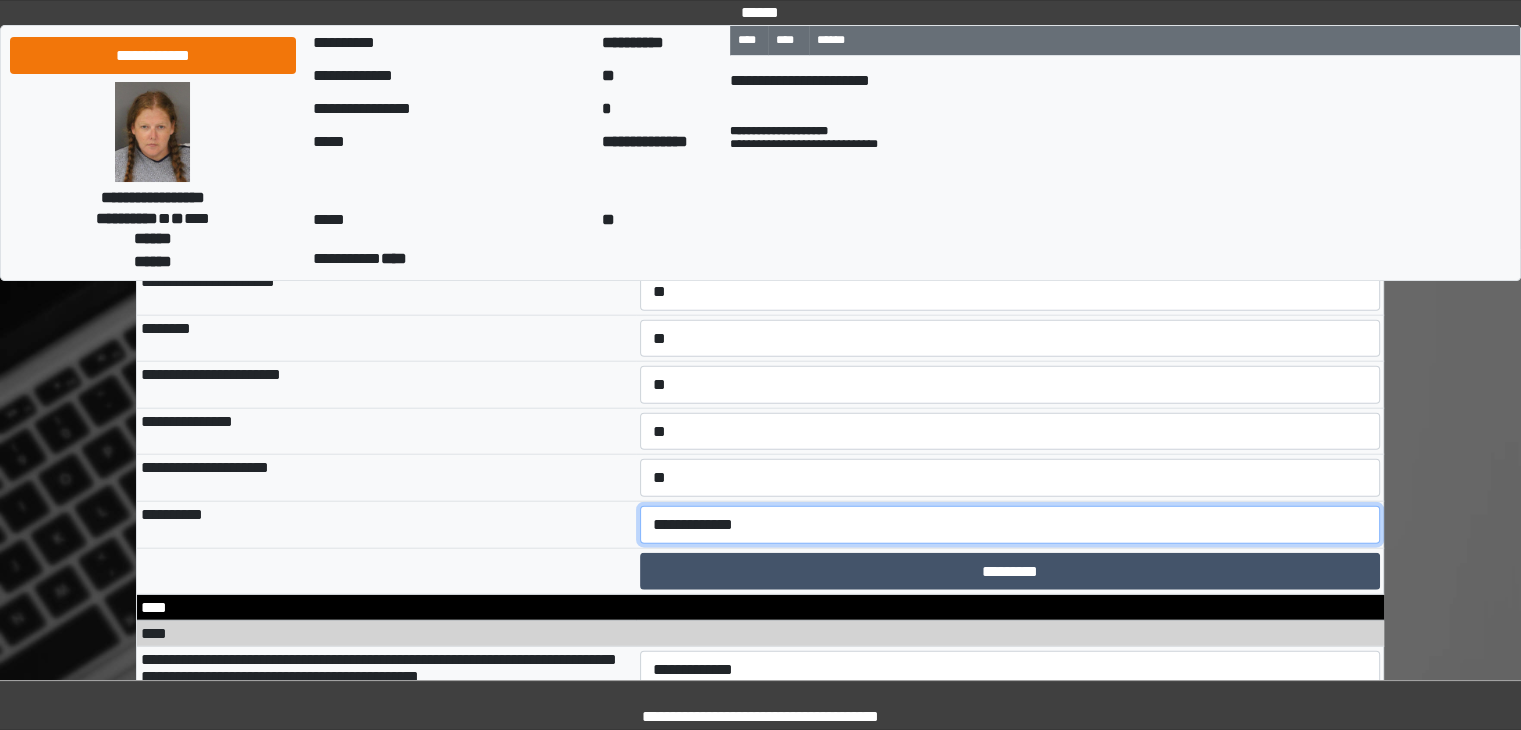 click on "**********" at bounding box center [1010, 525] 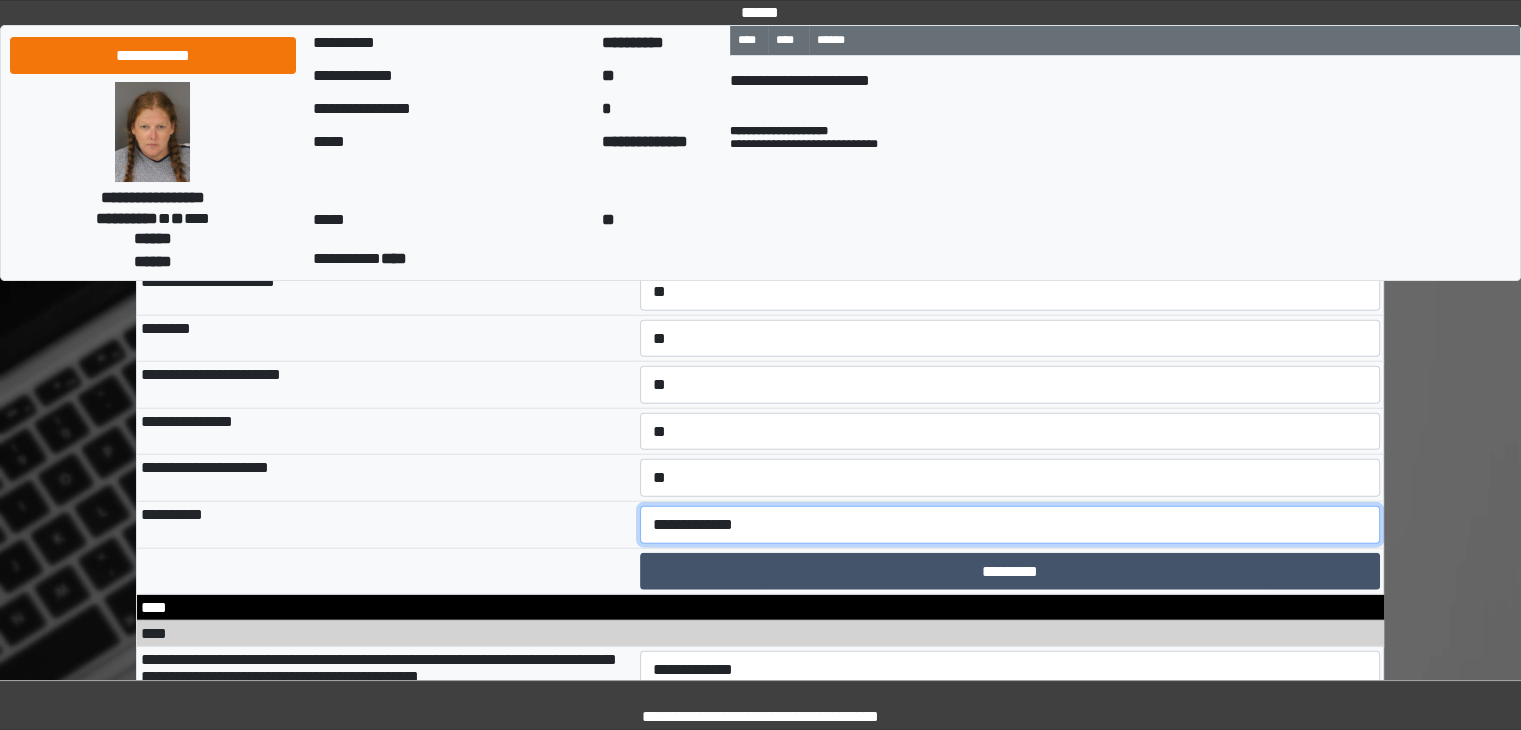 select on "*" 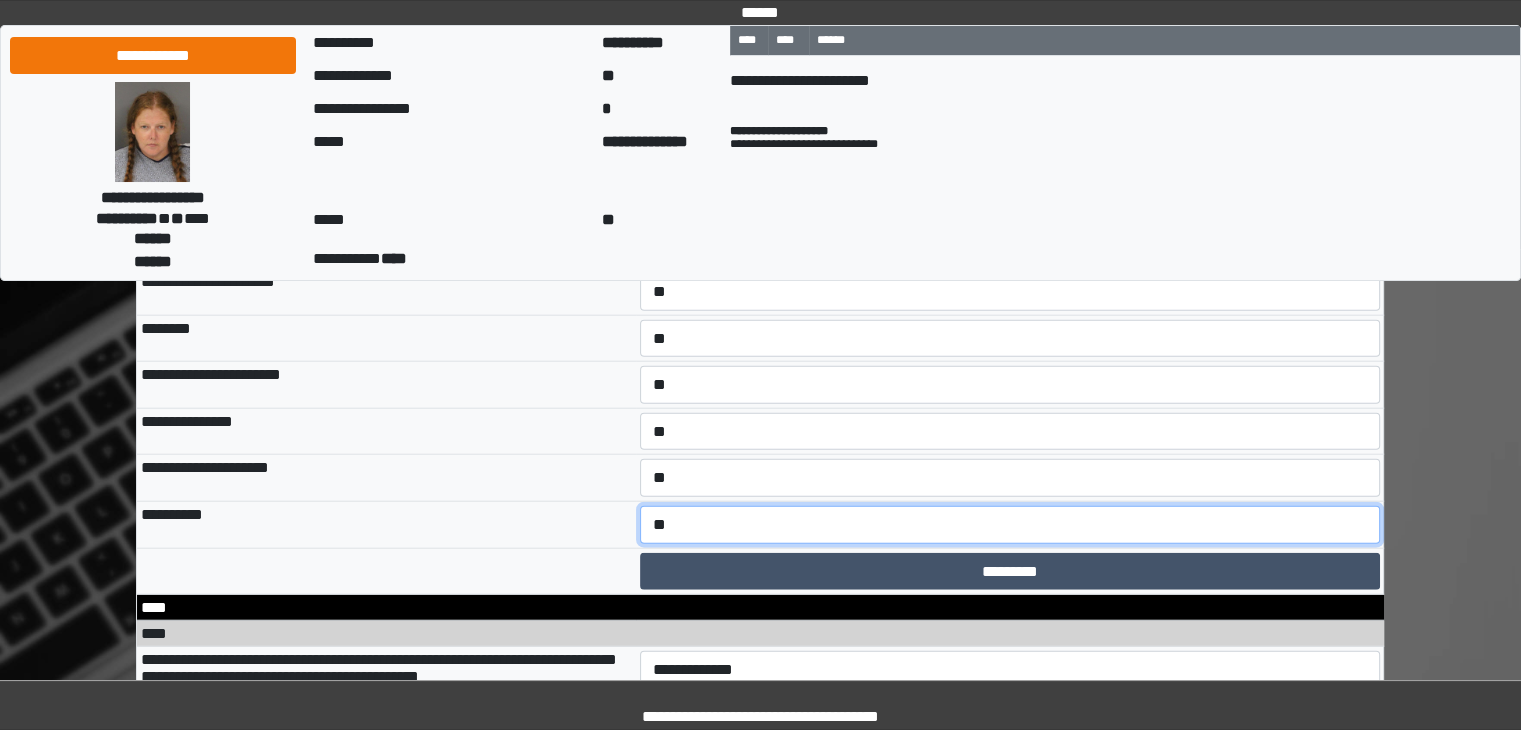 click on "**********" at bounding box center (1010, 525) 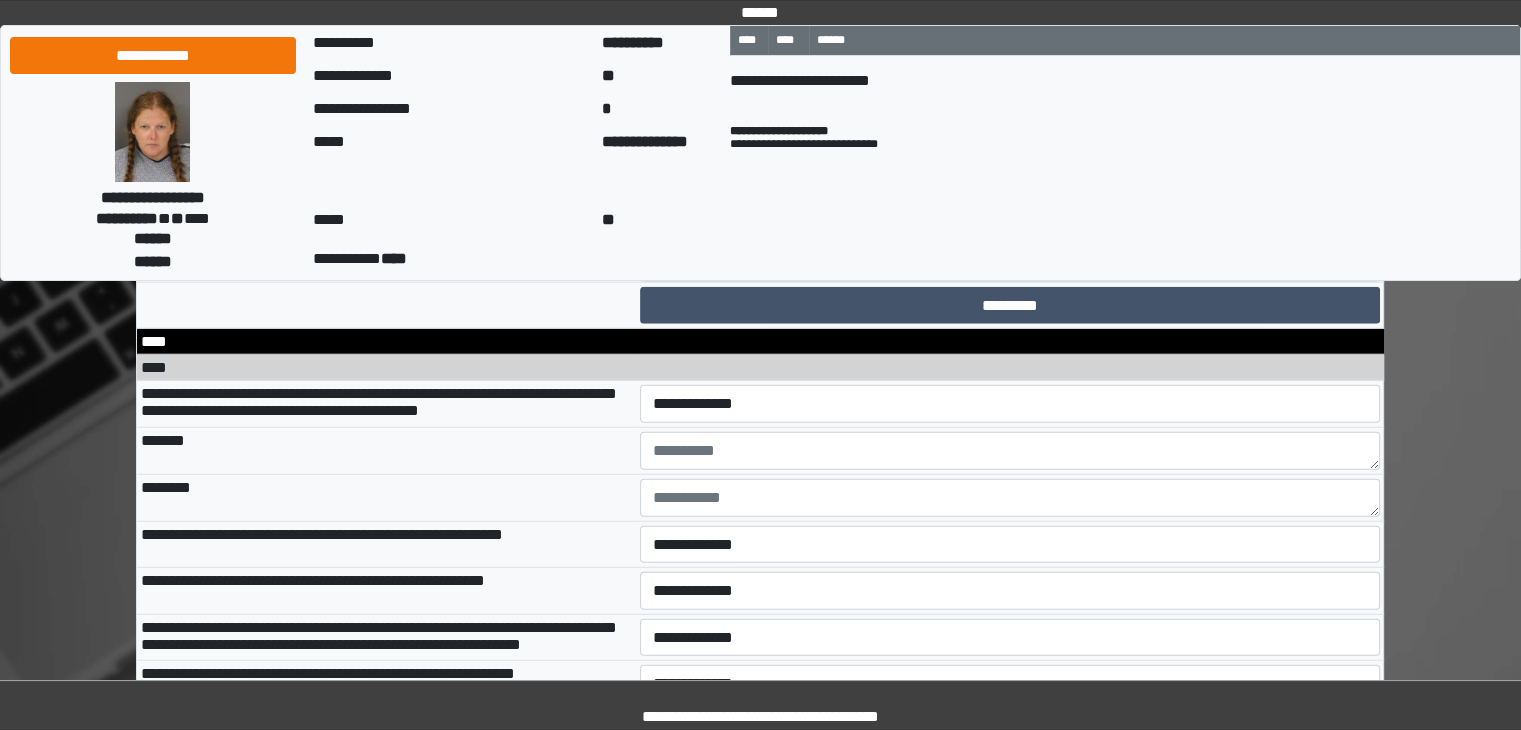 scroll, scrollTop: 12615, scrollLeft: 0, axis: vertical 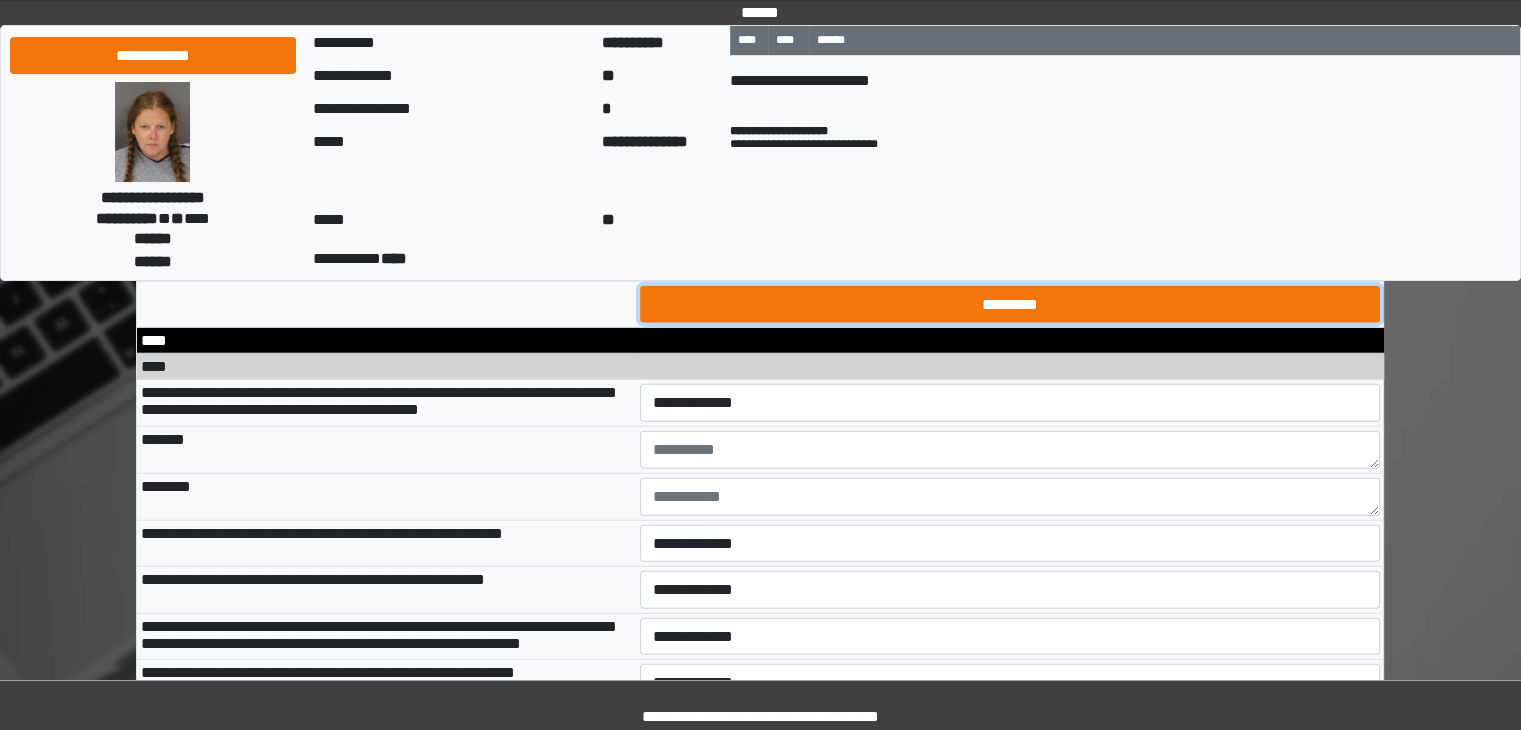 click on "*********" at bounding box center (1010, 305) 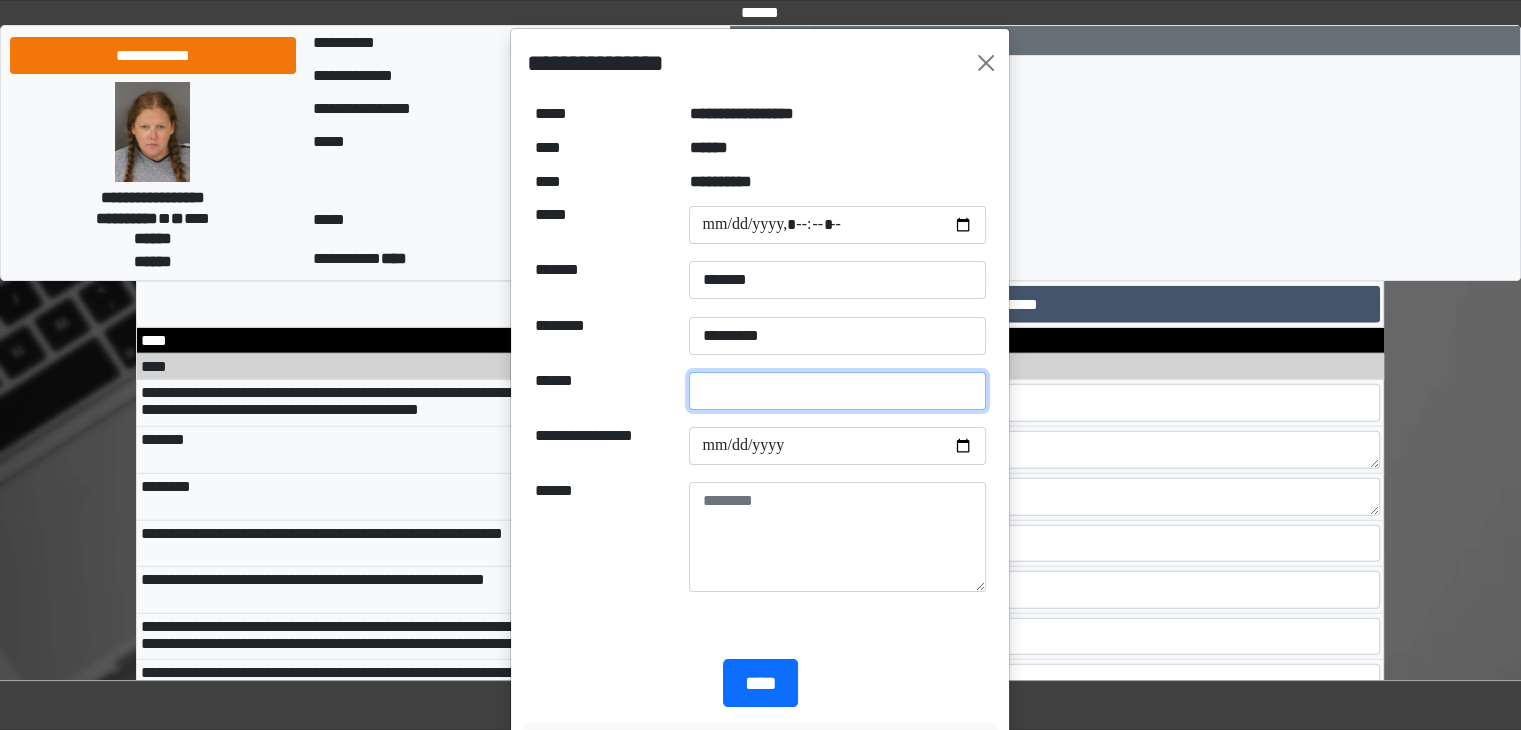 click at bounding box center [837, 391] 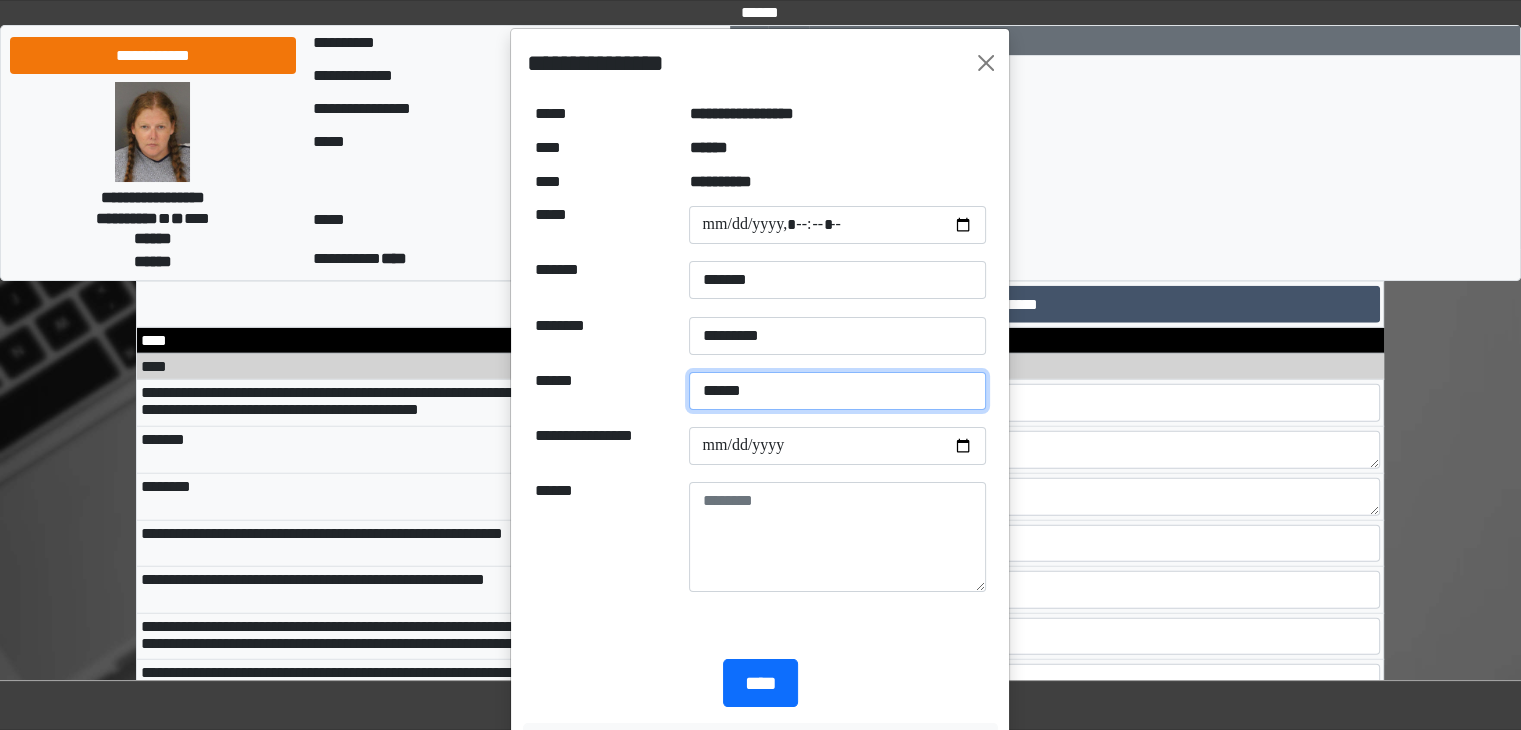 type on "******" 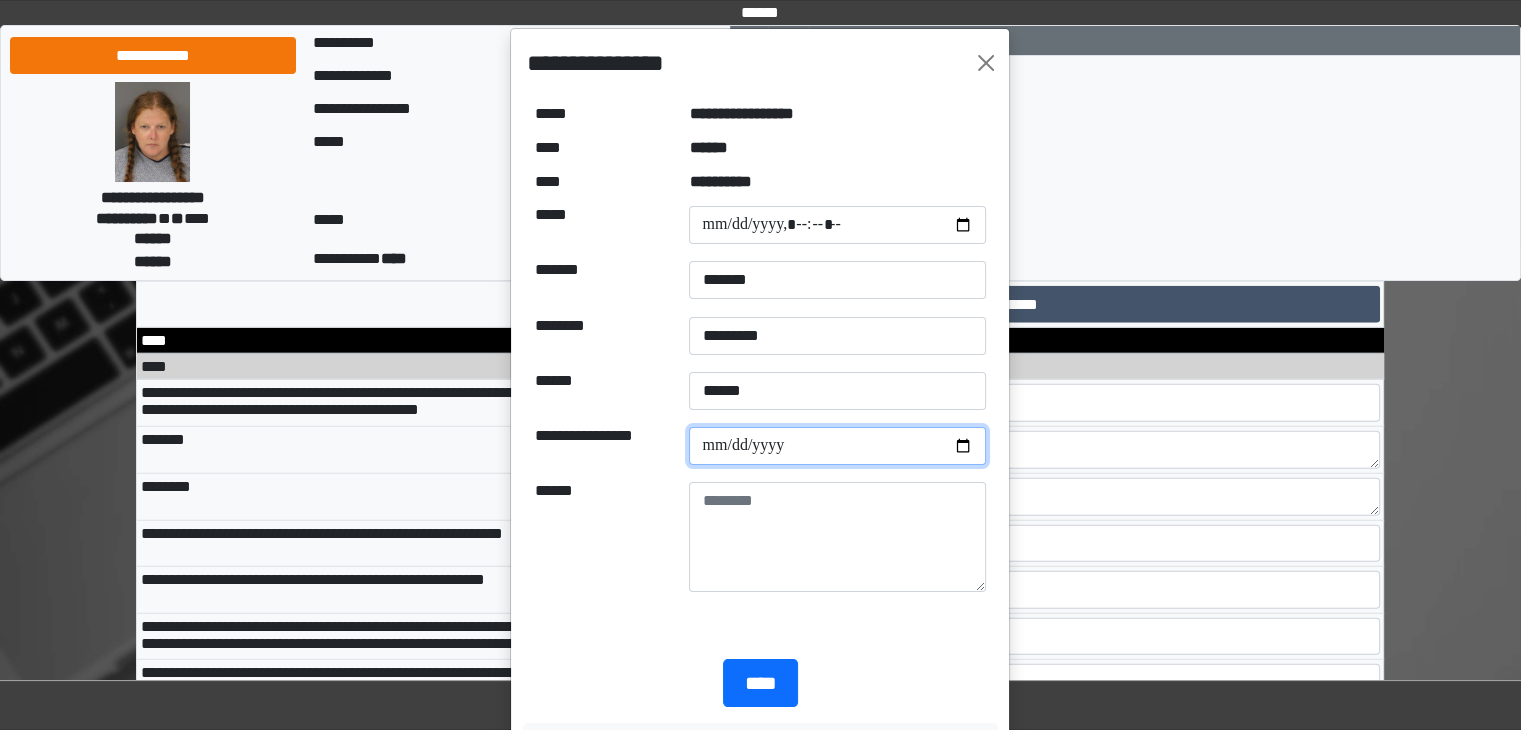 click at bounding box center [837, 446] 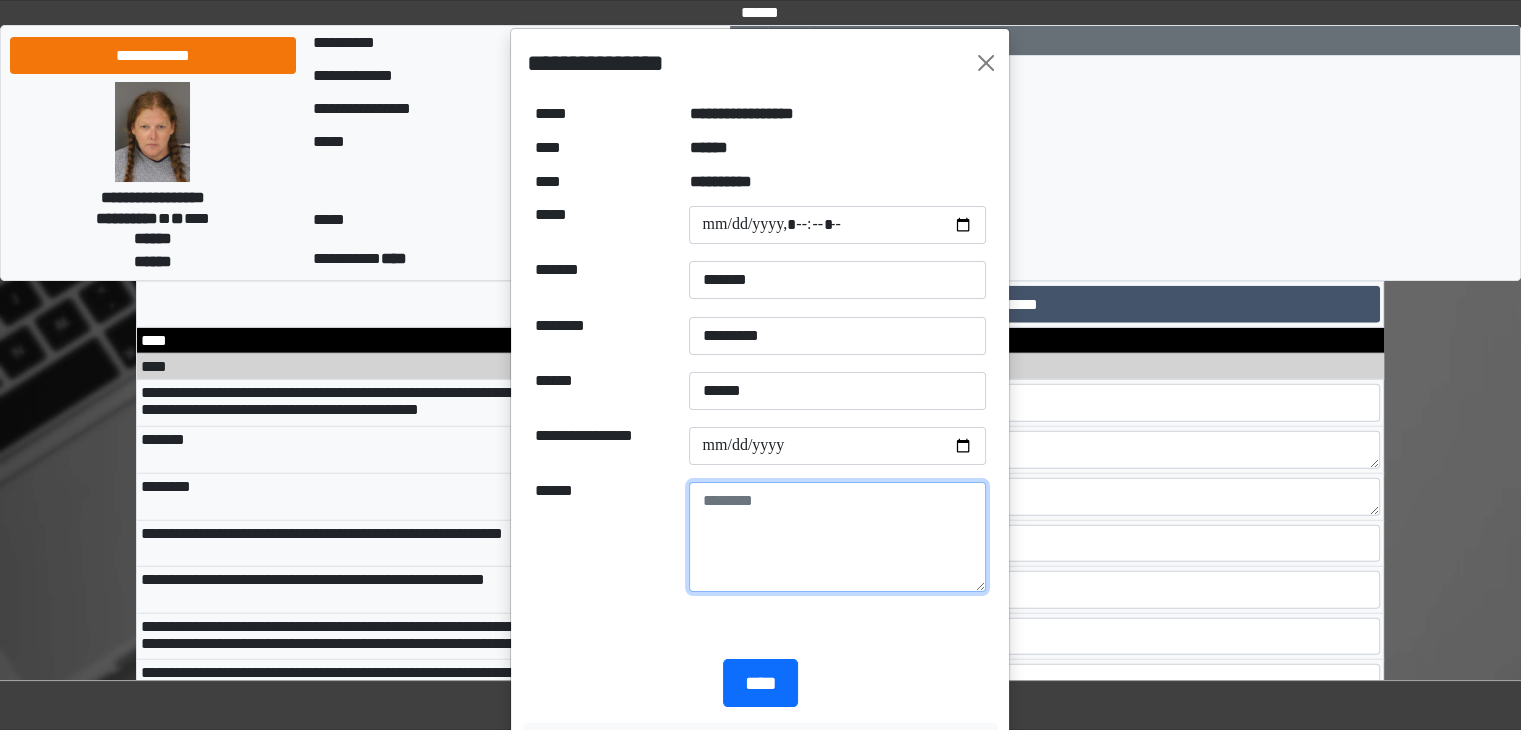 click at bounding box center [837, 537] 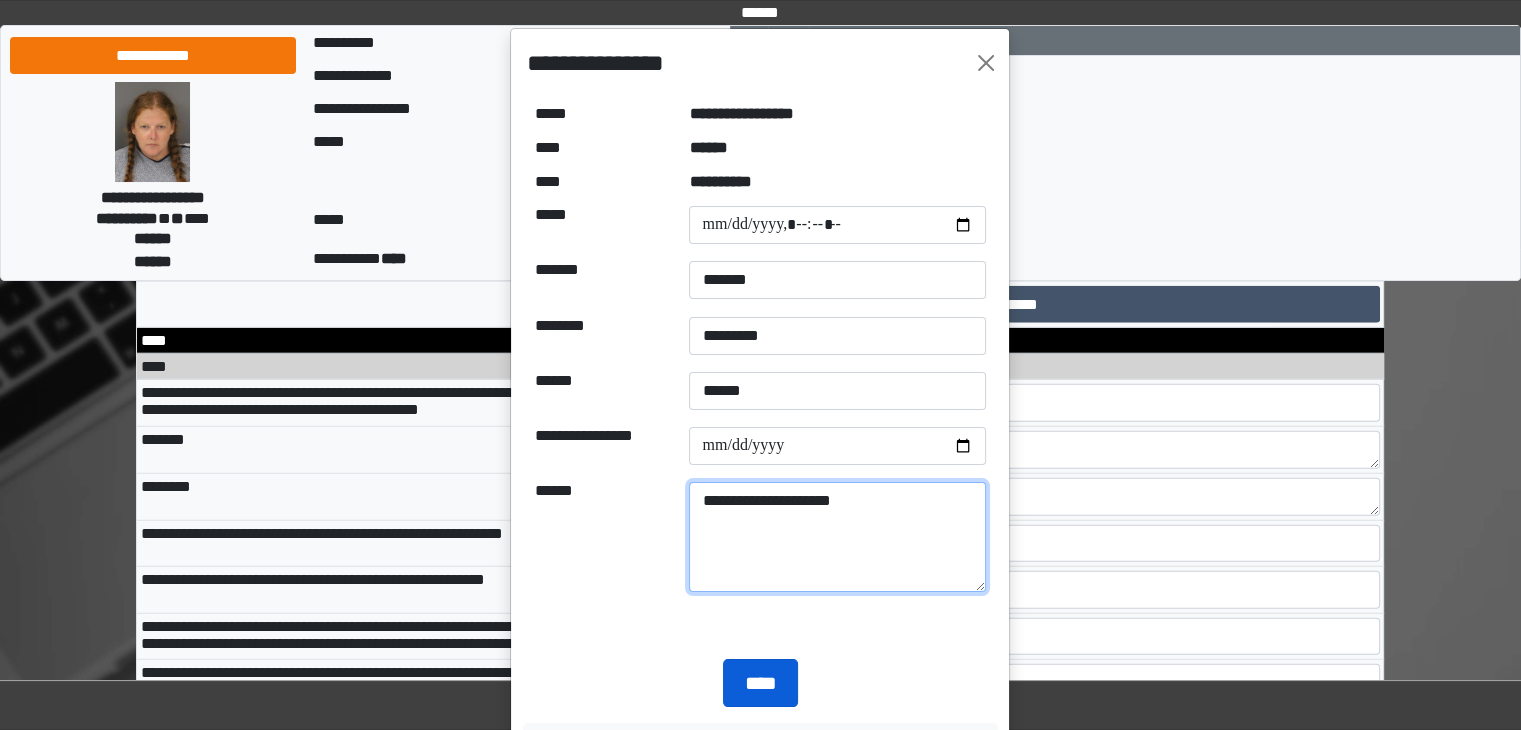 type on "**********" 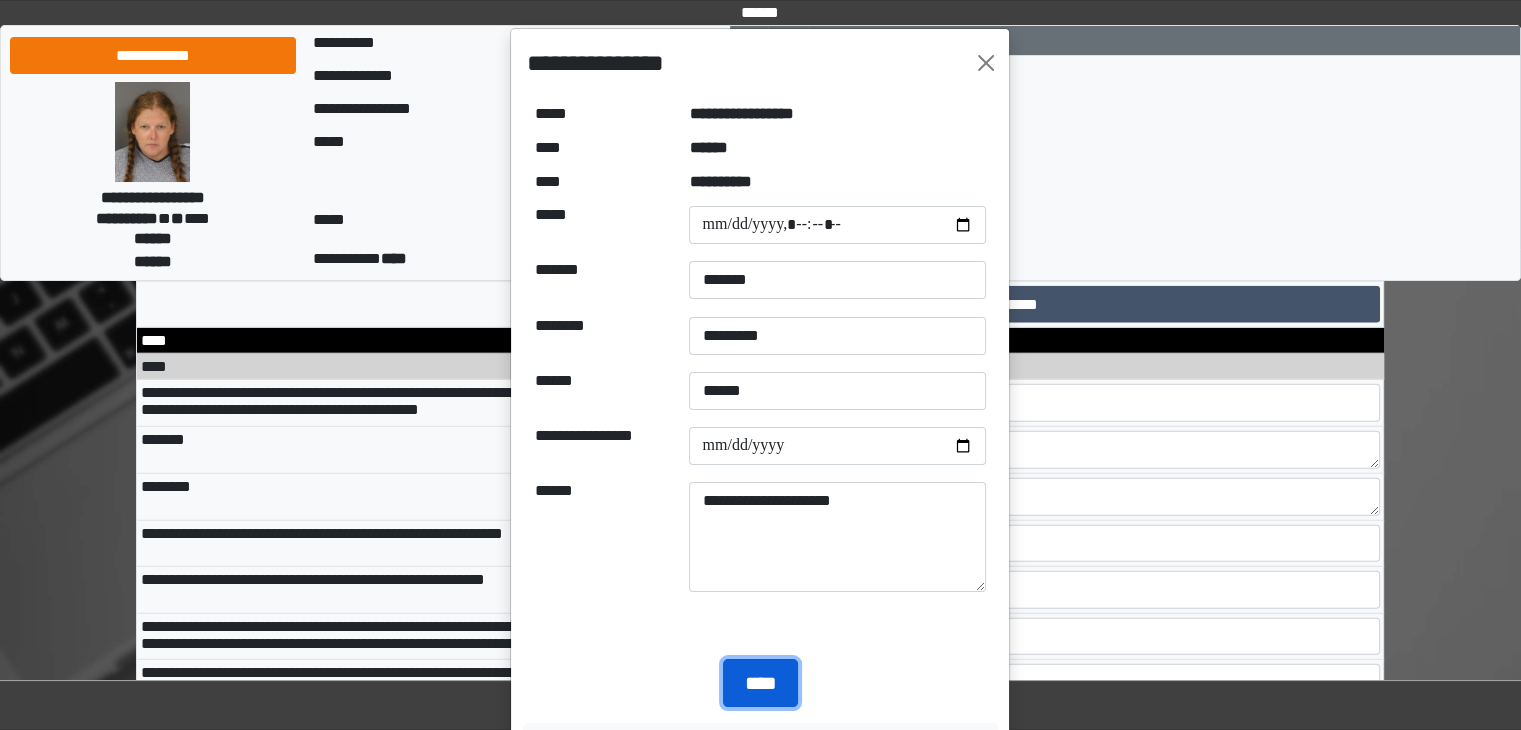 click on "****" at bounding box center (760, 683) 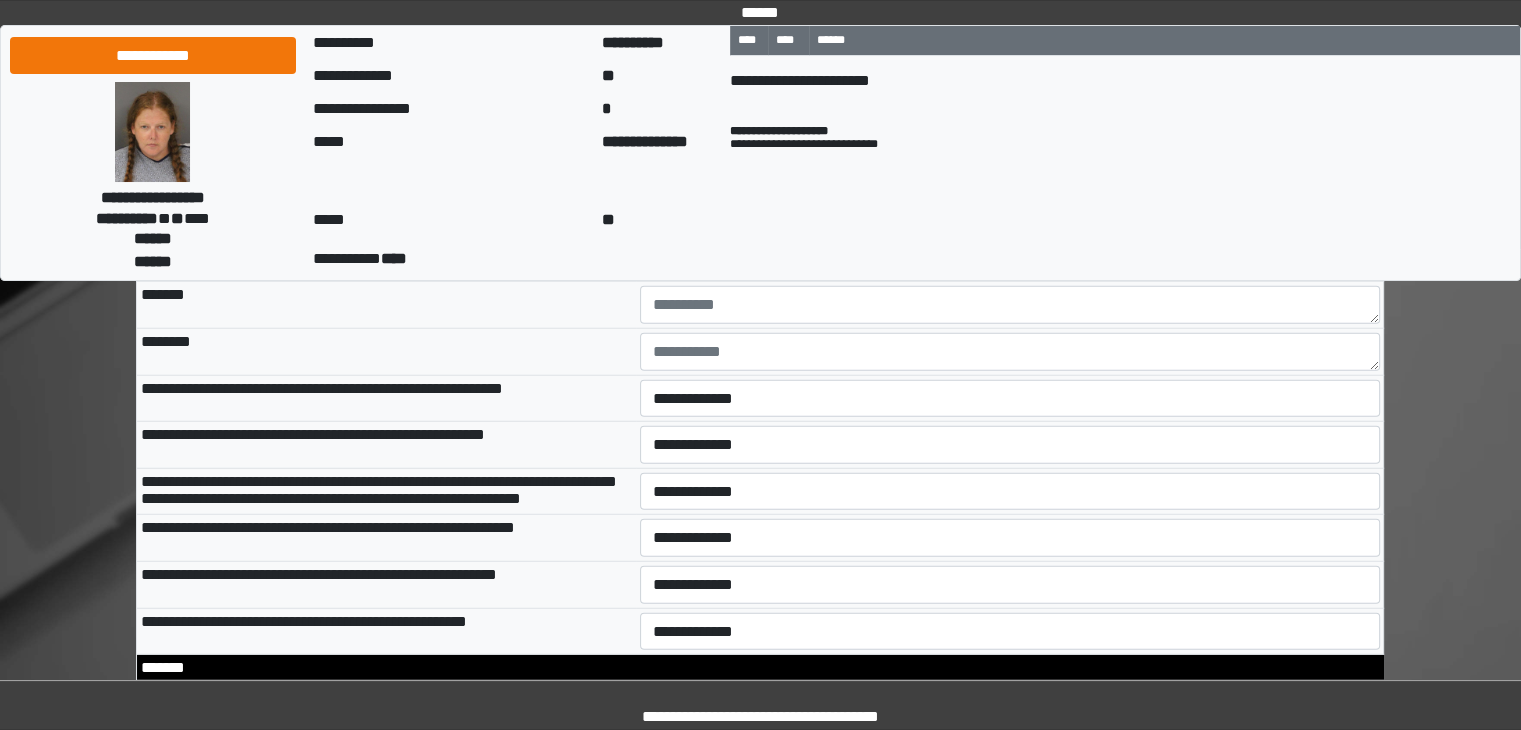 scroll, scrollTop: 12762, scrollLeft: 0, axis: vertical 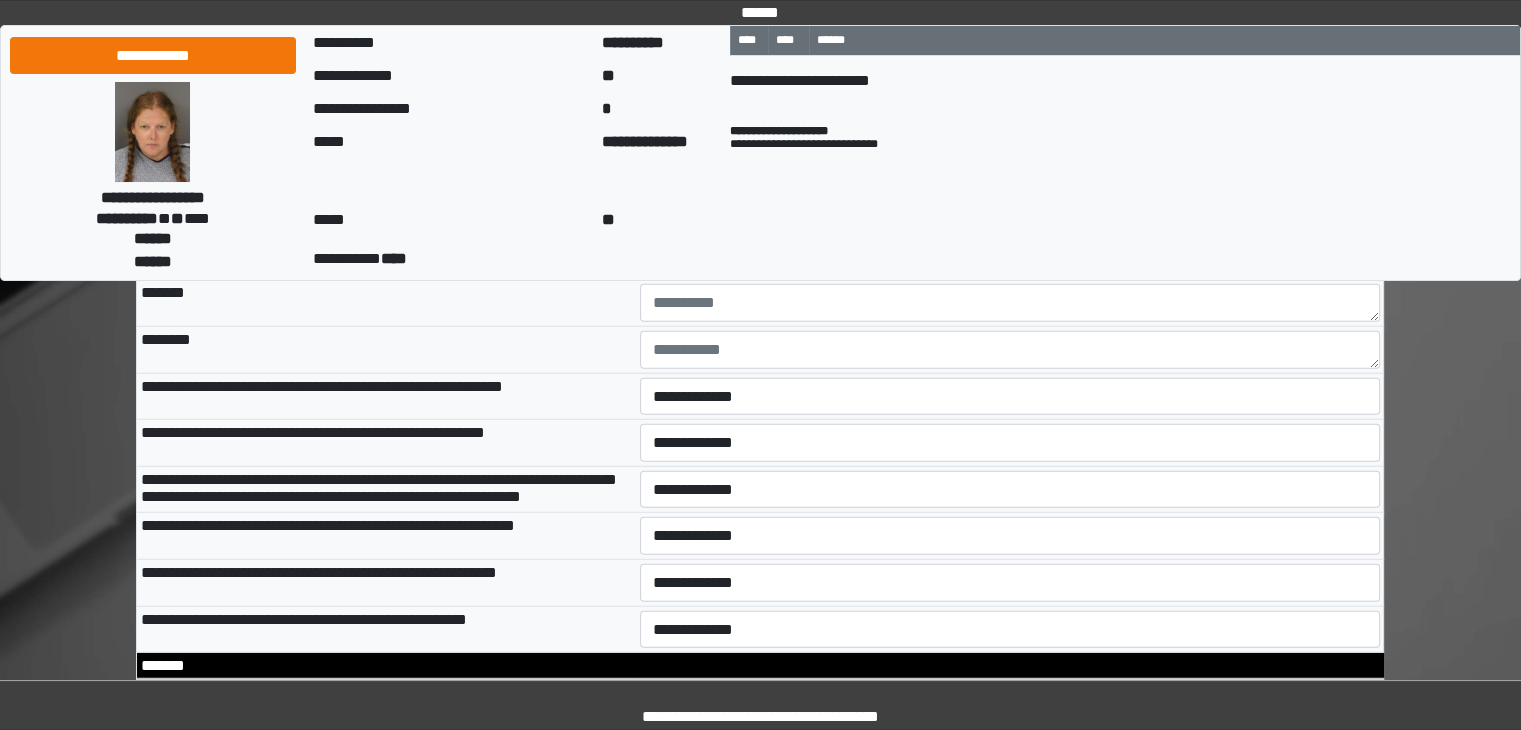 click on "**********" at bounding box center [1010, 256] 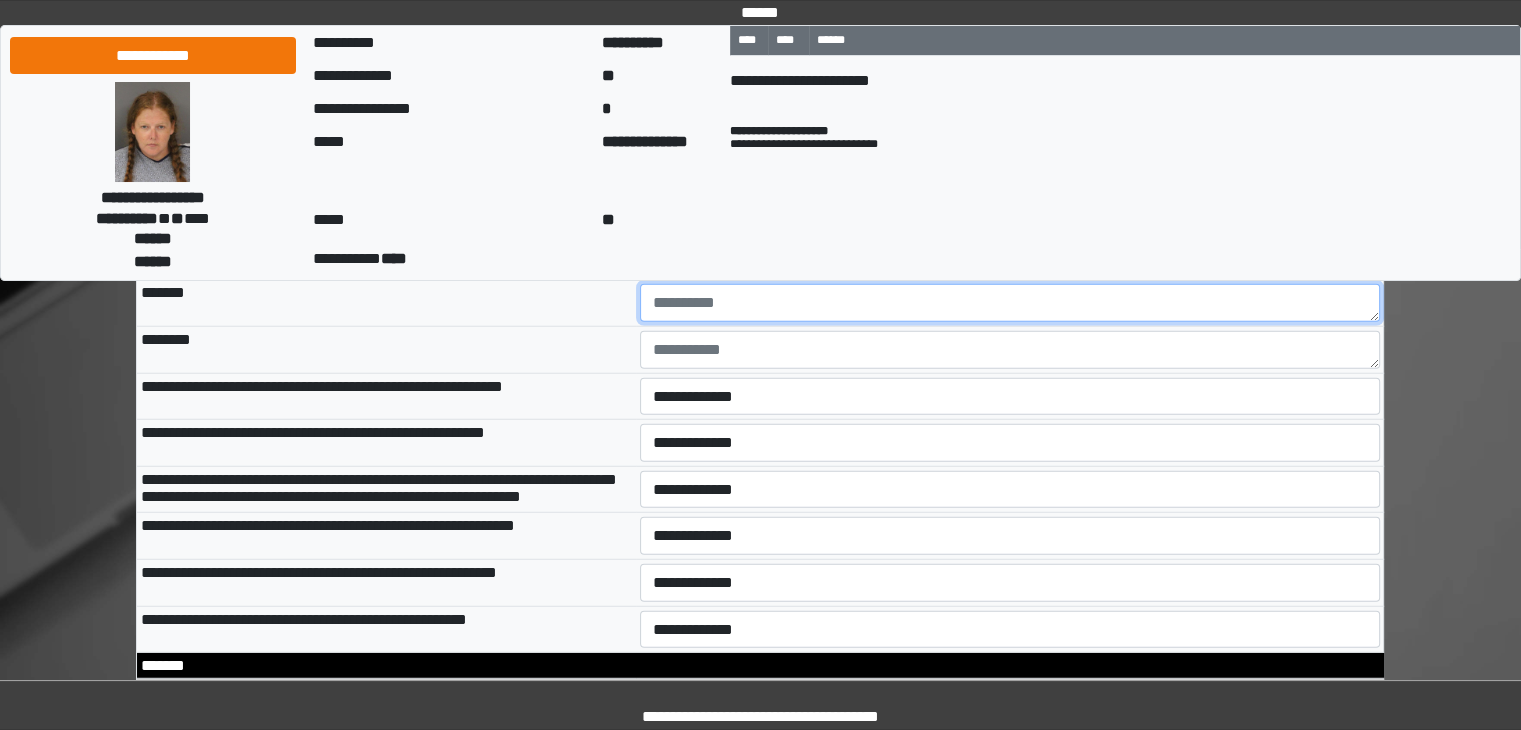 click at bounding box center (1010, 303) 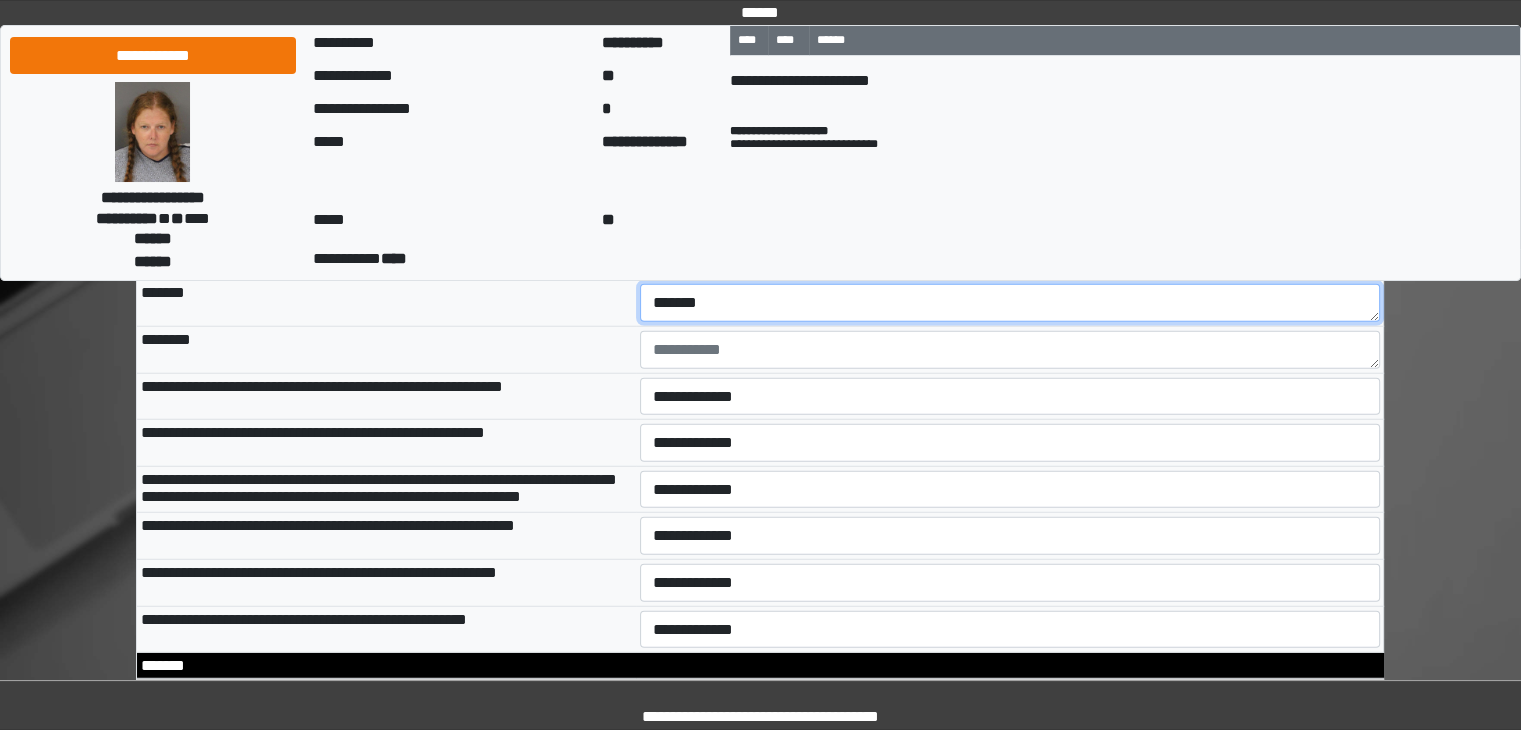 type on "*******" 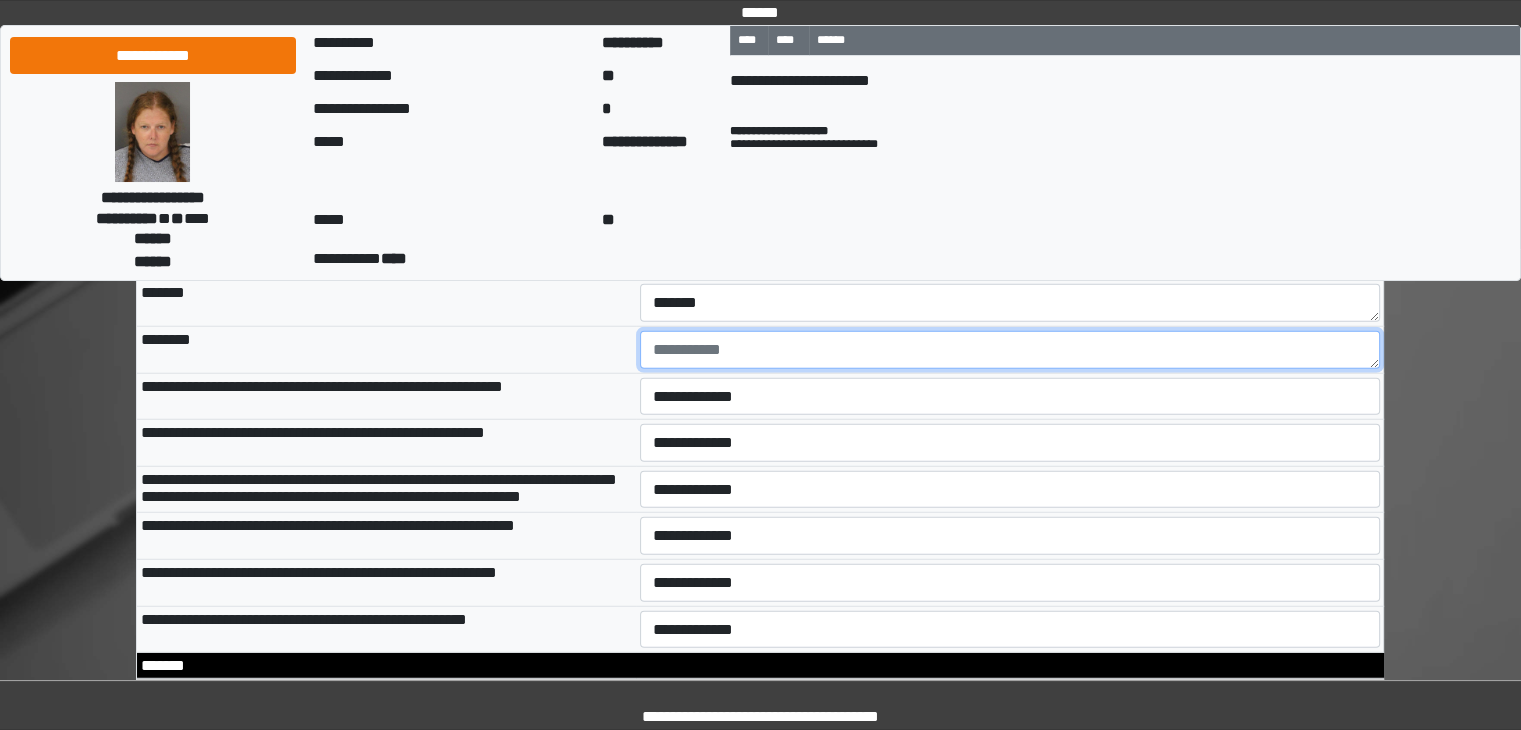 click at bounding box center (1010, 350) 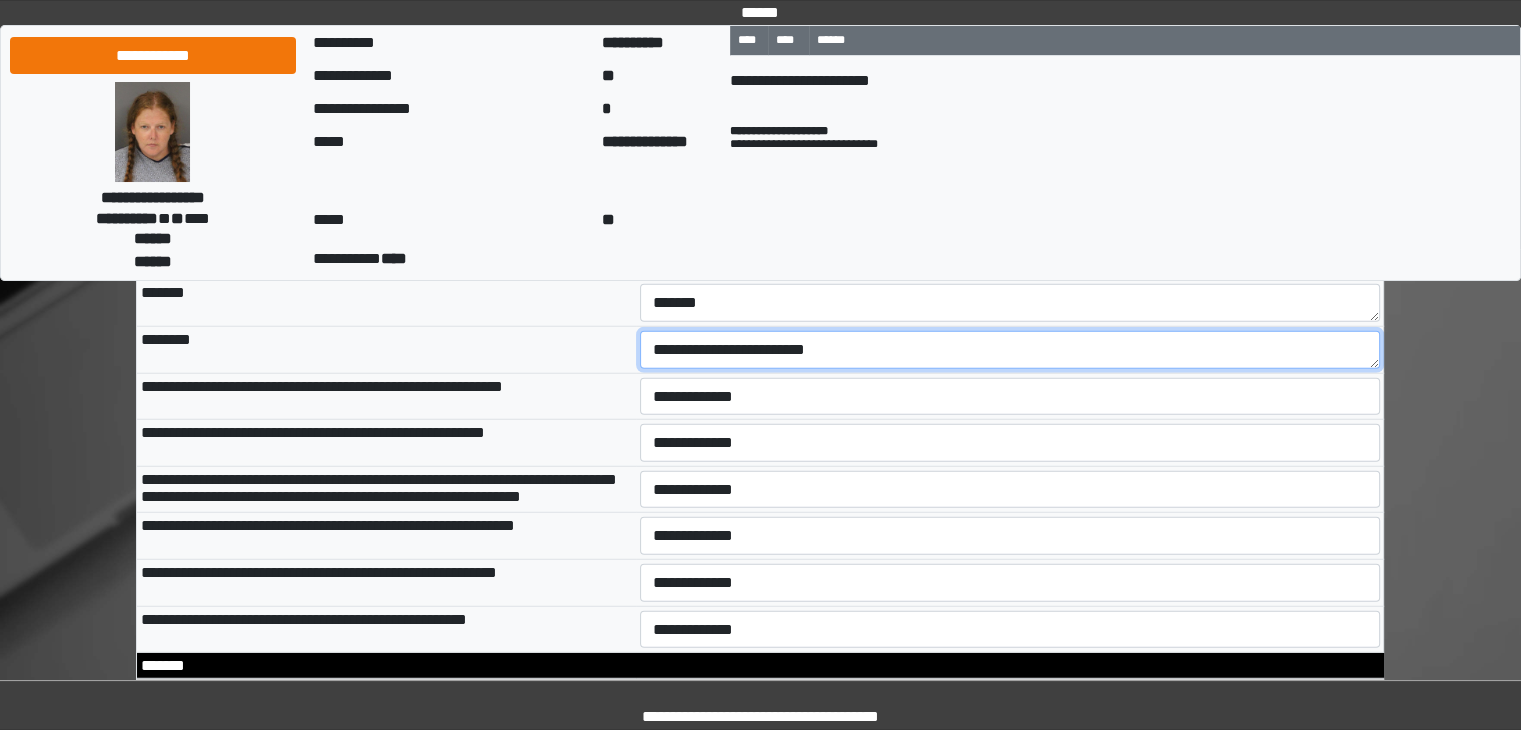 click on "**********" at bounding box center [1010, 350] 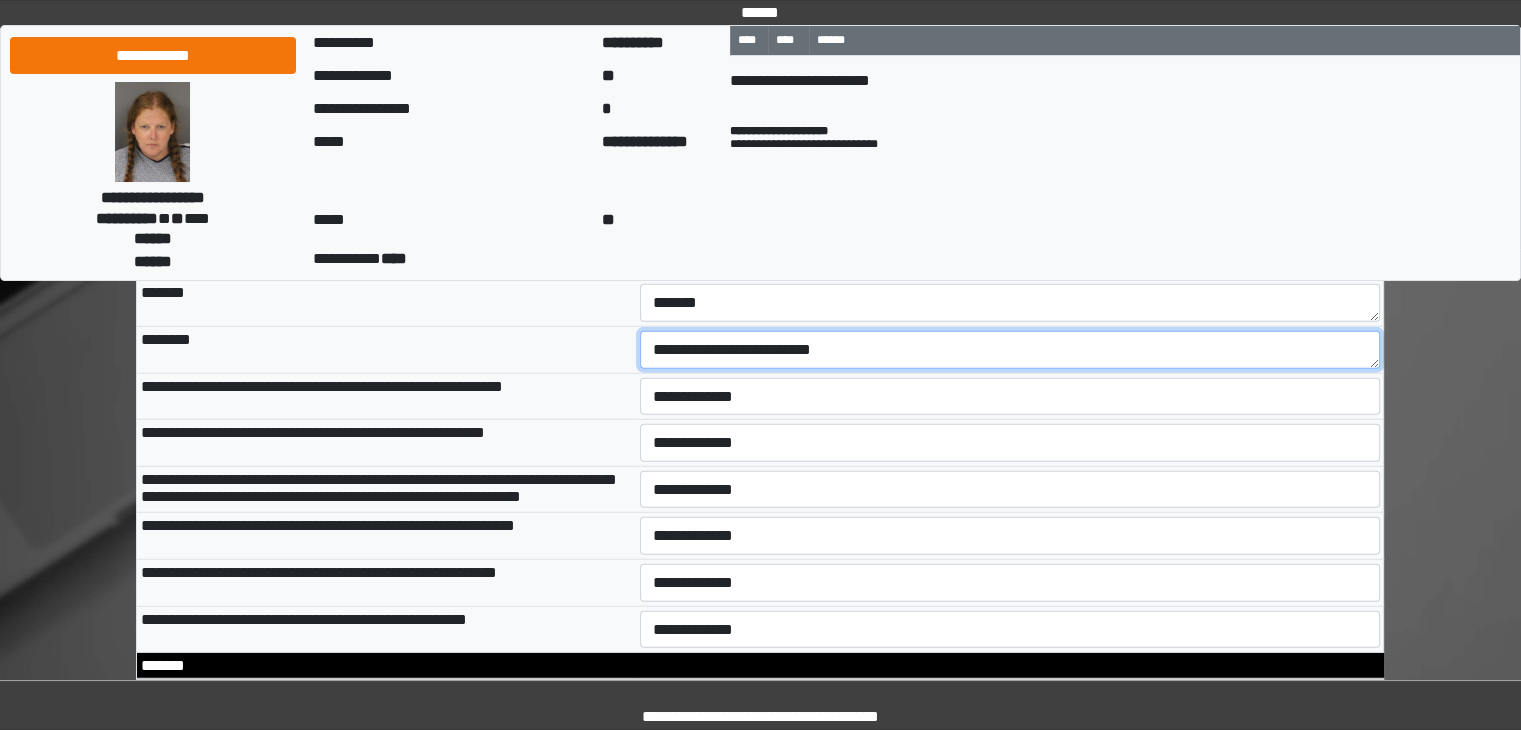 type on "**********" 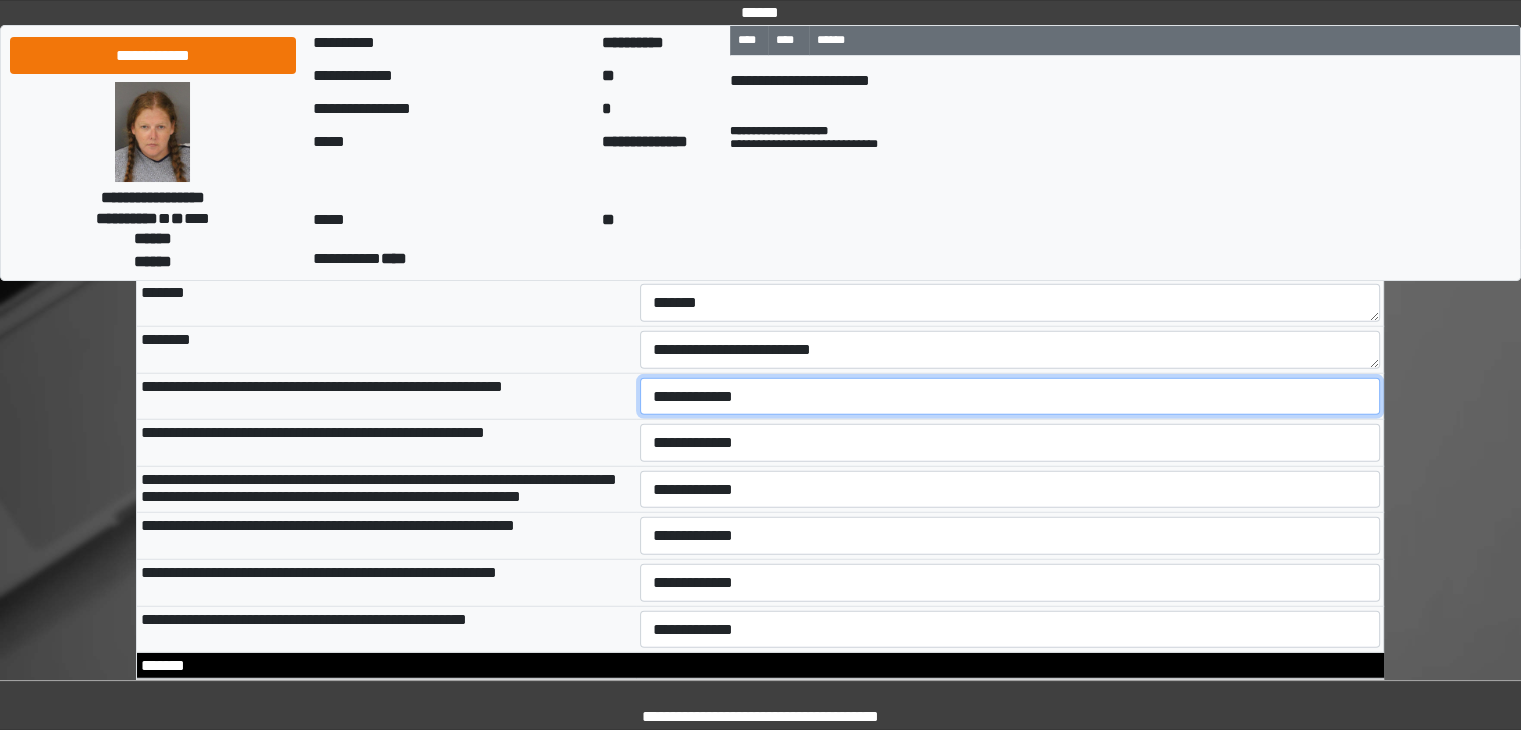 click on "**********" at bounding box center (1010, 397) 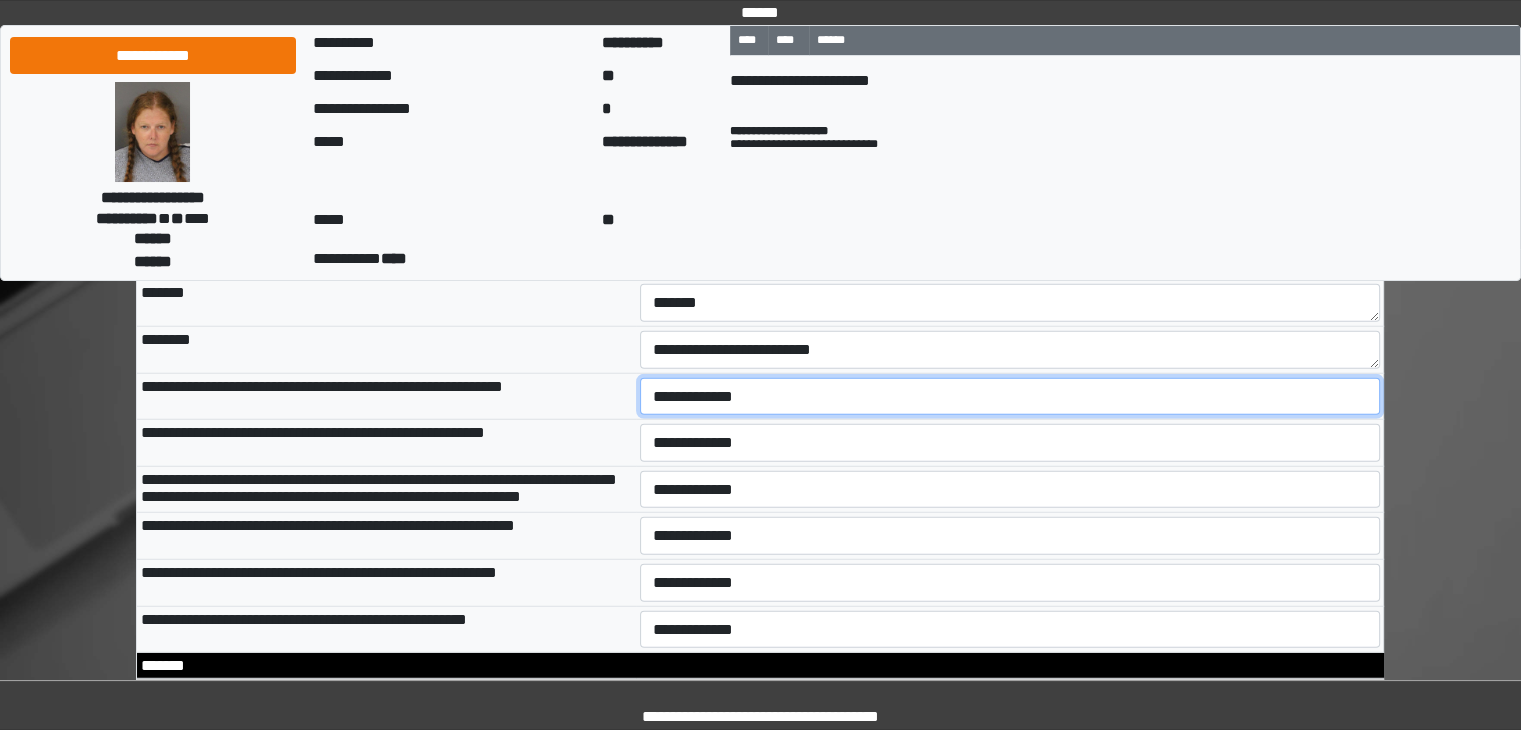 select on "*" 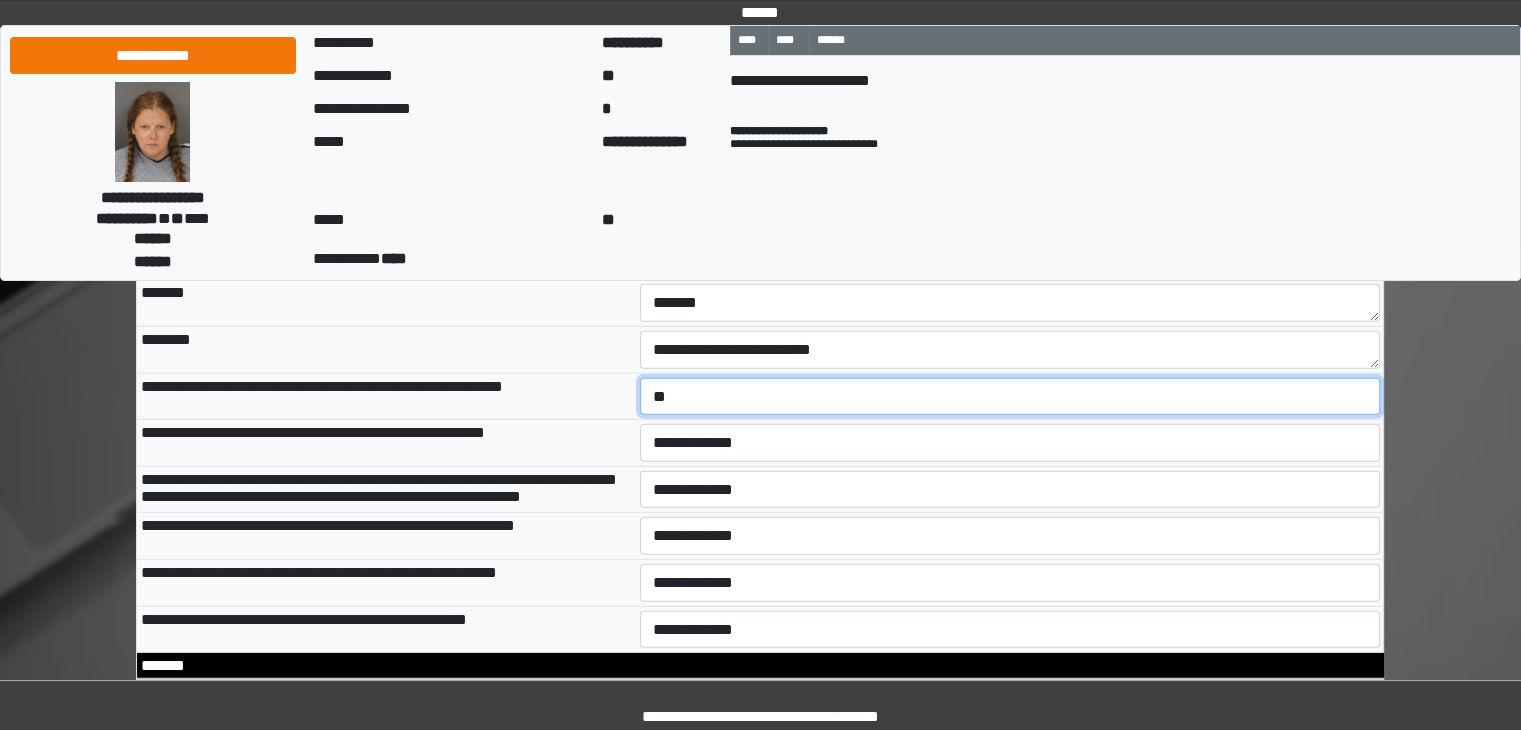 click on "**********" at bounding box center [1010, 397] 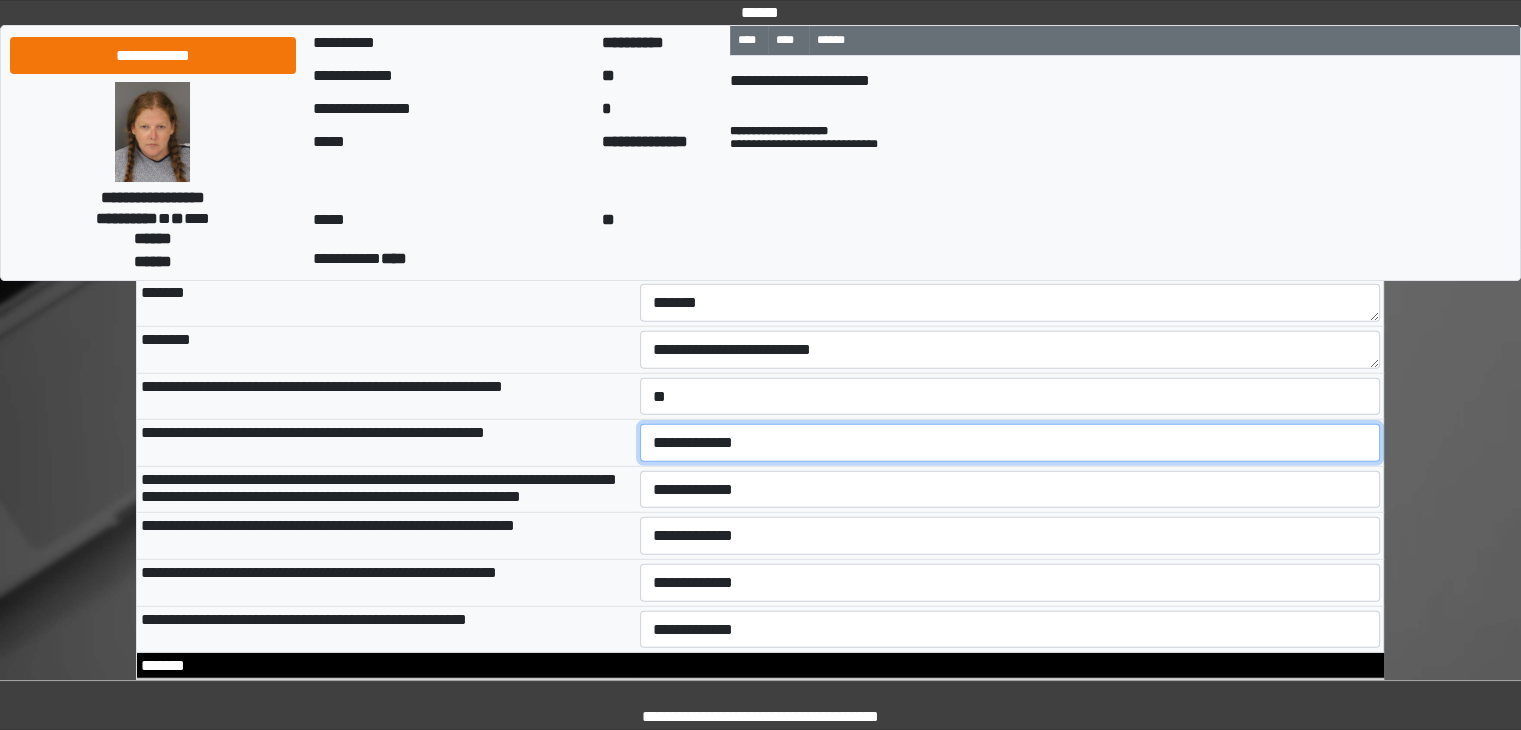 click on "**********" at bounding box center (1010, 443) 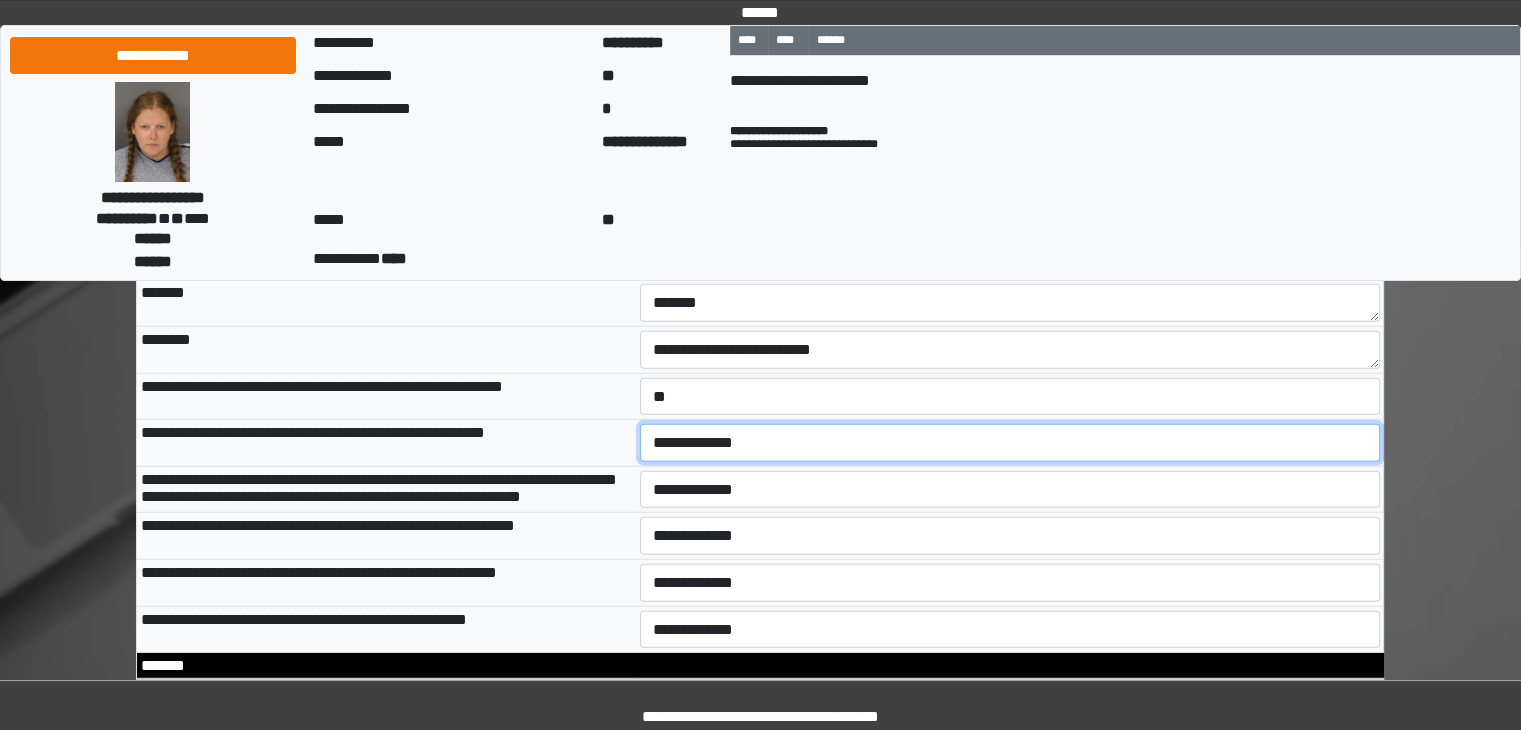 select on "*" 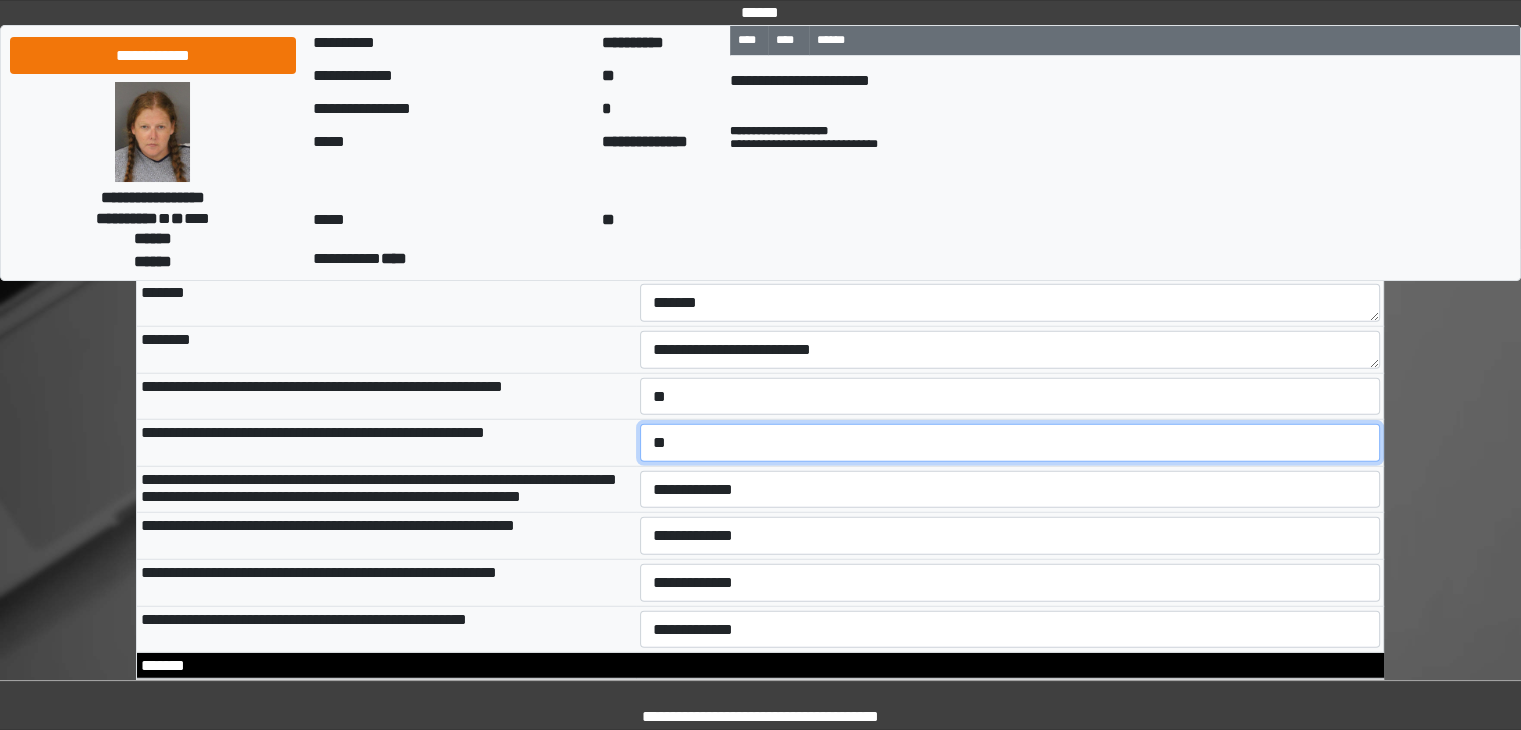 click on "**********" at bounding box center [1010, 443] 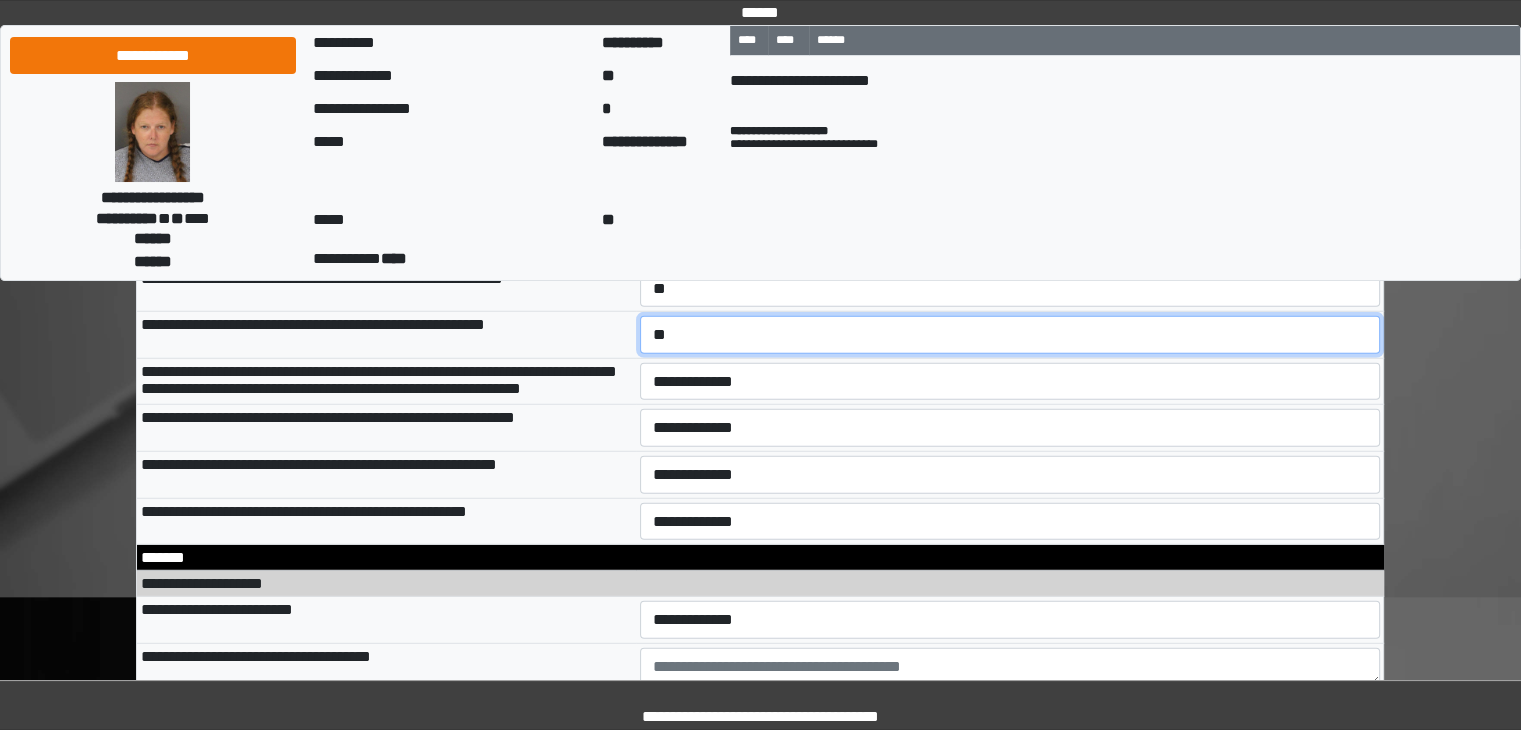 scroll, scrollTop: 12872, scrollLeft: 0, axis: vertical 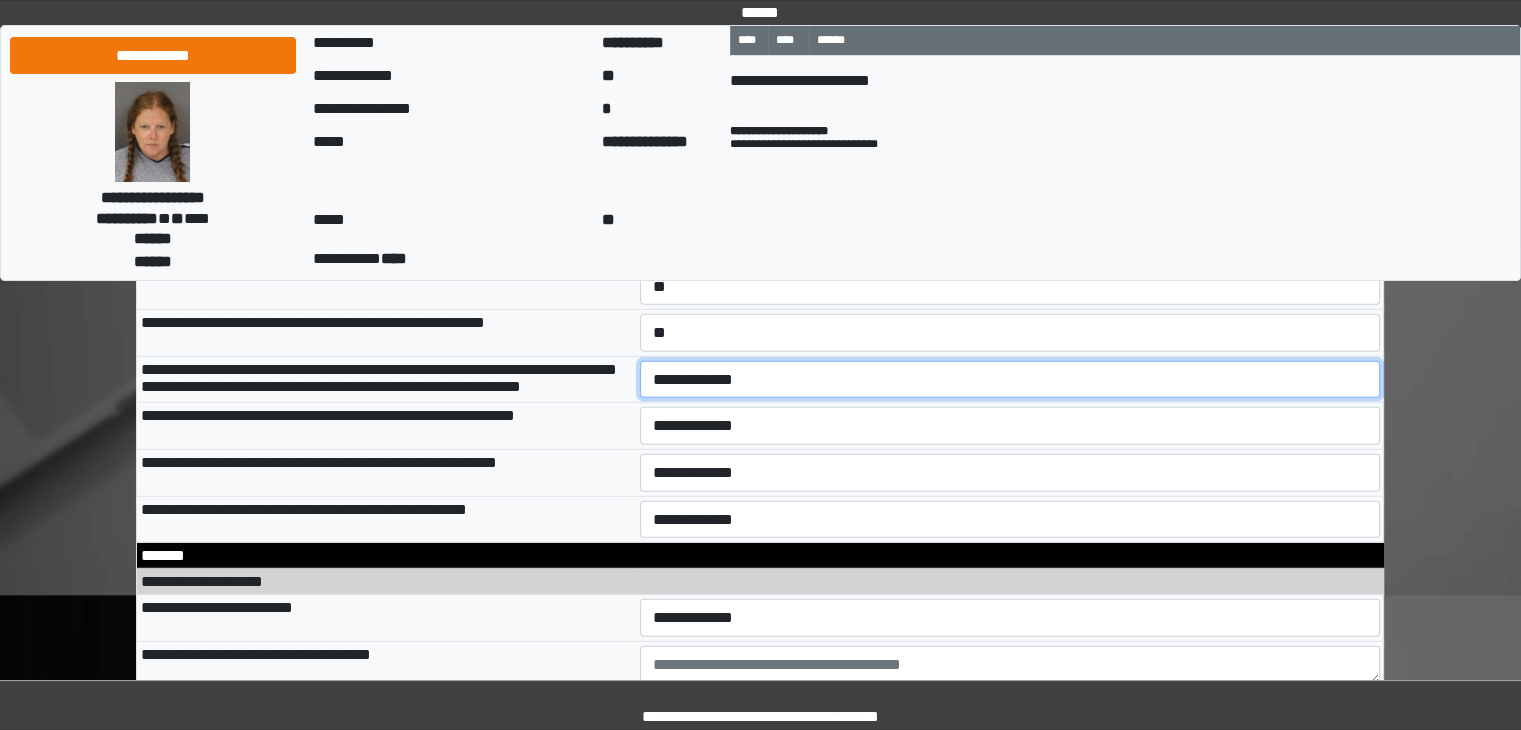 click on "**********" at bounding box center [1010, 380] 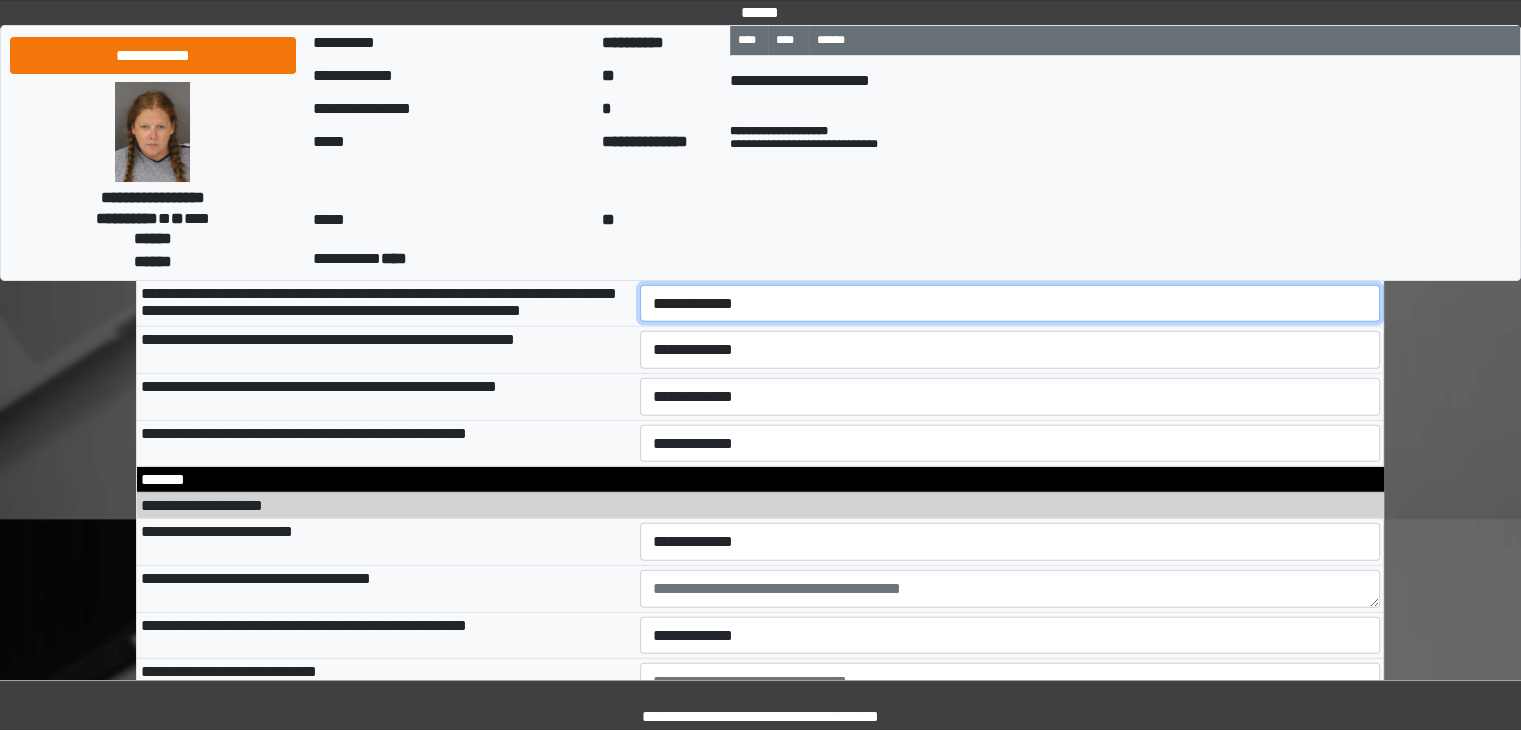 scroll, scrollTop: 12950, scrollLeft: 0, axis: vertical 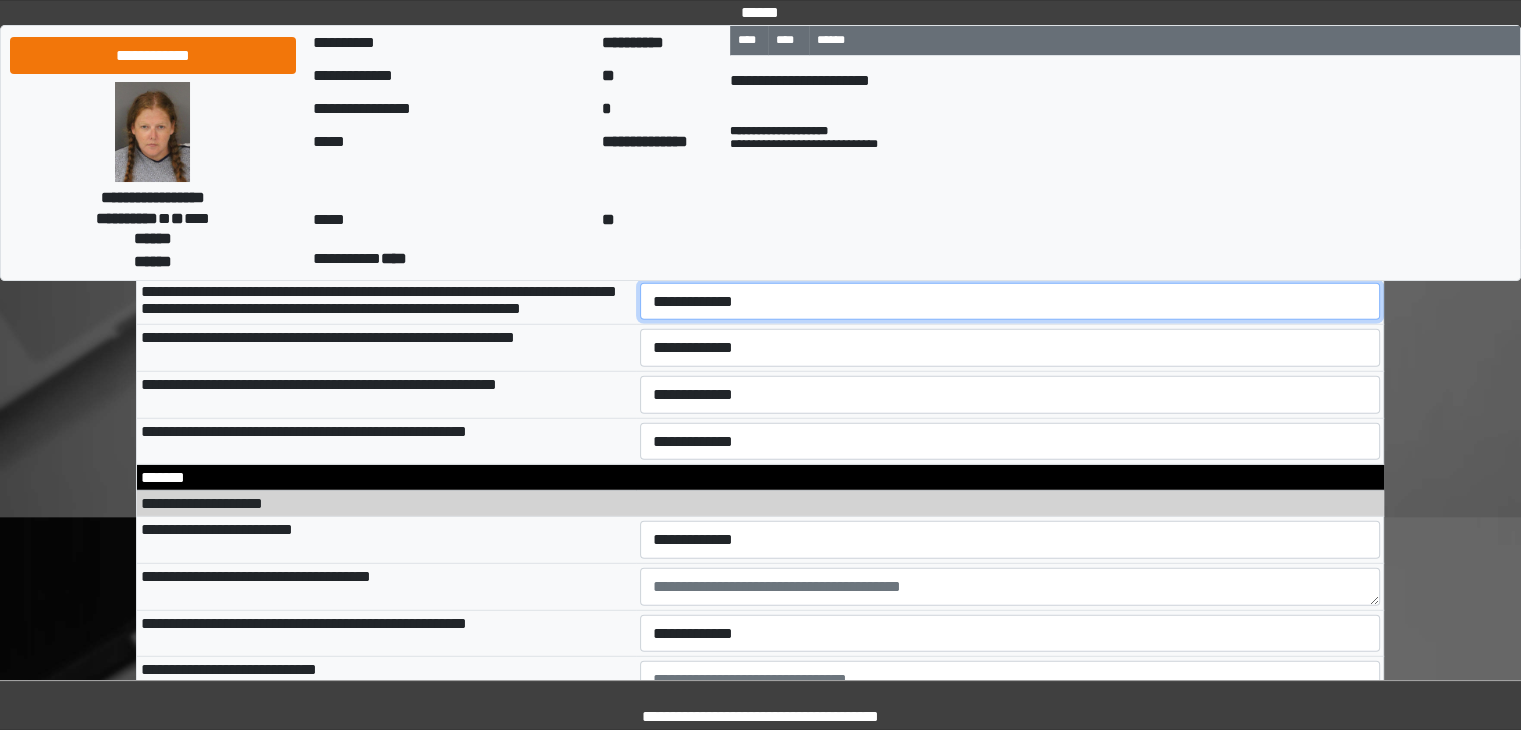 click on "**********" at bounding box center (1010, 302) 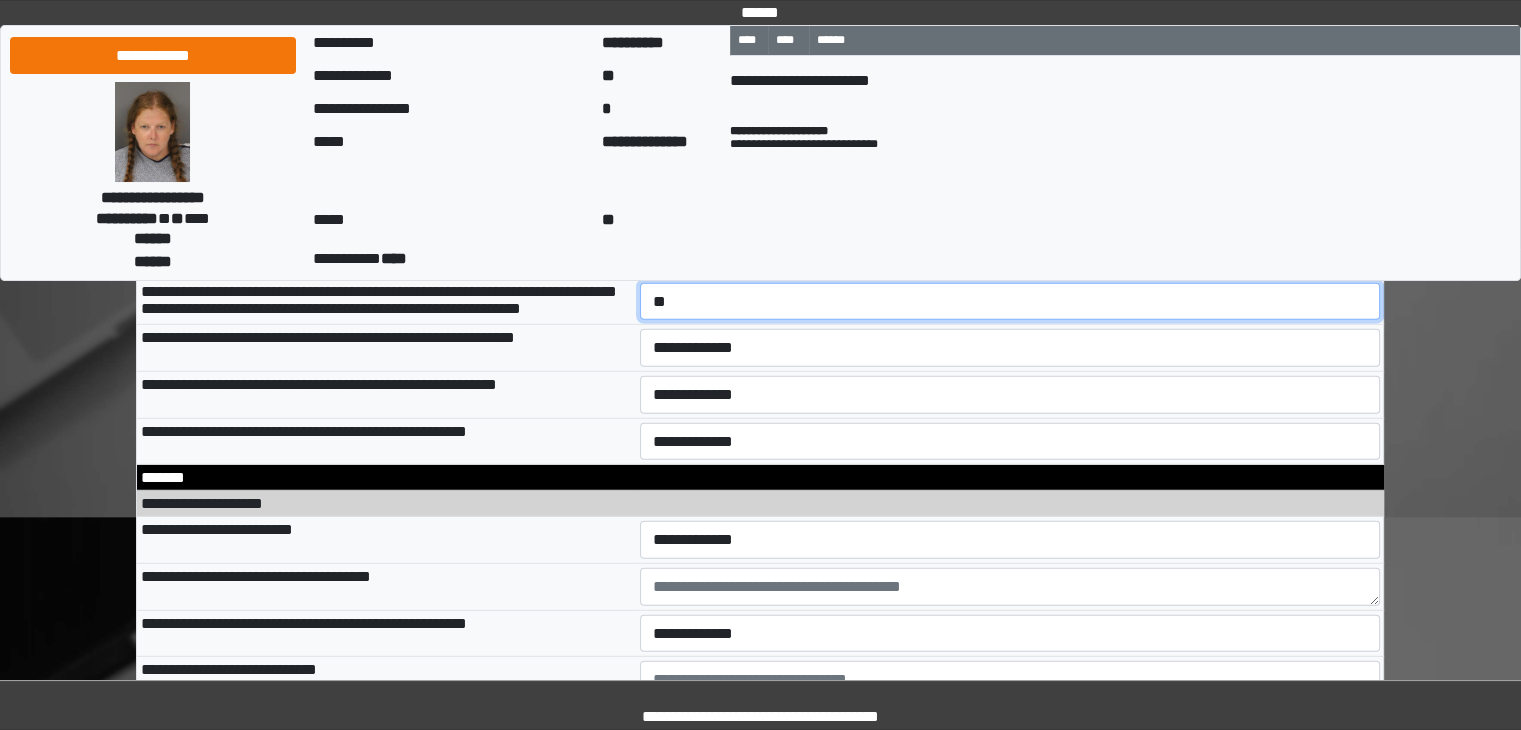 click on "**********" at bounding box center (1010, 302) 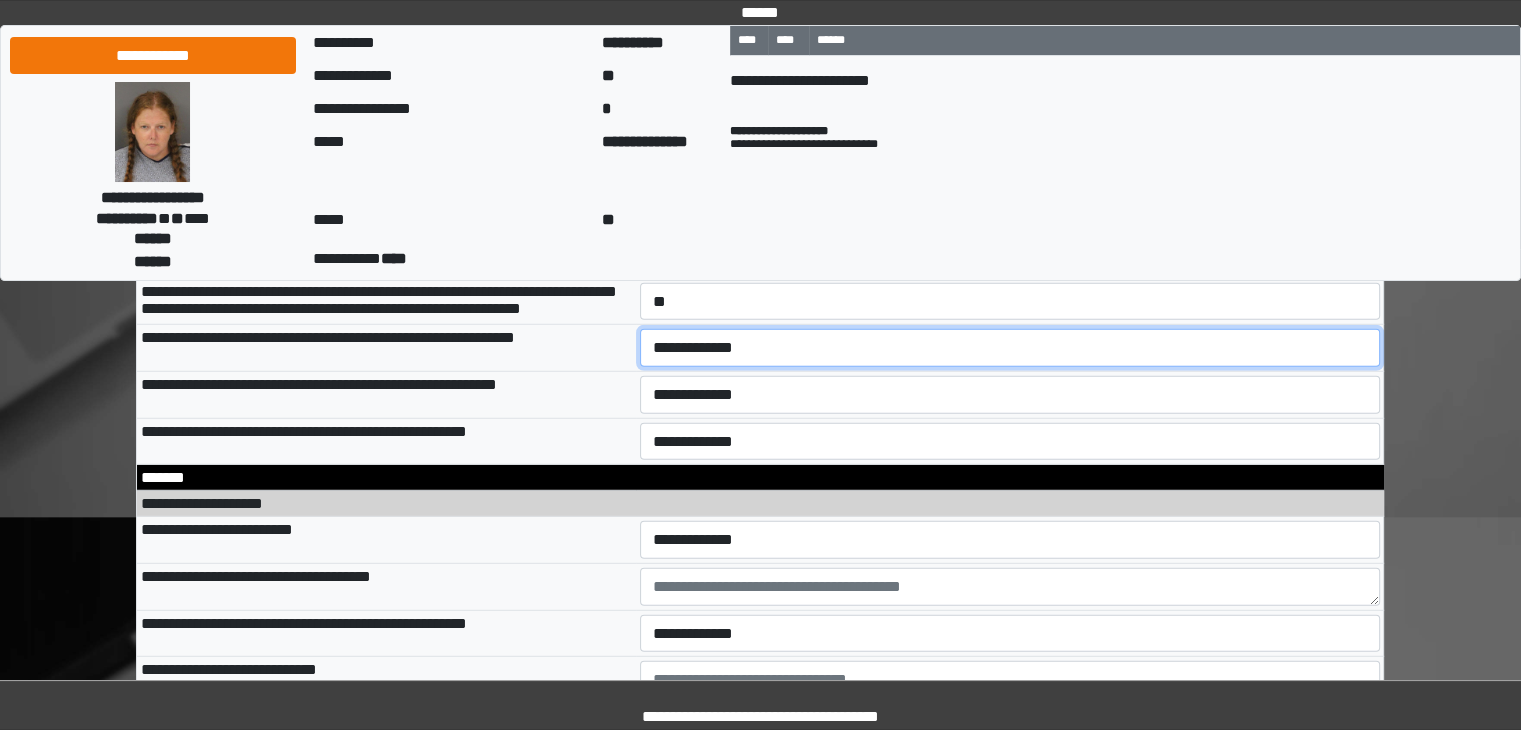 click on "**********" at bounding box center [1010, 348] 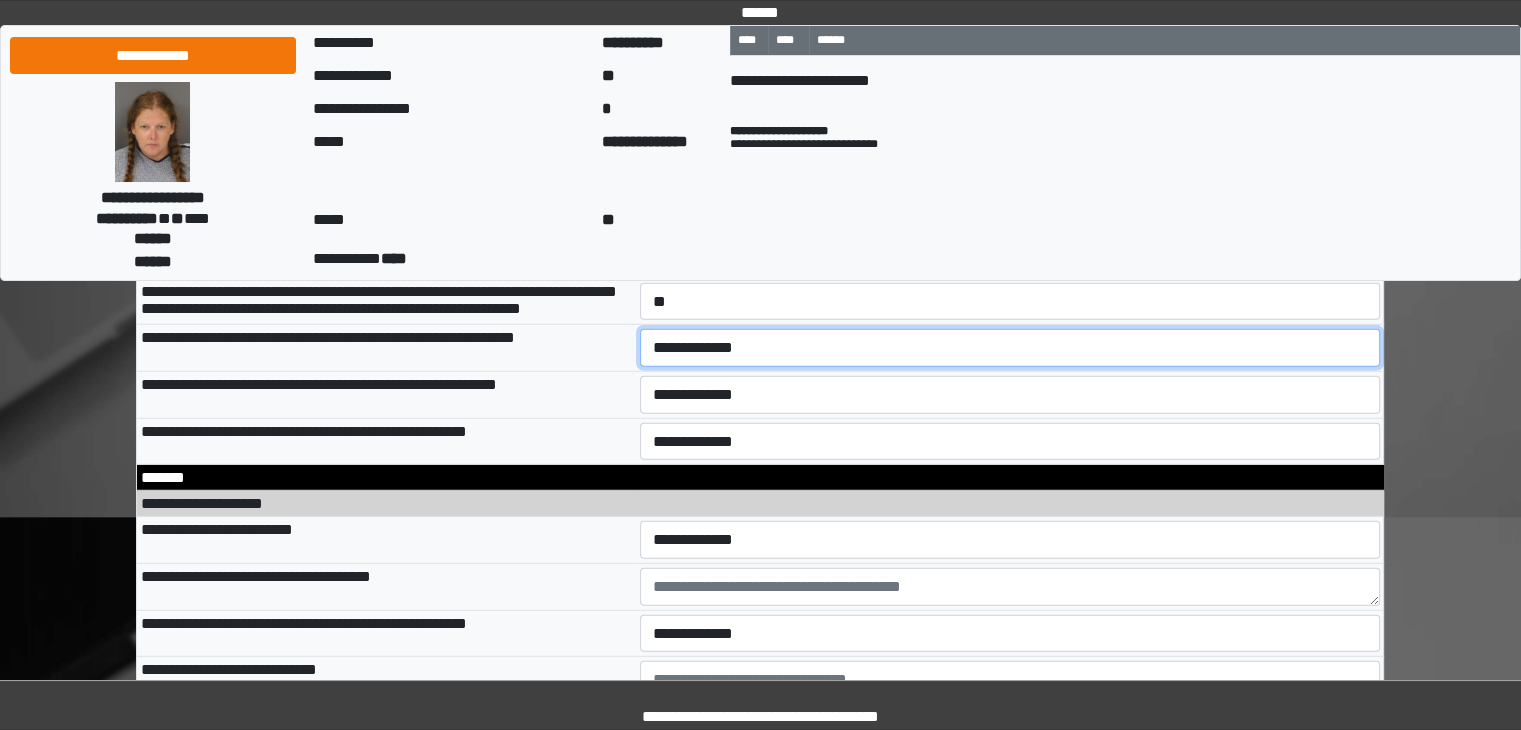 select on "*" 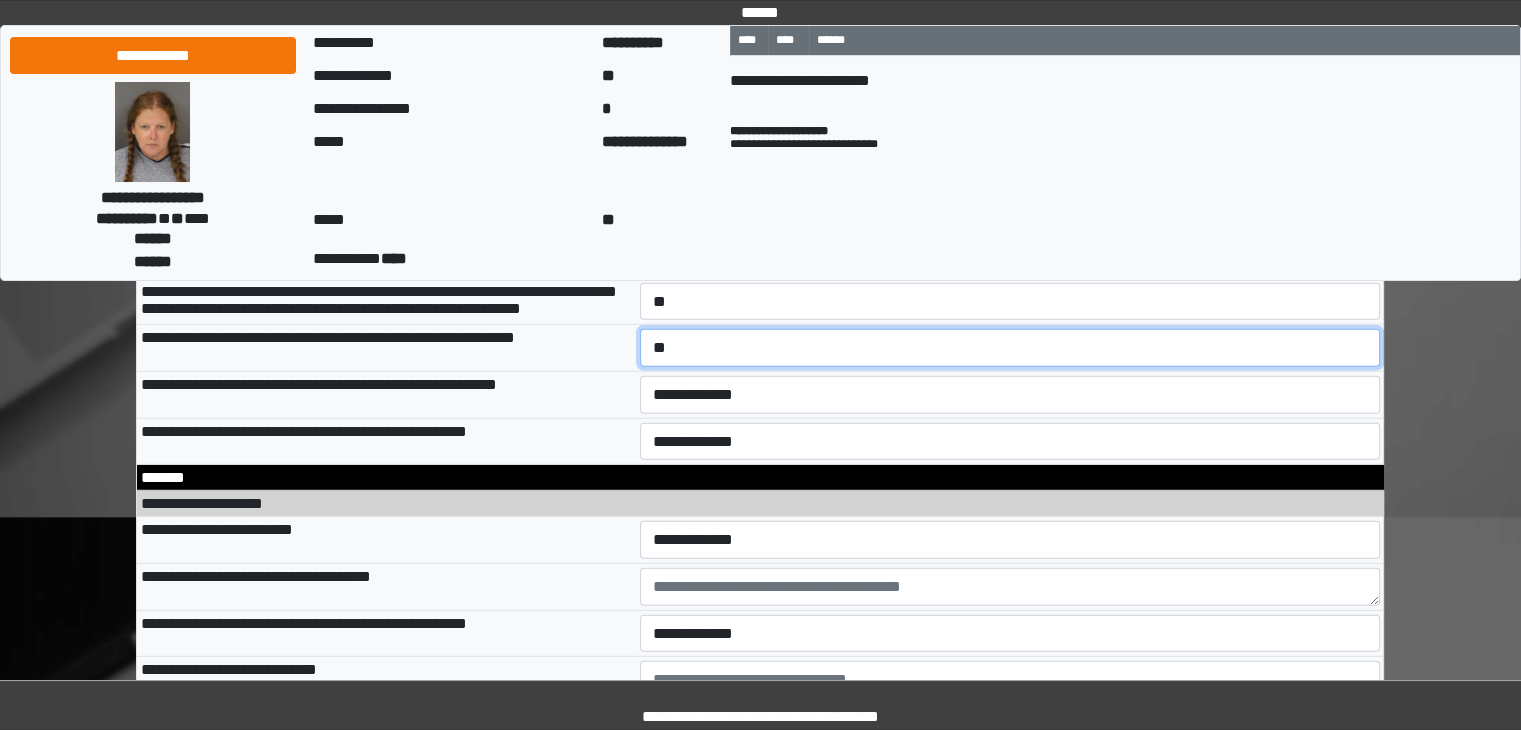 click on "**********" at bounding box center (1010, 348) 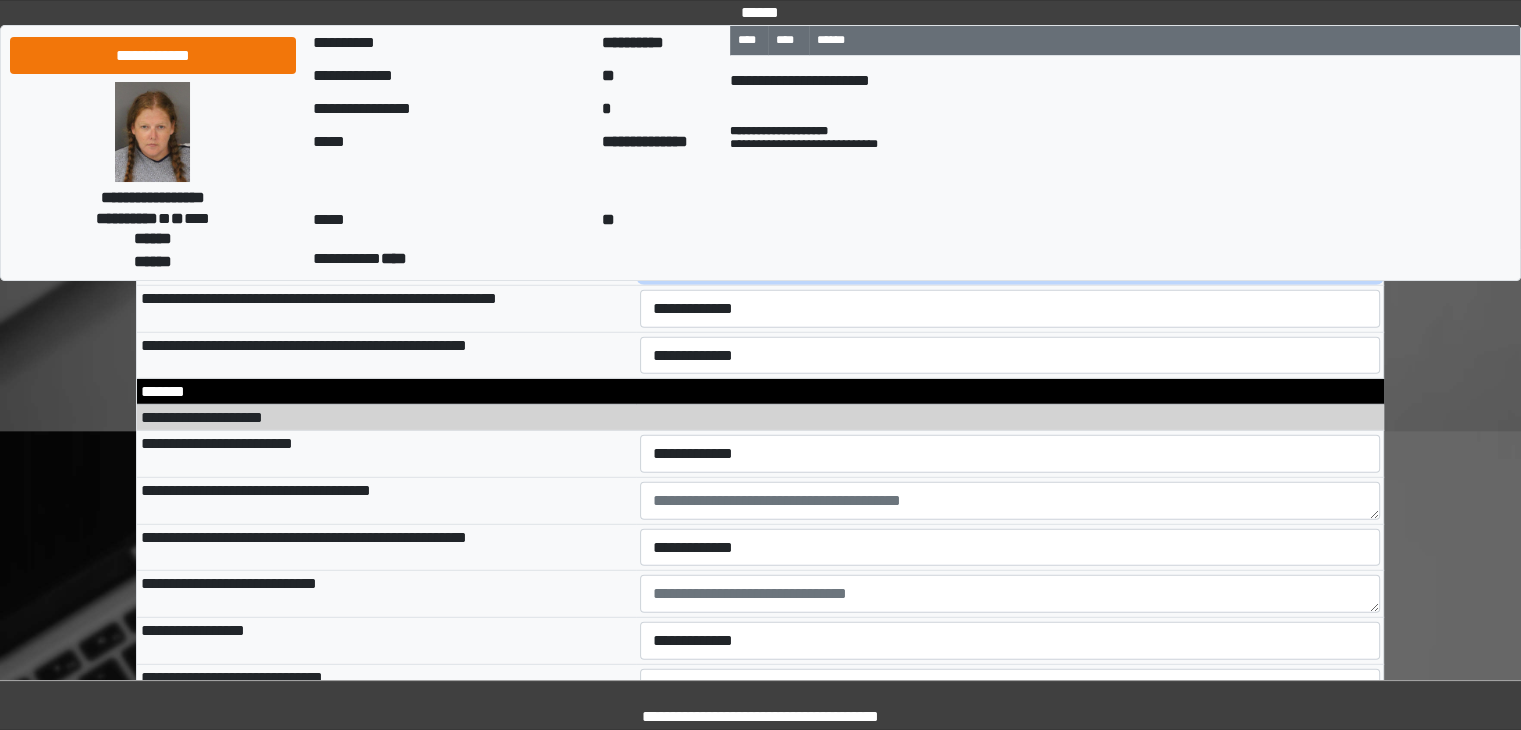 scroll, scrollTop: 13042, scrollLeft: 0, axis: vertical 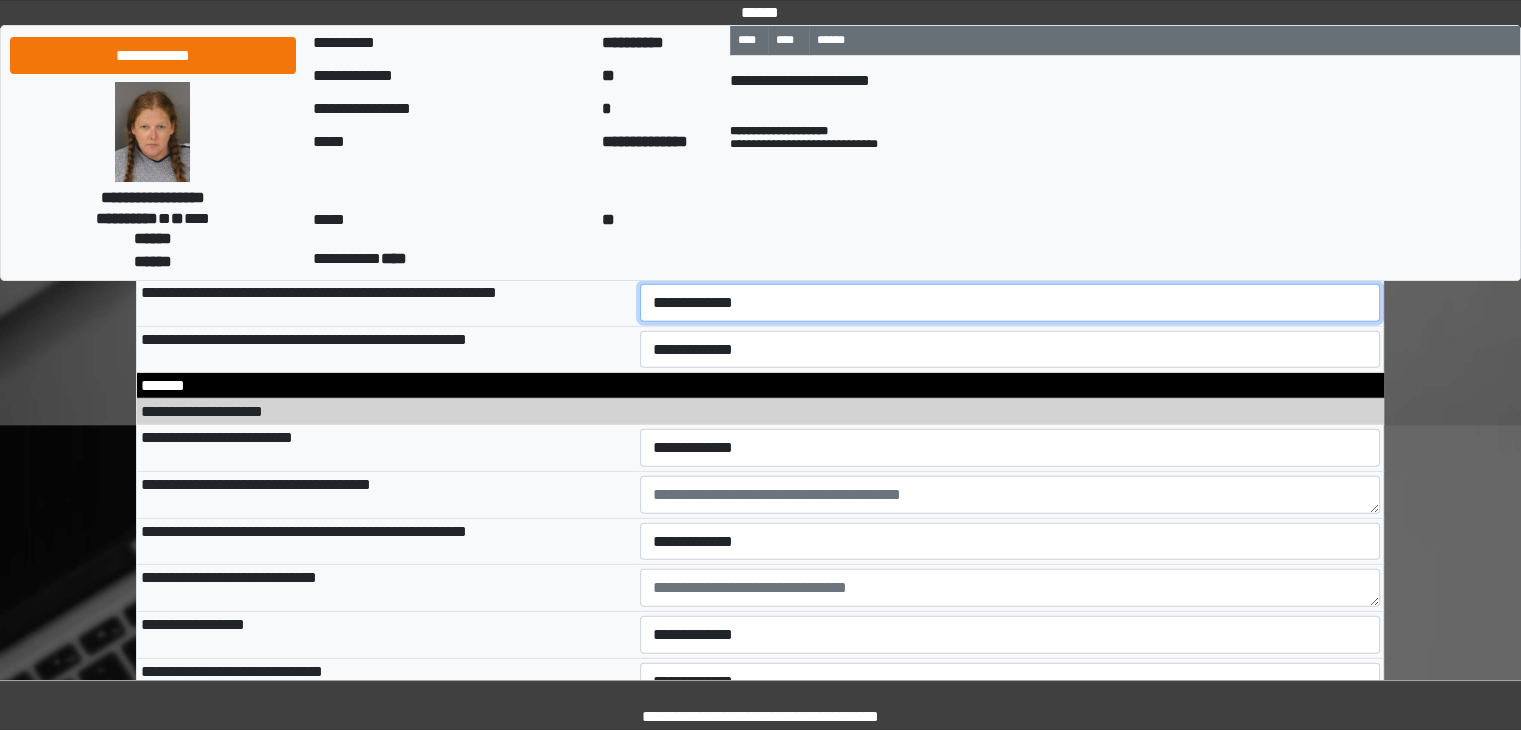 click on "**********" at bounding box center [1010, 303] 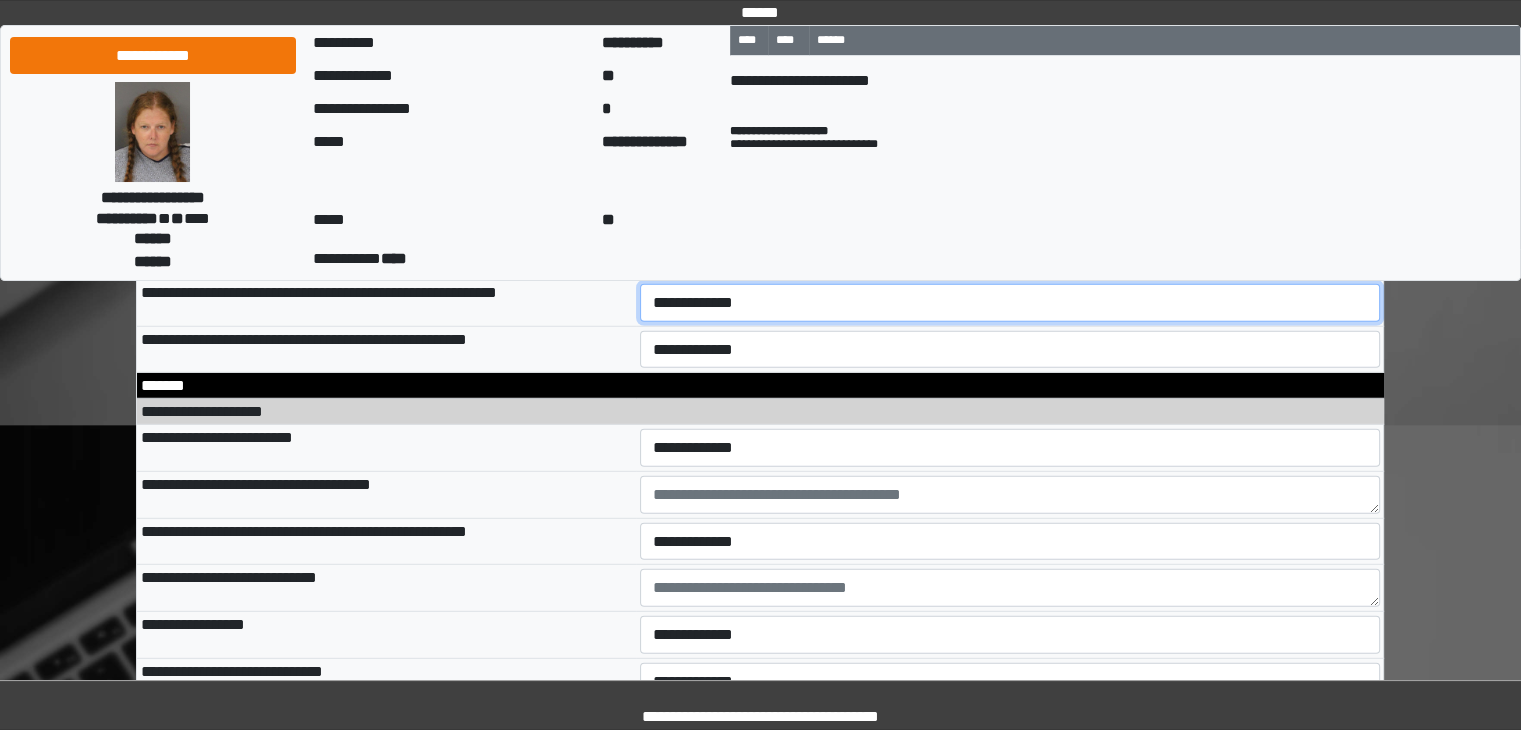 select on "*" 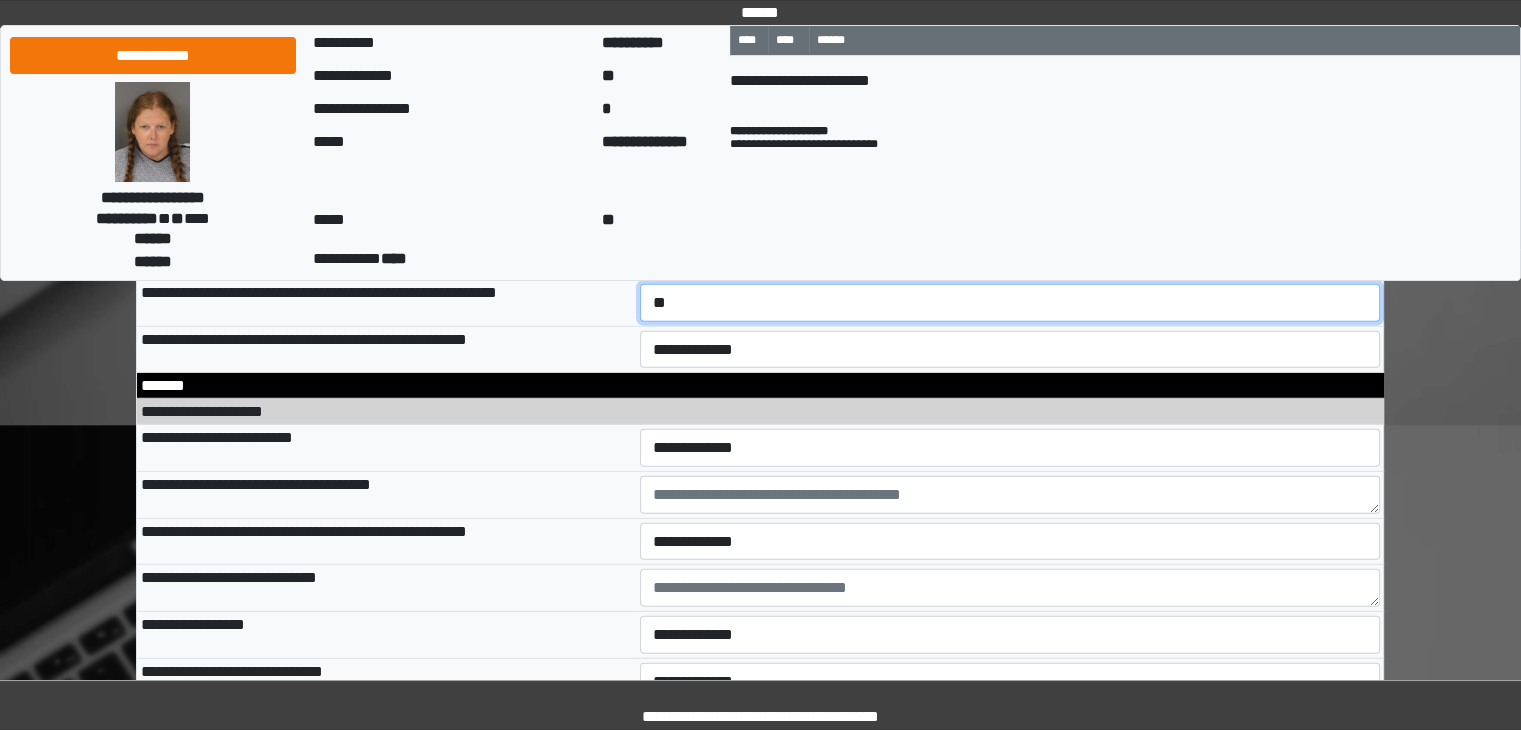 click on "**********" at bounding box center [1010, 303] 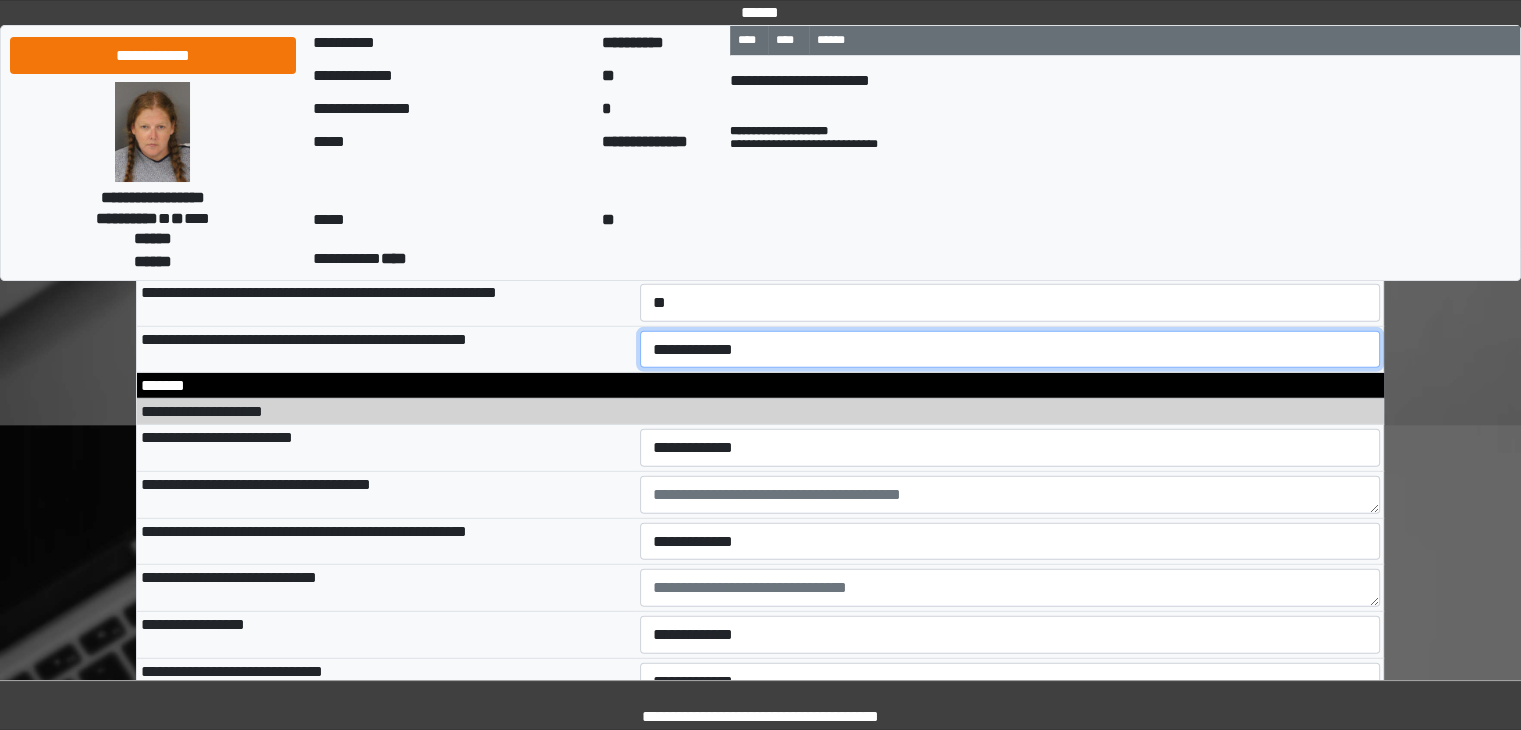 click on "**********" at bounding box center (1010, 350) 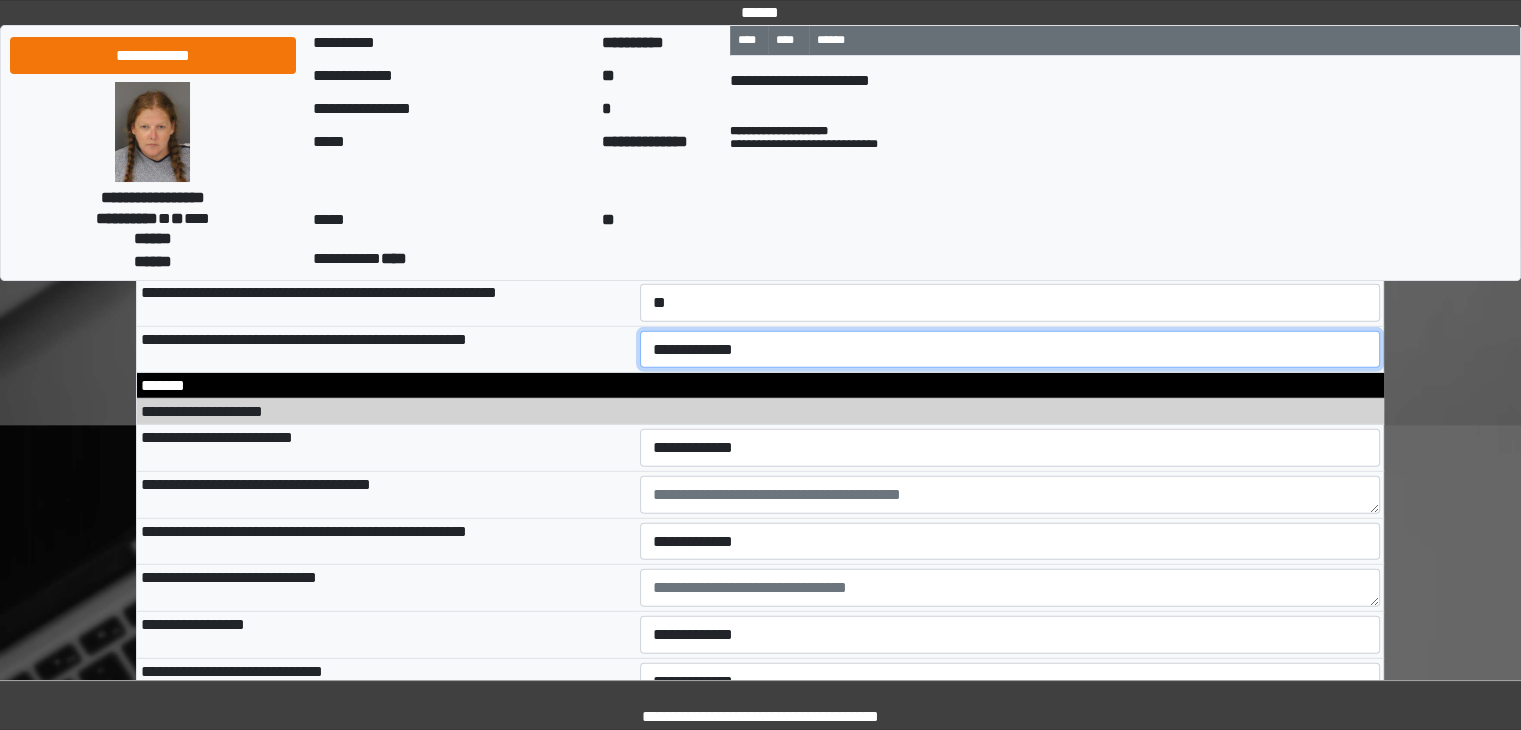 select on "*" 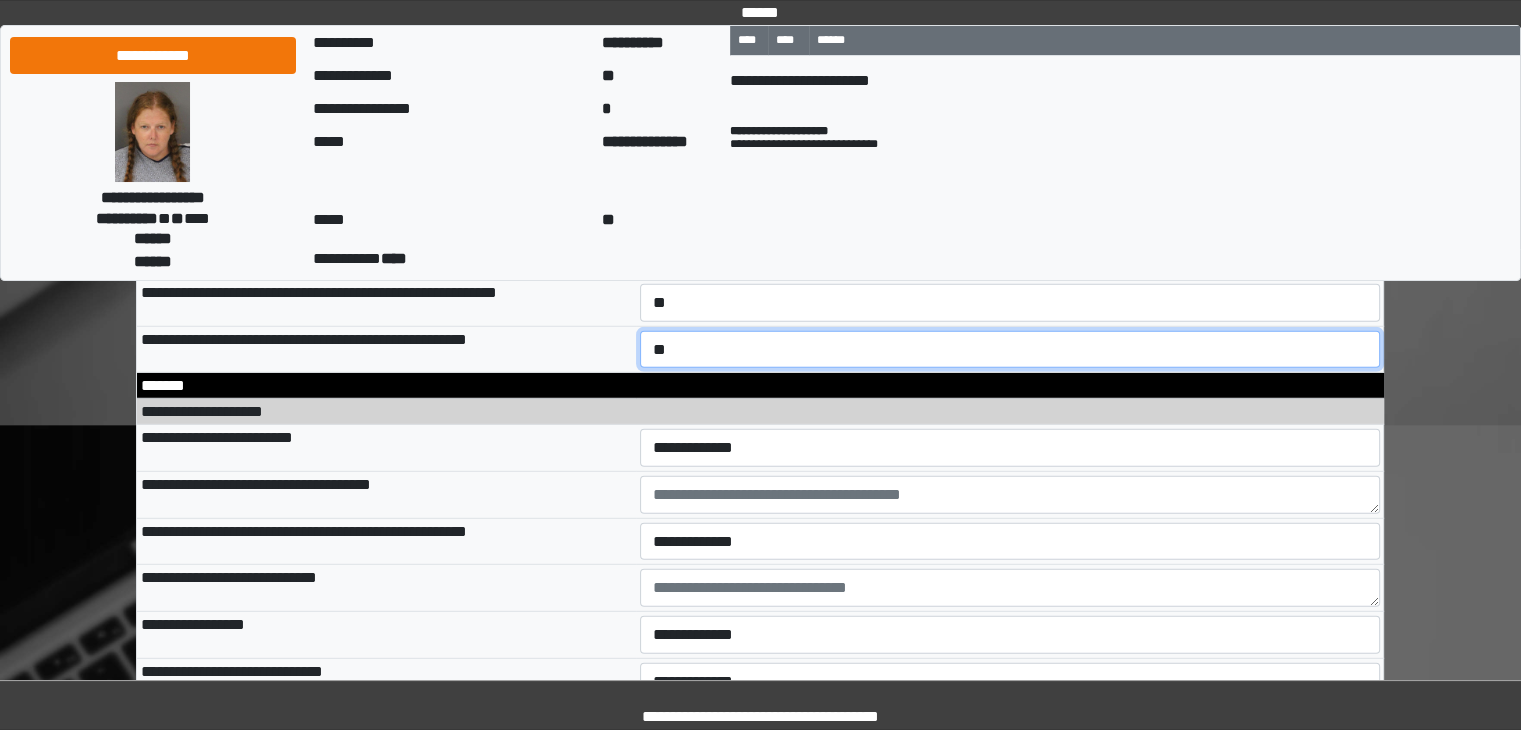 click on "**********" at bounding box center (1010, 350) 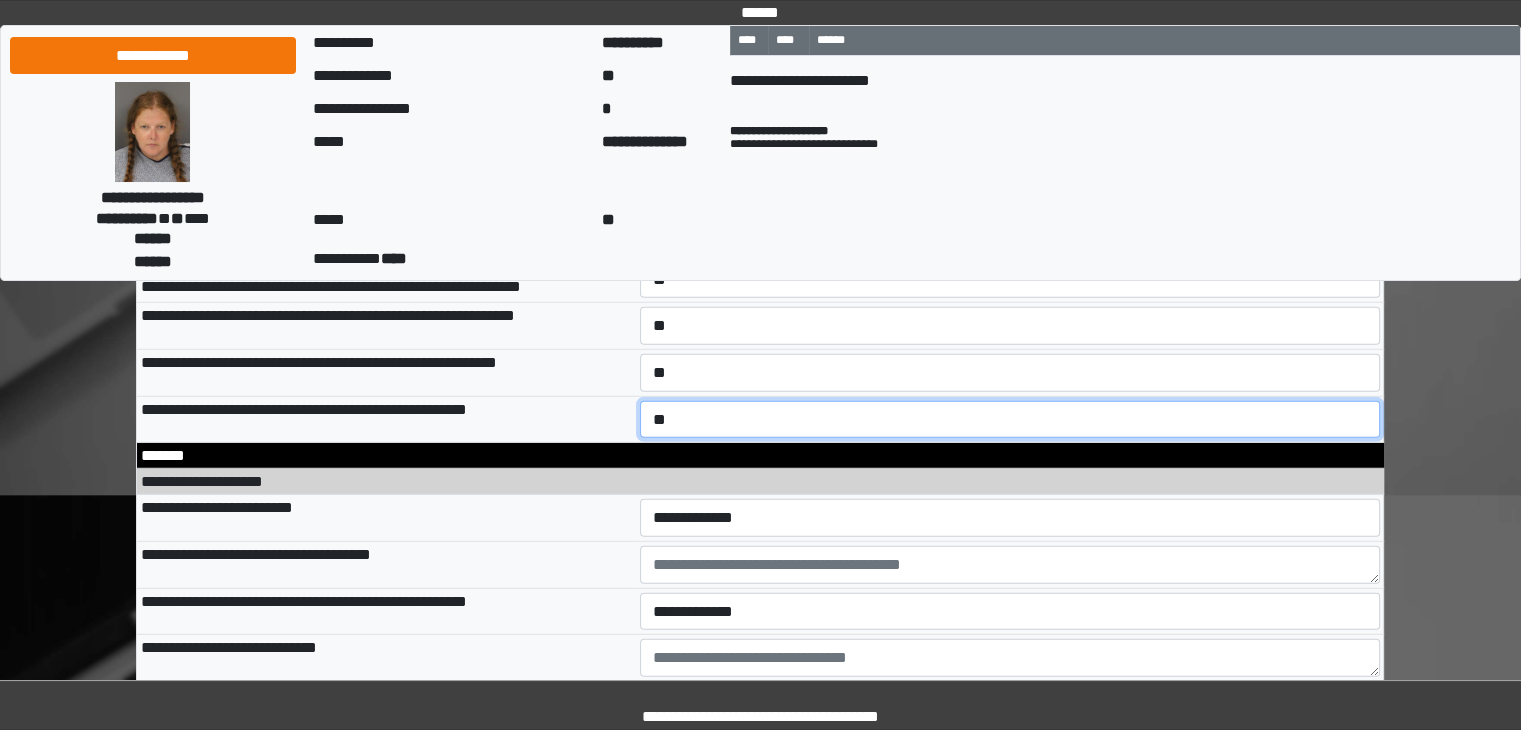 scroll, scrollTop: 12974, scrollLeft: 0, axis: vertical 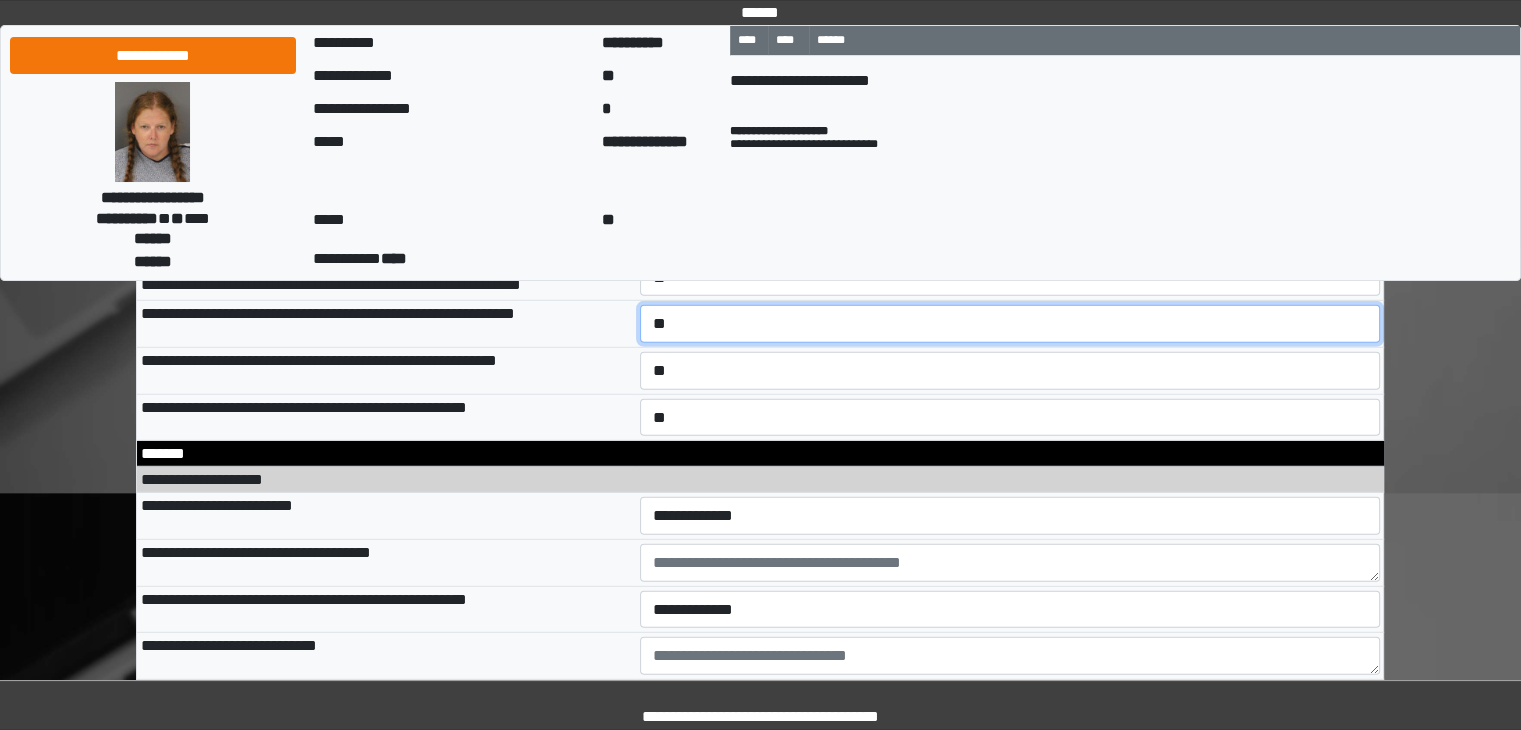 click on "**********" at bounding box center (1010, 324) 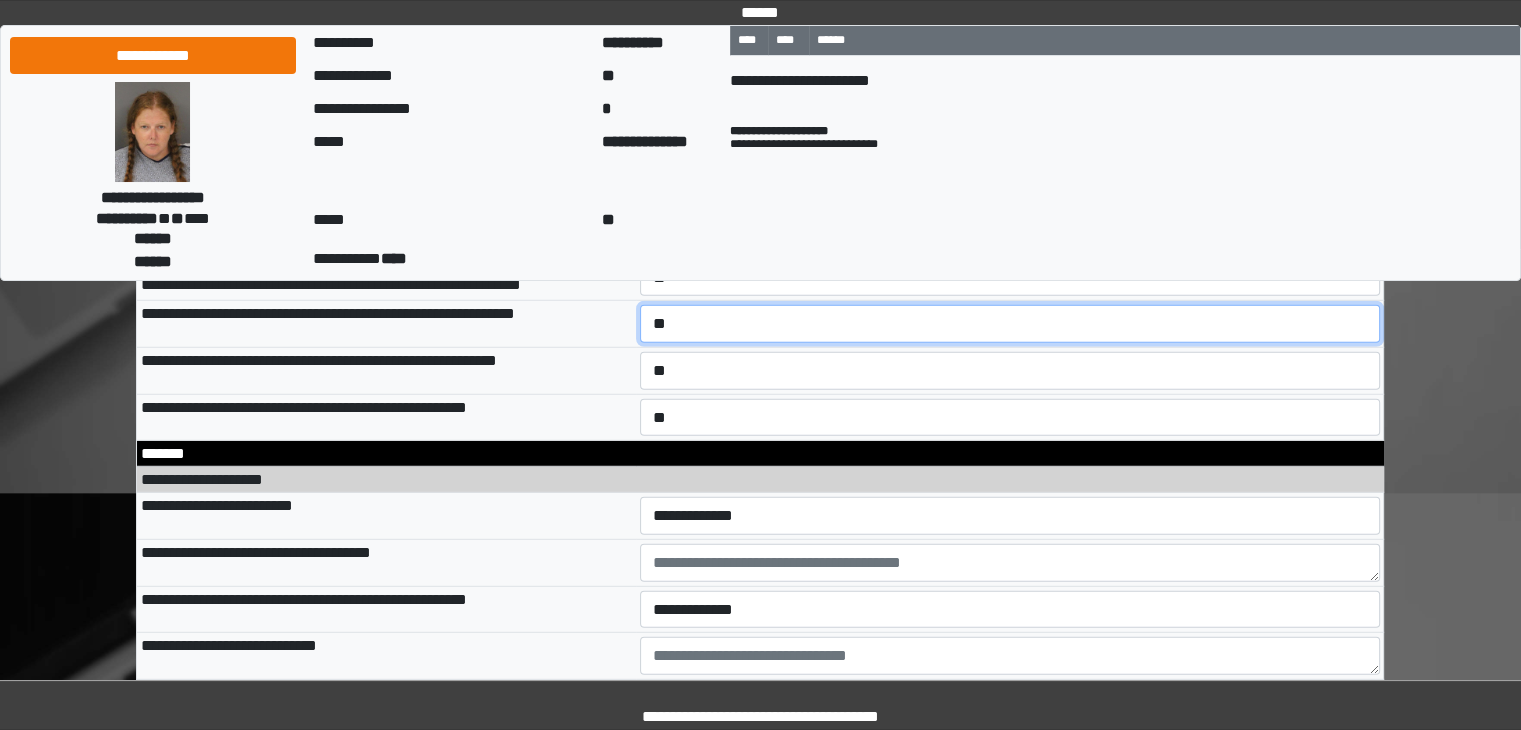 select on "*" 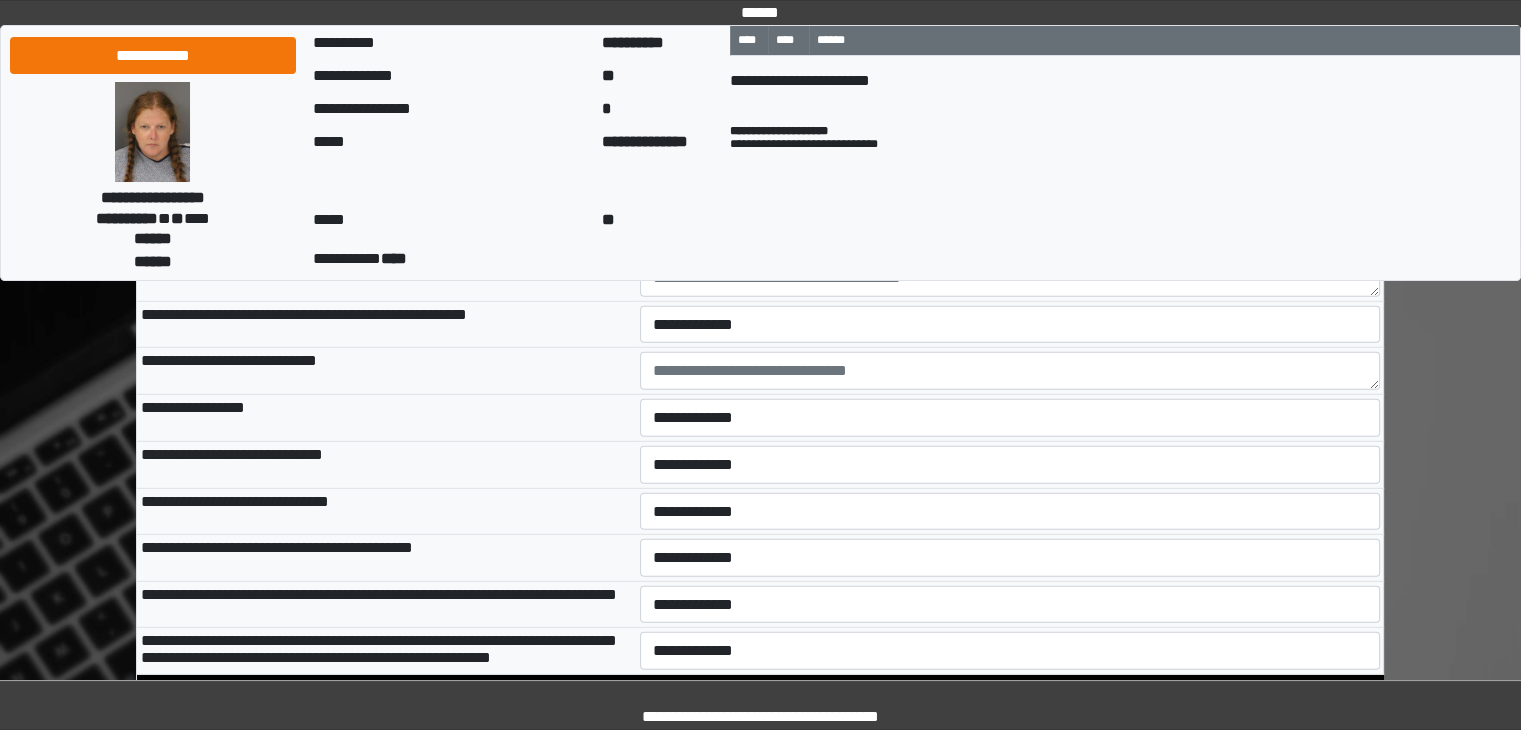 scroll, scrollTop: 13264, scrollLeft: 0, axis: vertical 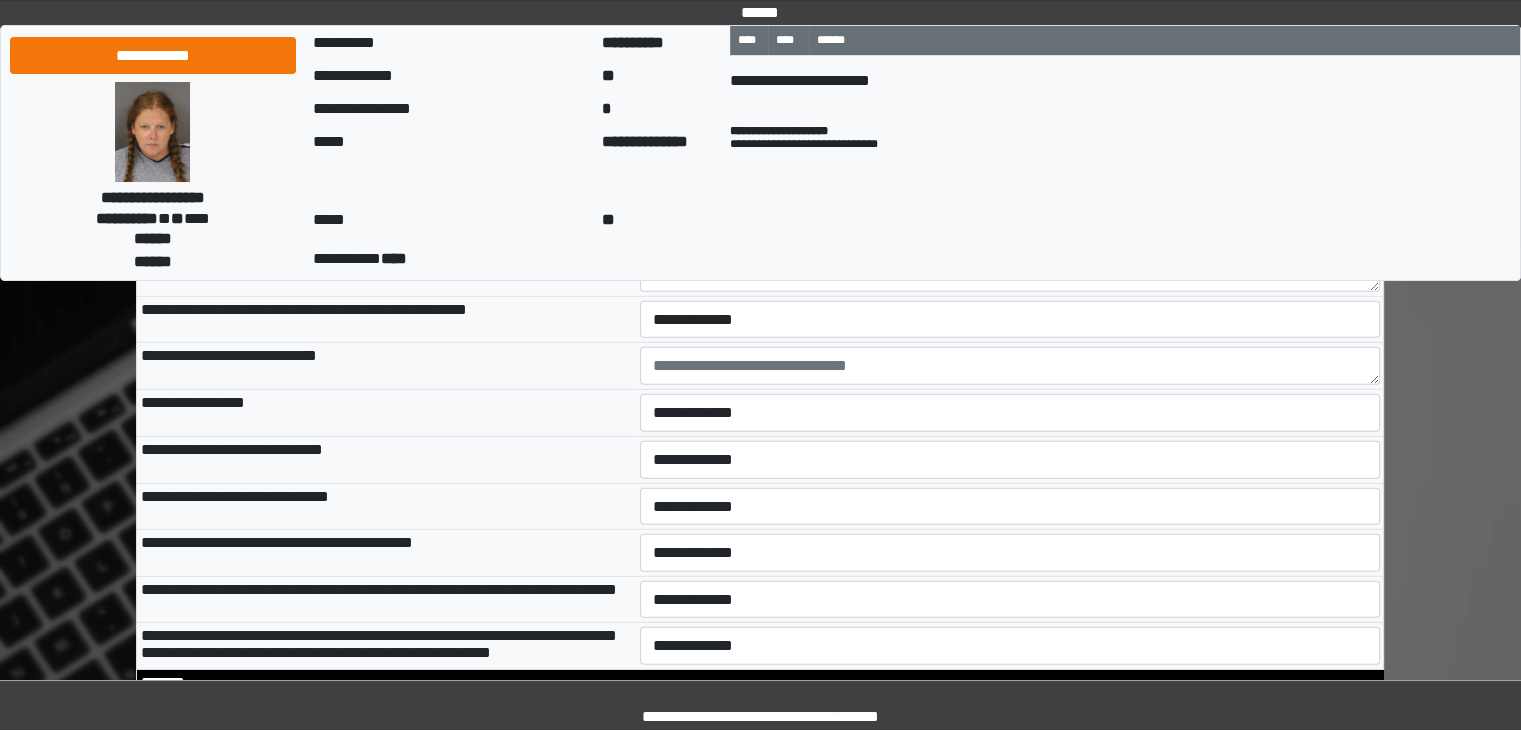 click on "**********" at bounding box center (1010, 226) 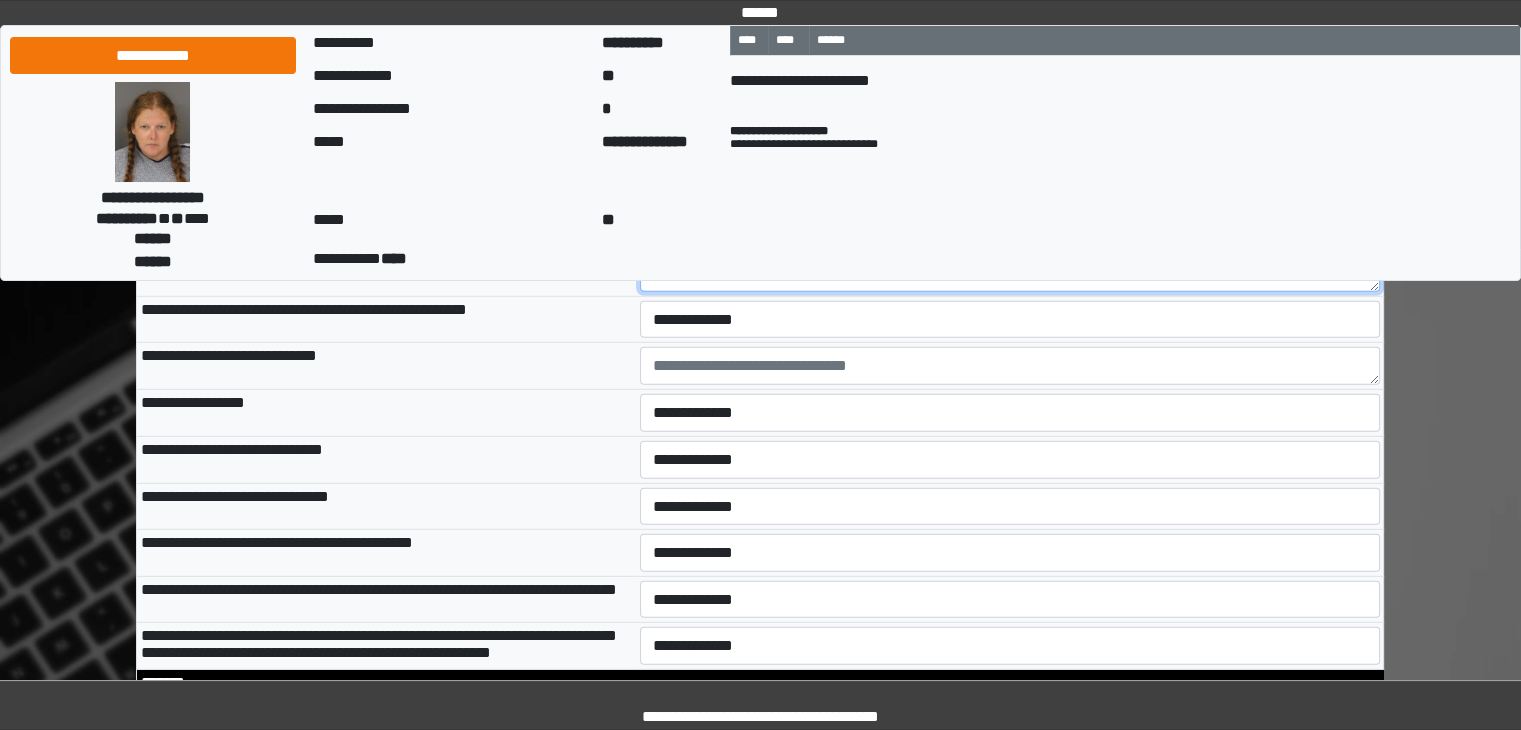 click at bounding box center (1010, 273) 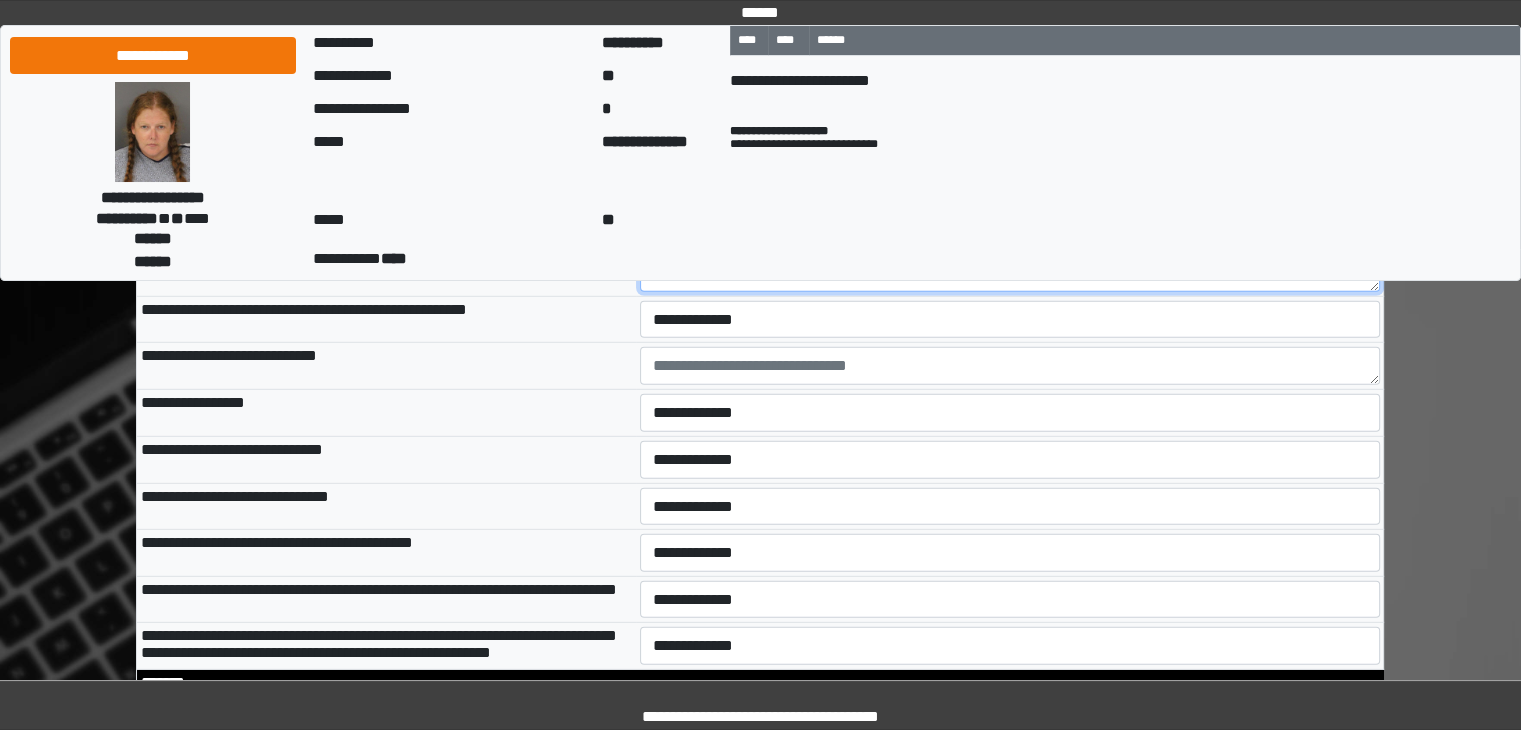 type on "**********" 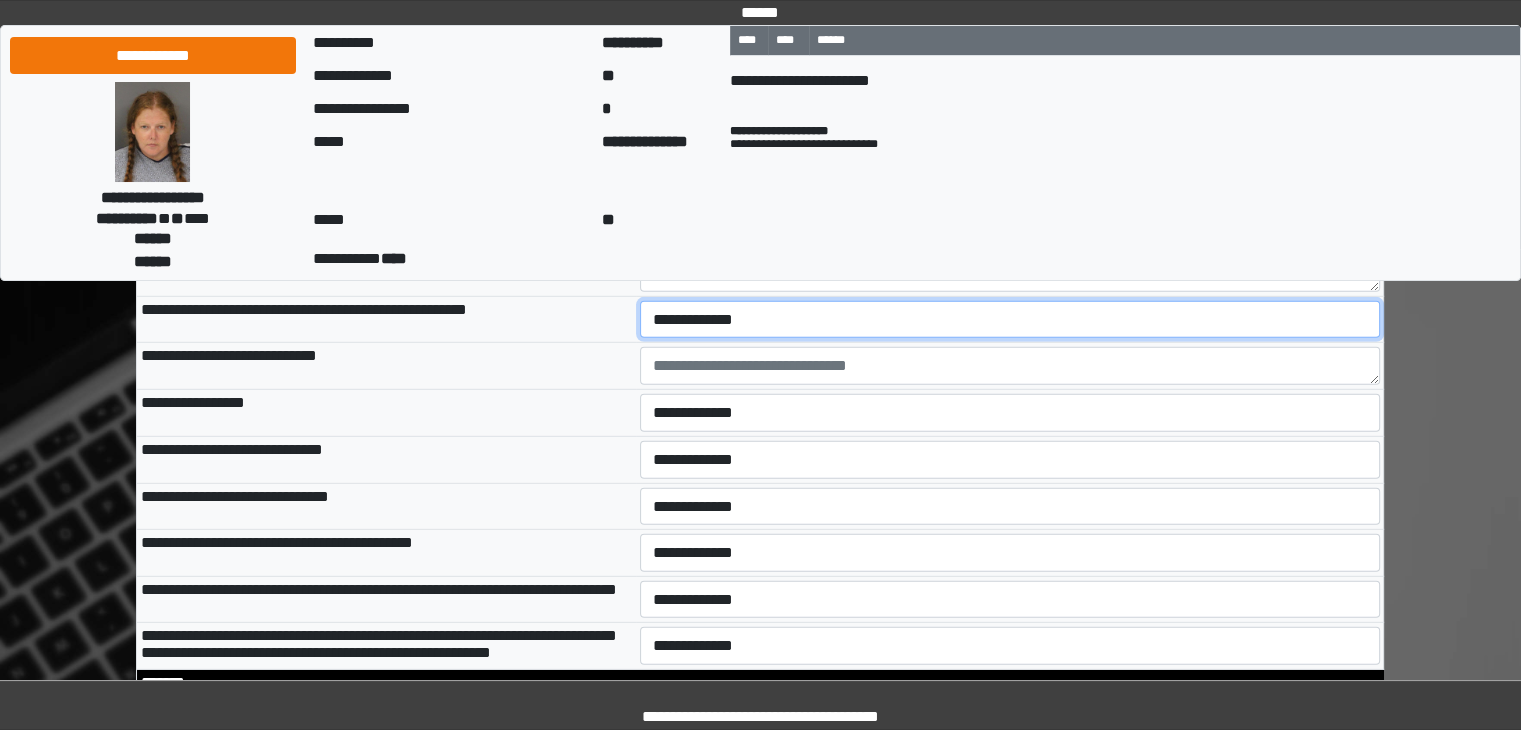 click on "**********" at bounding box center (1010, 320) 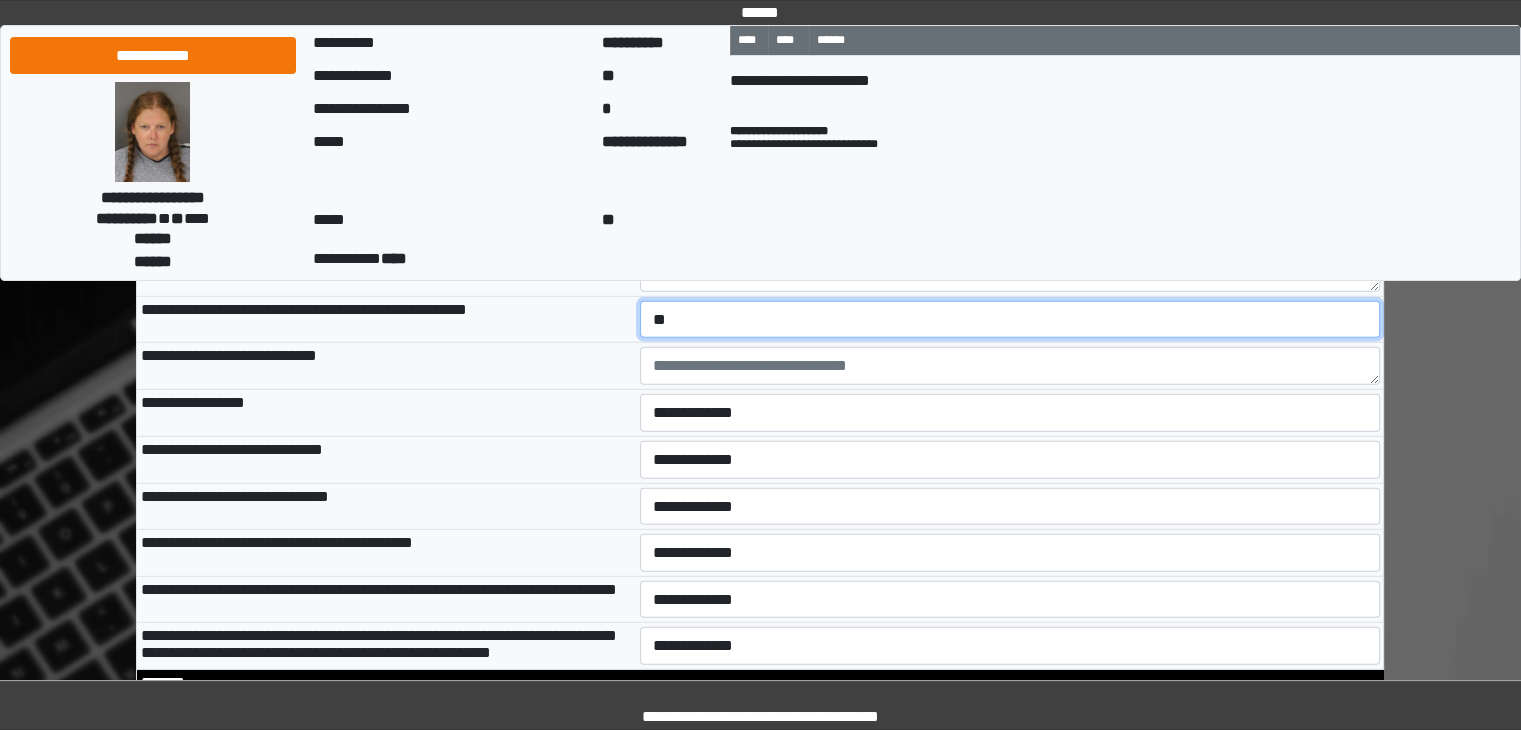 click on "**********" at bounding box center (1010, 320) 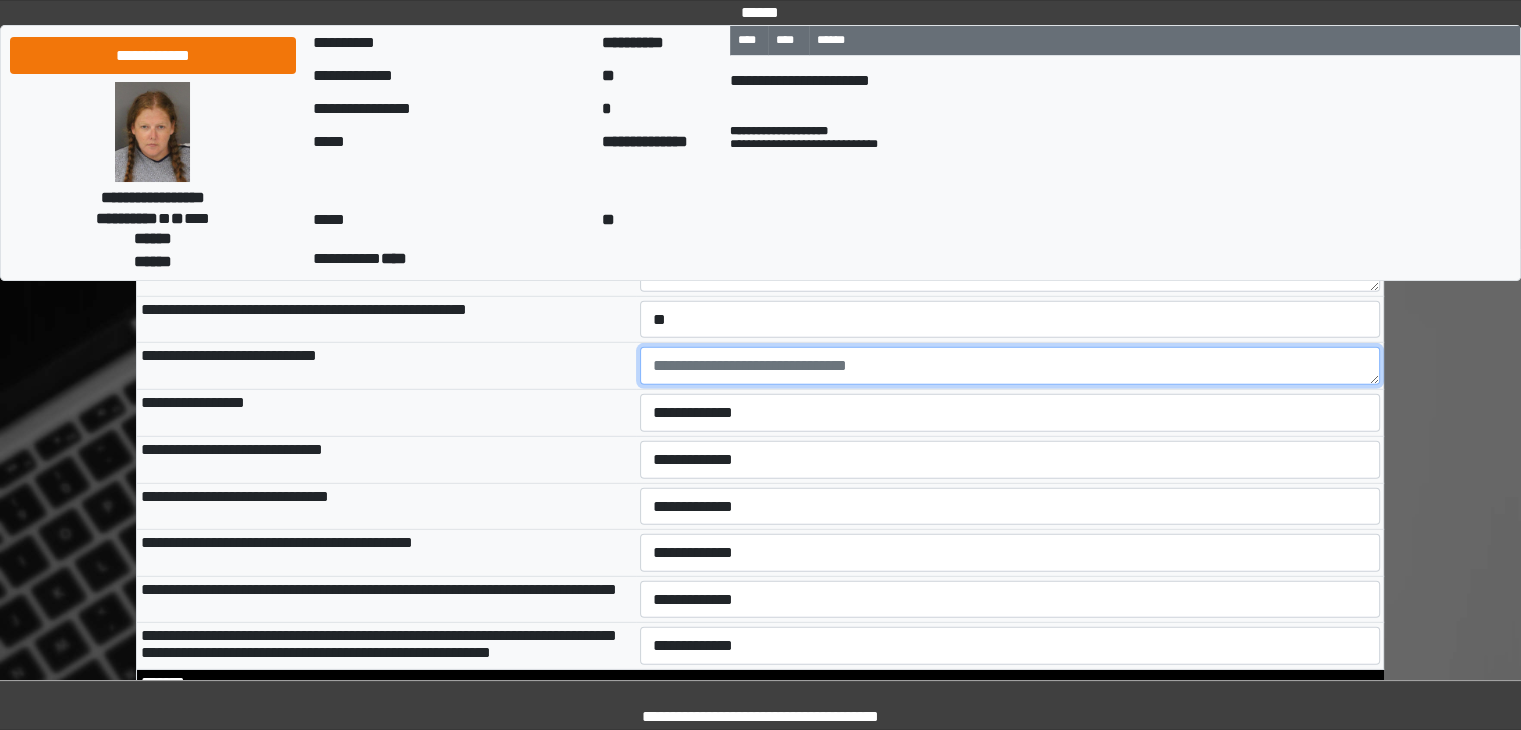 click at bounding box center (1010, 366) 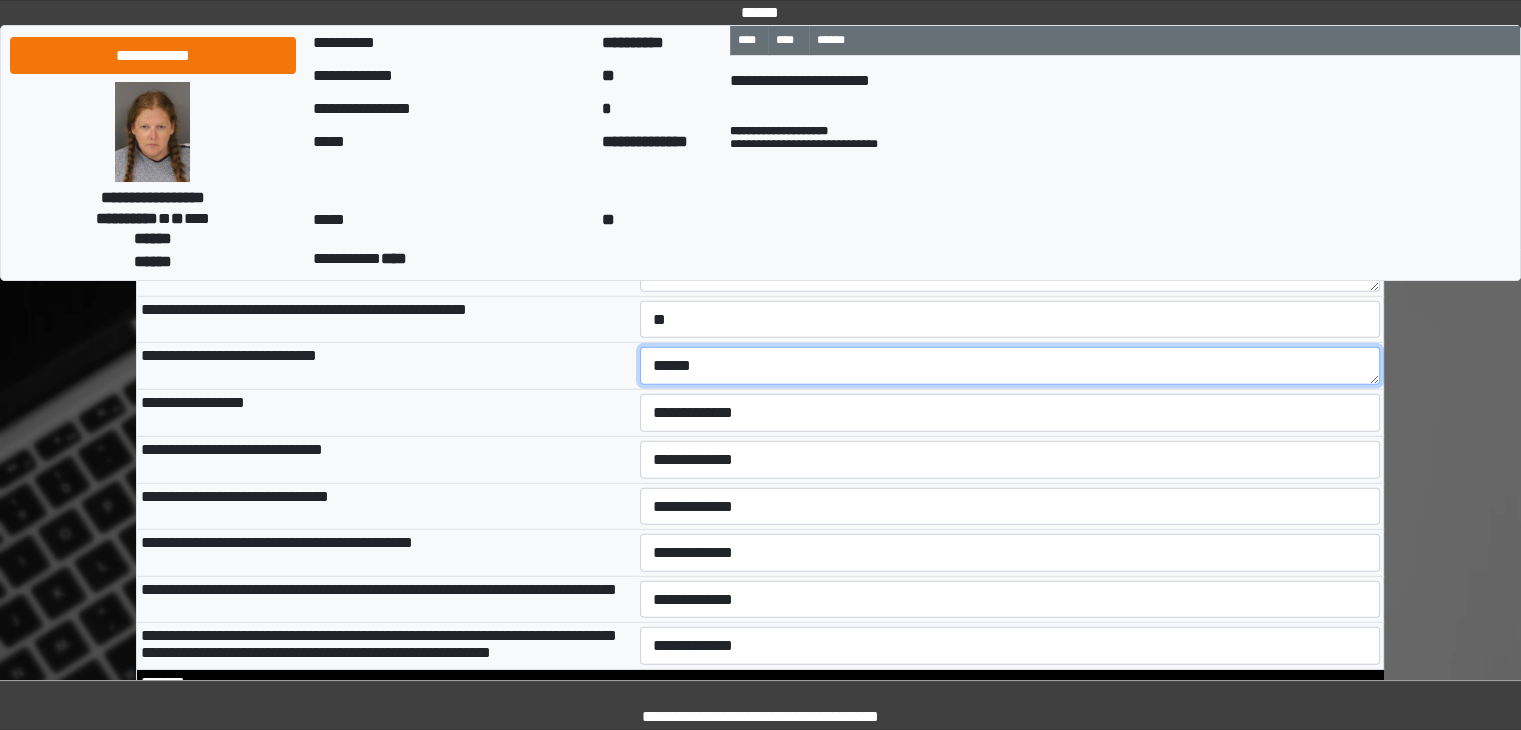 click on "******" at bounding box center (1010, 366) 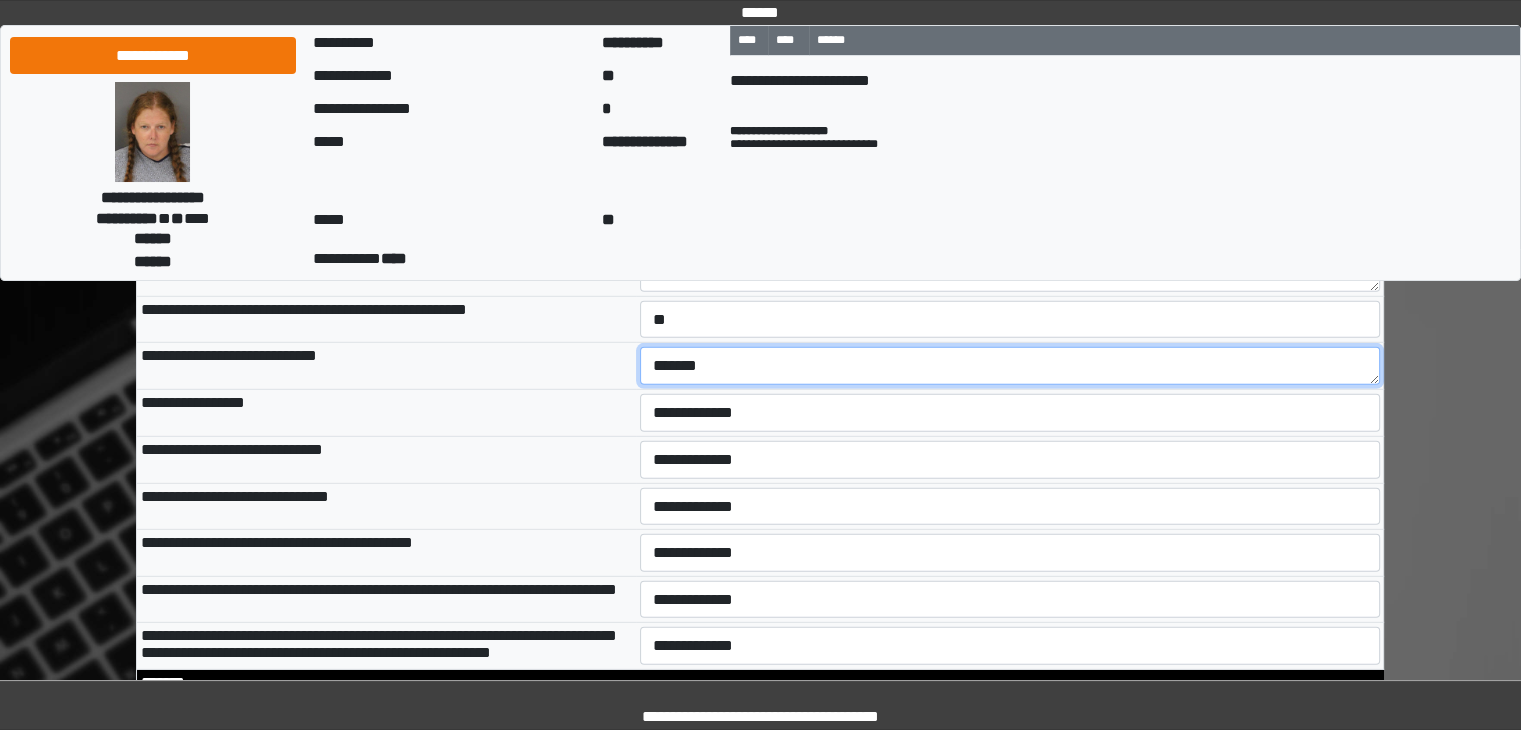type on "*******" 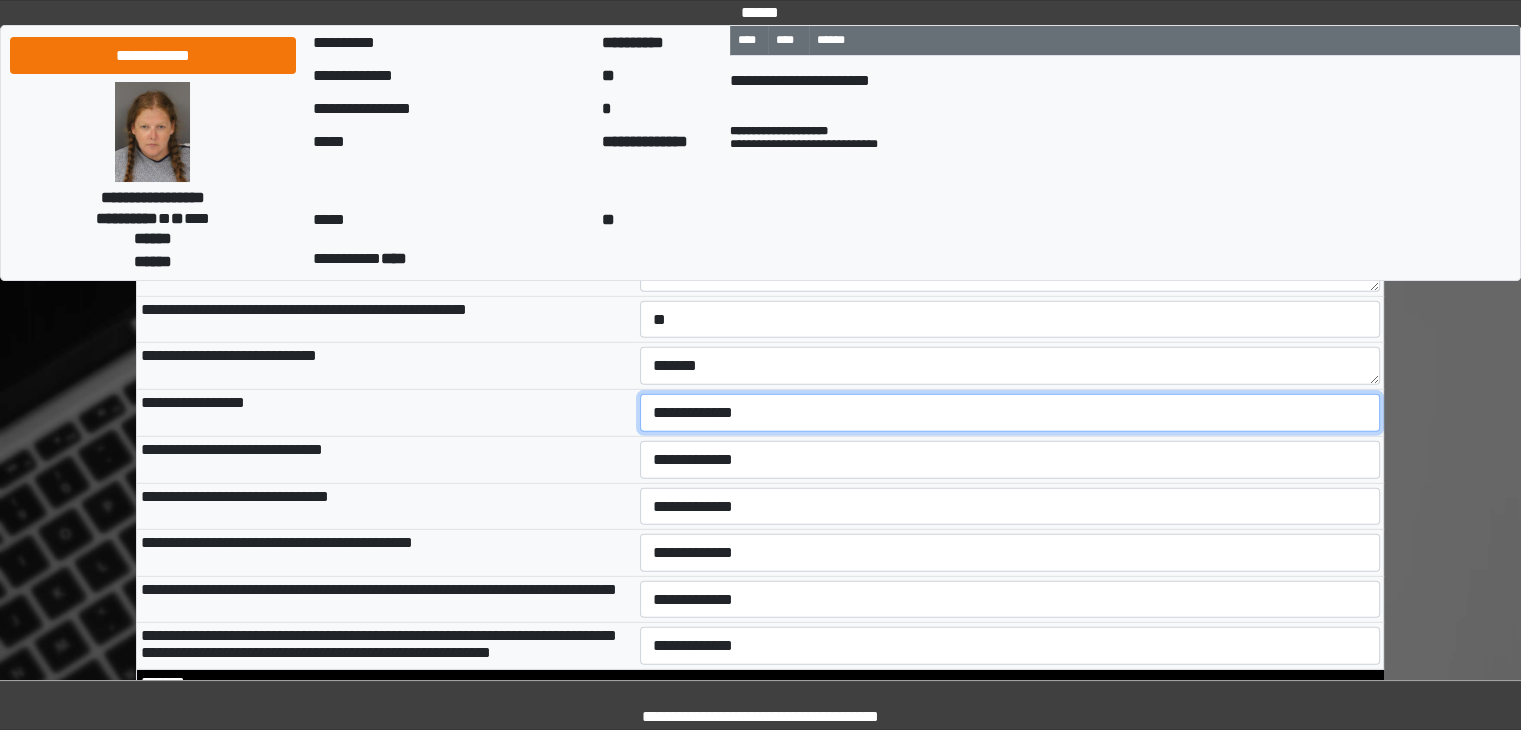 click on "**********" at bounding box center [1010, 413] 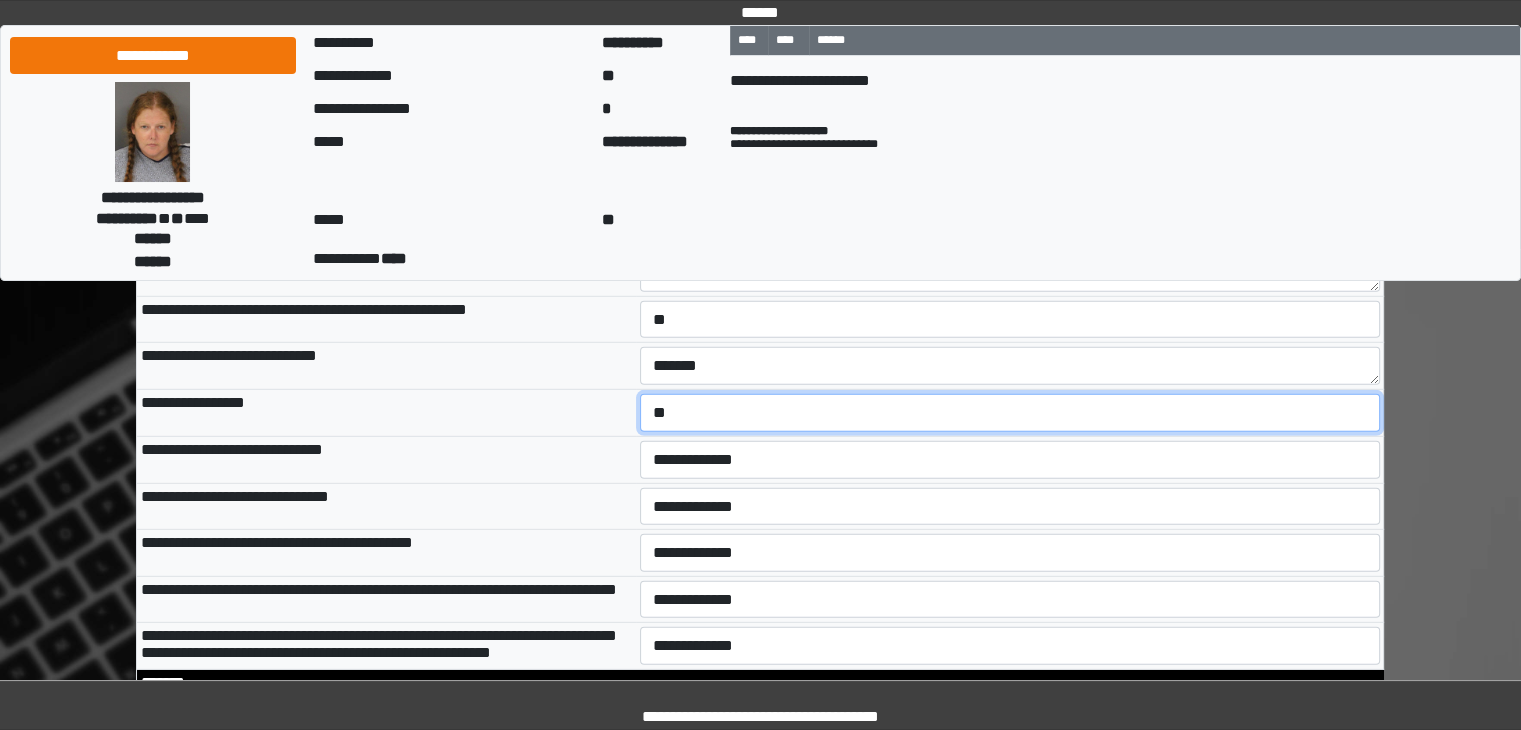 click on "**********" at bounding box center (1010, 413) 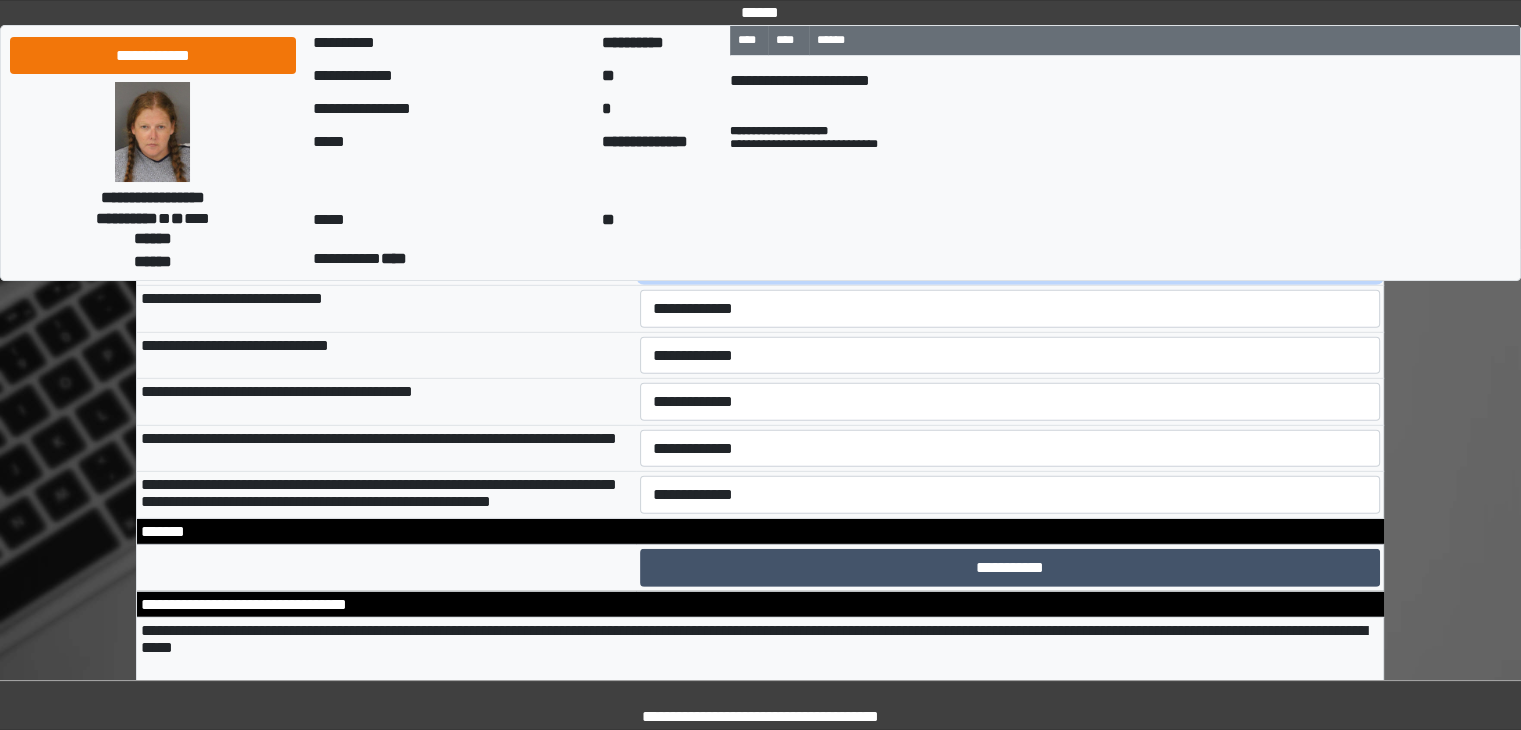scroll, scrollTop: 13419, scrollLeft: 0, axis: vertical 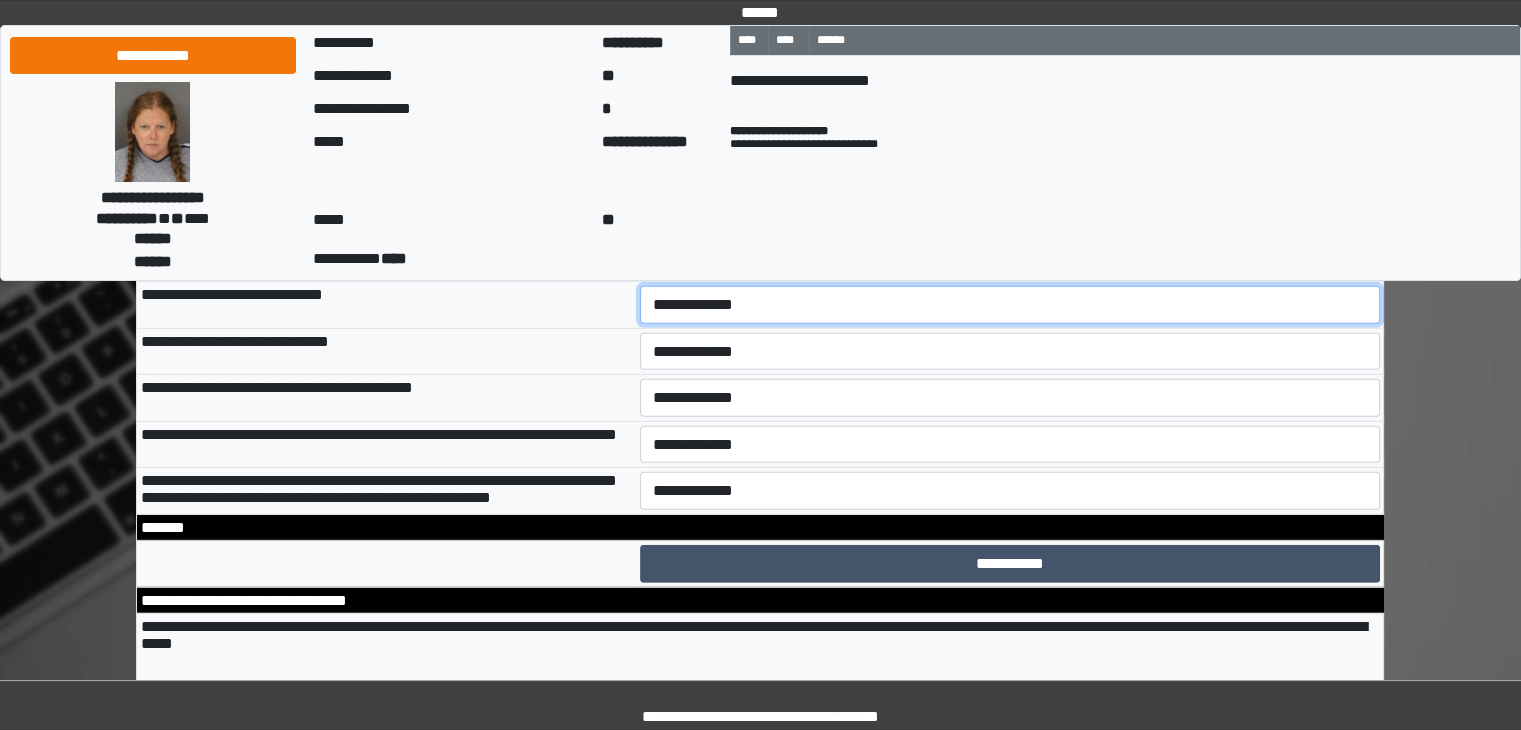 click on "**********" at bounding box center [1010, 305] 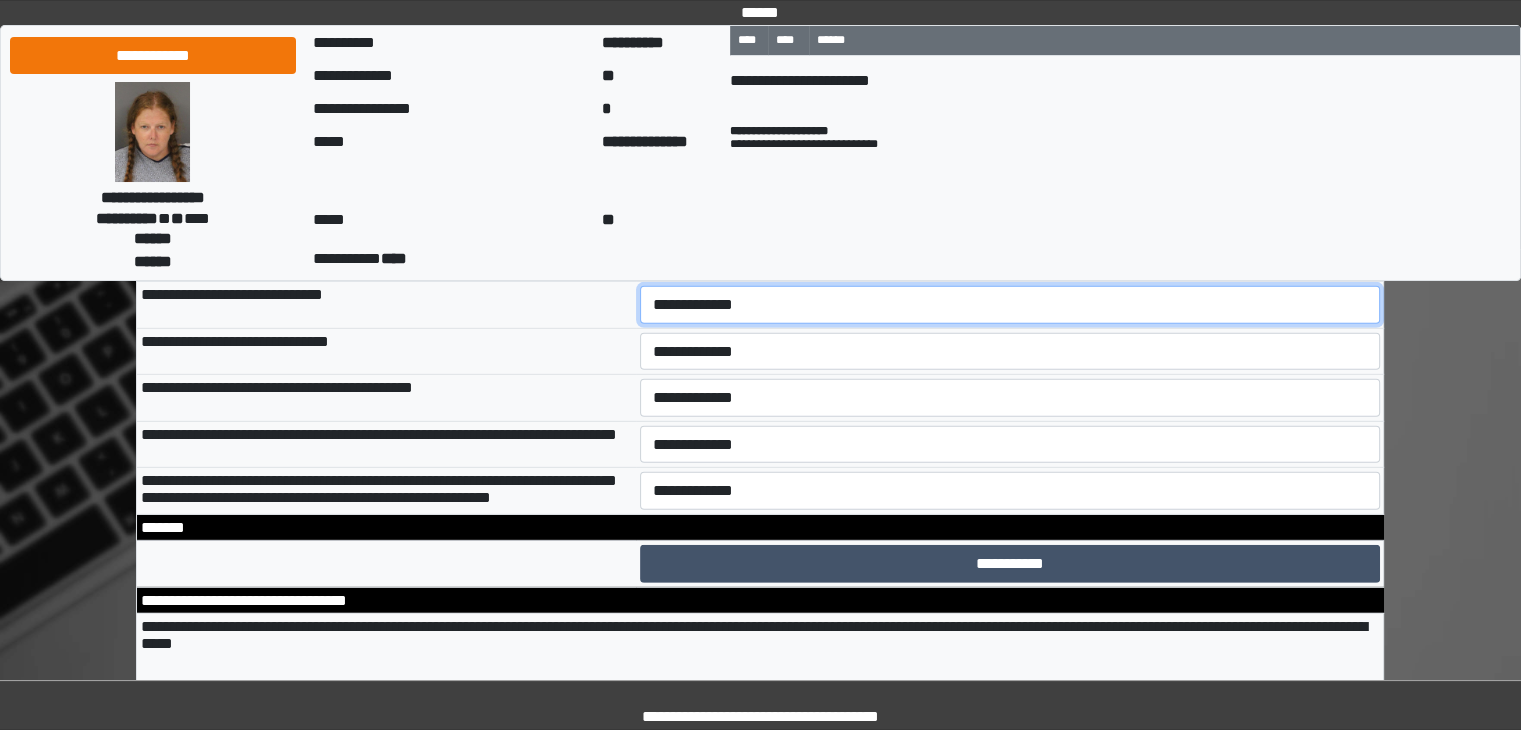 select on "*" 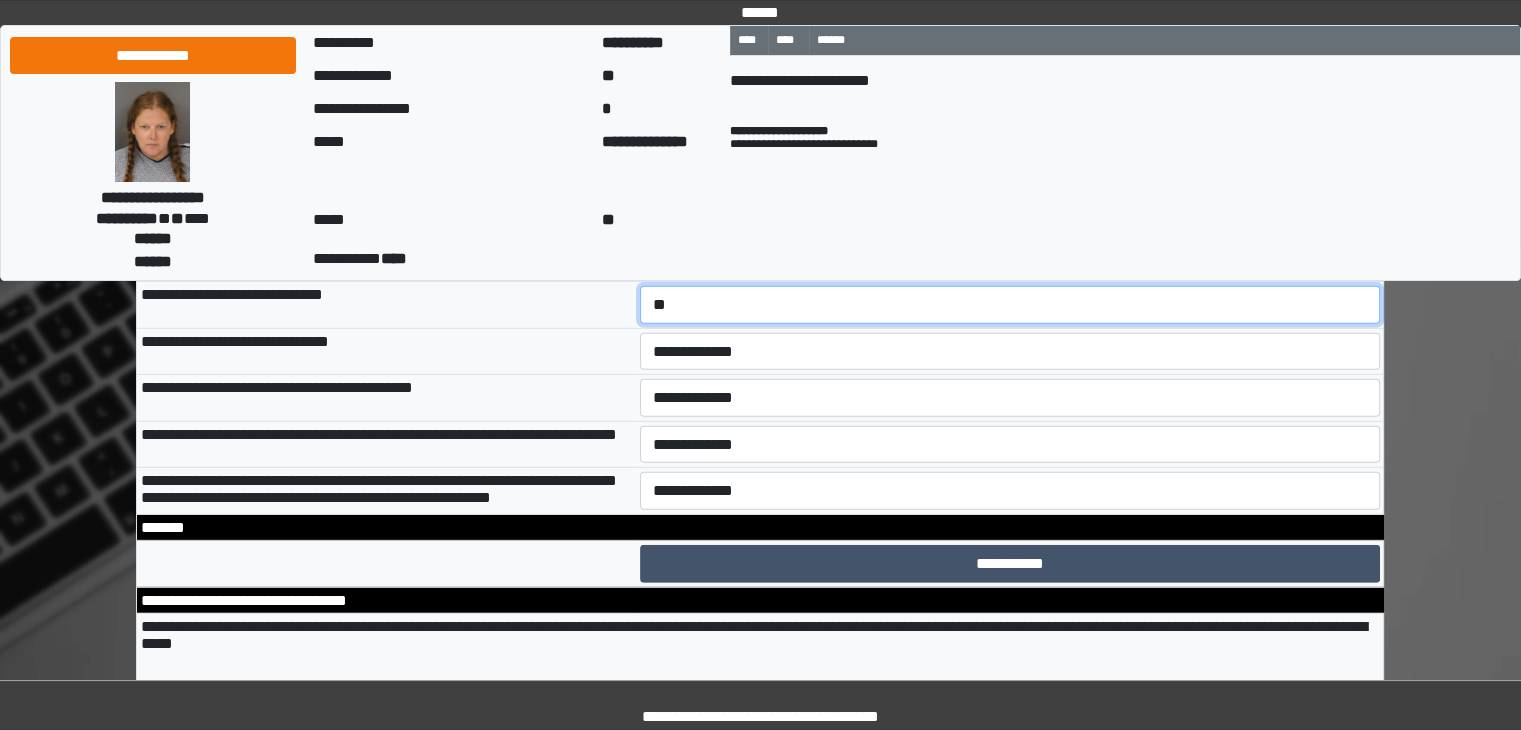 click on "**********" at bounding box center [1010, 305] 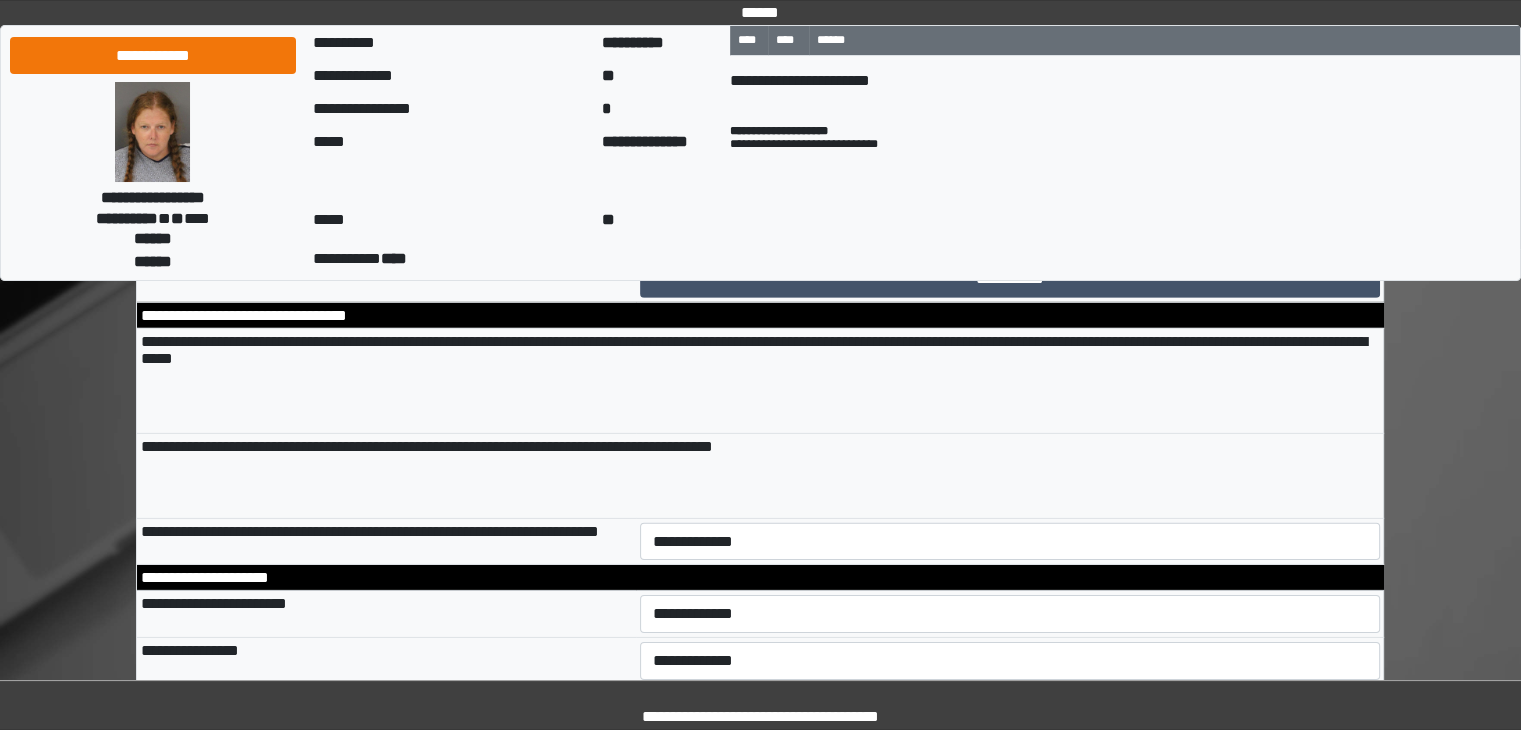 scroll, scrollTop: 13708, scrollLeft: 0, axis: vertical 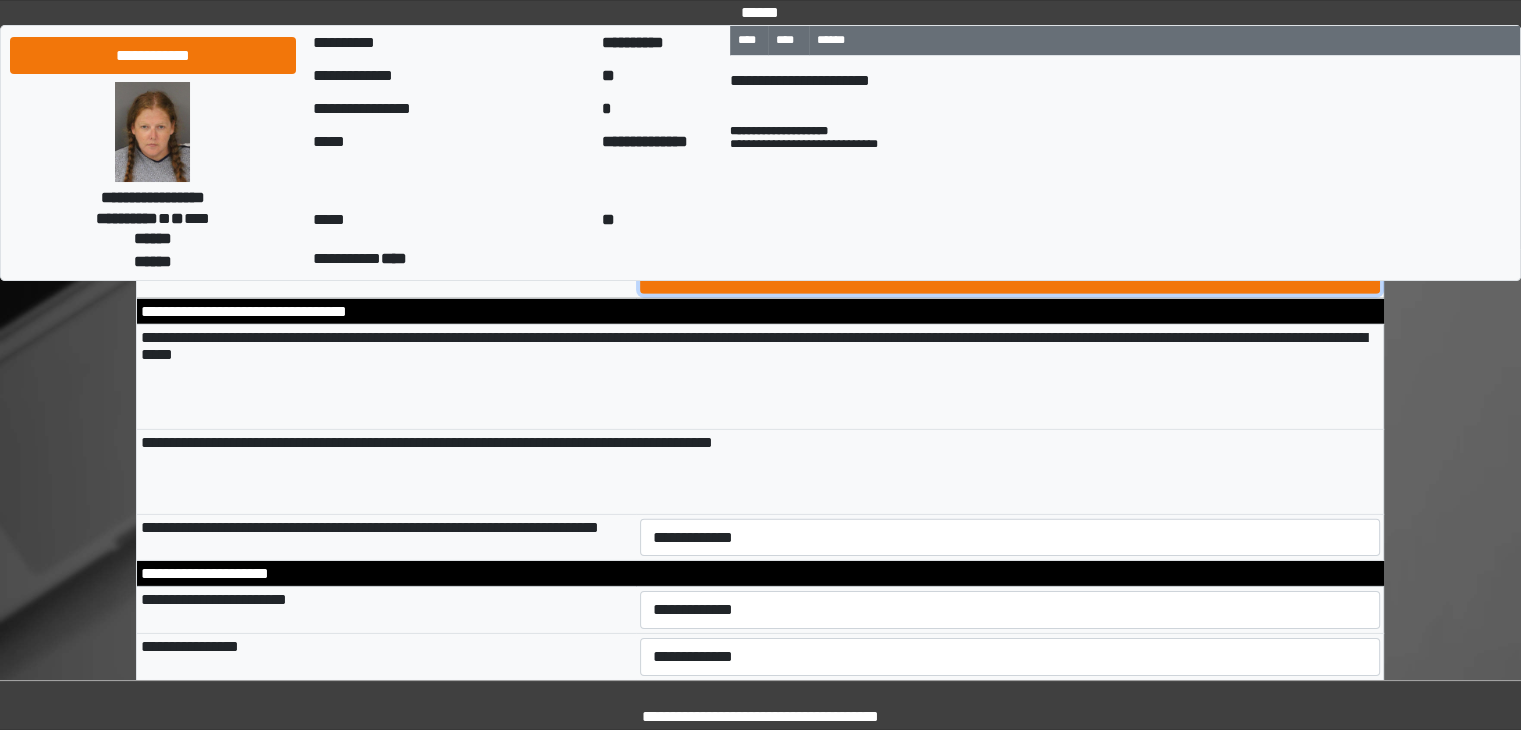 click on "**********" at bounding box center [1010, 275] 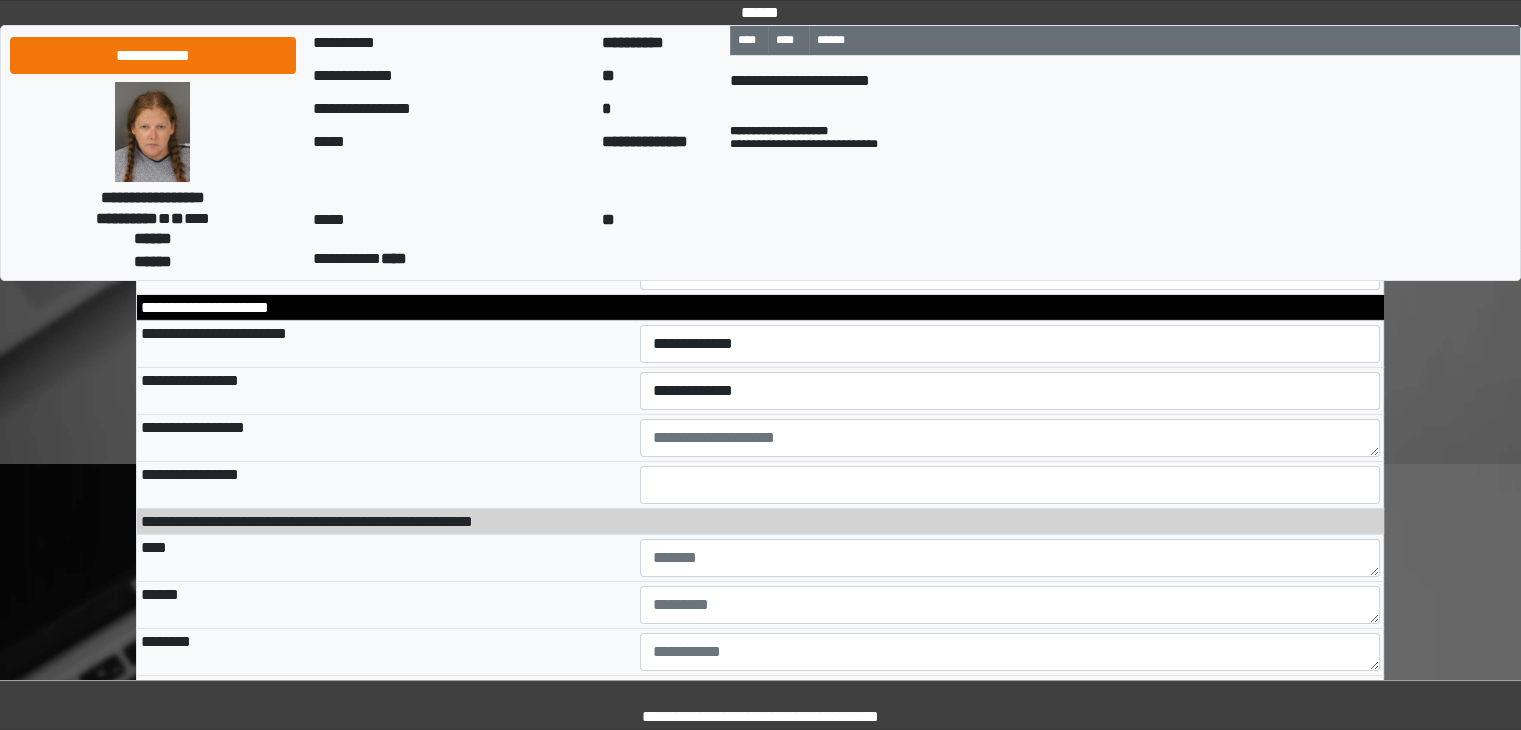 scroll, scrollTop: 13979, scrollLeft: 0, axis: vertical 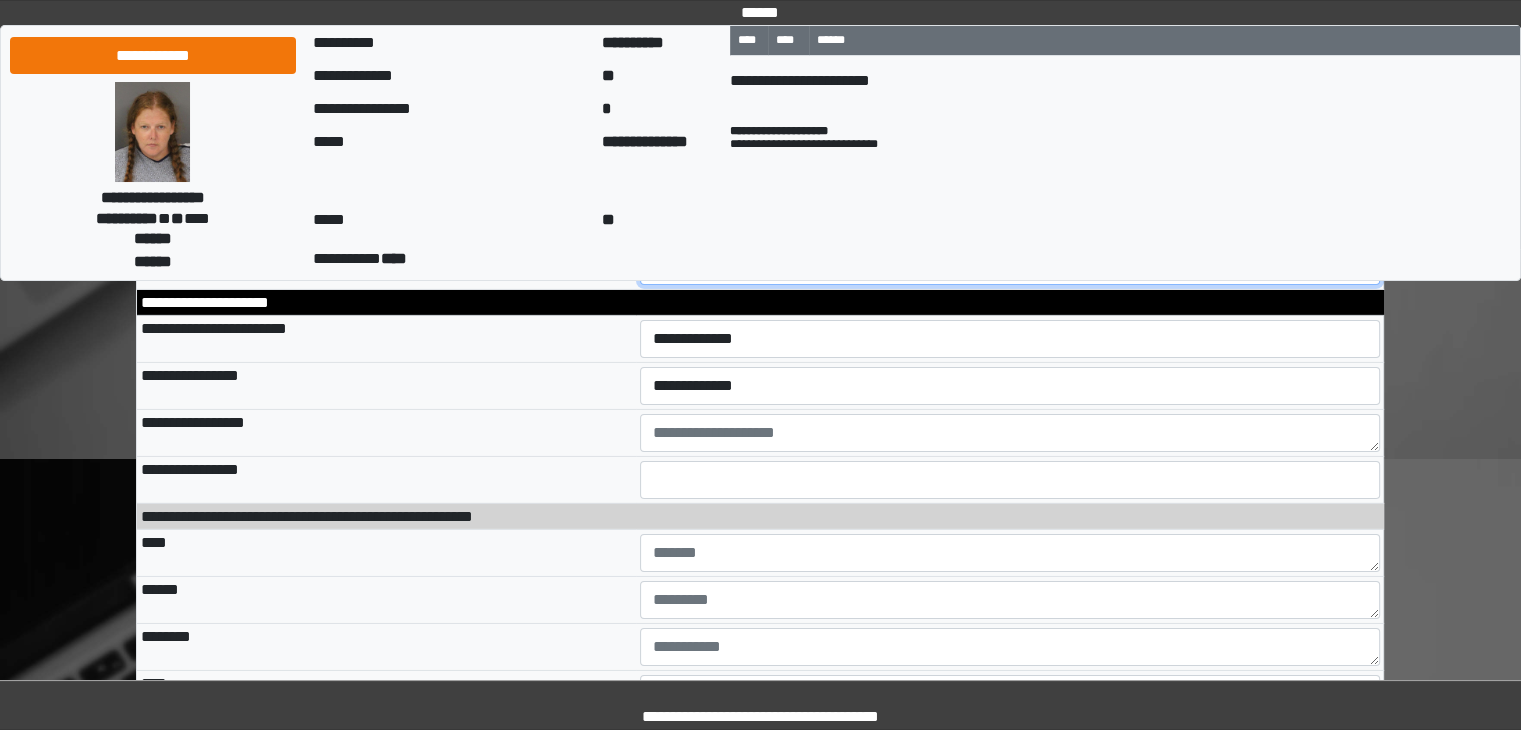 click on "**********" at bounding box center [1010, 267] 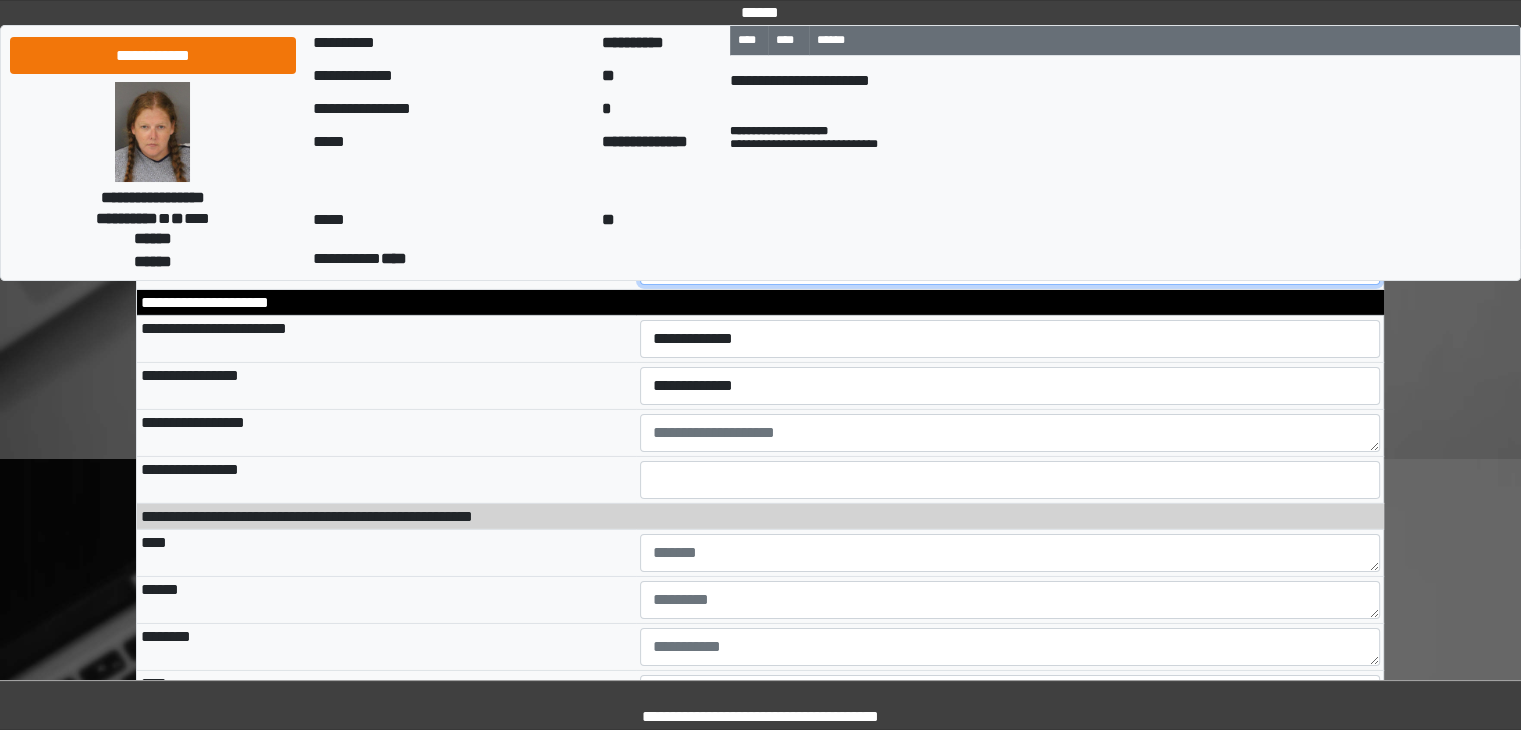 select on "*" 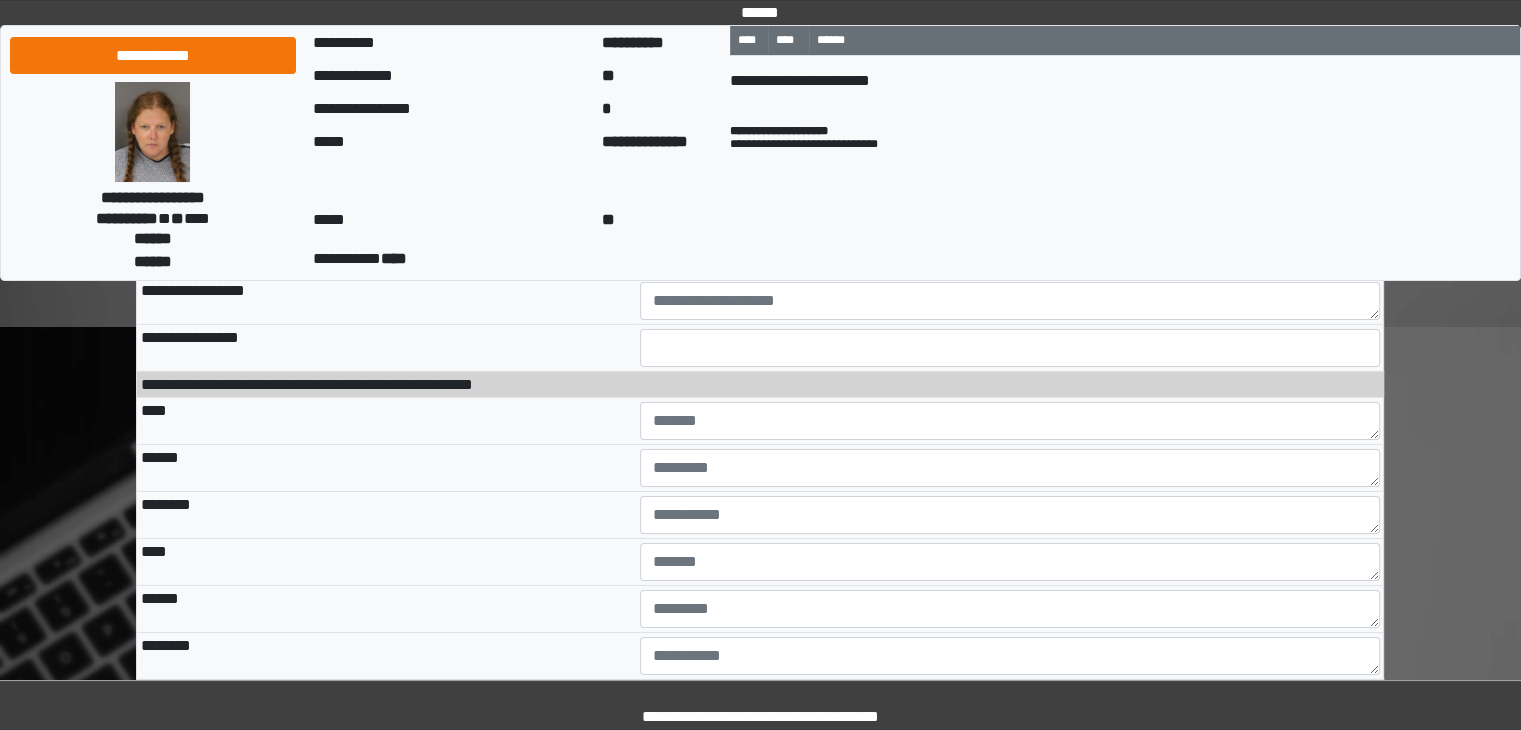 scroll, scrollTop: 14112, scrollLeft: 0, axis: vertical 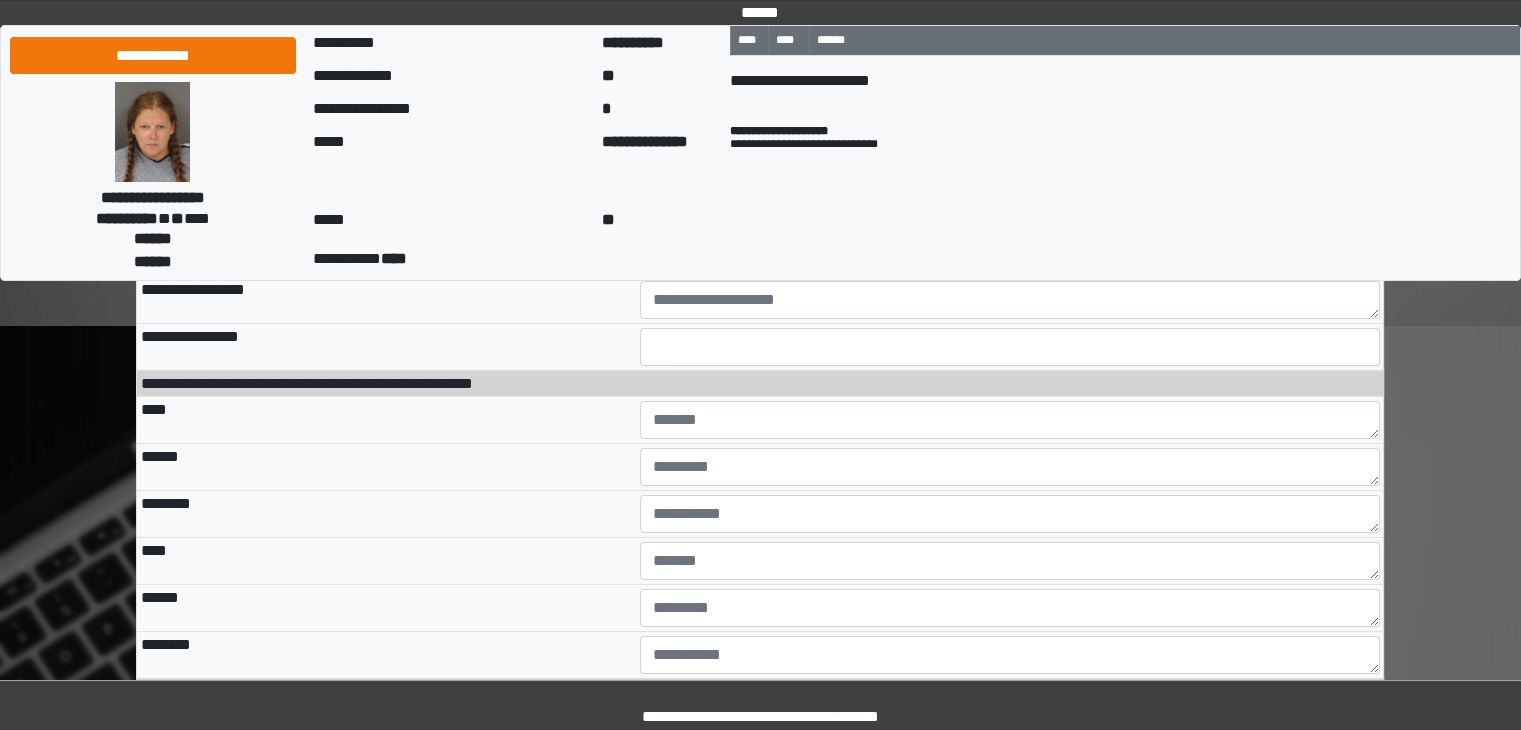 click on "**********" at bounding box center [1010, 206] 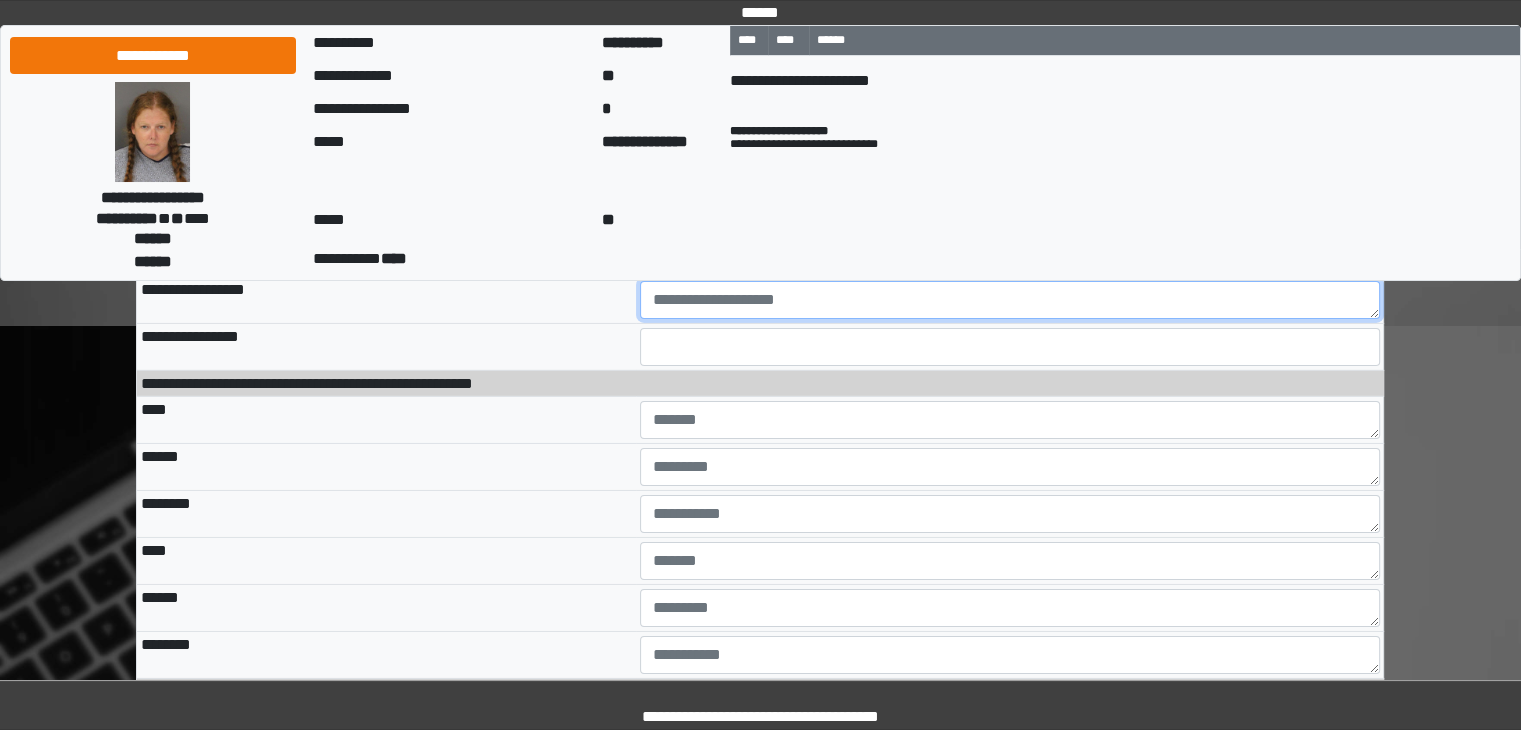 click at bounding box center (1010, 300) 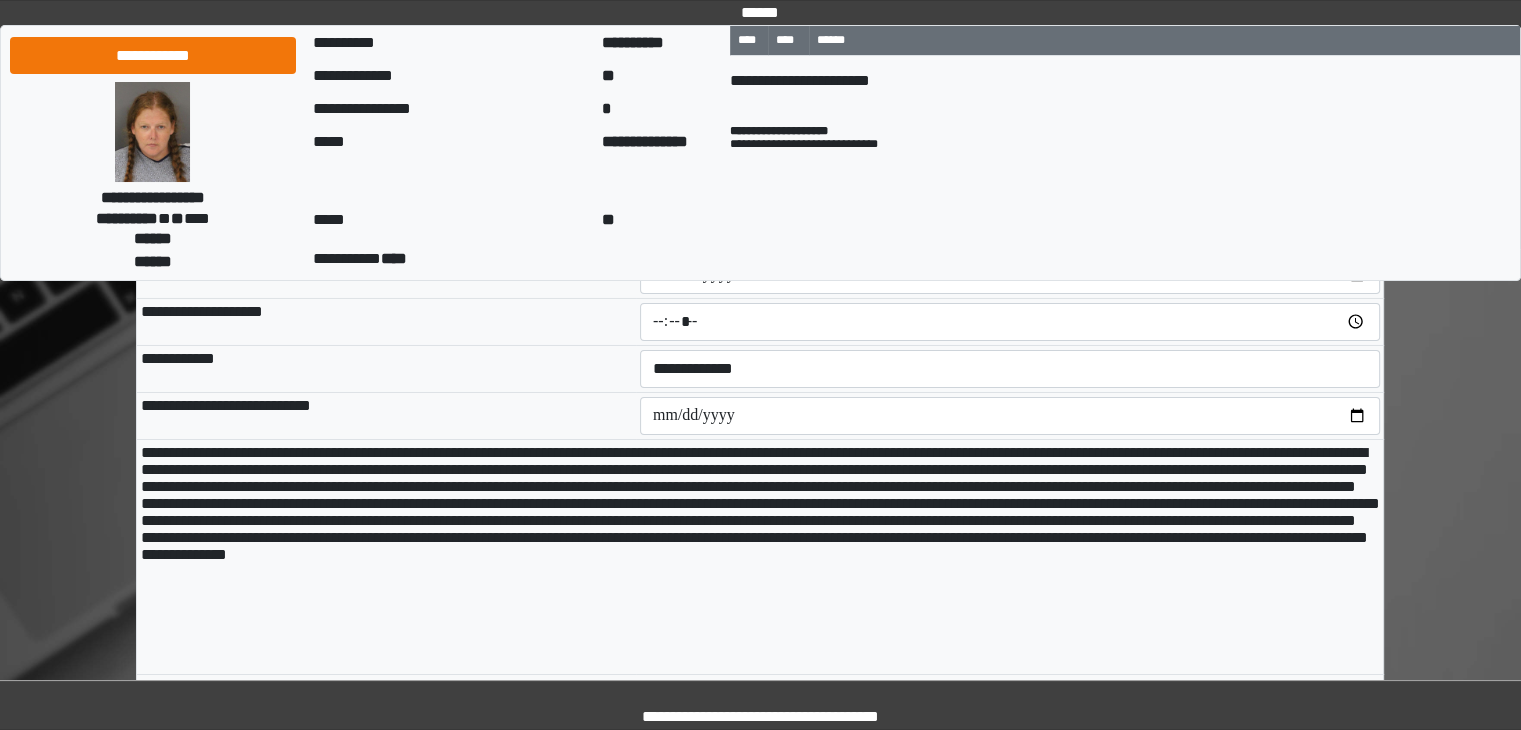scroll, scrollTop: 14618, scrollLeft: 0, axis: vertical 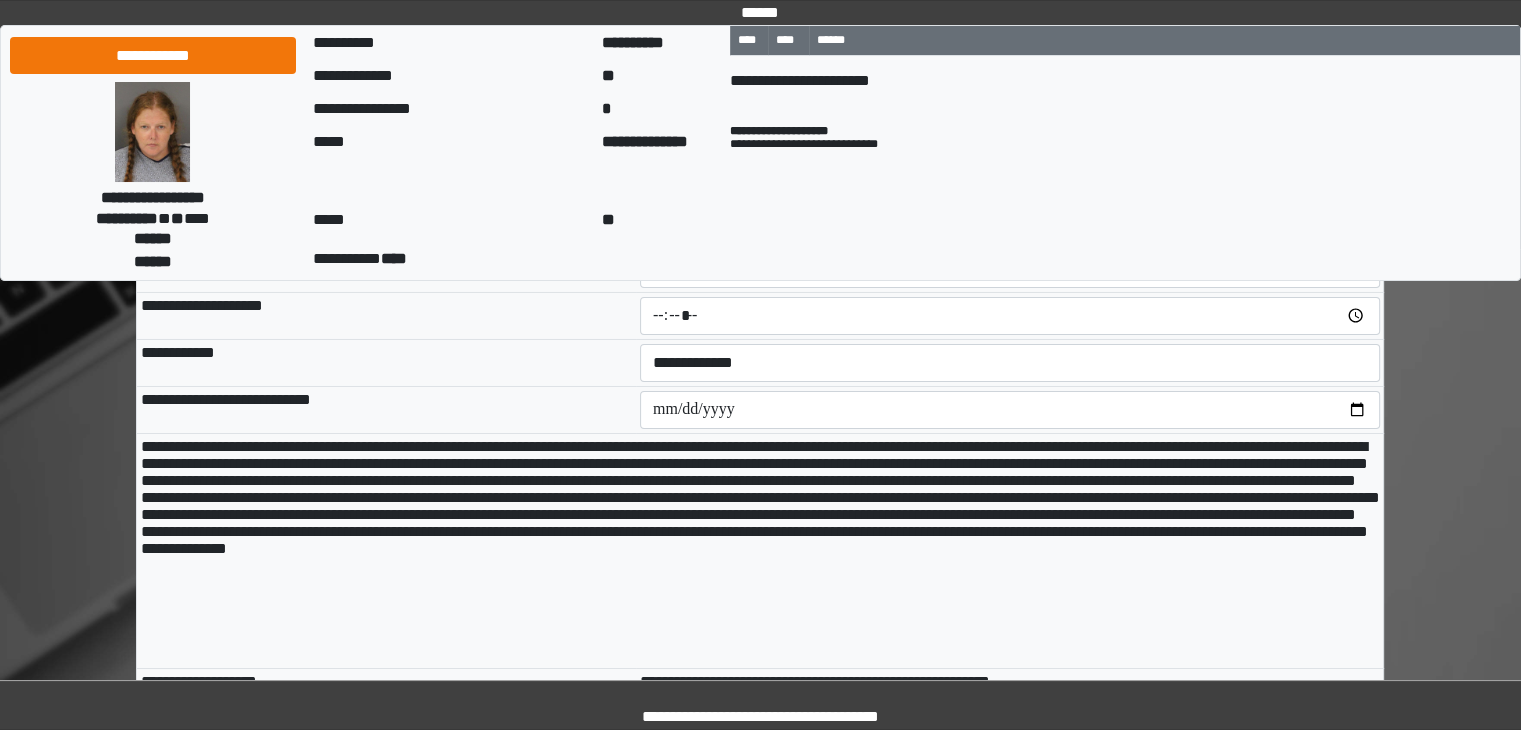 type on "**********" 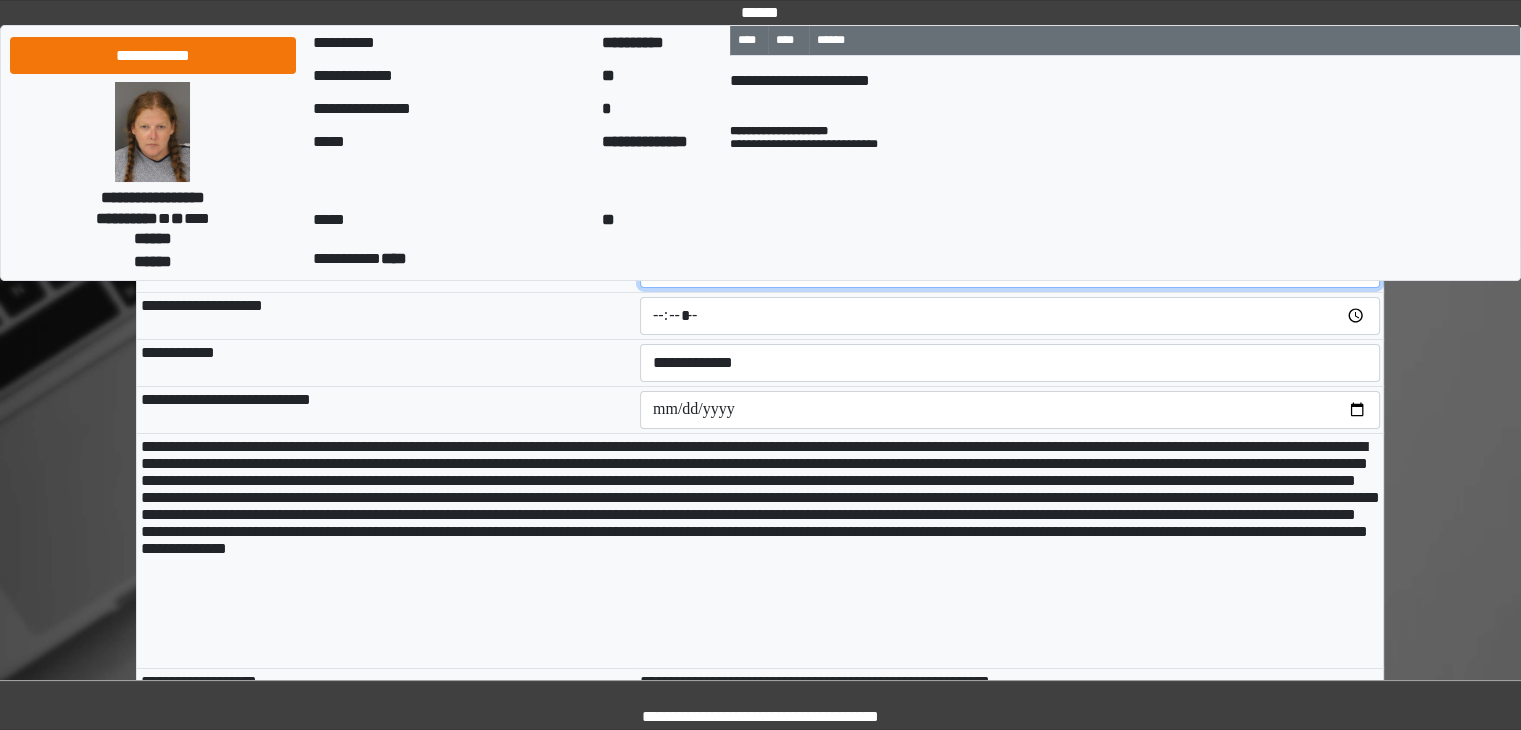click at bounding box center (1010, 269) 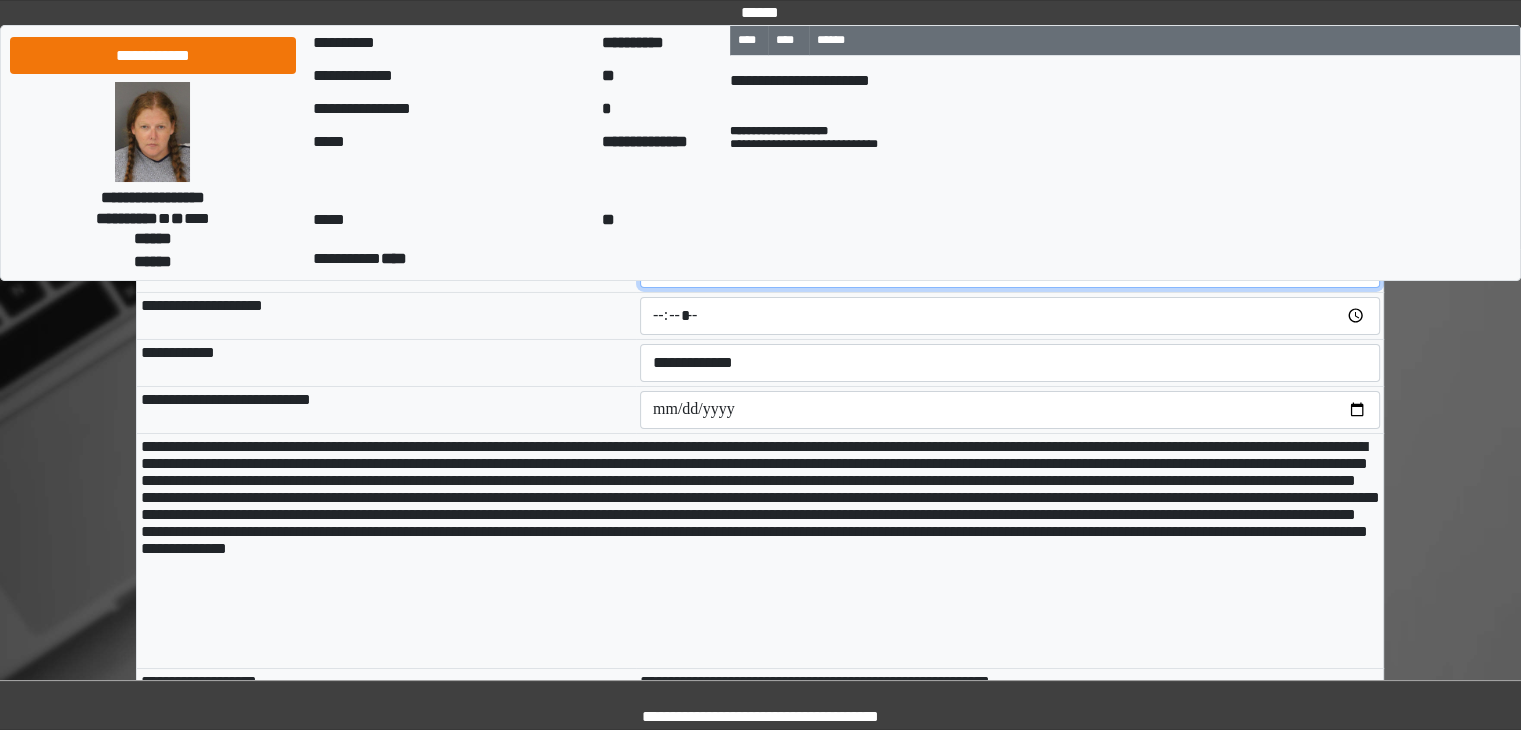 click at bounding box center (1010, 269) 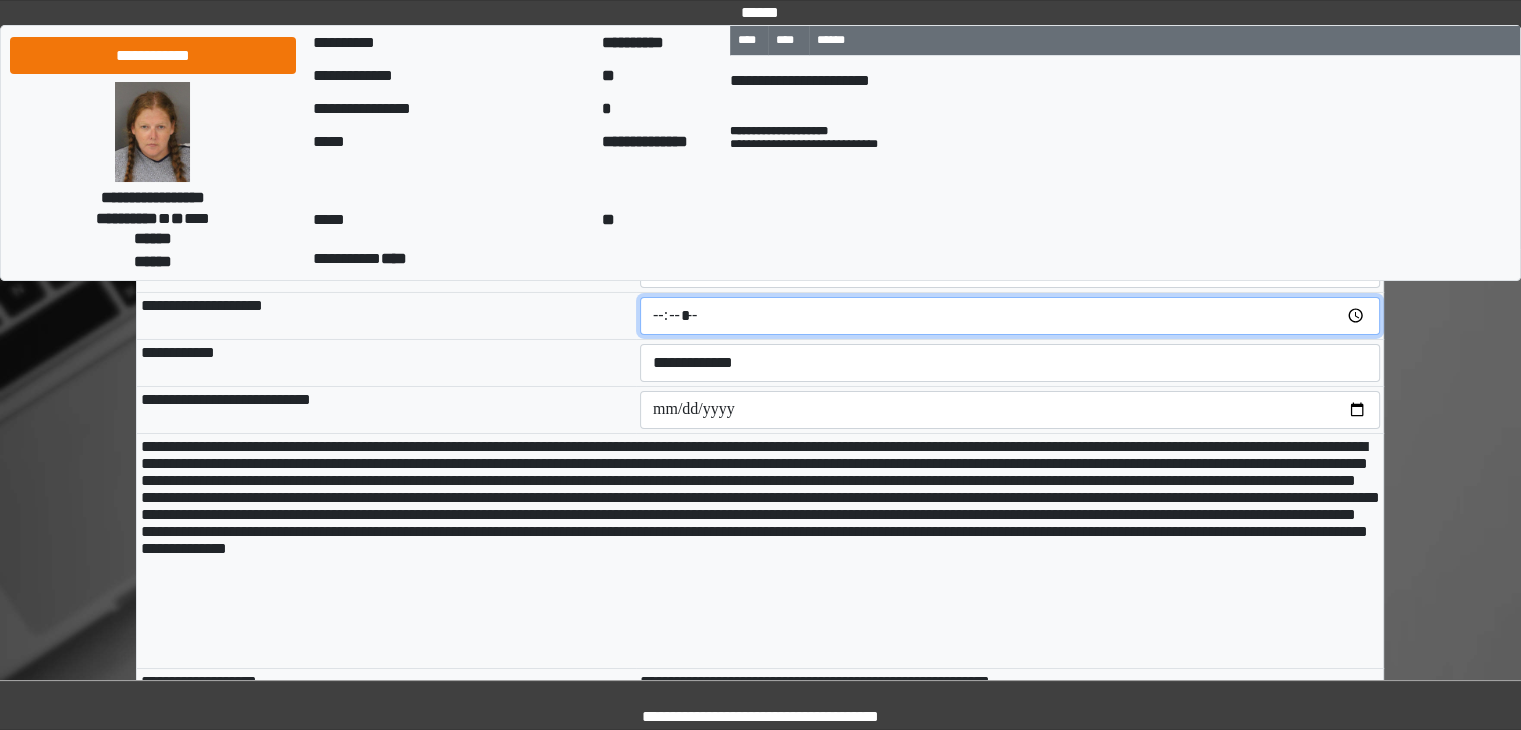 click at bounding box center [1010, 316] 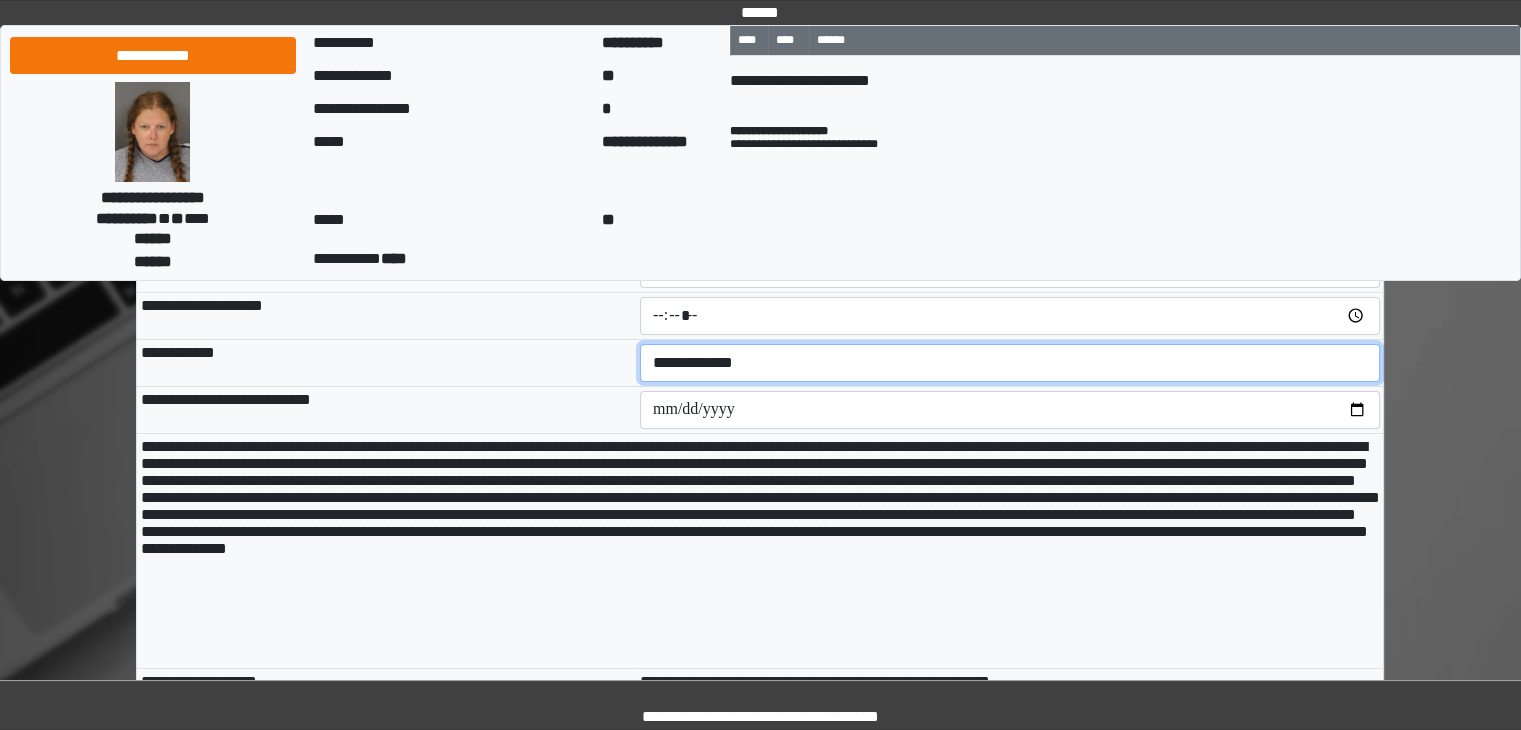 type on "*****" 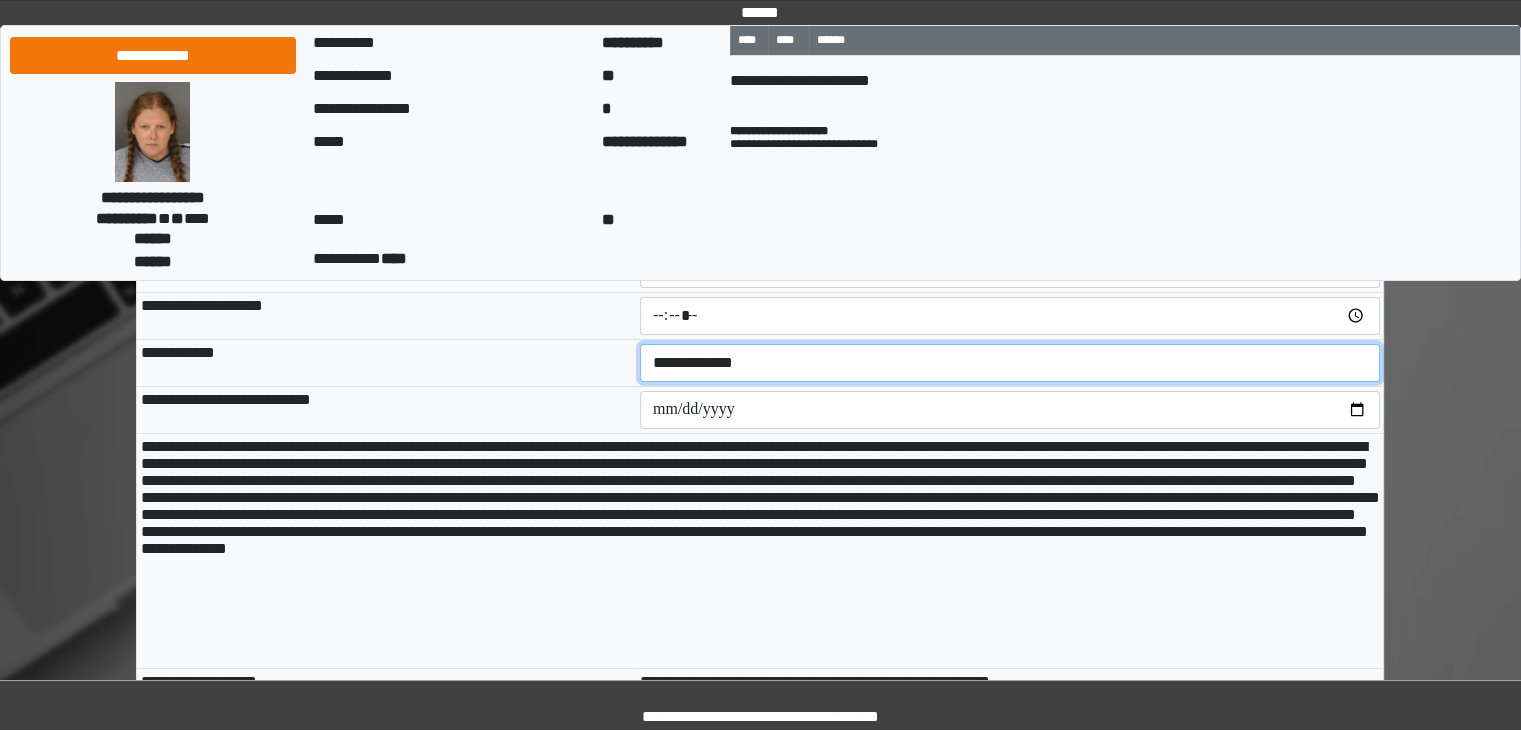 select on "****" 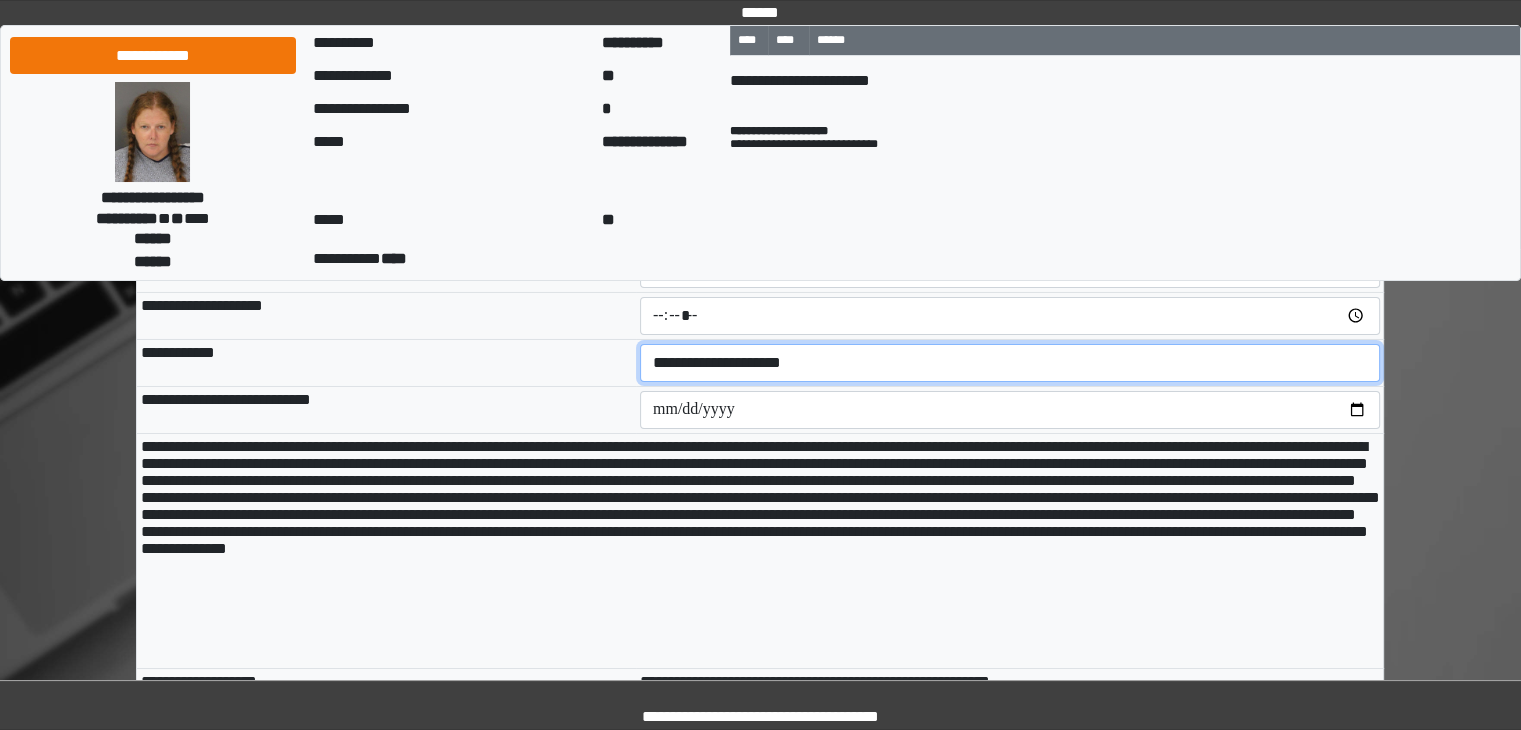 click on "**********" at bounding box center (1010, 363) 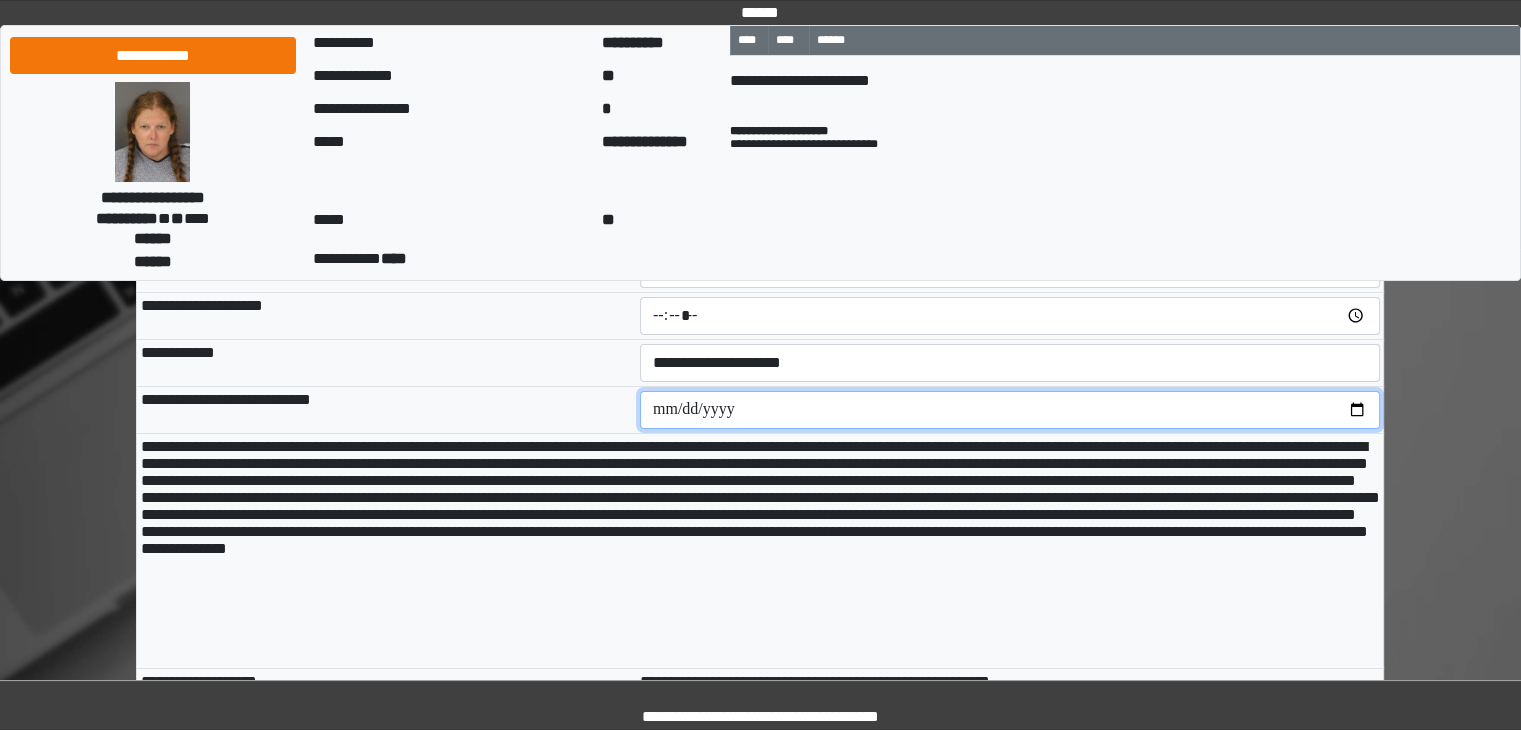 click at bounding box center (1010, 410) 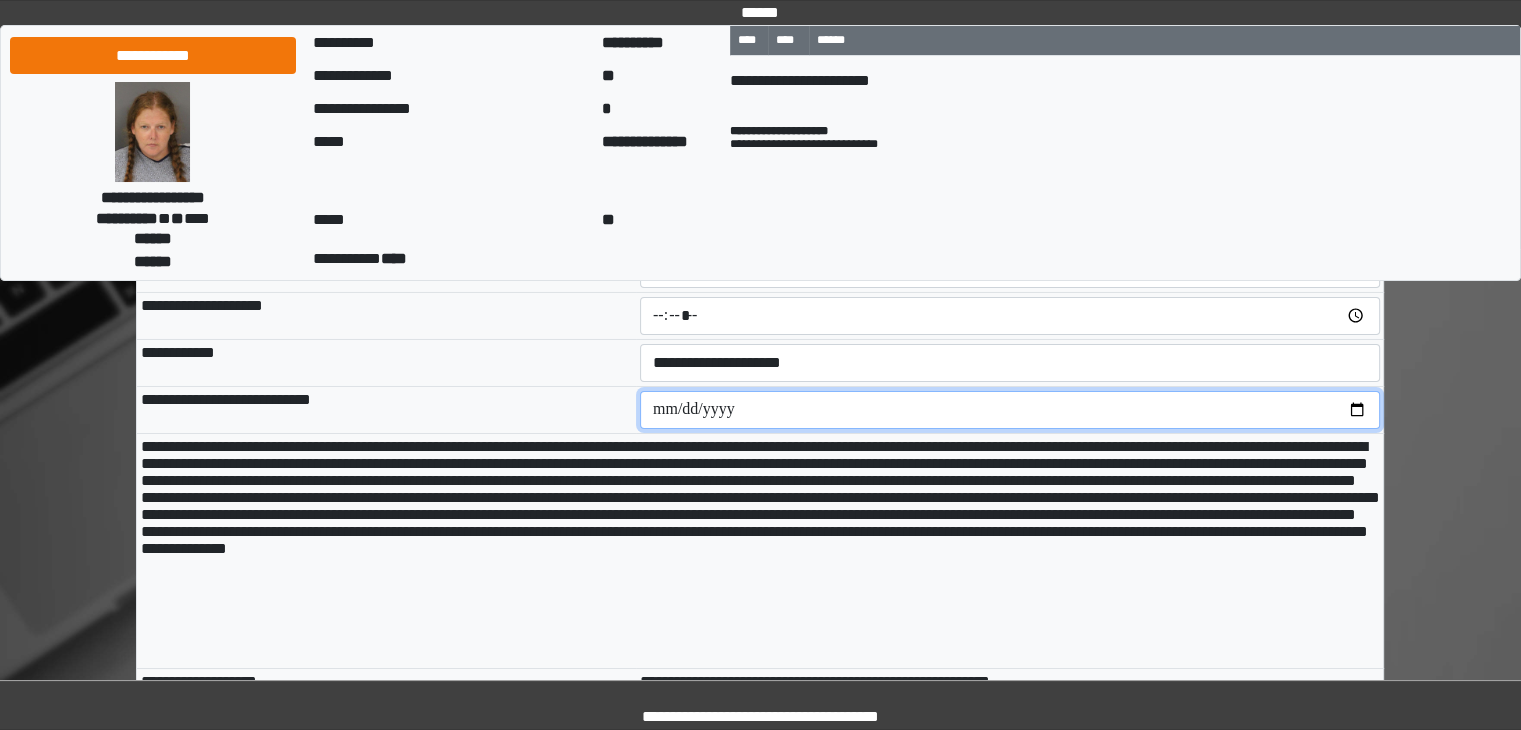 type on "**********" 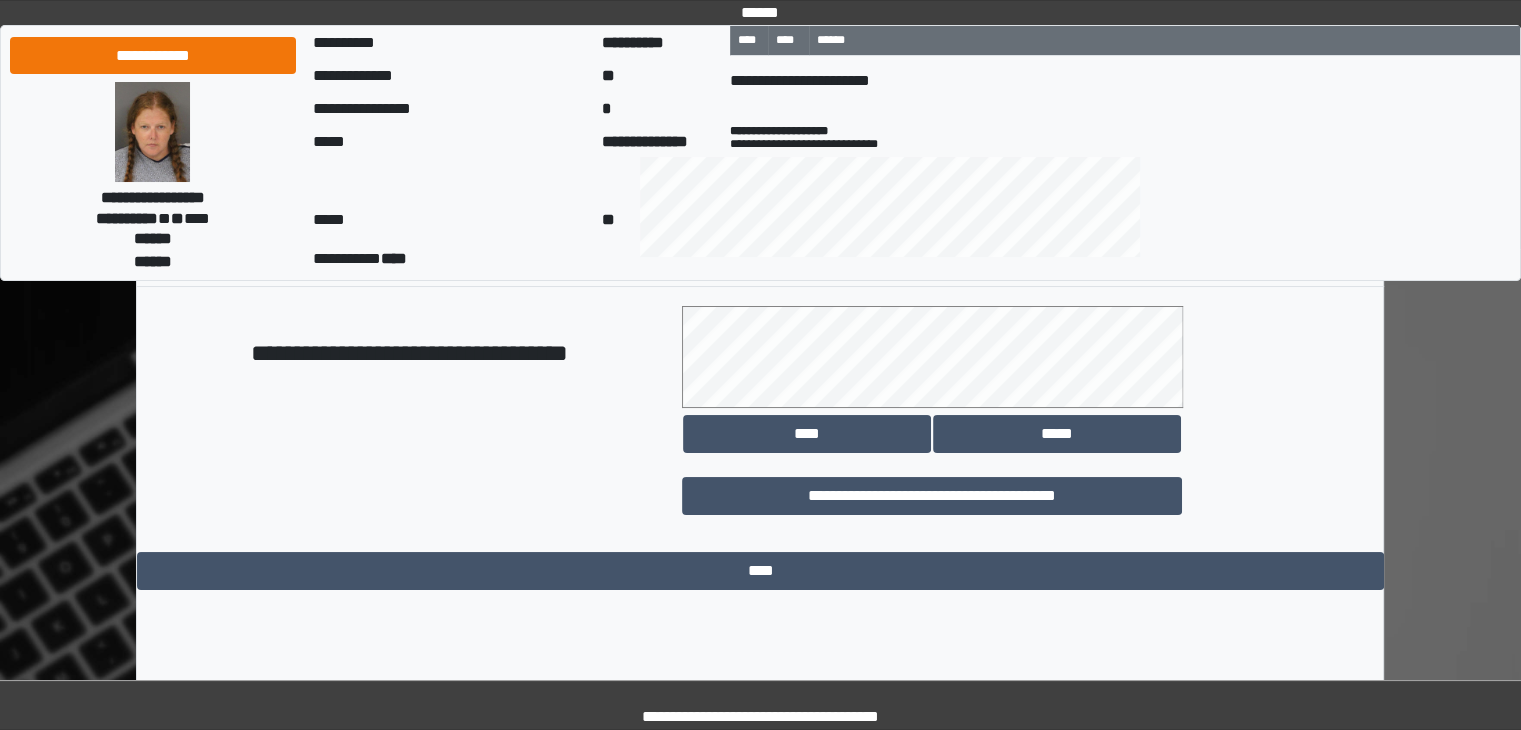 scroll, scrollTop: 15168, scrollLeft: 0, axis: vertical 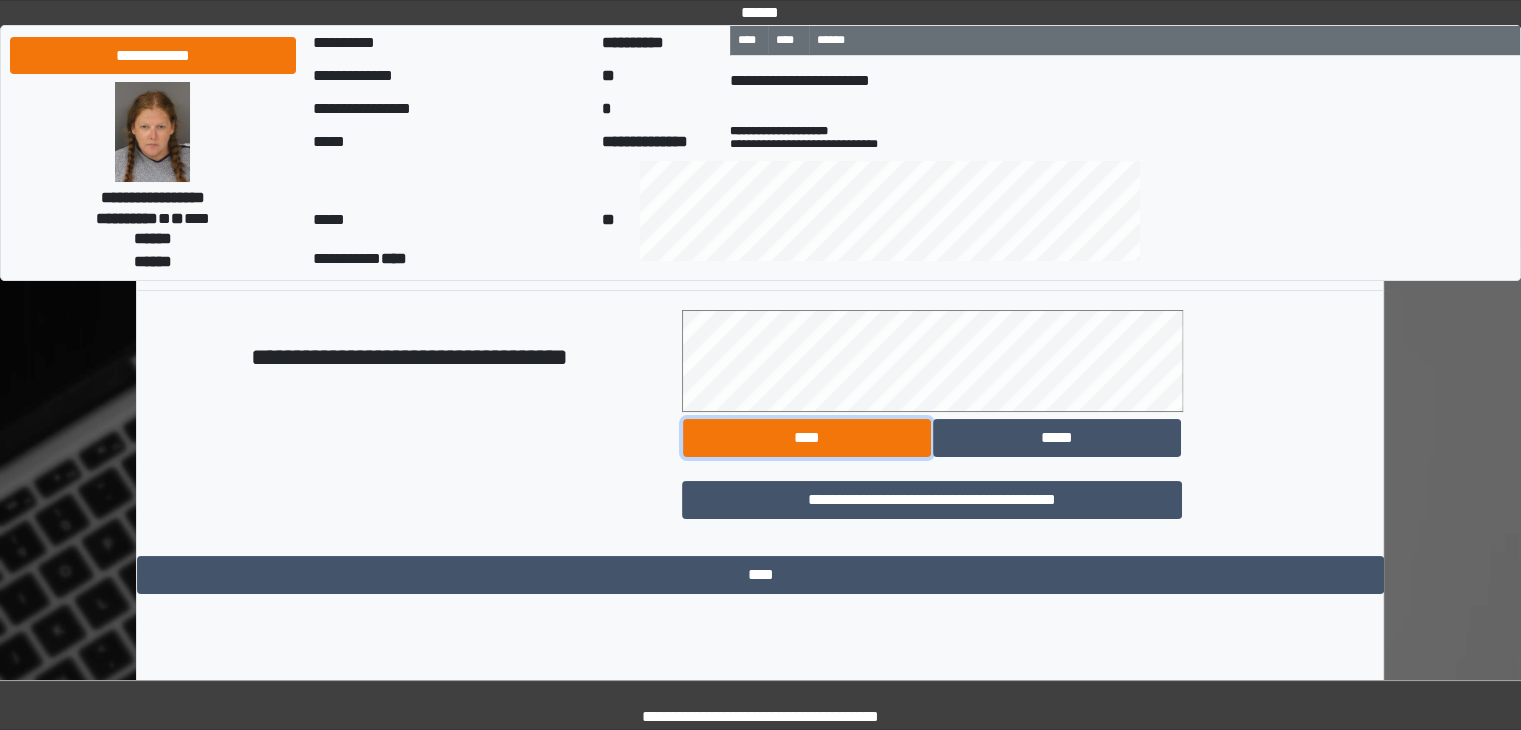 click on "****" at bounding box center (807, 438) 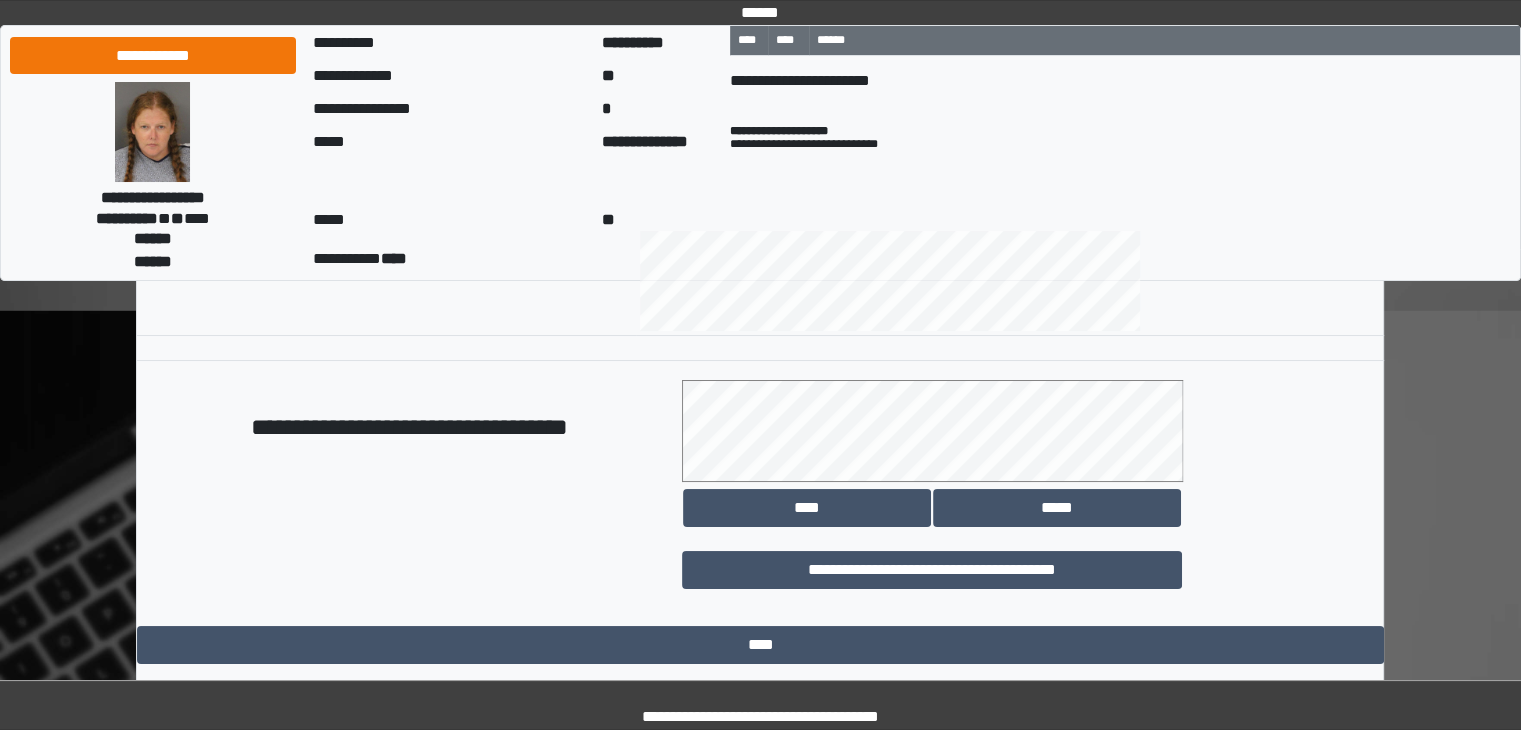 scroll, scrollTop: 15341, scrollLeft: 0, axis: vertical 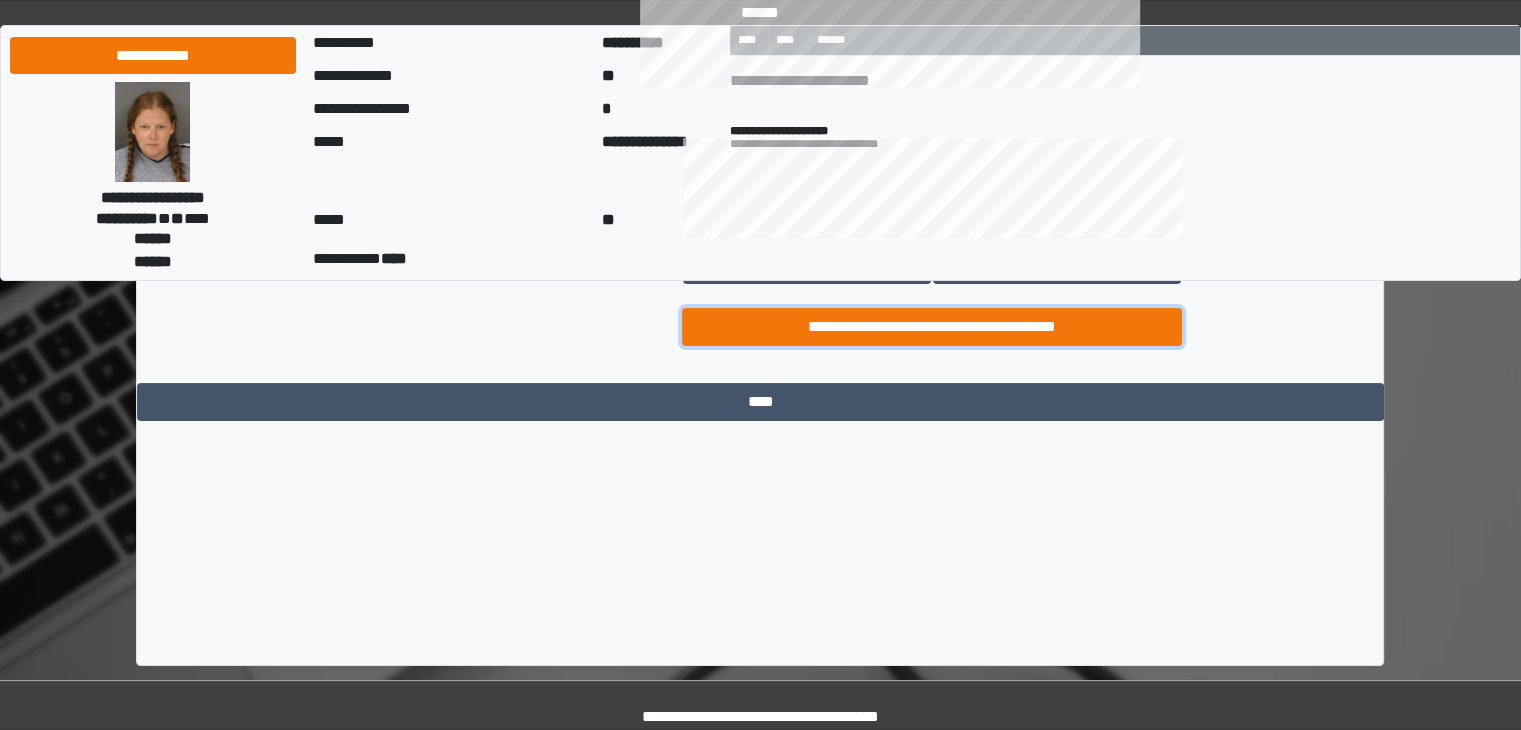 click on "**********" at bounding box center (932, 327) 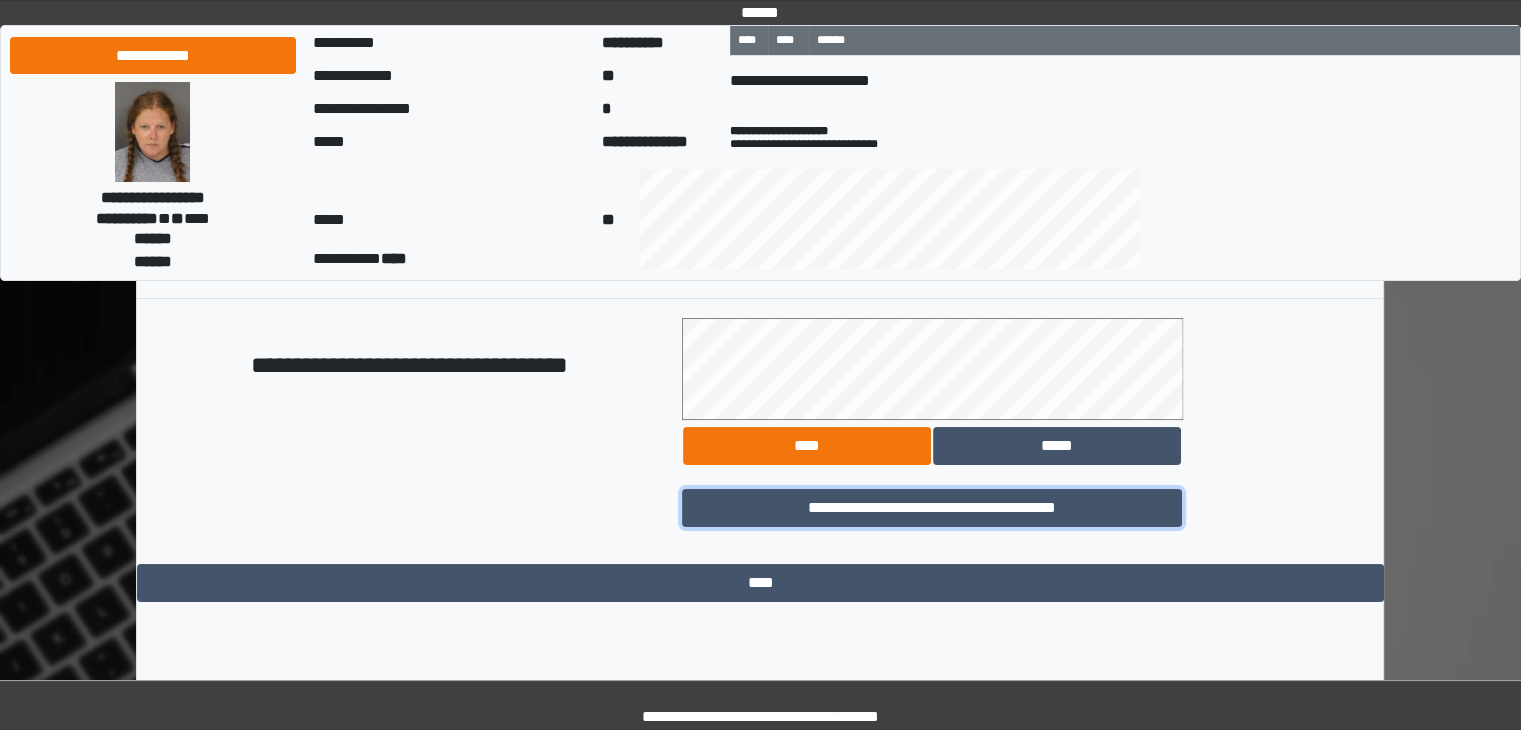 scroll, scrollTop: 15157, scrollLeft: 0, axis: vertical 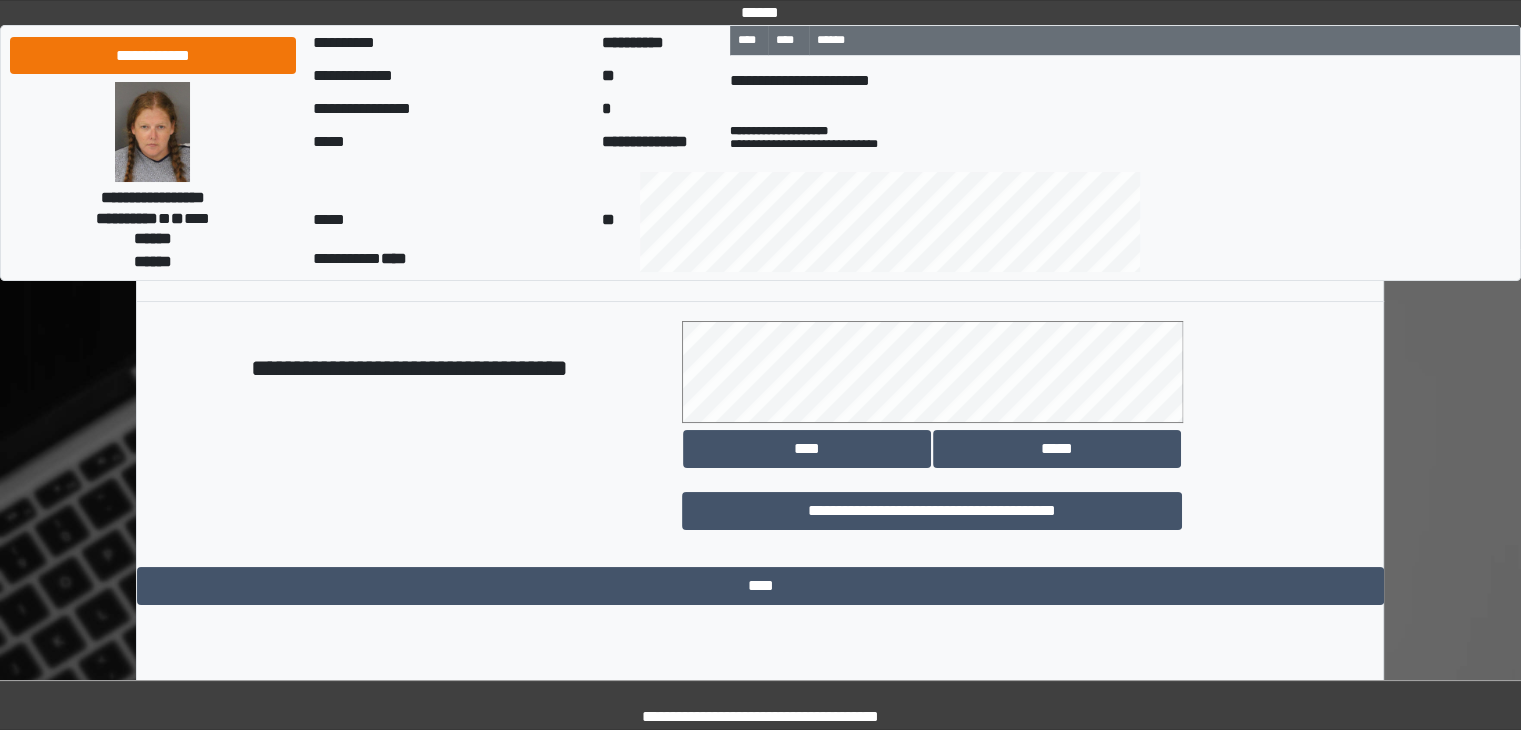 click on "**********" at bounding box center (386, 203) 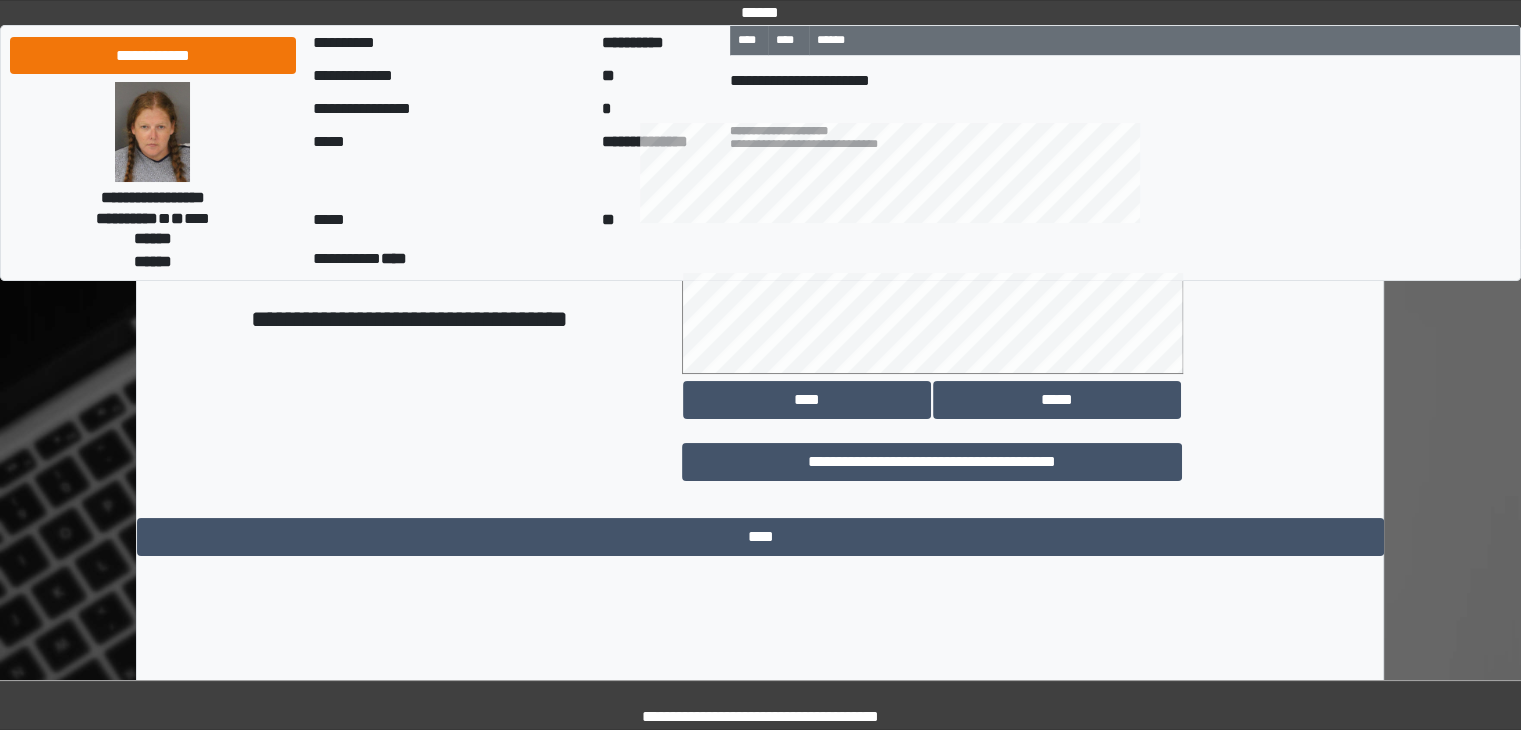 scroll, scrollTop: 15222, scrollLeft: 0, axis: vertical 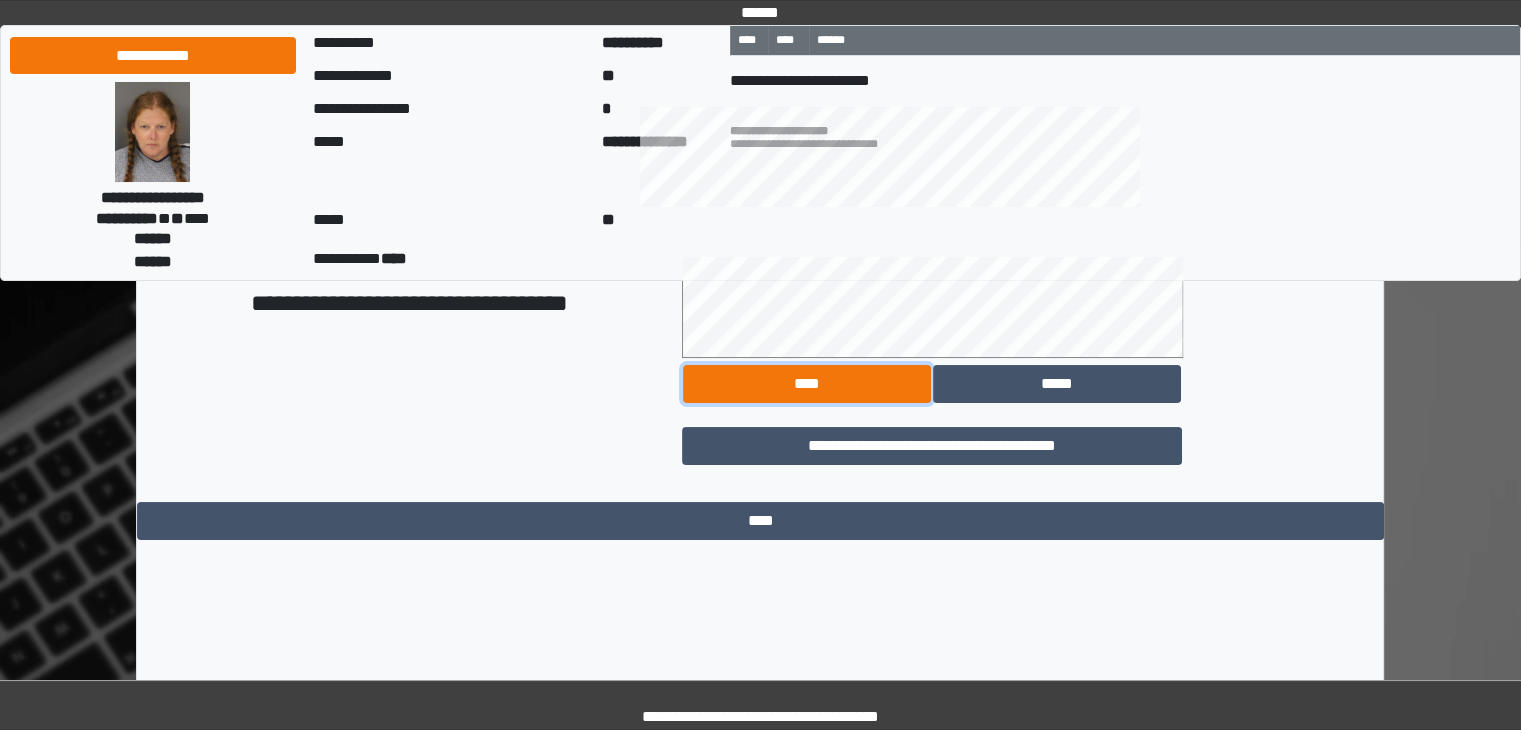 click on "****" at bounding box center (807, 384) 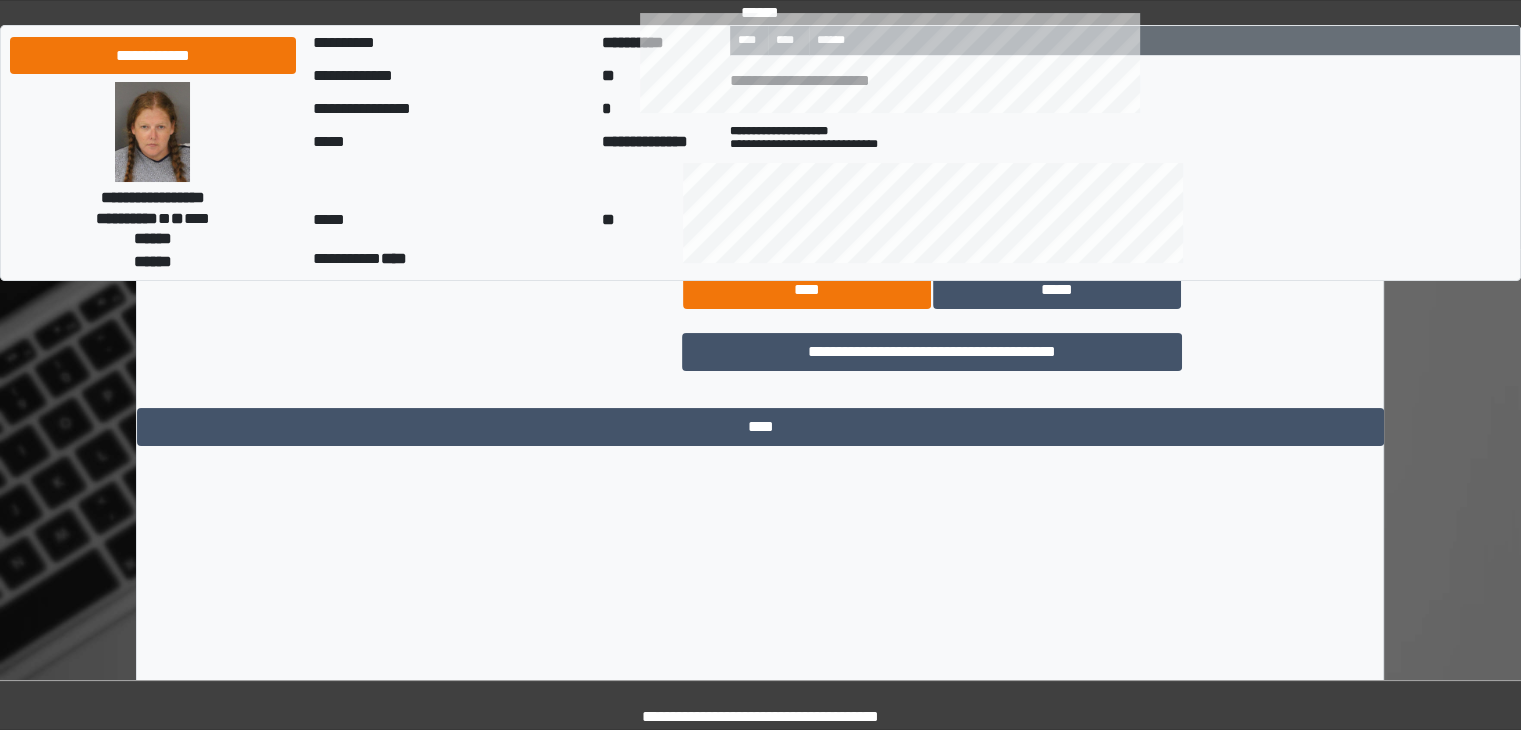 scroll, scrollTop: 15341, scrollLeft: 0, axis: vertical 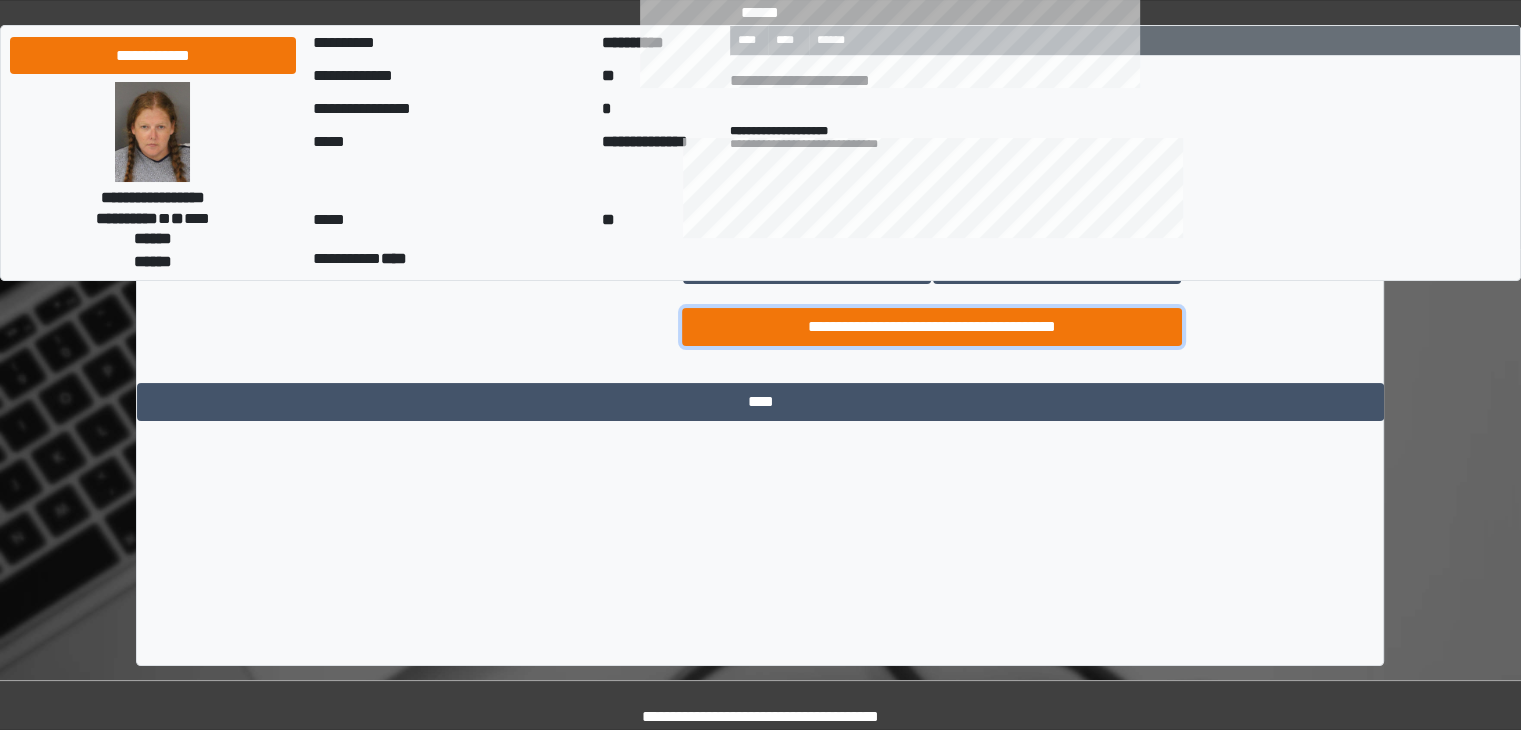 click on "**********" at bounding box center (932, 327) 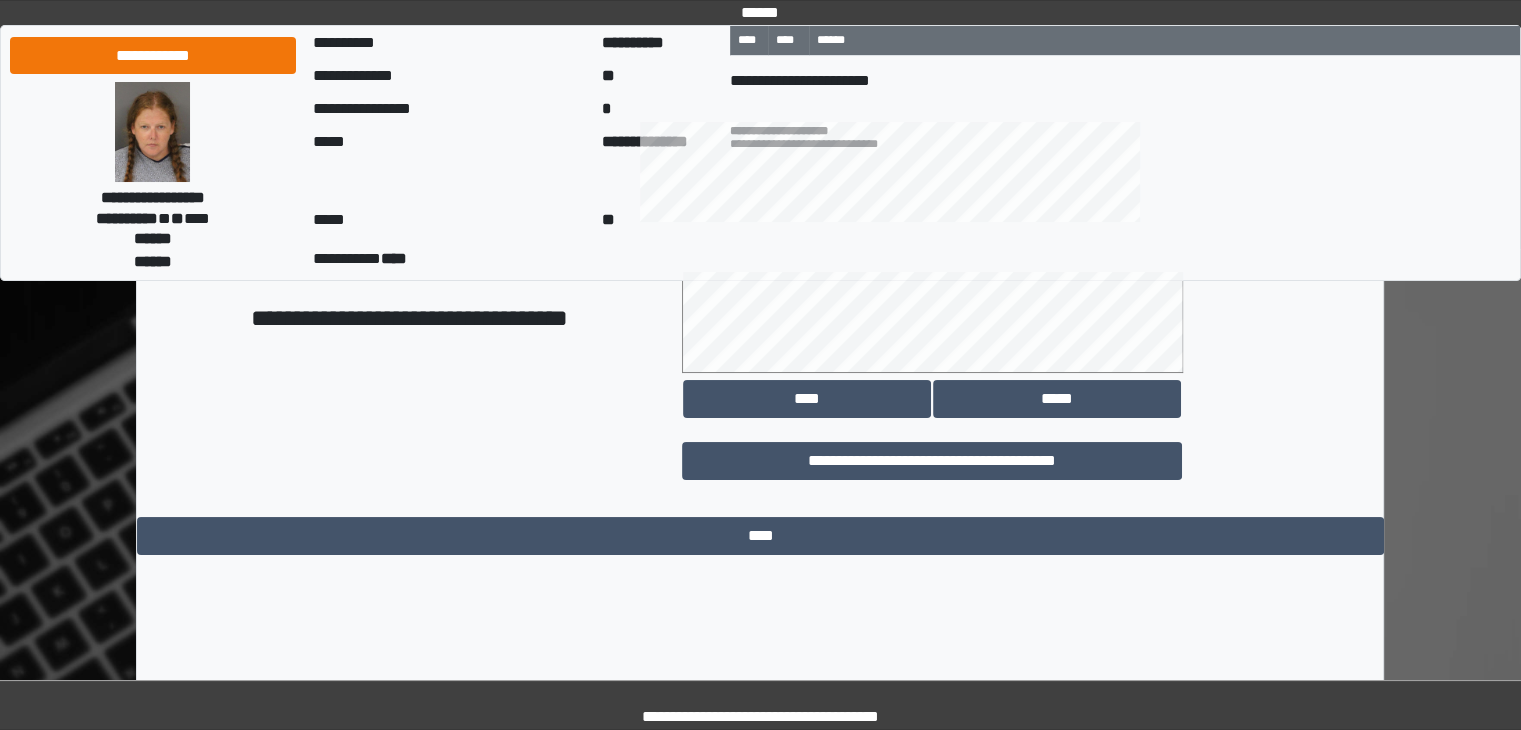 scroll, scrollTop: 15200, scrollLeft: 0, axis: vertical 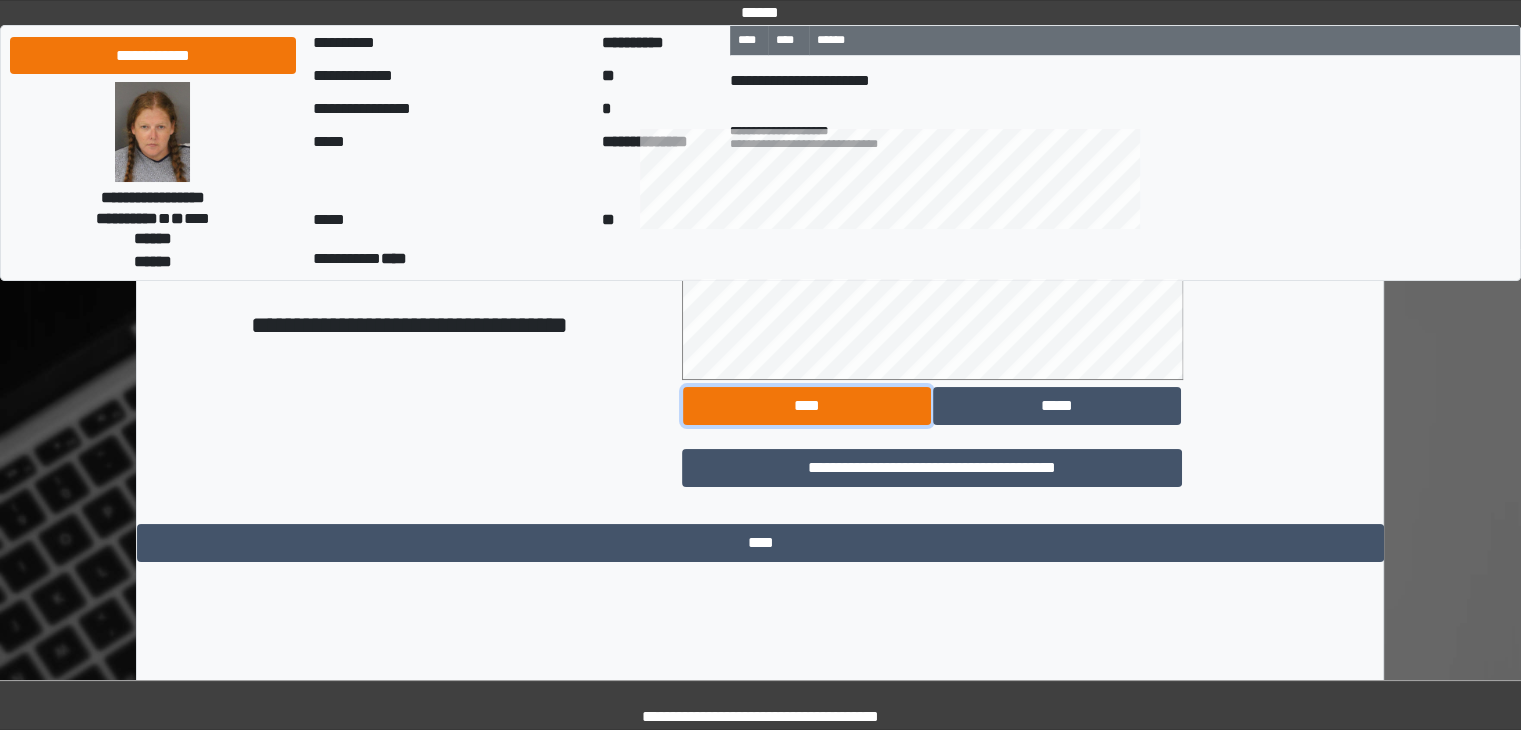 click on "****" at bounding box center [807, 406] 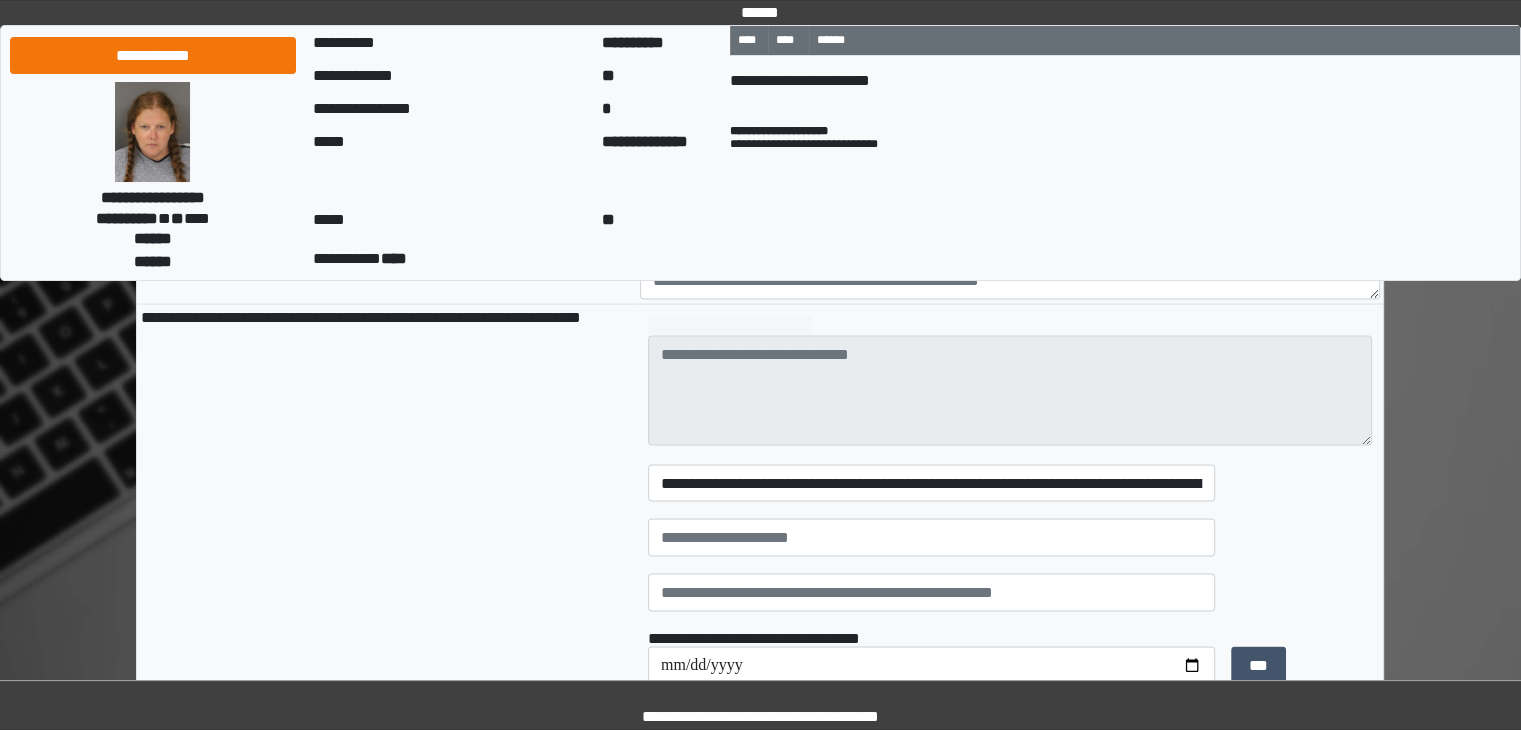 scroll, scrollTop: 3760, scrollLeft: 0, axis: vertical 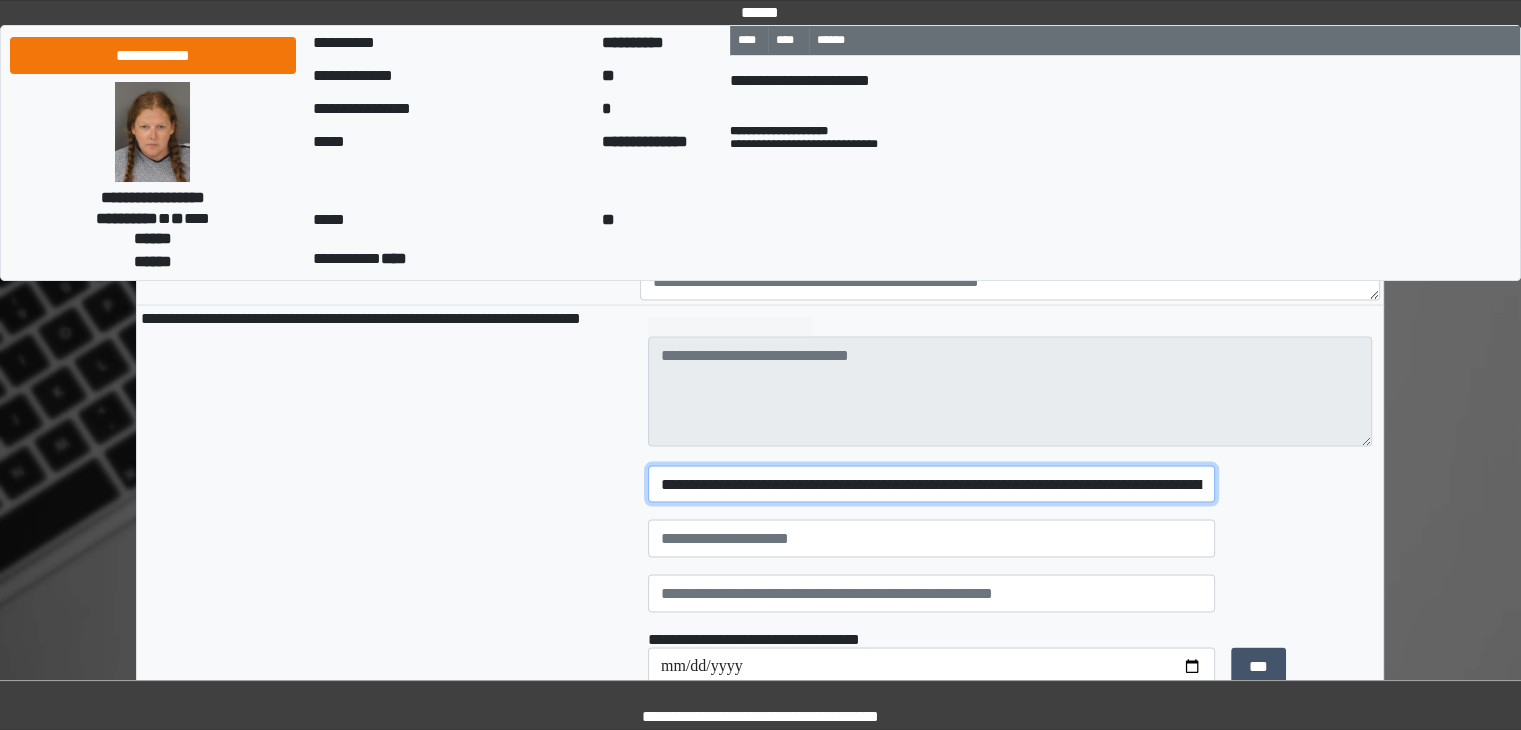 click on "**********" at bounding box center (931, 484) 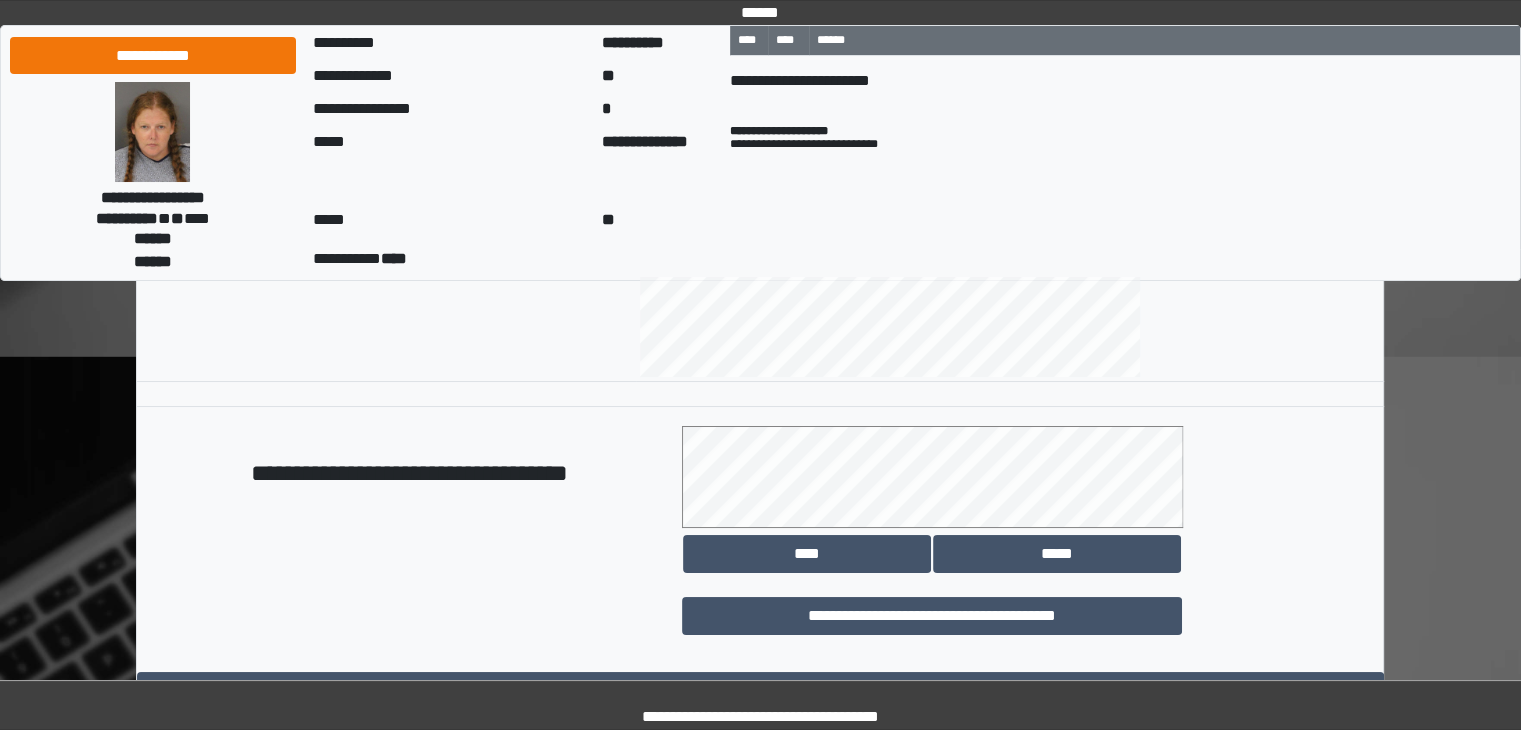 scroll, scrollTop: 15049, scrollLeft: 0, axis: vertical 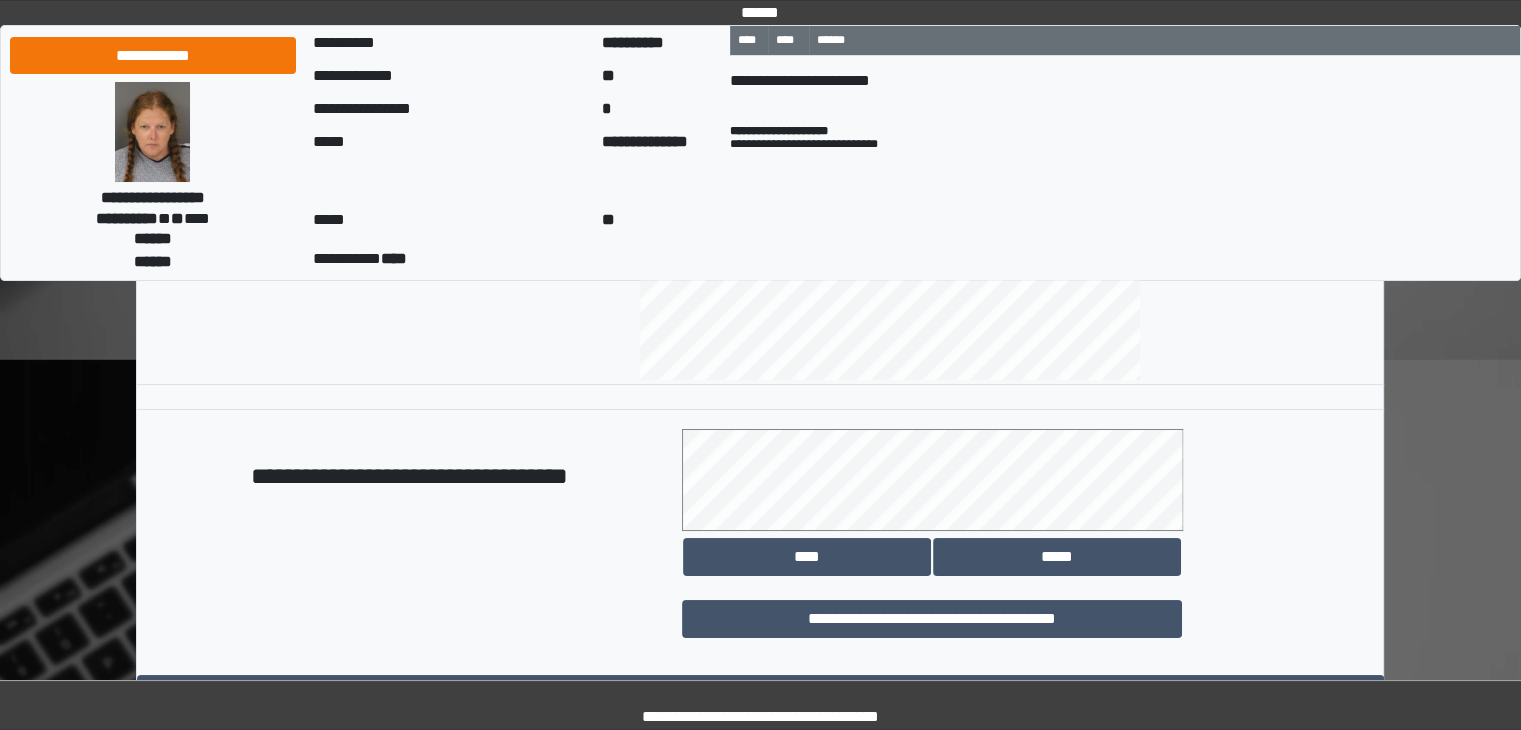 type on "**********" 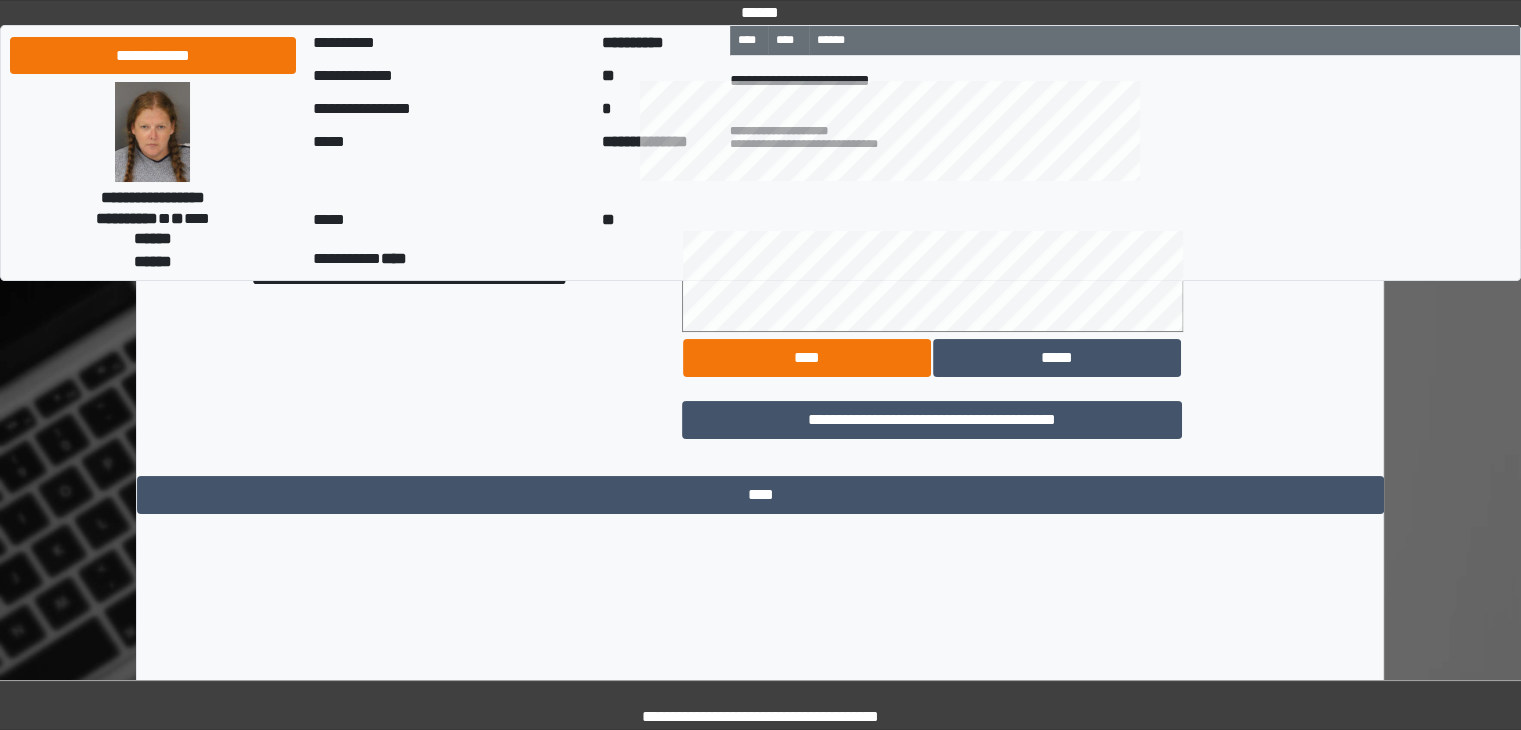 scroll, scrollTop: 15249, scrollLeft: 0, axis: vertical 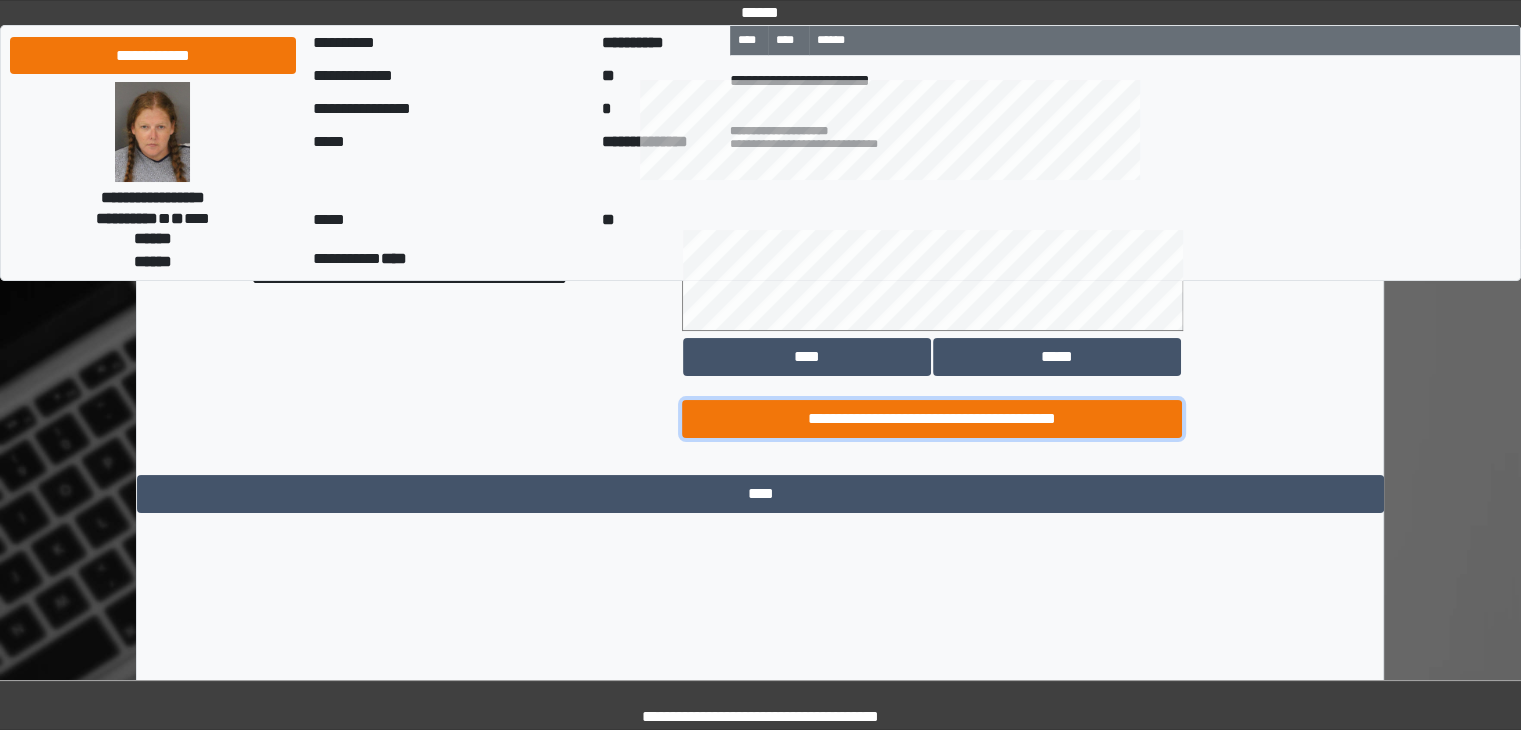 click on "**********" at bounding box center (932, 419) 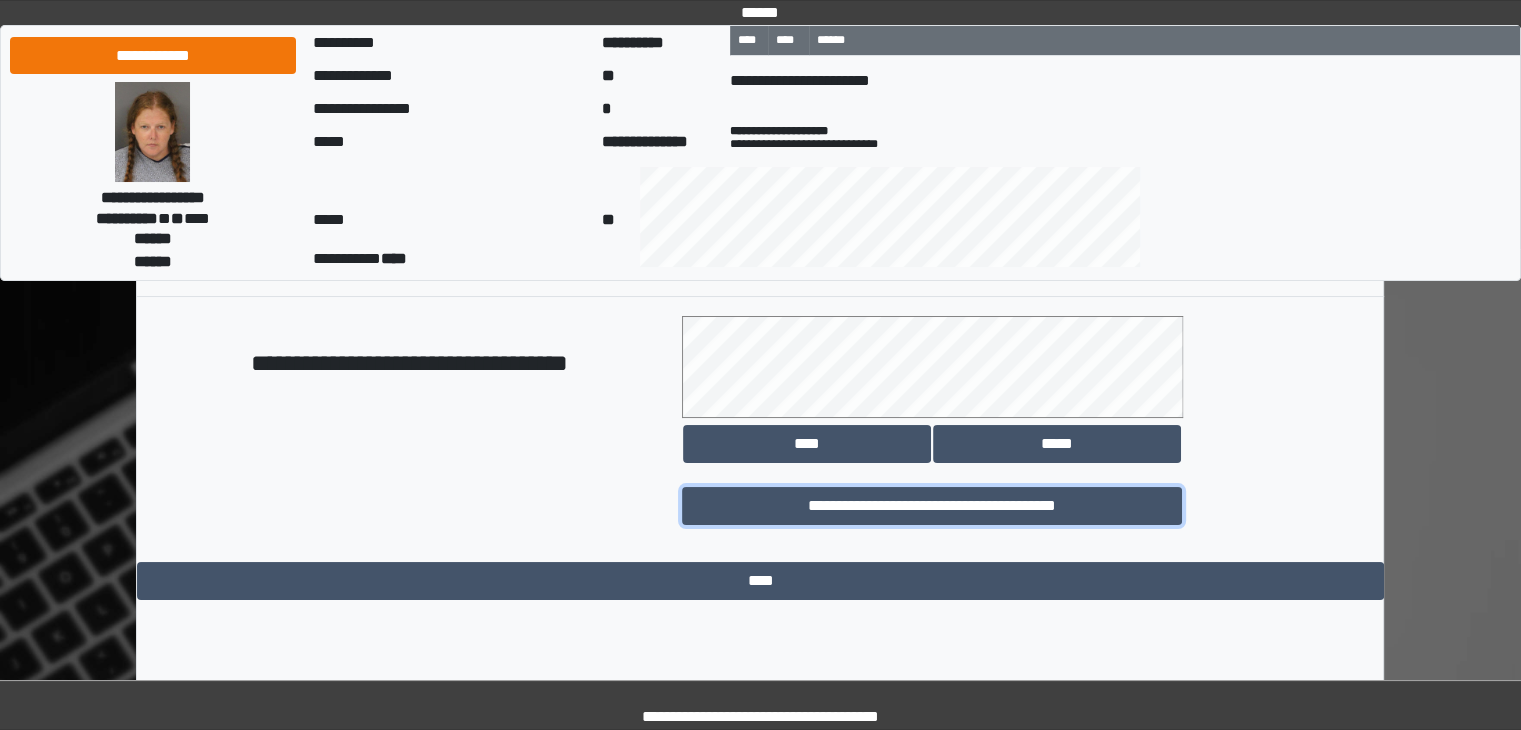 scroll, scrollTop: 15161, scrollLeft: 0, axis: vertical 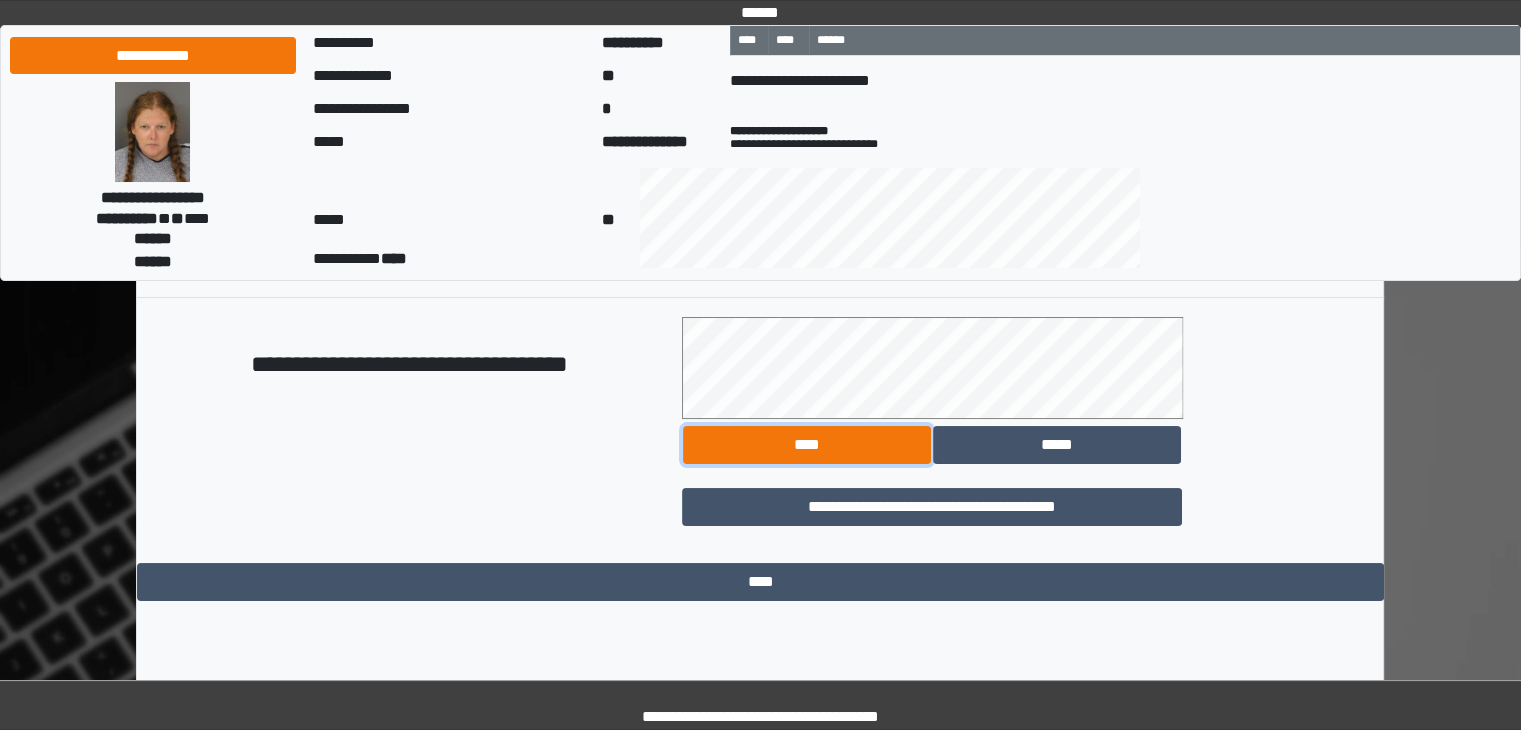 click on "****" at bounding box center [807, 445] 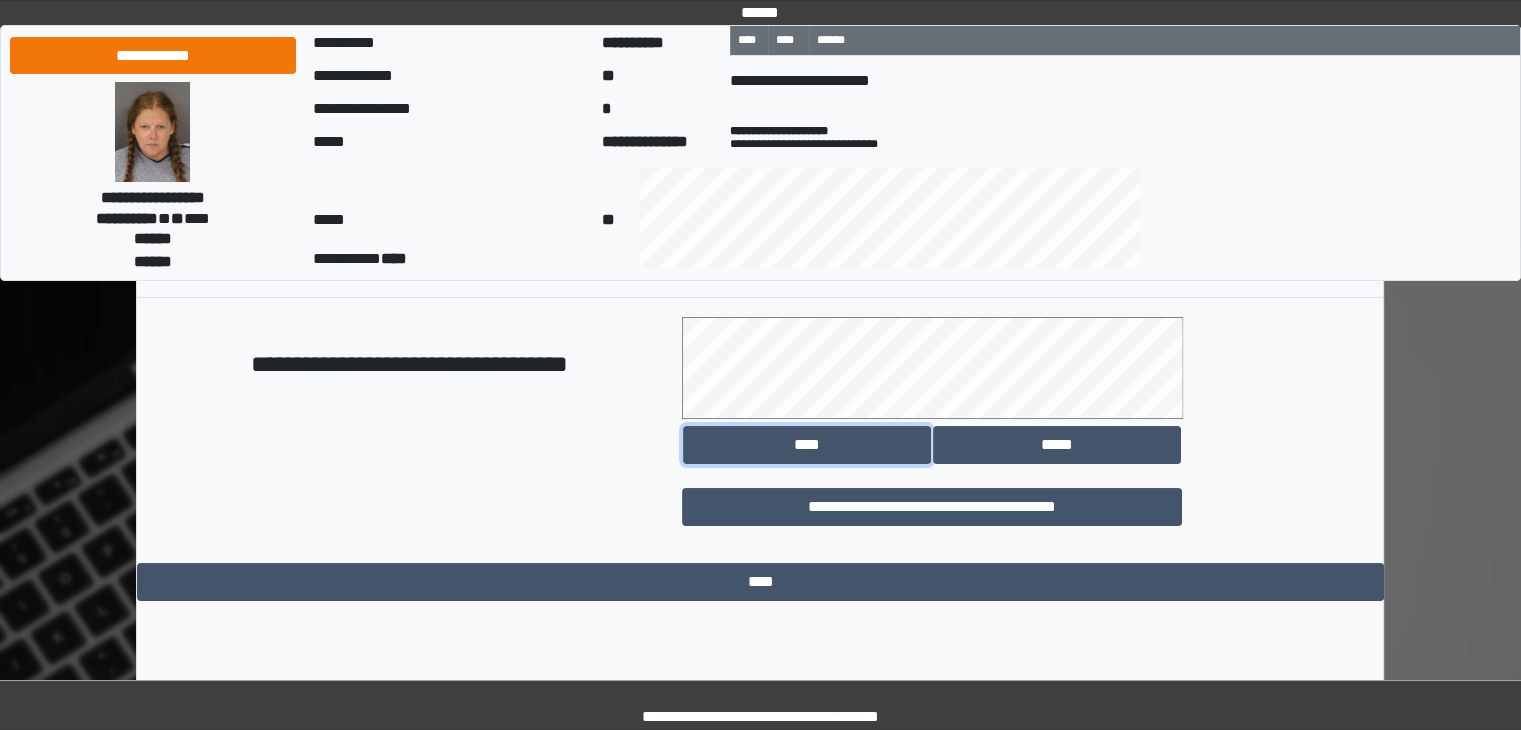 scroll, scrollTop: 15341, scrollLeft: 0, axis: vertical 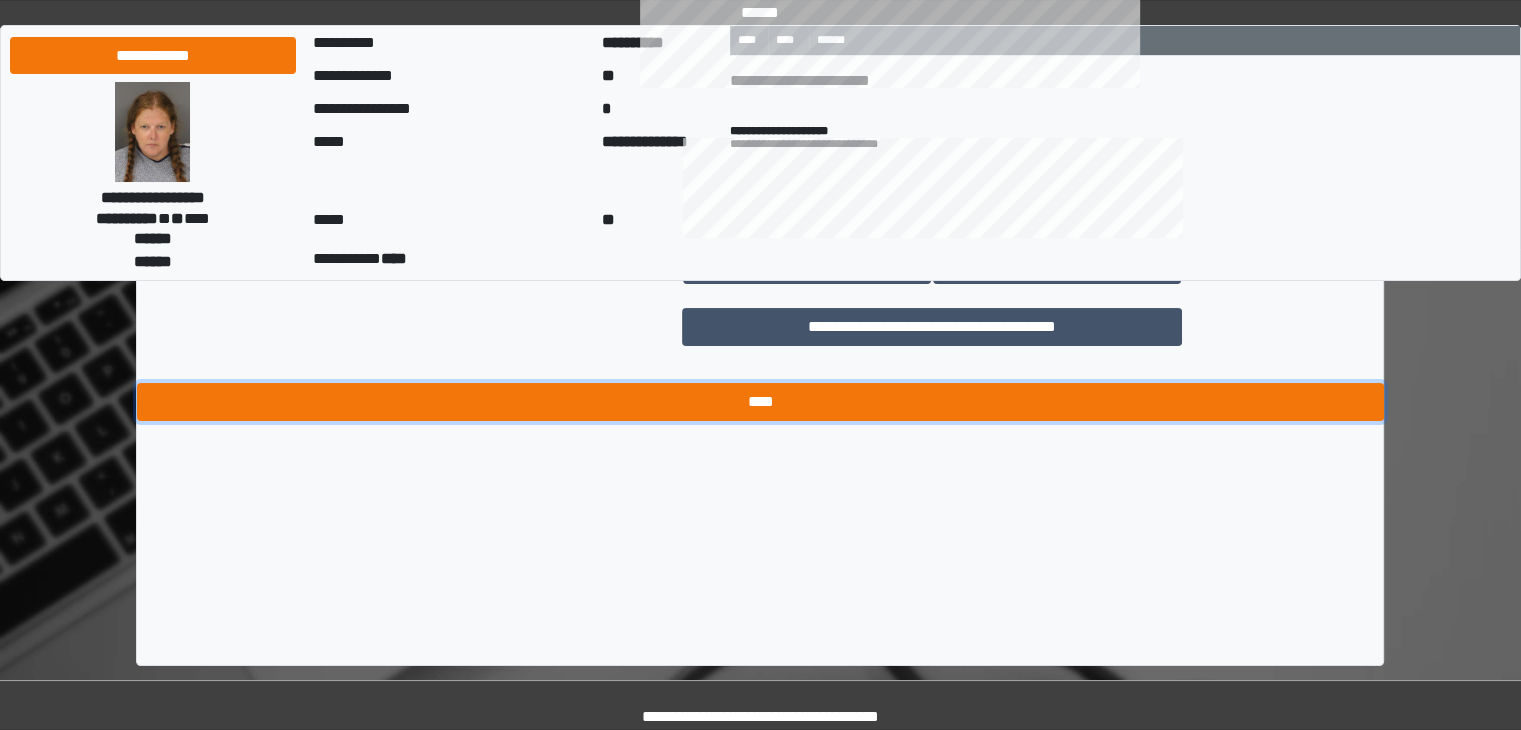click on "****" at bounding box center (760, 402) 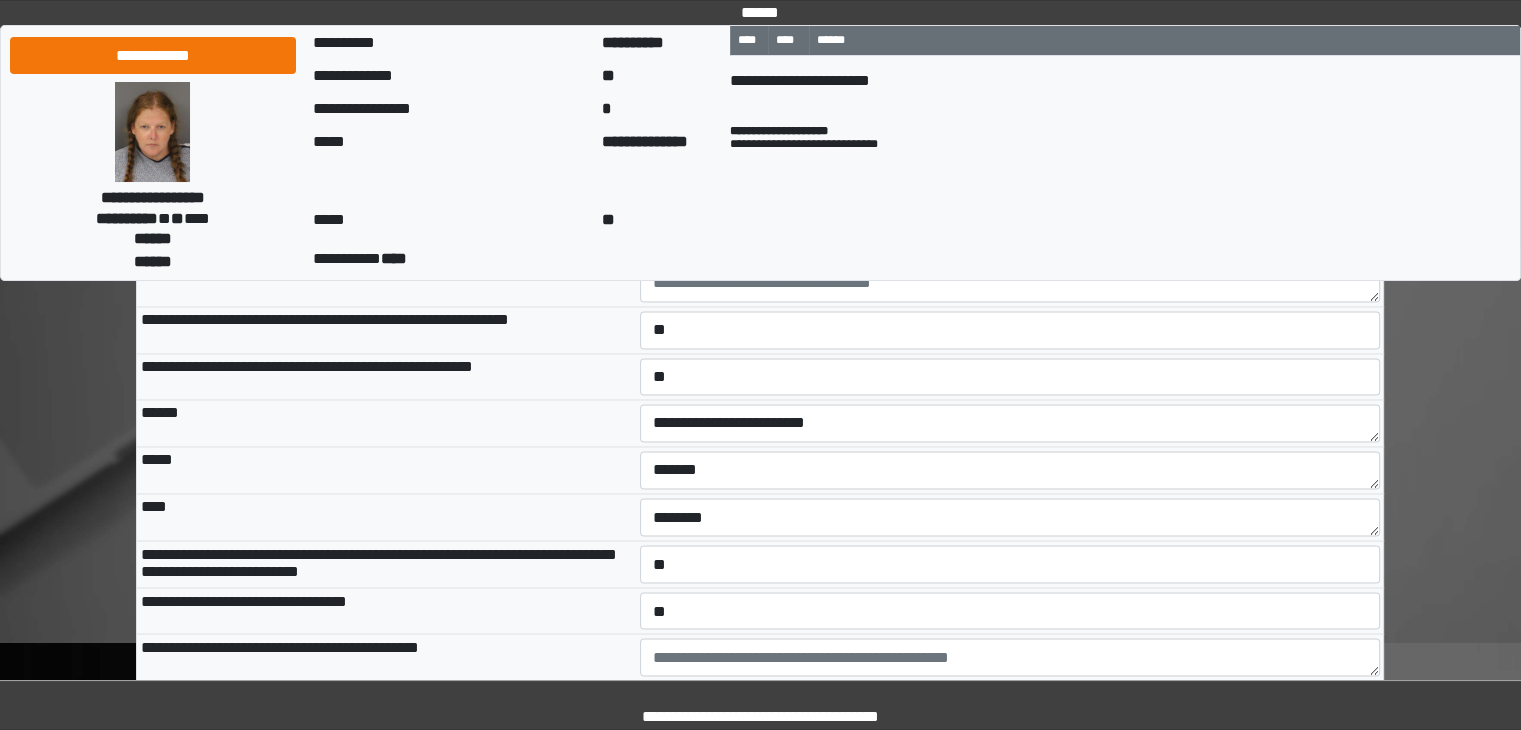 scroll, scrollTop: 10804, scrollLeft: 0, axis: vertical 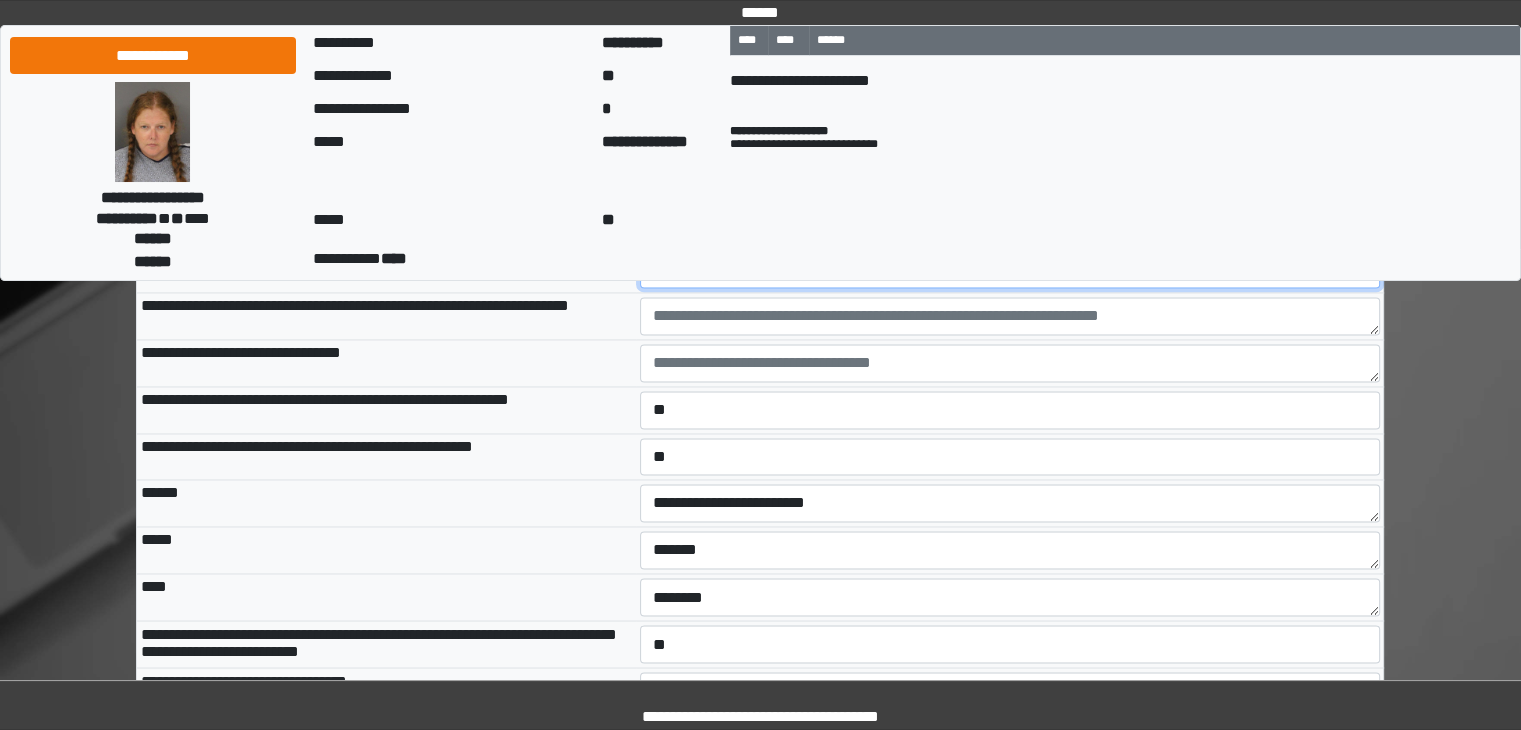 click on "**********" at bounding box center [1010, 269] 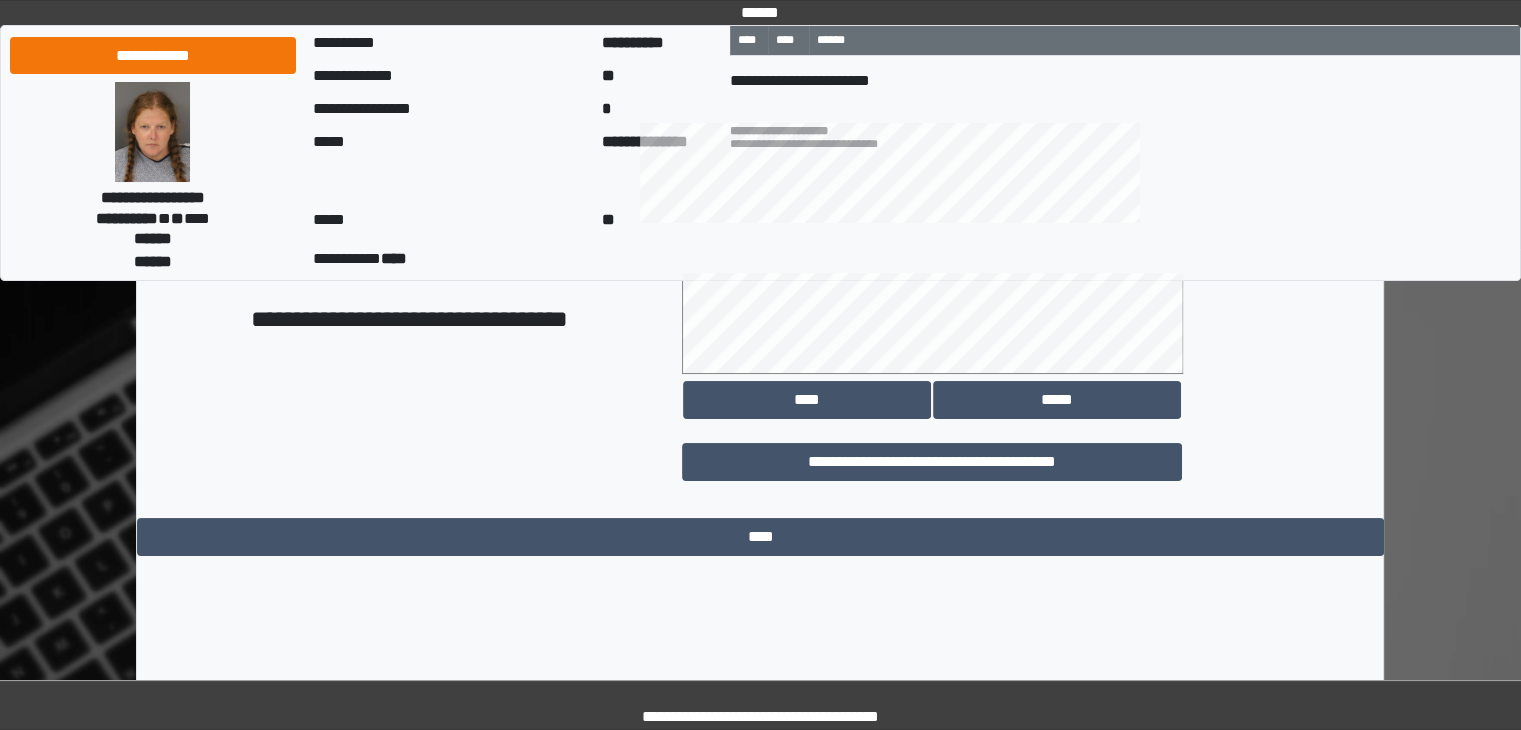 scroll, scrollTop: 15341, scrollLeft: 0, axis: vertical 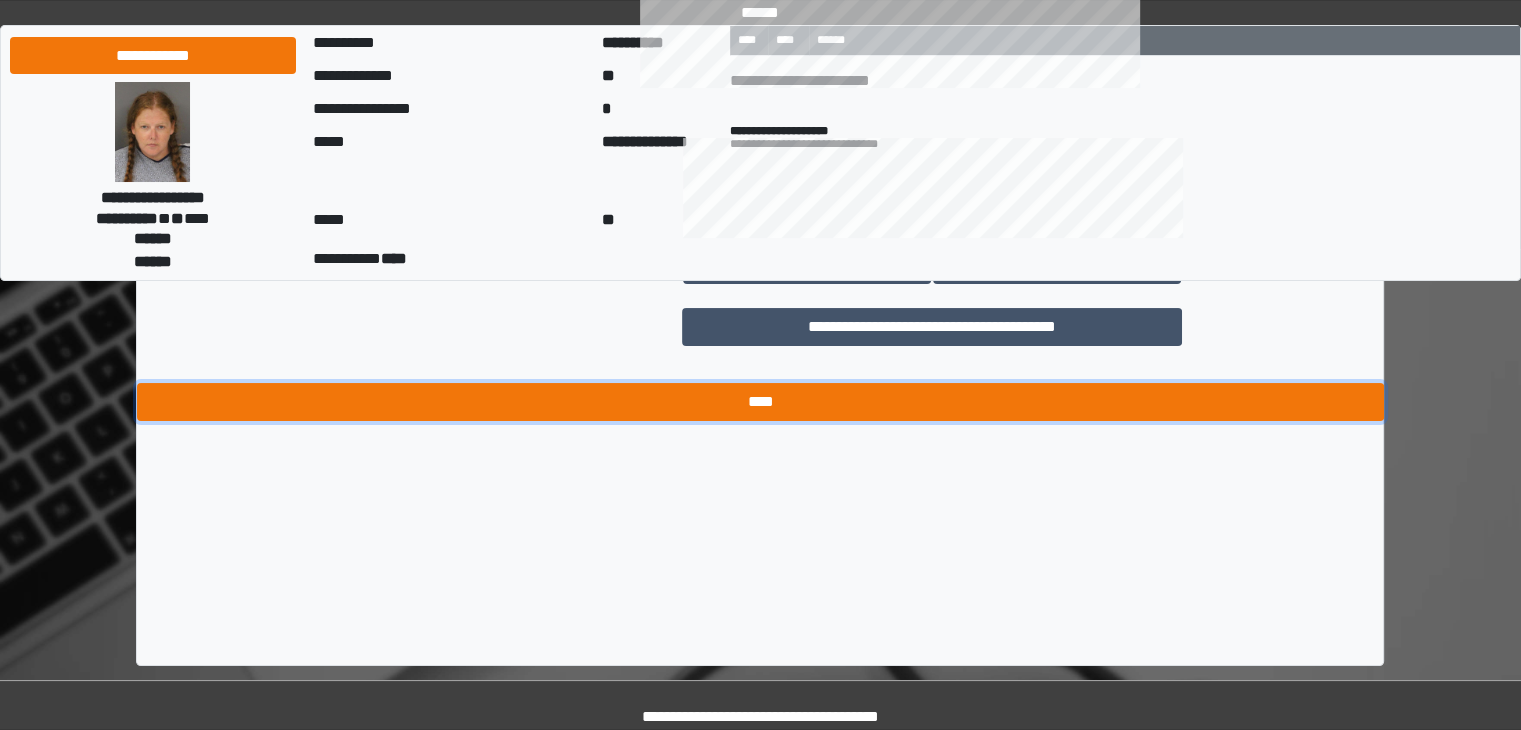 click on "****" at bounding box center (760, 402) 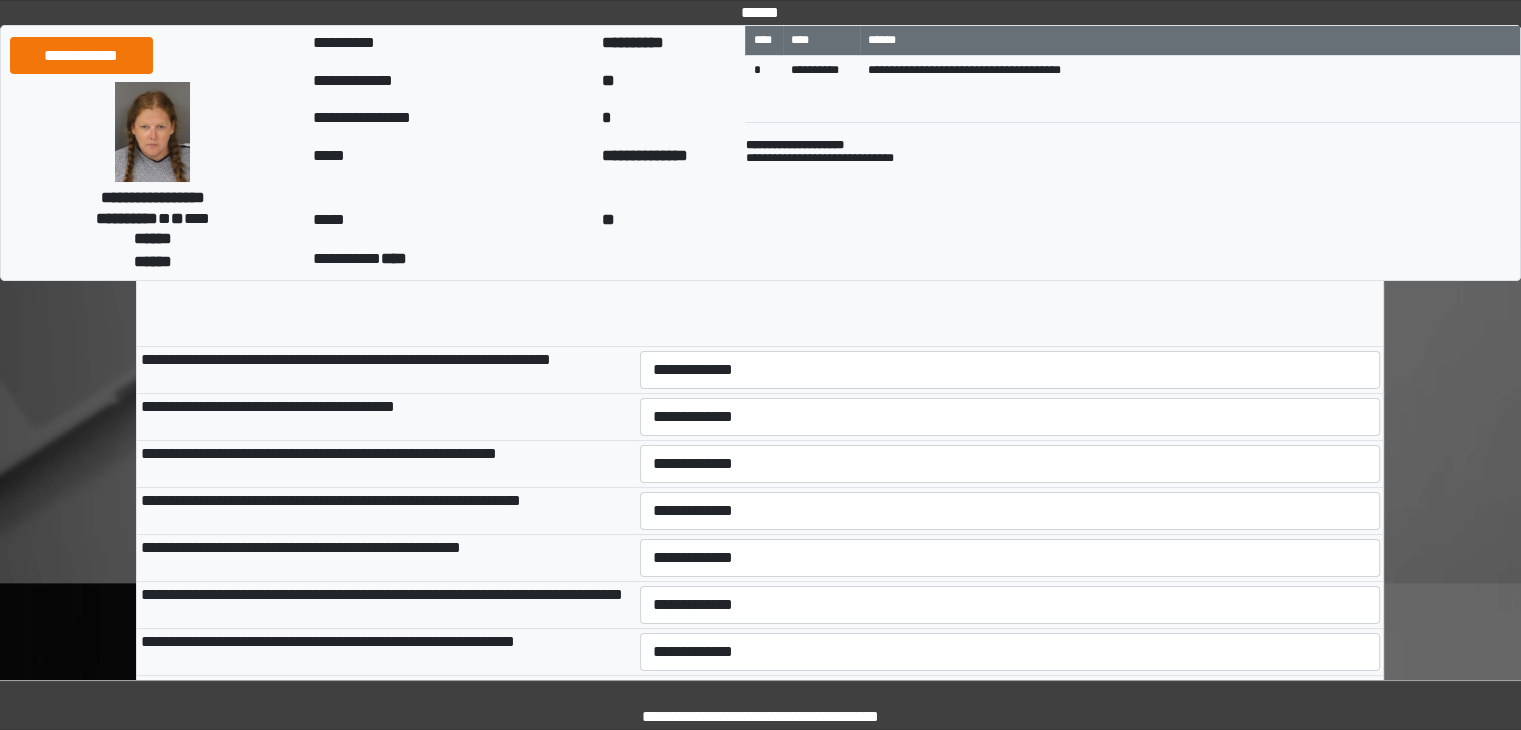 scroll, scrollTop: 279, scrollLeft: 0, axis: vertical 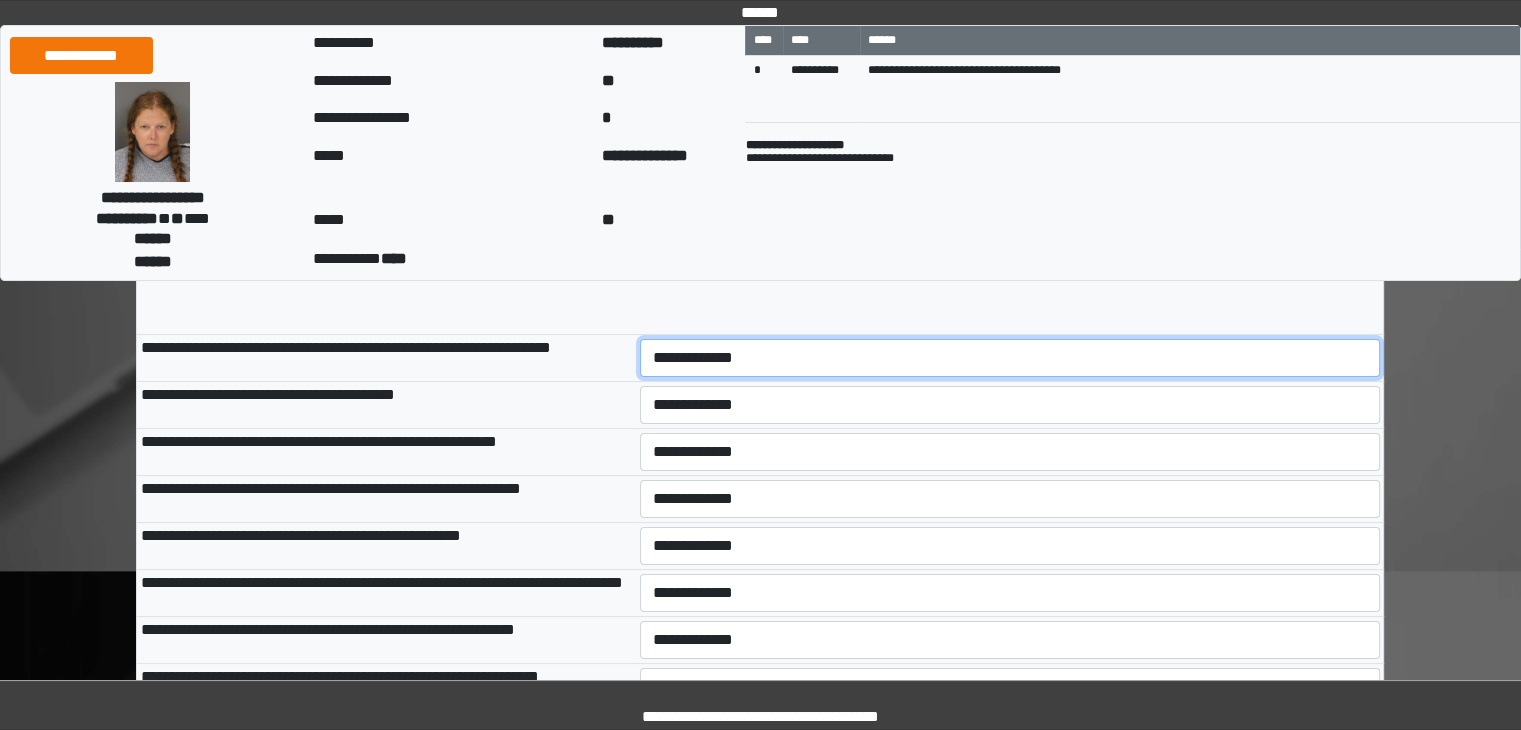 click on "**********" at bounding box center (1010, 358) 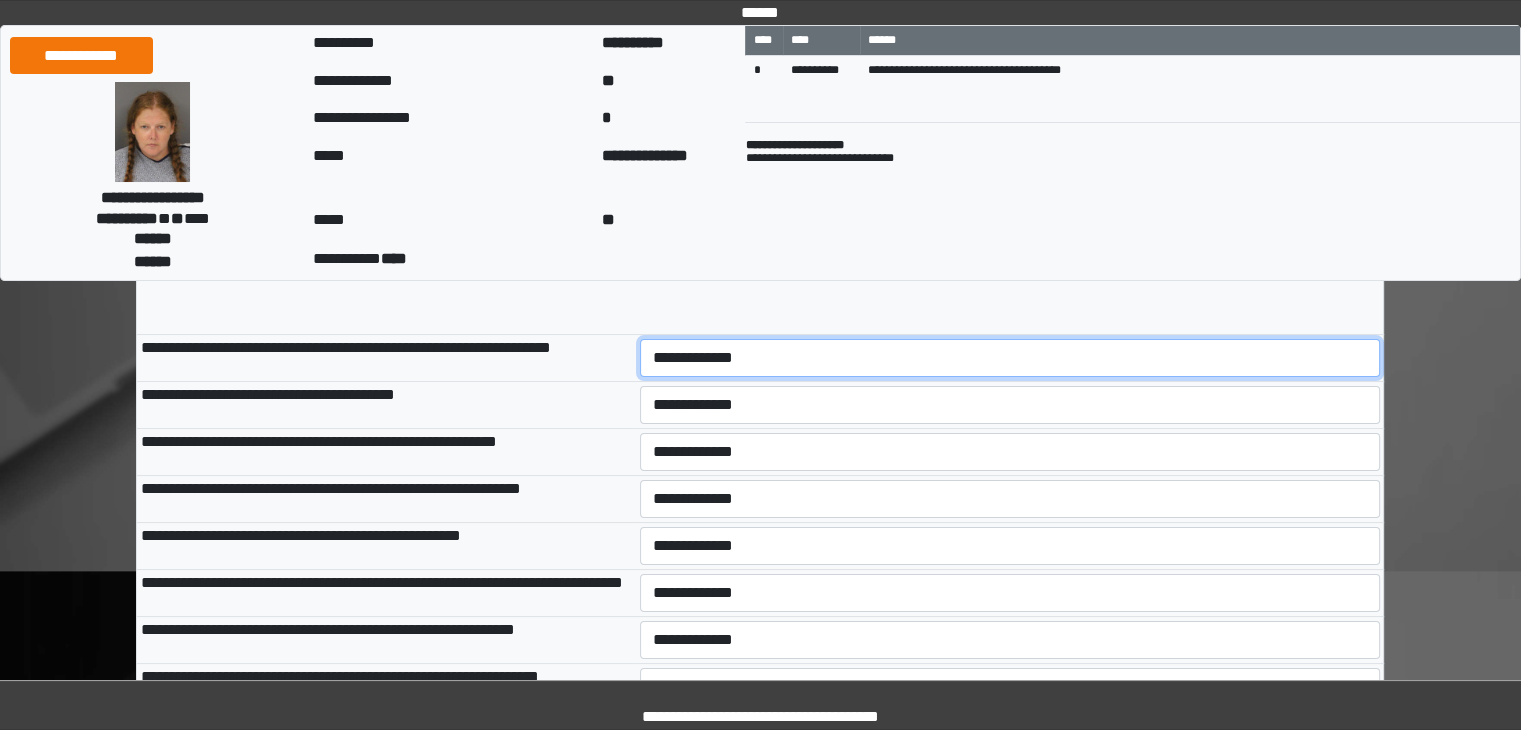 select on "***" 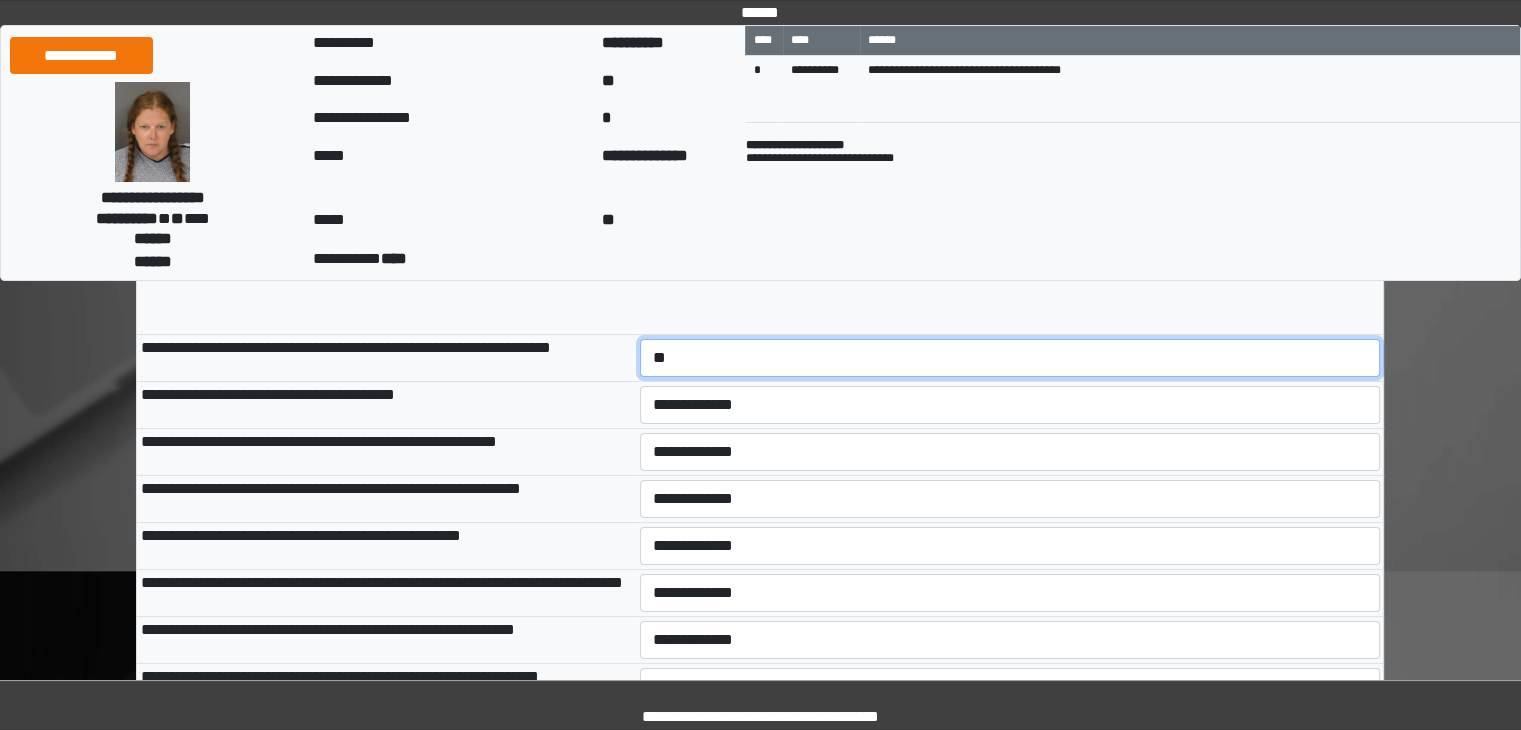 click on "**********" at bounding box center (1010, 358) 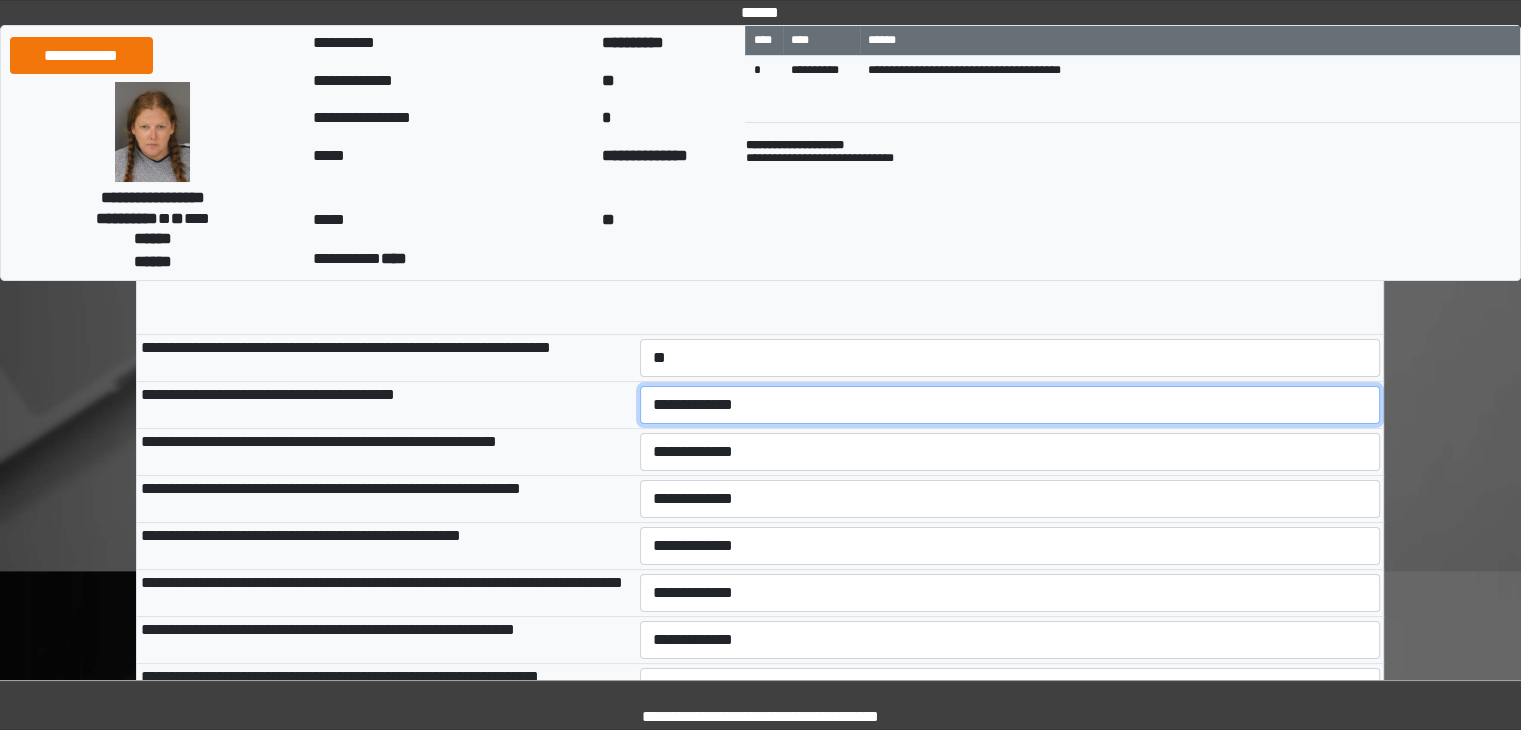click on "**********" at bounding box center (1010, 405) 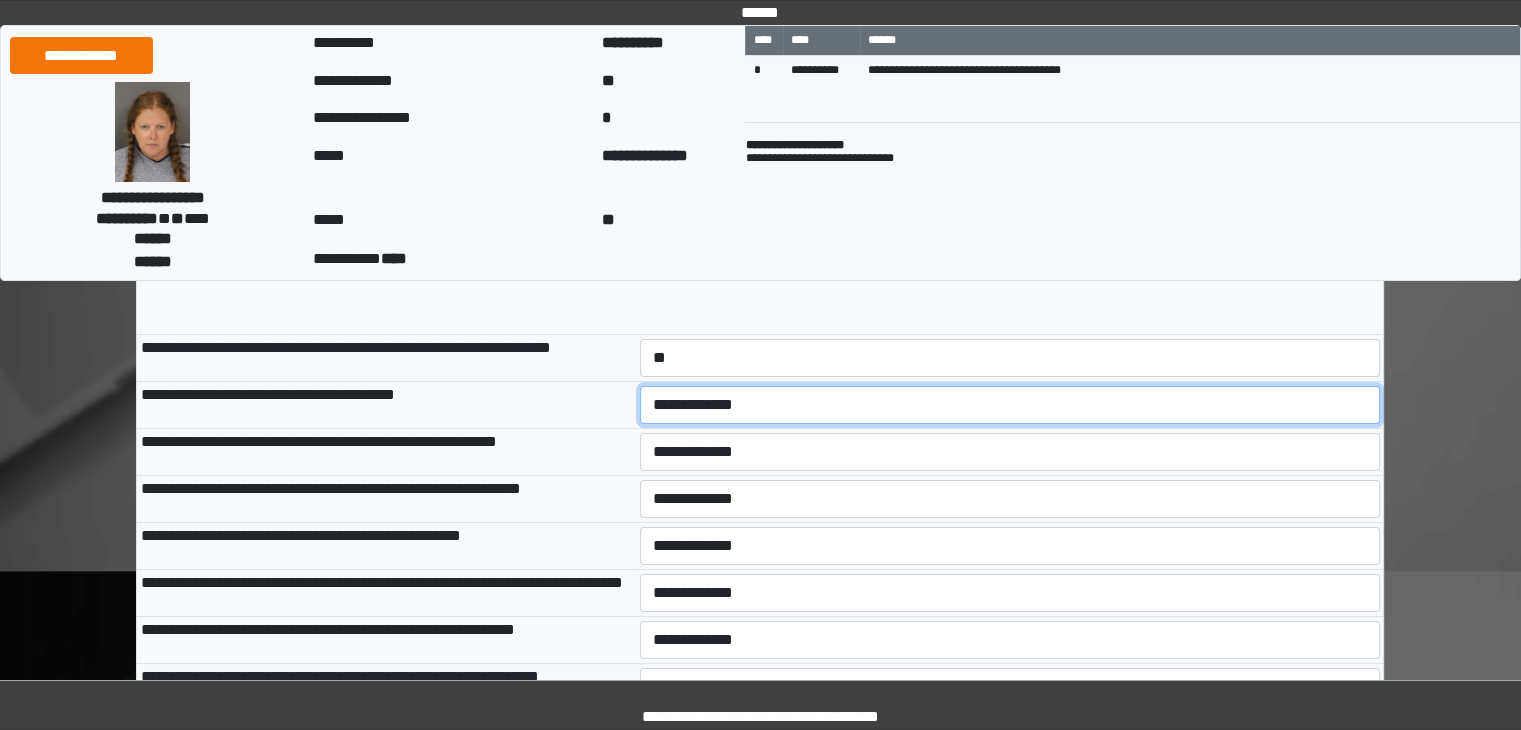 select on "***" 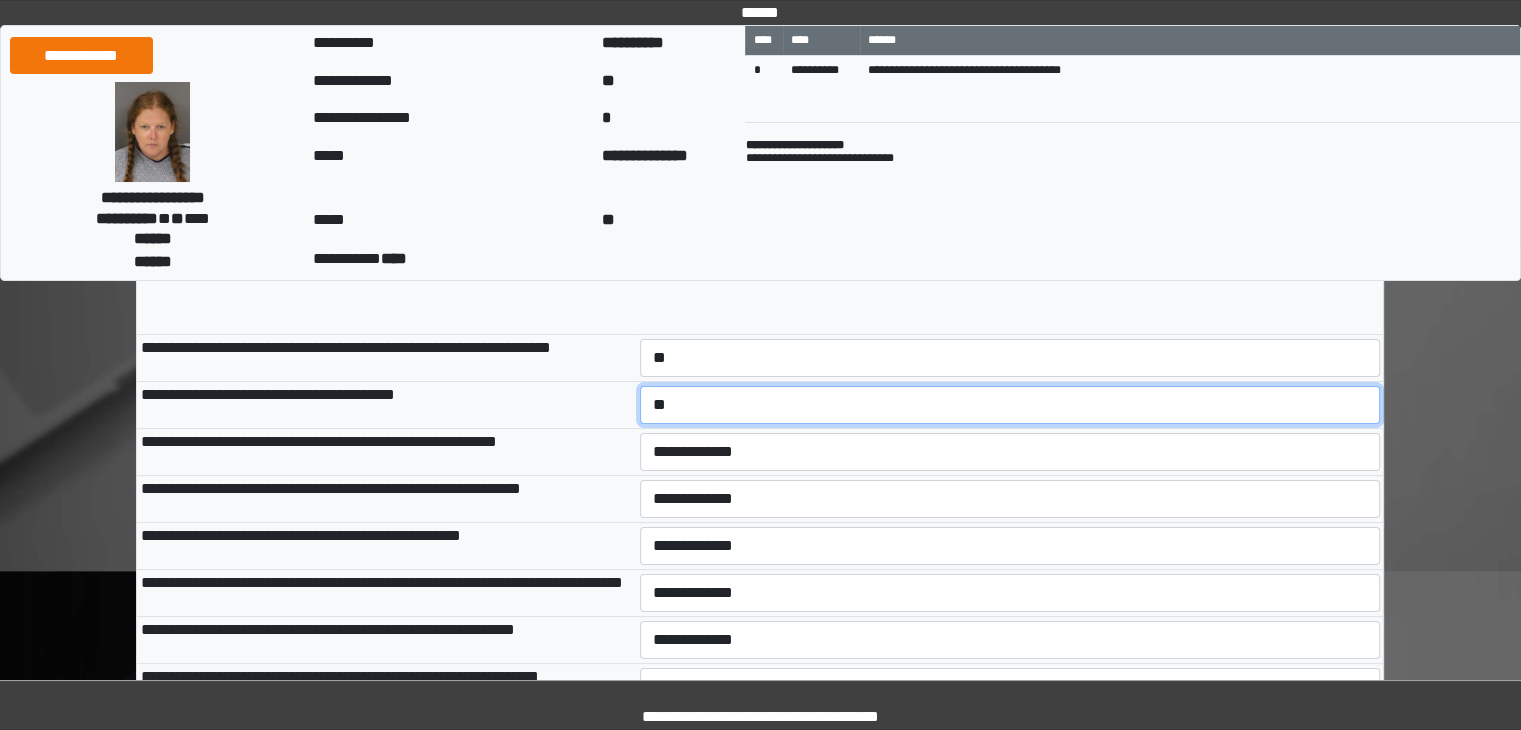 click on "**********" at bounding box center (1010, 405) 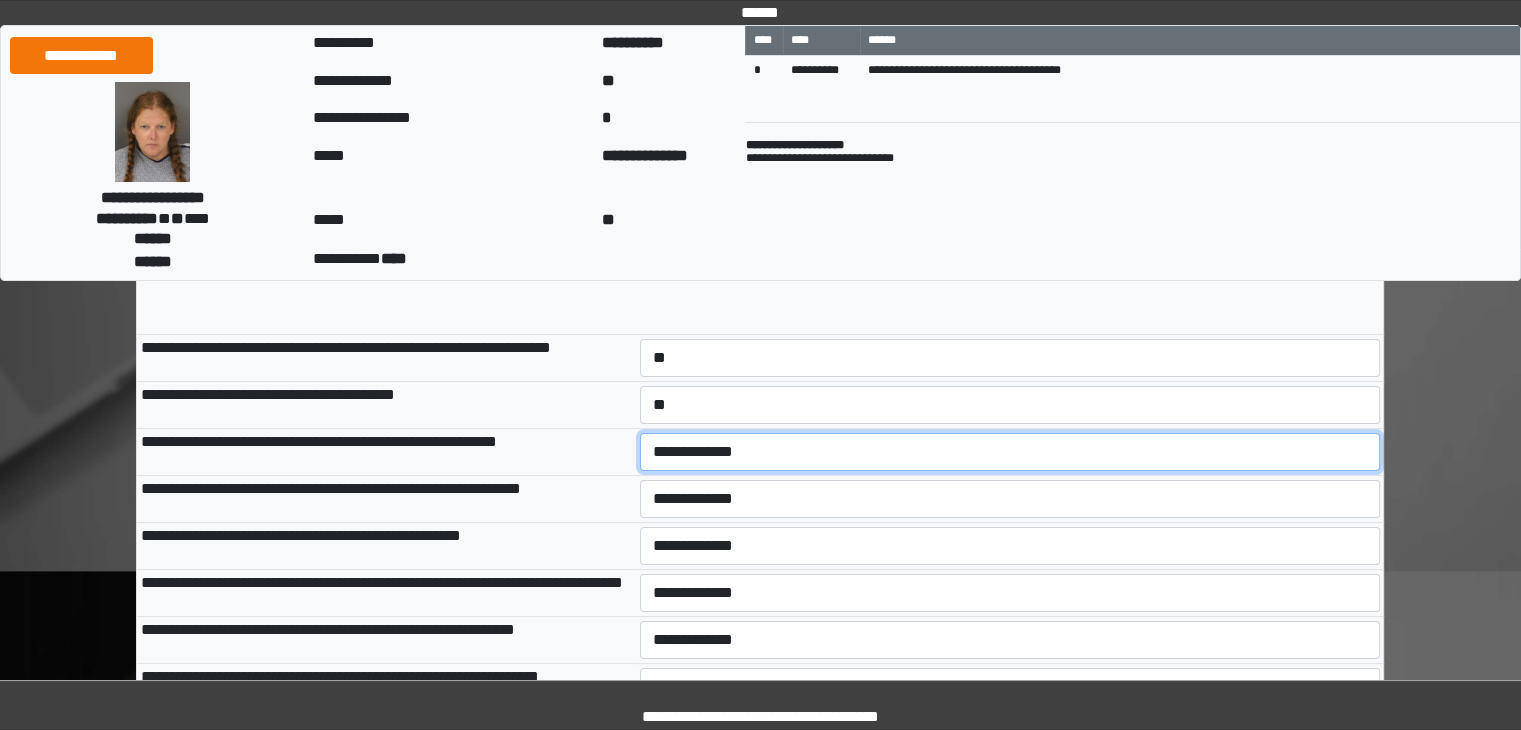 click on "**********" at bounding box center [1010, 452] 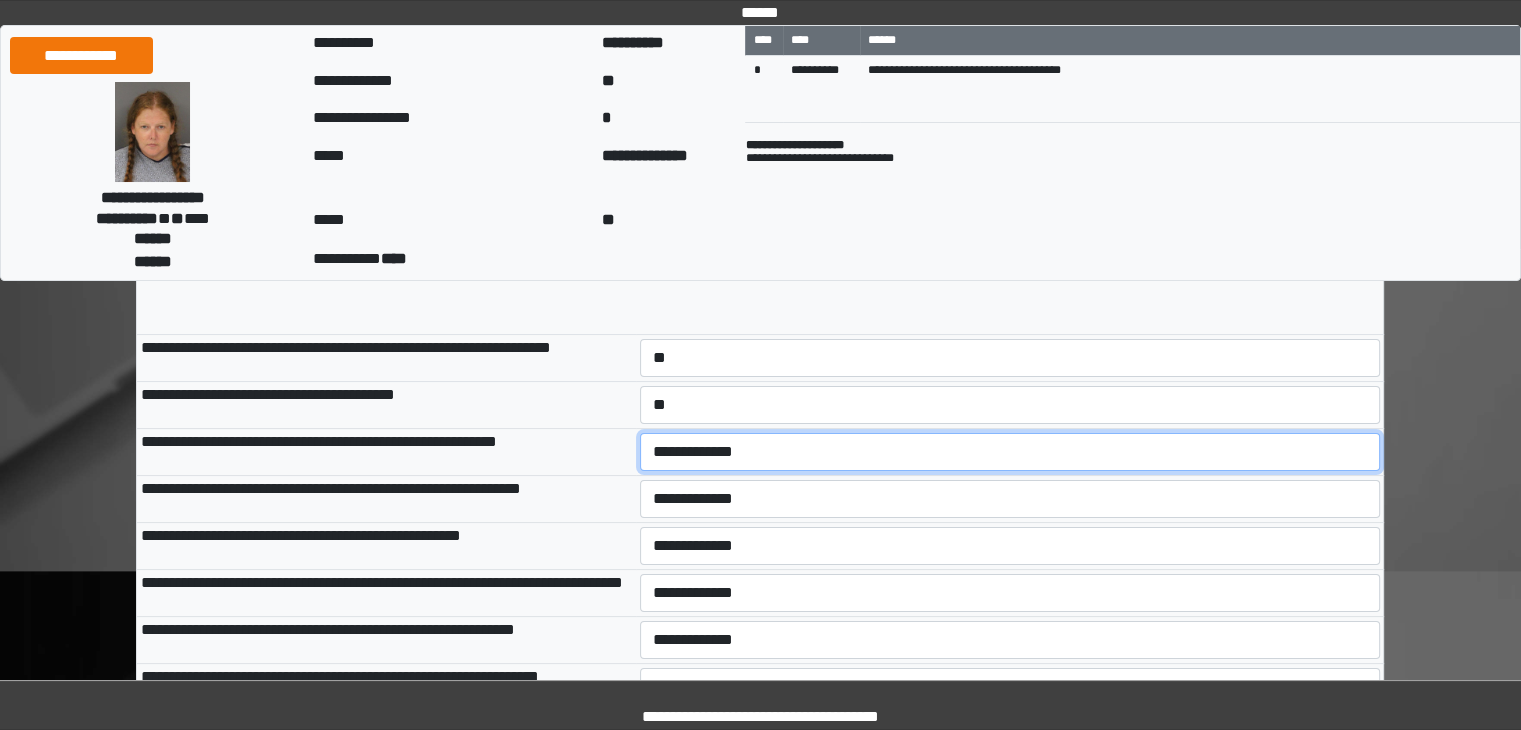 select on "***" 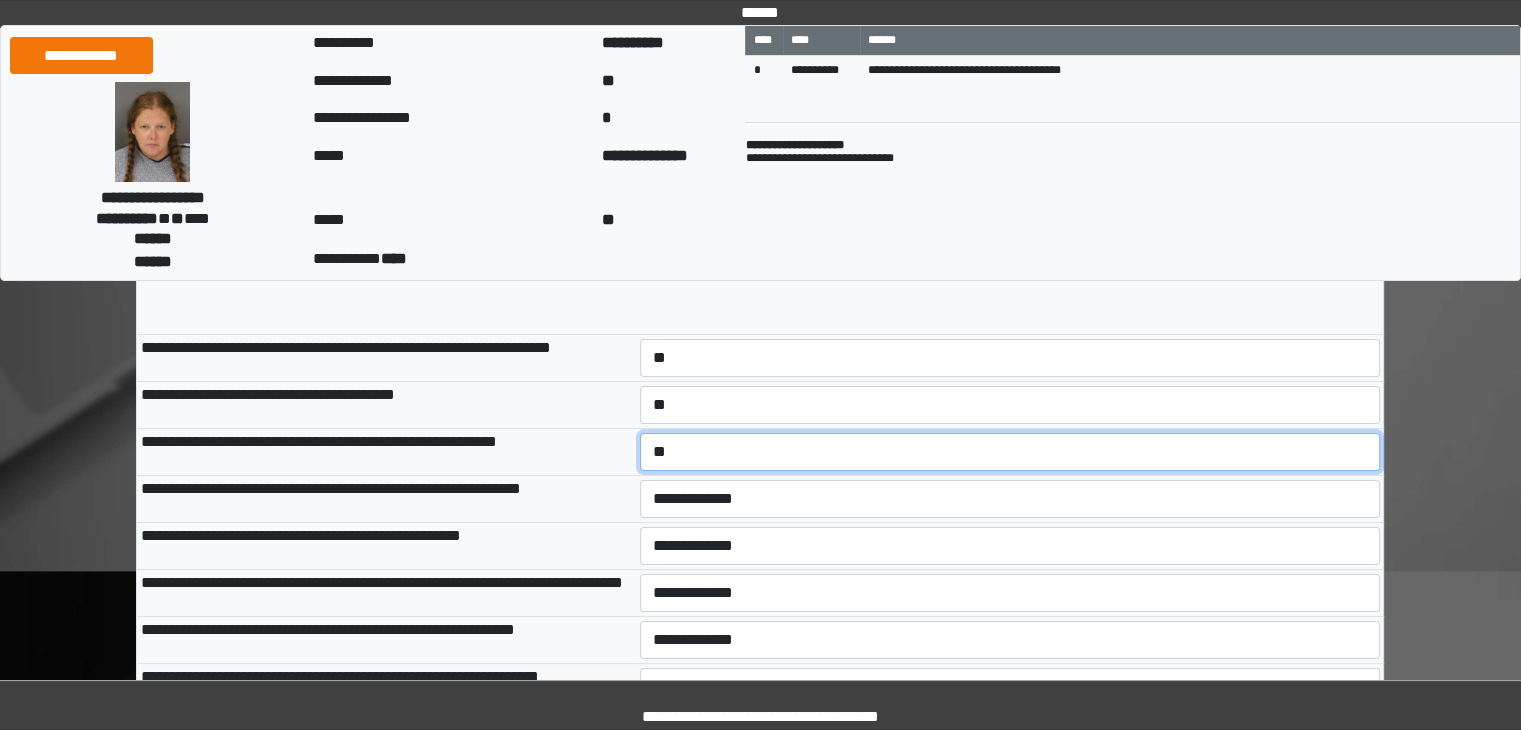click on "**********" at bounding box center (1010, 452) 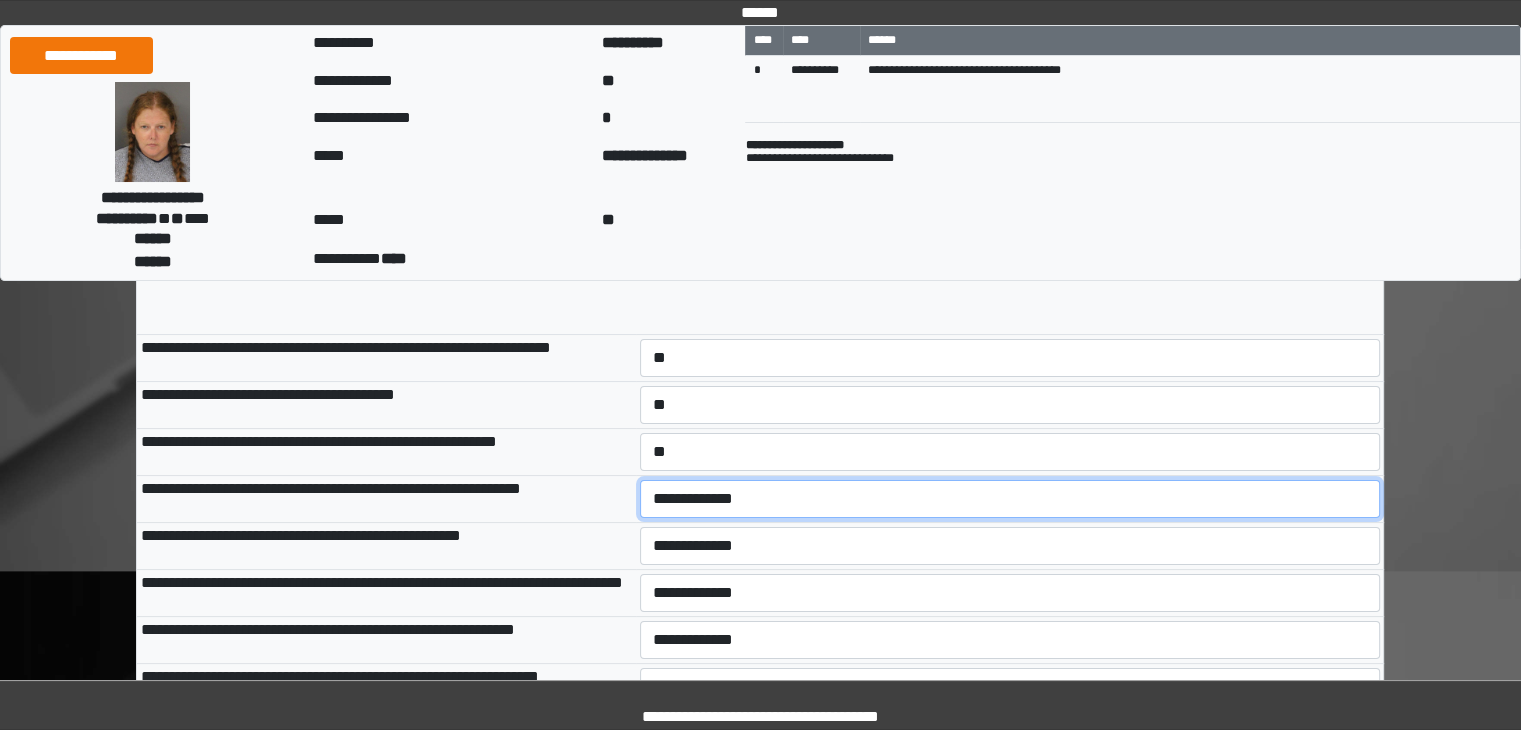 click on "**********" at bounding box center [1010, 499] 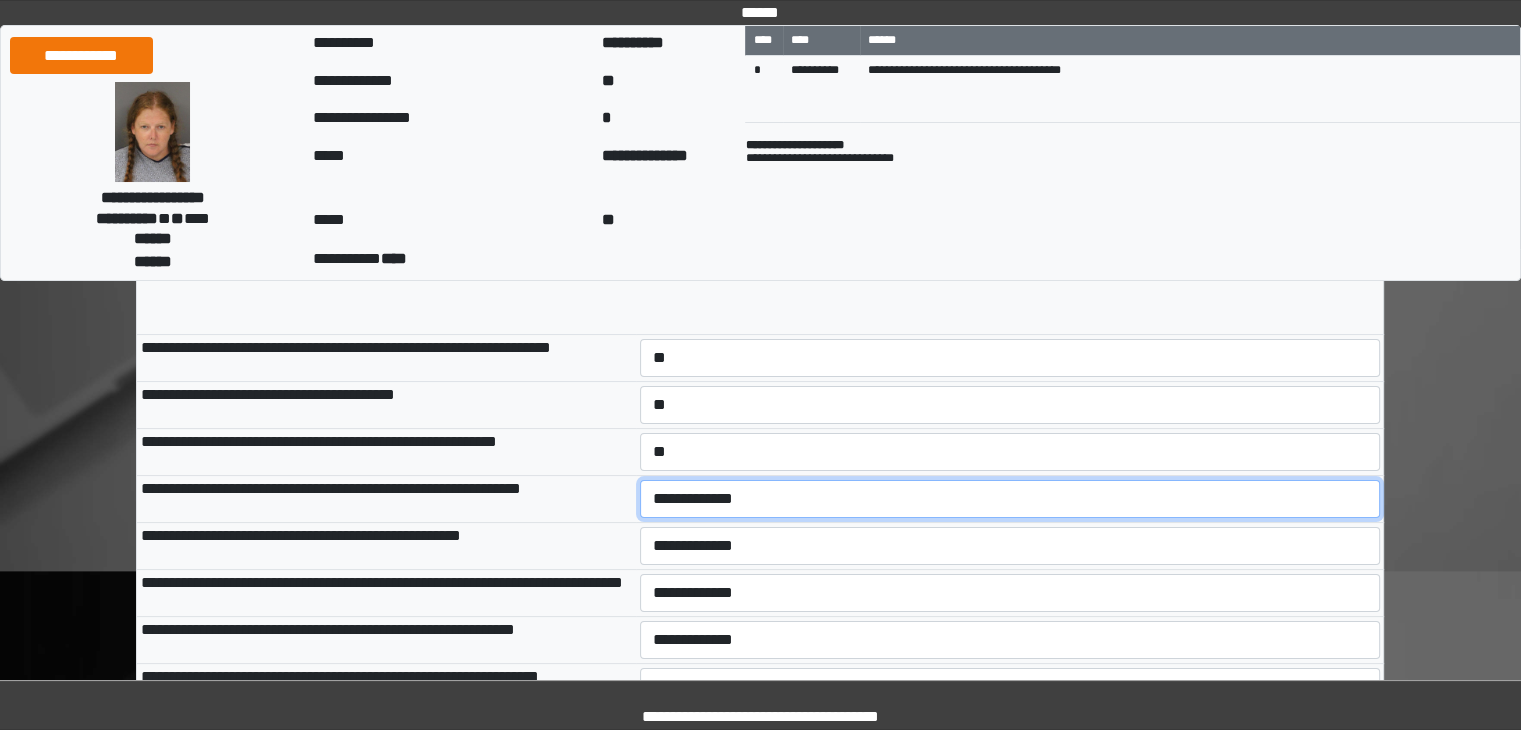 select on "***" 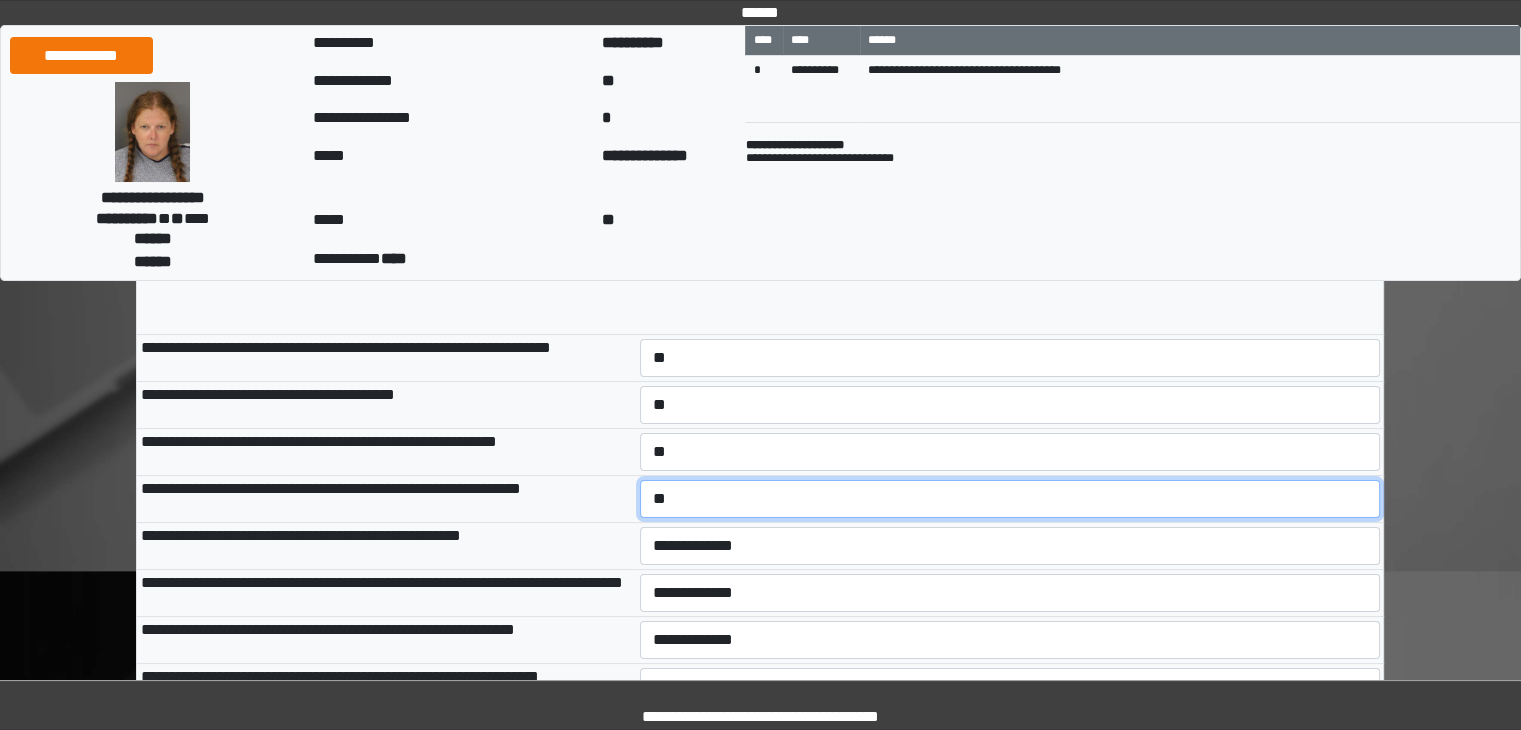 click on "**********" at bounding box center [1010, 499] 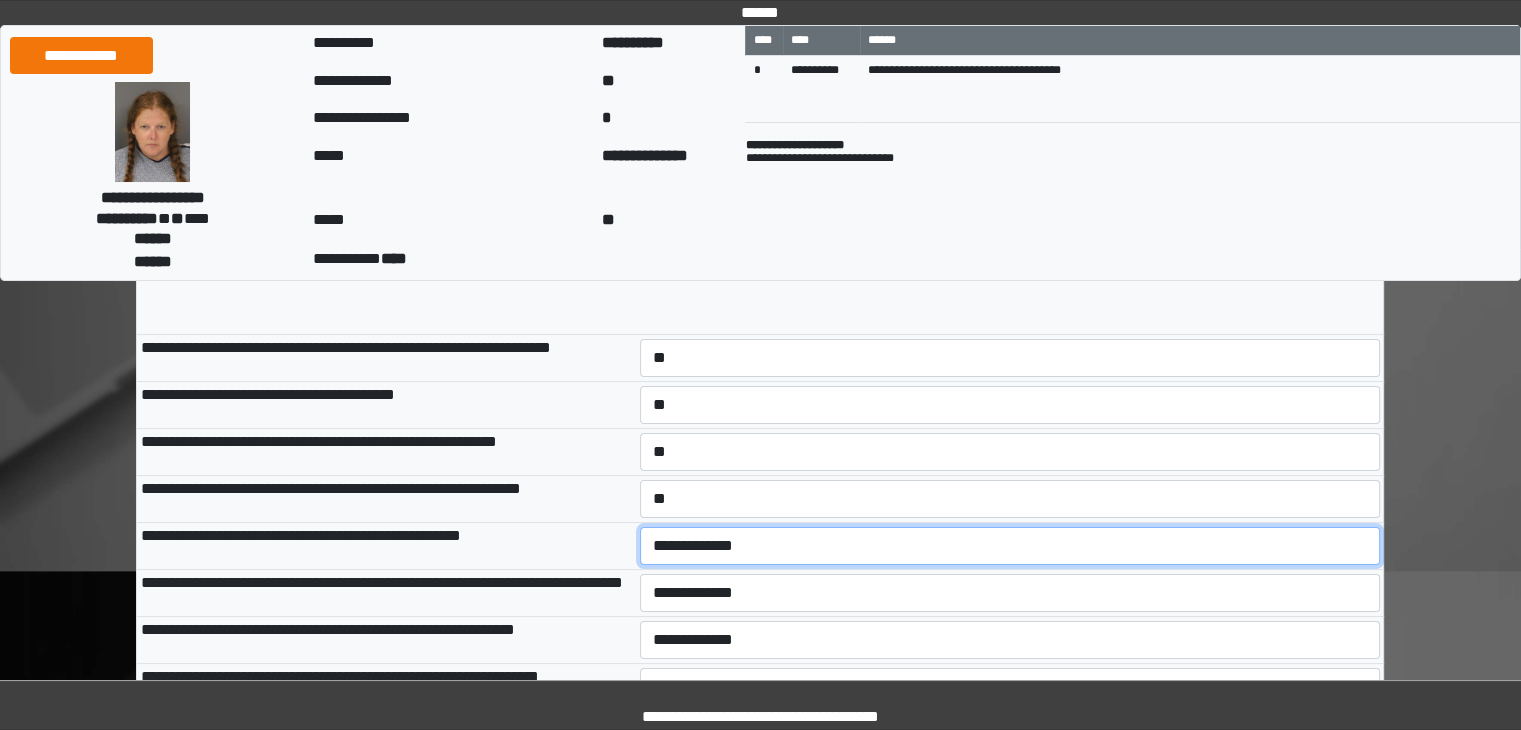 click on "**********" at bounding box center [1010, 546] 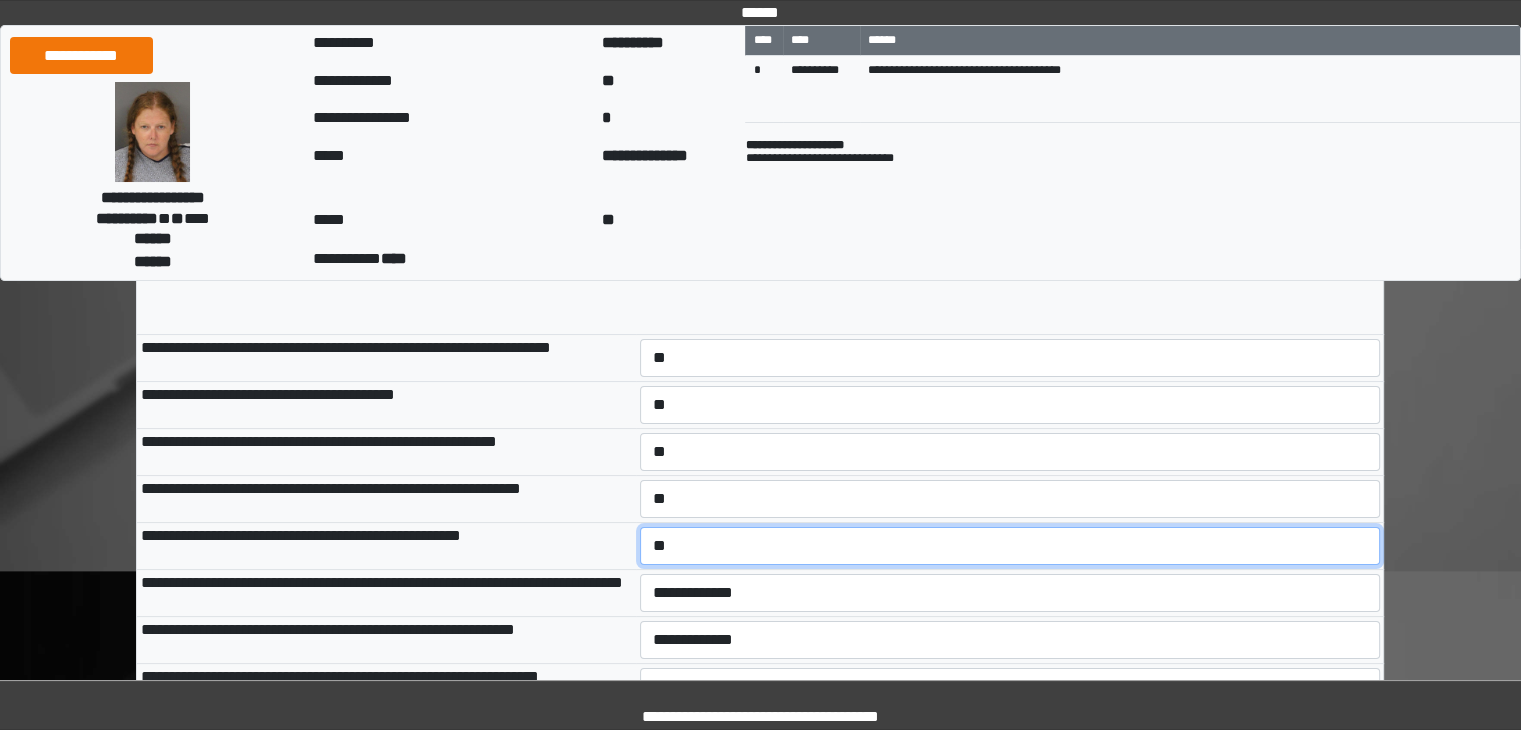 click on "**********" at bounding box center (1010, 546) 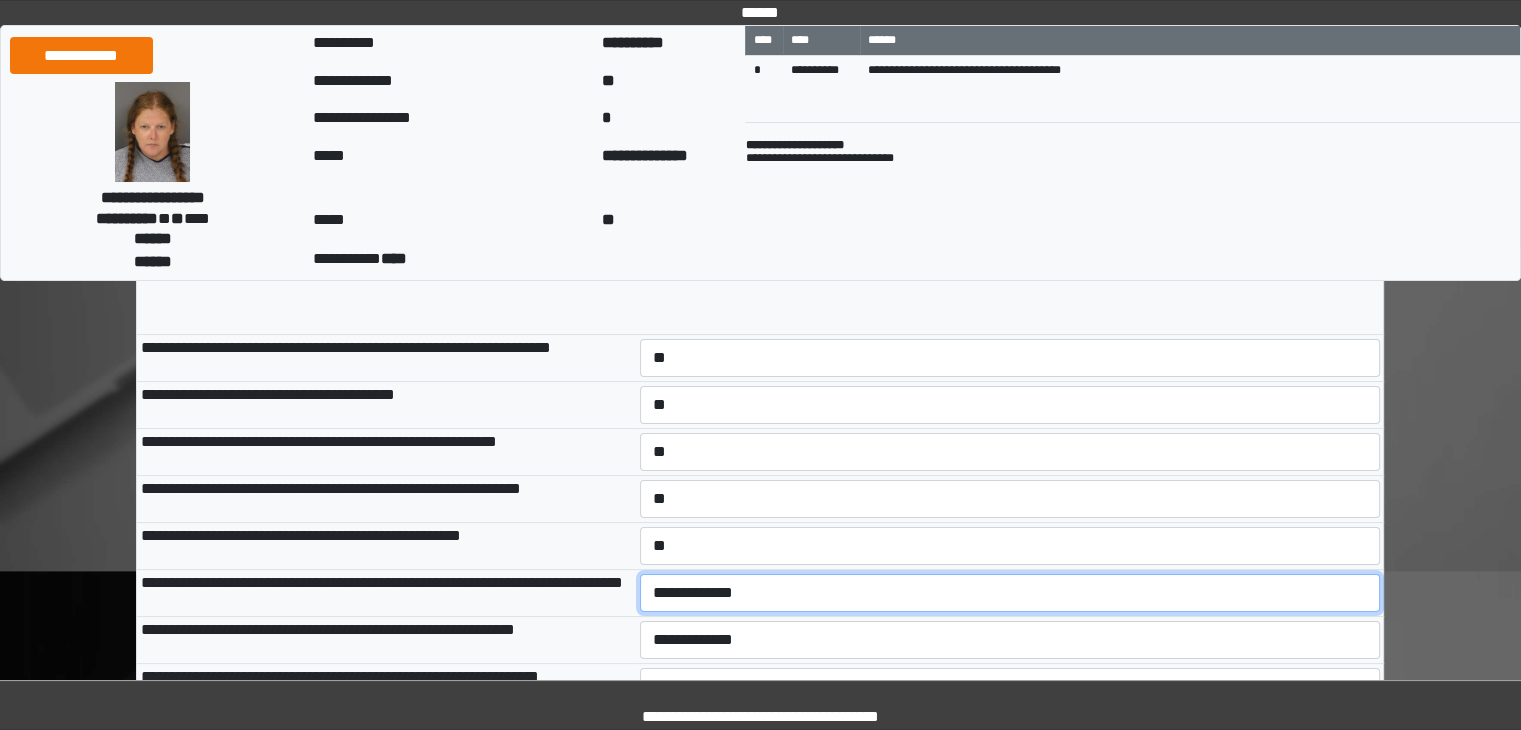 click on "**********" at bounding box center (1010, 593) 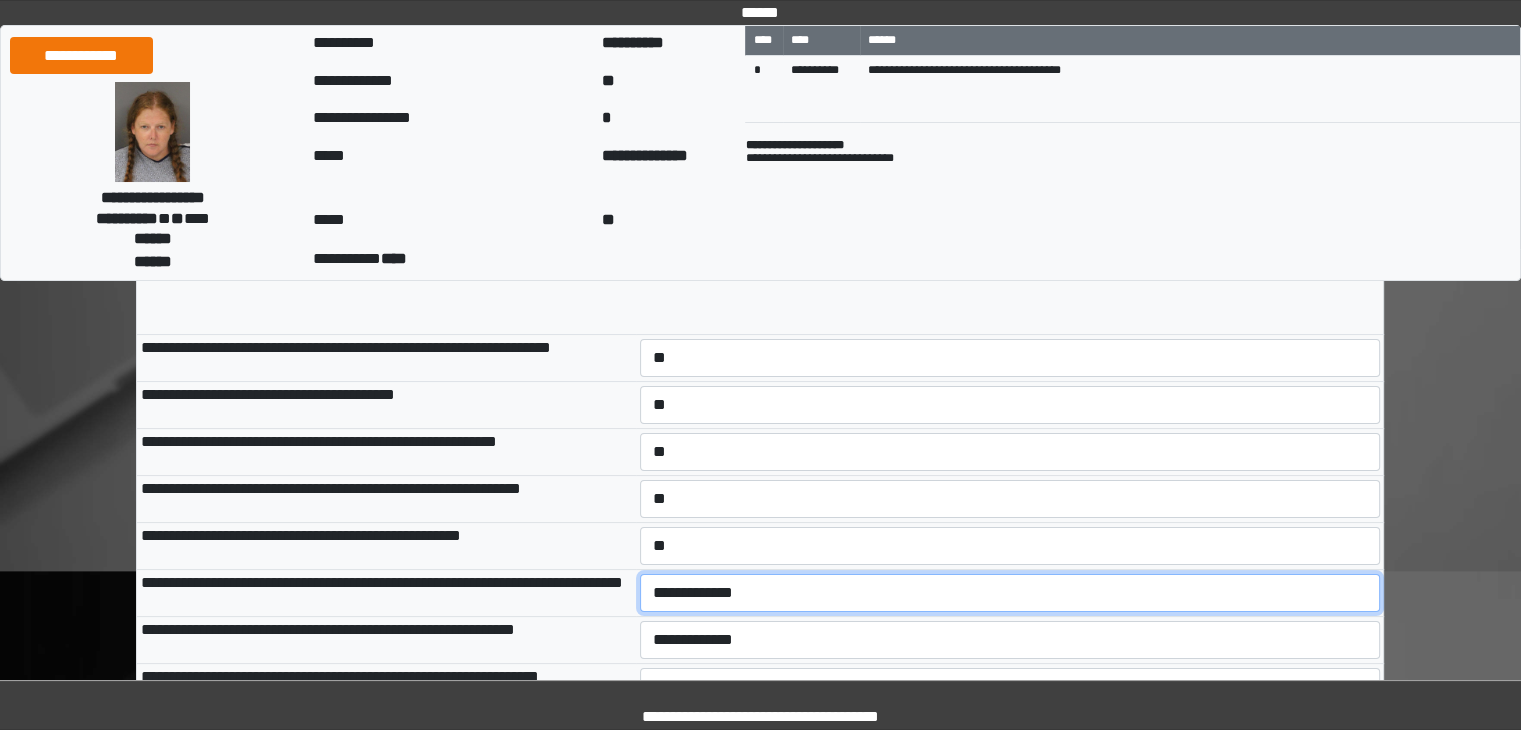 select on "***" 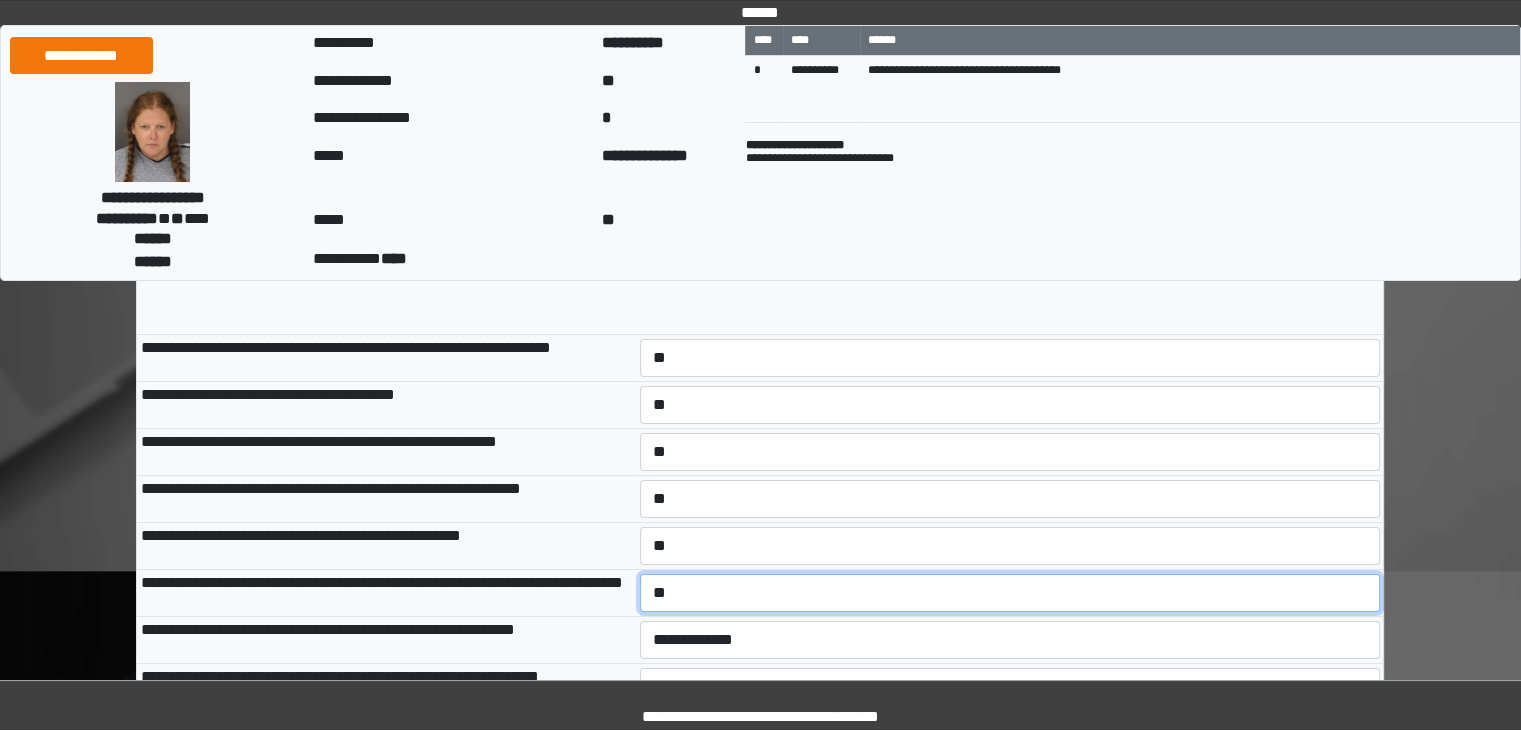 click on "**********" at bounding box center [1010, 593] 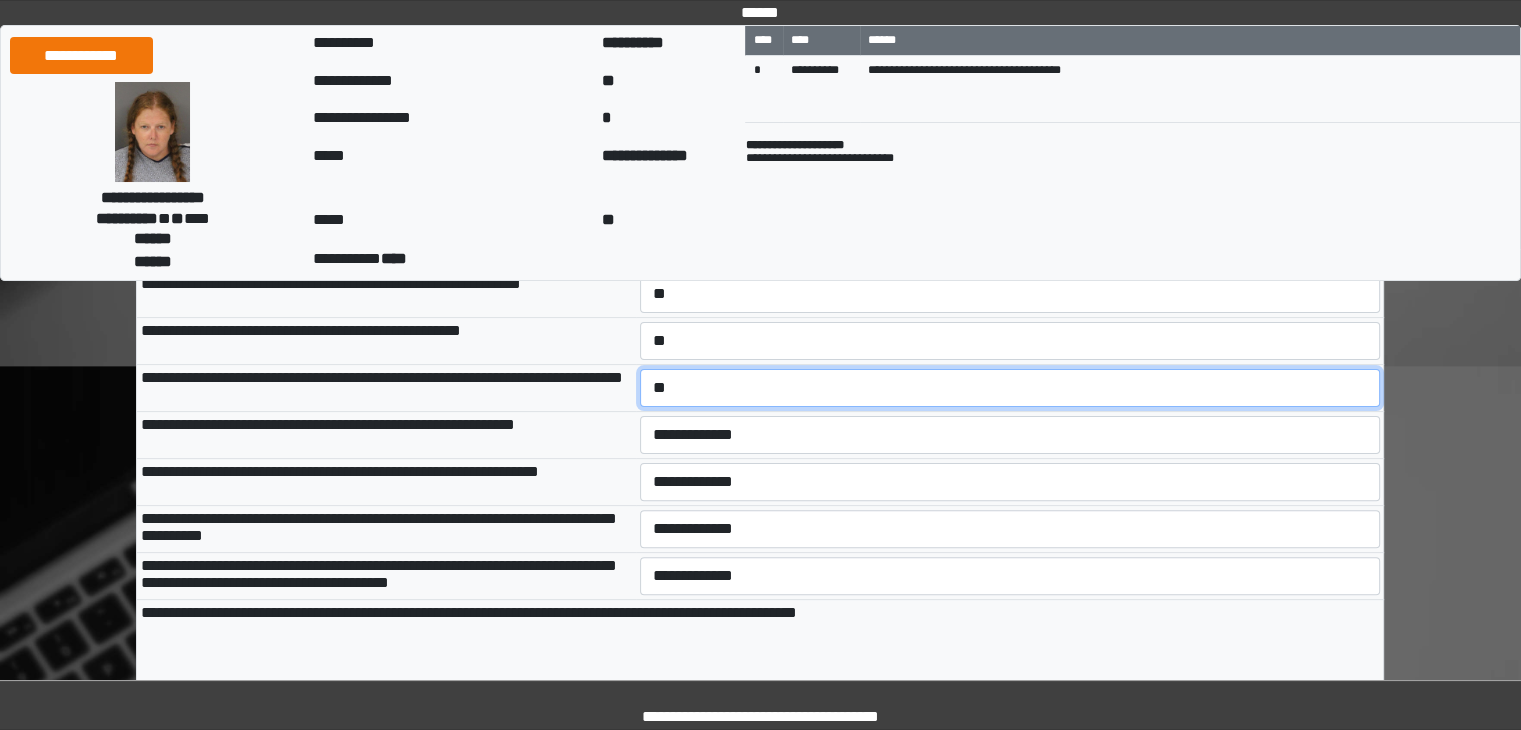 scroll, scrollTop: 487, scrollLeft: 0, axis: vertical 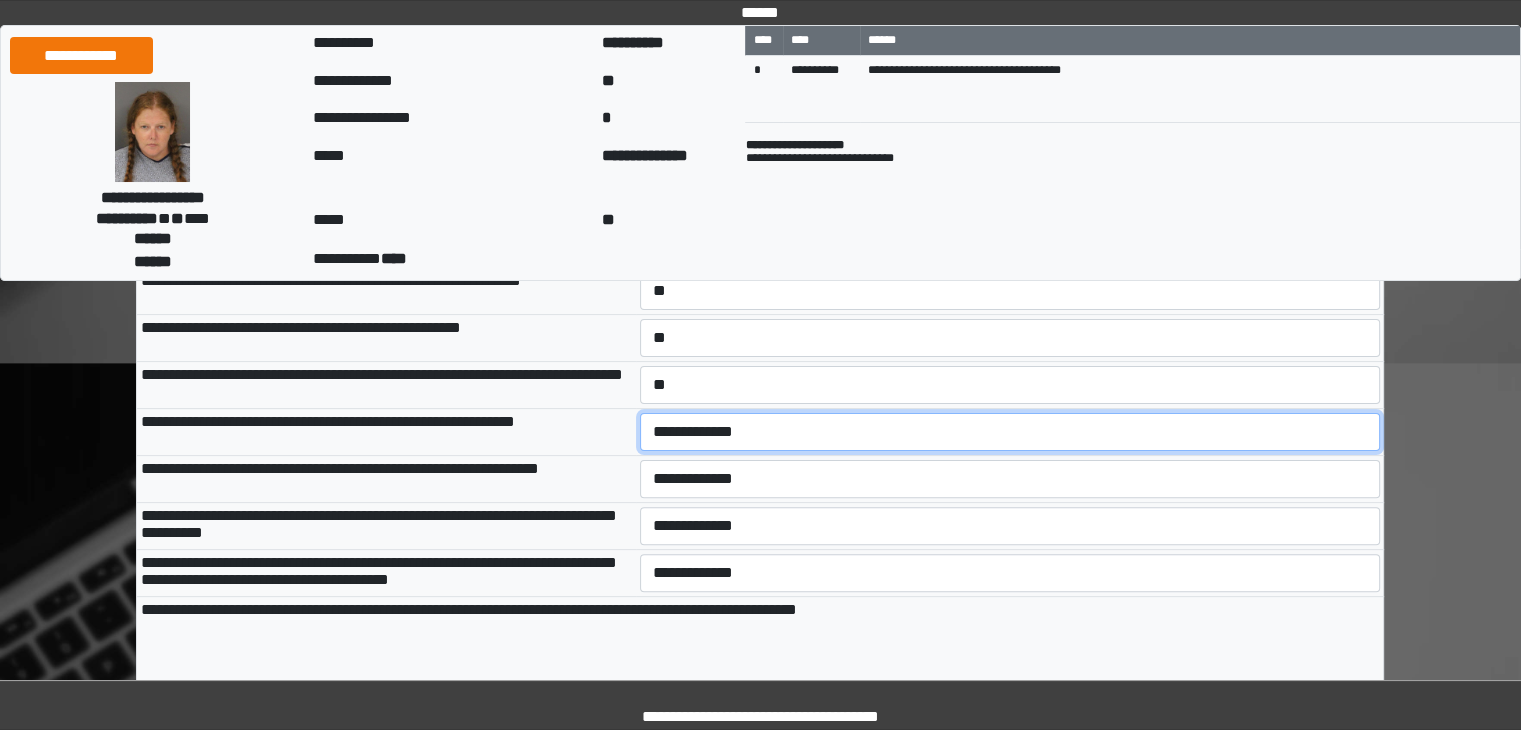 click on "**********" at bounding box center [1010, 432] 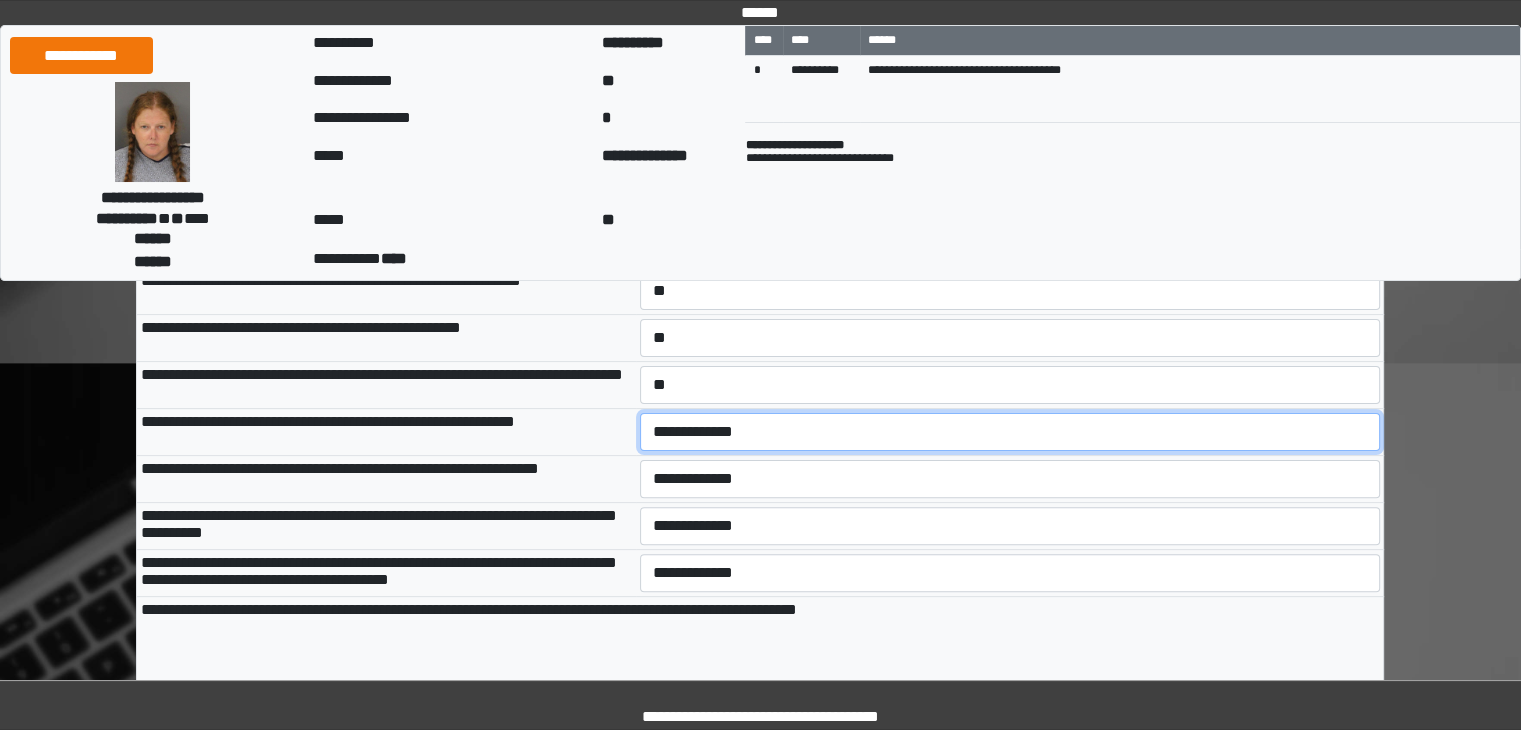 select on "***" 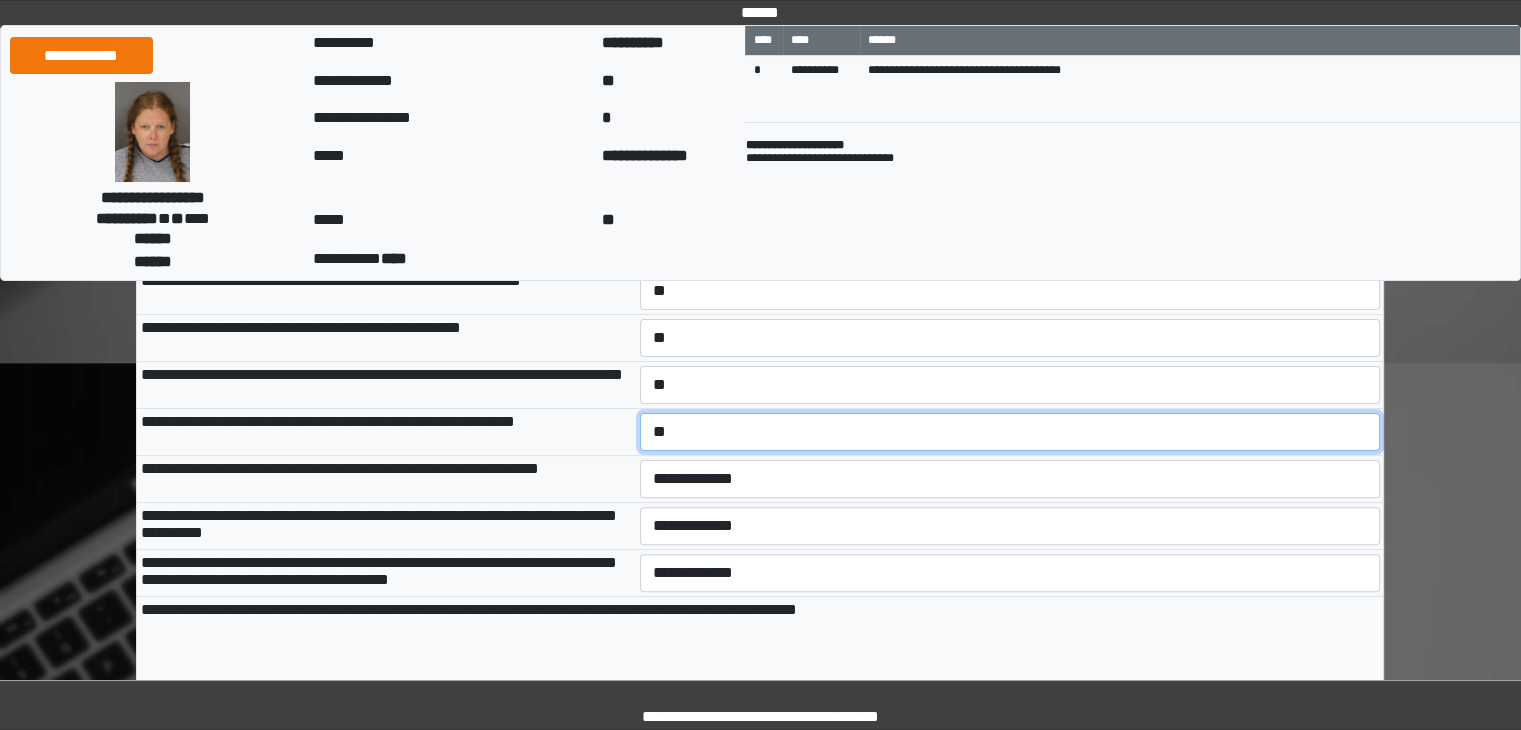 click on "**********" at bounding box center (1010, 432) 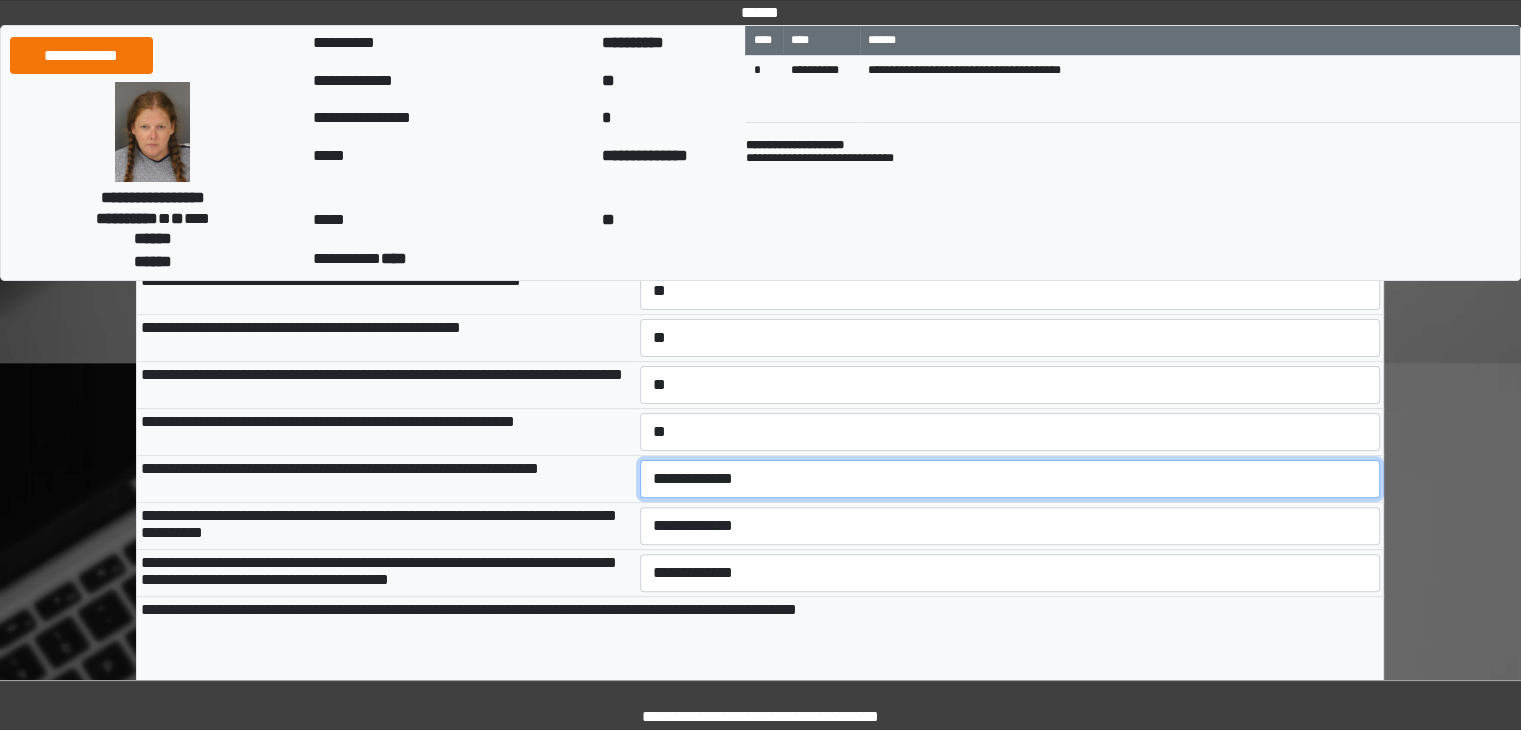 click on "**********" at bounding box center (1010, 479) 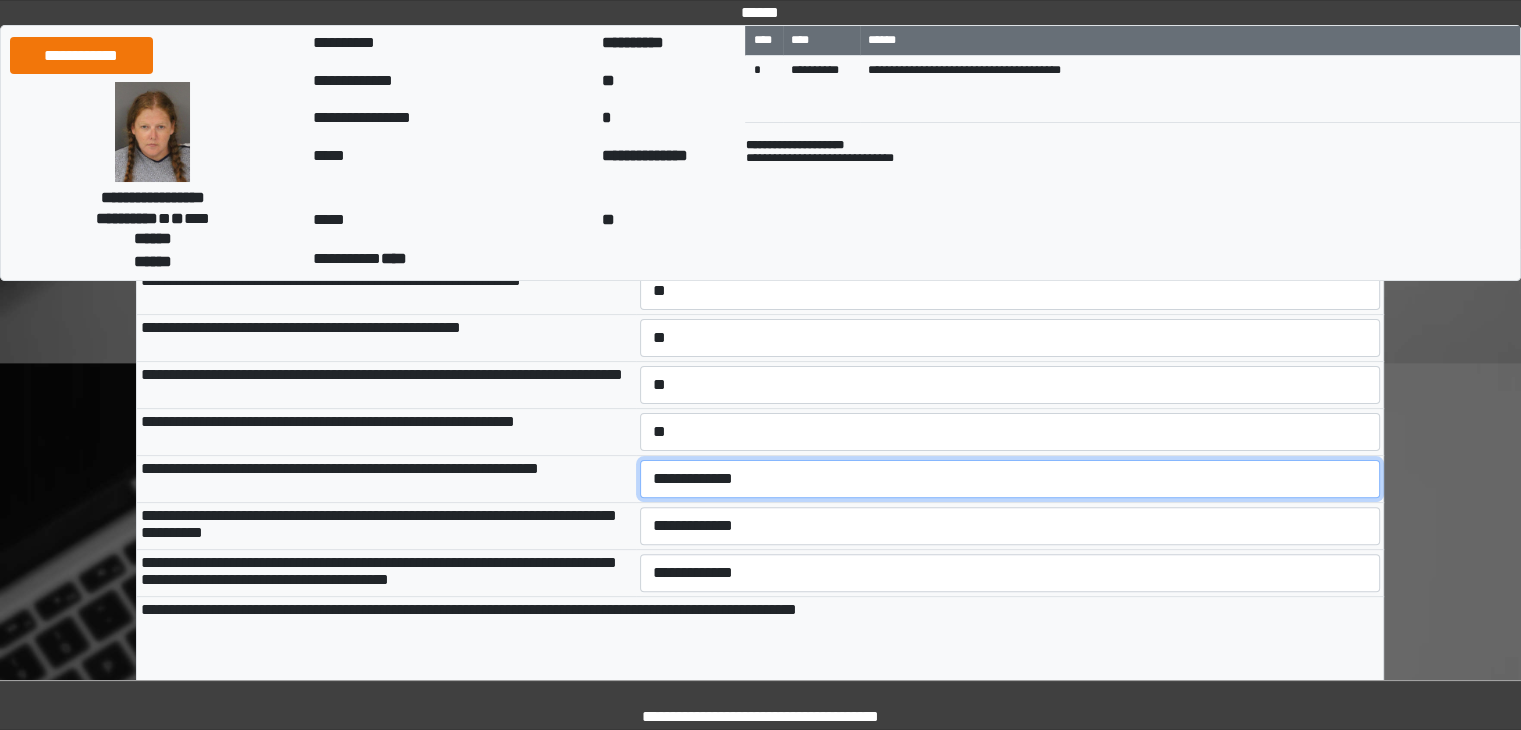 select on "***" 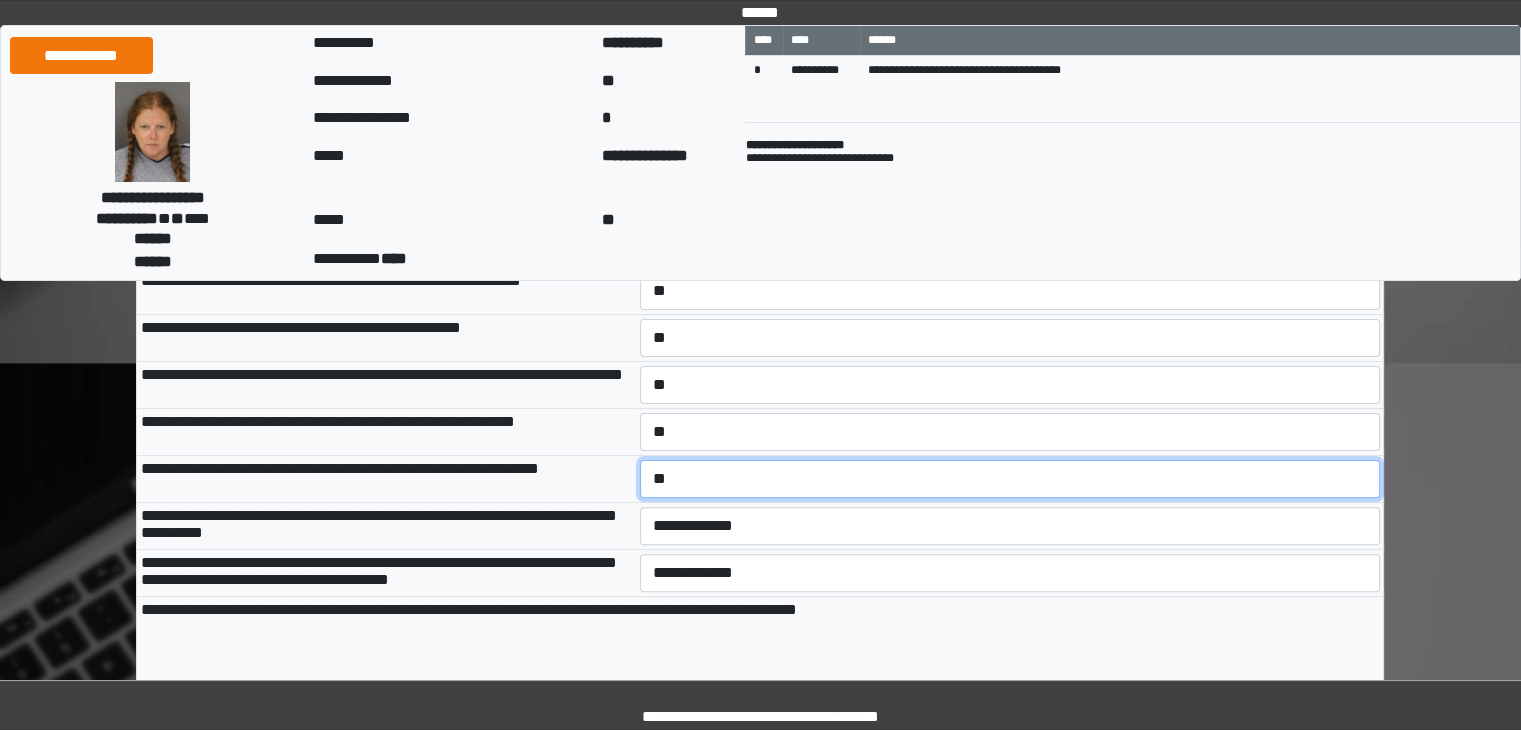 click on "**********" at bounding box center [1010, 479] 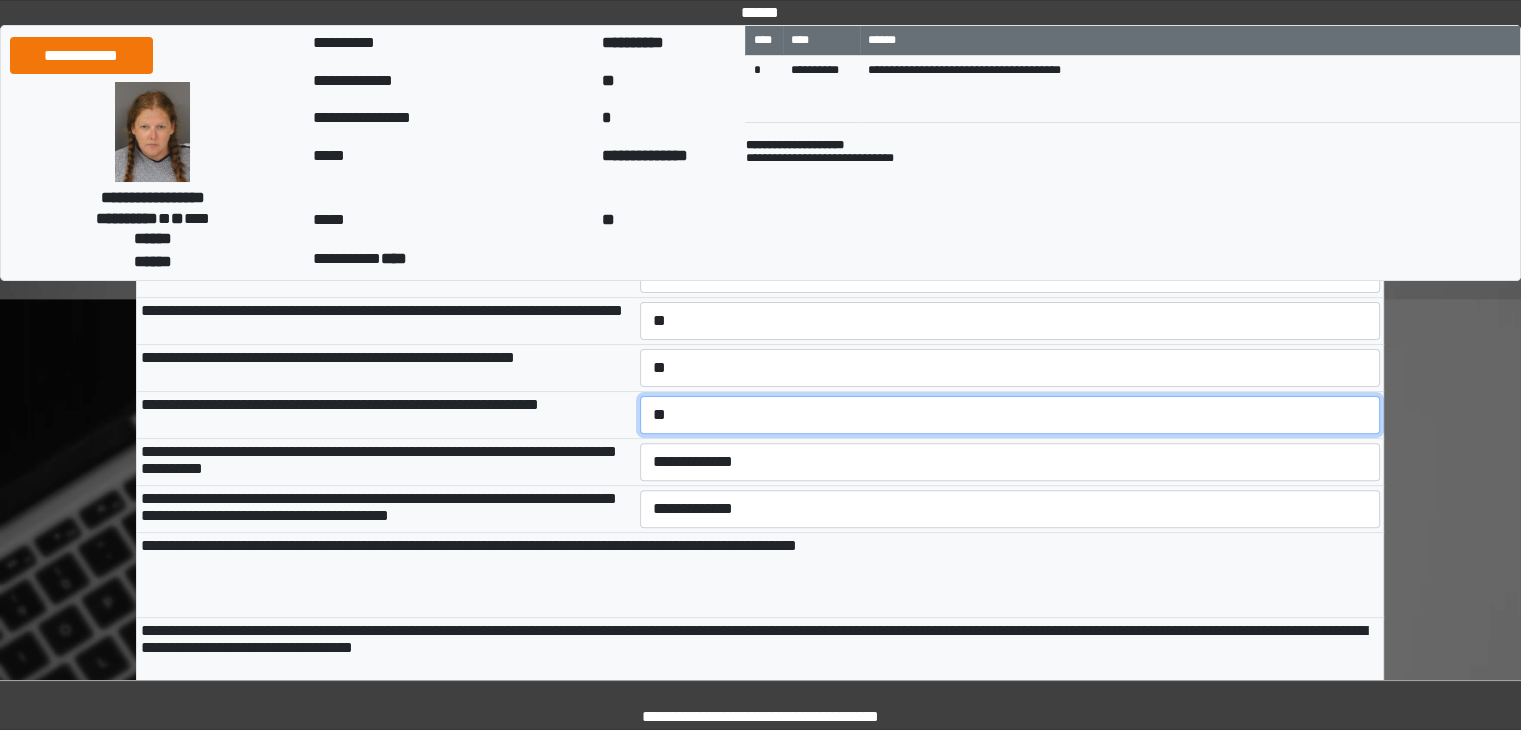scroll, scrollTop: 563, scrollLeft: 0, axis: vertical 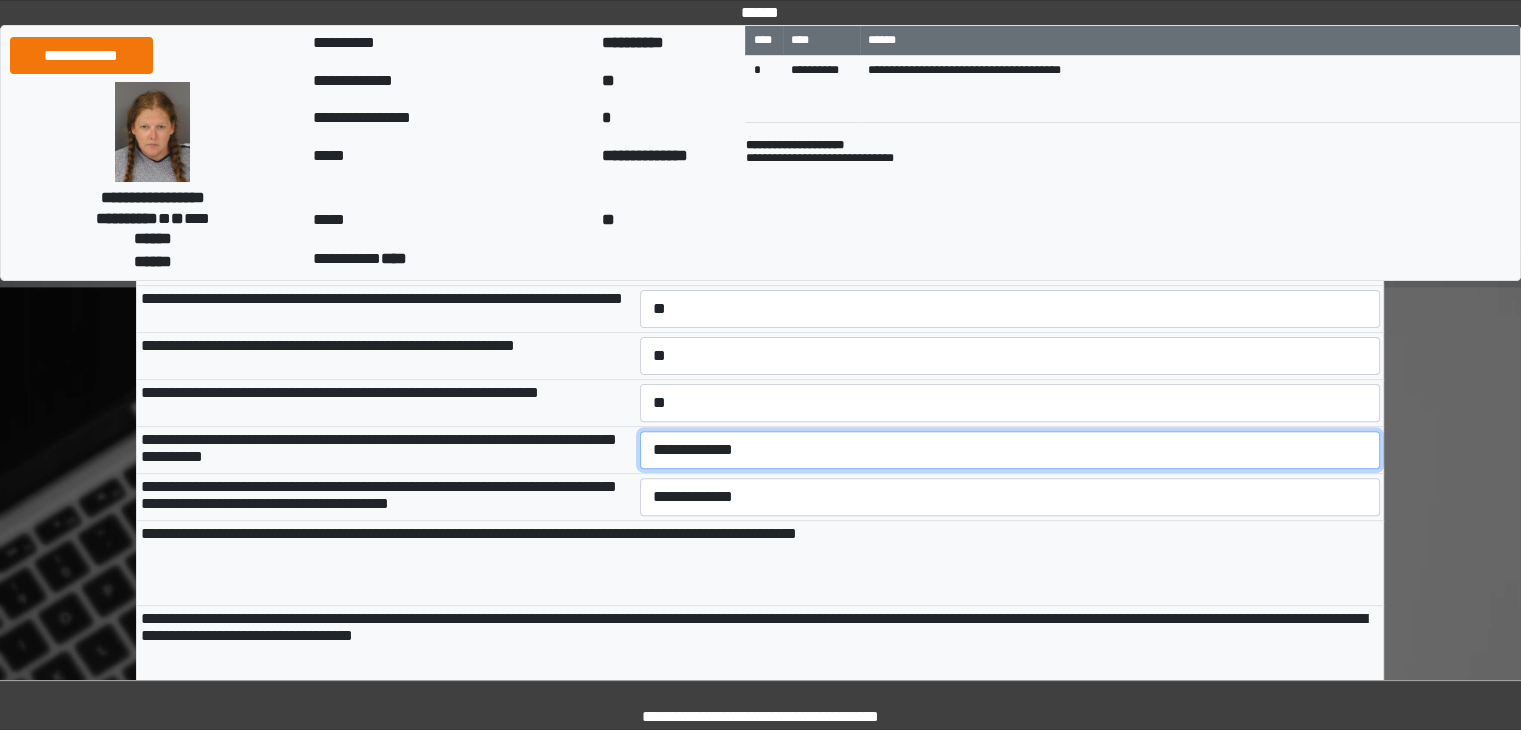 click on "**********" at bounding box center [1010, 450] 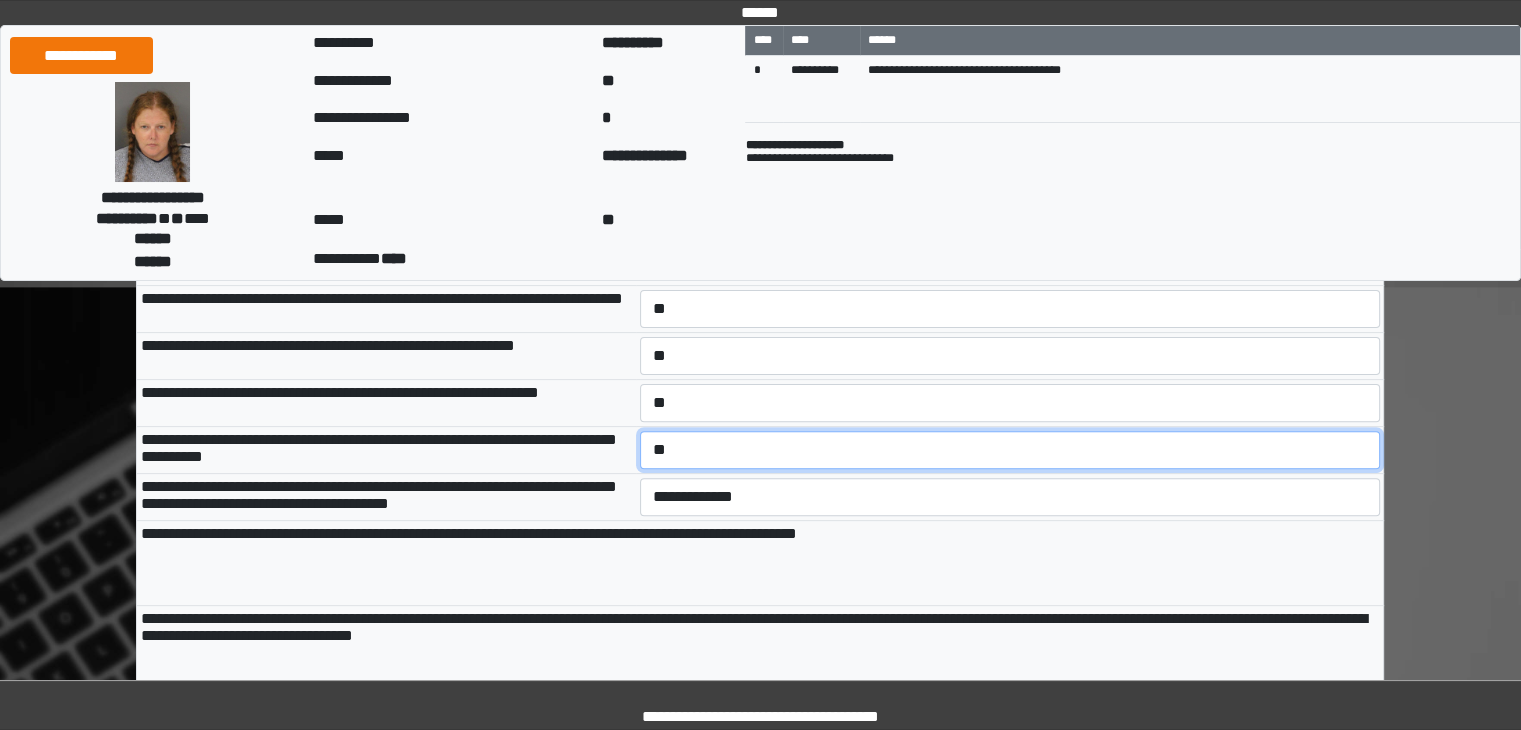 click on "**********" at bounding box center [1010, 450] 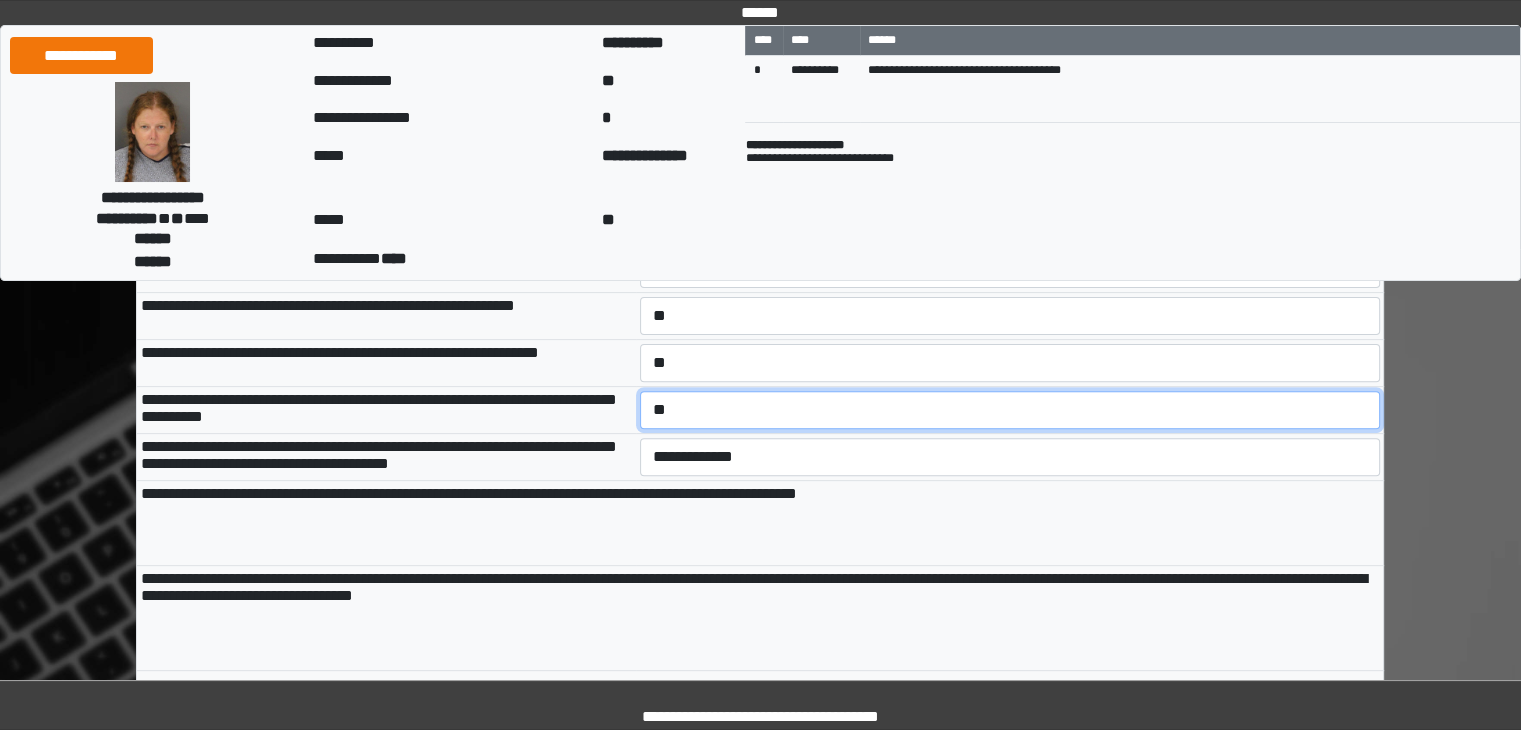 scroll, scrollTop: 604, scrollLeft: 0, axis: vertical 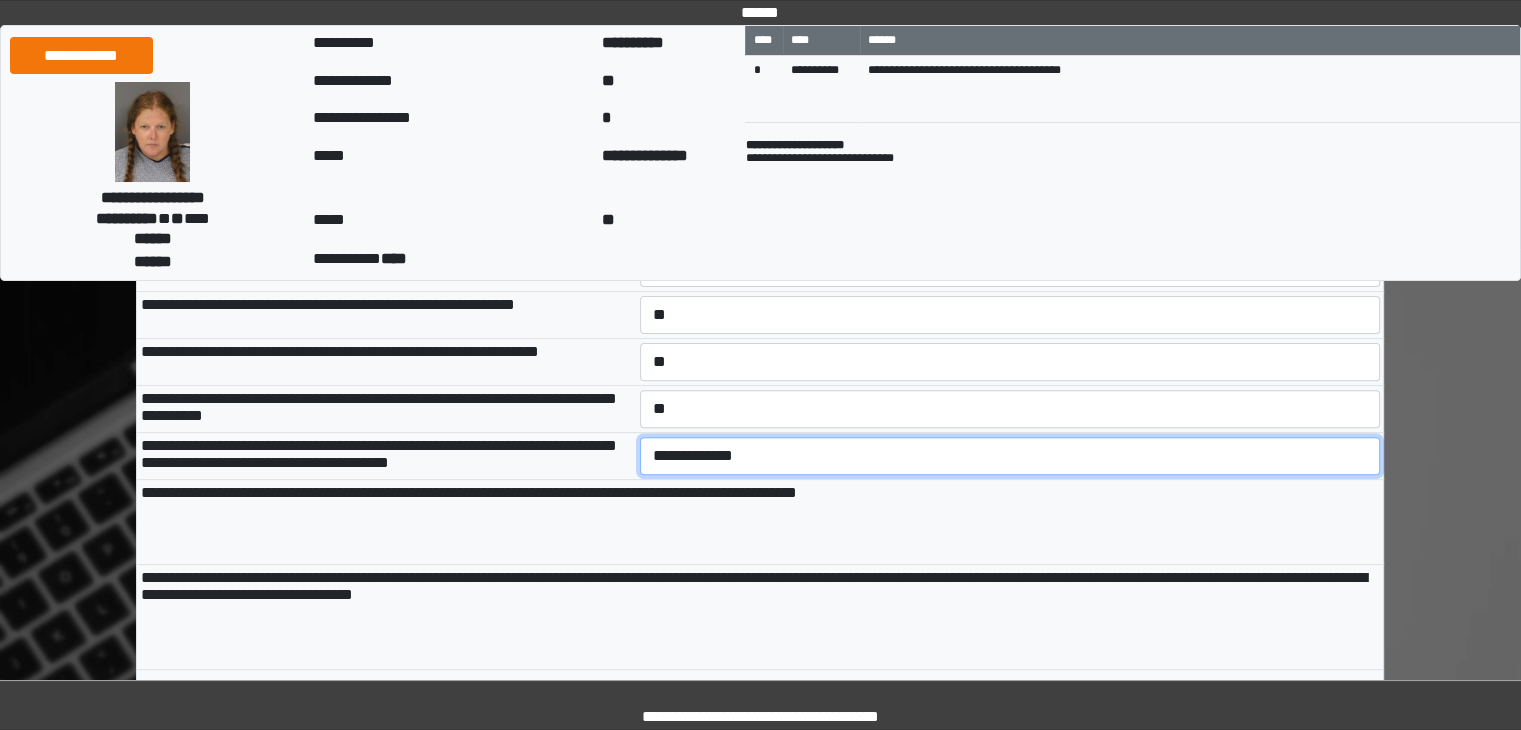 click on "**********" at bounding box center (1010, 456) 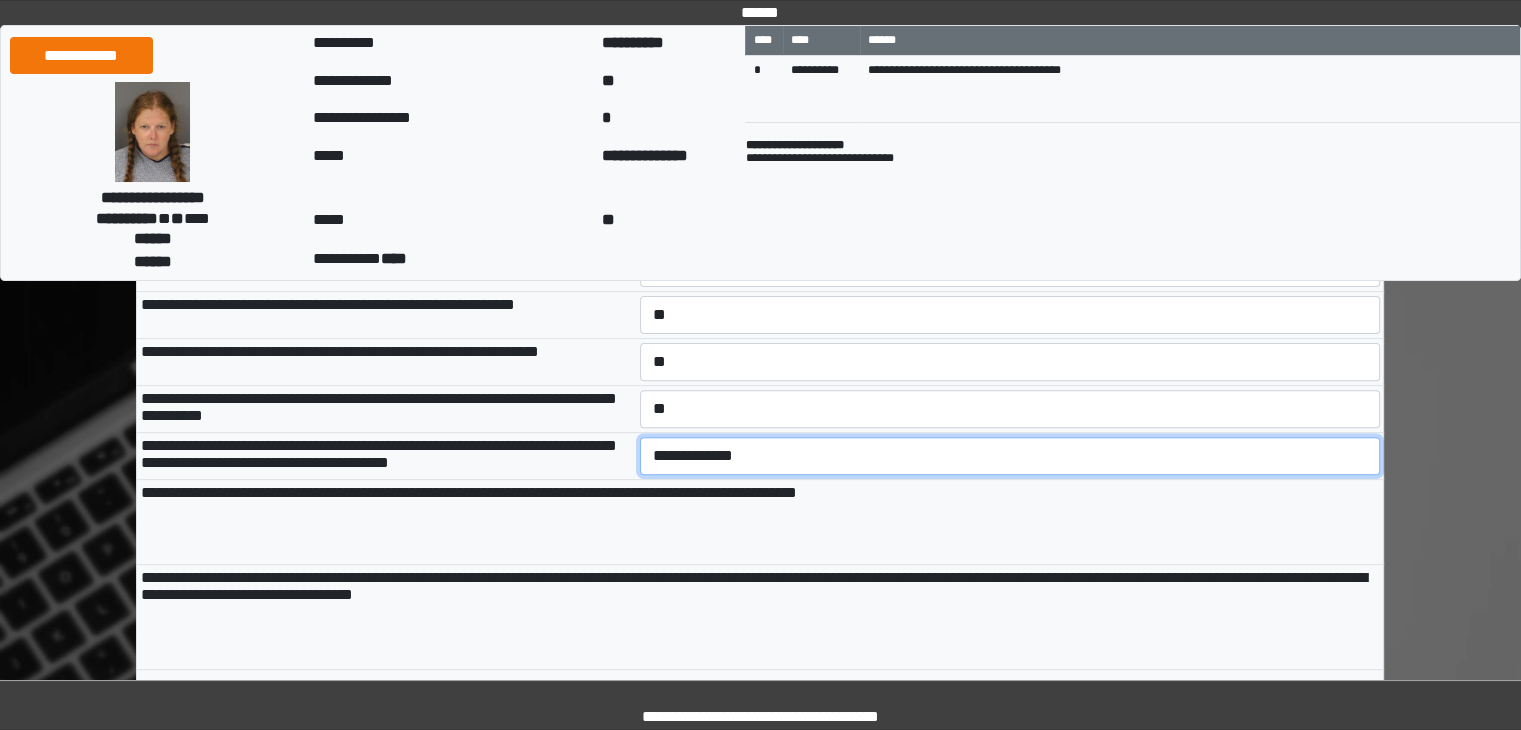select on "***" 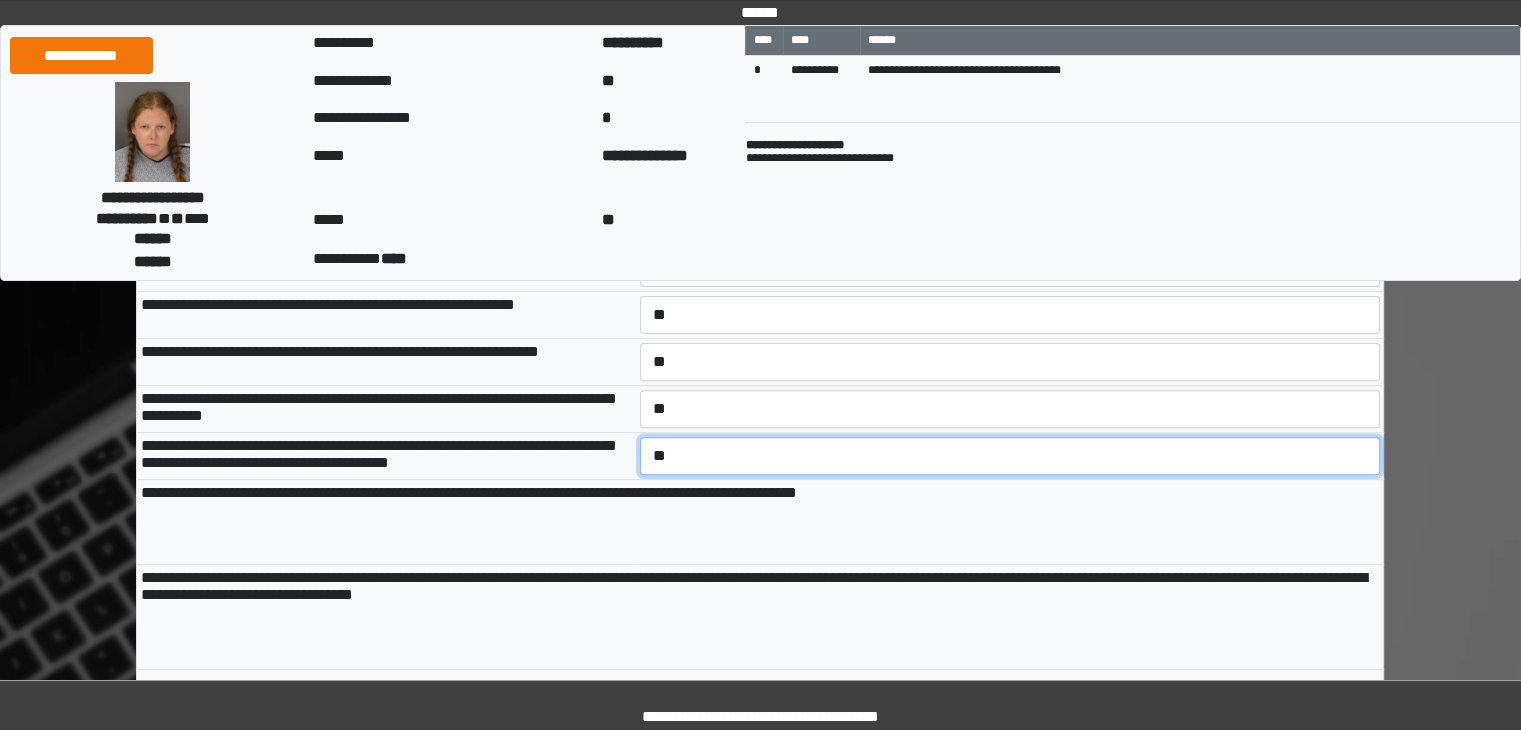 click on "**********" at bounding box center (1010, 456) 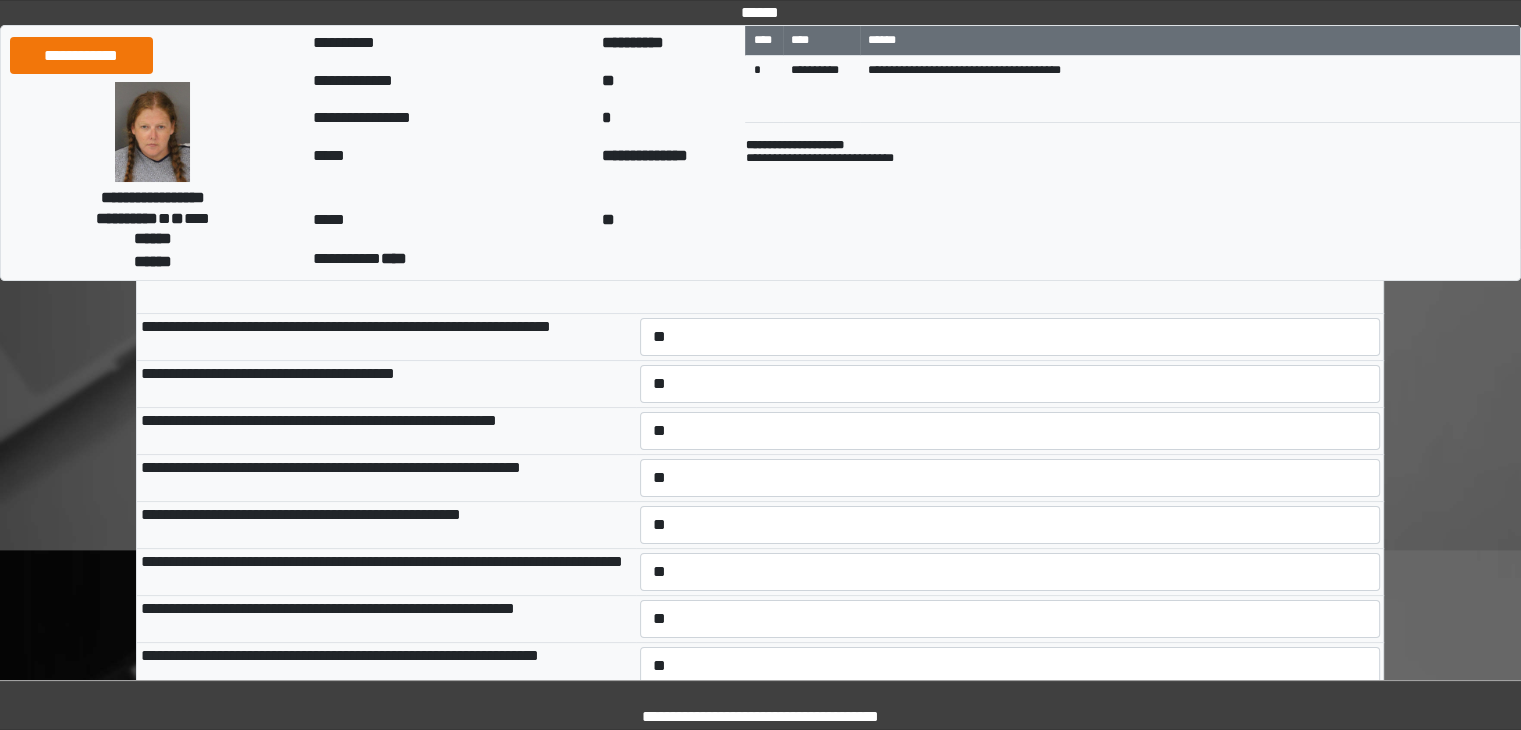 scroll, scrollTop: 296, scrollLeft: 0, axis: vertical 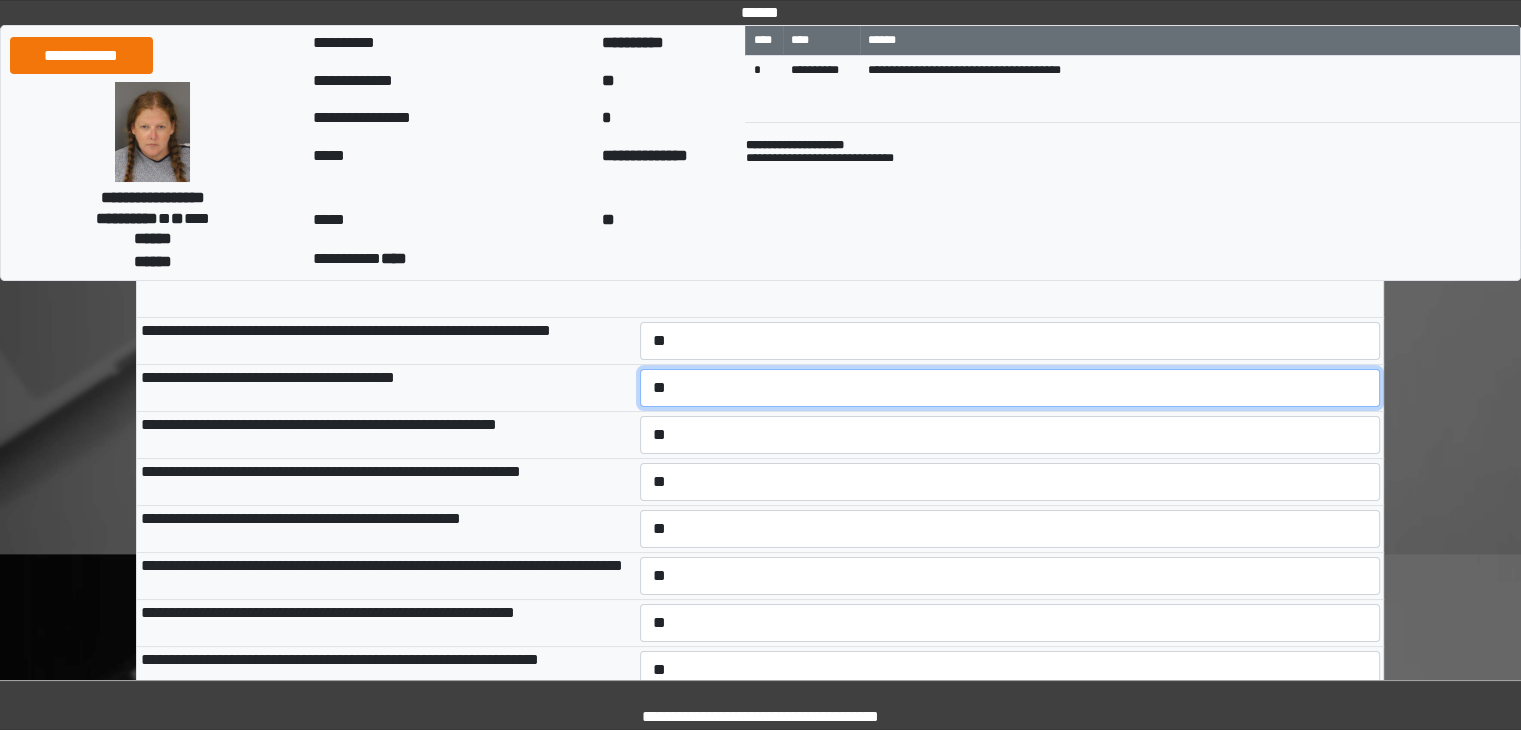 click on "**********" at bounding box center (1010, 388) 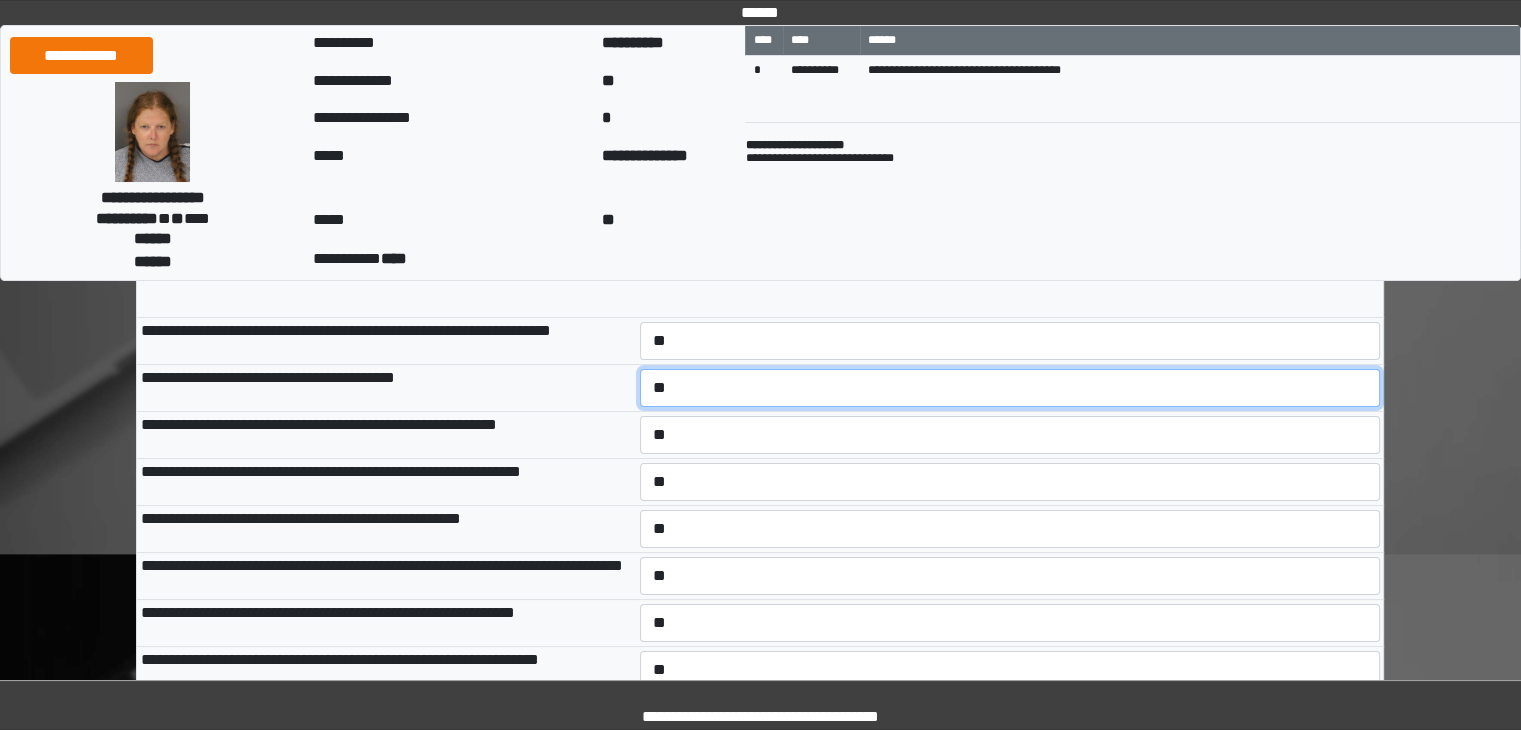 select on "***" 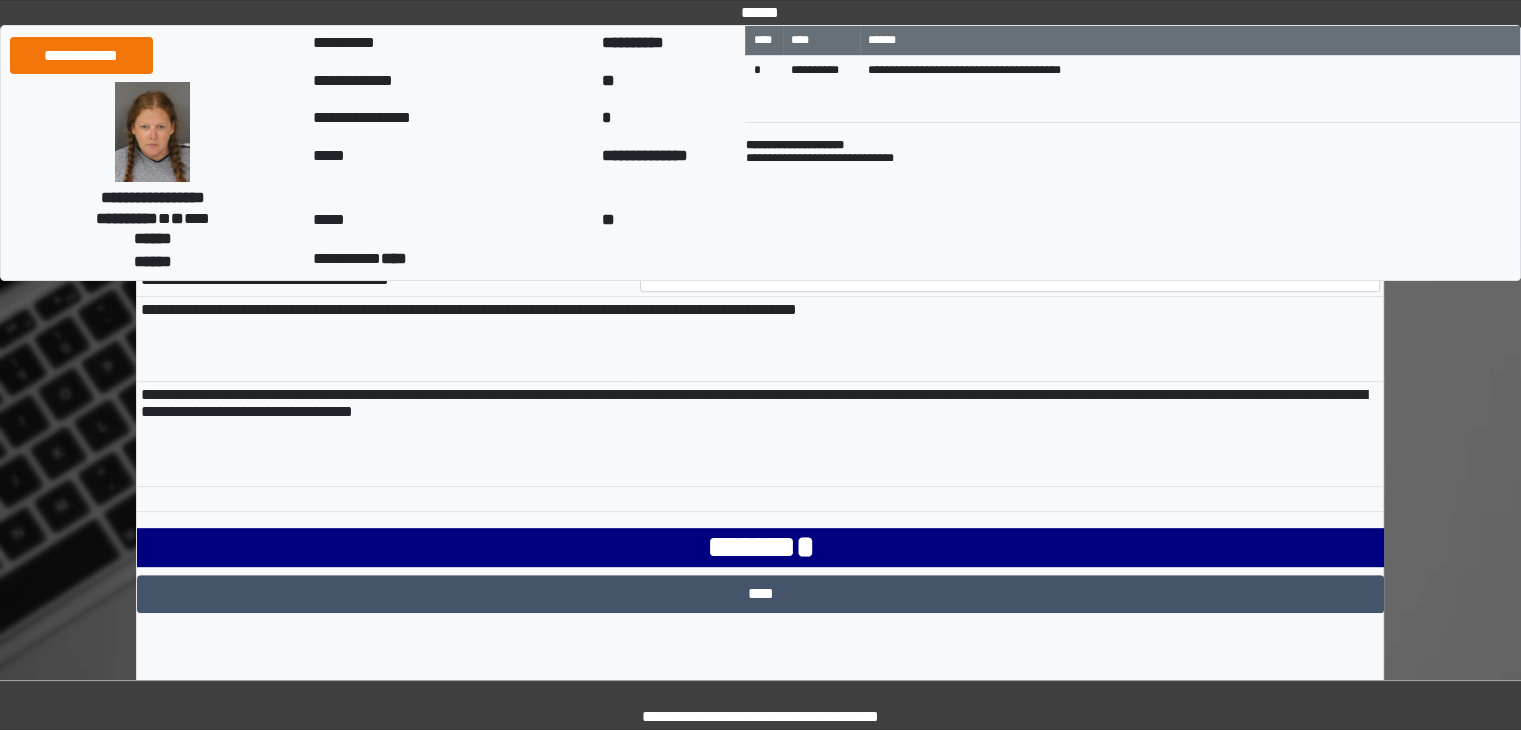 scroll, scrollTop: 818, scrollLeft: 0, axis: vertical 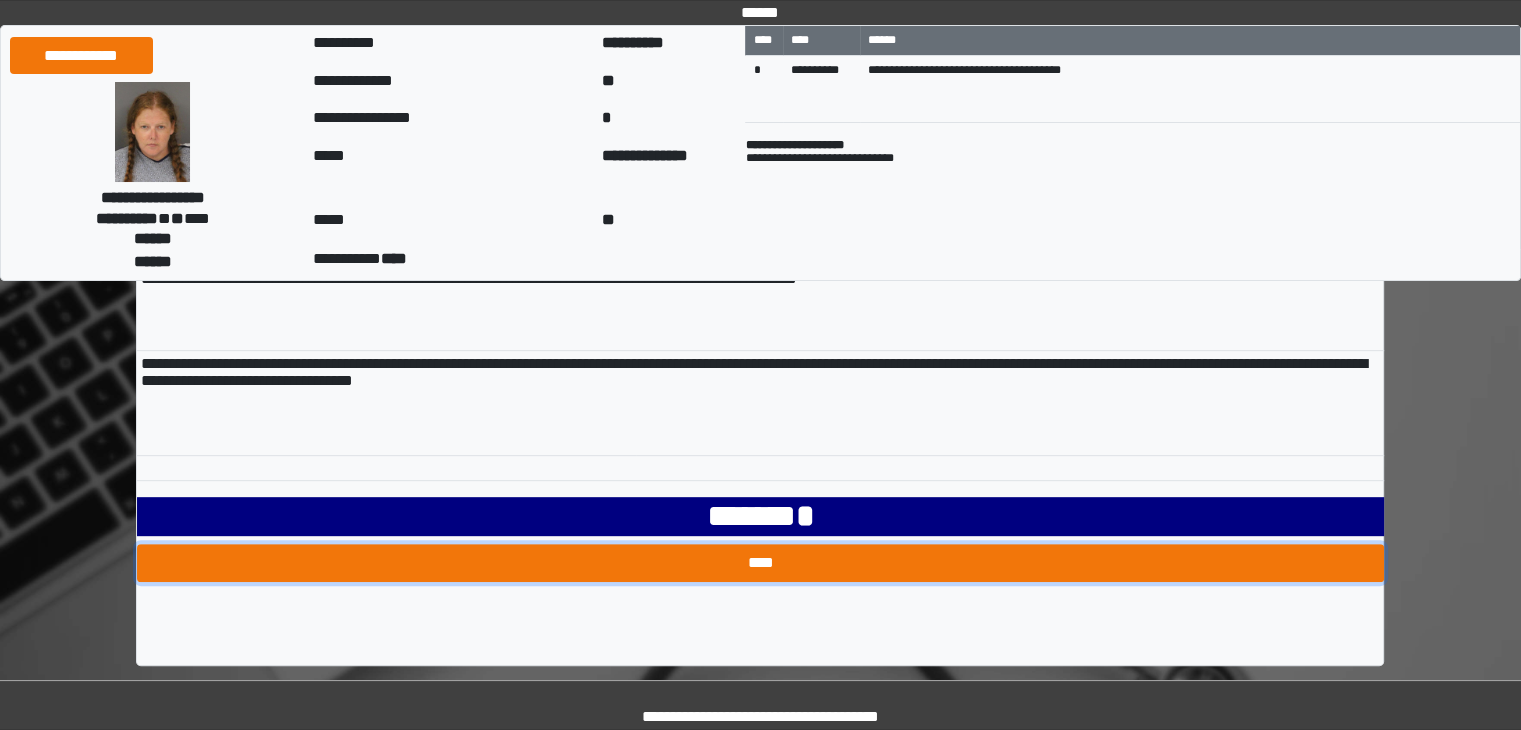 click on "****" at bounding box center [760, 563] 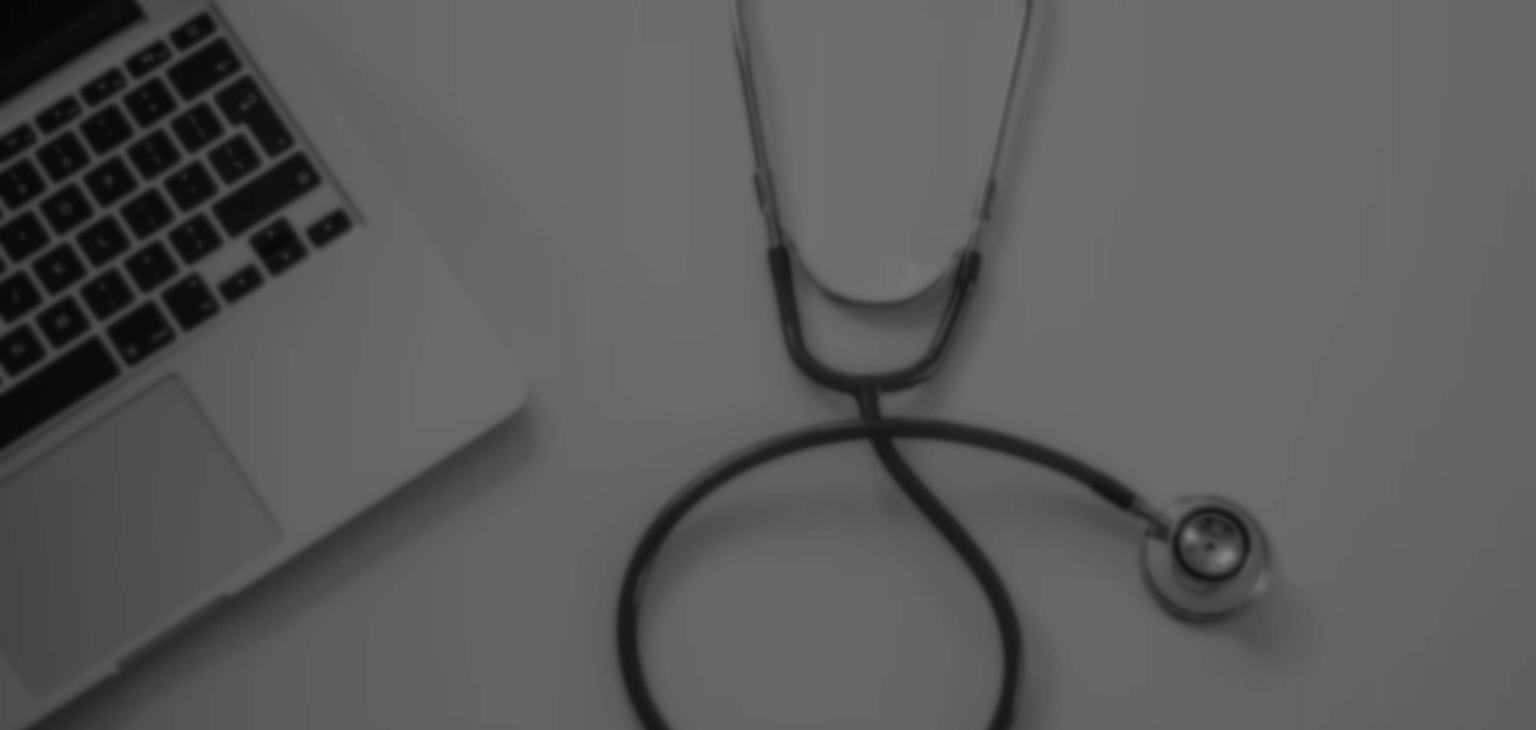scroll, scrollTop: 0, scrollLeft: 0, axis: both 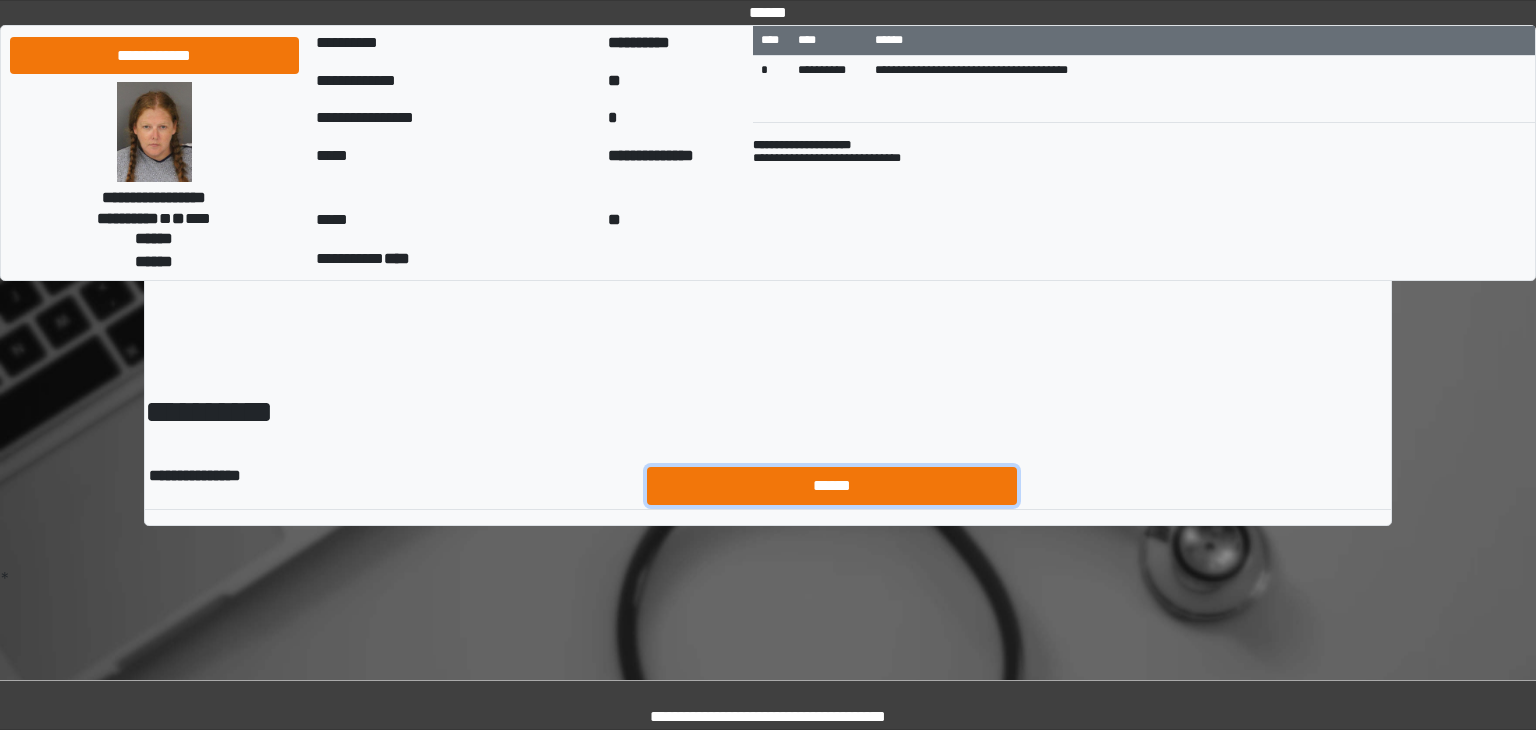click on "******" at bounding box center [832, 486] 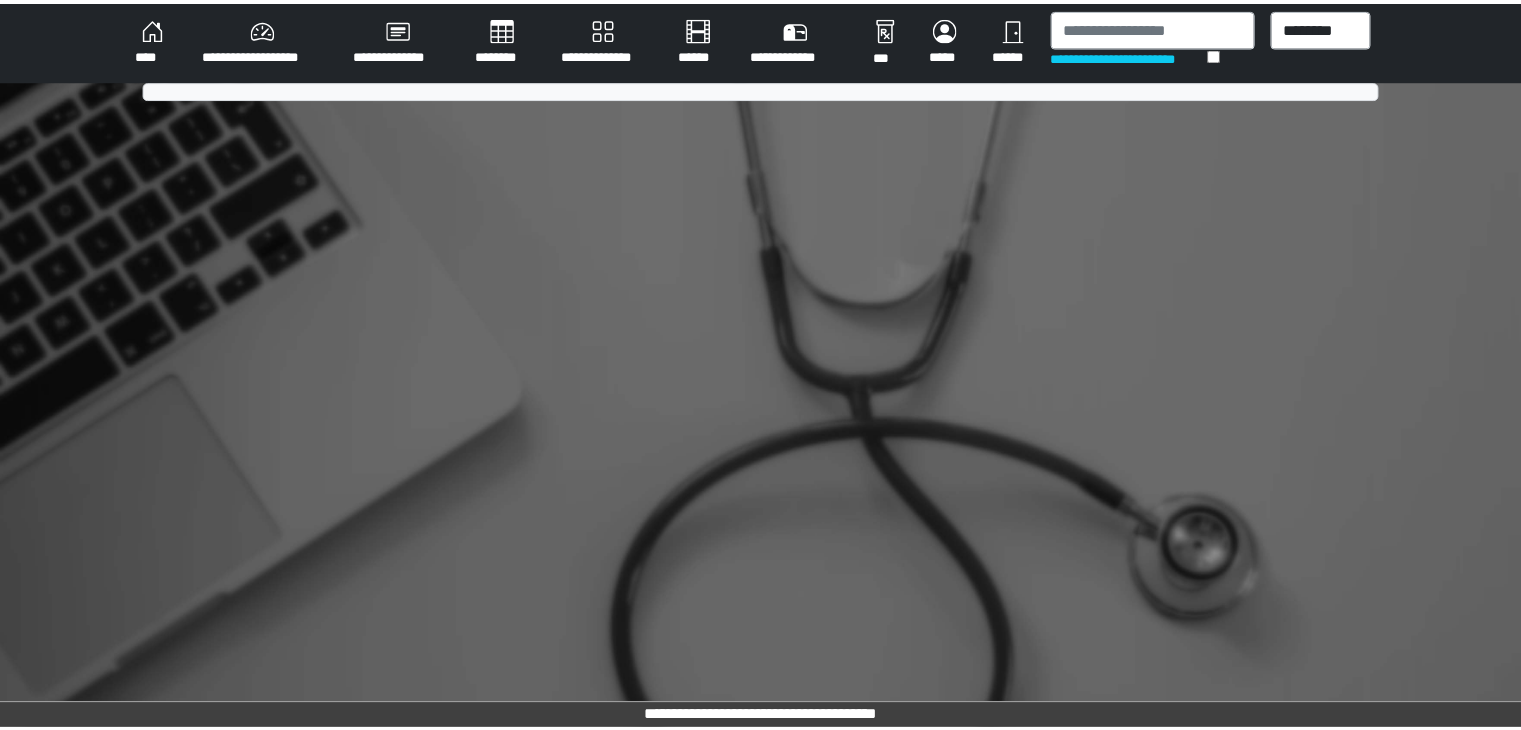 scroll, scrollTop: 0, scrollLeft: 0, axis: both 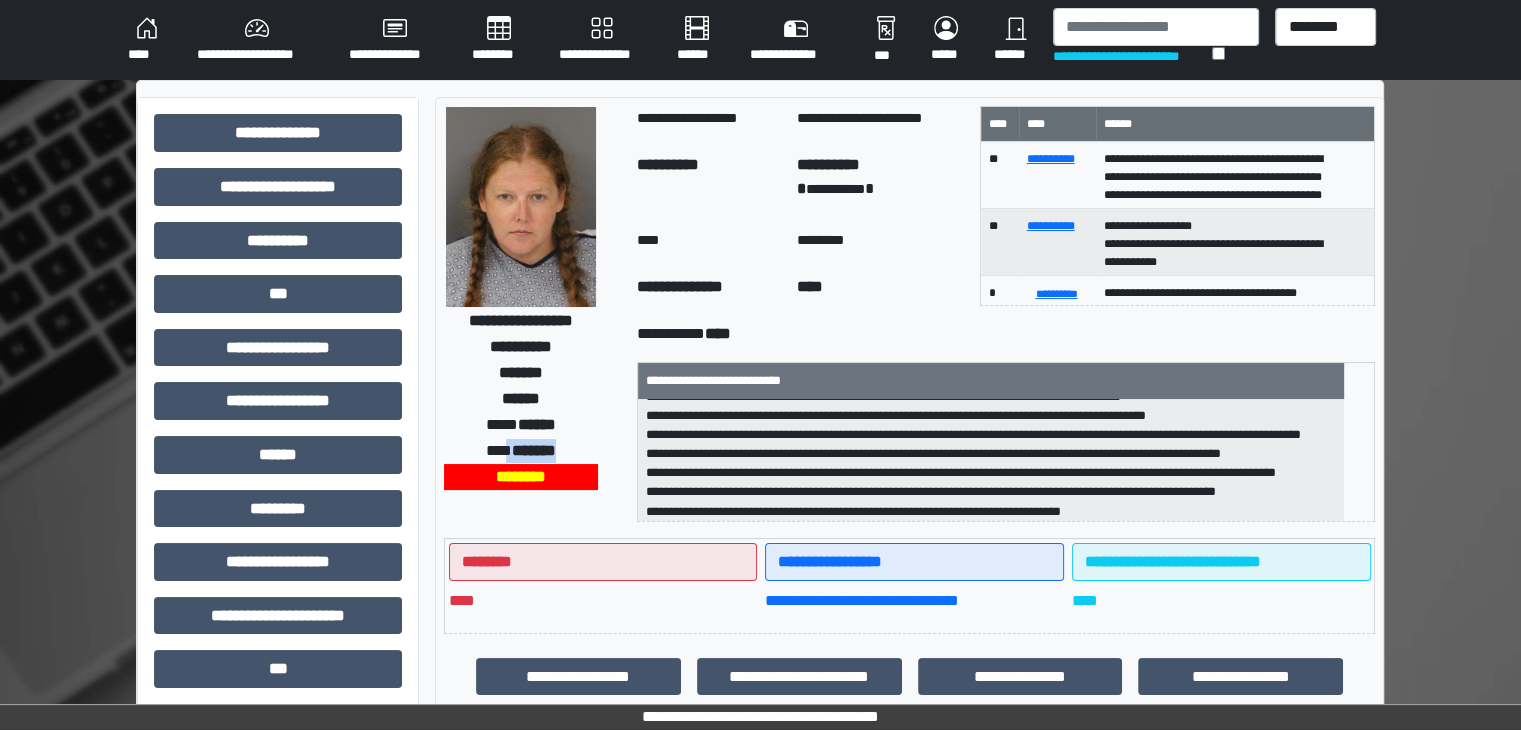 drag, startPoint x: 499, startPoint y: 447, endPoint x: 577, endPoint y: 447, distance: 78 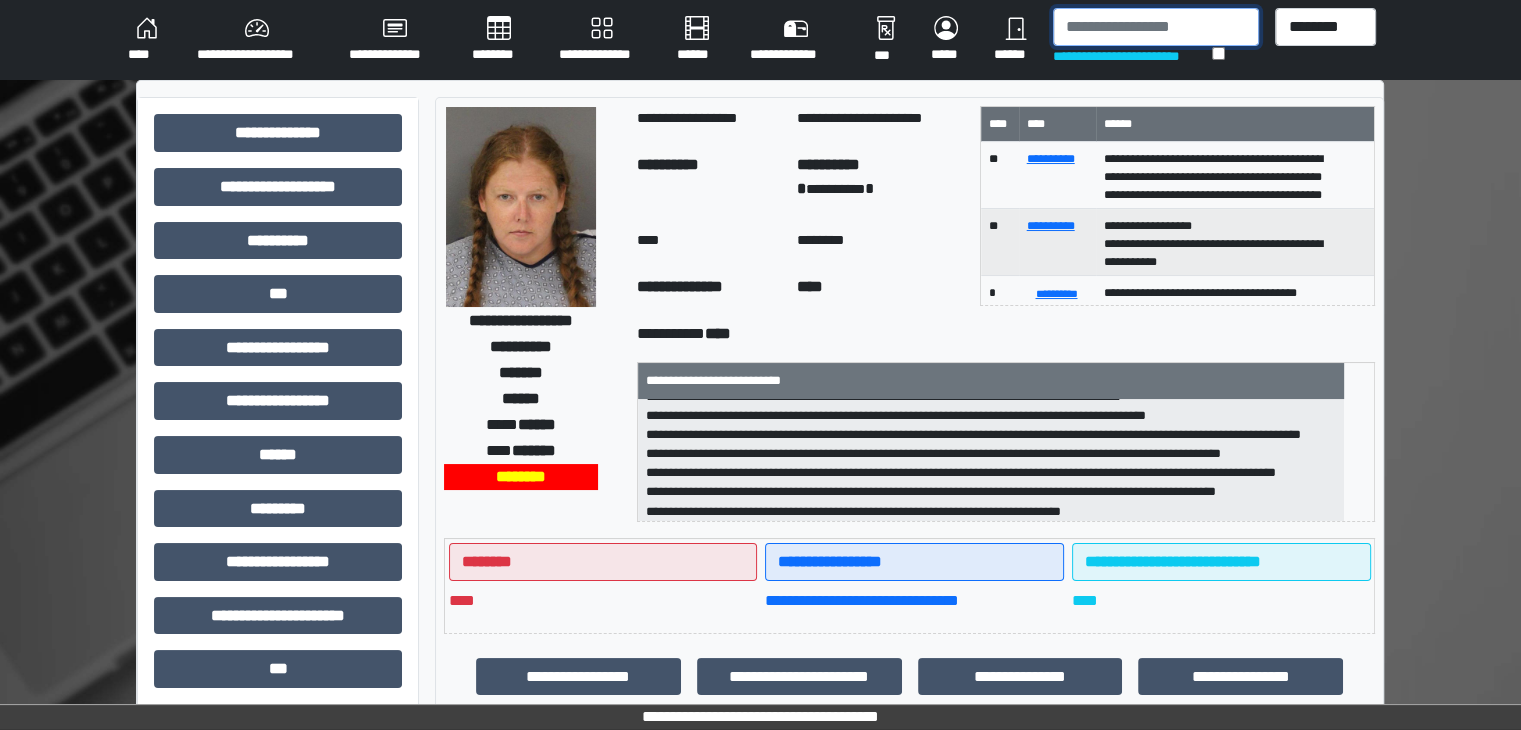 click at bounding box center [1156, 27] 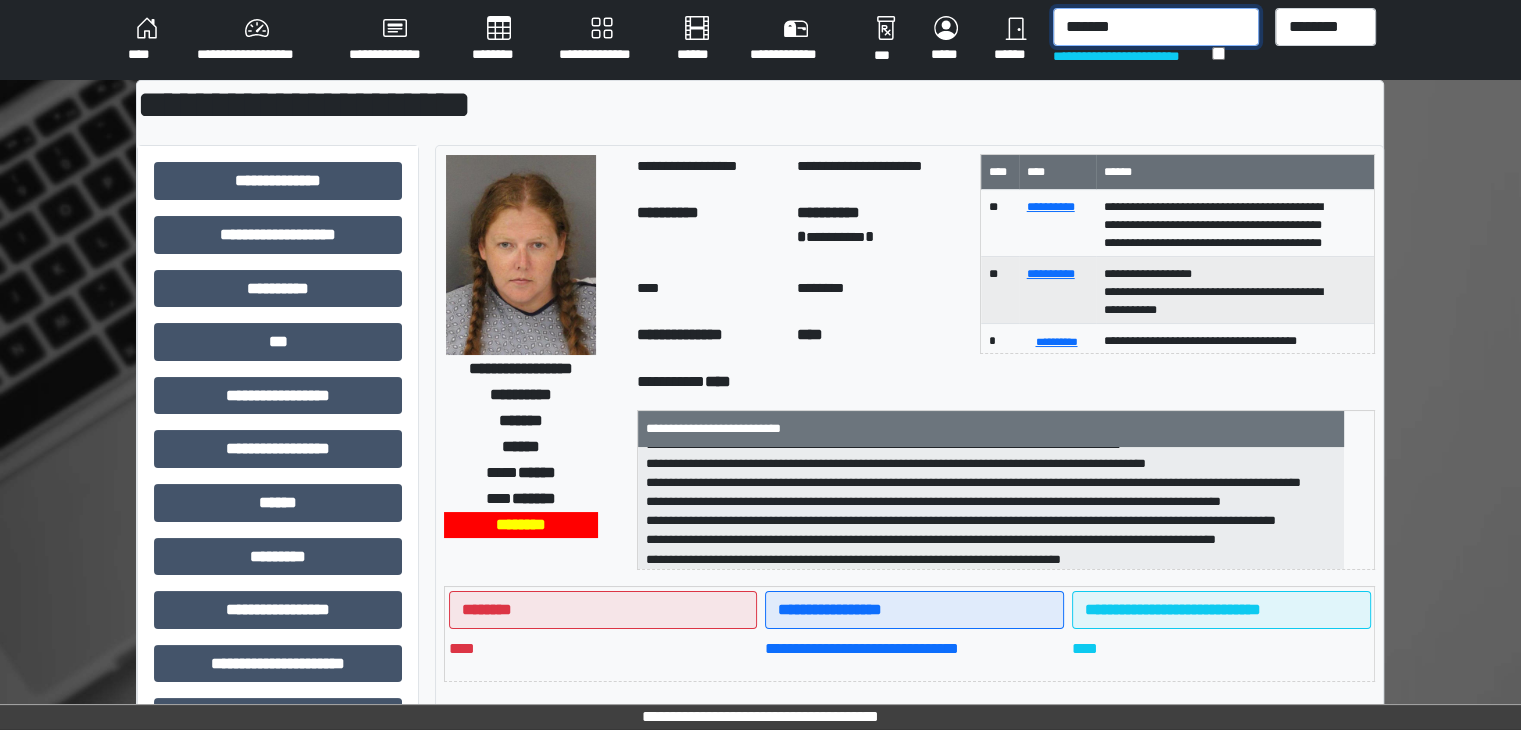 type on "*******" 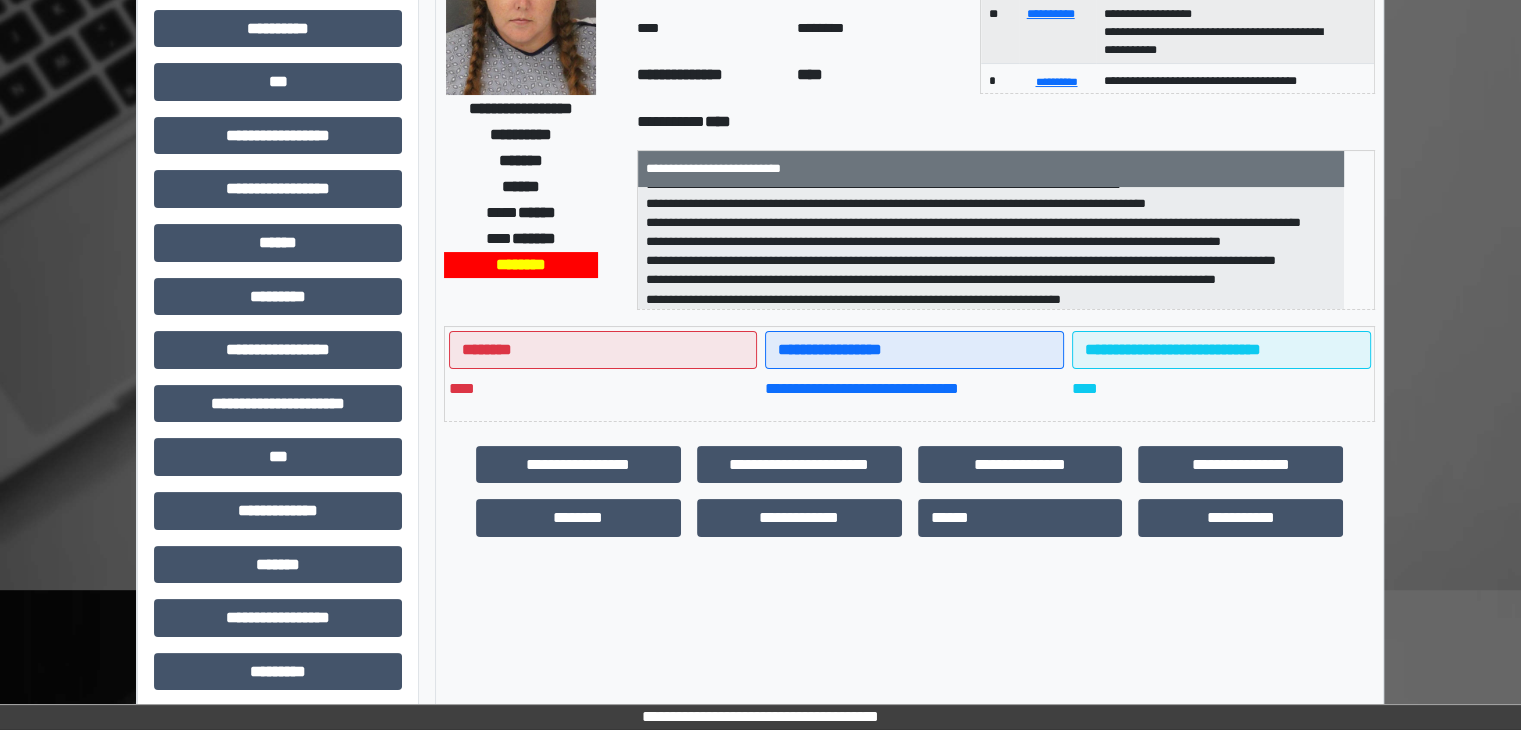 scroll, scrollTop: 259, scrollLeft: 0, axis: vertical 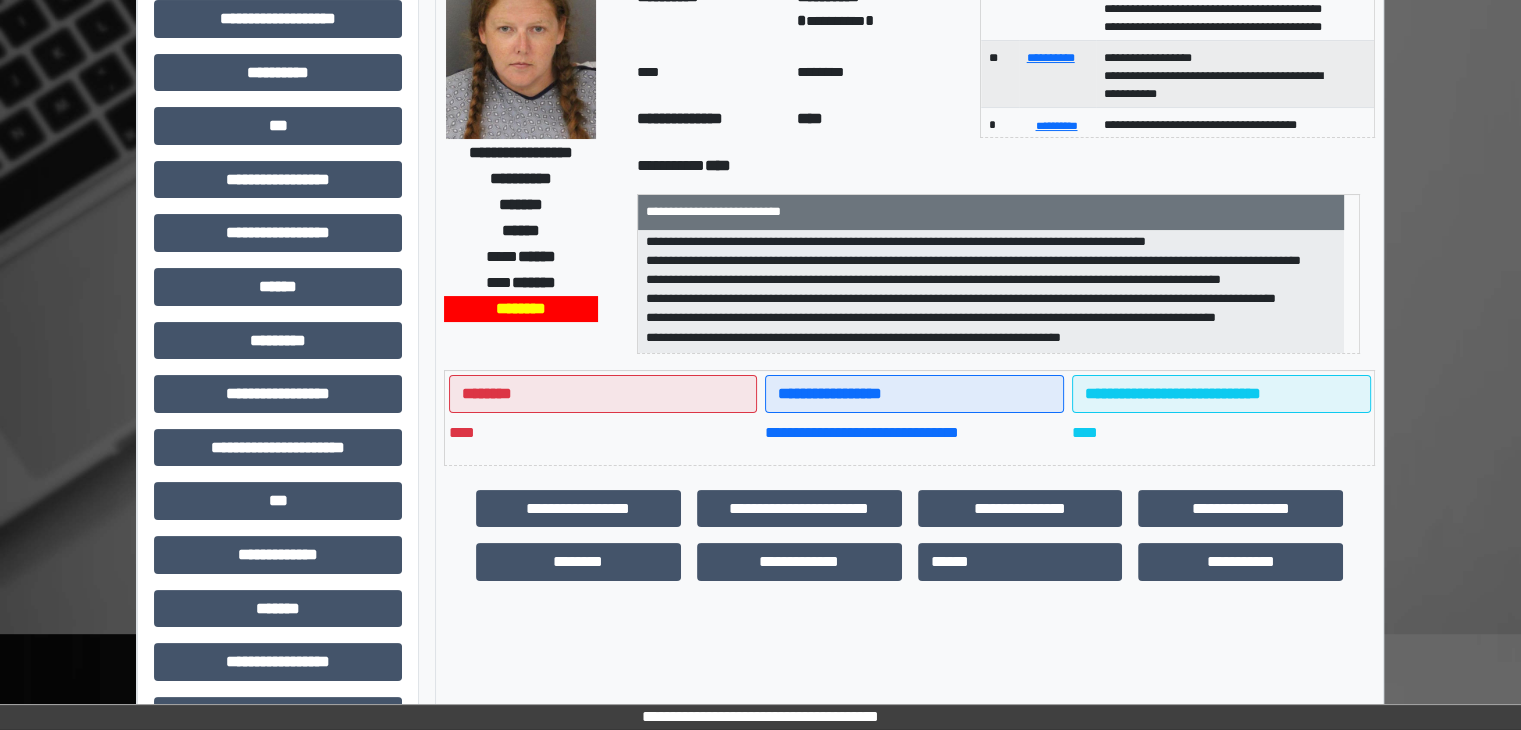 click on "**********" at bounding box center (991, 292) 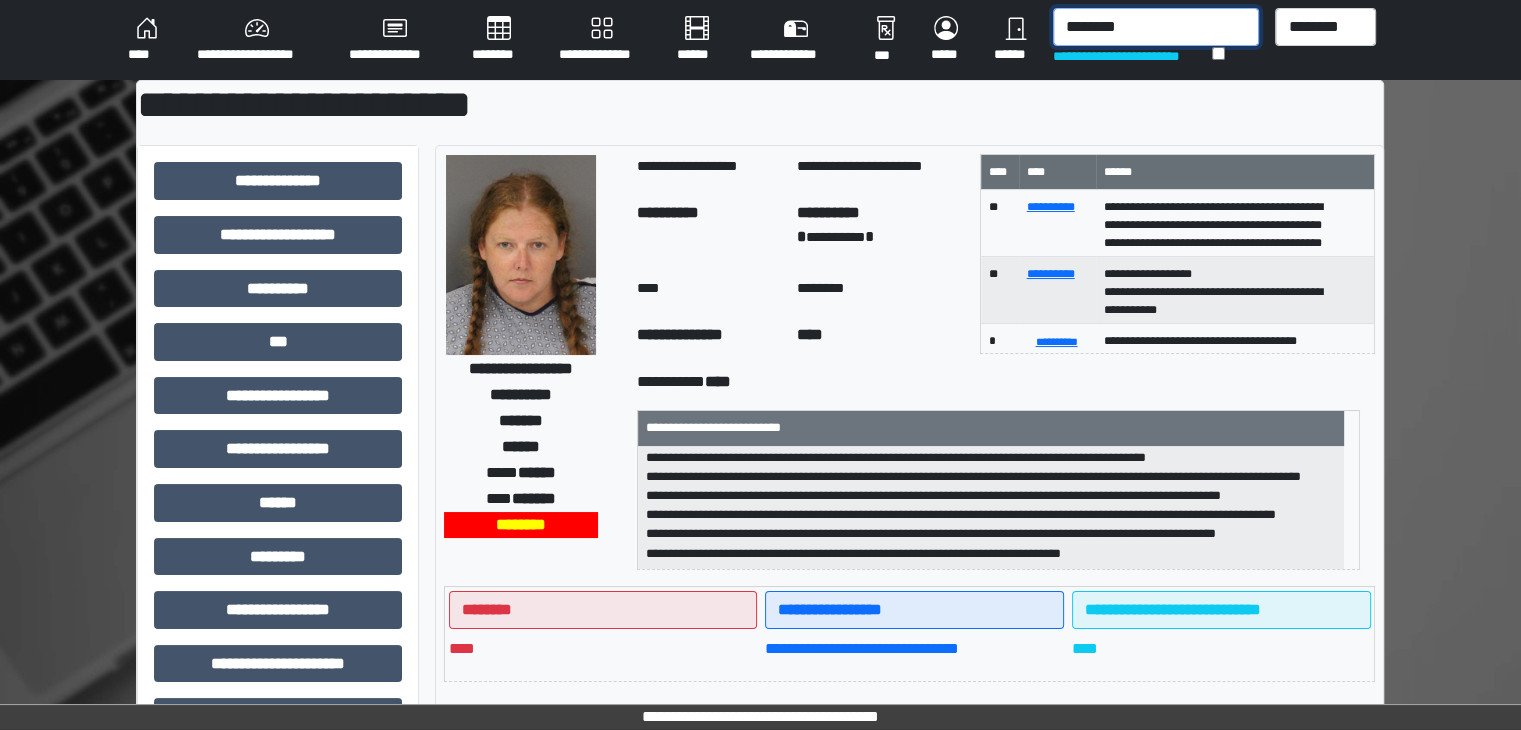 click on "*******" at bounding box center [1156, 27] 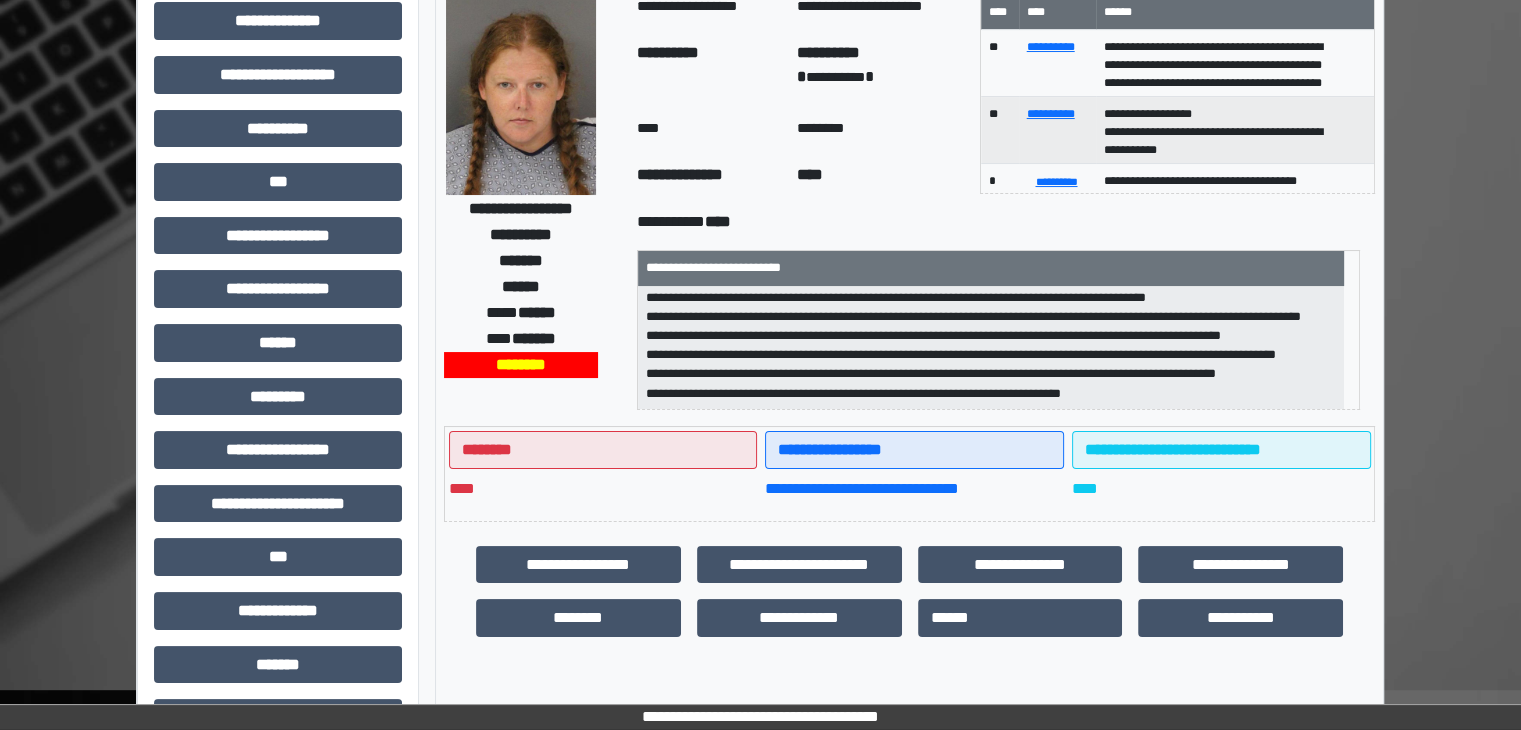 scroll, scrollTop: 160, scrollLeft: 0, axis: vertical 